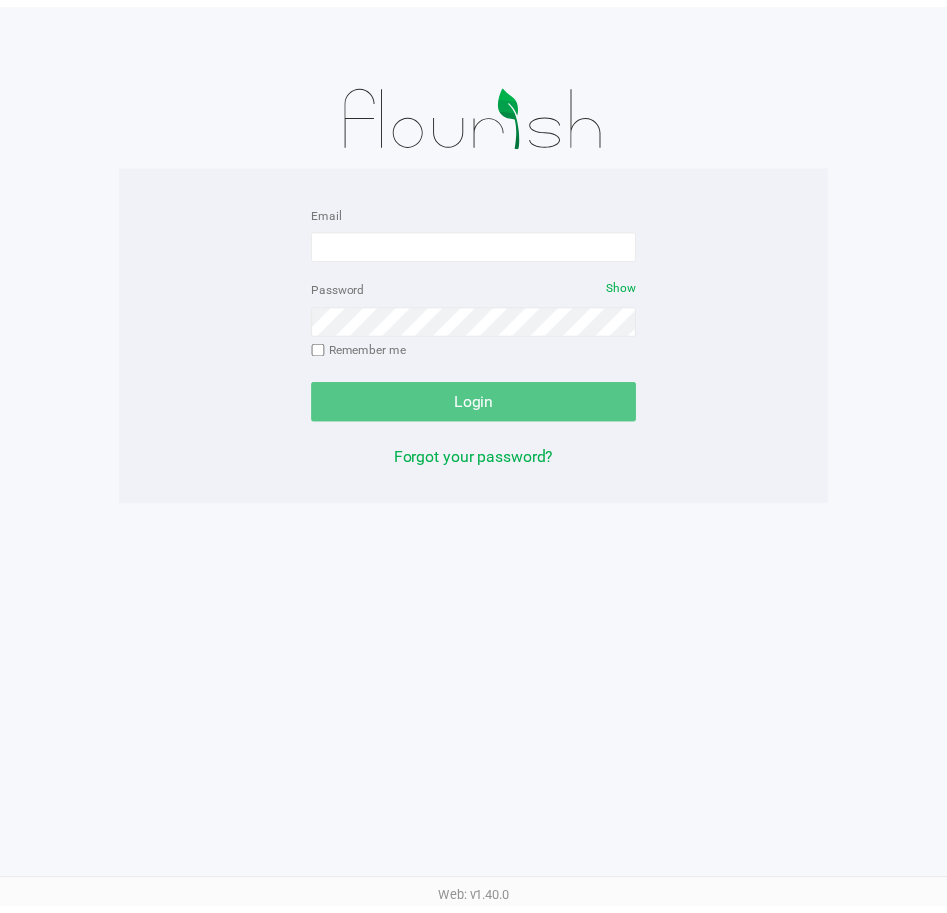scroll, scrollTop: 0, scrollLeft: 0, axis: both 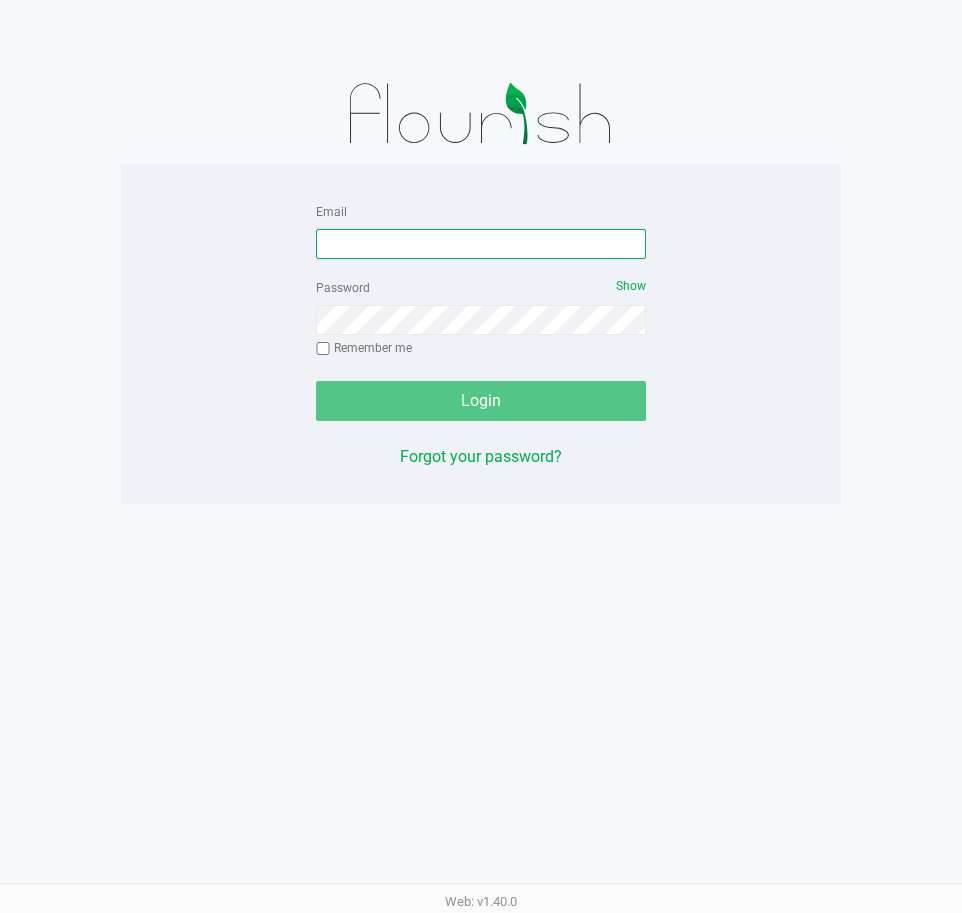 click on "Email" at bounding box center [481, 244] 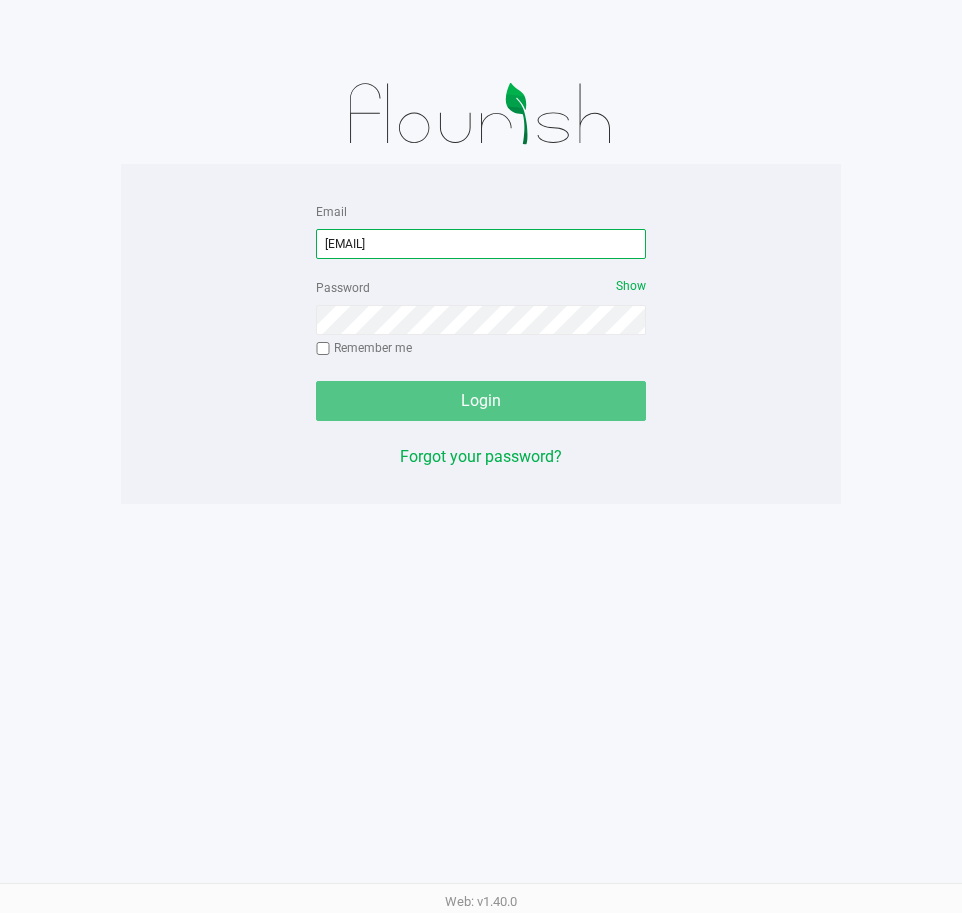 type on "[EMAIL]" 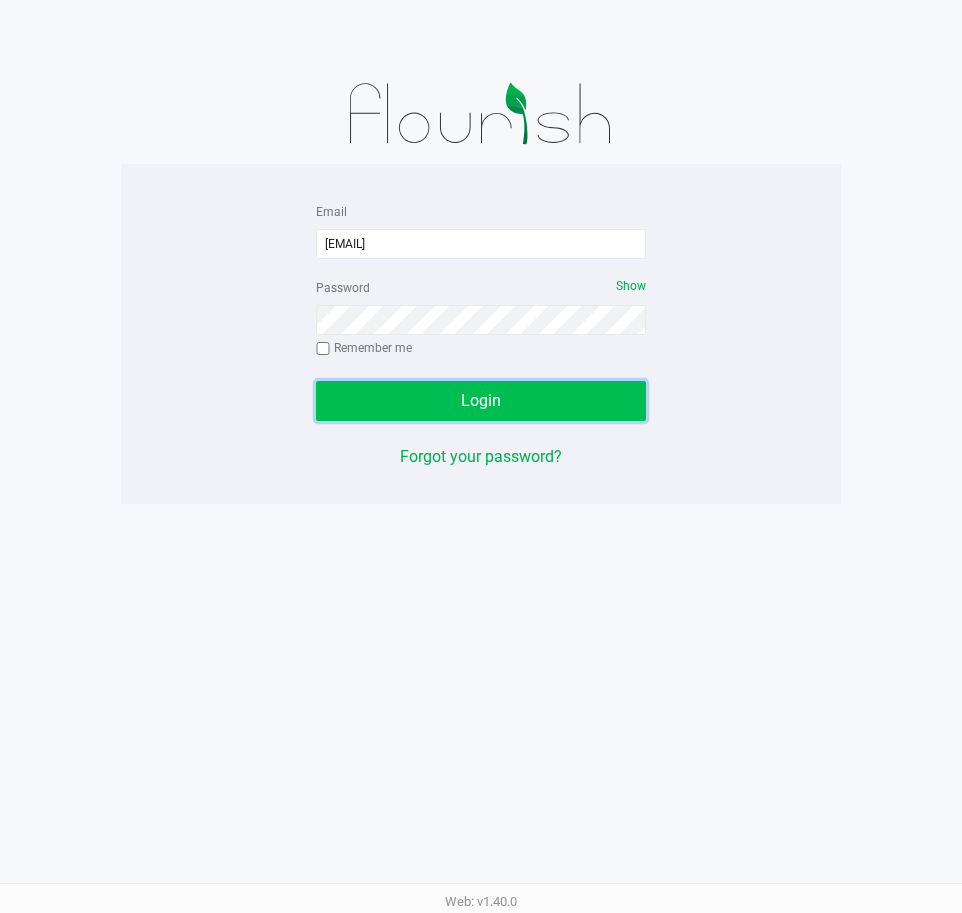 click on "Login" 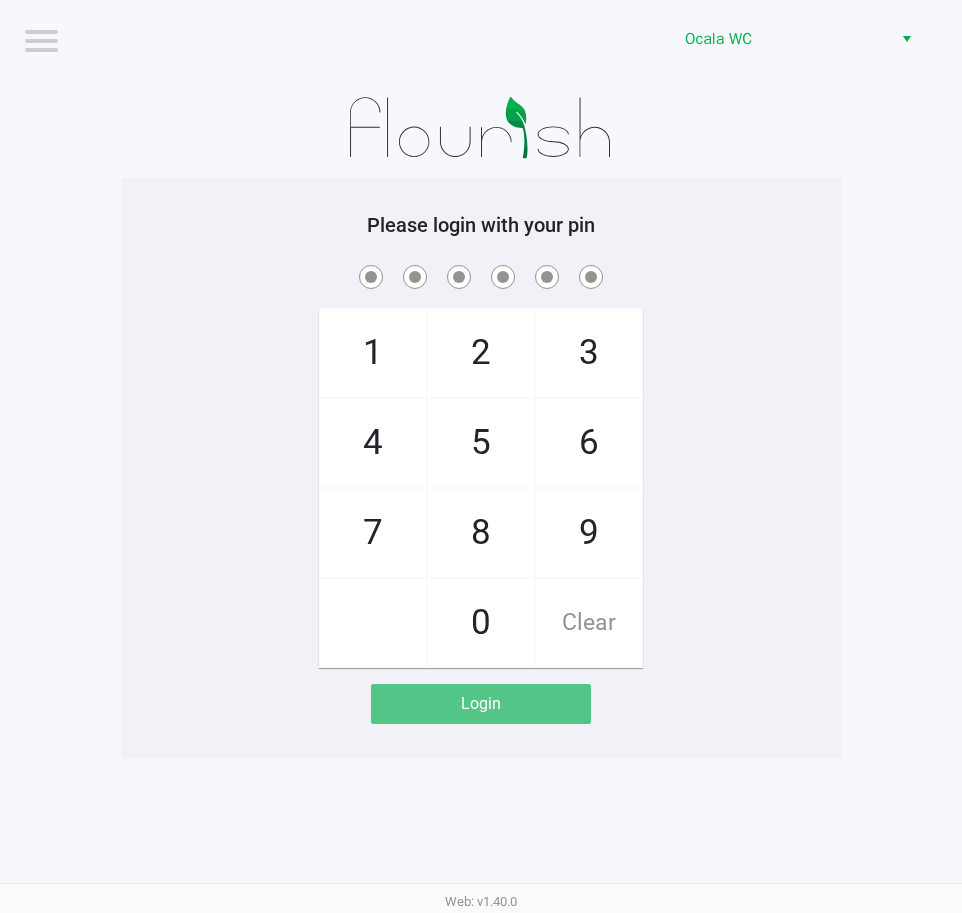 click on "1   4   7       2   5   8   0   3   6   9   Clear" 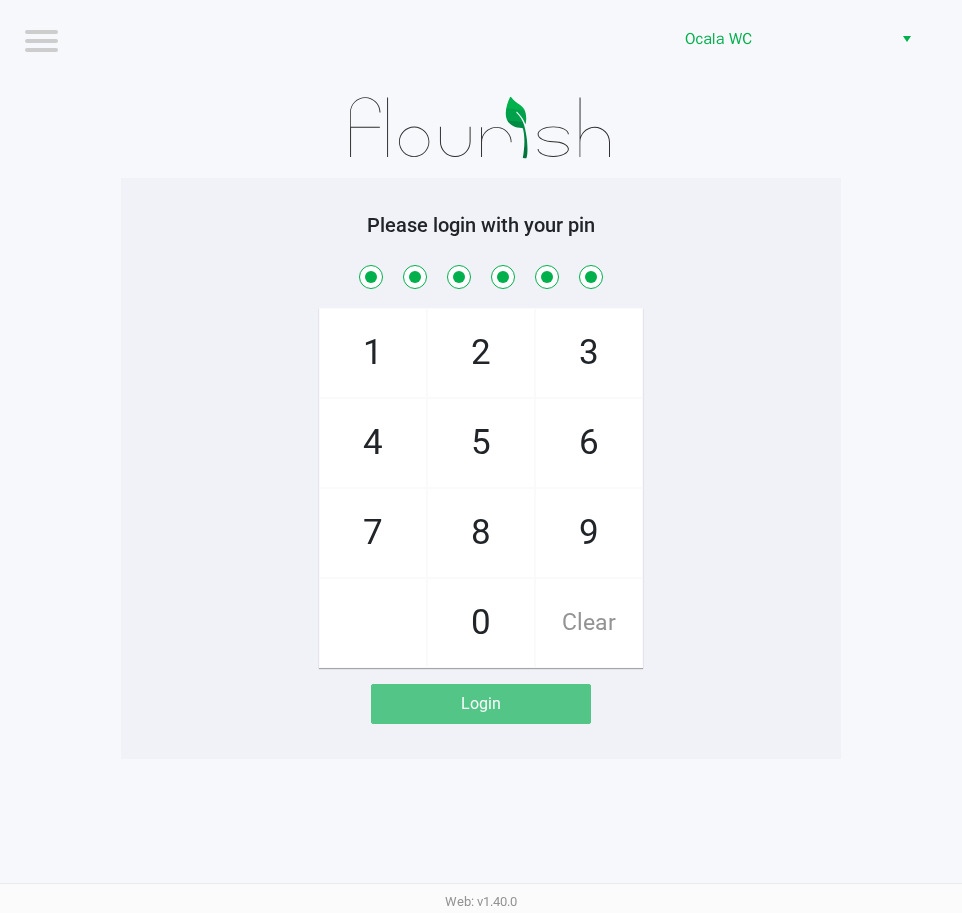 checkbox on "true" 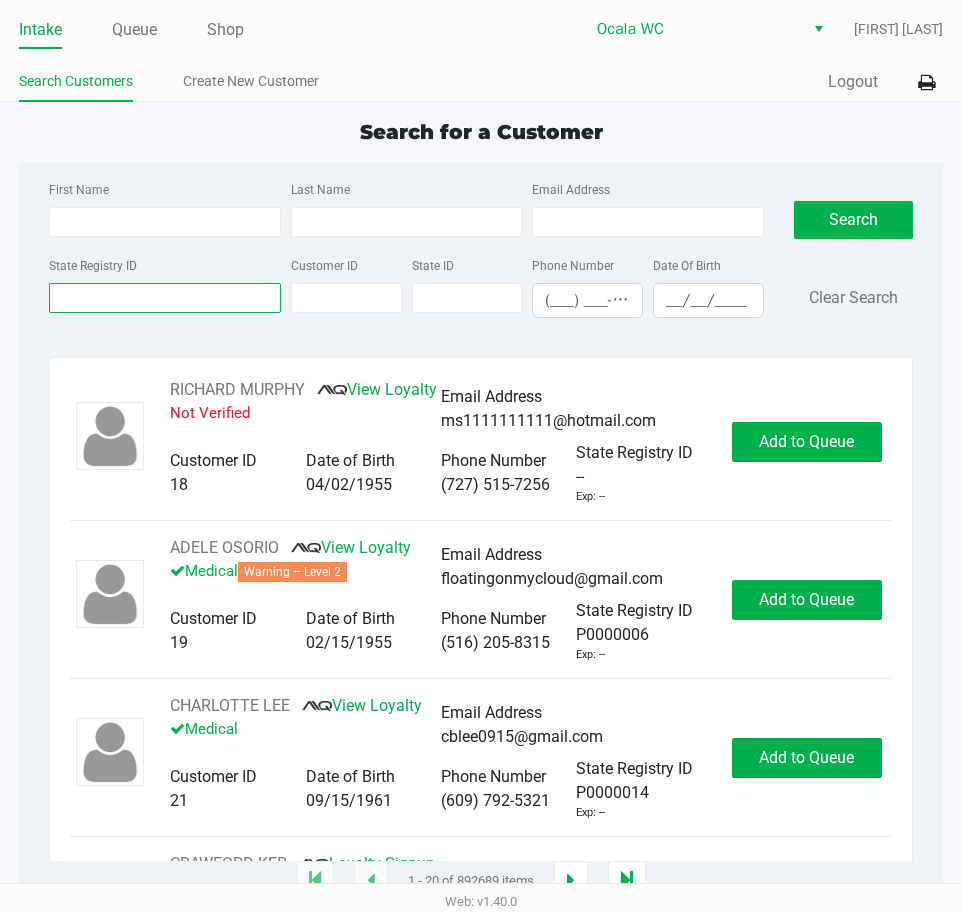 click on "State Registry ID" at bounding box center (165, 298) 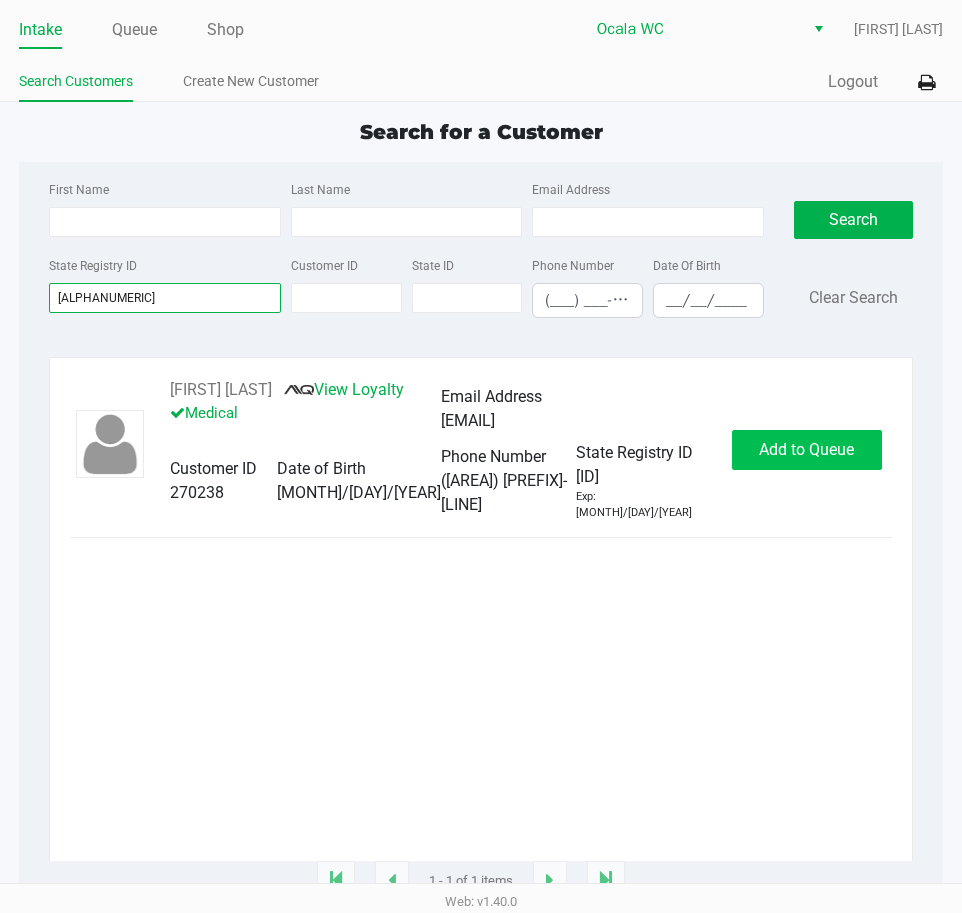 type on "[ALPHANUMERIC]" 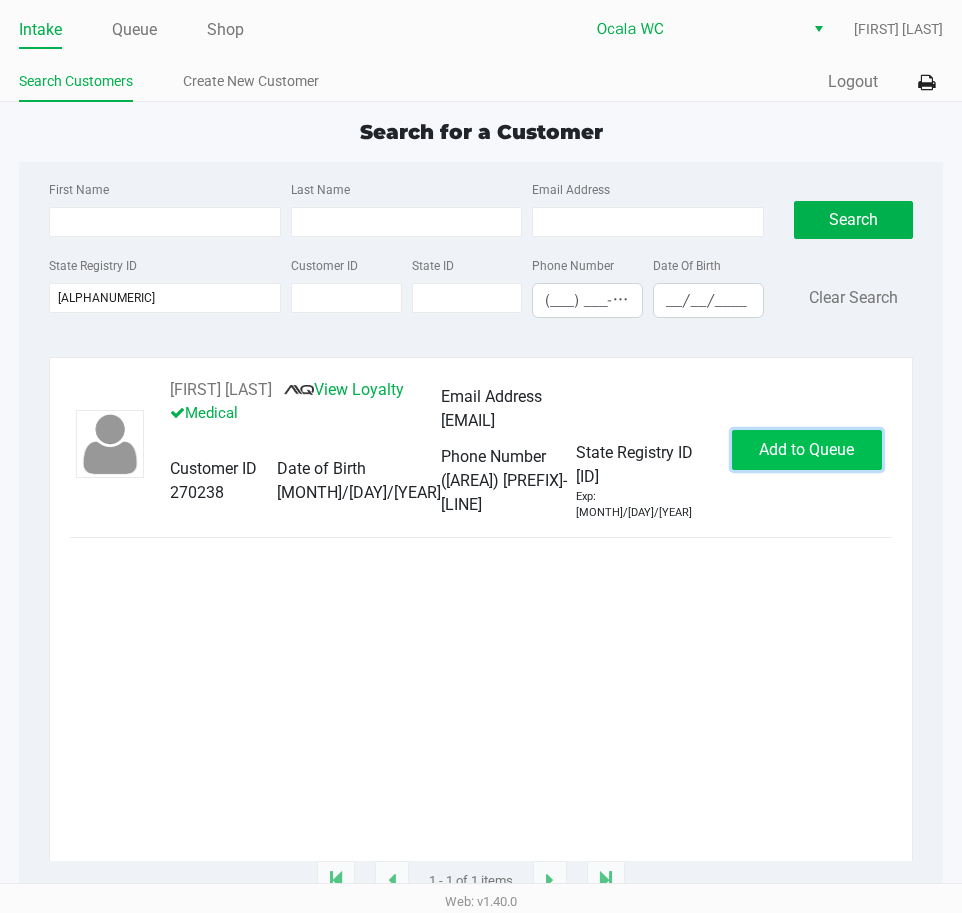 click on "Add to Queue" 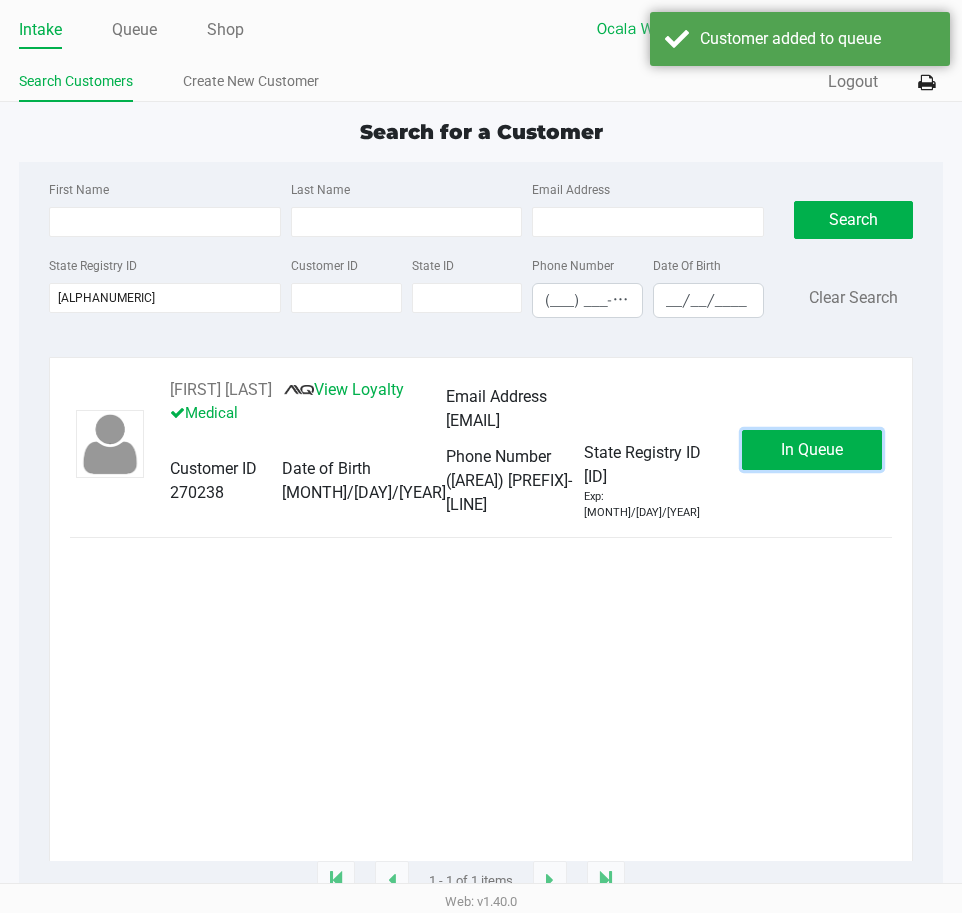 click on "In Queue" 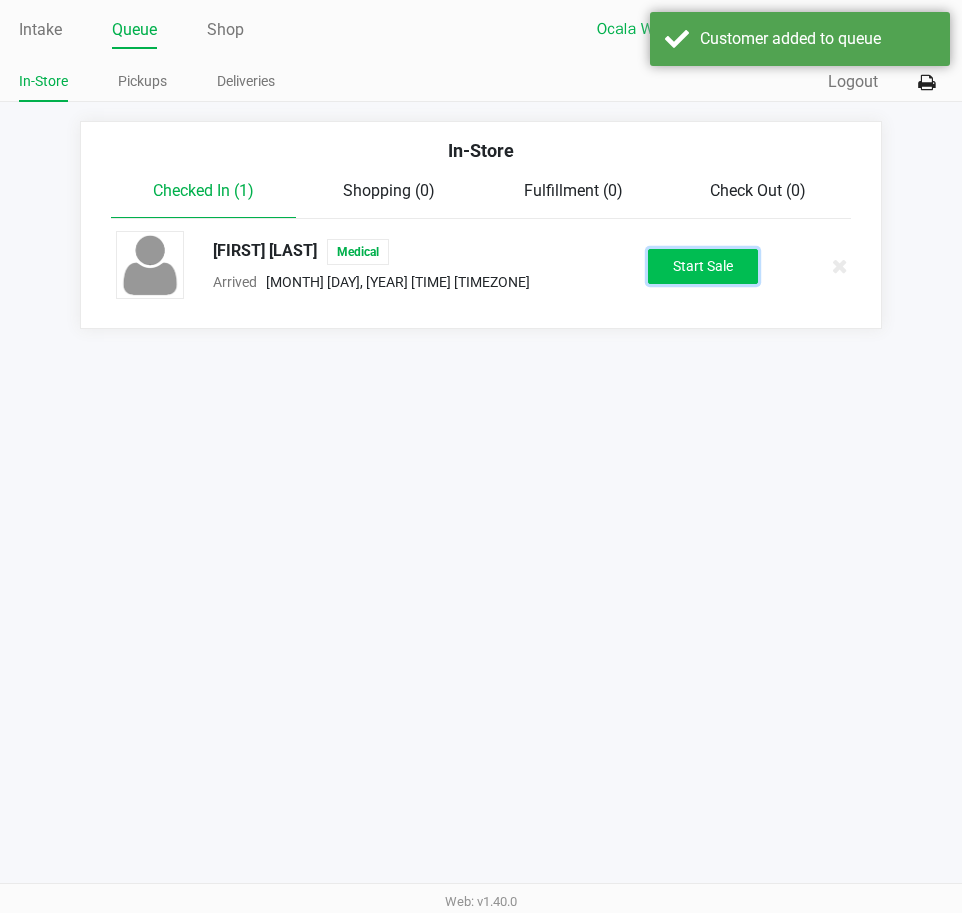 click on "Start Sale" 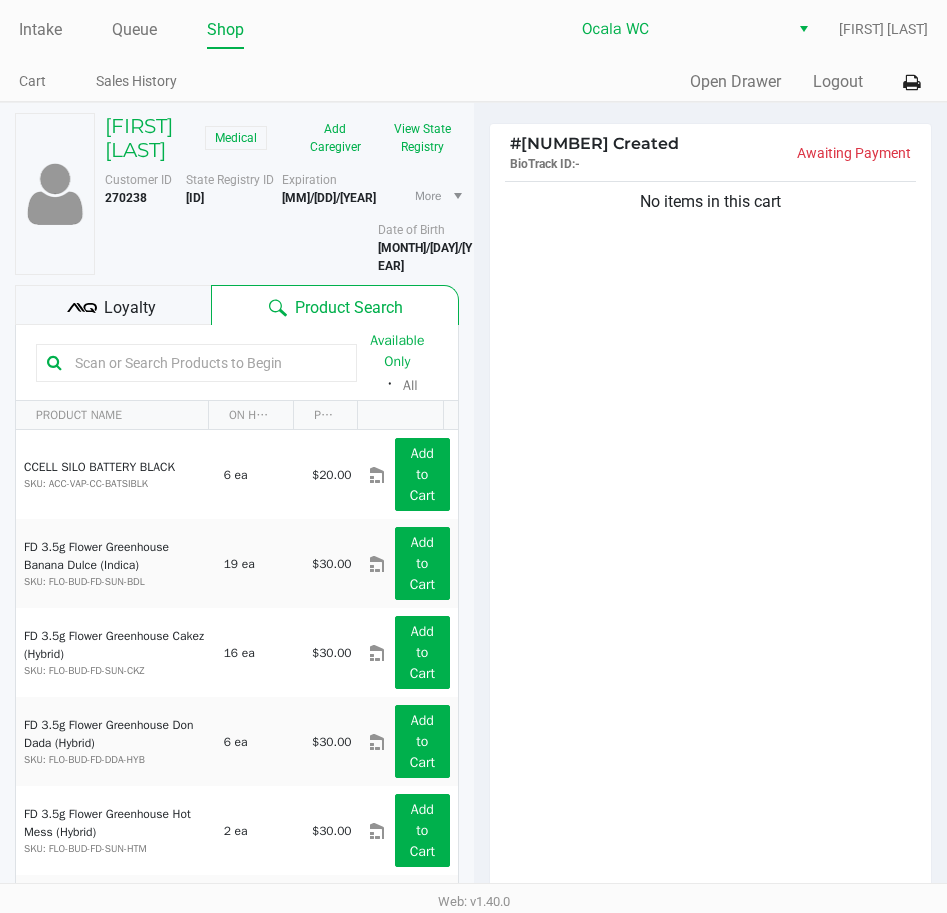 click 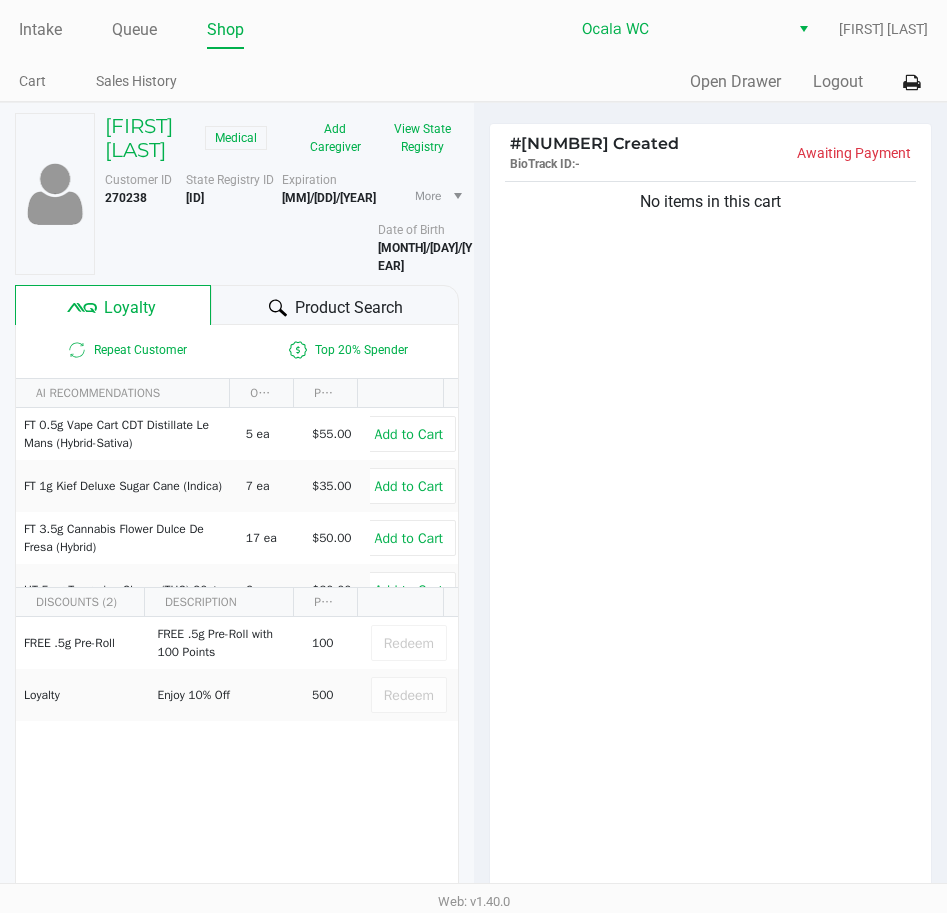 click on "Product Search" 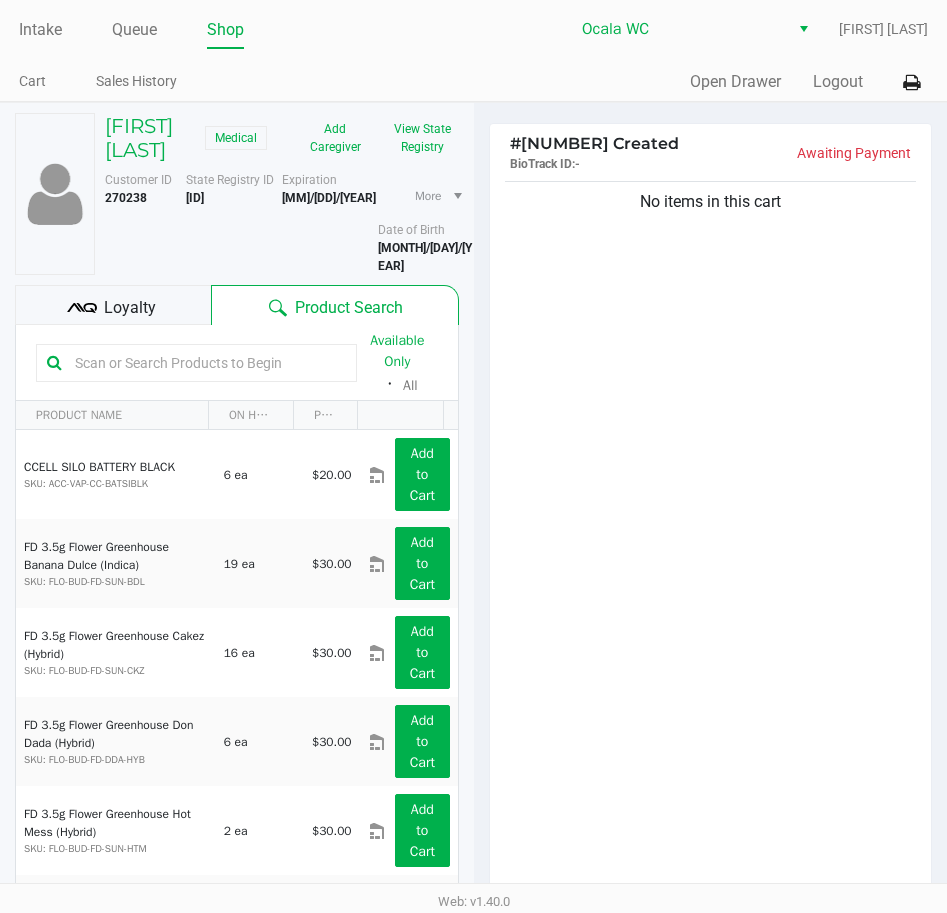 click 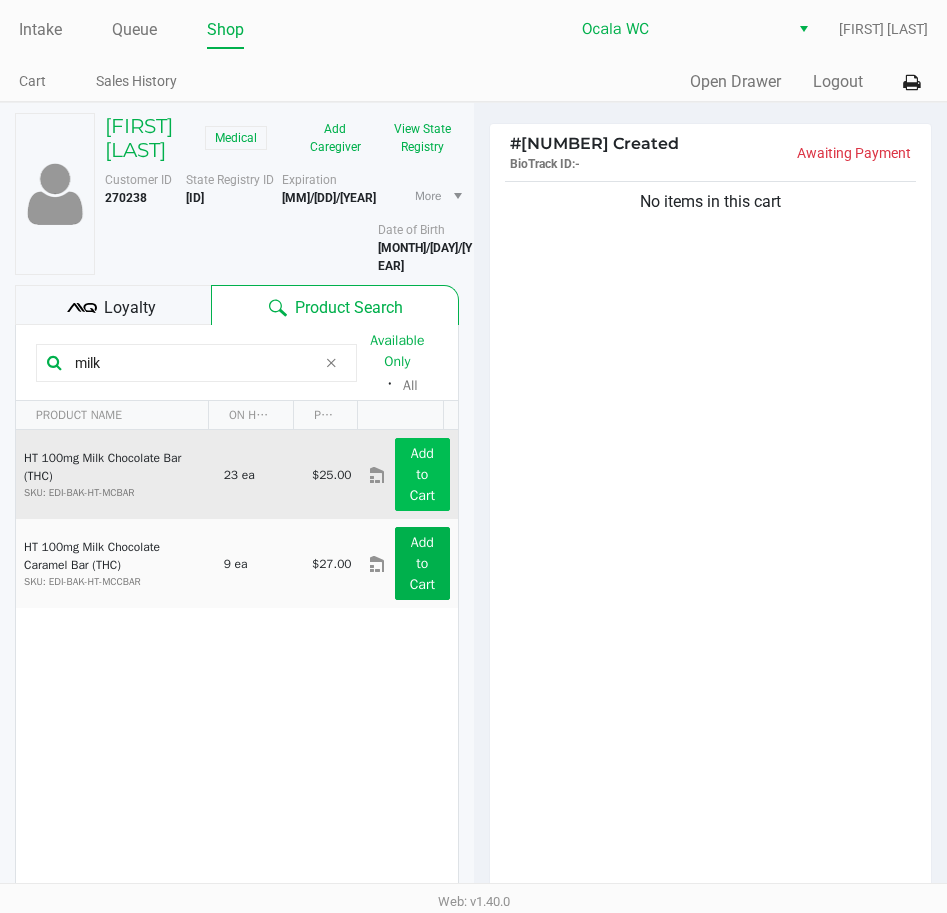 type on "milk" 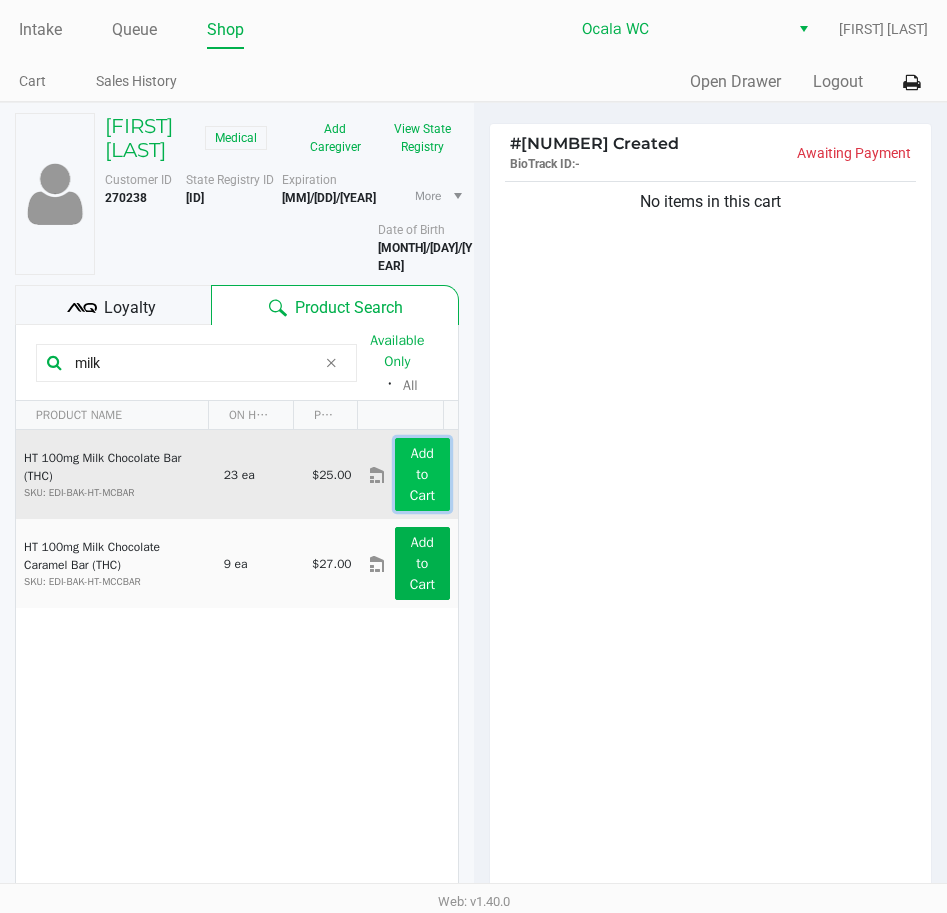 click on "Add to Cart" 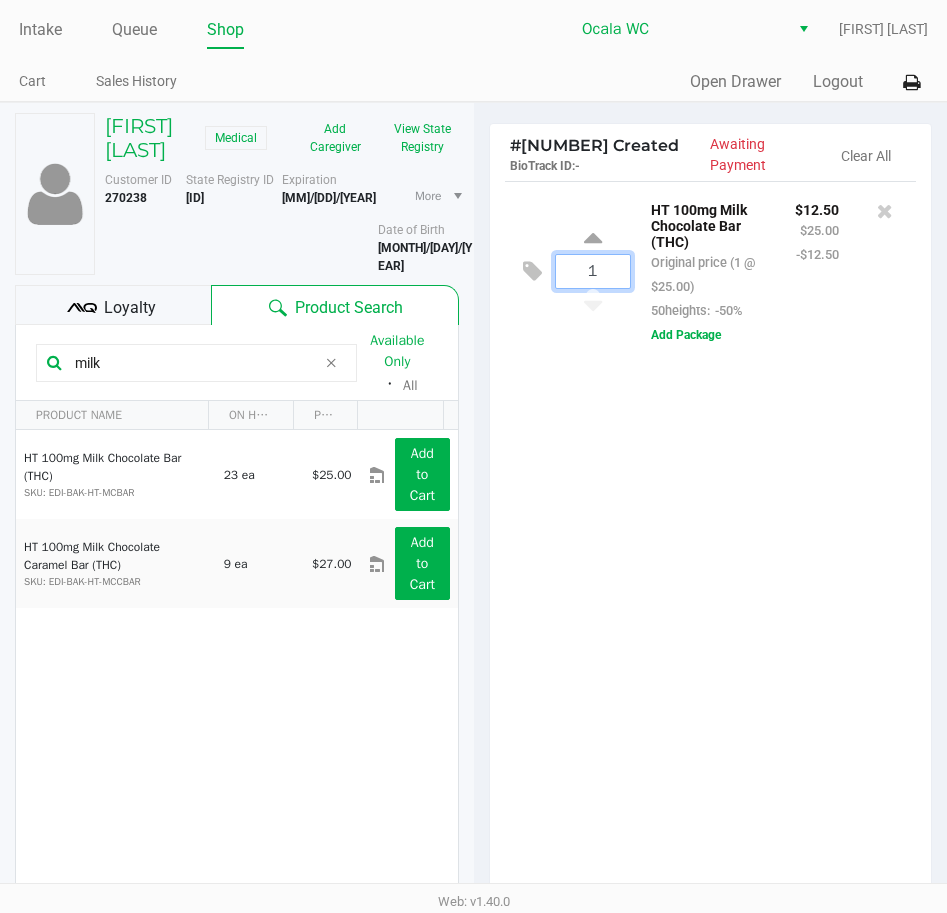 click on "1" at bounding box center [593, 271] 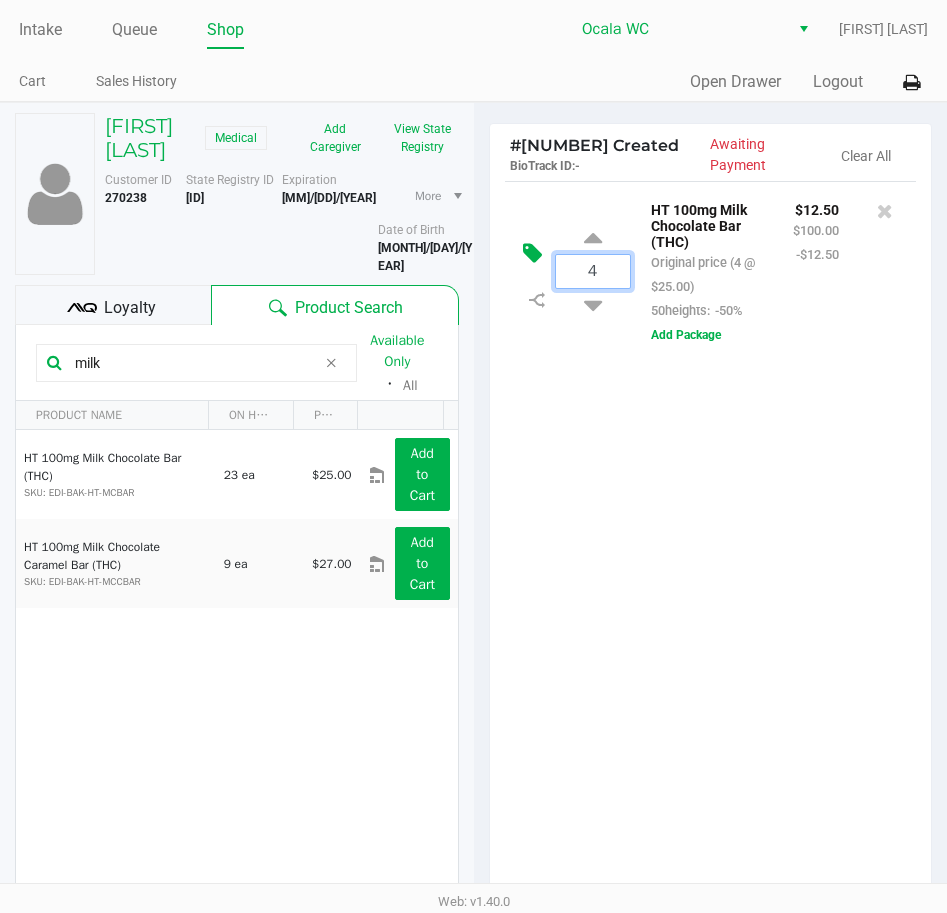 type on "4" 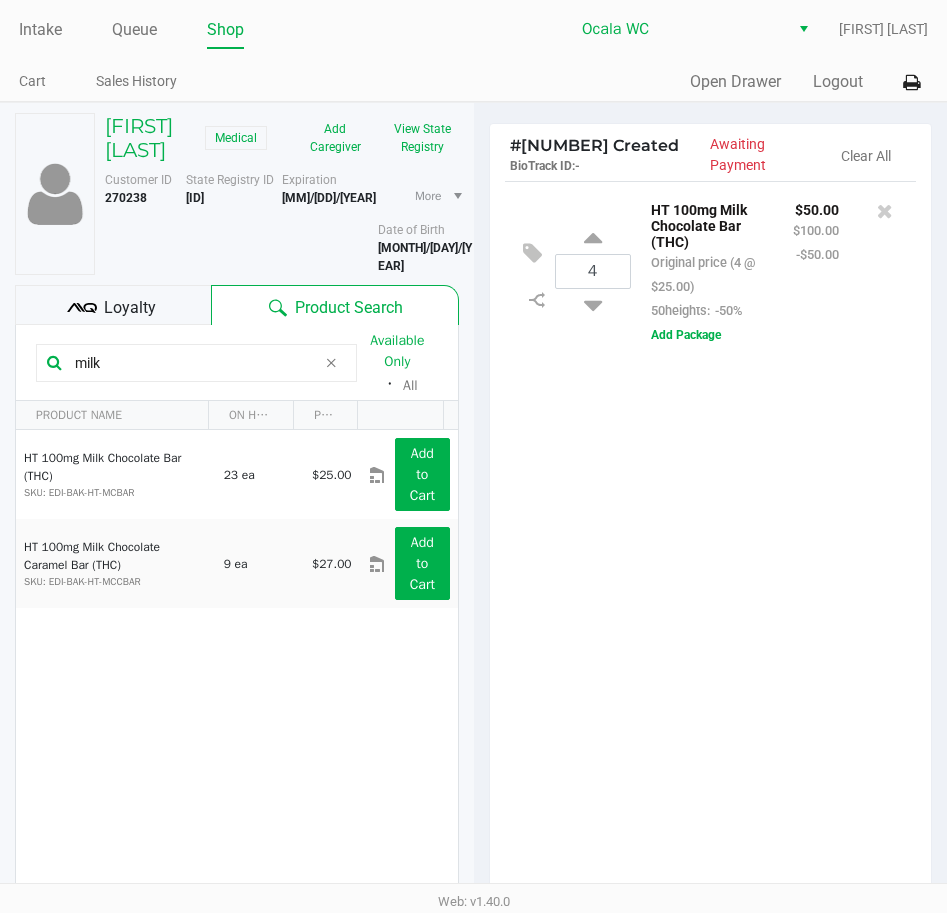 drag, startPoint x: 152, startPoint y: 356, endPoint x: 0, endPoint y: 357, distance: 152.0033 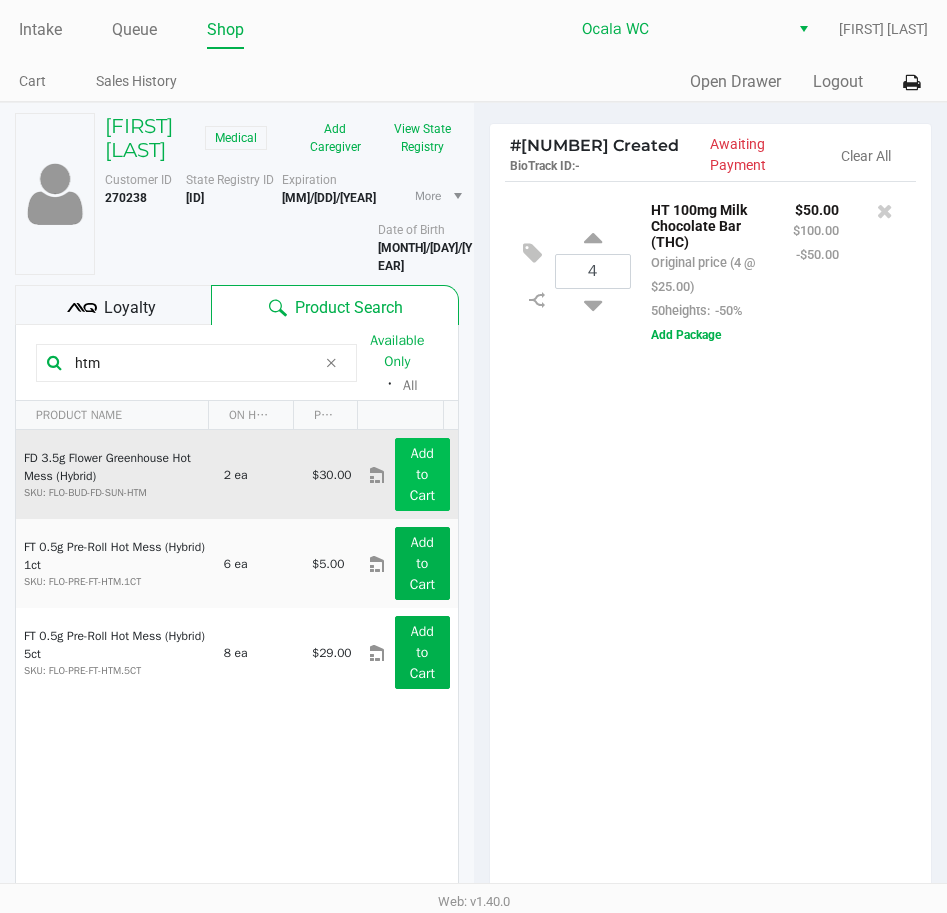 type on "htm" 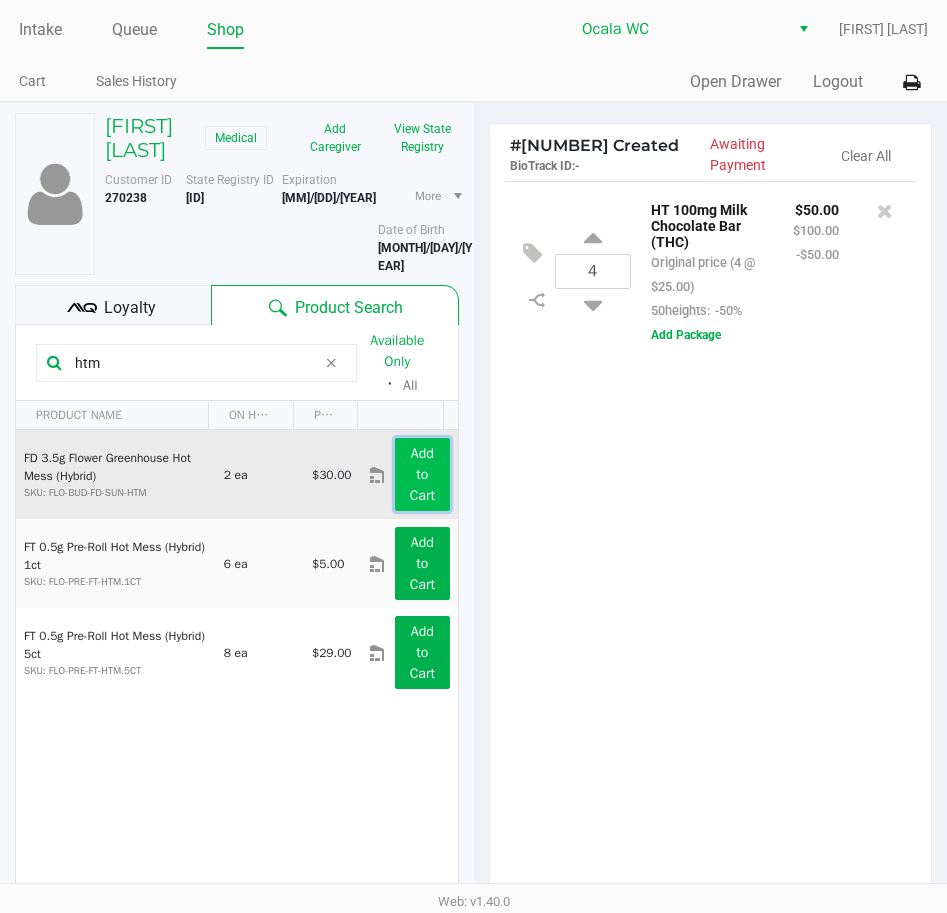 click on "Add to Cart" 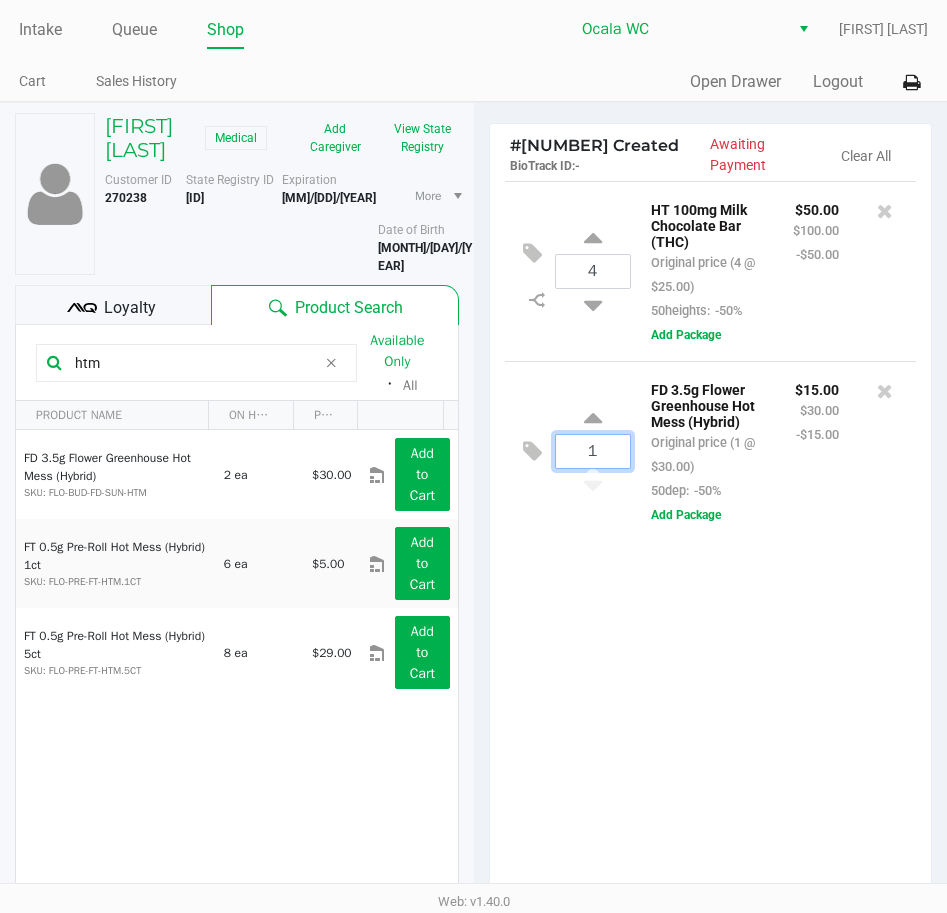 click on "1" at bounding box center (593, 451) 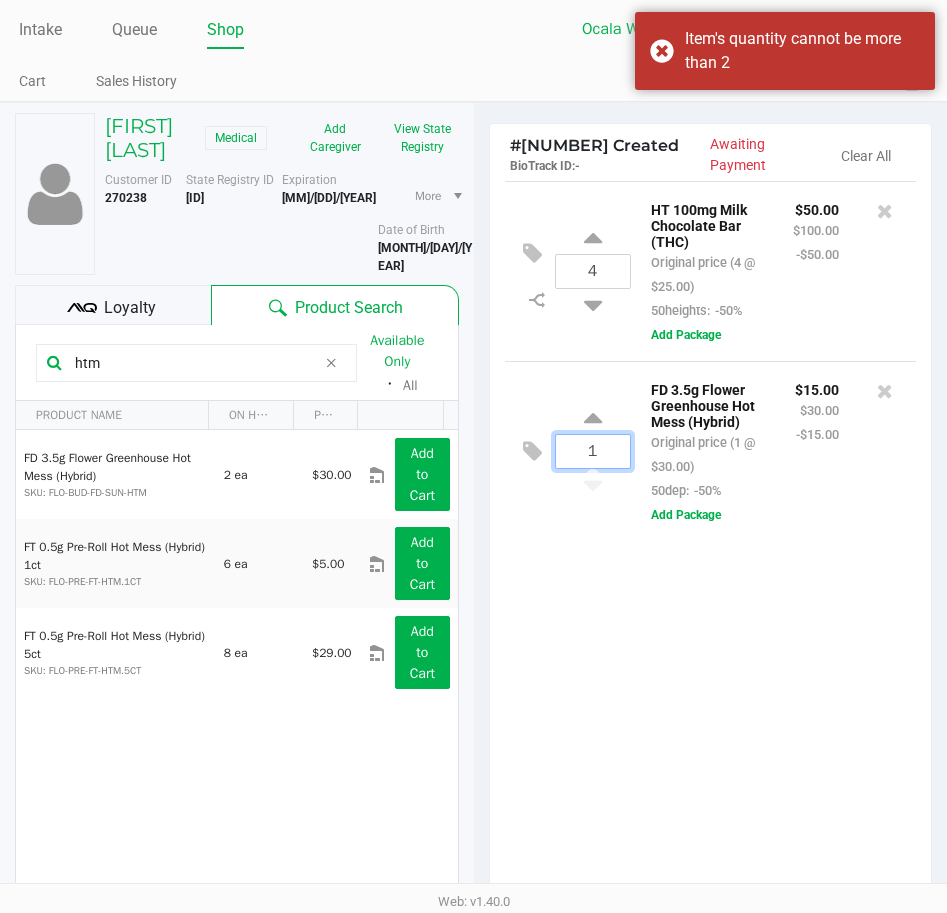 click on "1" at bounding box center [593, 451] 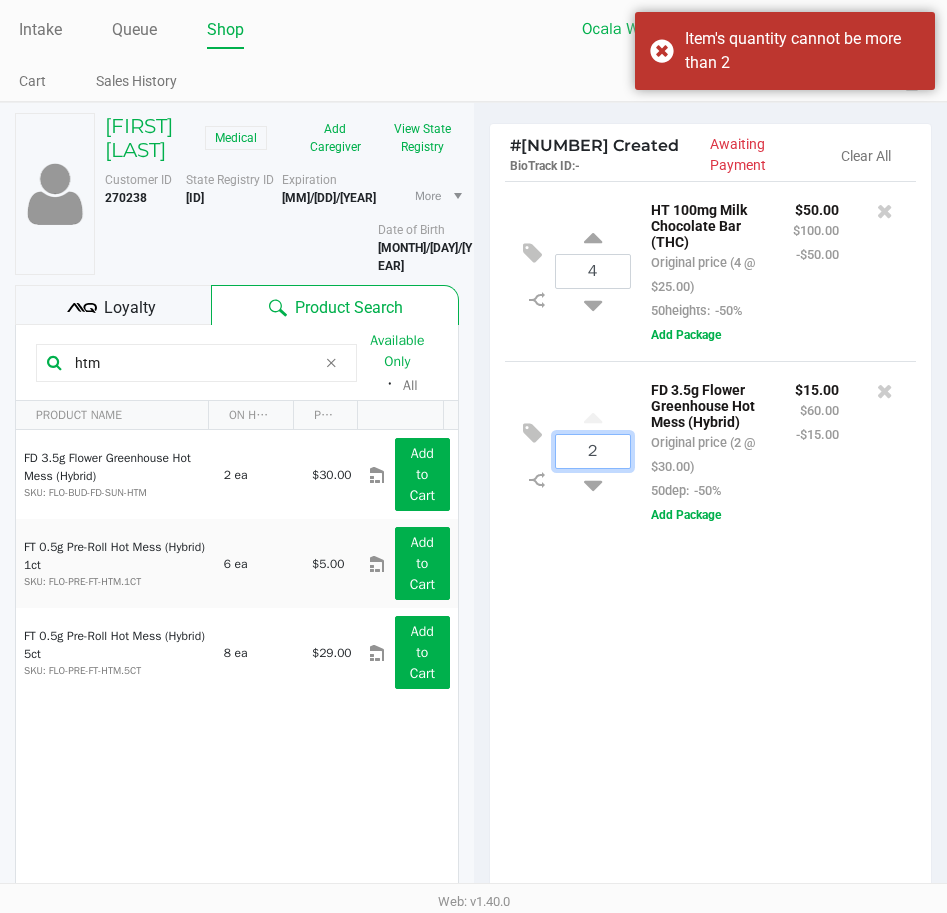 type on "2" 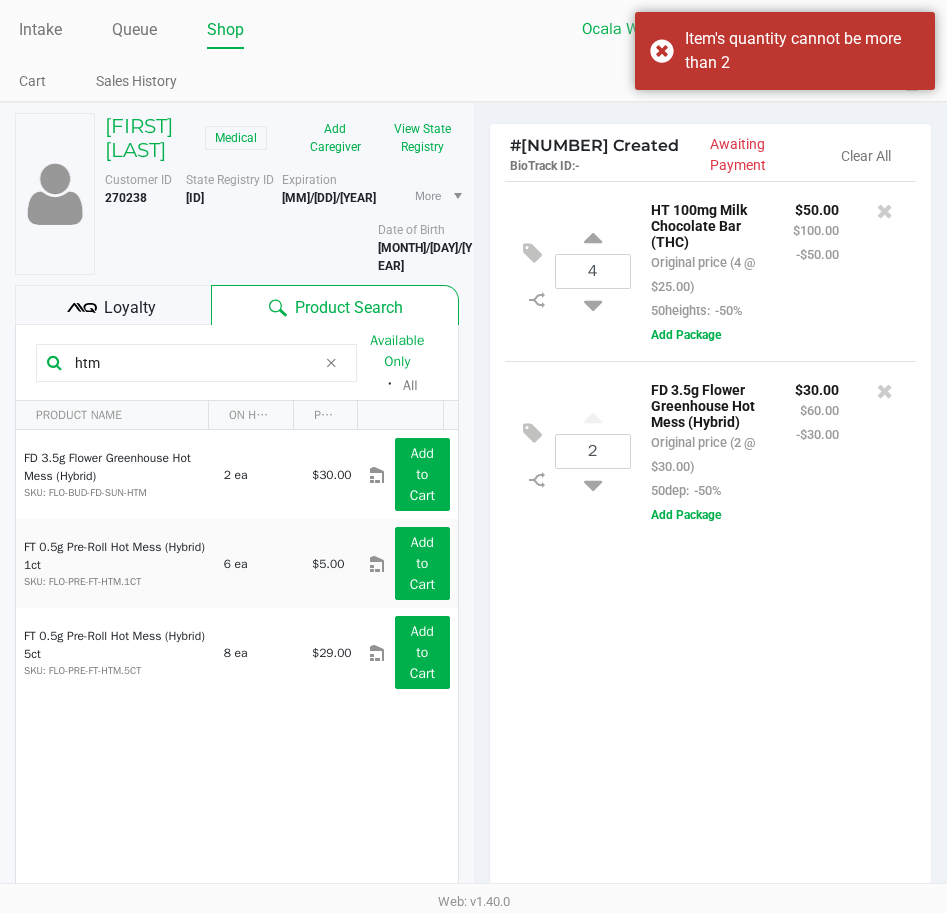 drag, startPoint x: 145, startPoint y: 375, endPoint x: 30, endPoint y: 373, distance: 115.01739 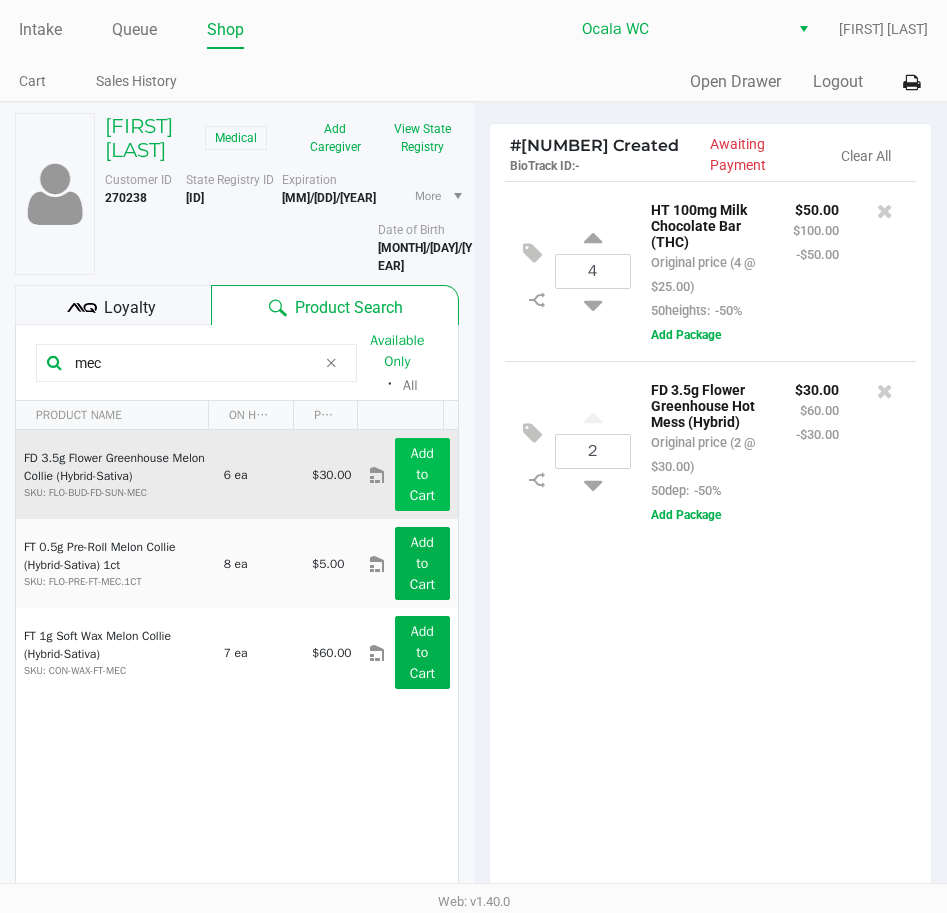 type on "mec" 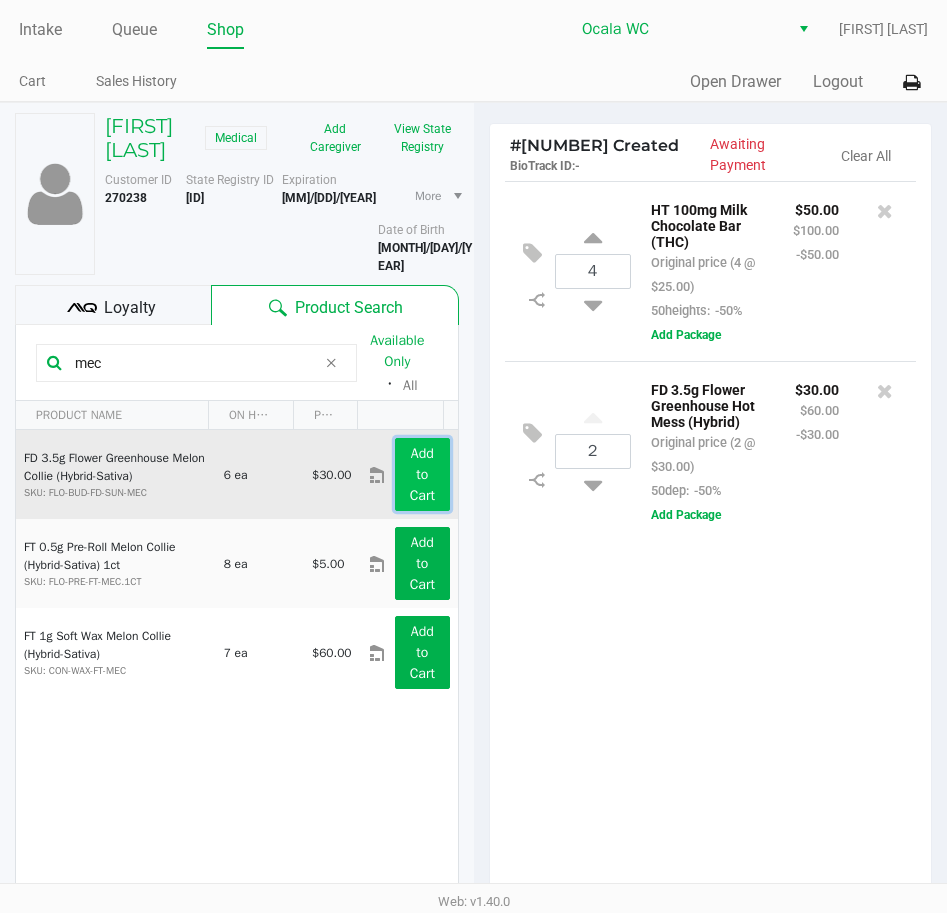 click on "Add to Cart" 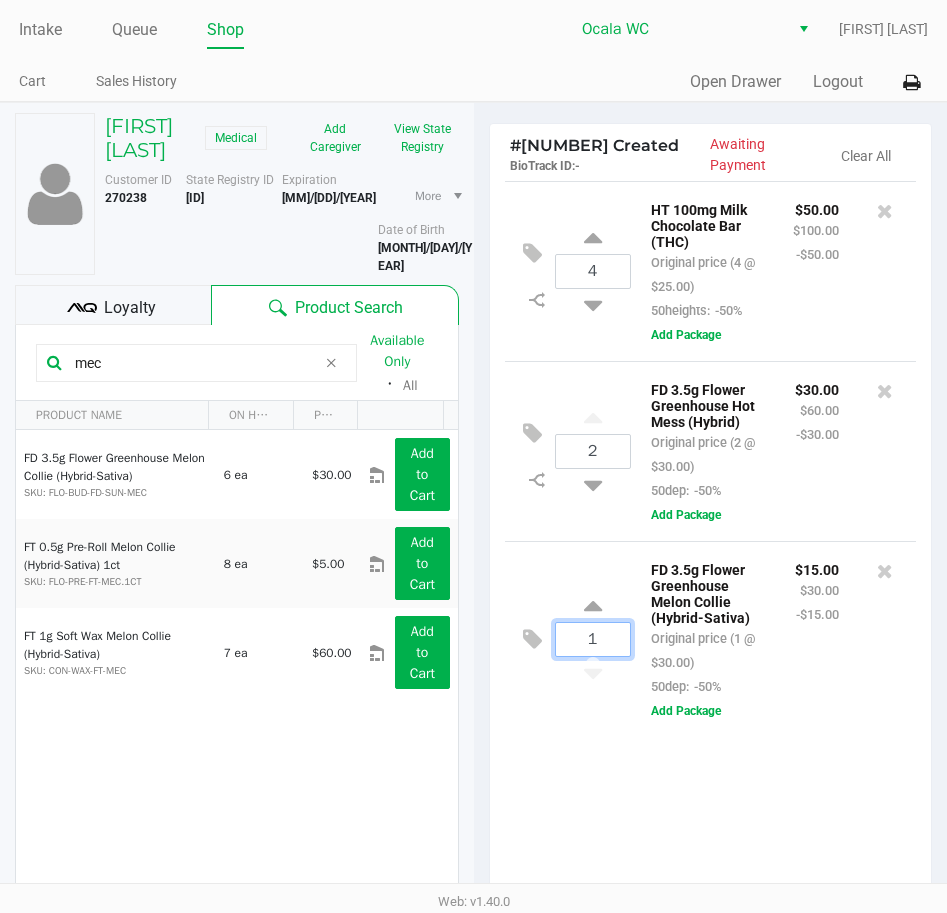 click on "1" at bounding box center (593, 639) 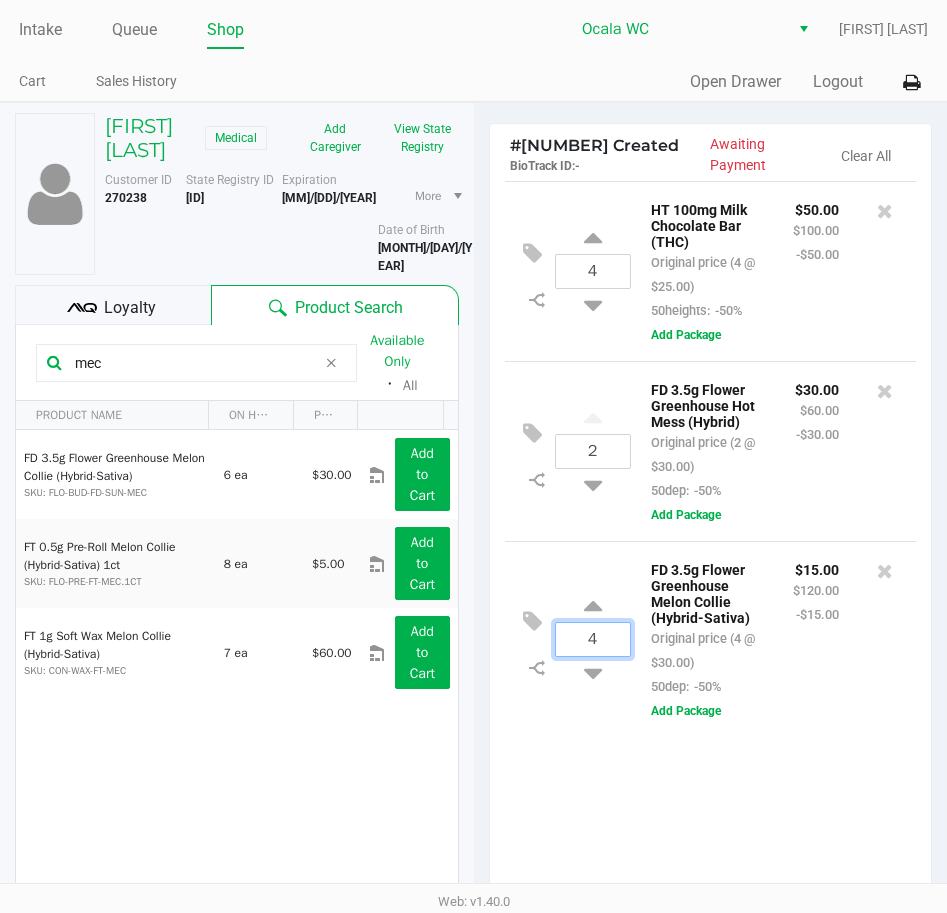 type on "4" 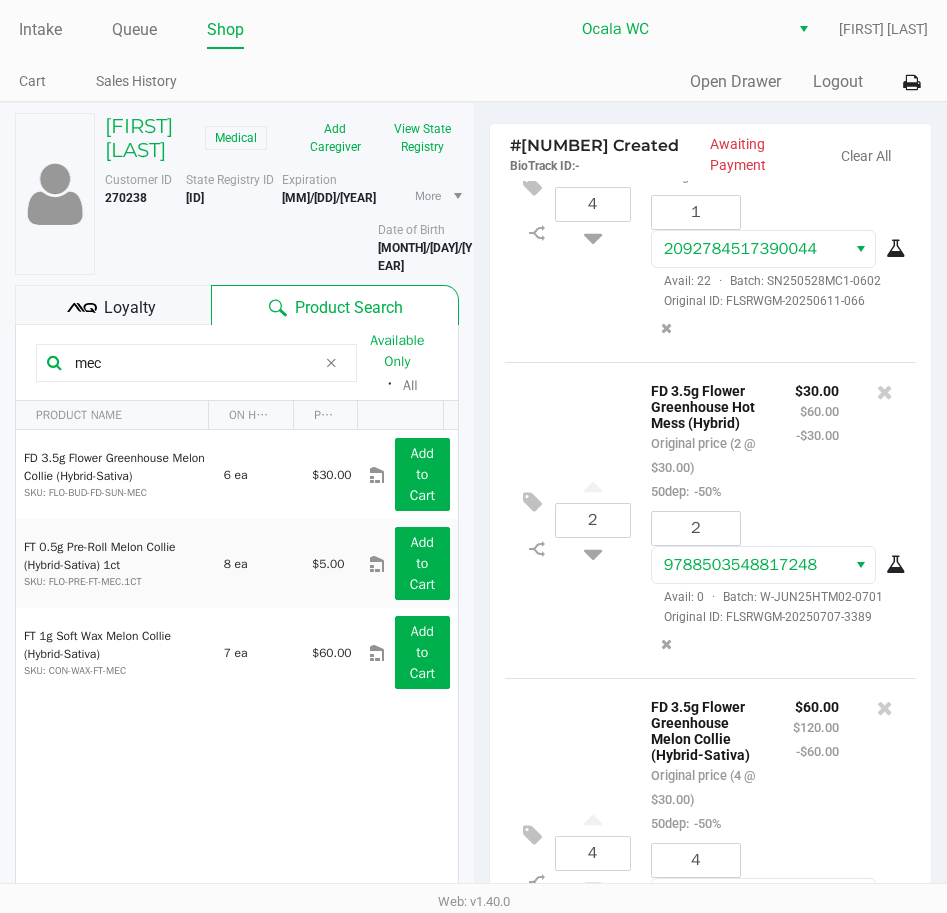 scroll, scrollTop: 271, scrollLeft: 0, axis: vertical 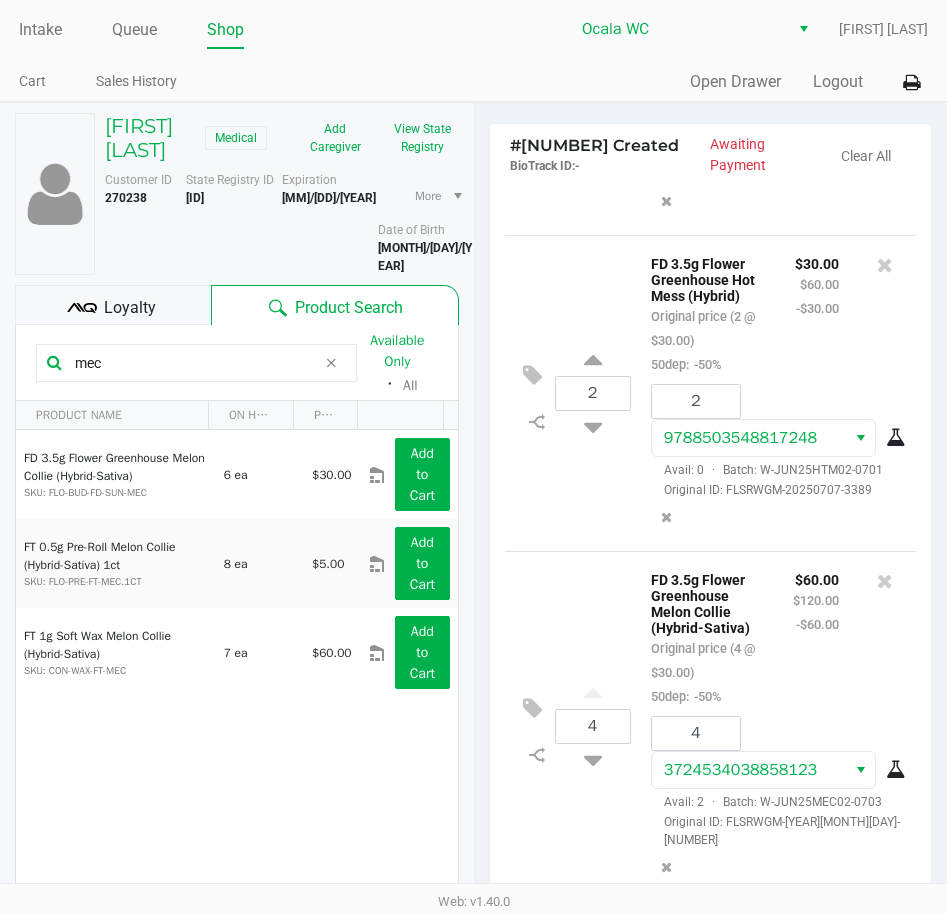 click on "Loyalty" 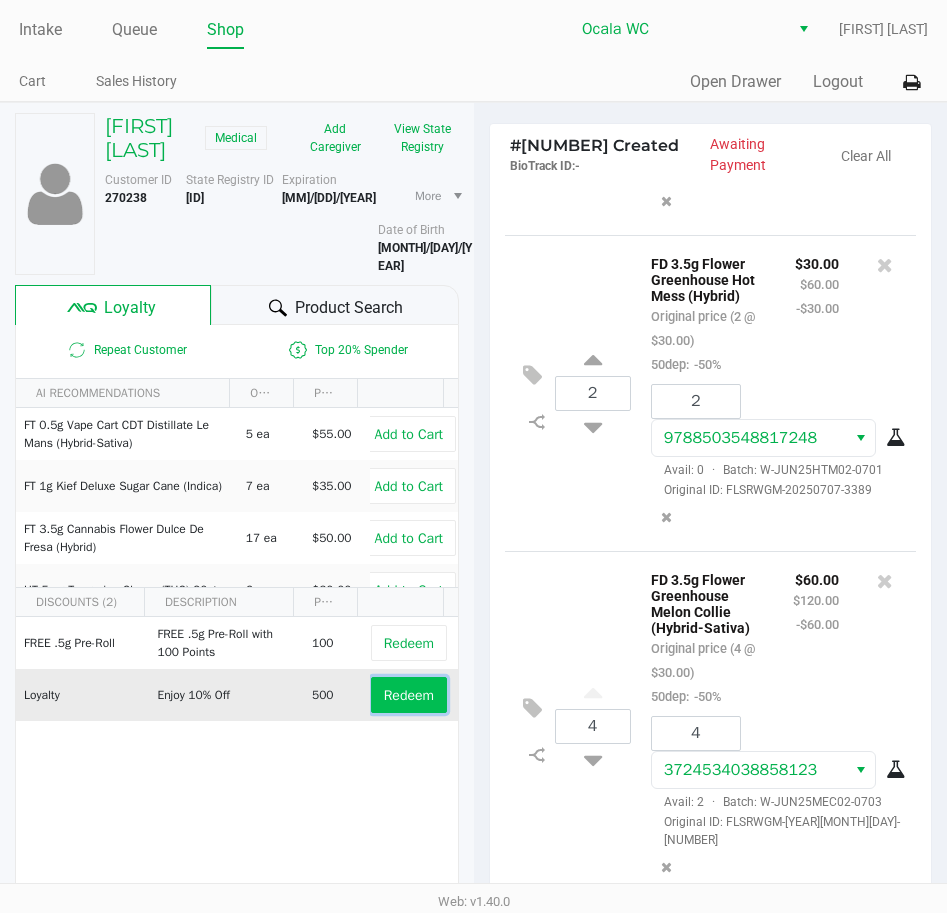 click on "Redeem" 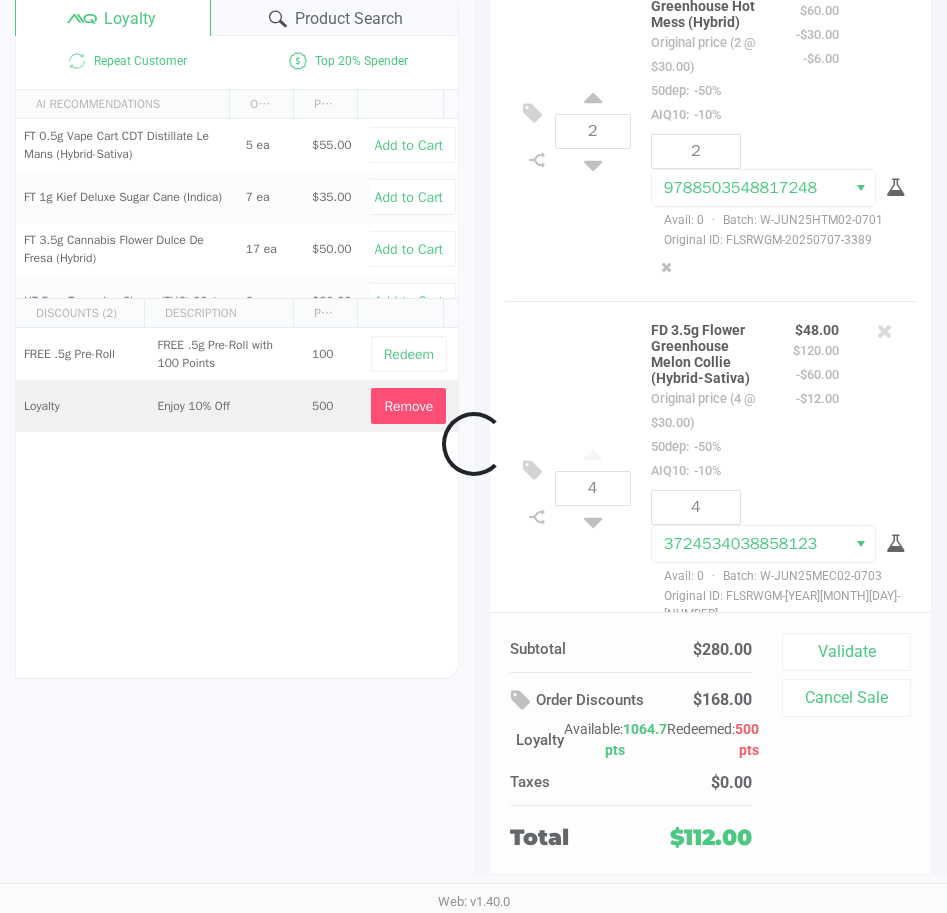 scroll, scrollTop: 300, scrollLeft: 0, axis: vertical 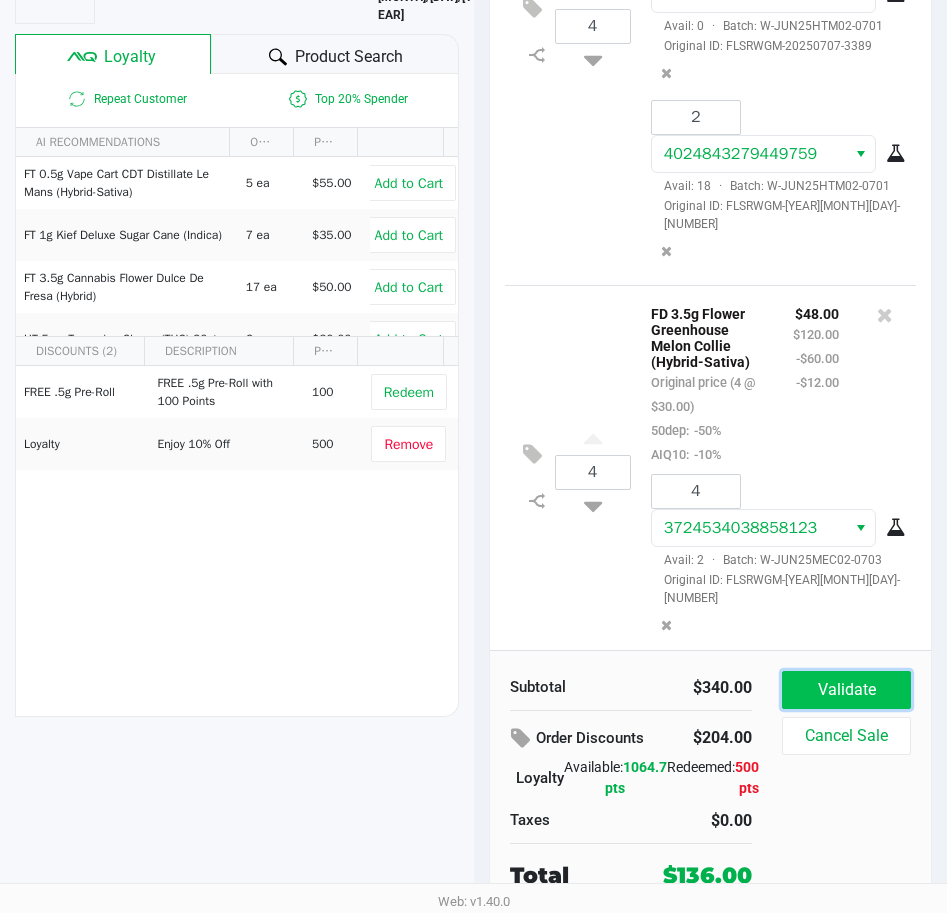 click on "Validate" 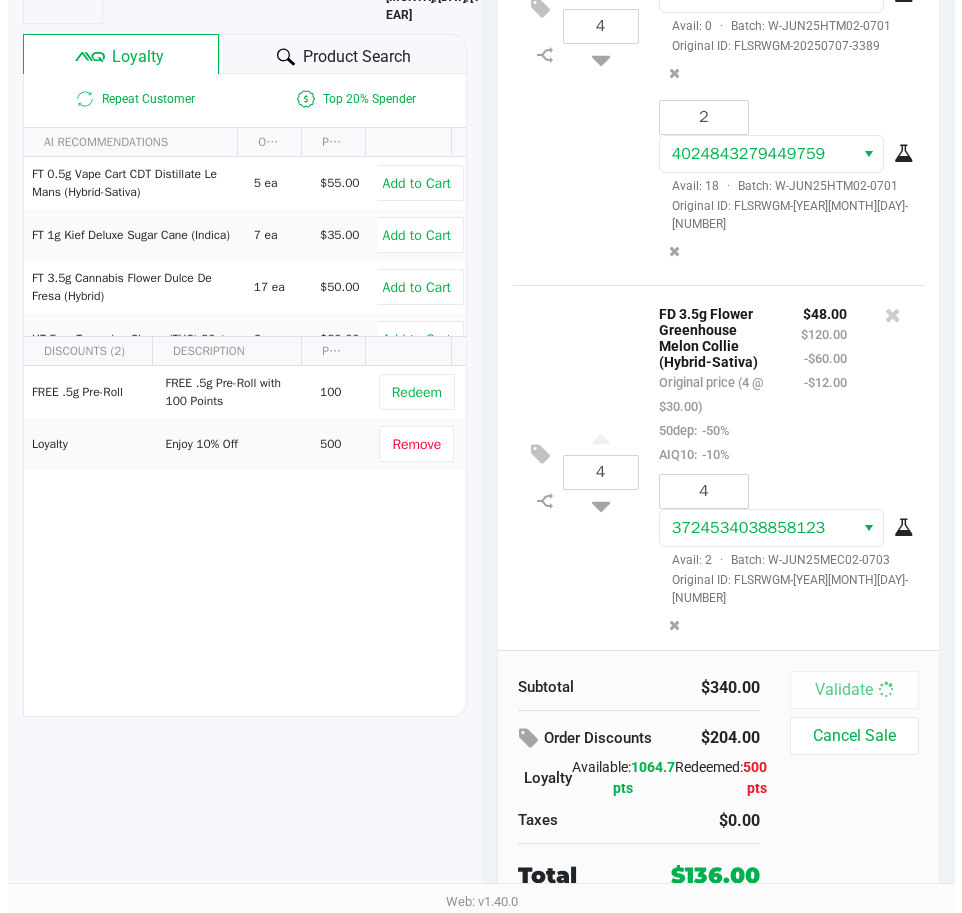 scroll, scrollTop: 0, scrollLeft: 0, axis: both 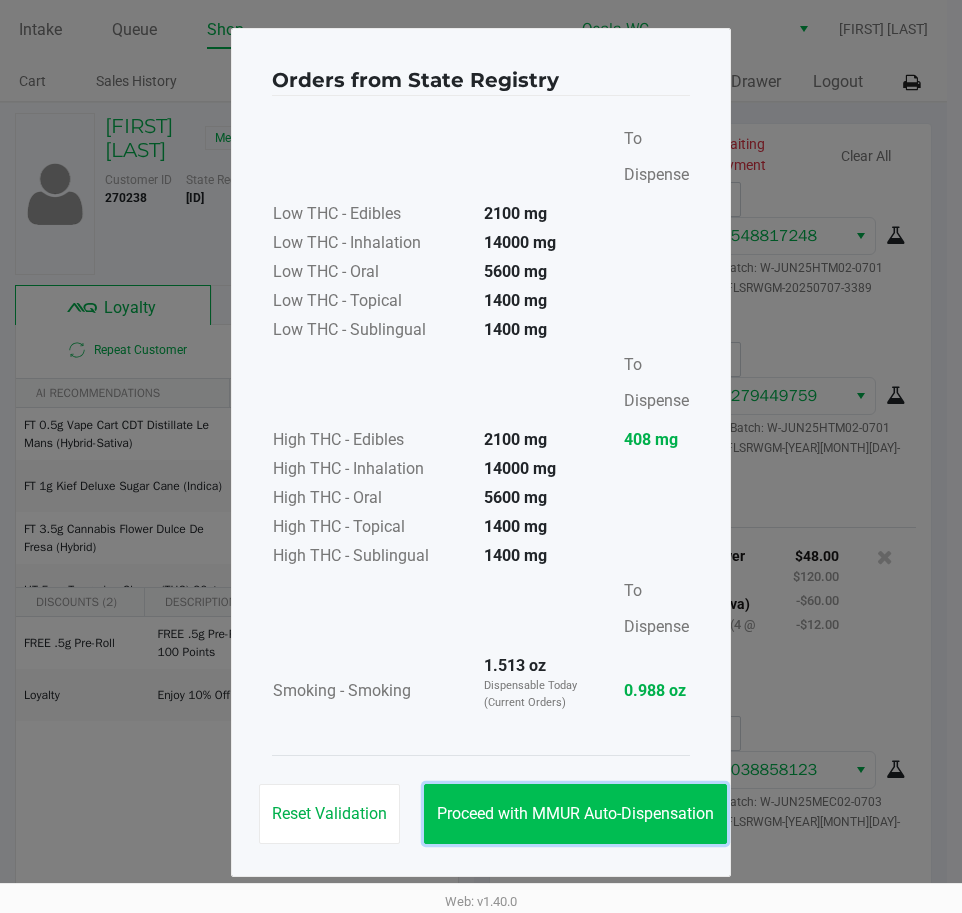 click on "Proceed with MMUR Auto-Dispensation" 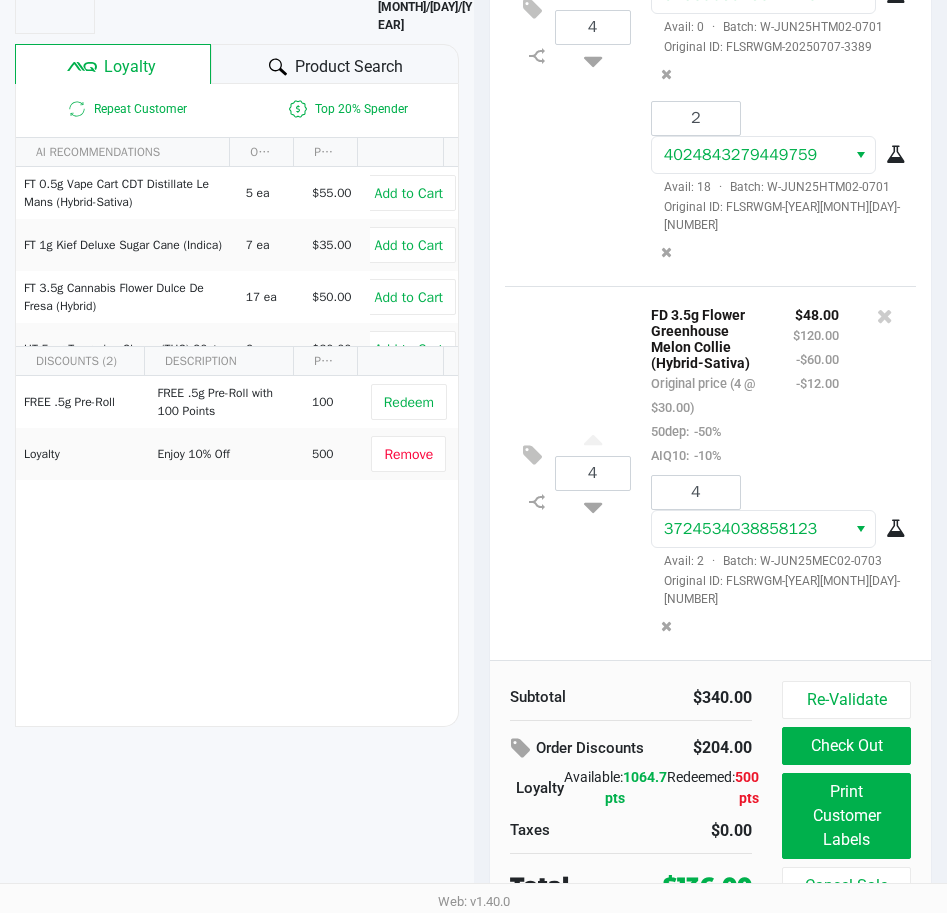 scroll, scrollTop: 254, scrollLeft: 0, axis: vertical 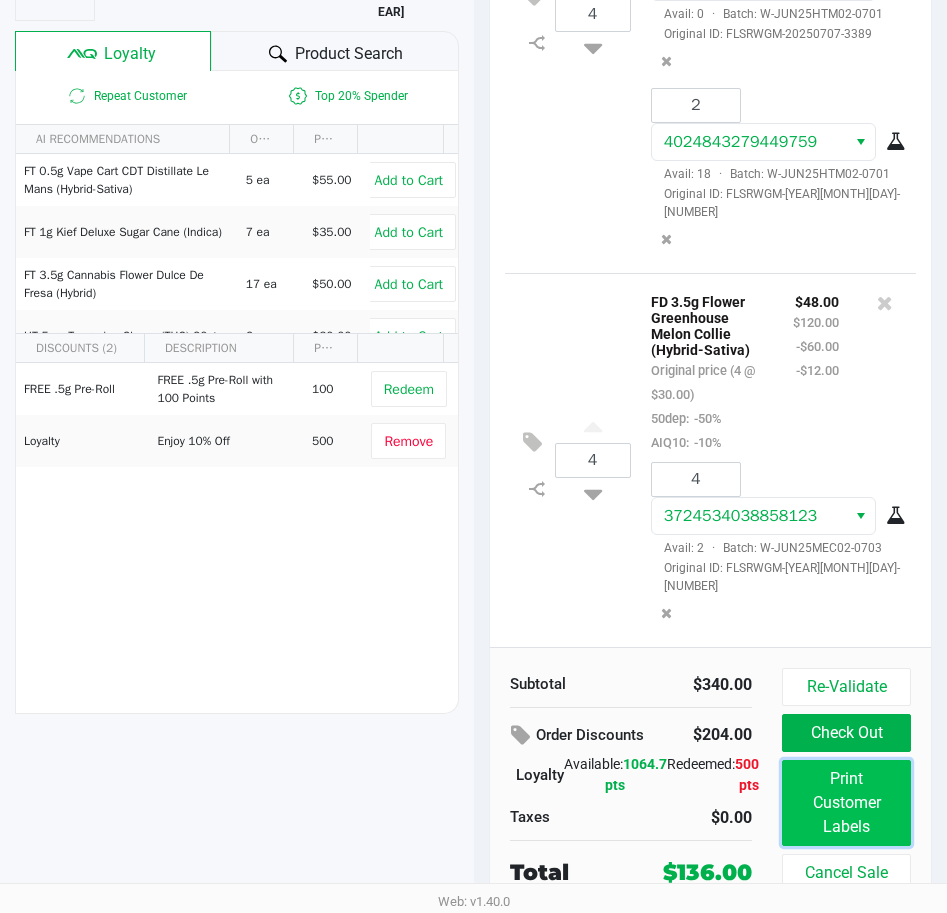 click on "Print Customer Labels" 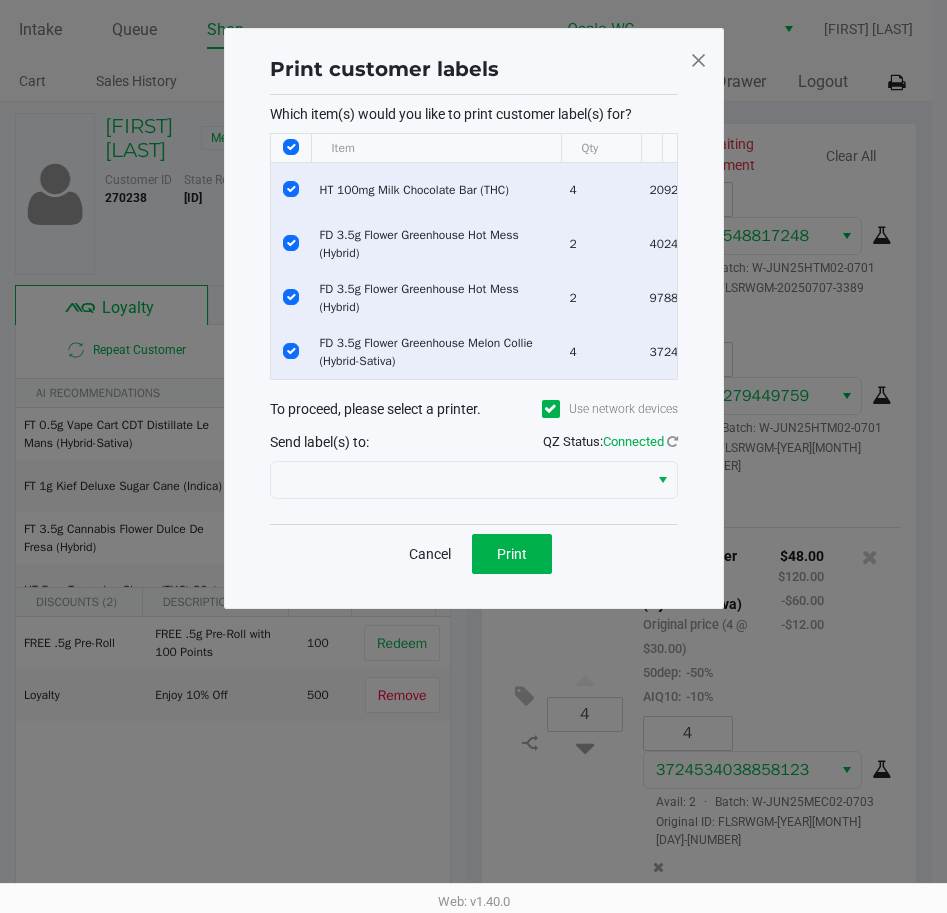 scroll, scrollTop: 0, scrollLeft: 0, axis: both 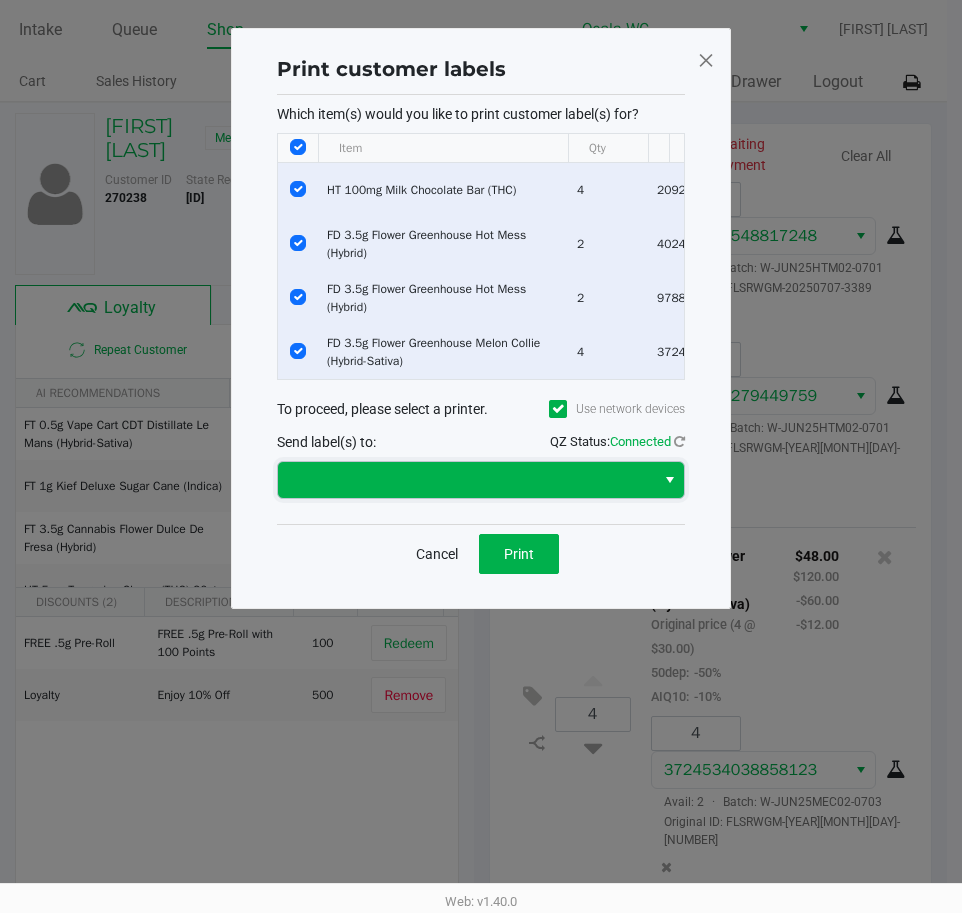 click at bounding box center [466, 480] 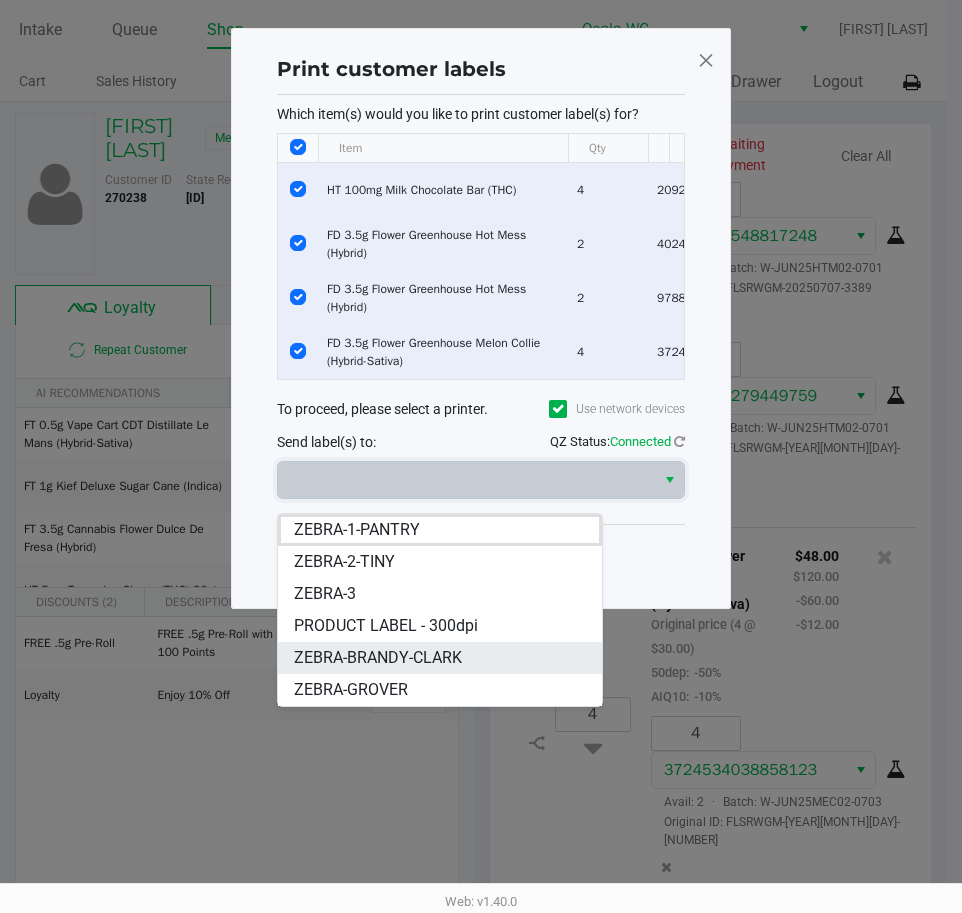 click on "ZEBRA-BRANDY-CLARK" at bounding box center [378, 658] 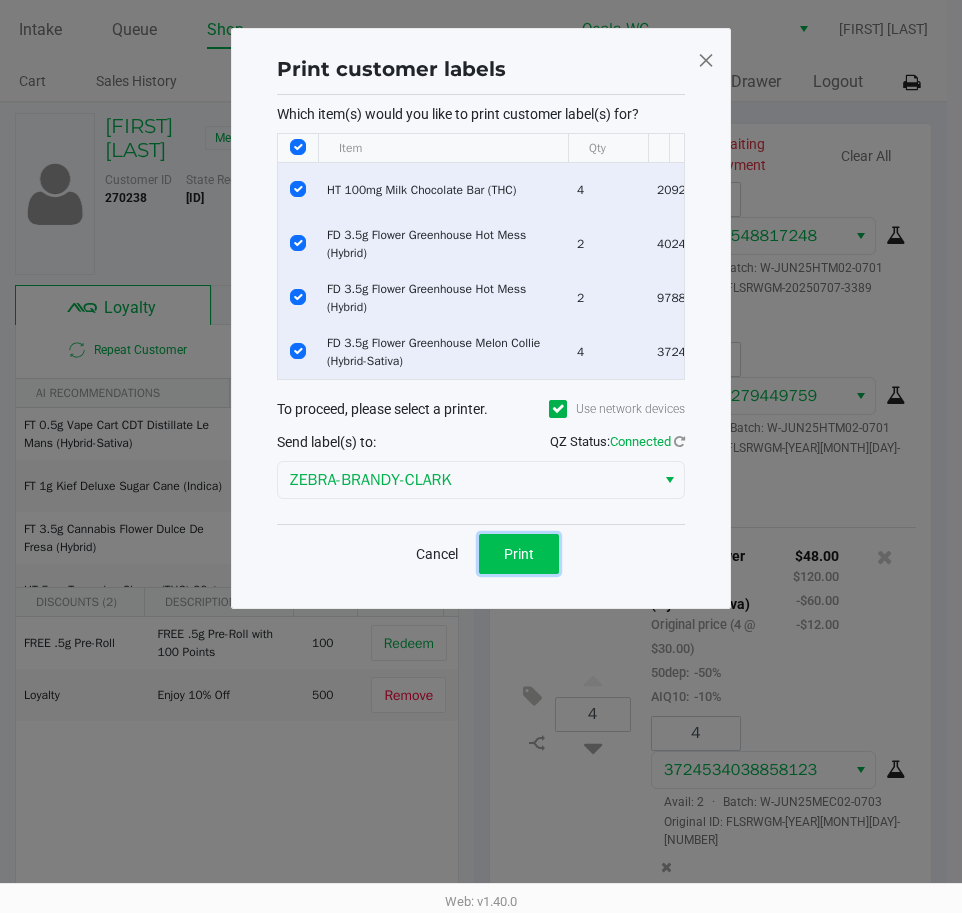 click on "Print" 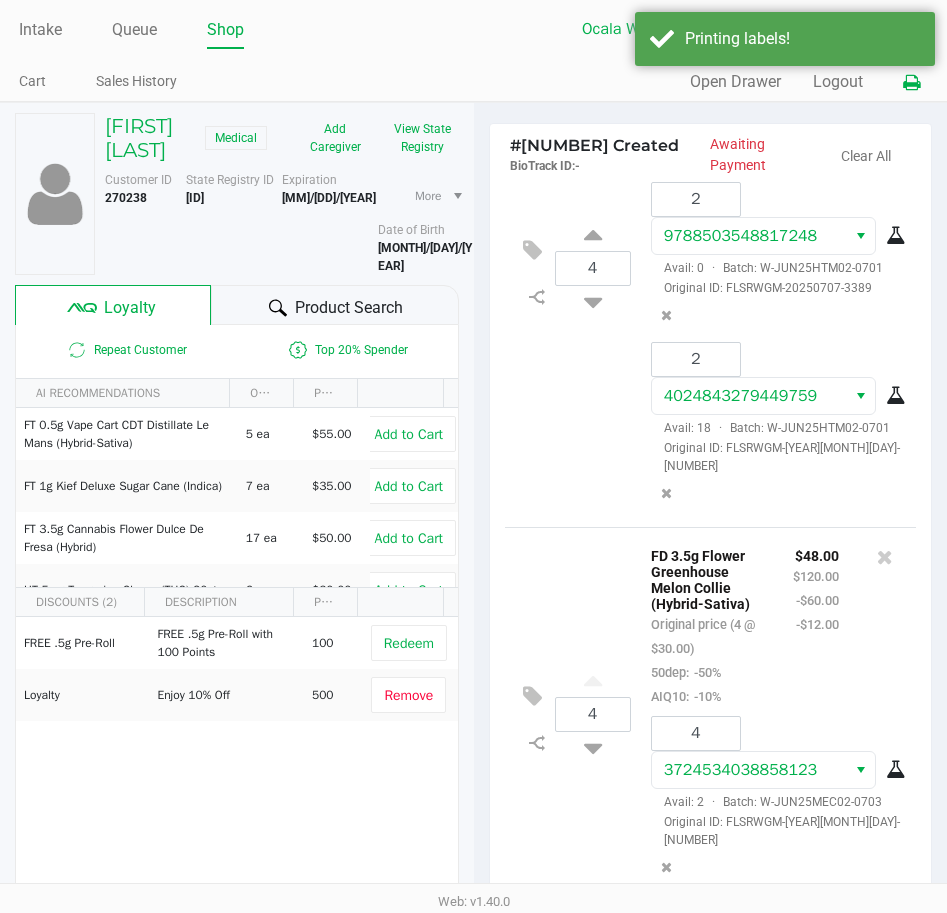 click 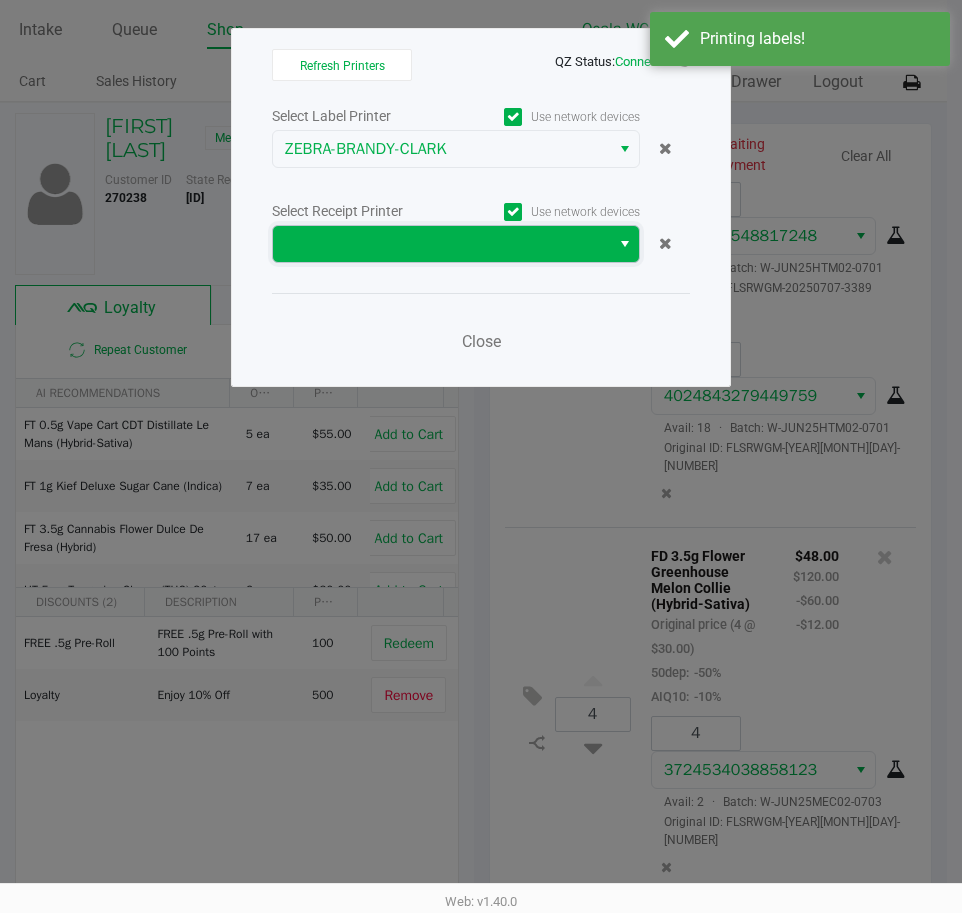 click at bounding box center [441, 244] 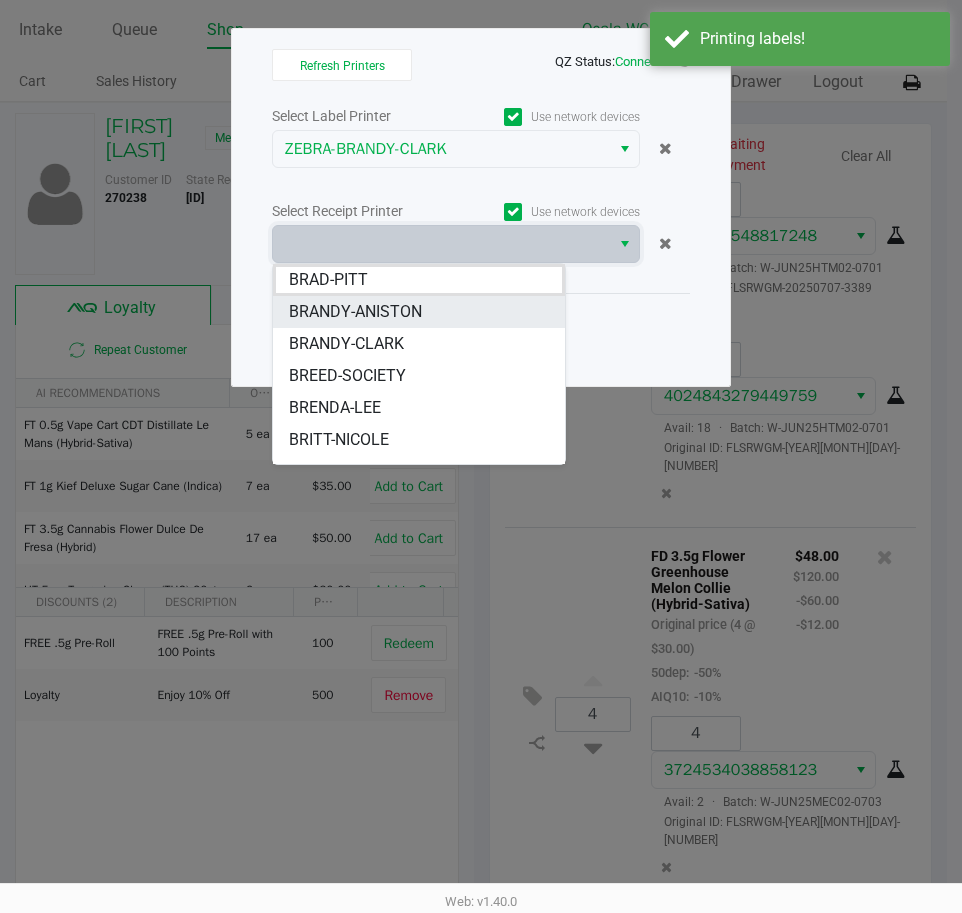 click on "BRANDY-ANISTON" at bounding box center (355, 312) 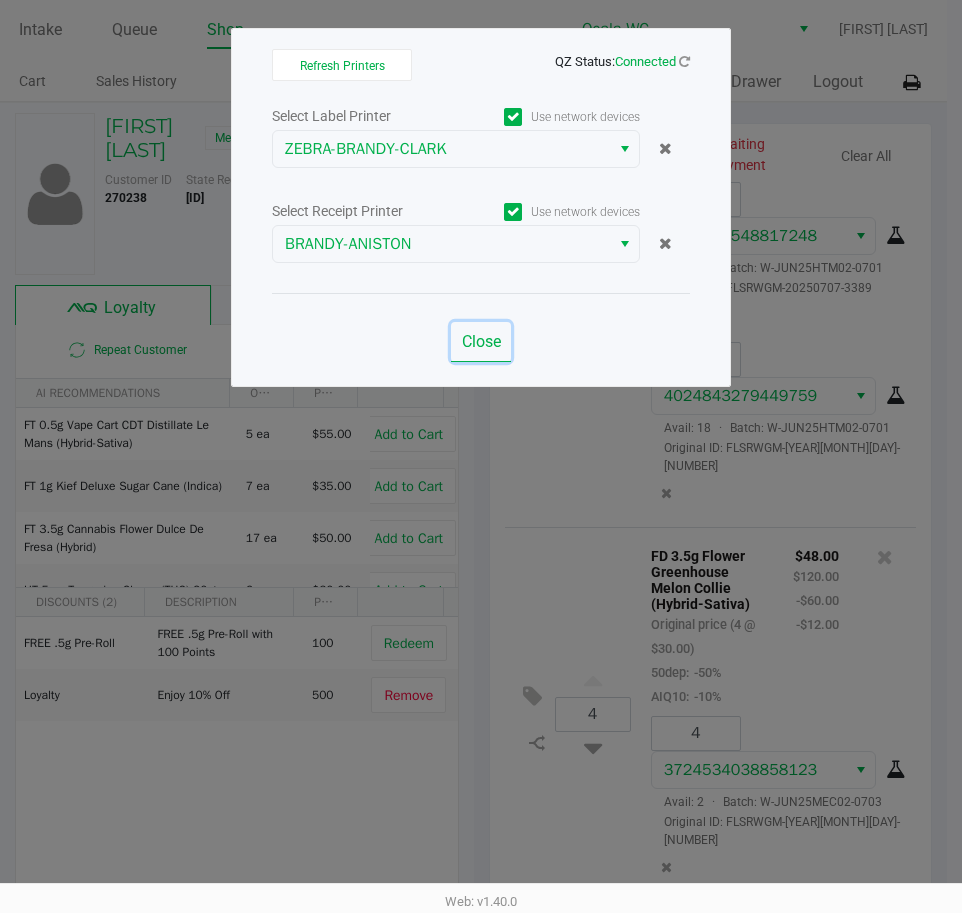 click on "Close" 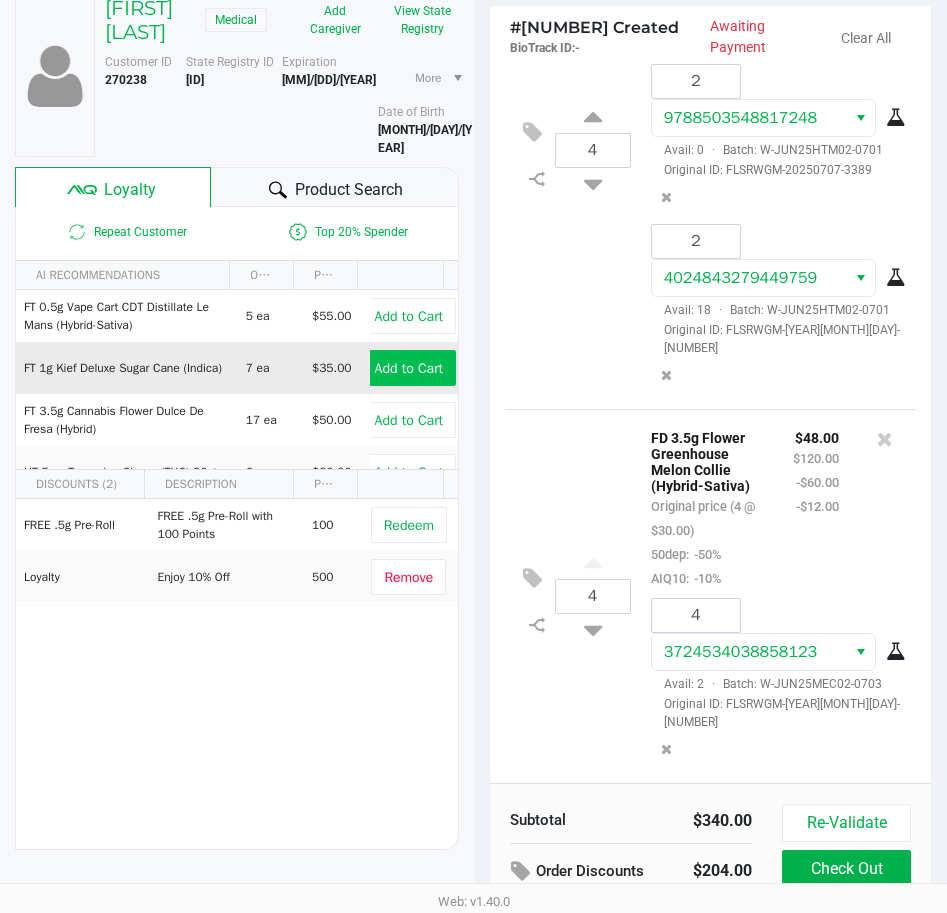scroll, scrollTop: 254, scrollLeft: 0, axis: vertical 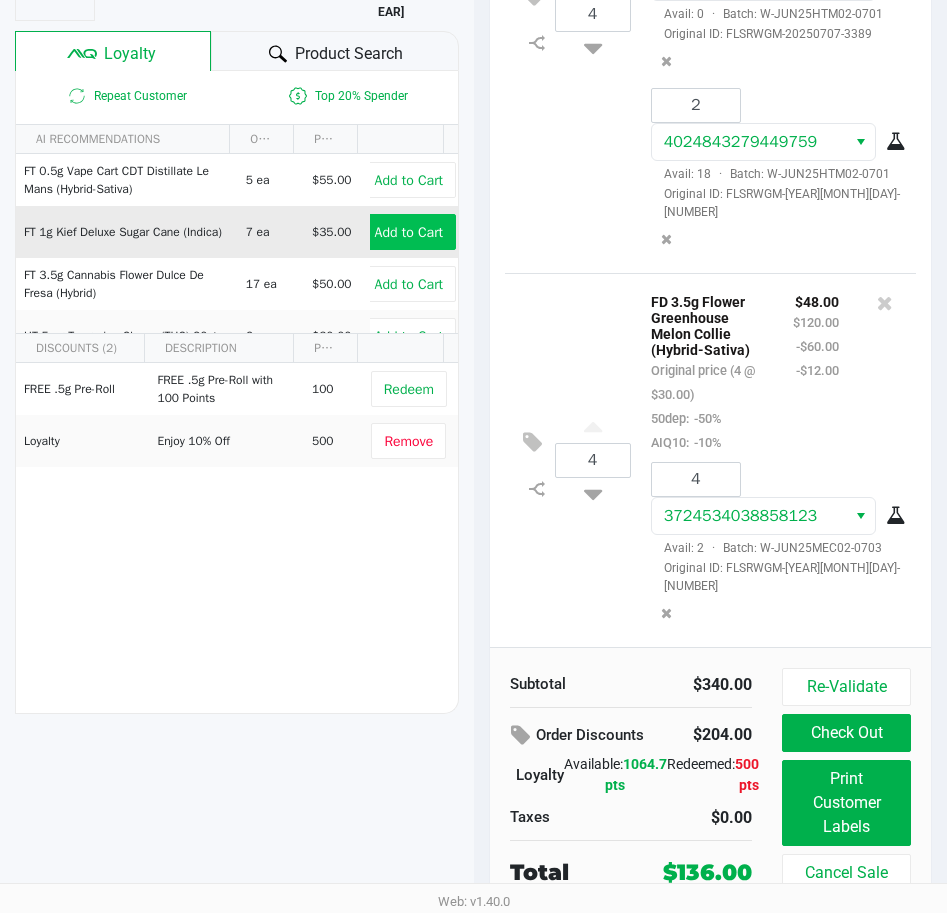 click on "Check Out" 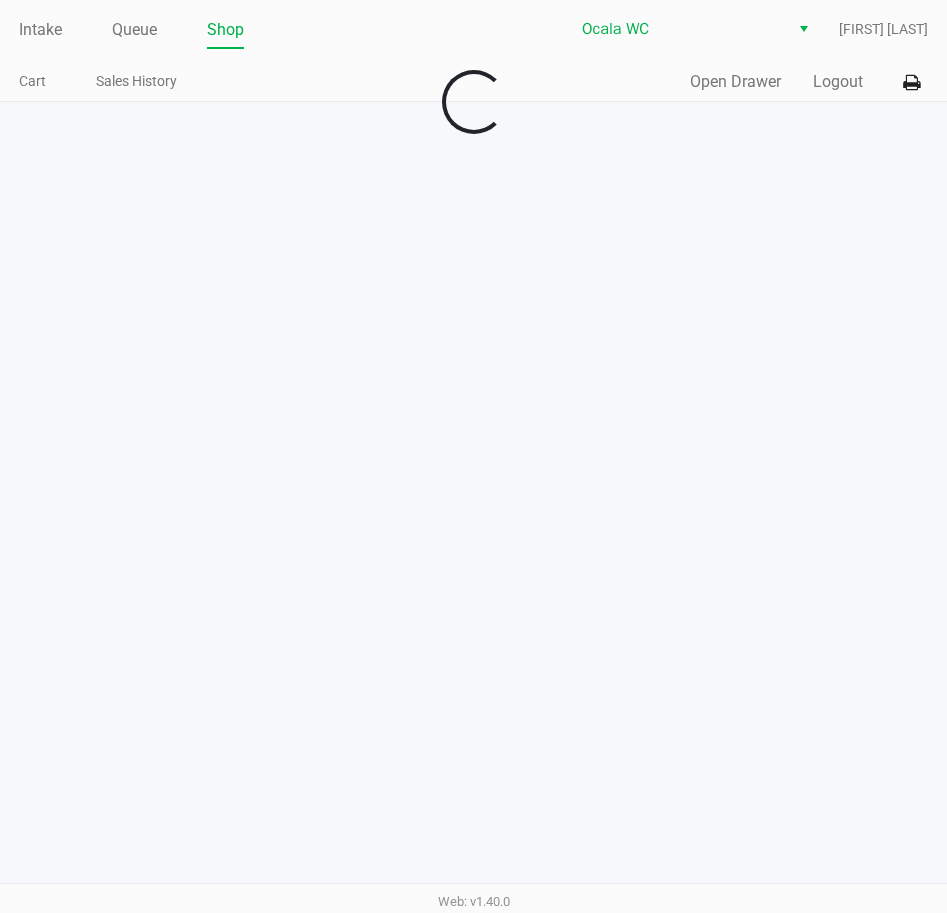scroll, scrollTop: 0, scrollLeft: 0, axis: both 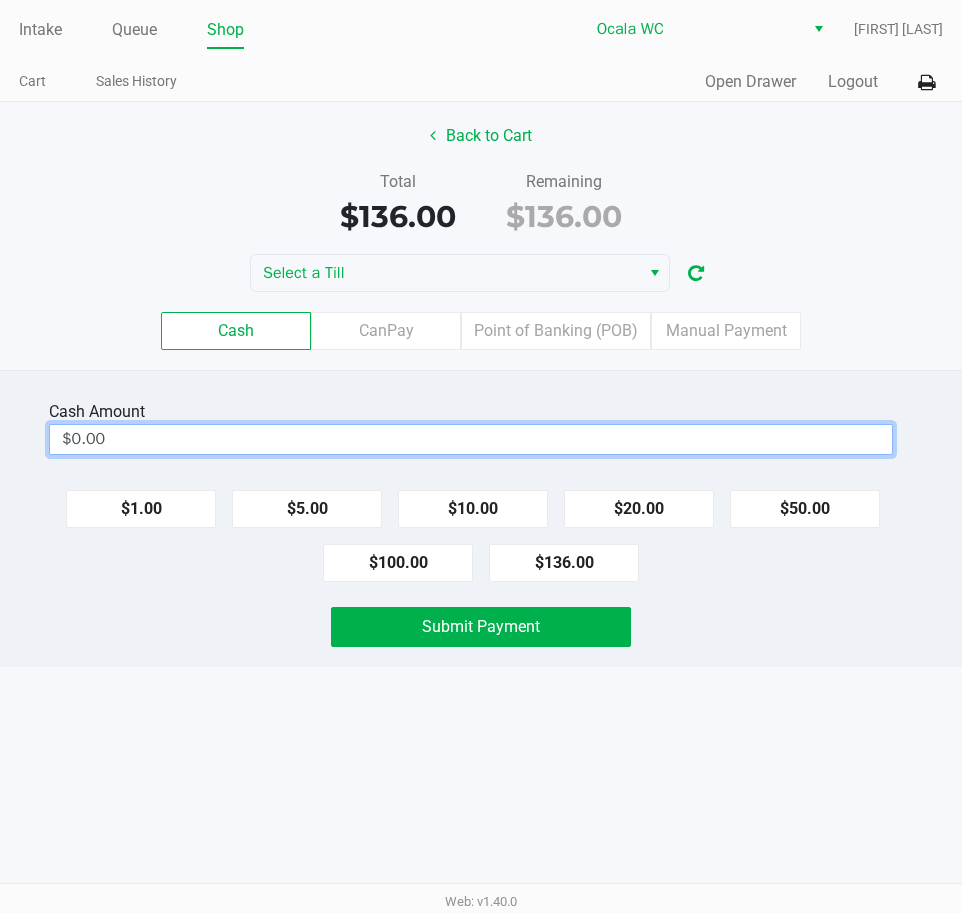 click on "$0.00" at bounding box center [471, 439] 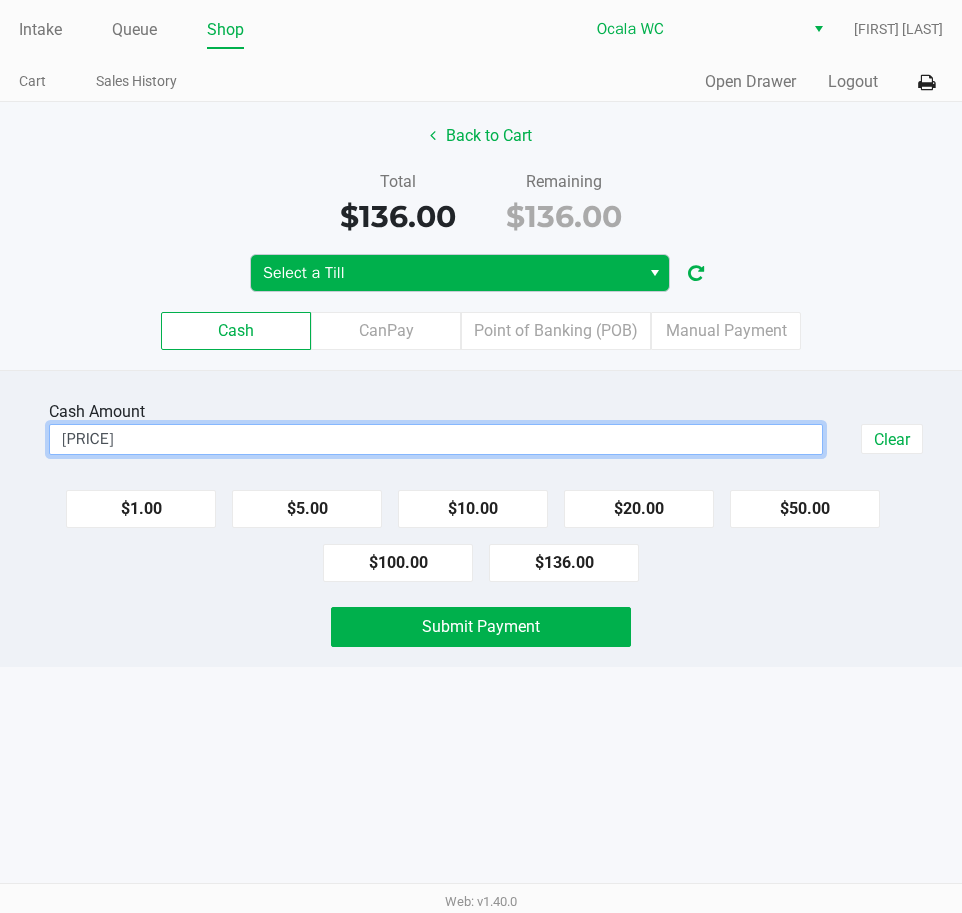 click on "Select a Till" at bounding box center [445, 273] 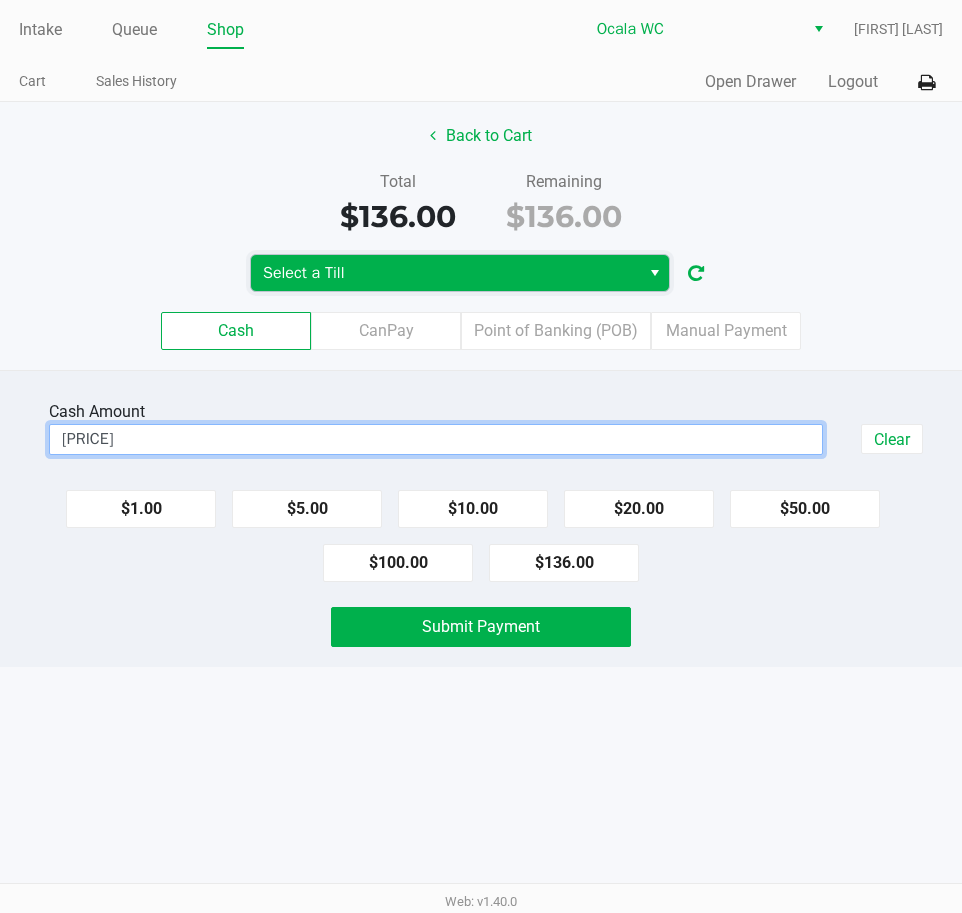 type on "$141.00" 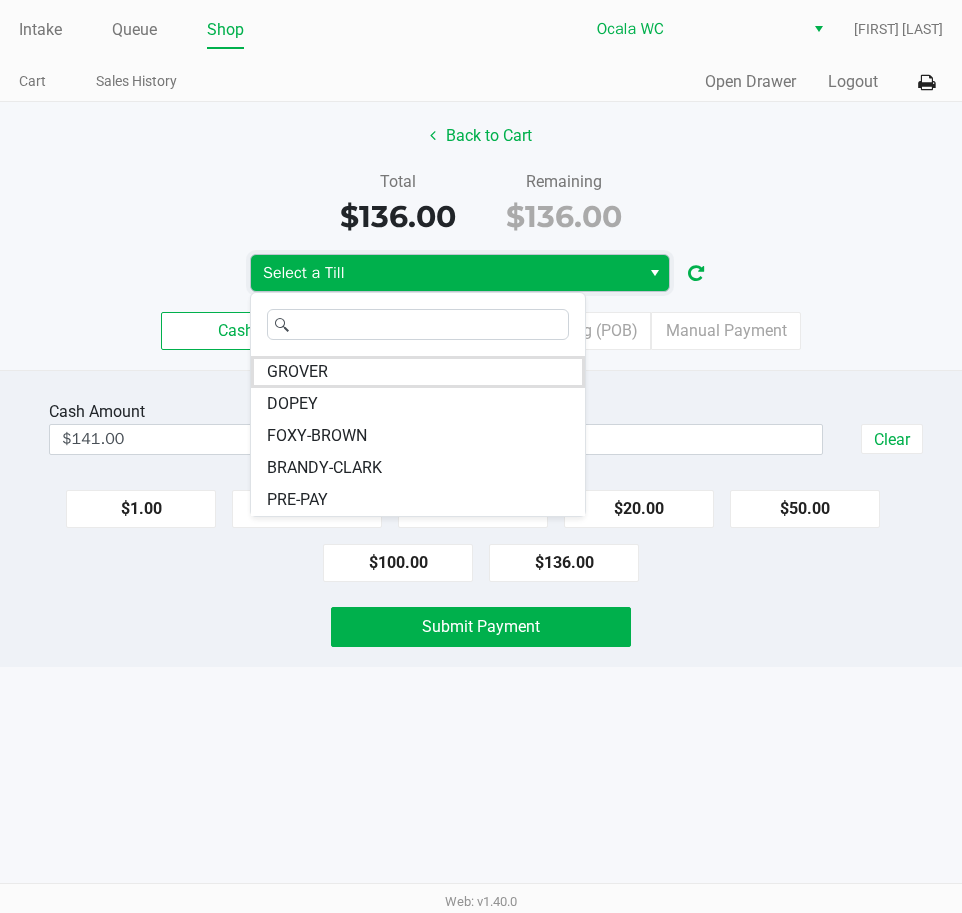 click on "FOXY-BROWN" at bounding box center [317, 436] 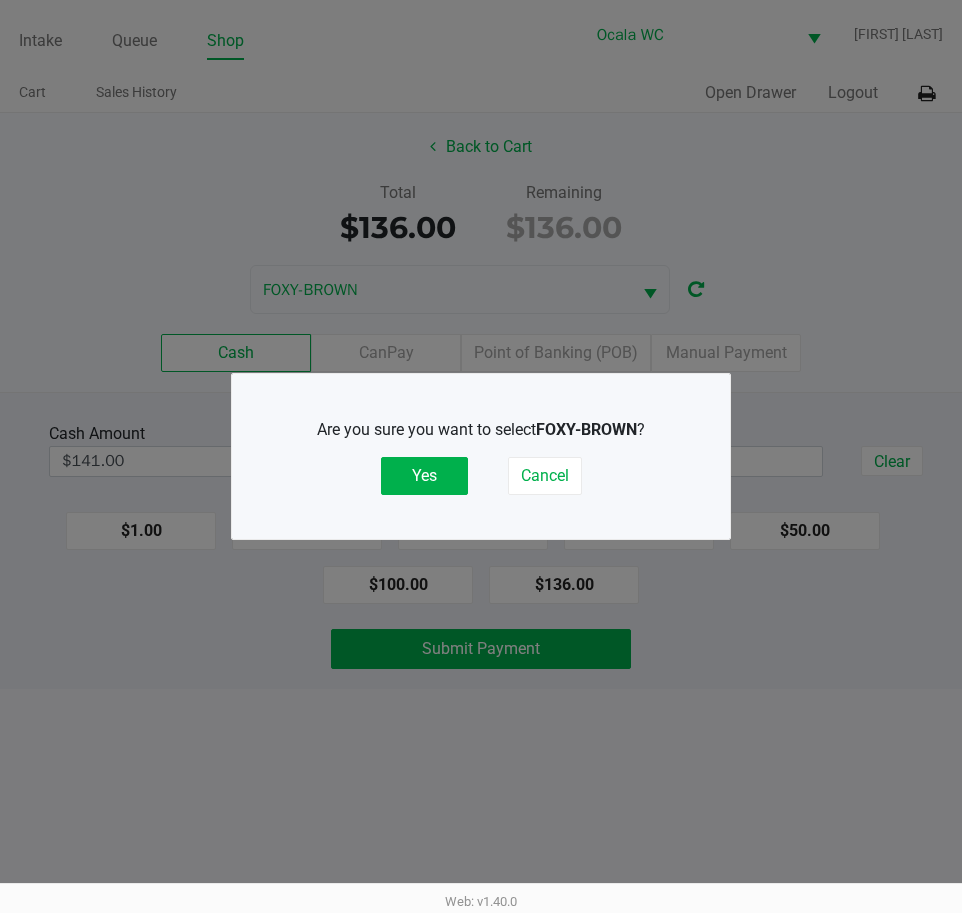 click on "Yes" 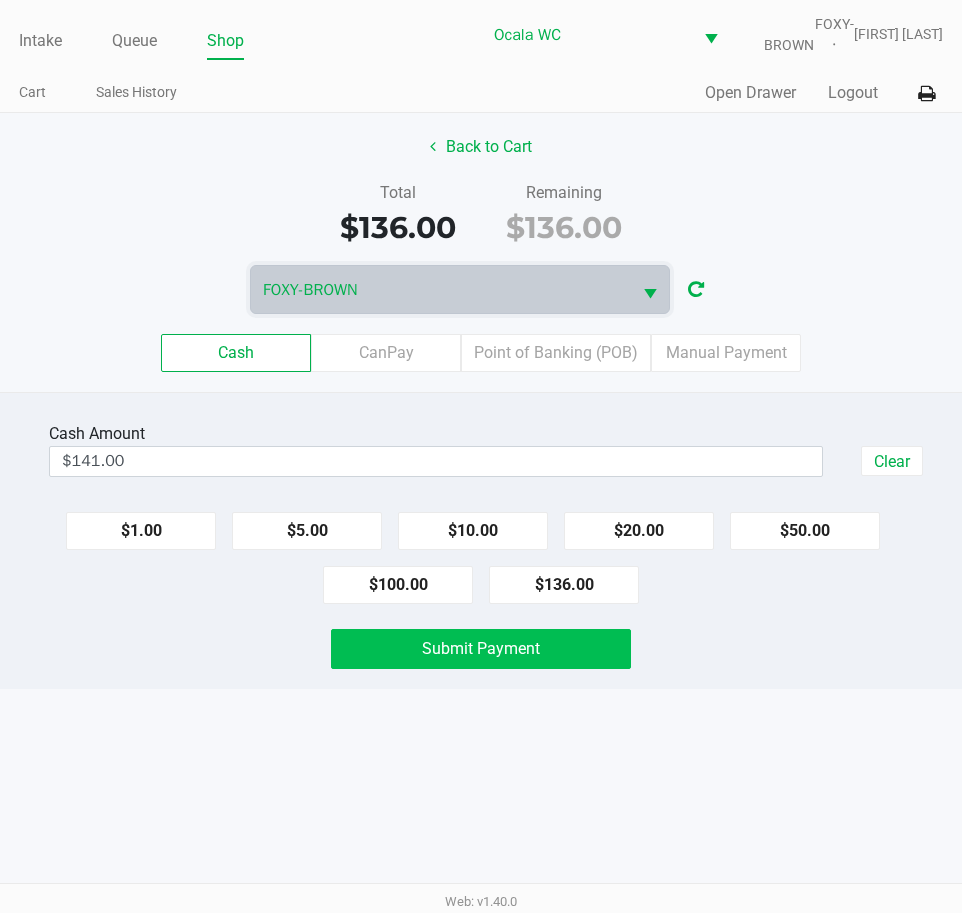 click on "Submit Payment" 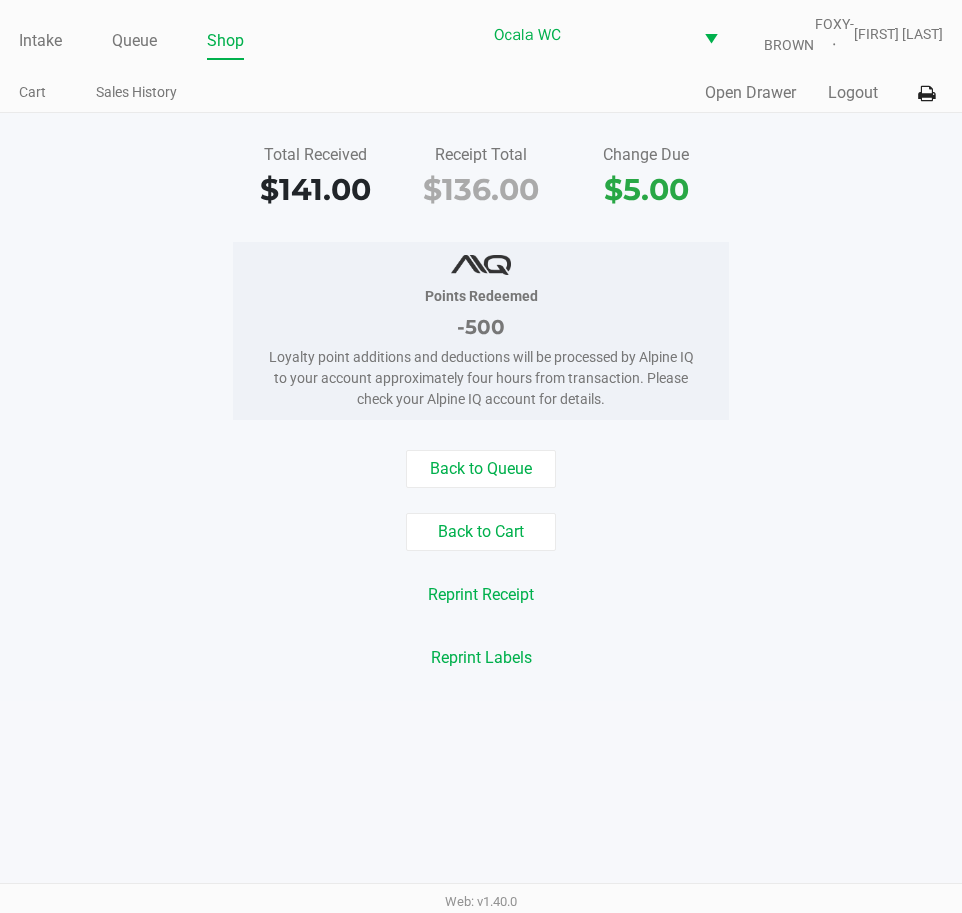 click on "Intake" 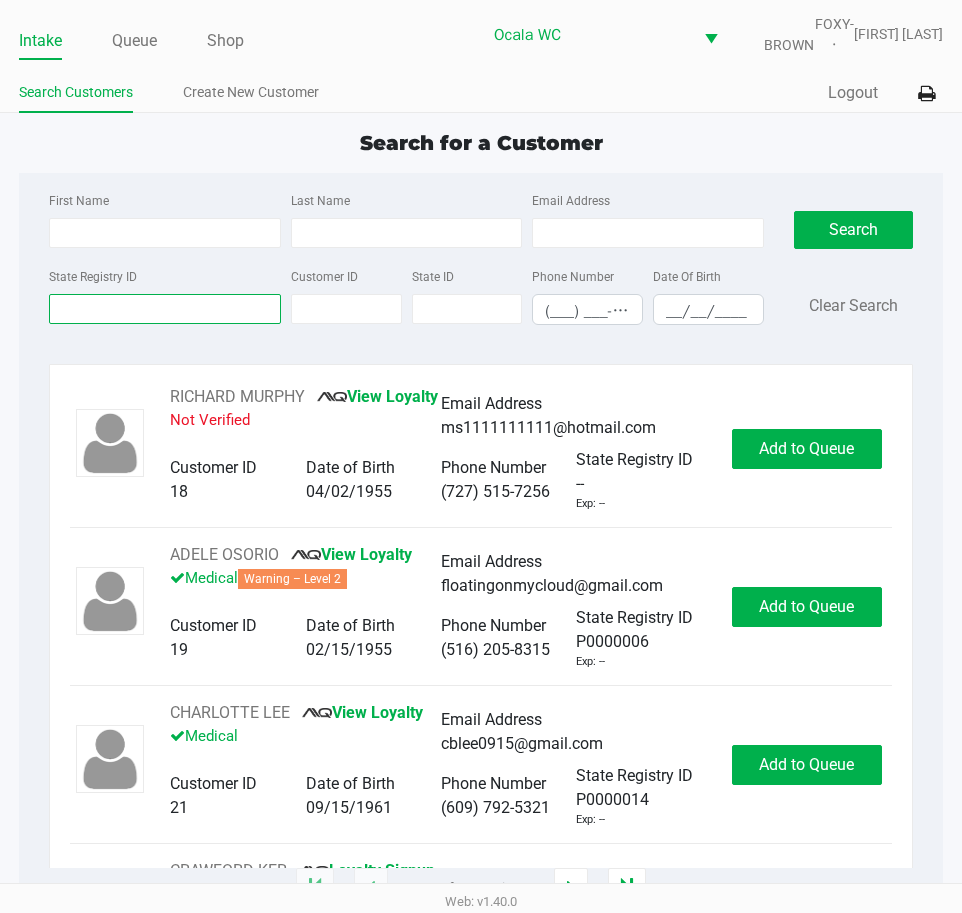 click on "State Registry ID" at bounding box center (165, 309) 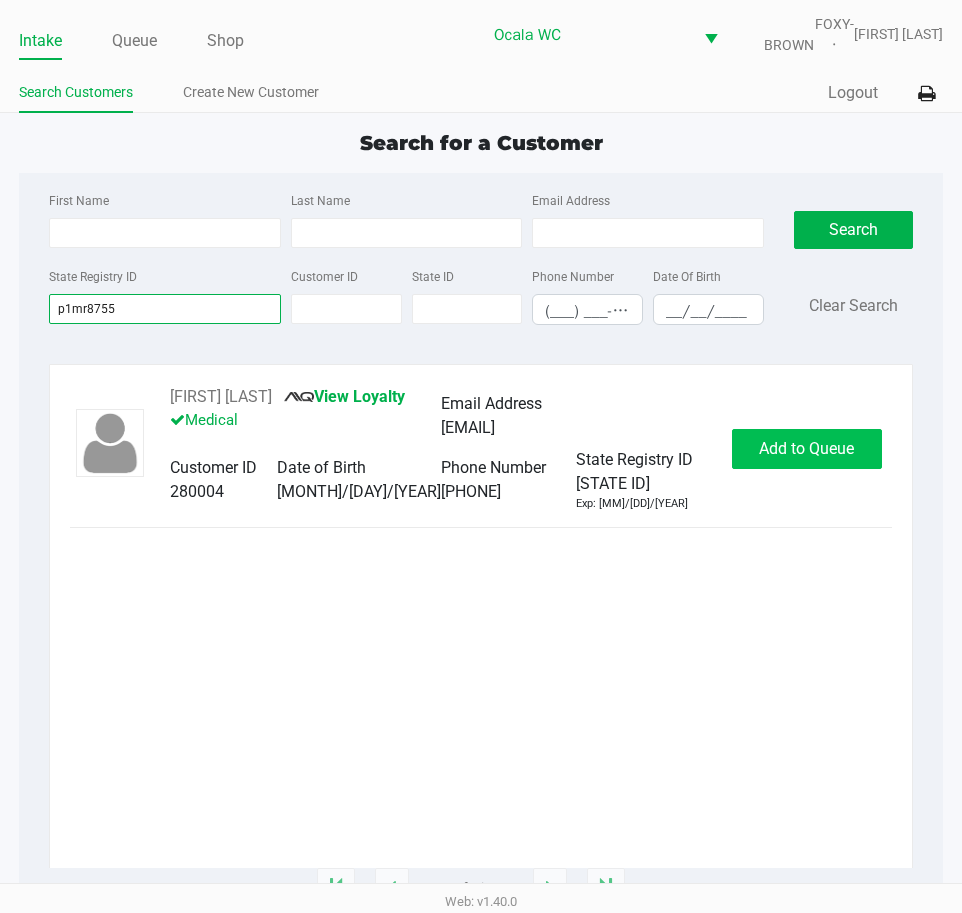 type on "p1mr8755" 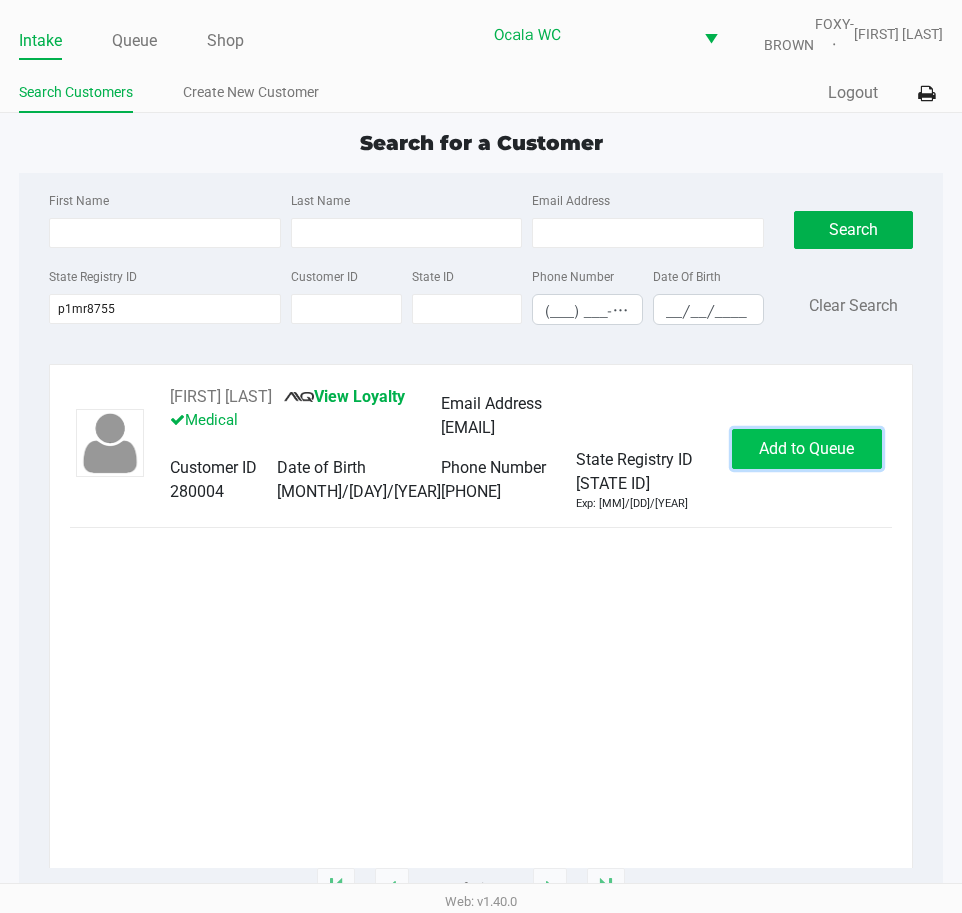 click on "Add to Queue" 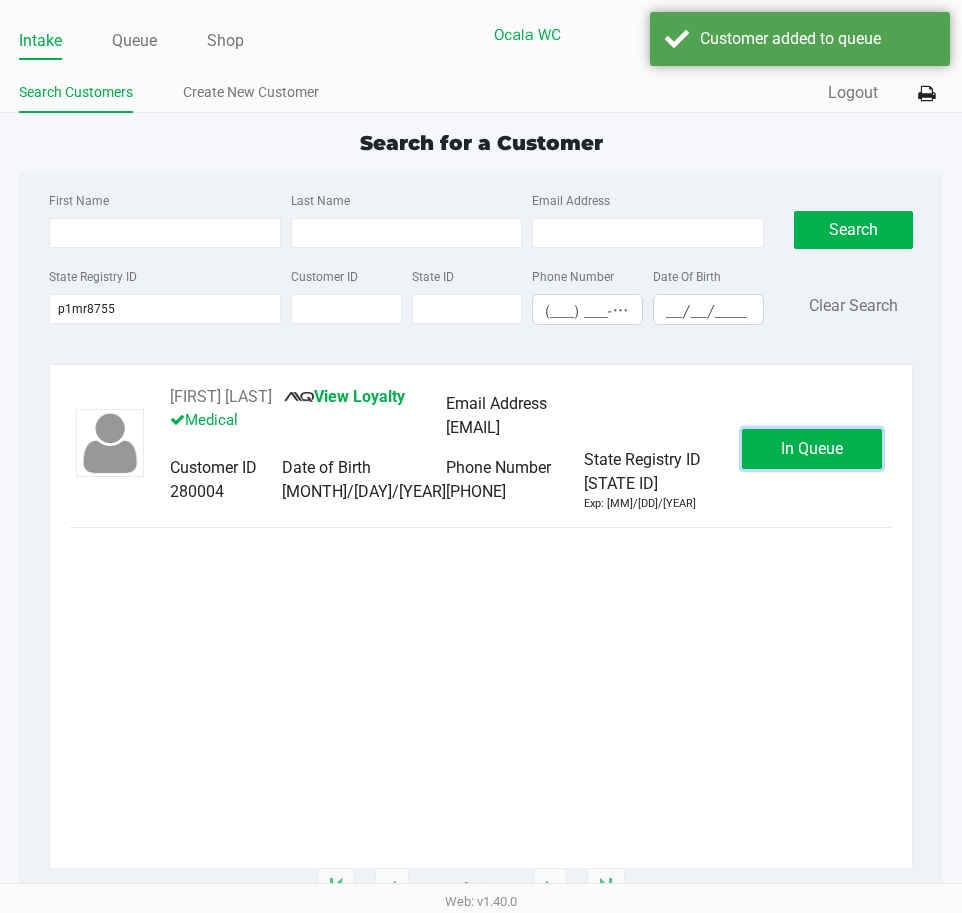 click on "In Queue" 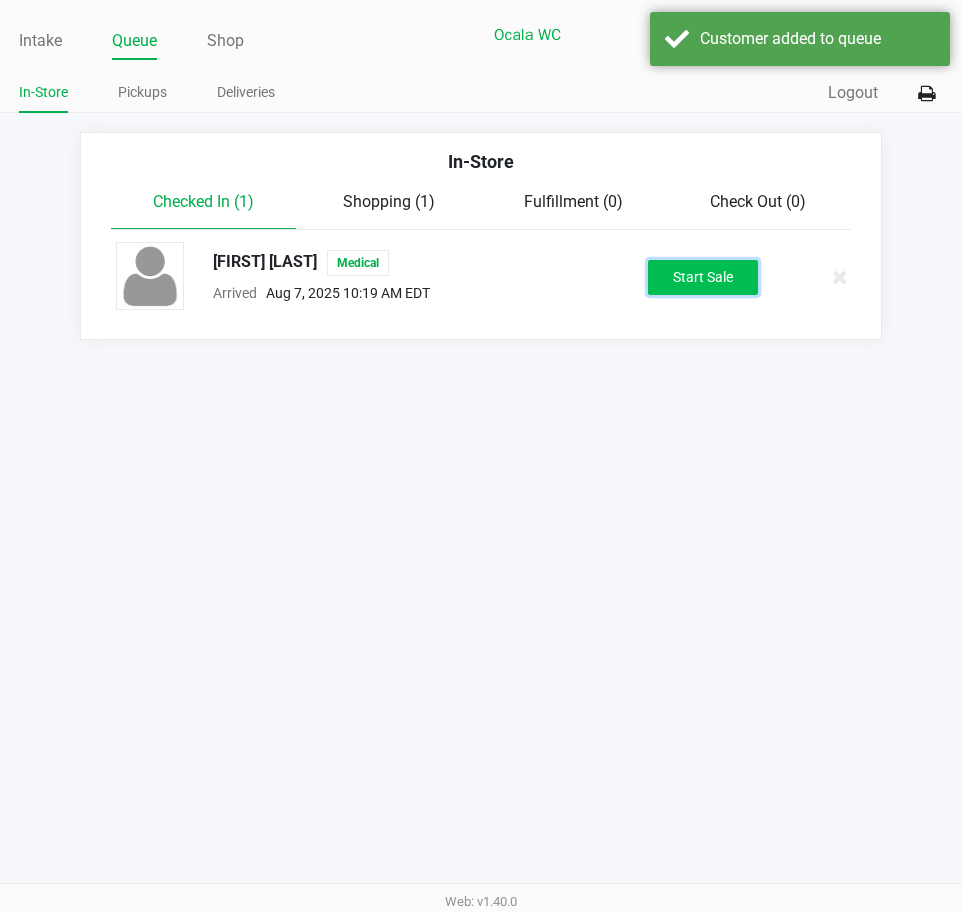 click on "Start Sale" 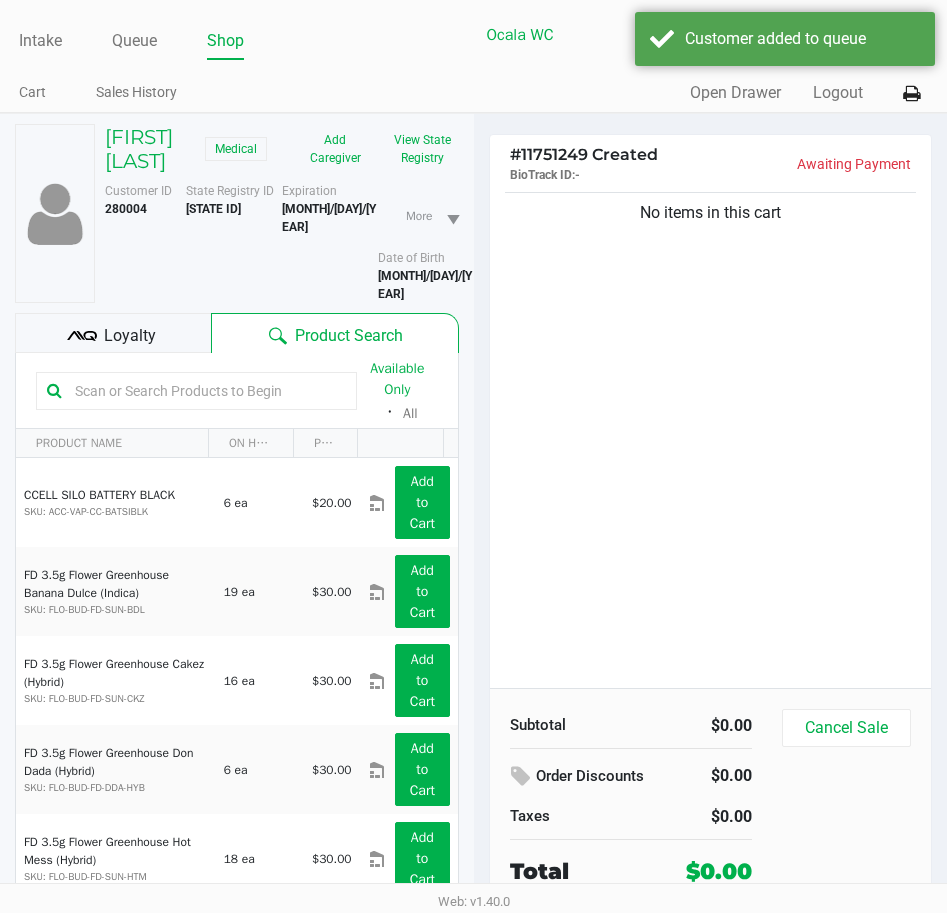click on "Loyalty" 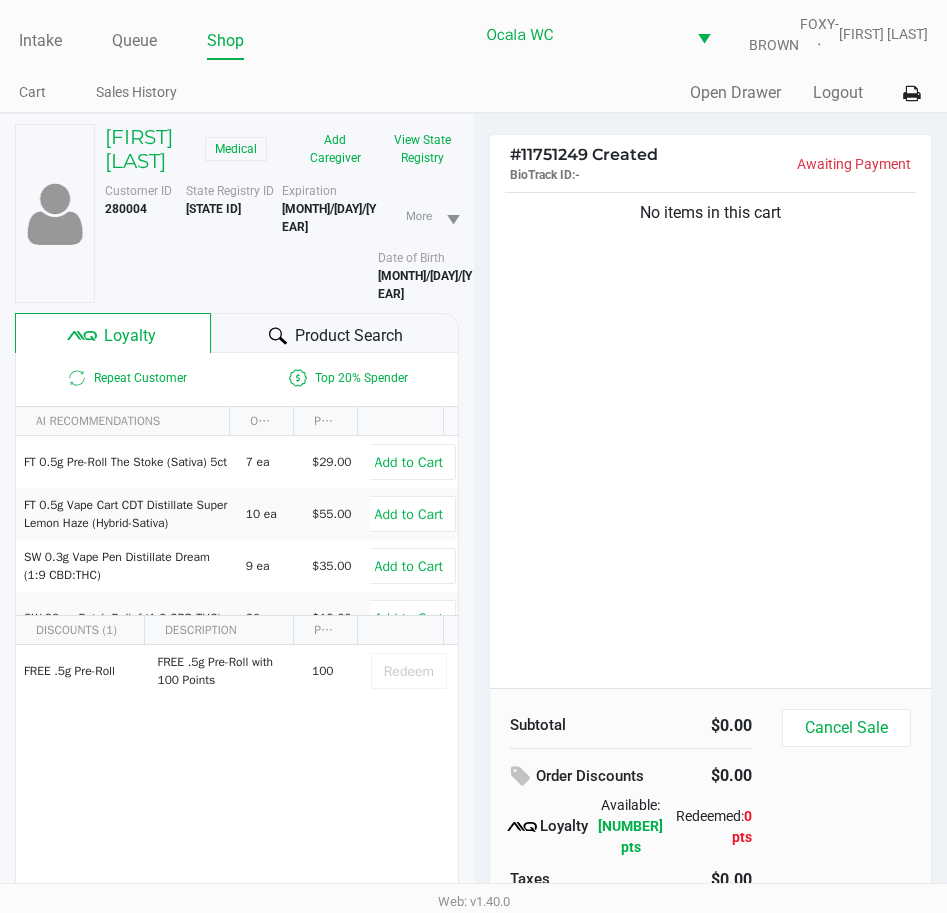 click 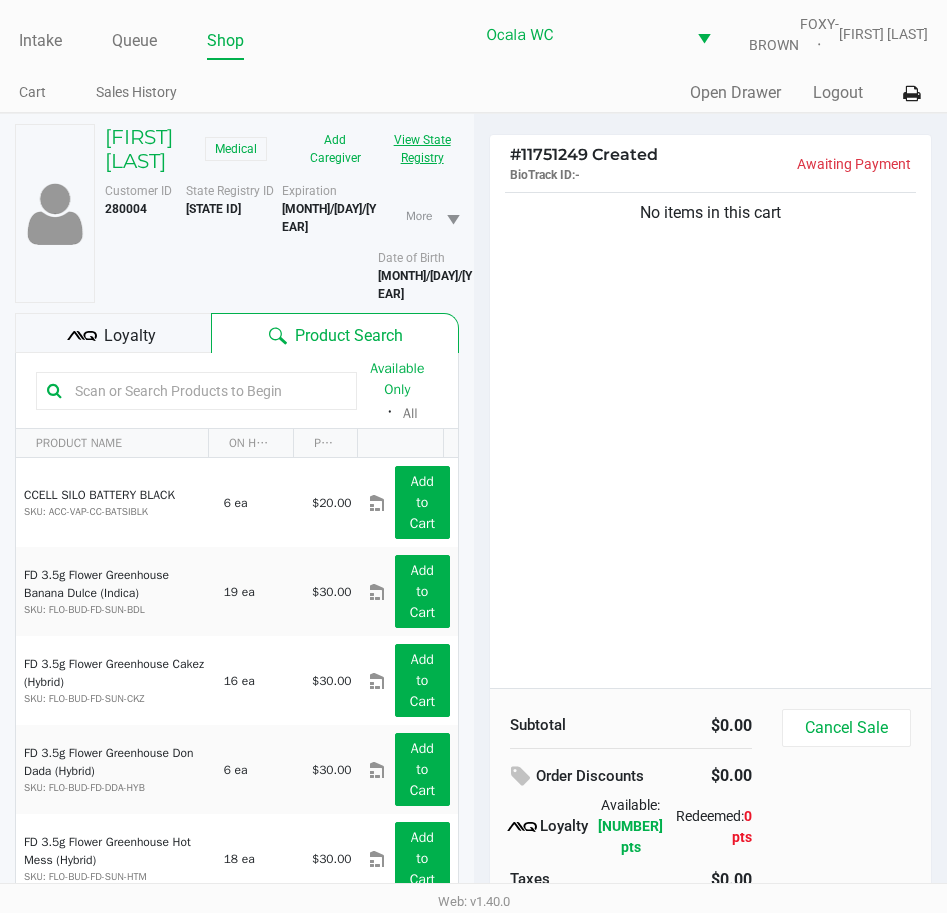 click on "View State Registry" 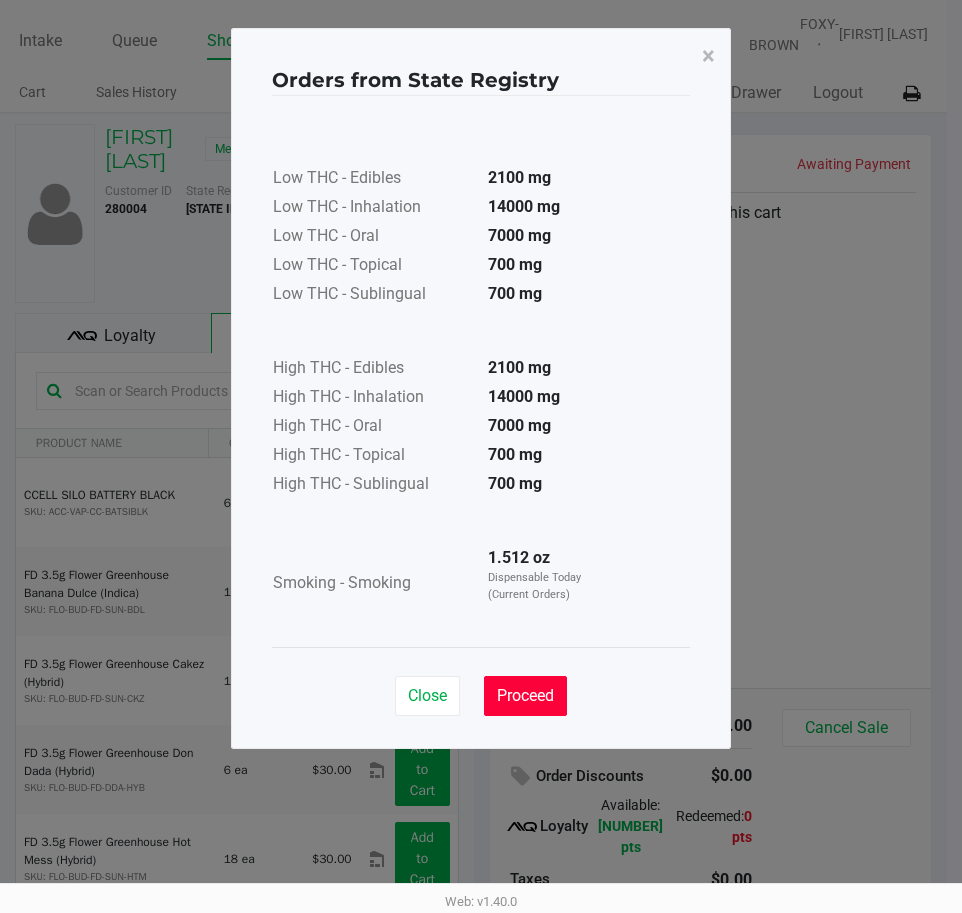 click on "Proceed" 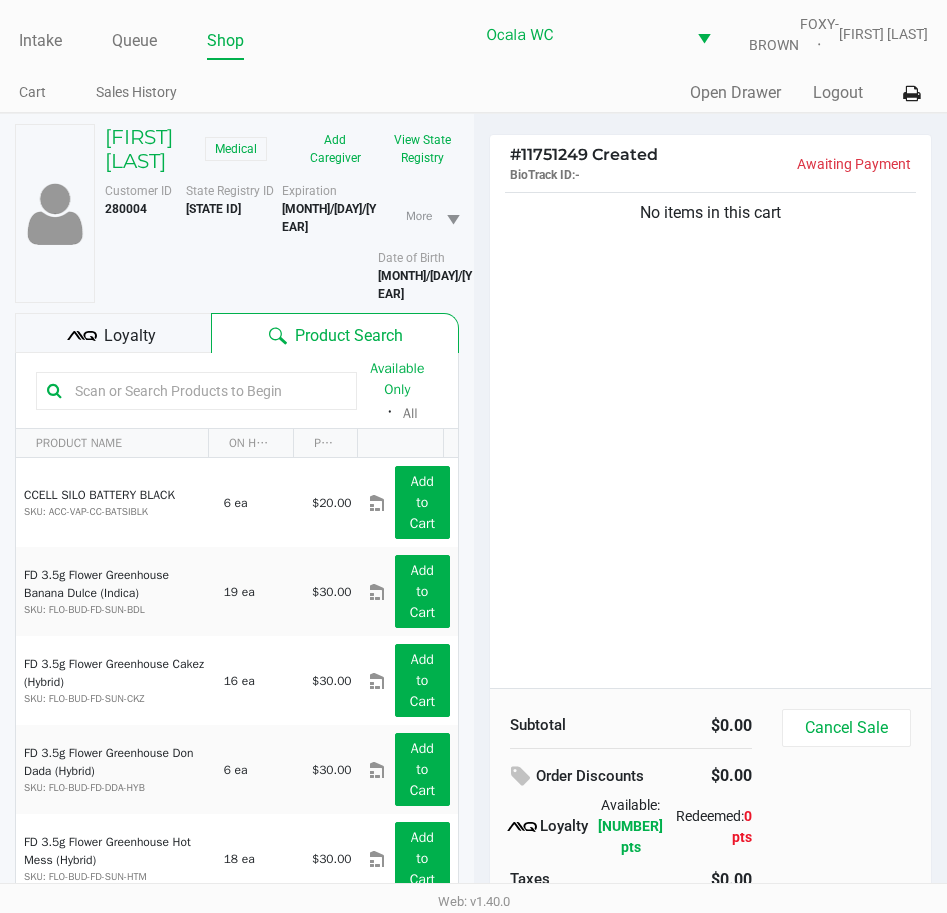 click 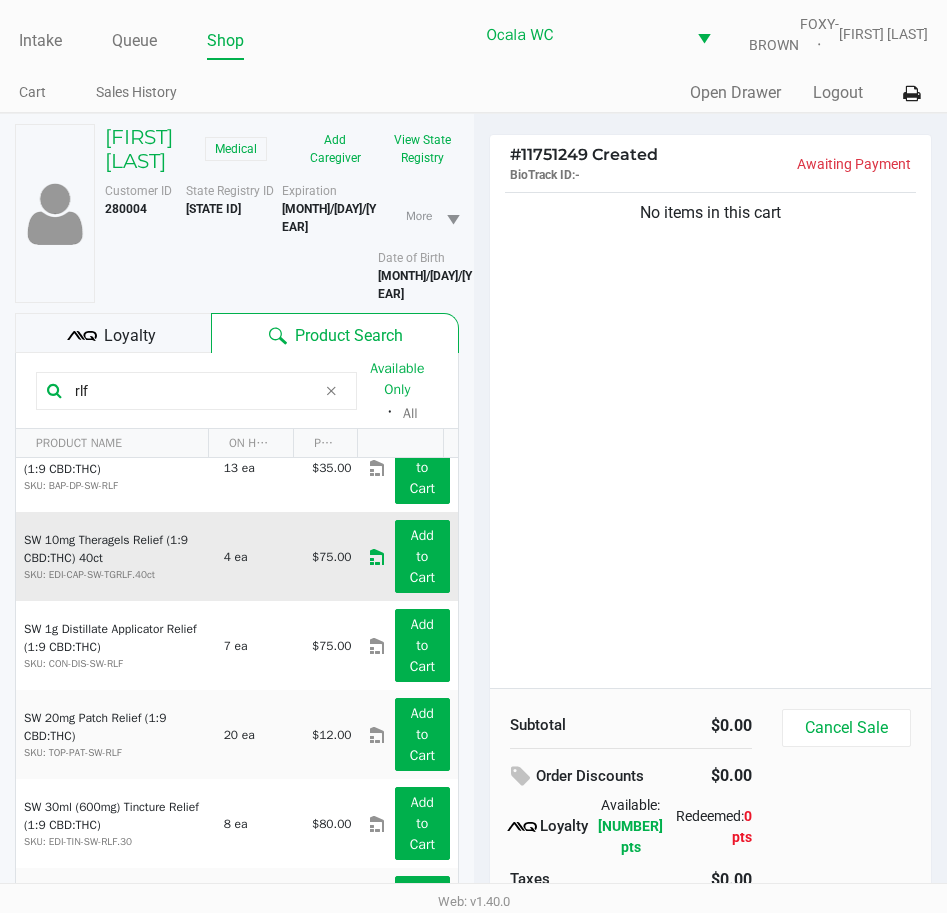 scroll, scrollTop: 54, scrollLeft: 0, axis: vertical 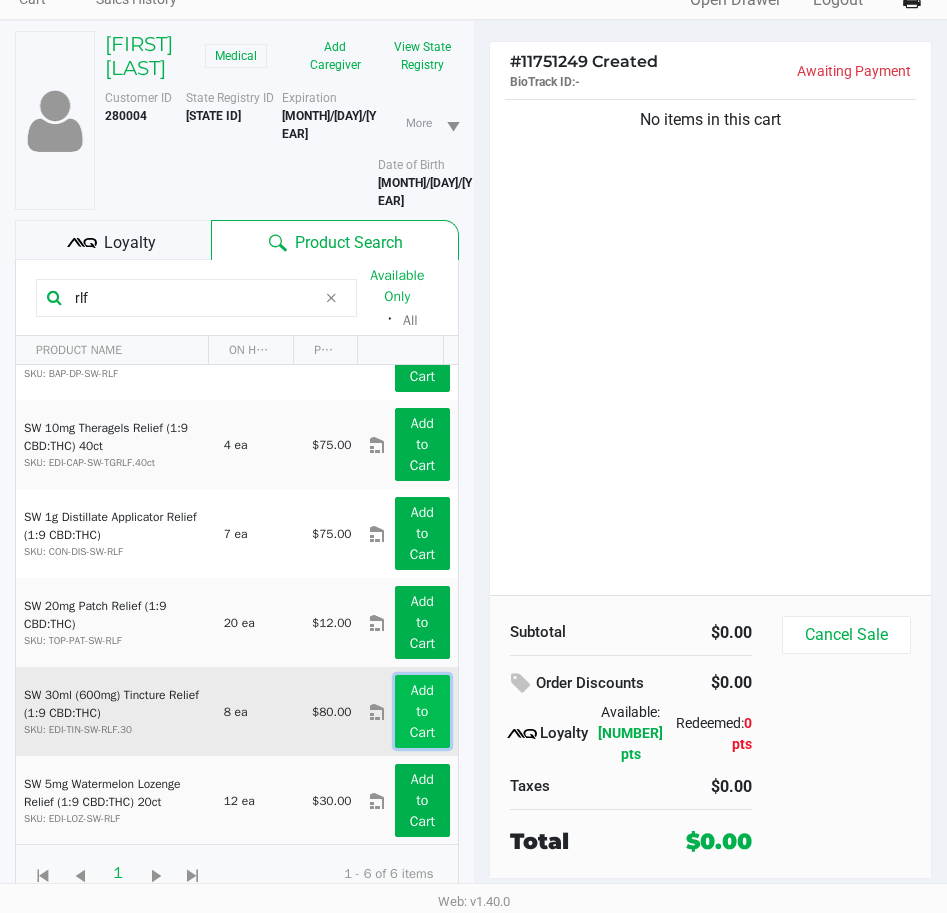 click on "Add to Cart" 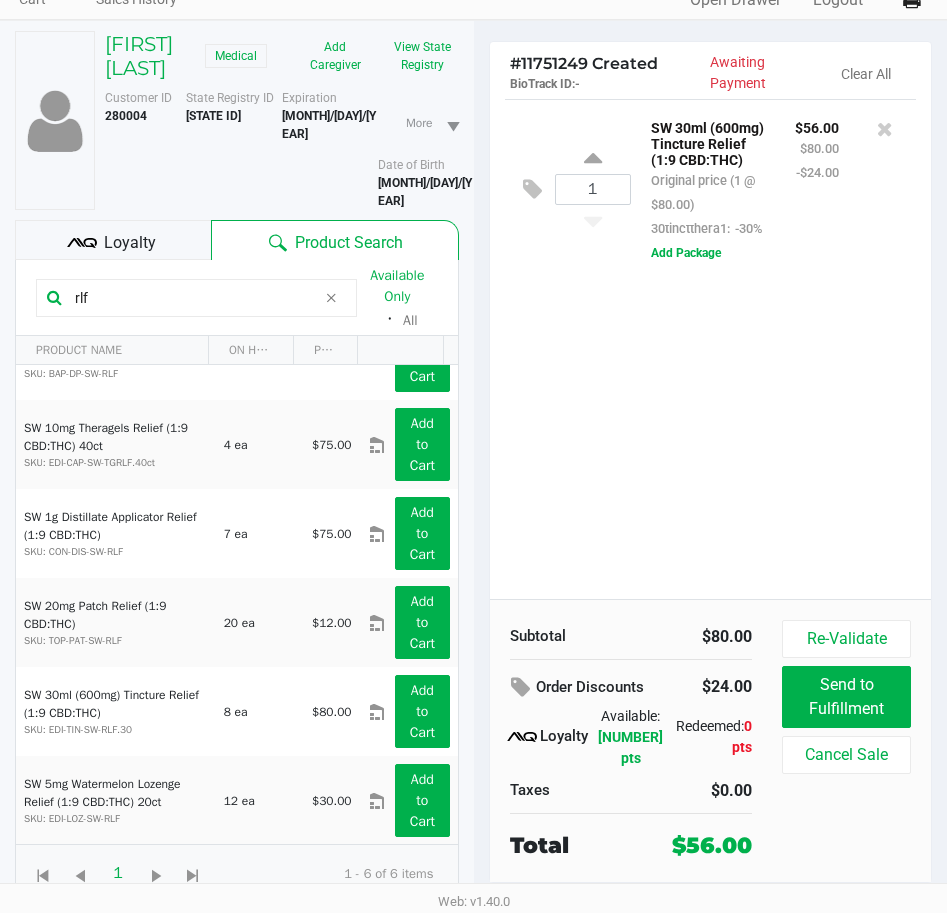 click on "rlf" 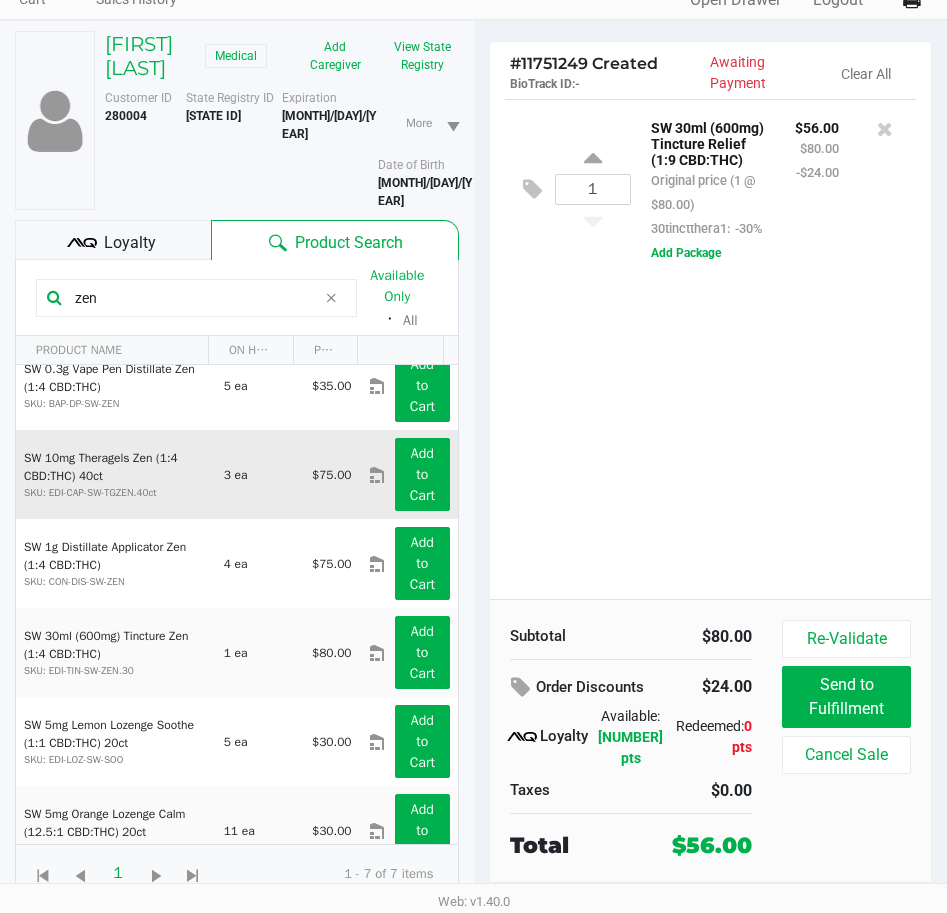 scroll, scrollTop: 0, scrollLeft: 0, axis: both 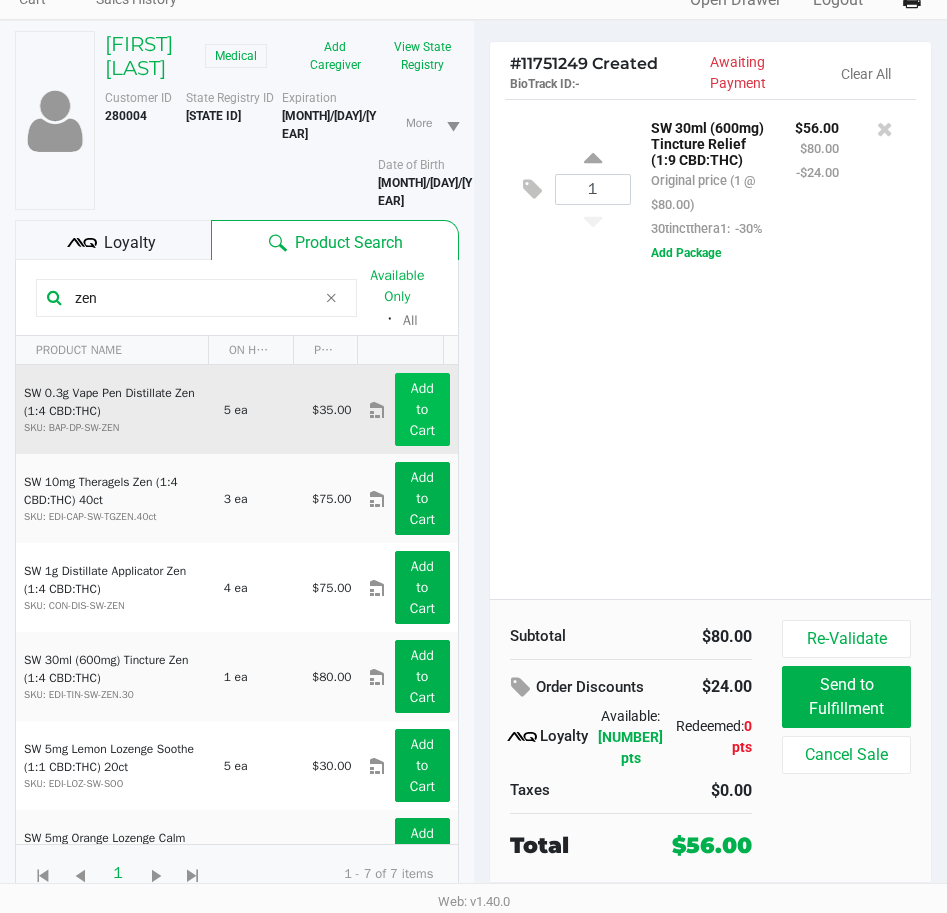 type on "zen" 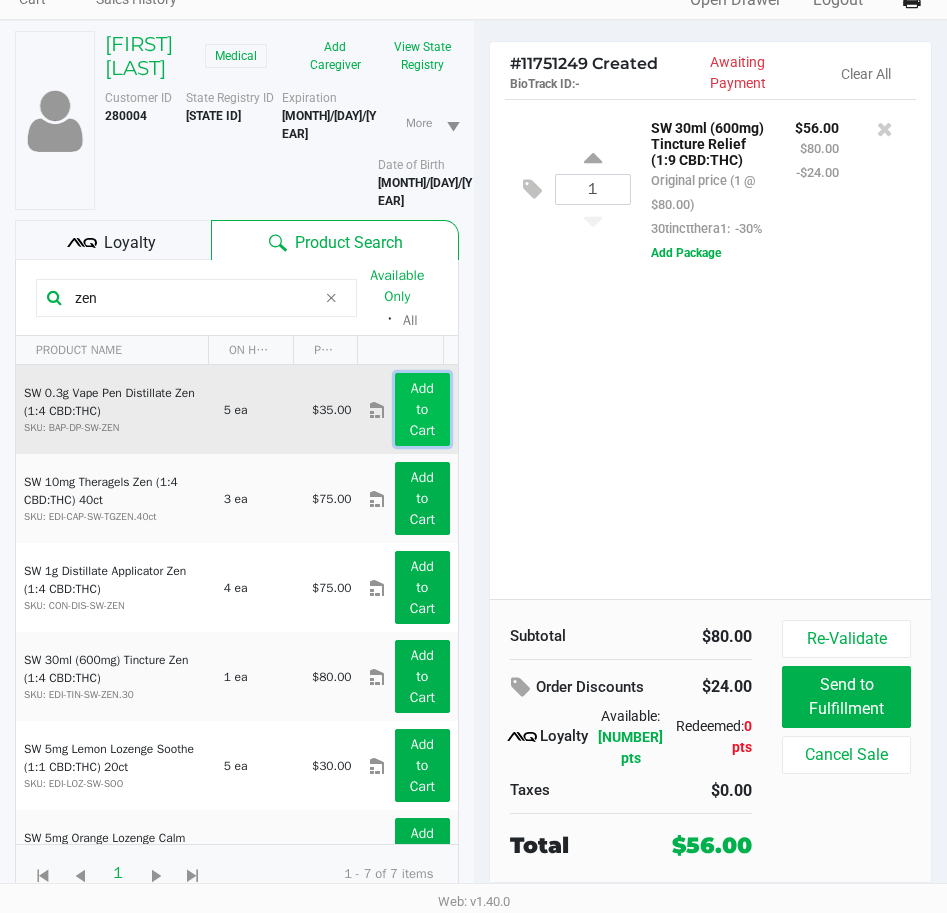 click on "Add to Cart" 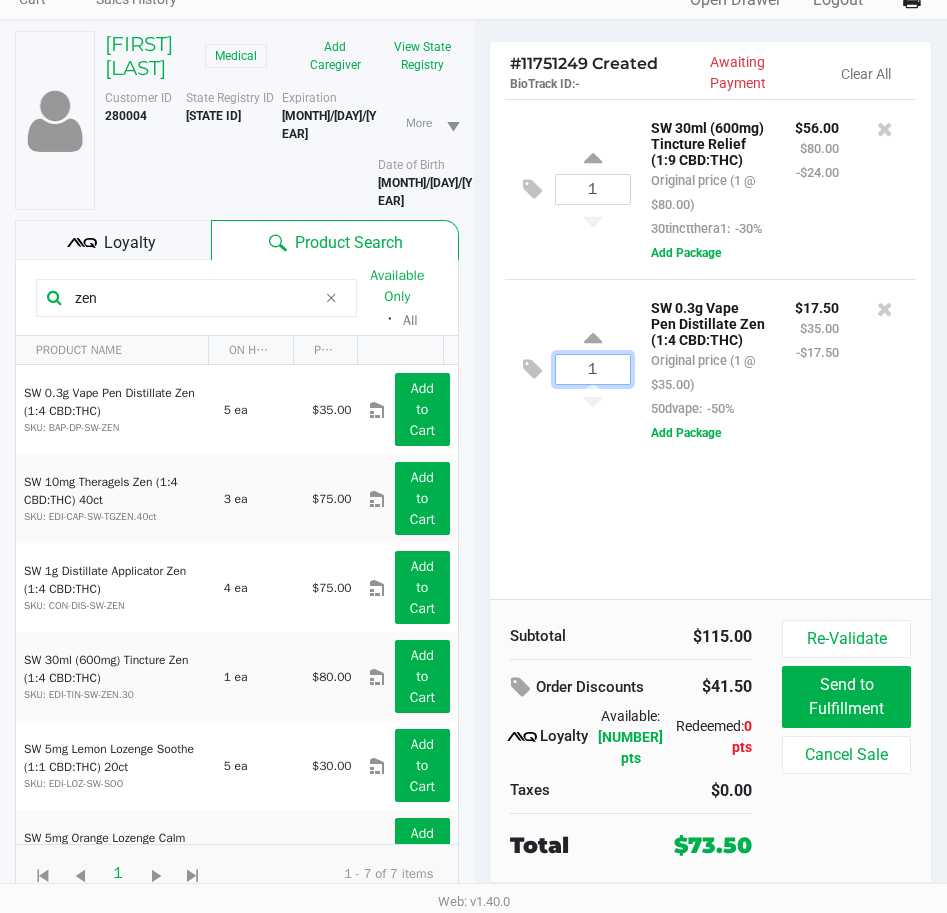 click on "1" at bounding box center [593, 369] 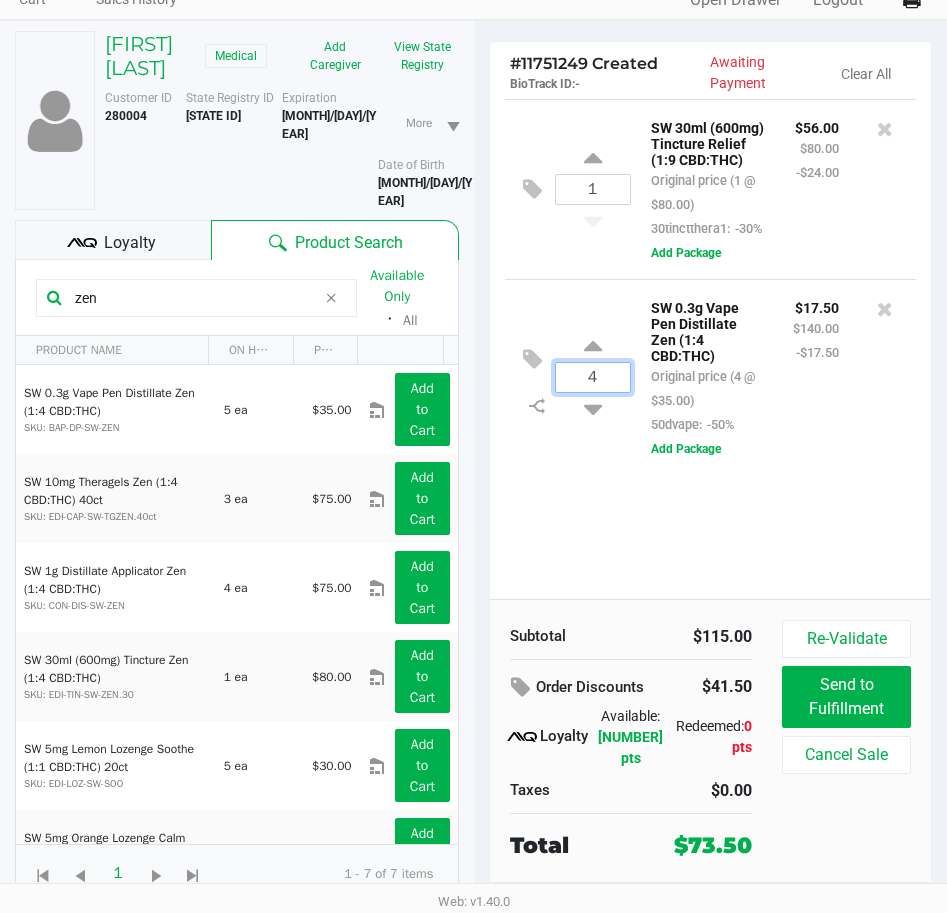 type on "4" 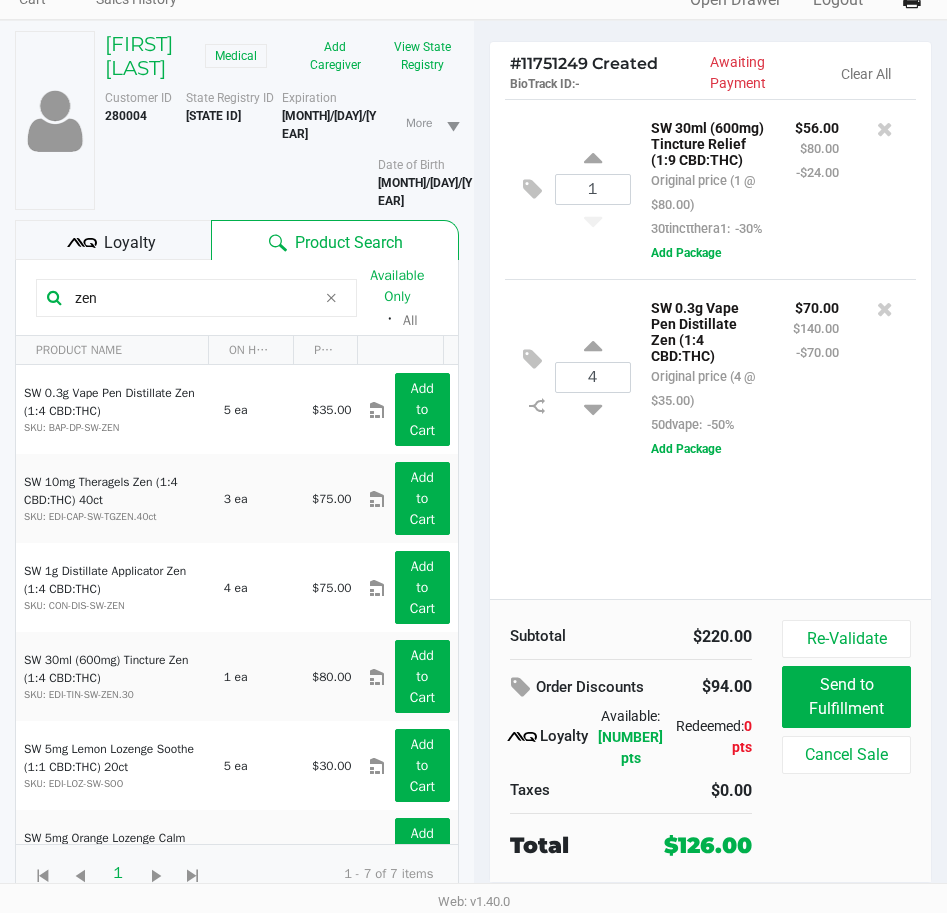 drag, startPoint x: 156, startPoint y: 290, endPoint x: 0, endPoint y: 318, distance: 158.4929 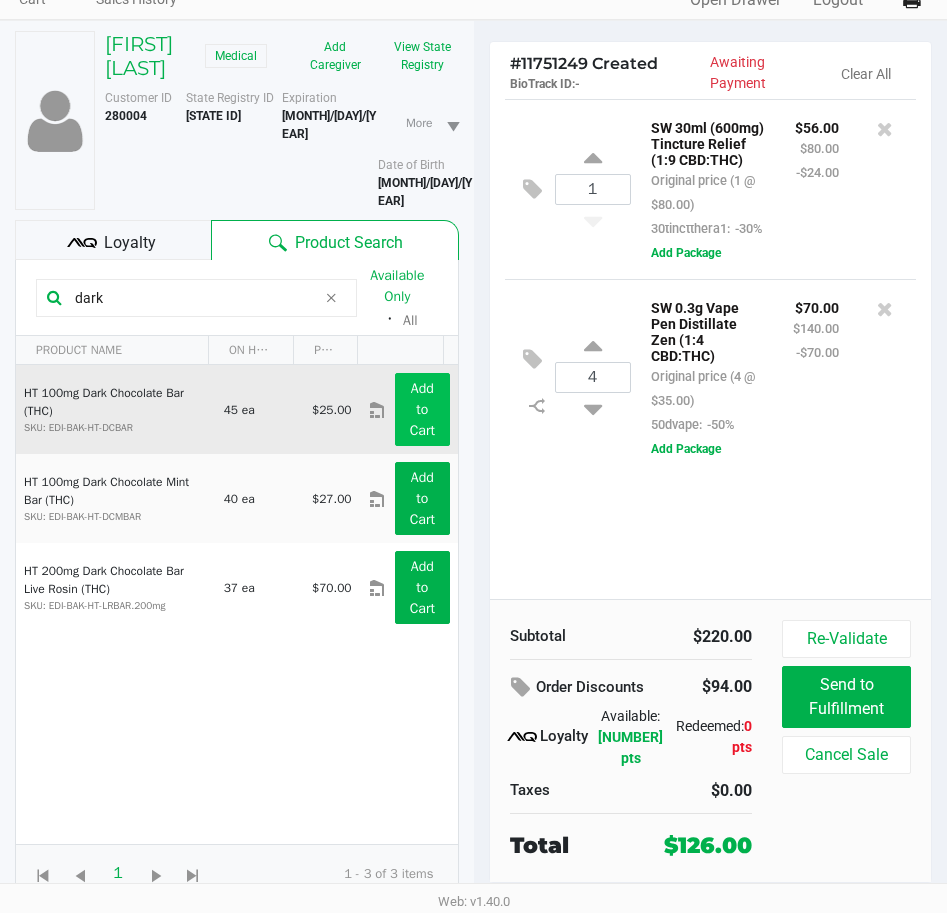 click on "Add to Cart" 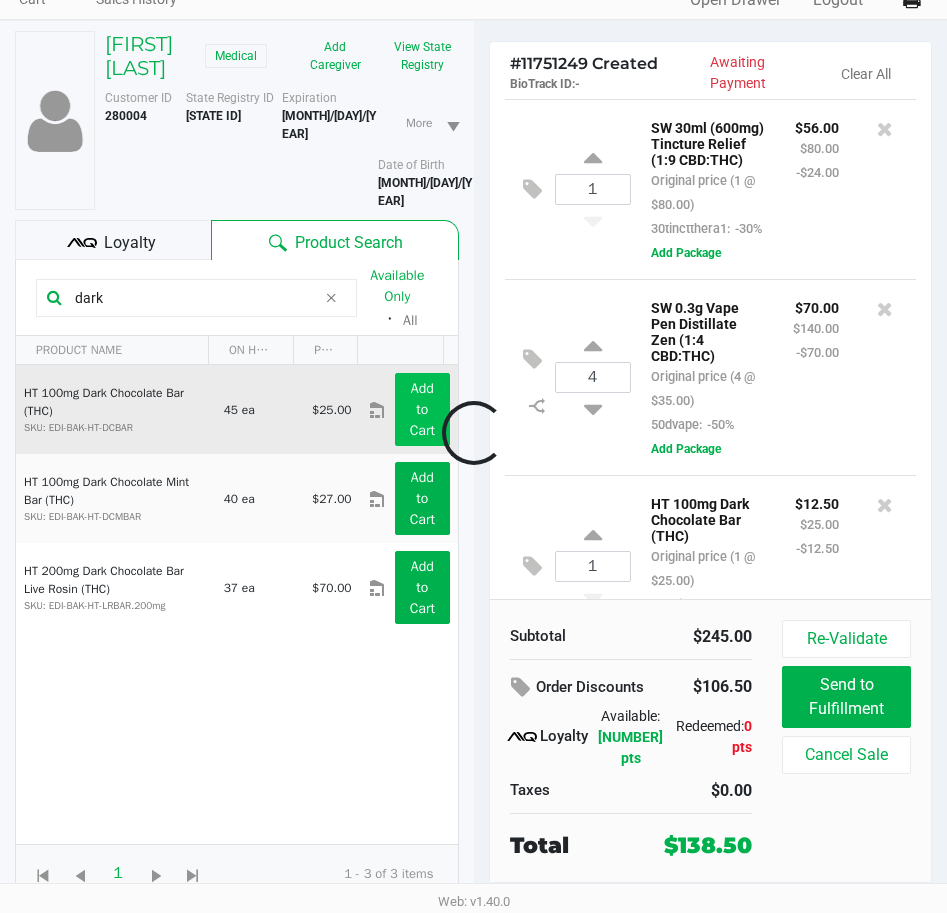 scroll, scrollTop: 107, scrollLeft: 0, axis: vertical 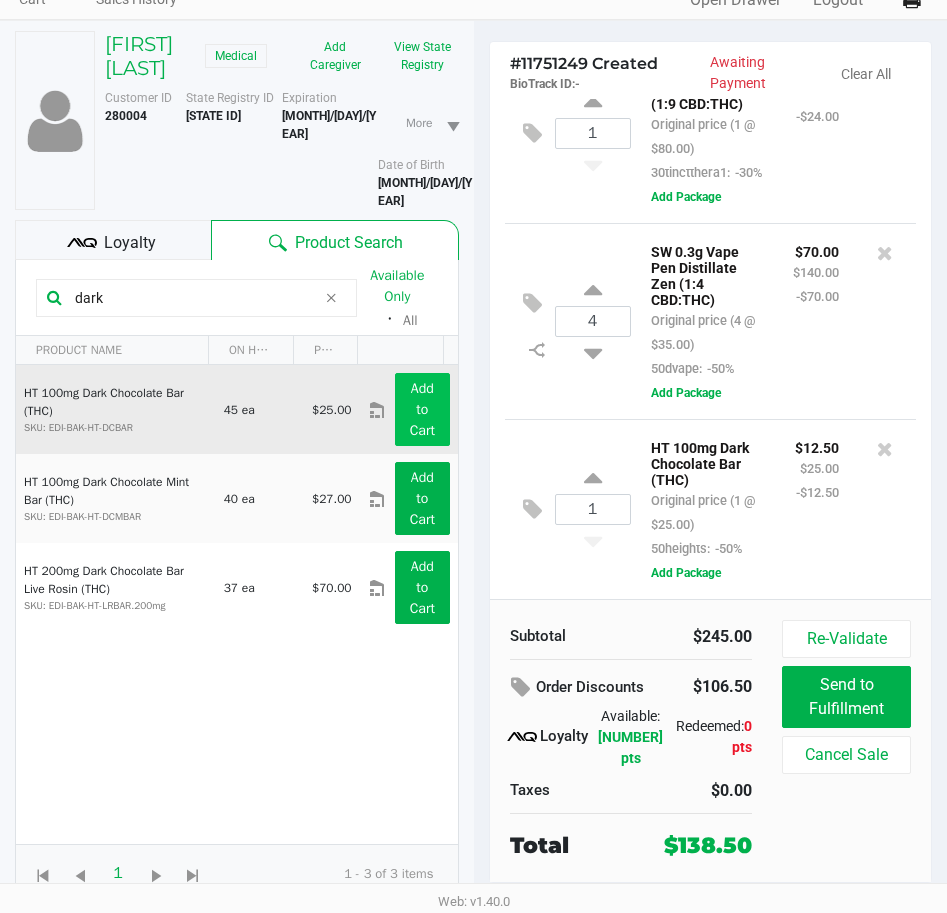 click on "Add to Cart" 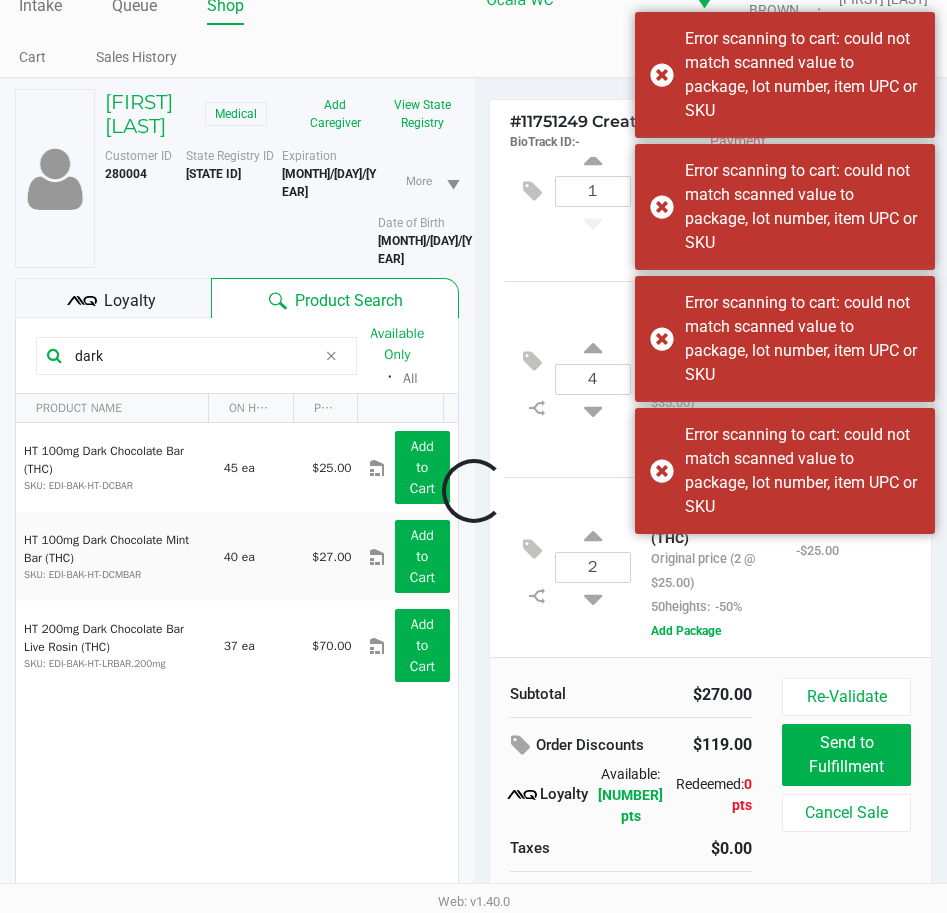 scroll, scrollTop: 0, scrollLeft: 0, axis: both 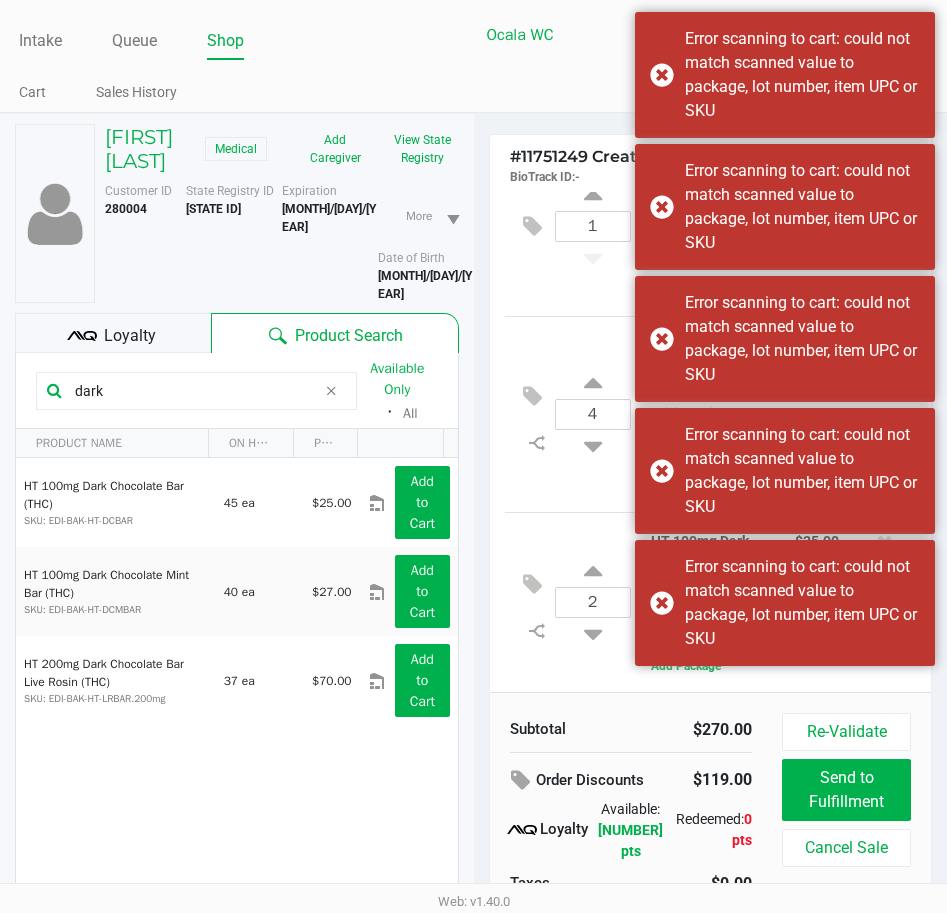 drag, startPoint x: 110, startPoint y: 383, endPoint x: 0, endPoint y: 402, distance: 111.62885 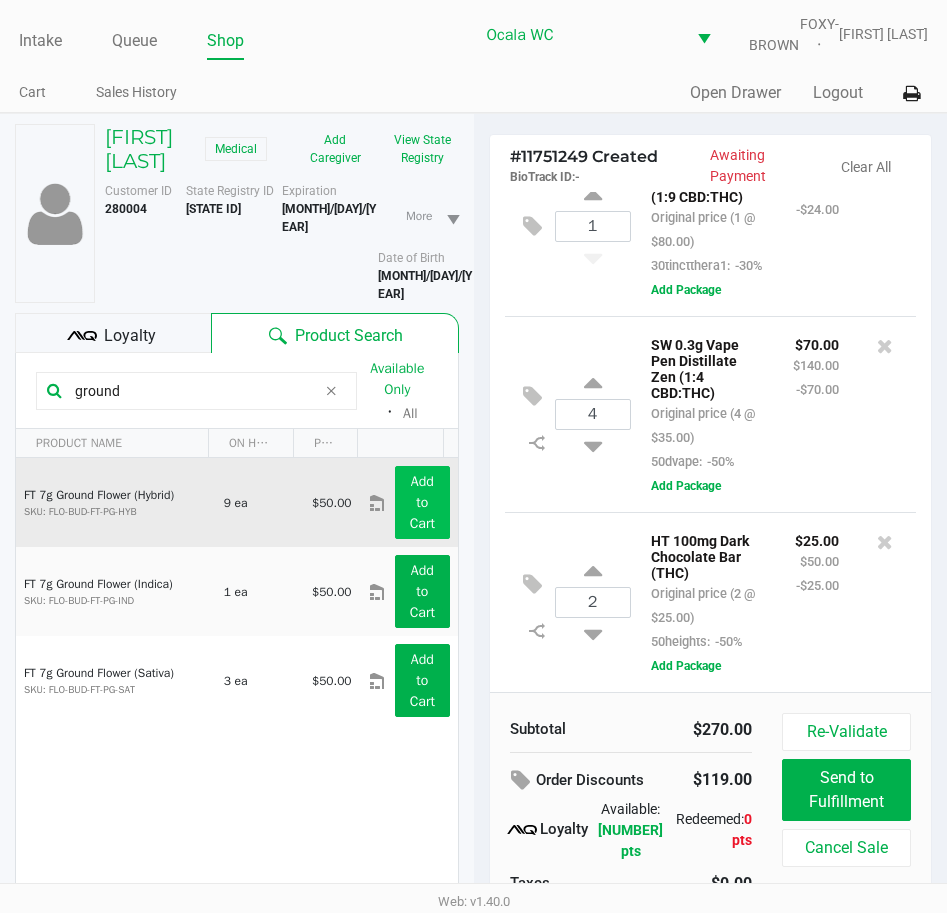 type on "ground" 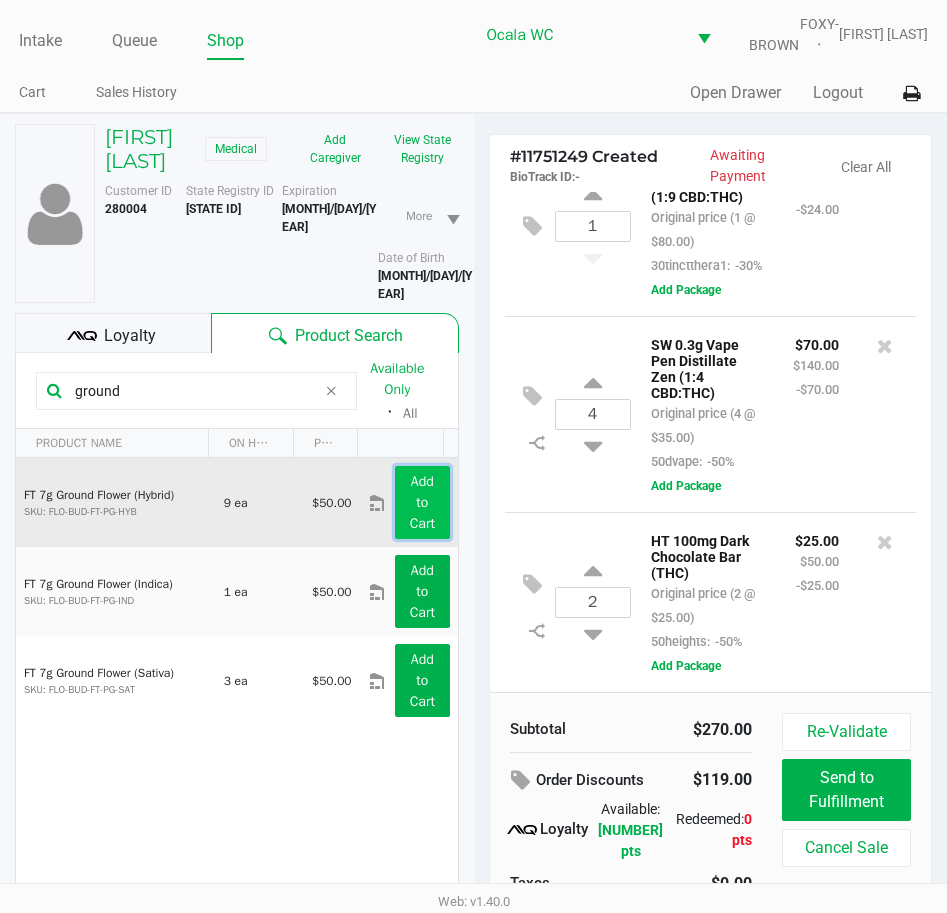click on "Add to Cart" 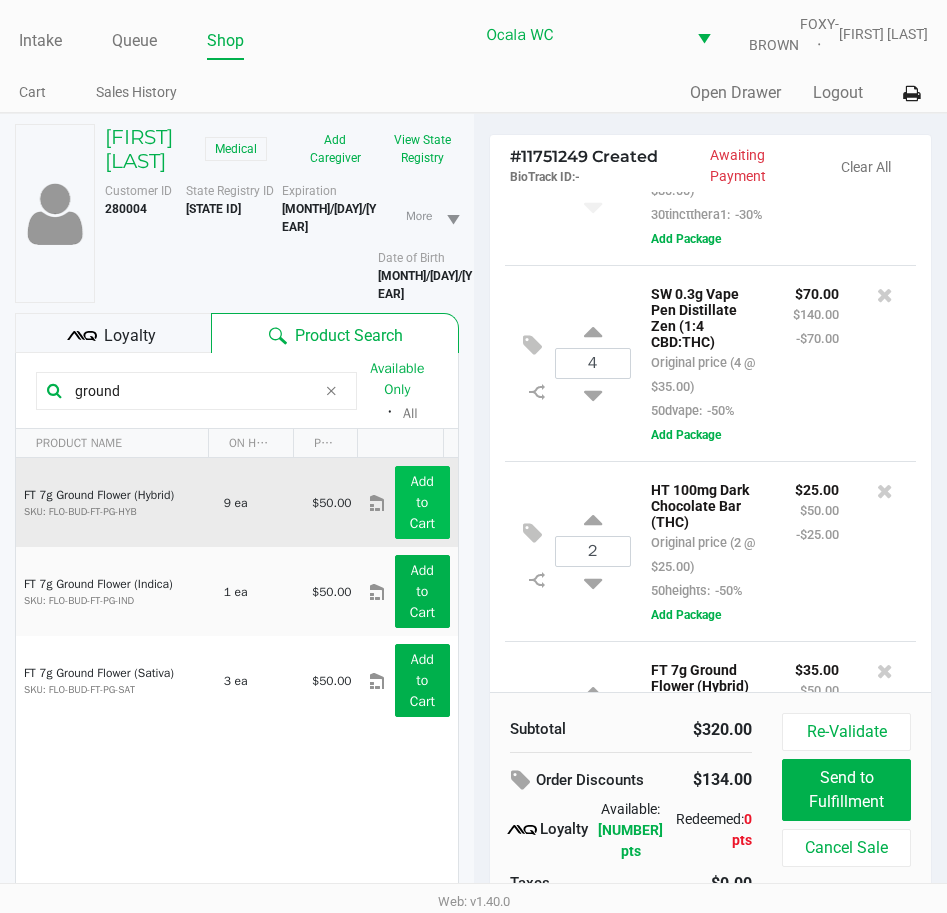scroll, scrollTop: 297, scrollLeft: 0, axis: vertical 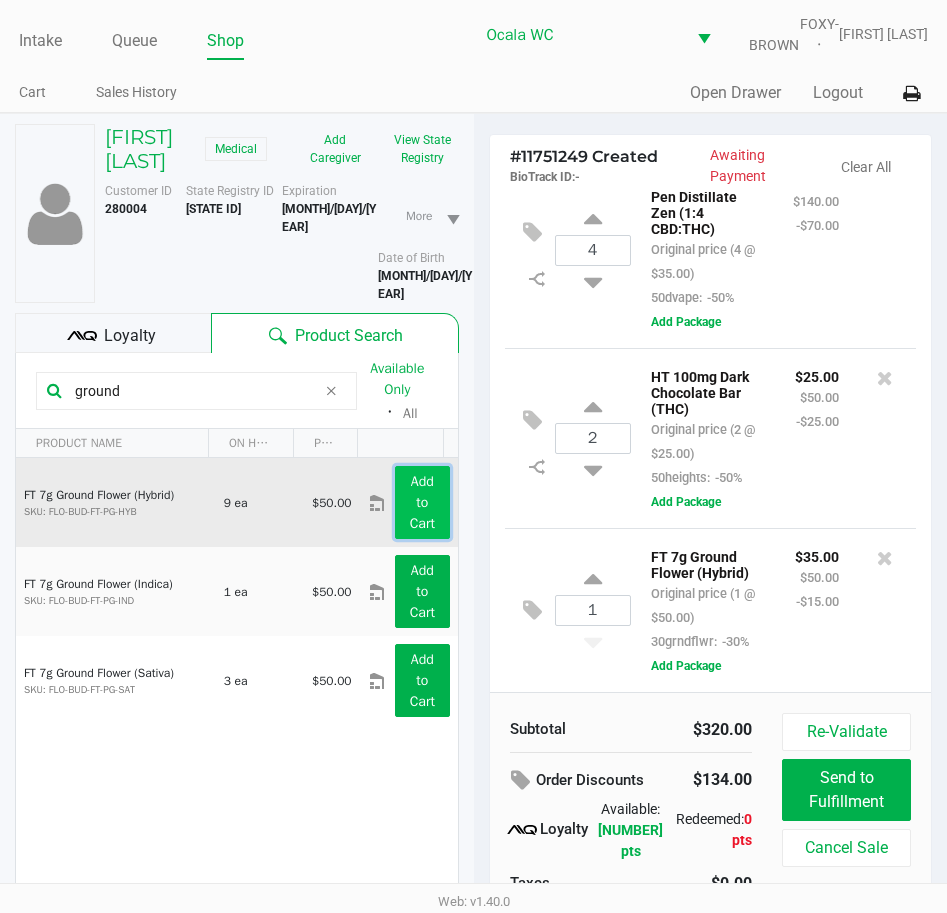 click on "Add to Cart" 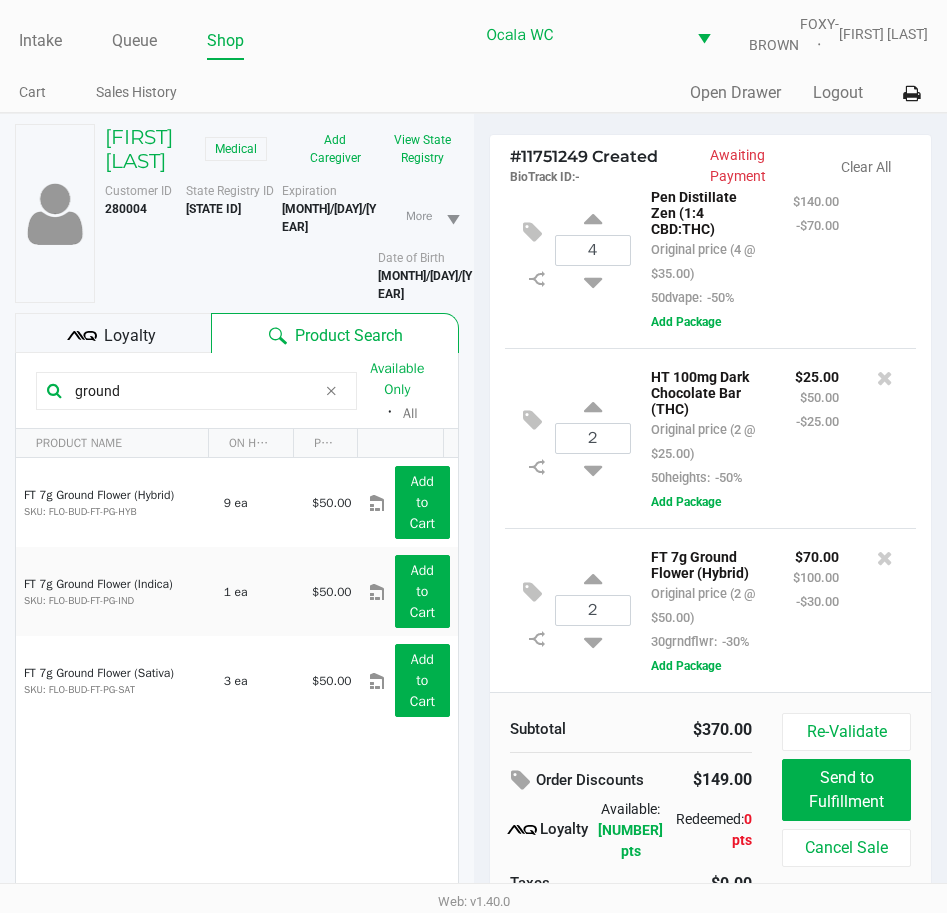 scroll, scrollTop: 297, scrollLeft: 0, axis: vertical 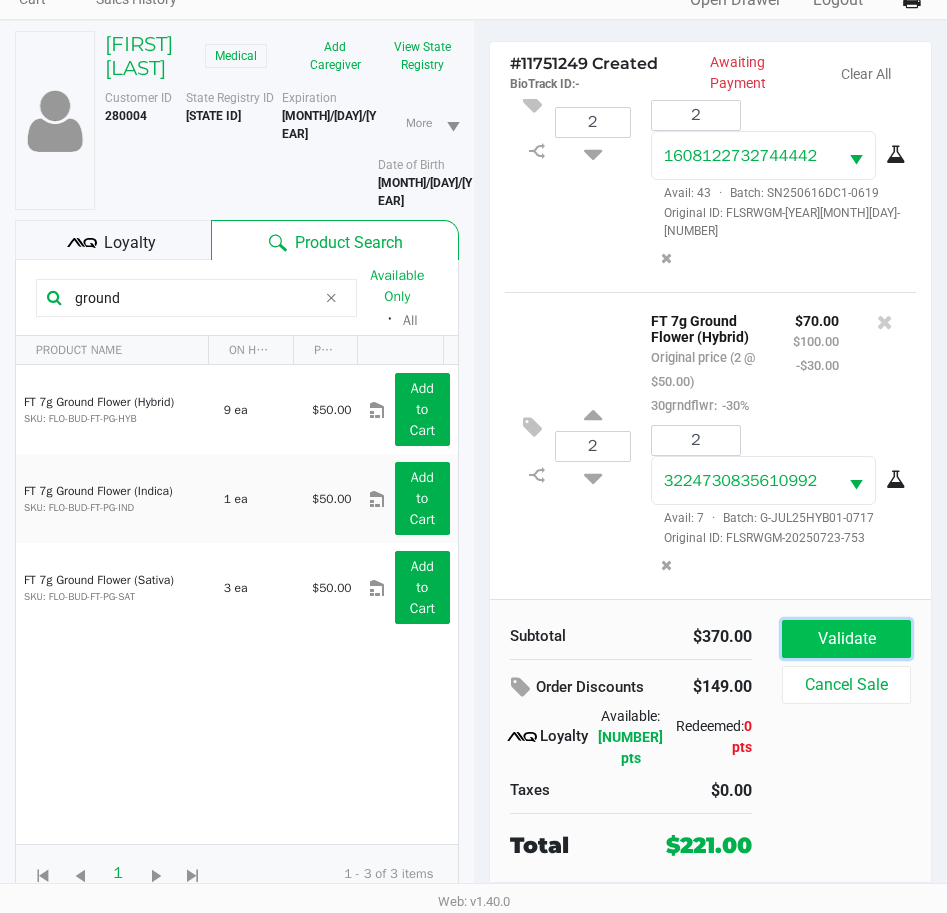 click on "Validate" 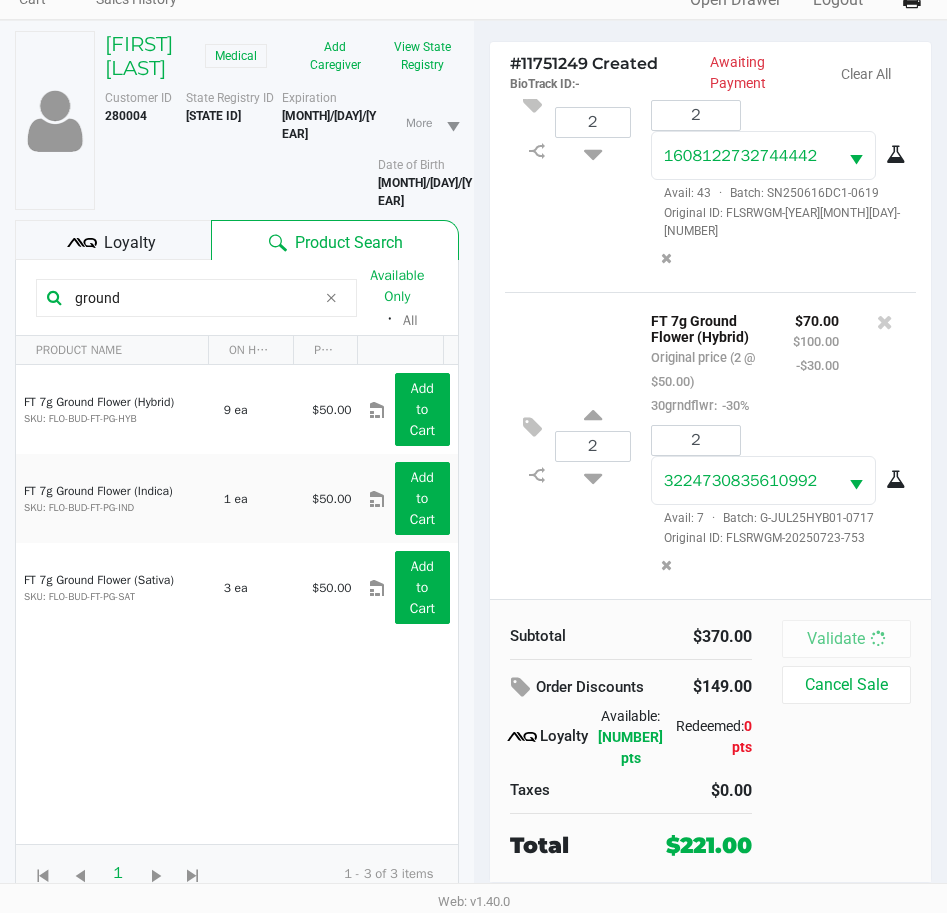 scroll, scrollTop: 0, scrollLeft: 0, axis: both 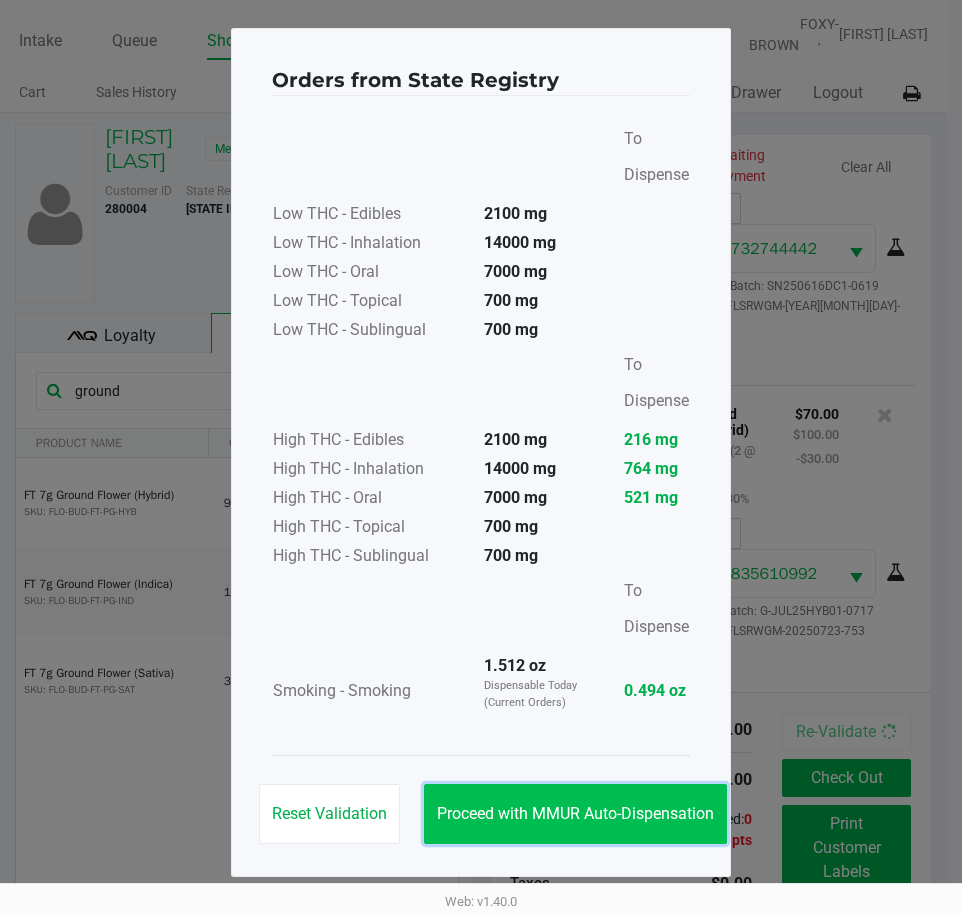 click on "Proceed with MMUR Auto-Dispensation" 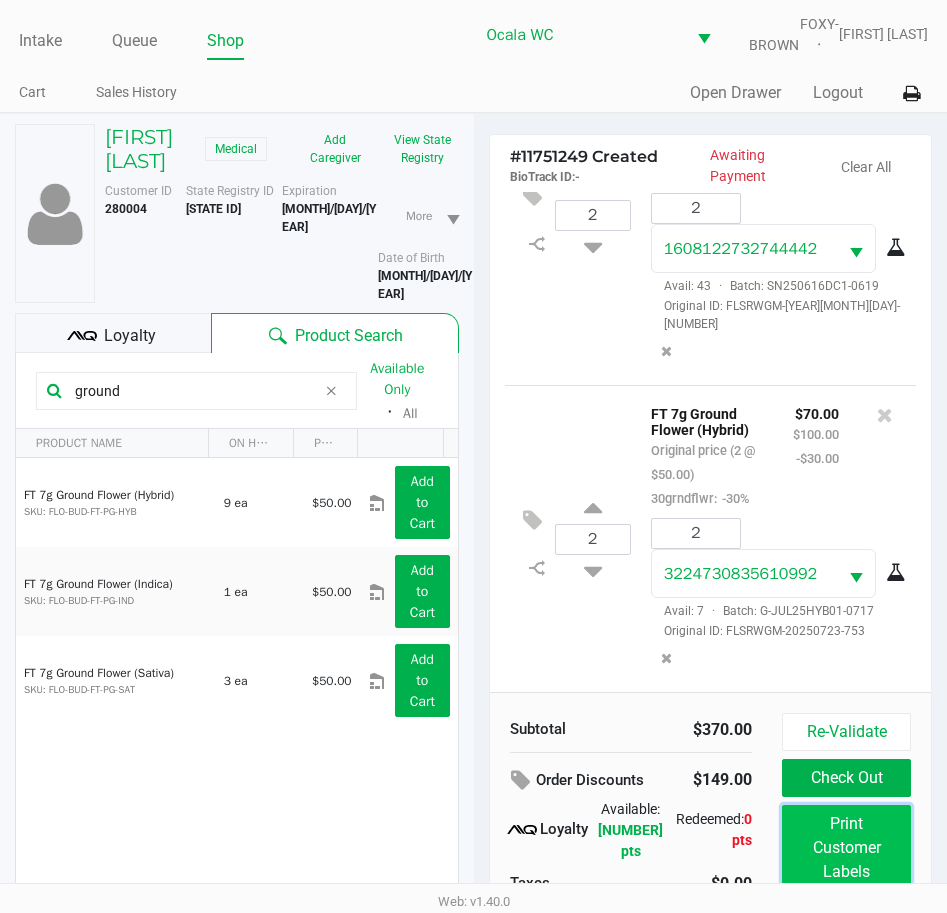 click on "Print Customer Labels" 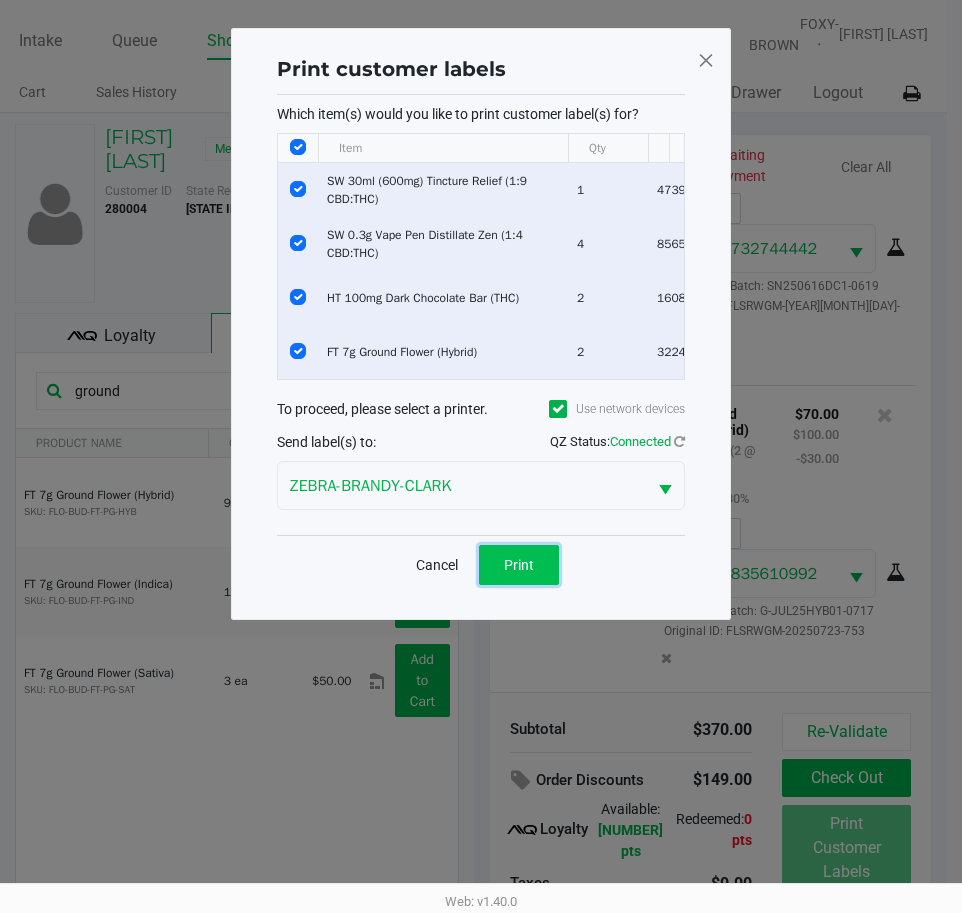 click on "Print" 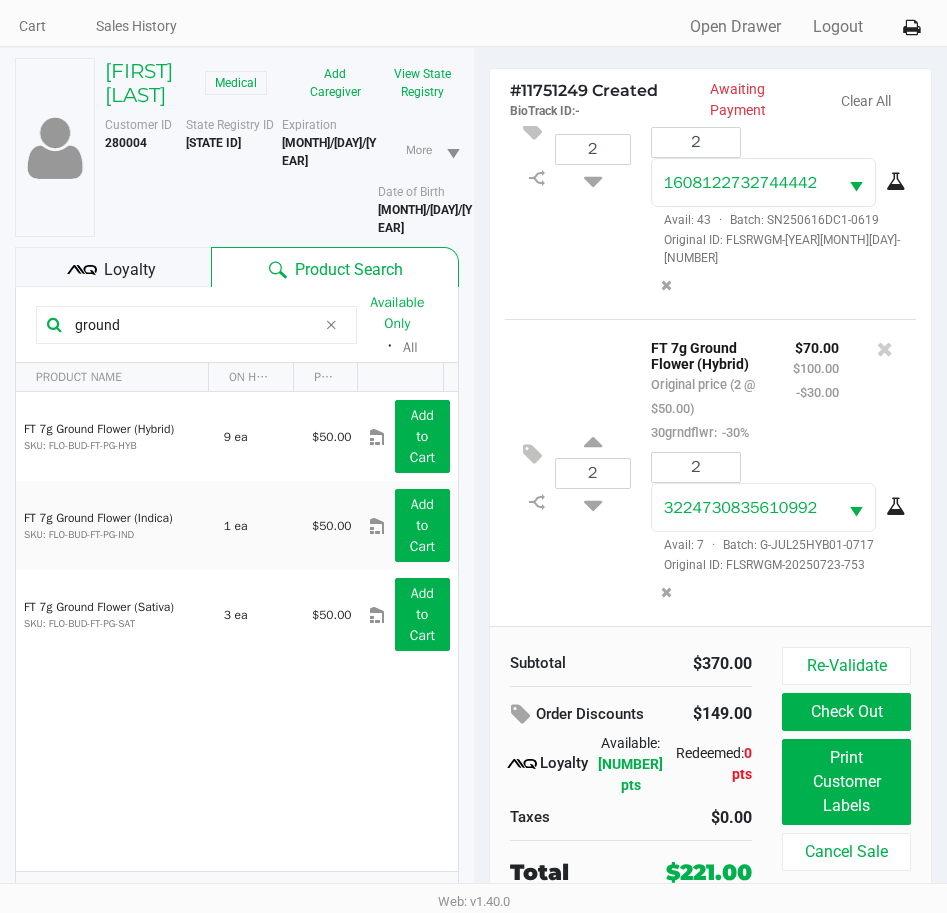 scroll, scrollTop: 99, scrollLeft: 0, axis: vertical 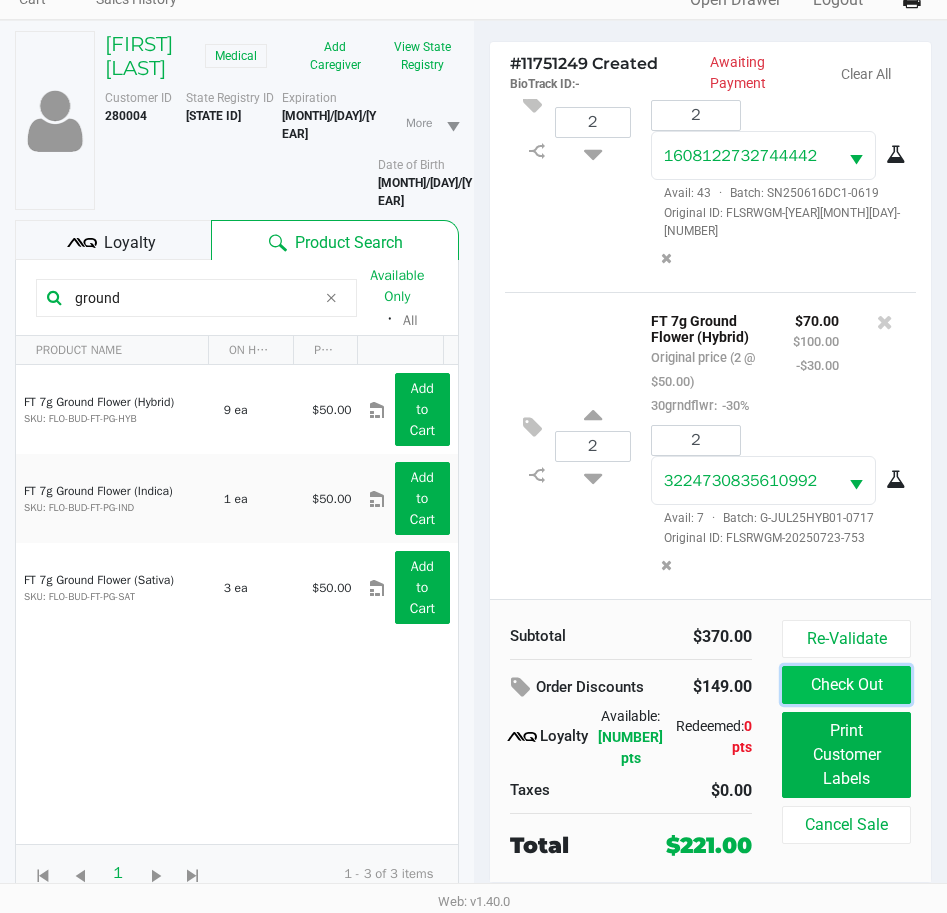 click on "Check Out" 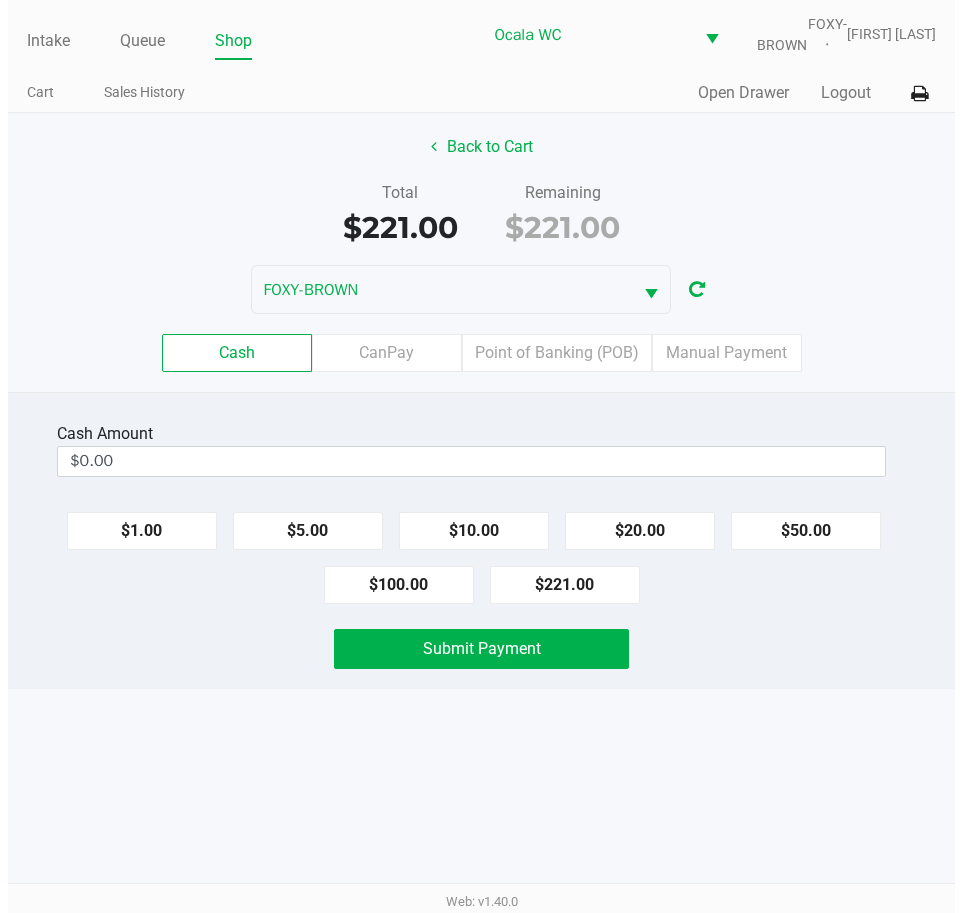 scroll, scrollTop: 0, scrollLeft: 0, axis: both 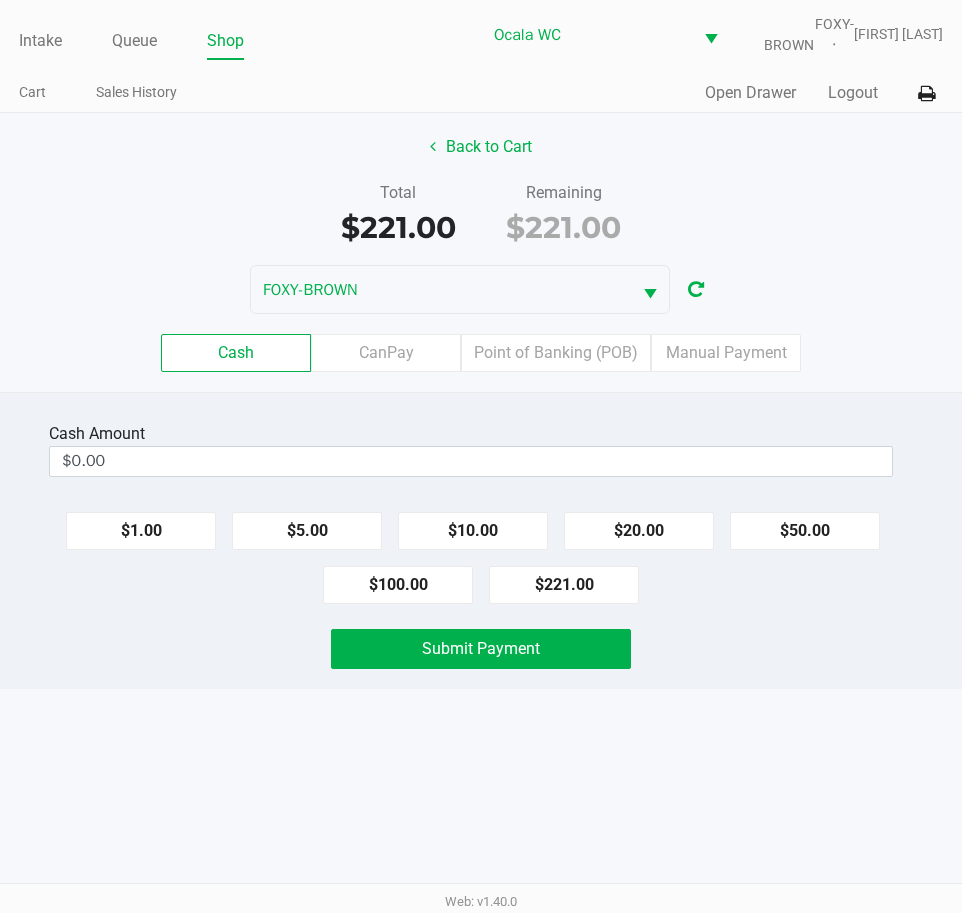 click on "$221.00" 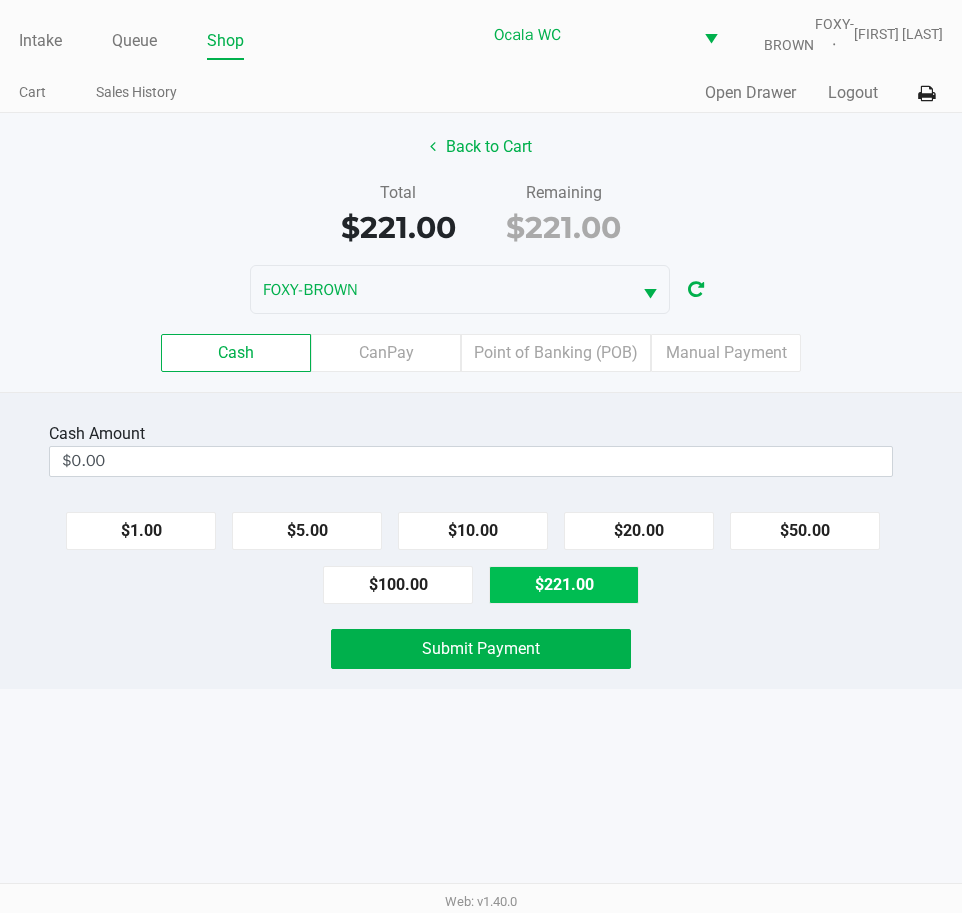 type on "$221.00" 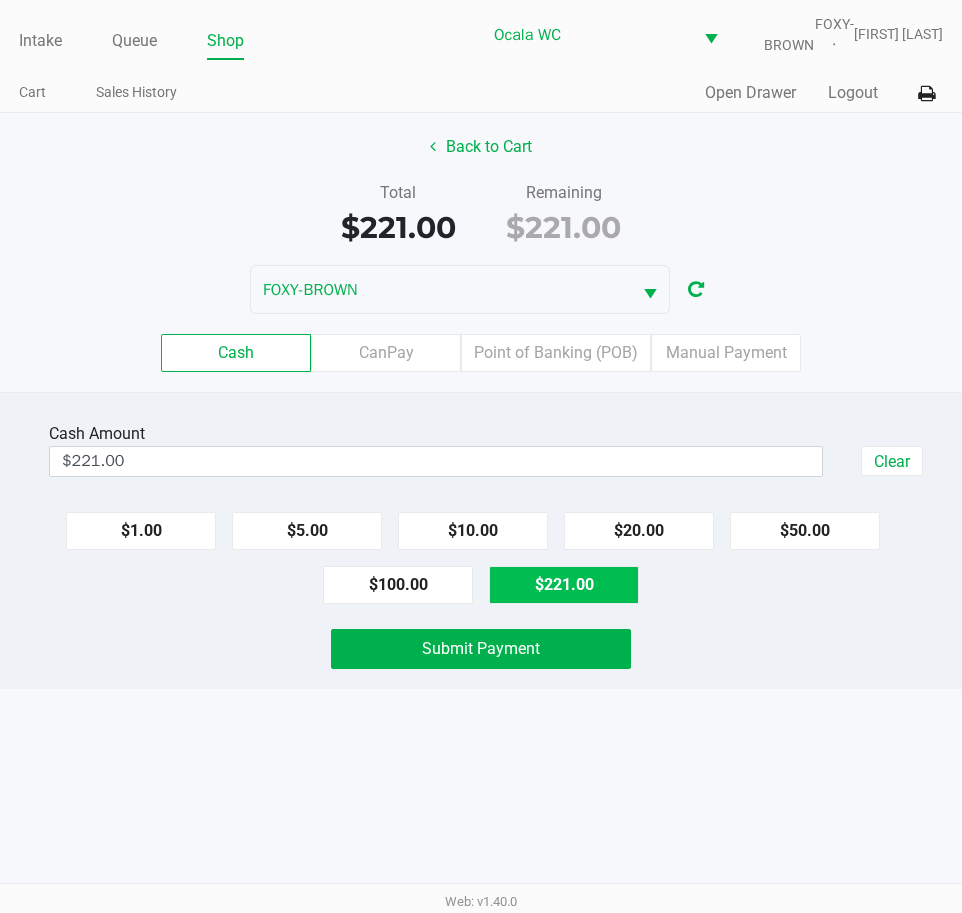 click on "Submit Payment" 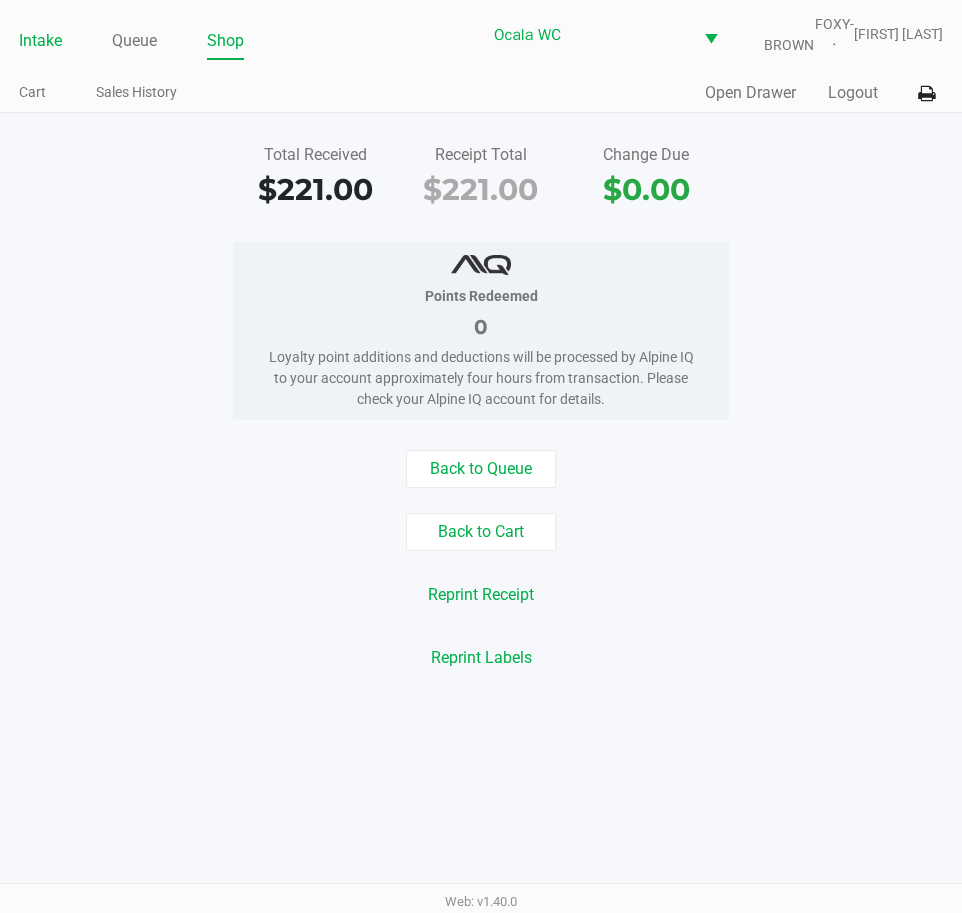 click on "Intake" 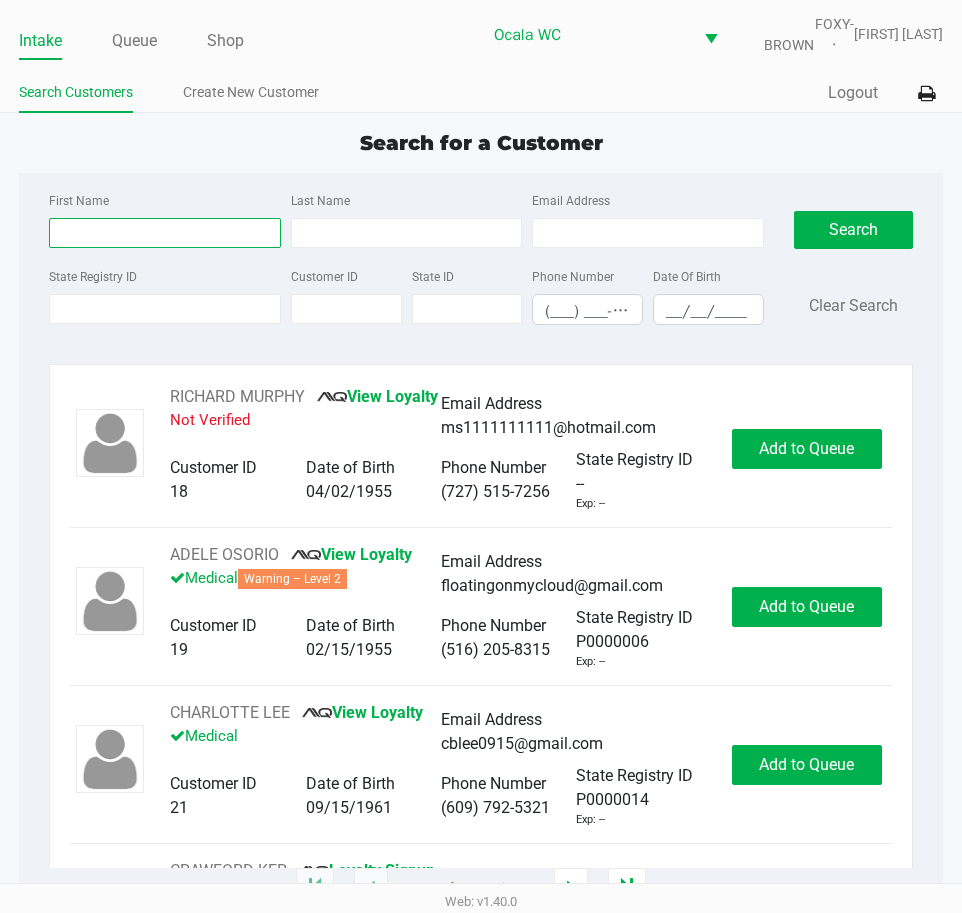 click on "First Name" at bounding box center [165, 233] 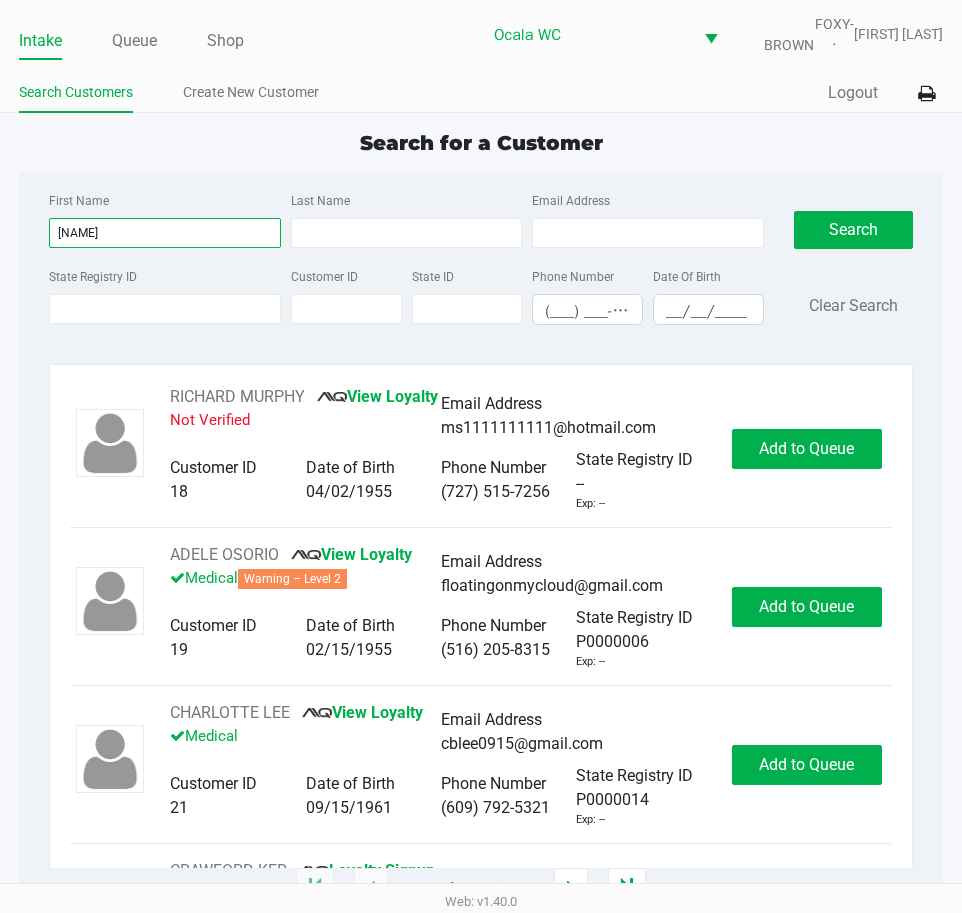 type on "[NAME]" 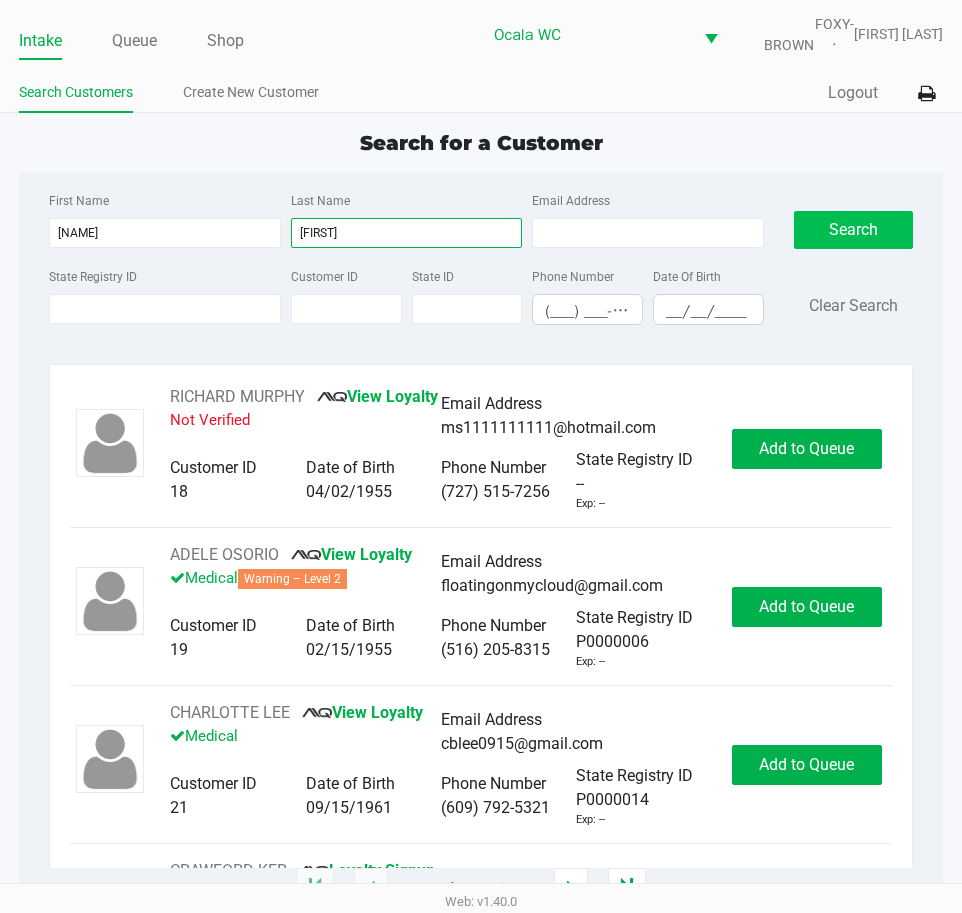 type on "[FIRST]" 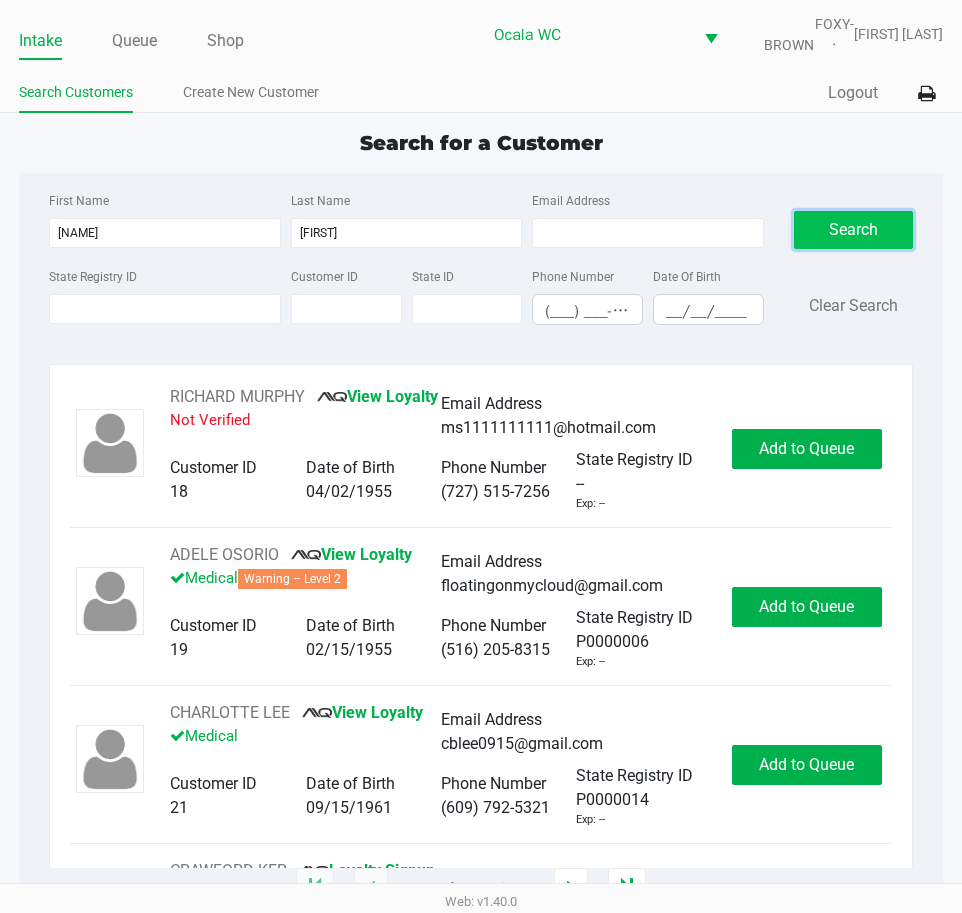click on "Search" 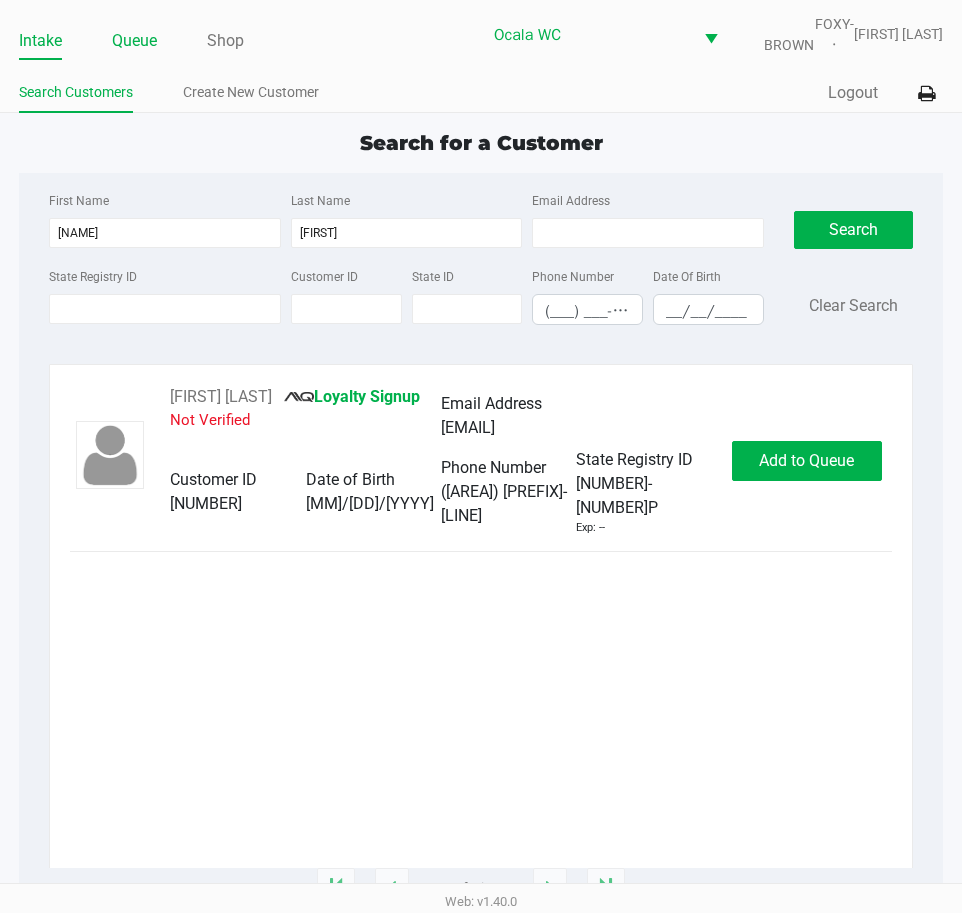 click on "Queue" 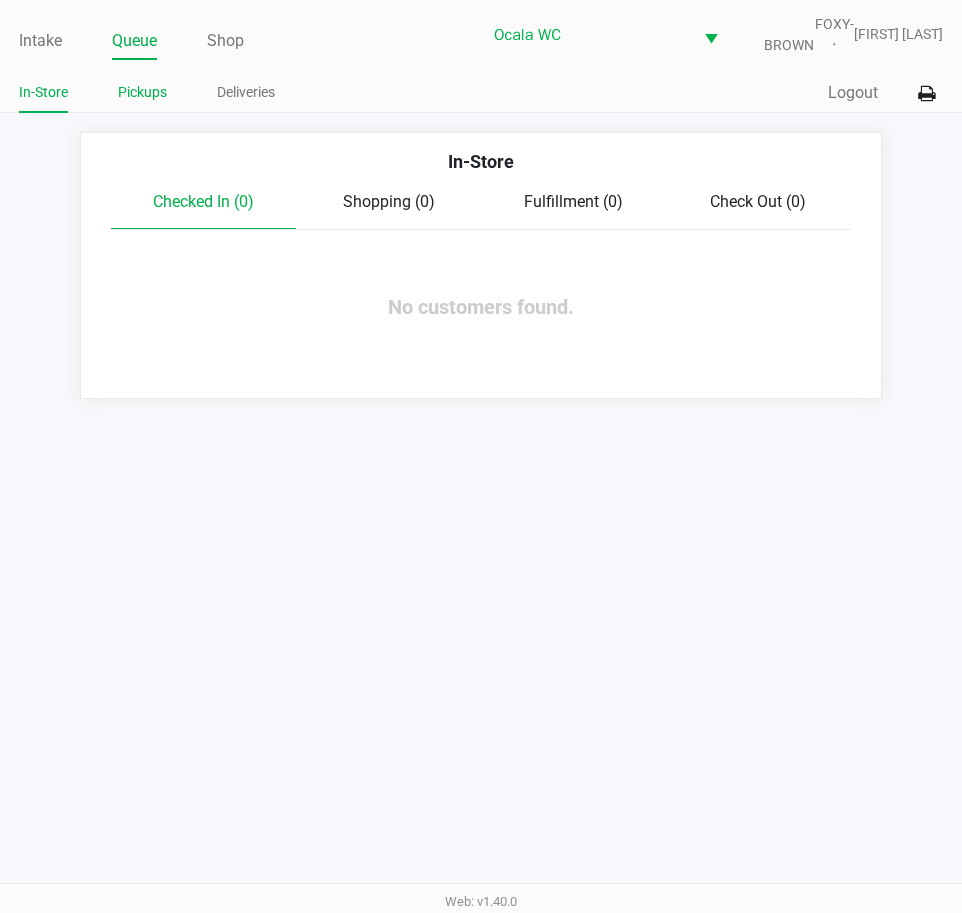 click on "Pickups" 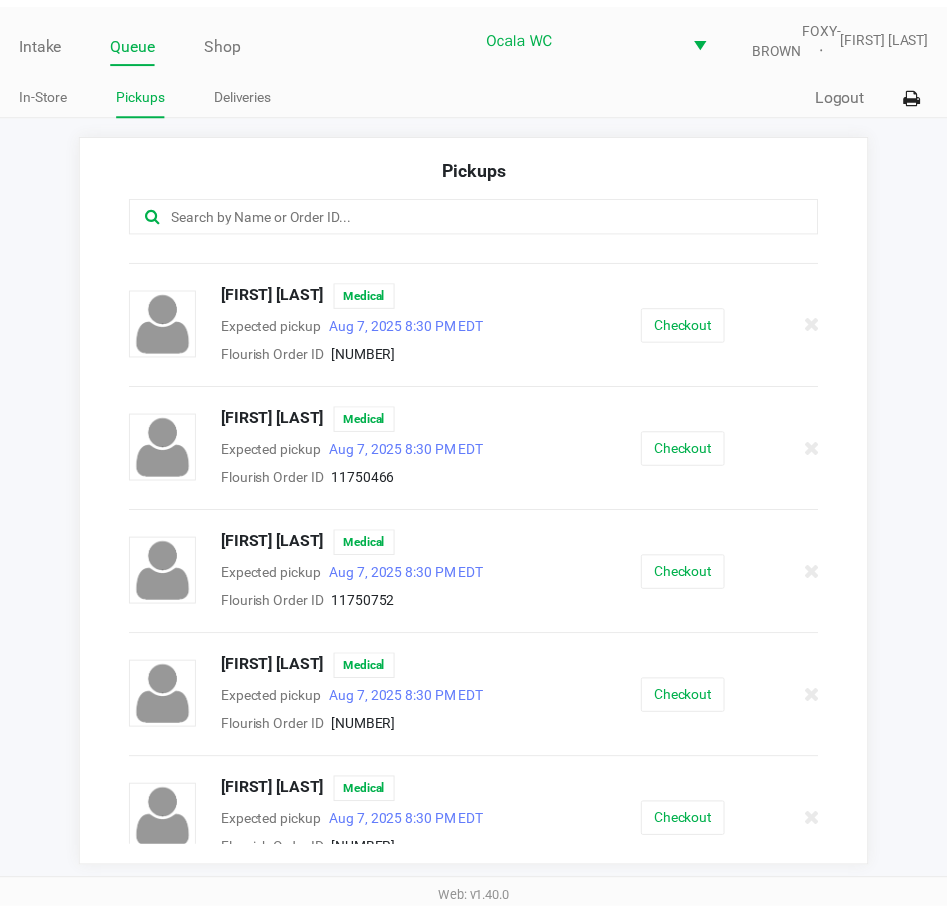 scroll, scrollTop: 615, scrollLeft: 0, axis: vertical 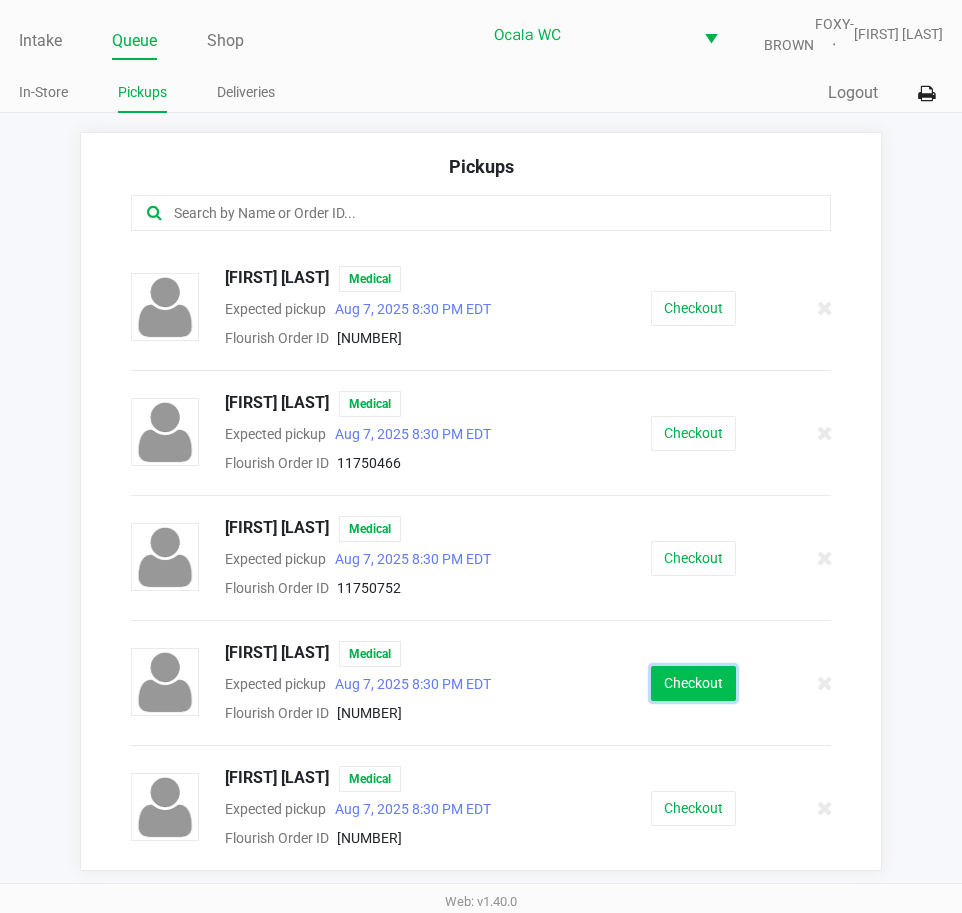 click on "Checkout" 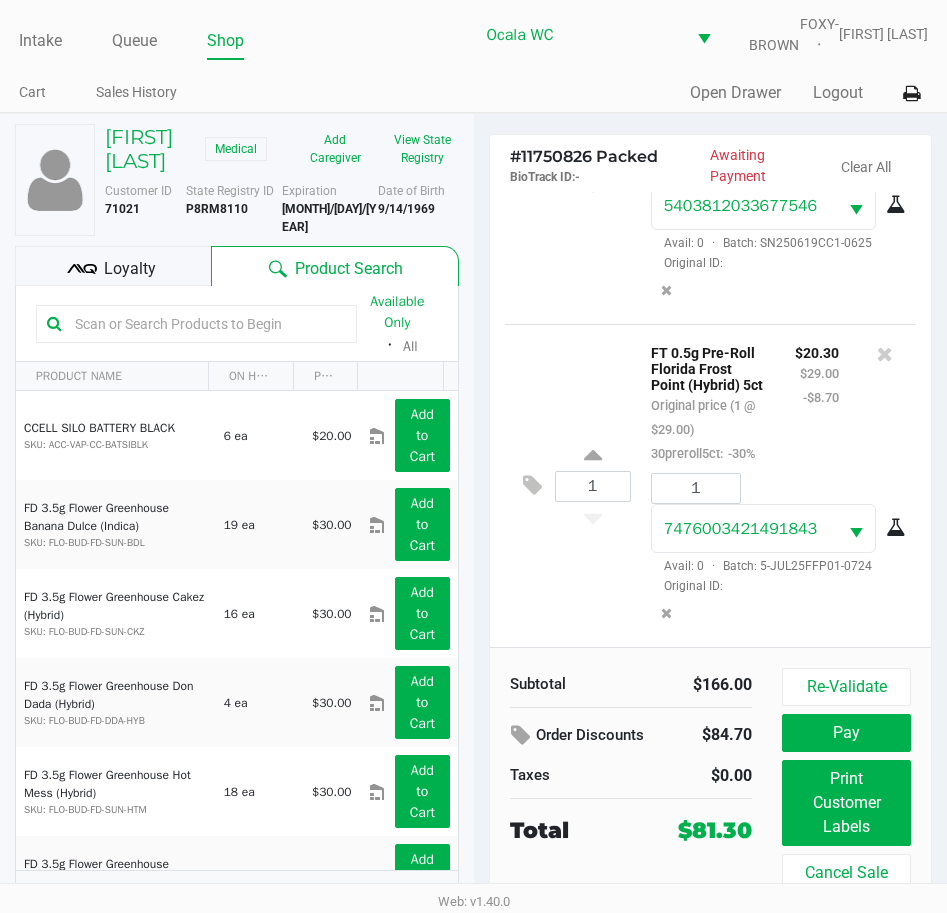 scroll, scrollTop: 965, scrollLeft: 0, axis: vertical 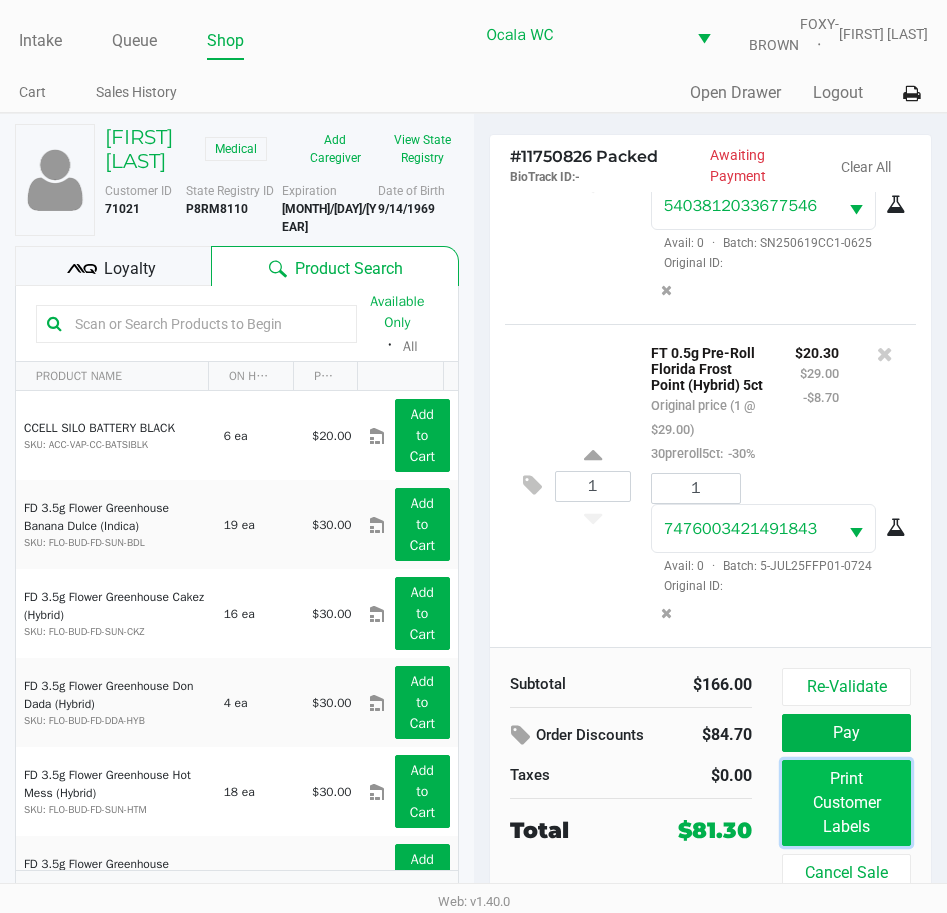click on "Print Customer Labels" 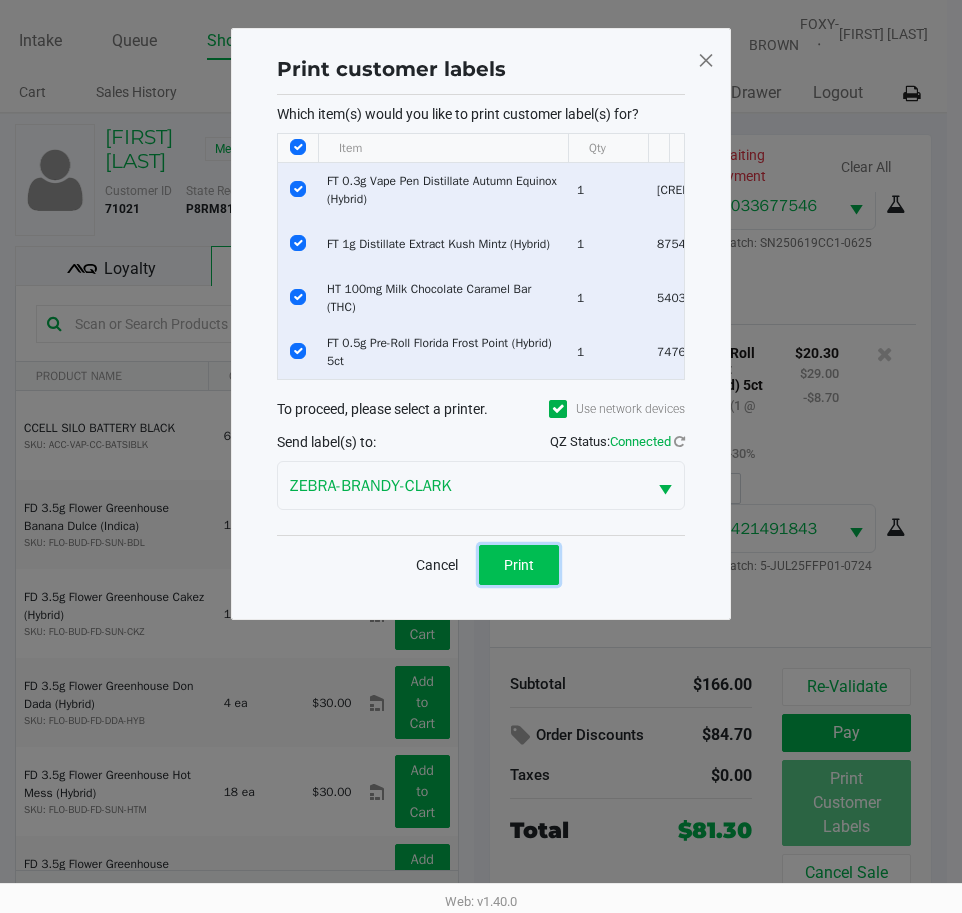 click on "Print" 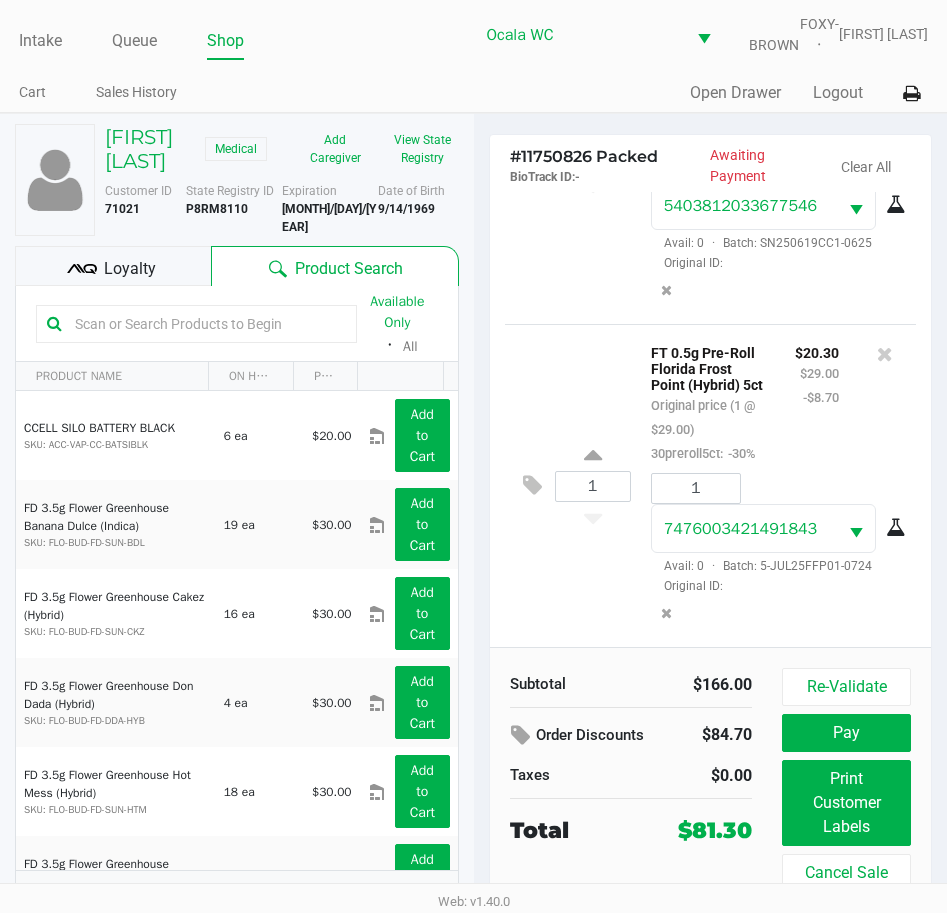 click 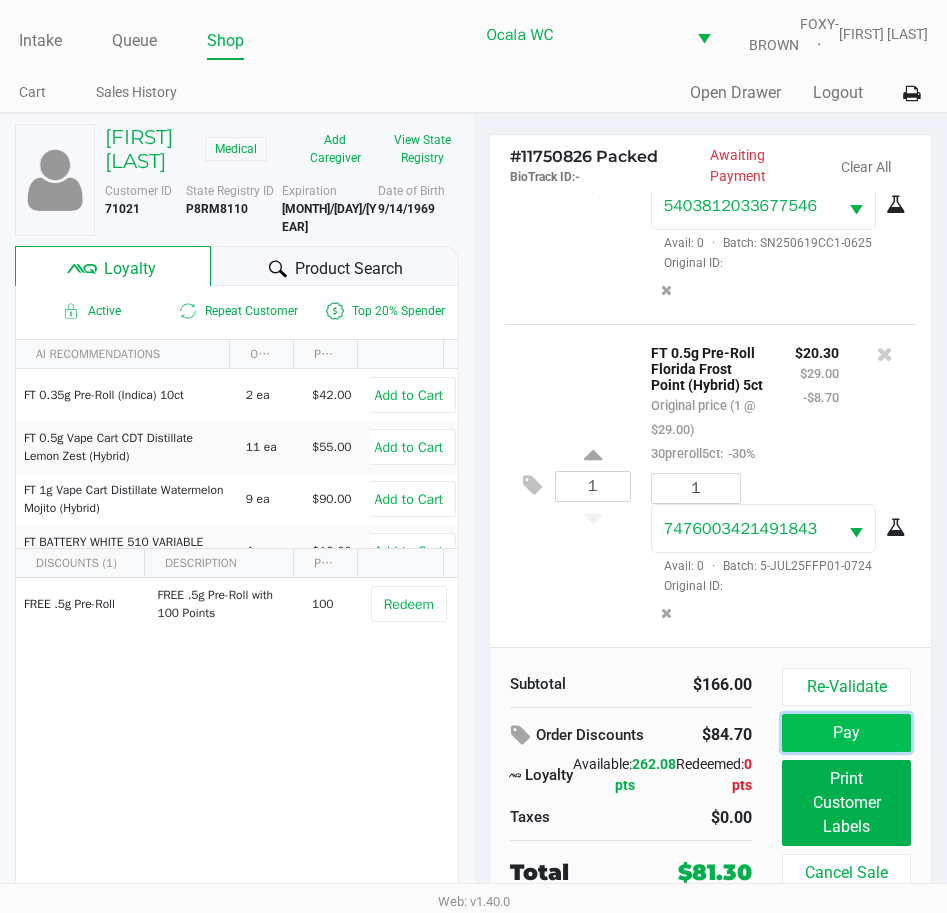 click on "Pay" 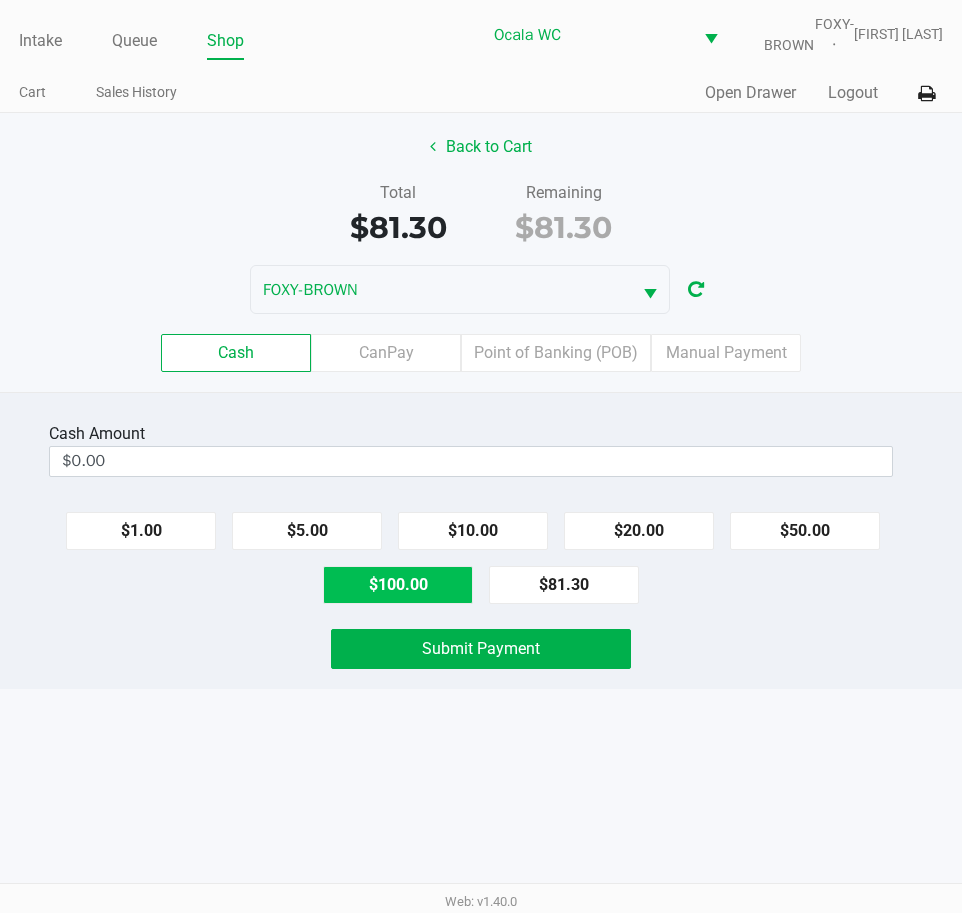 click on "$100.00" 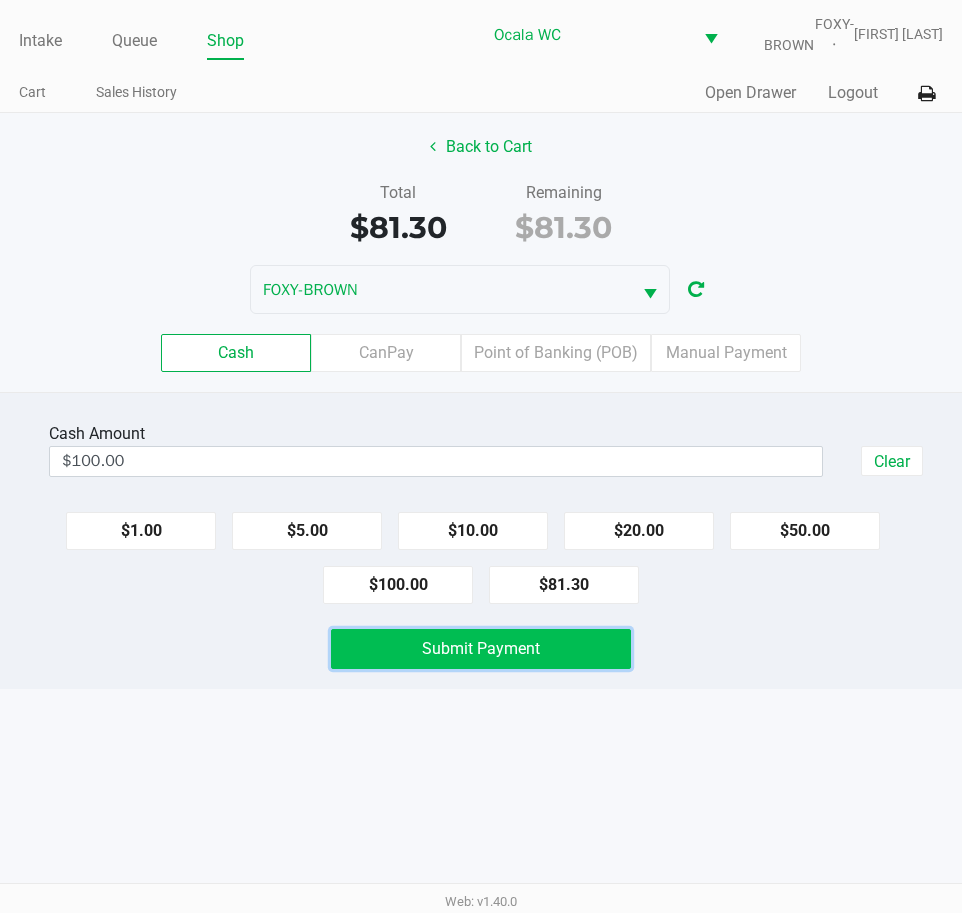 click on "Submit Payment" 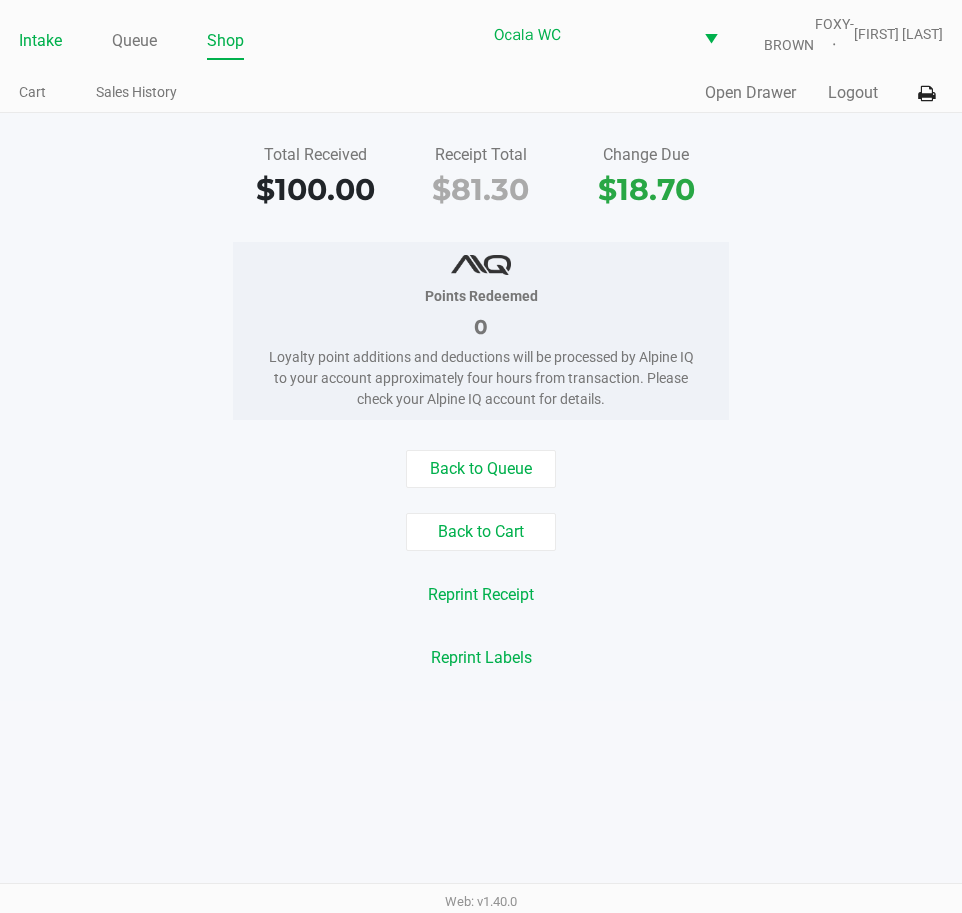 click on "Intake" 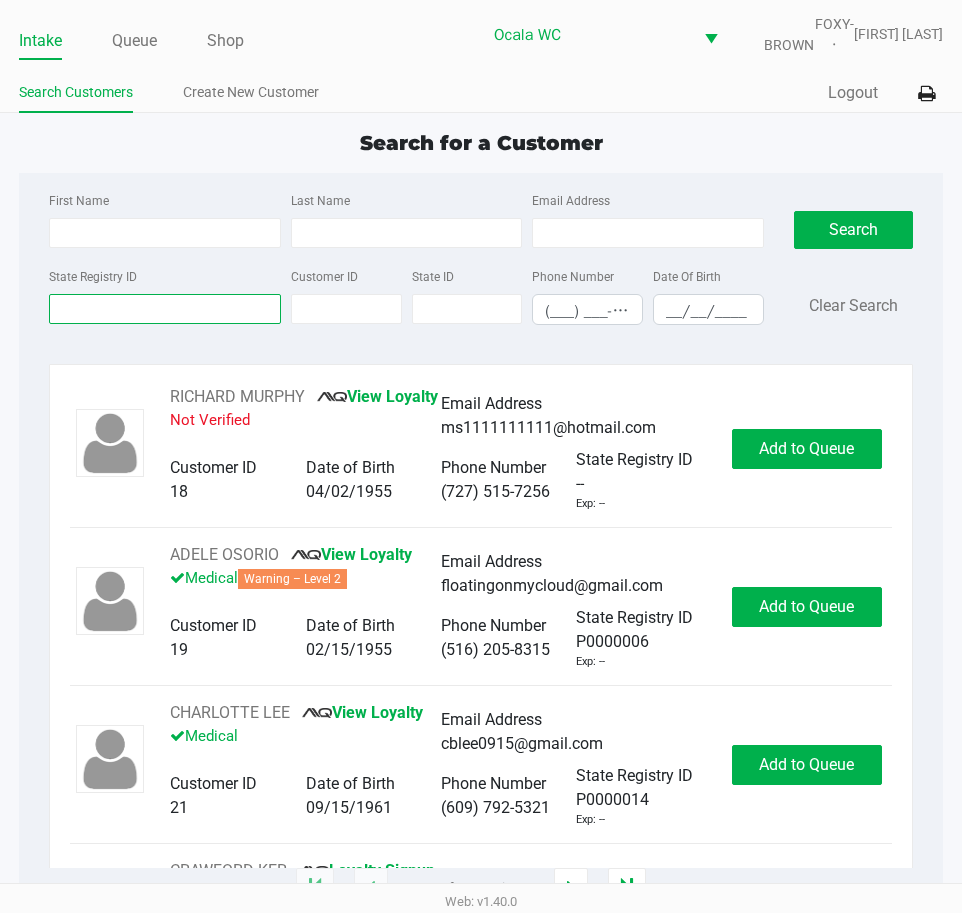 click on "State Registry ID" at bounding box center [165, 309] 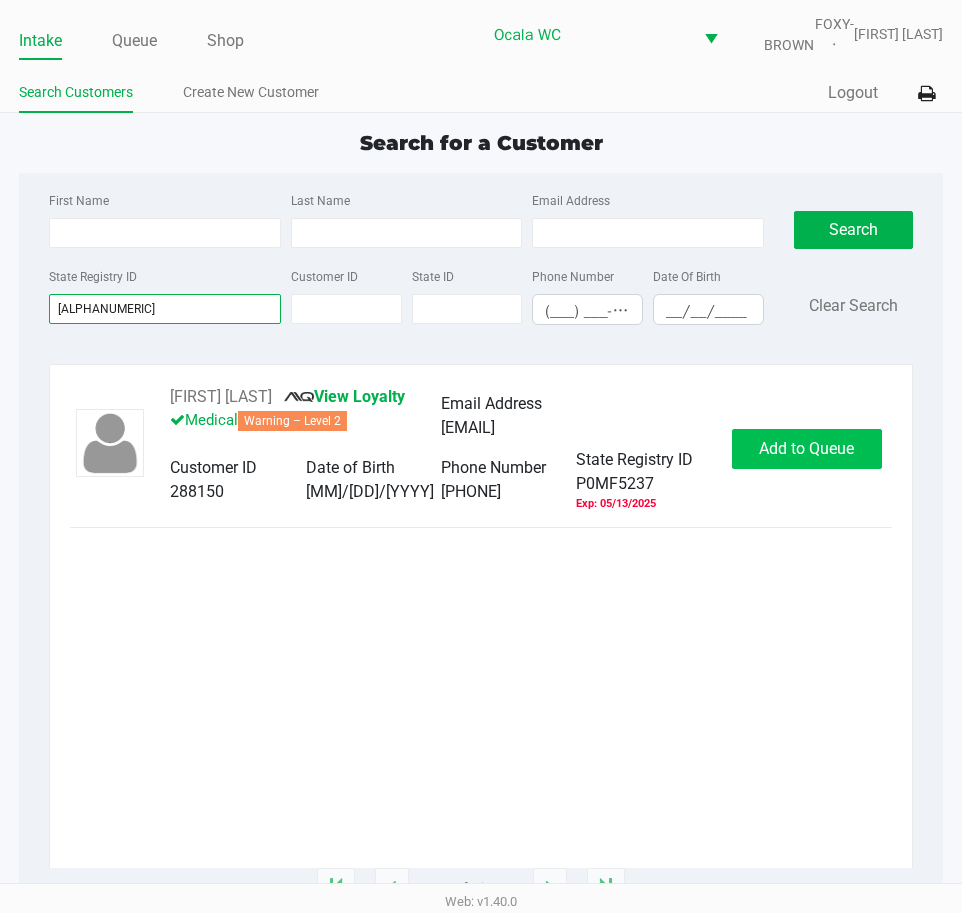 type on "[ALPHANUMERIC]" 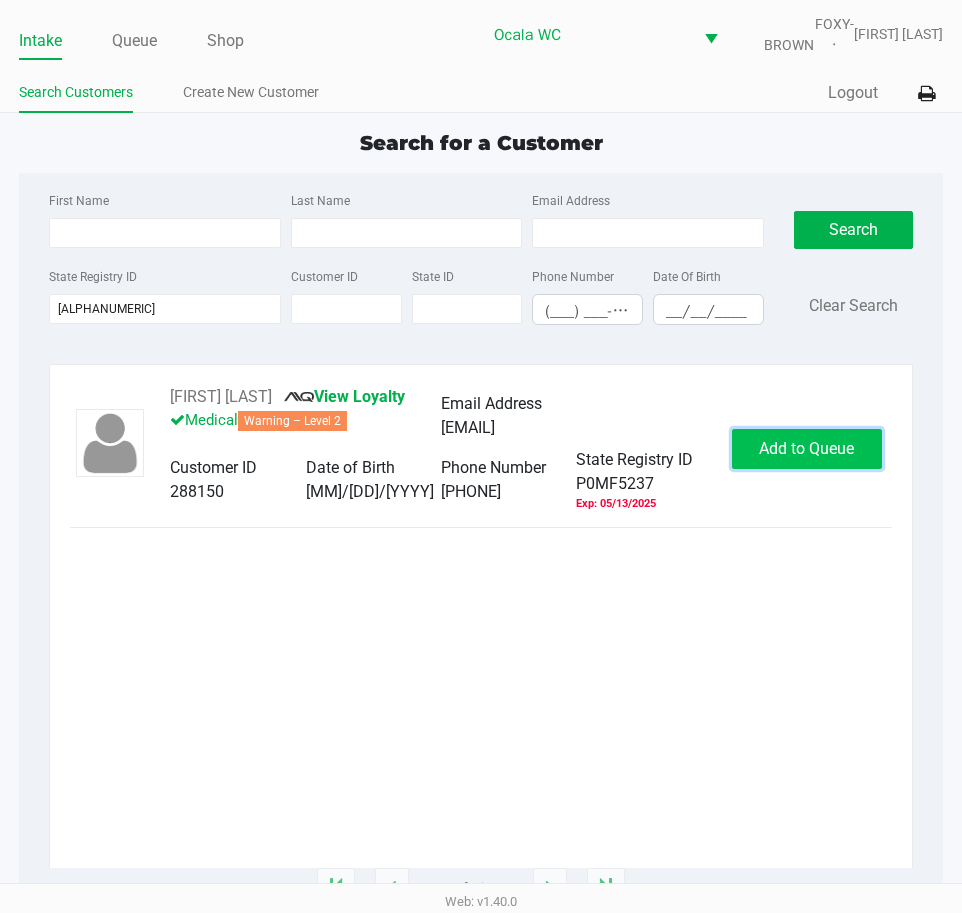 click on "Add to Queue" 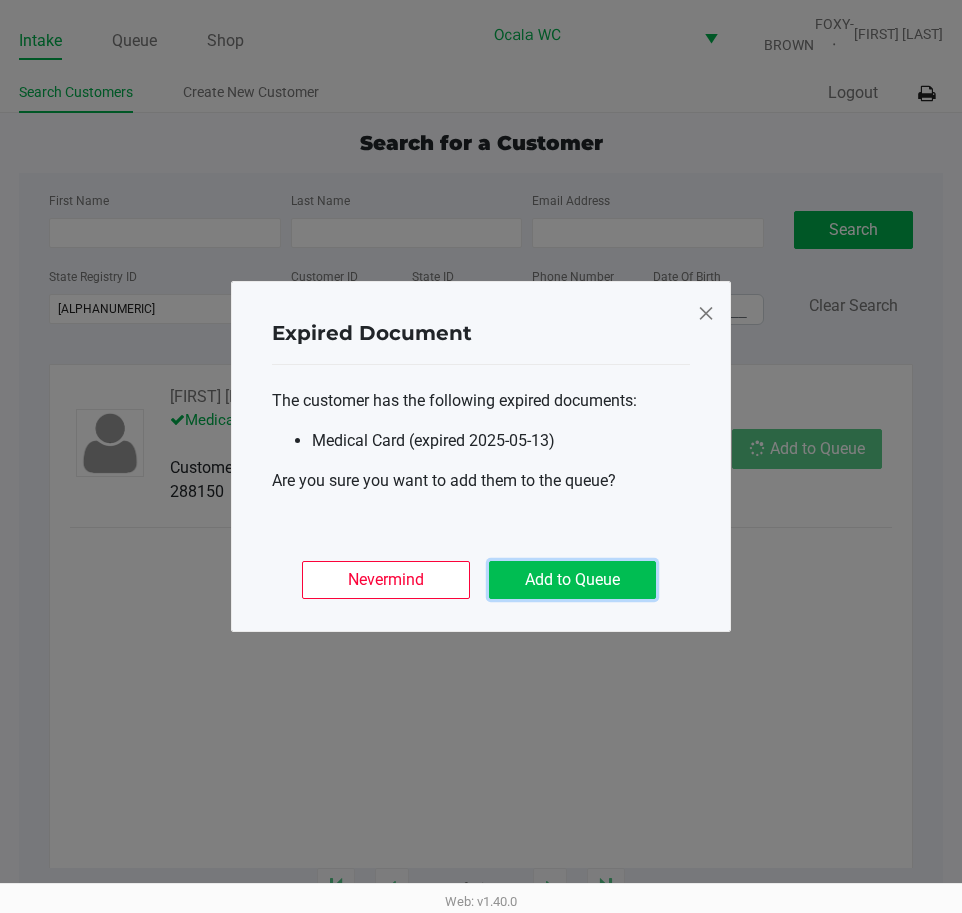 click on "Add to Queue" 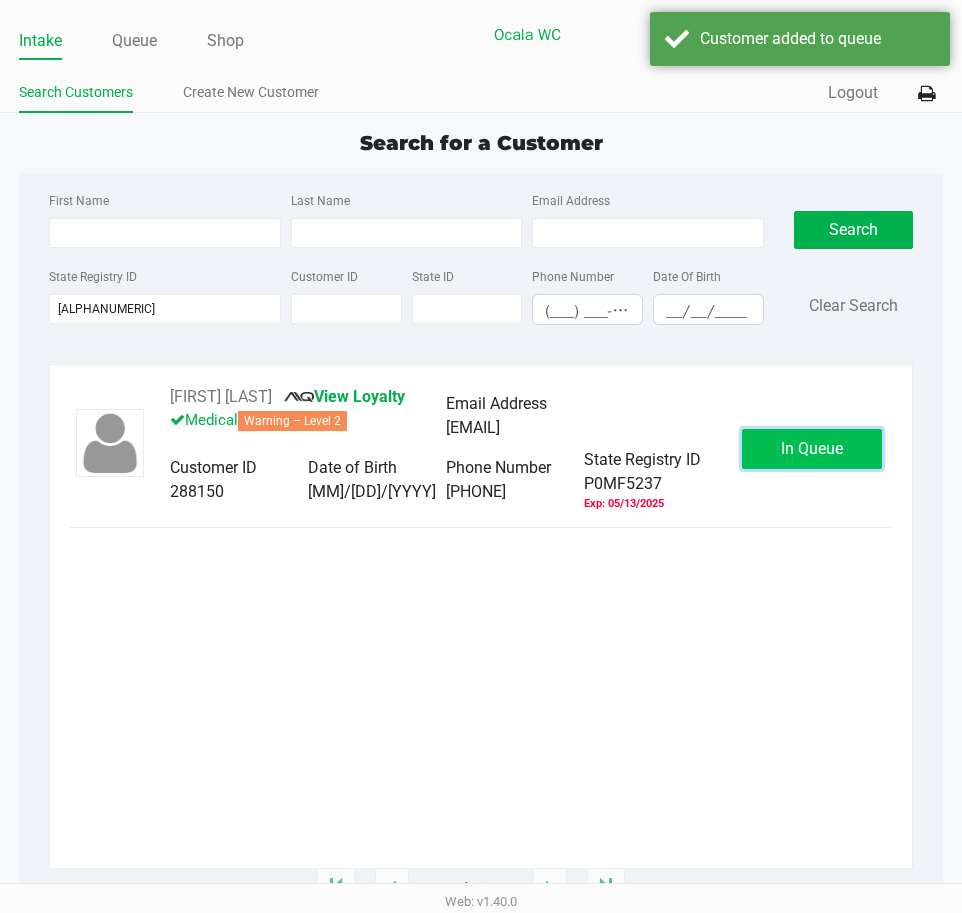 click on "In Queue" 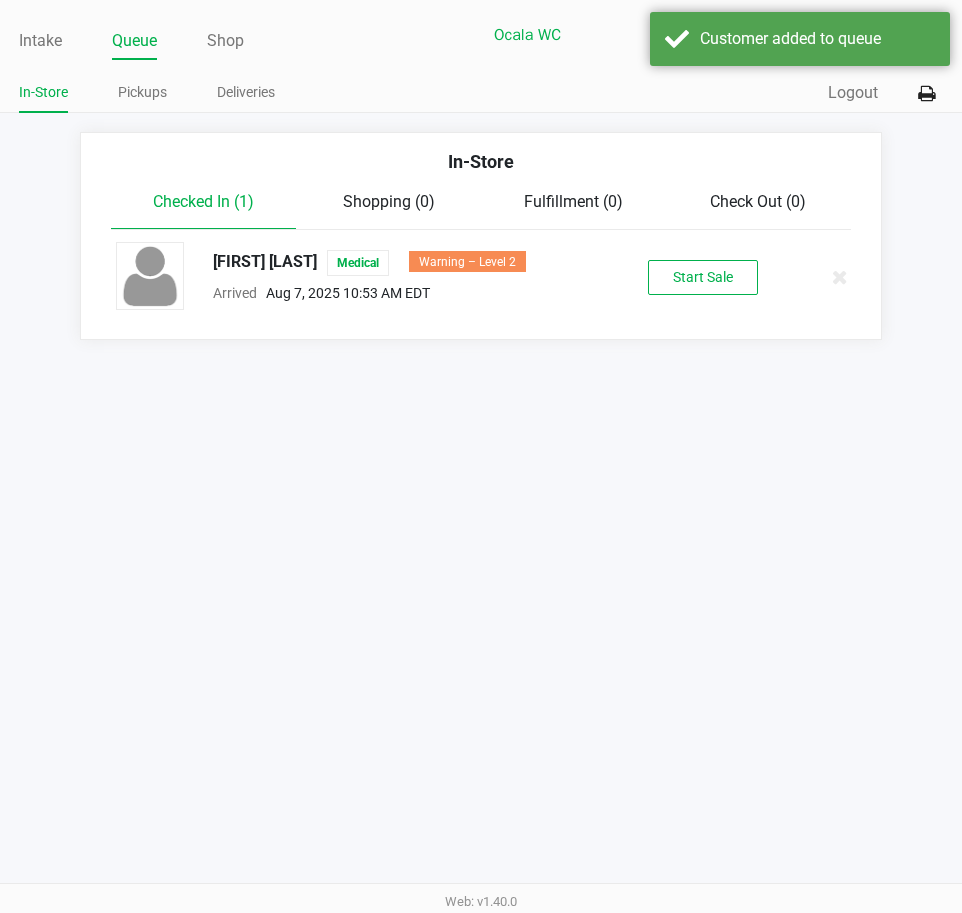 click on "[FIRST] [LAST]   Medical   Add Caregiver   View State Registry   Customer ID   [NUMBER]  State Registry ID  [ID]   Expiration  -- More  Date of Birth   [MONTH]/[DAY]/[YEAR]
Loyalty
Product Search  mkh  Available Only  ᛫  All   PRODUCT NAME  ON HAND PRICE  FT 0.5g Vape Cart Distillate Master Kush (Indica)  SKU: BAP-CAR-FT-BDT-MKH.5M  6 ea   $[PRICE]  Add to Cart  FT 1g Vape Cart Distillate Master Kush (Indica)  SKU: BAP-CAR-FT-BDT-MKH1M  7 ea   $[PRICE]  Add to Cart  1   1  1 - 2 of 2 items" 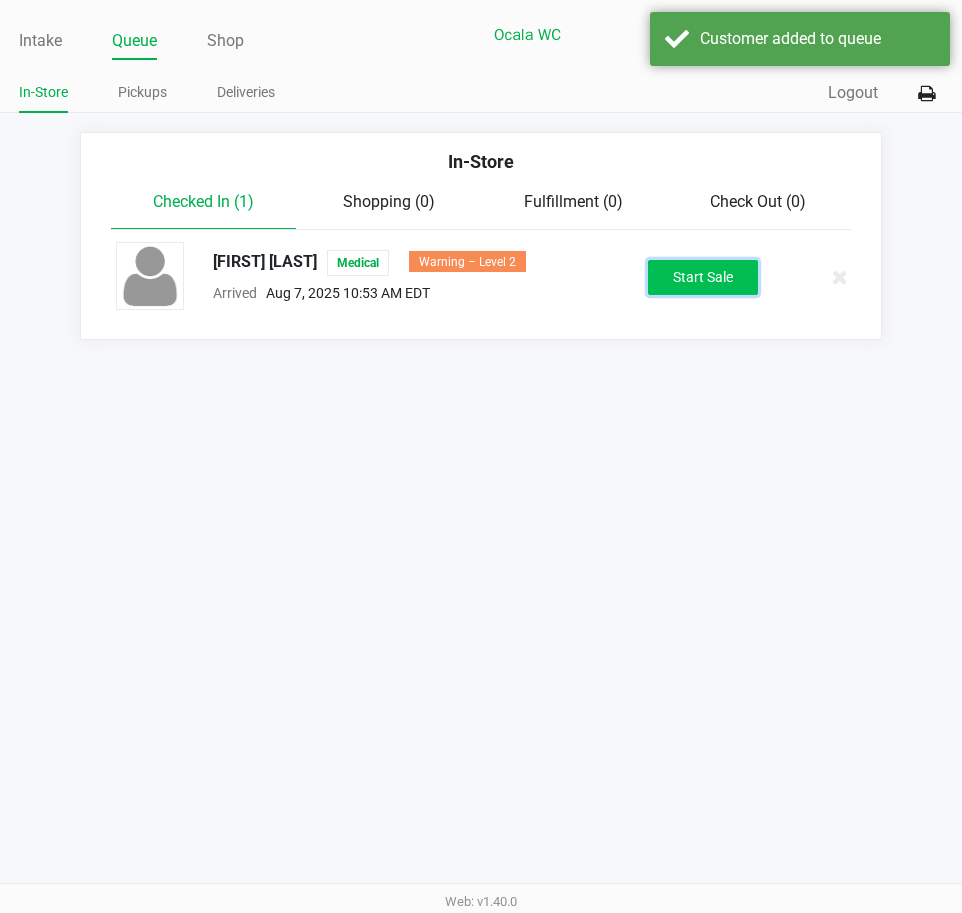click on "Start Sale" 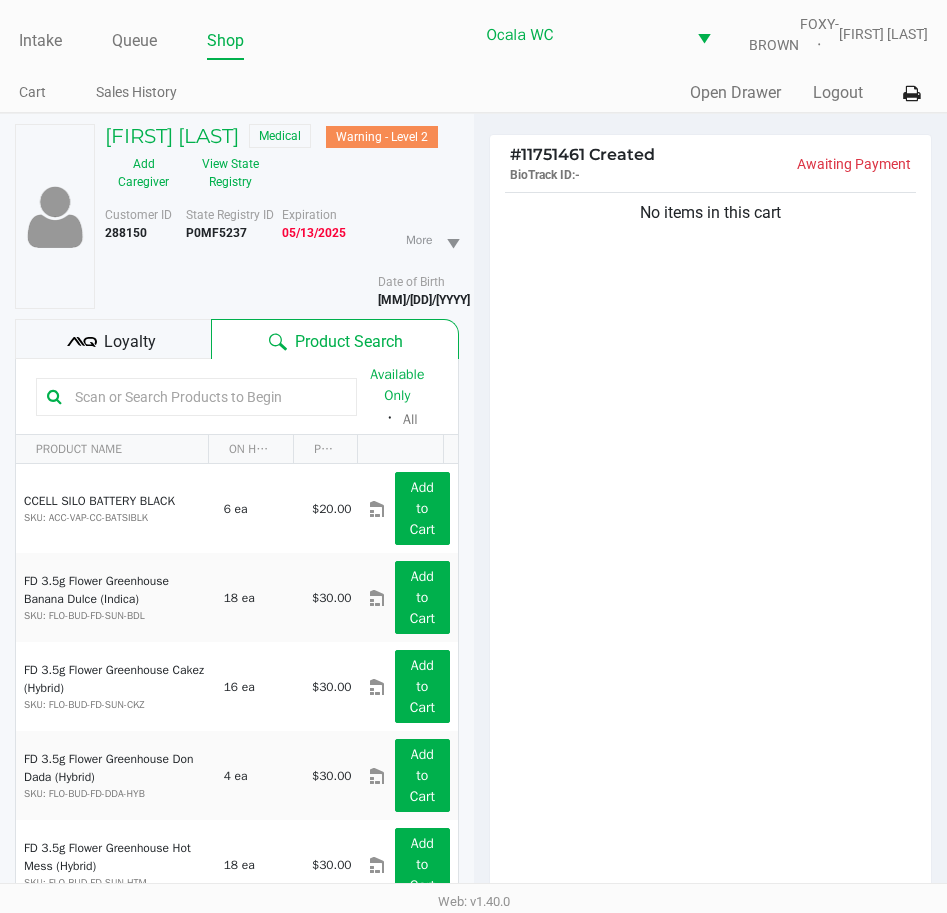 click on "Loyalty" 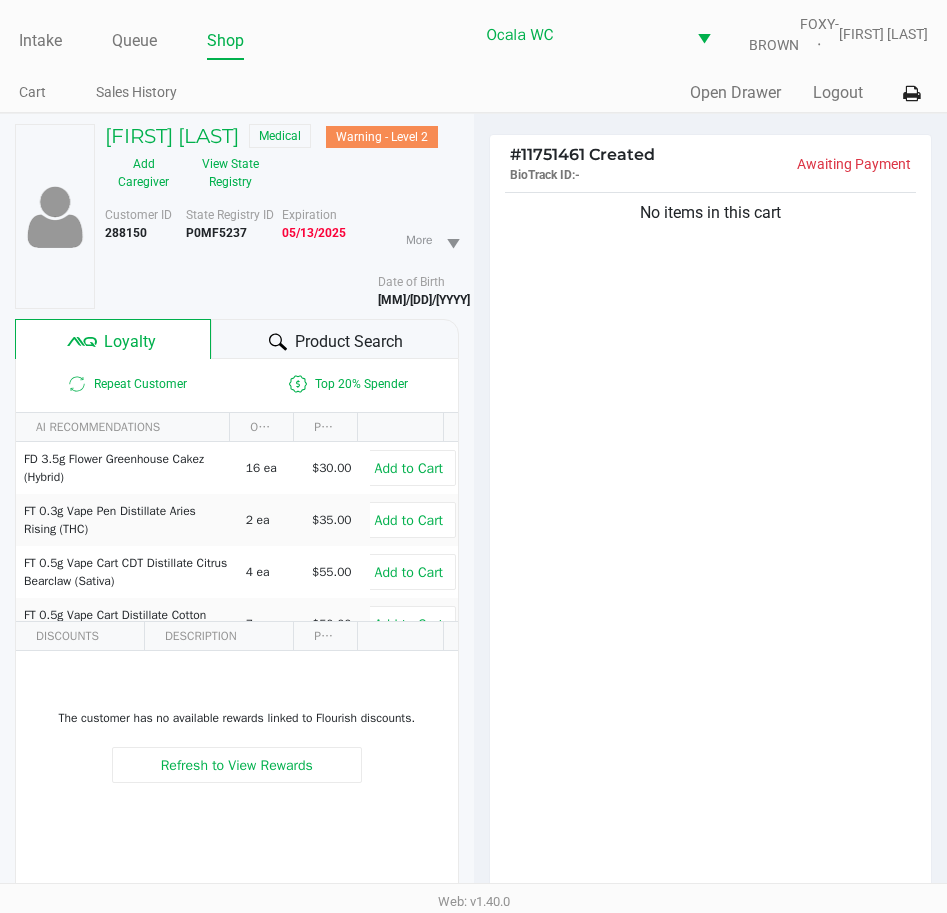 click on "Product Search" 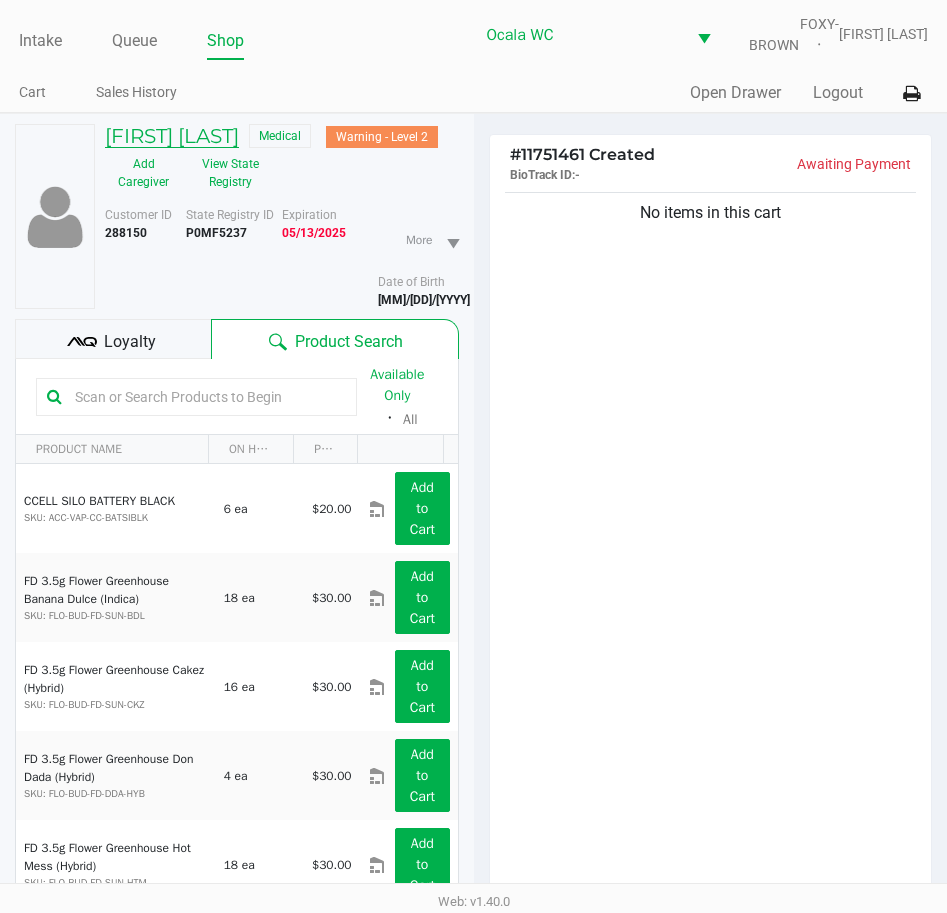 click on "[FIRST] [LAST]" 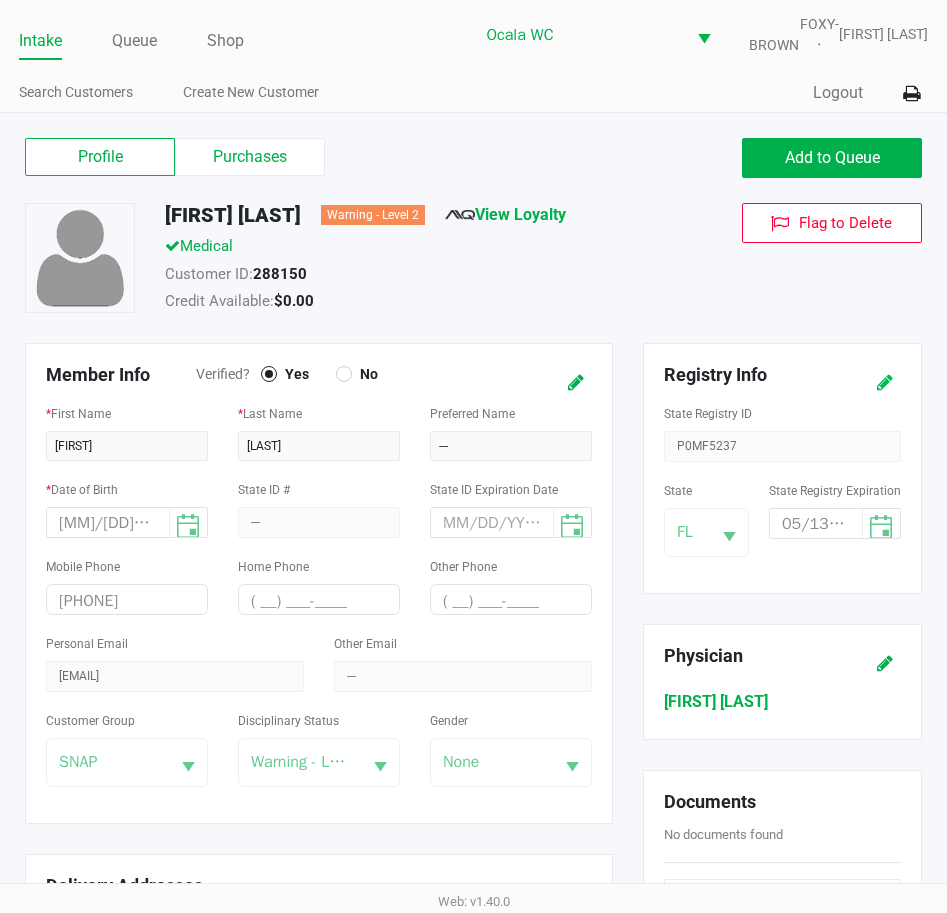 click 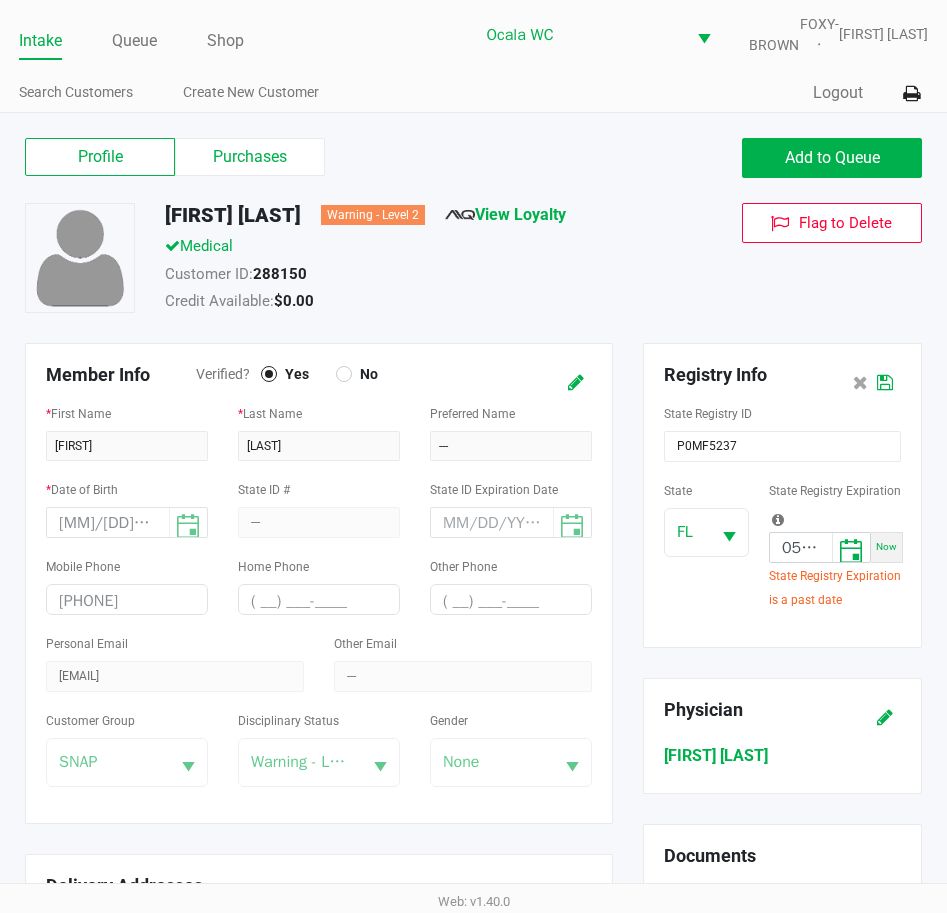click on "State FL State Registry Expiration 05/13/2025 Now State Registry Expiration is a past date" 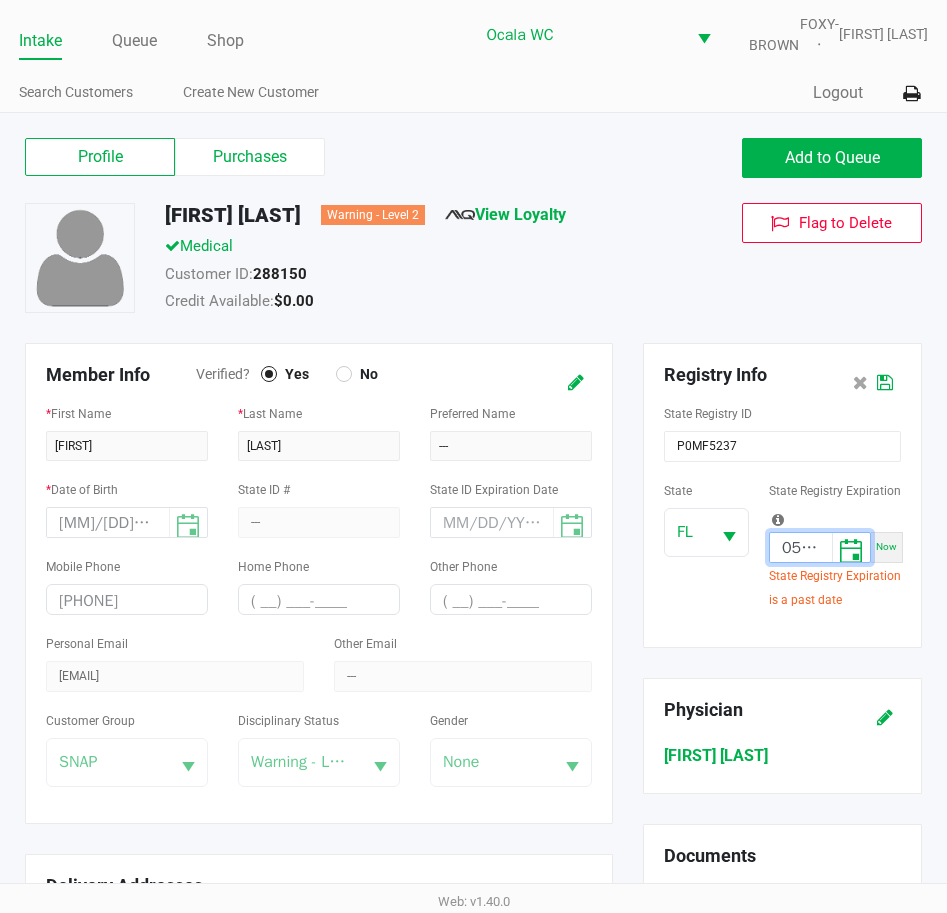 click on "05/13/2025" at bounding box center [801, 548] 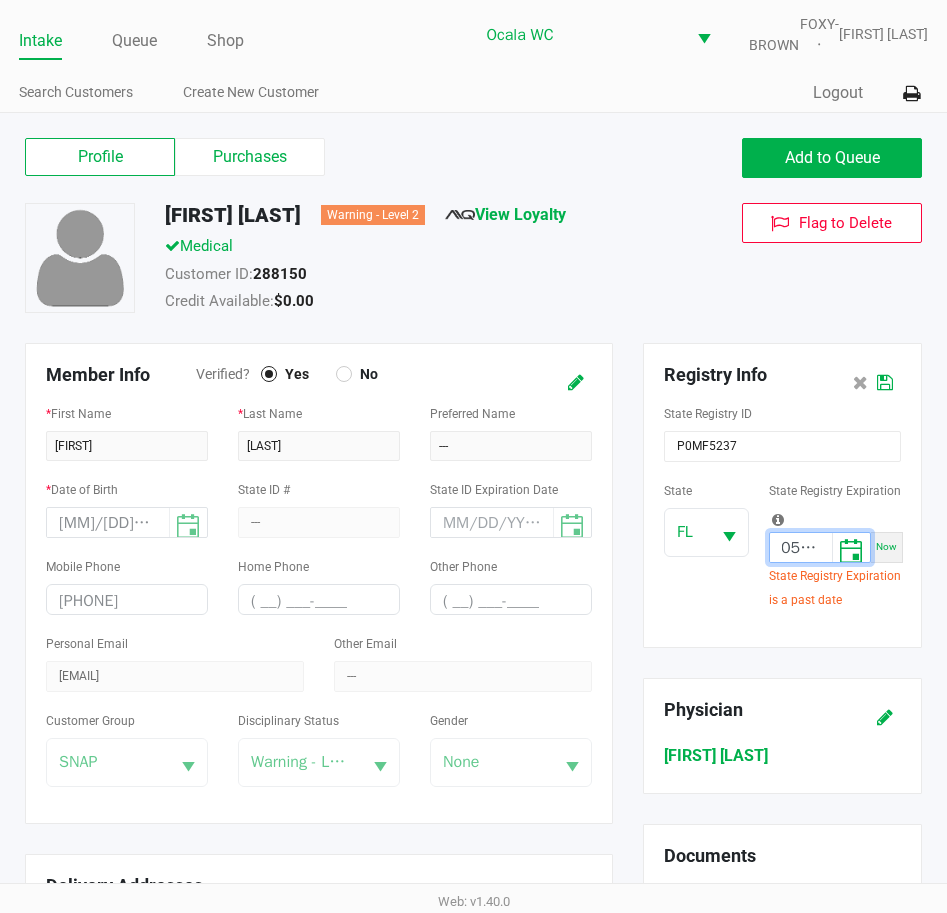 scroll, scrollTop: 0, scrollLeft: 2, axis: horizontal 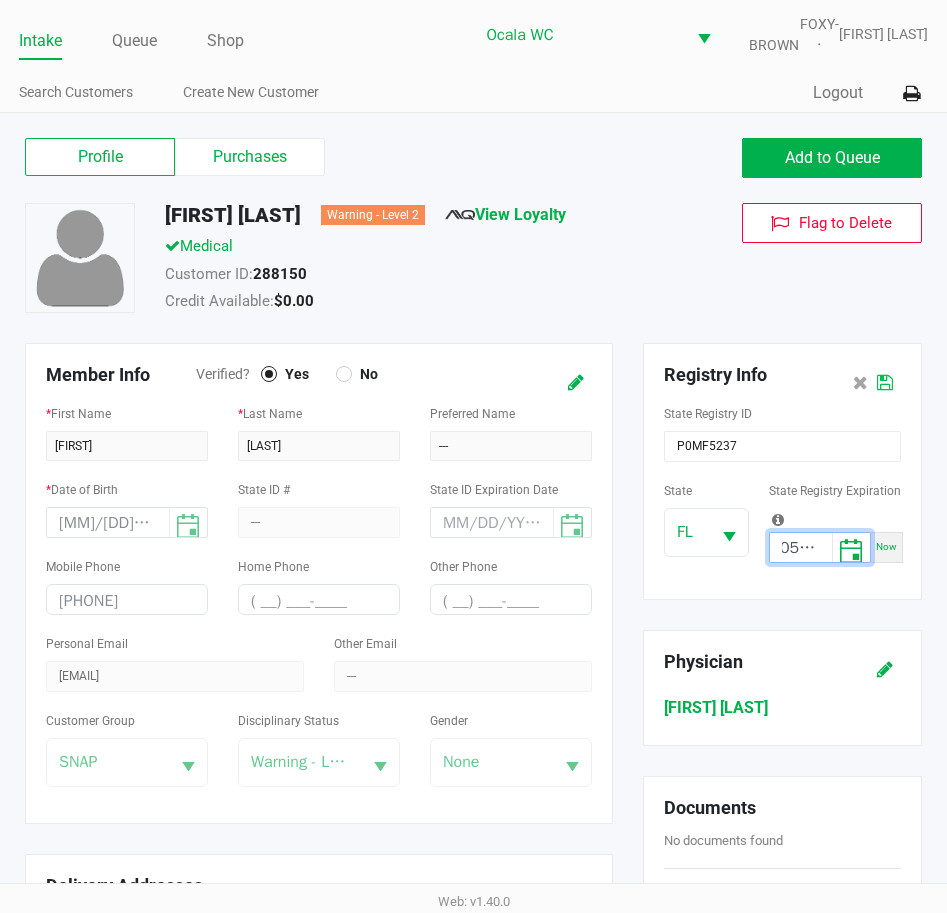 type on "05/18/2026" 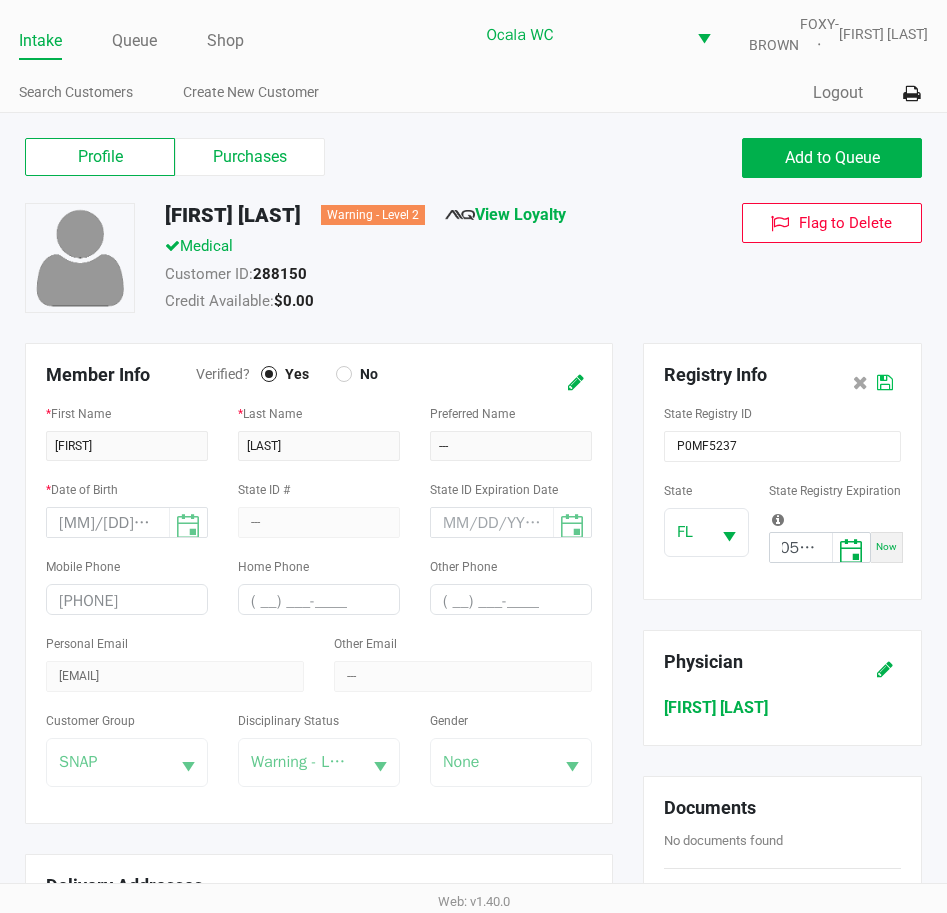 scroll, scrollTop: 0, scrollLeft: 0, axis: both 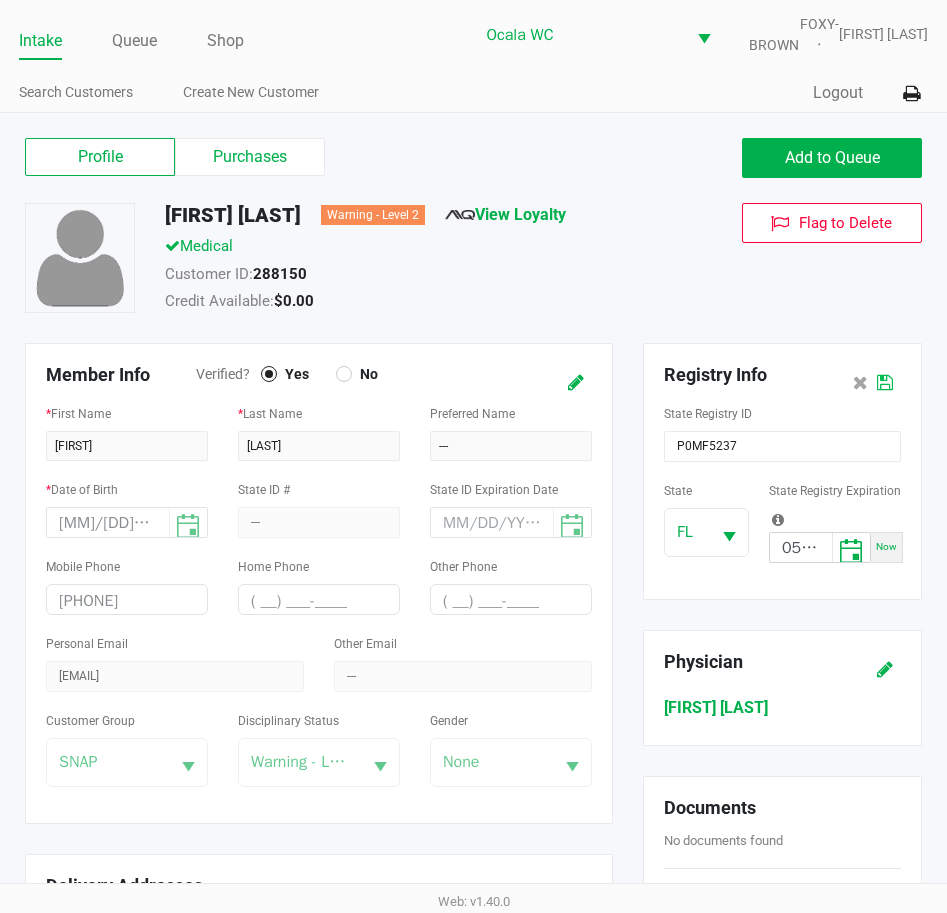 click 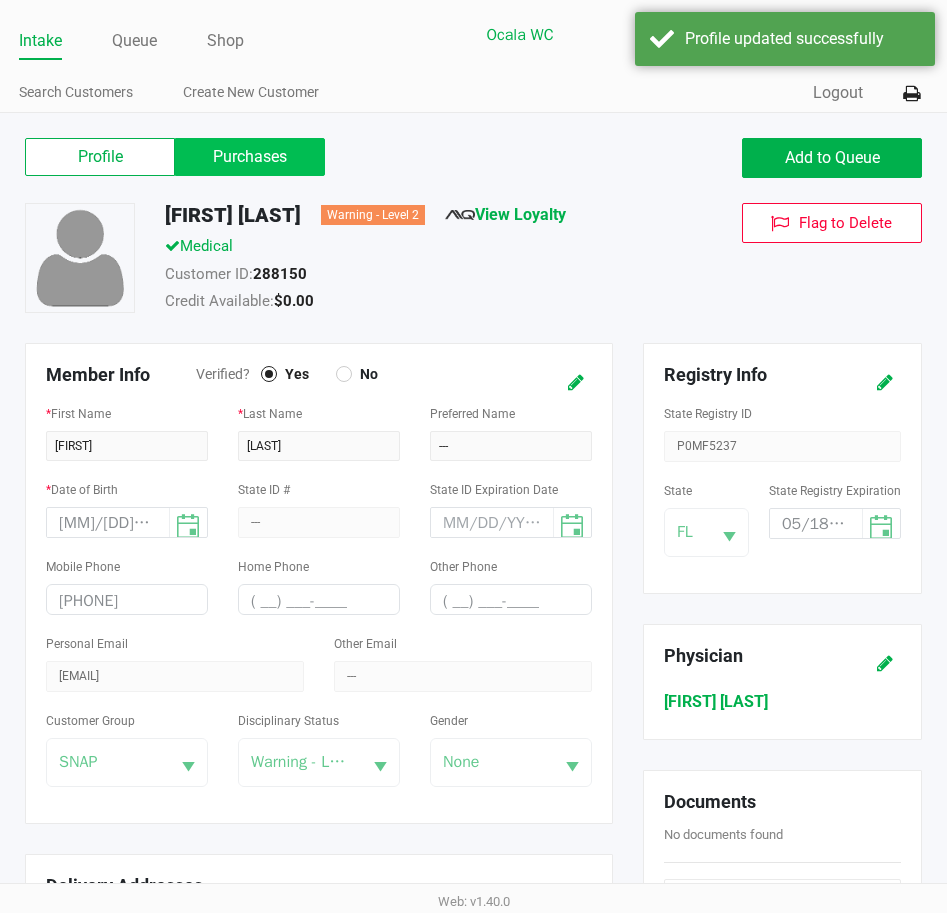 click on "Purchases" 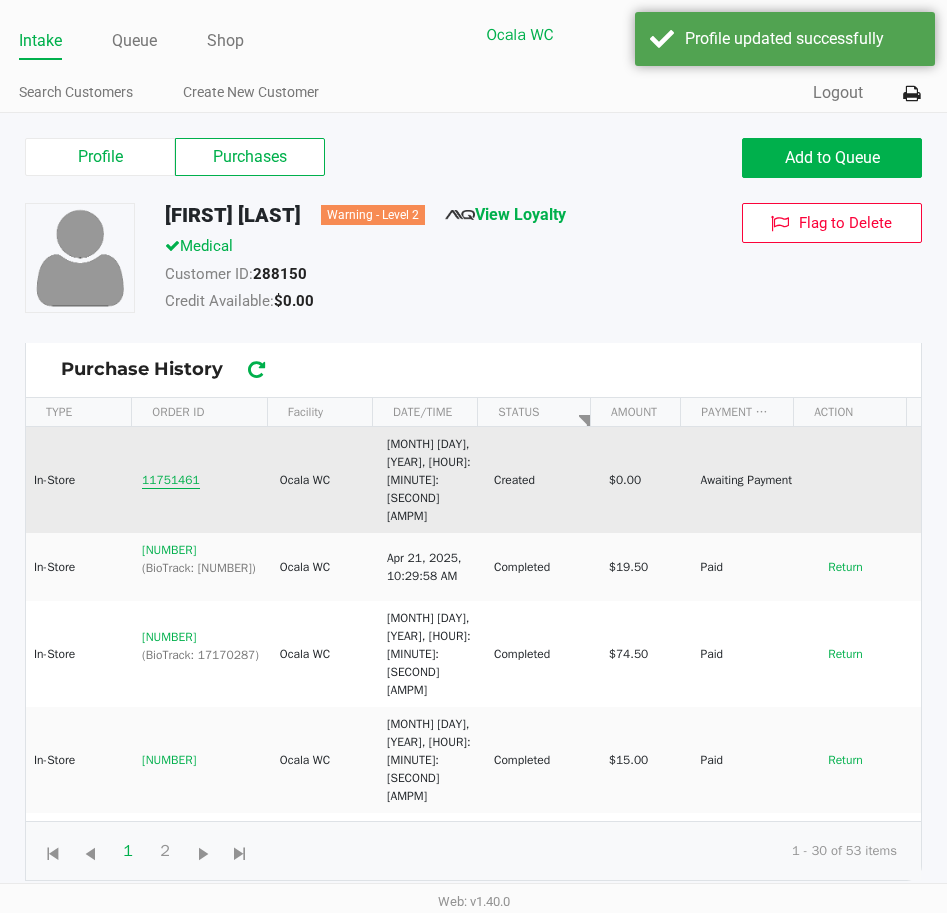 click on "11751461" 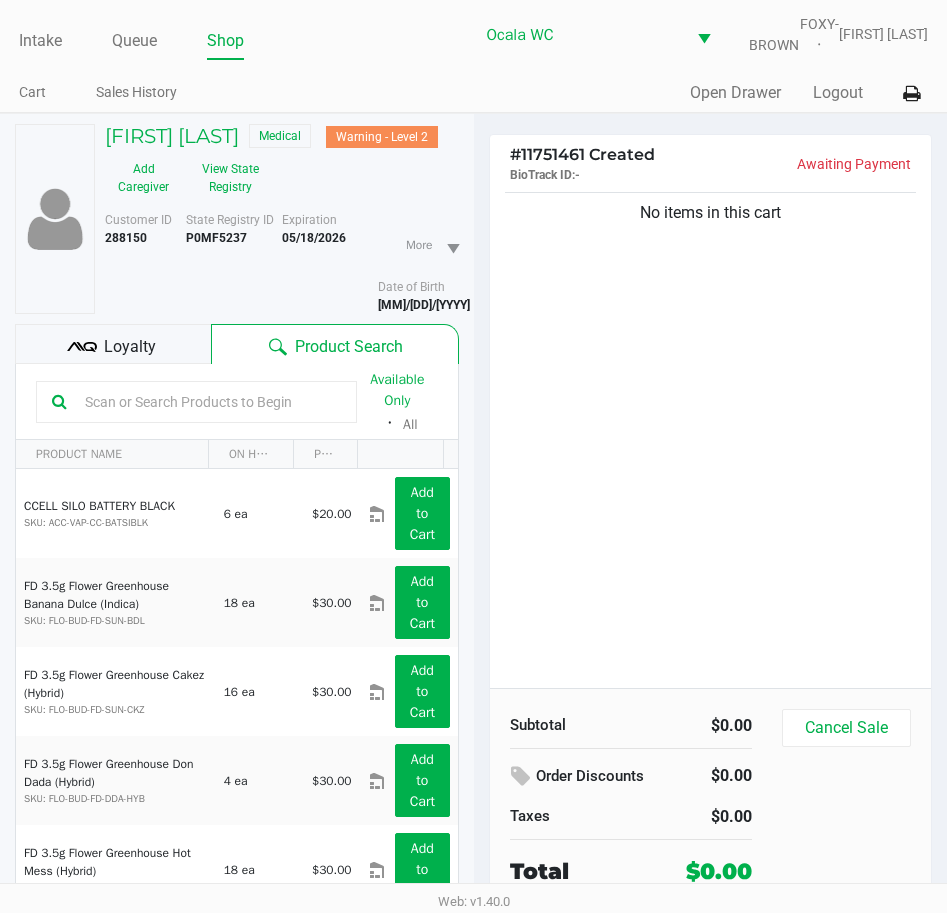 click 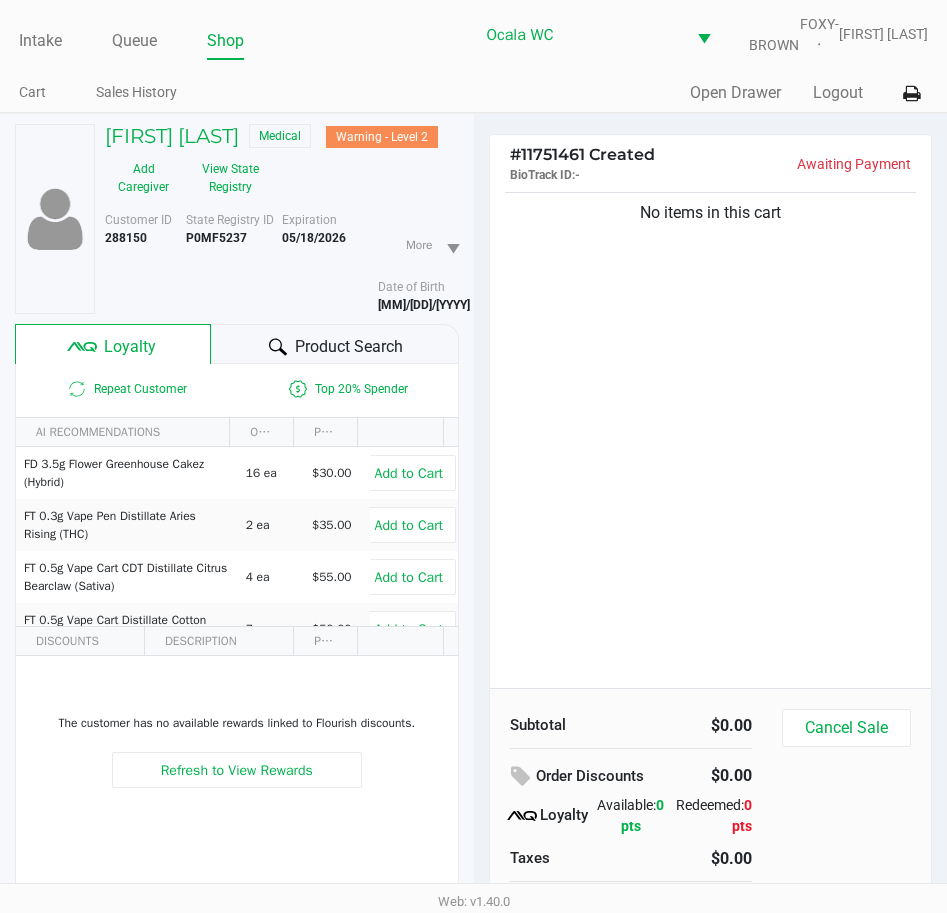 click 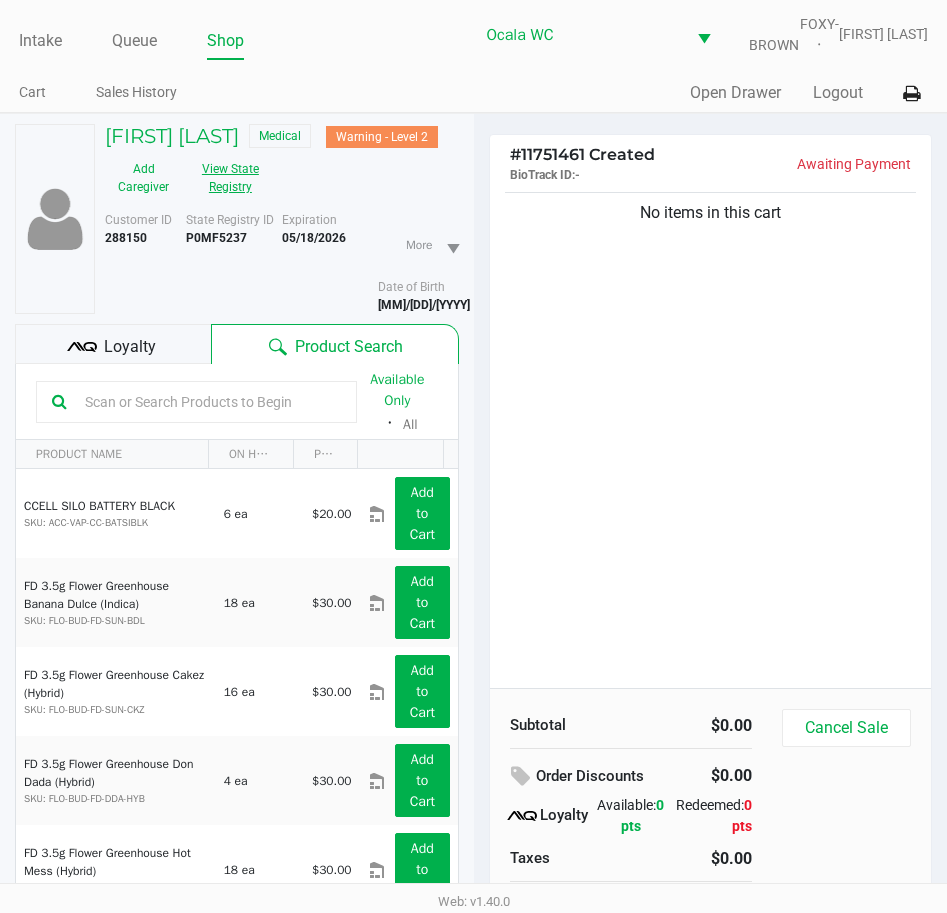 click on "View State Registry" 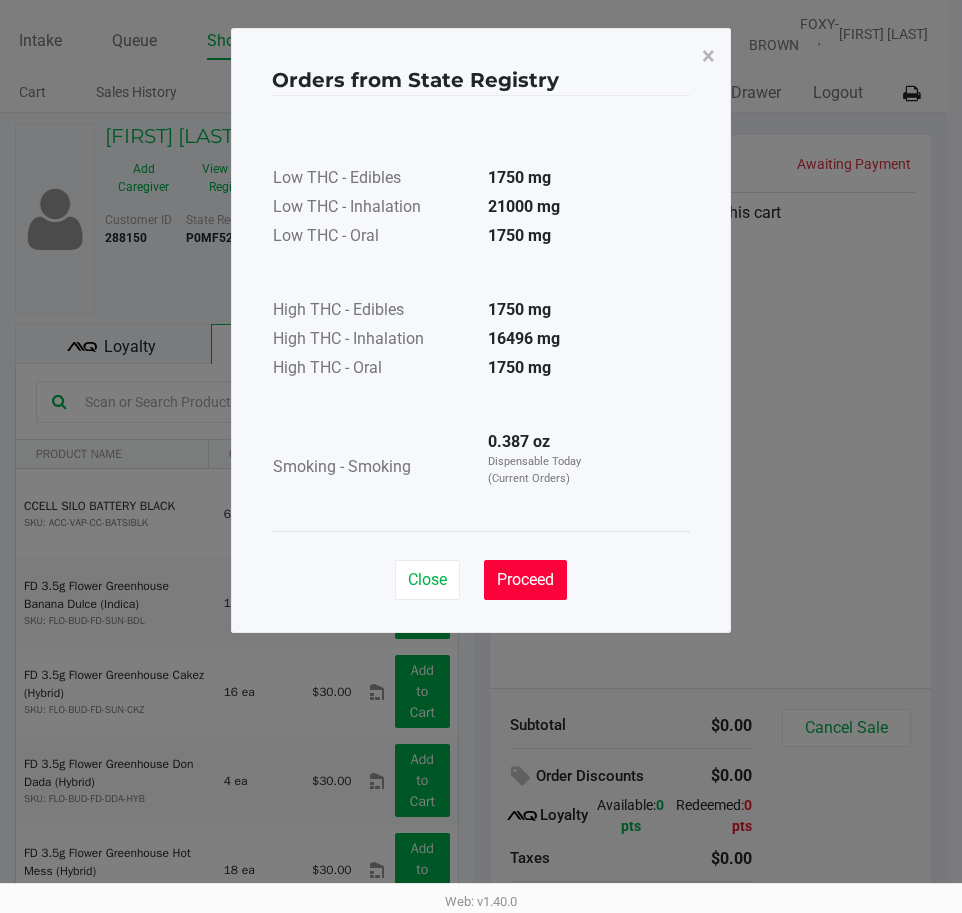 click on "Proceed" 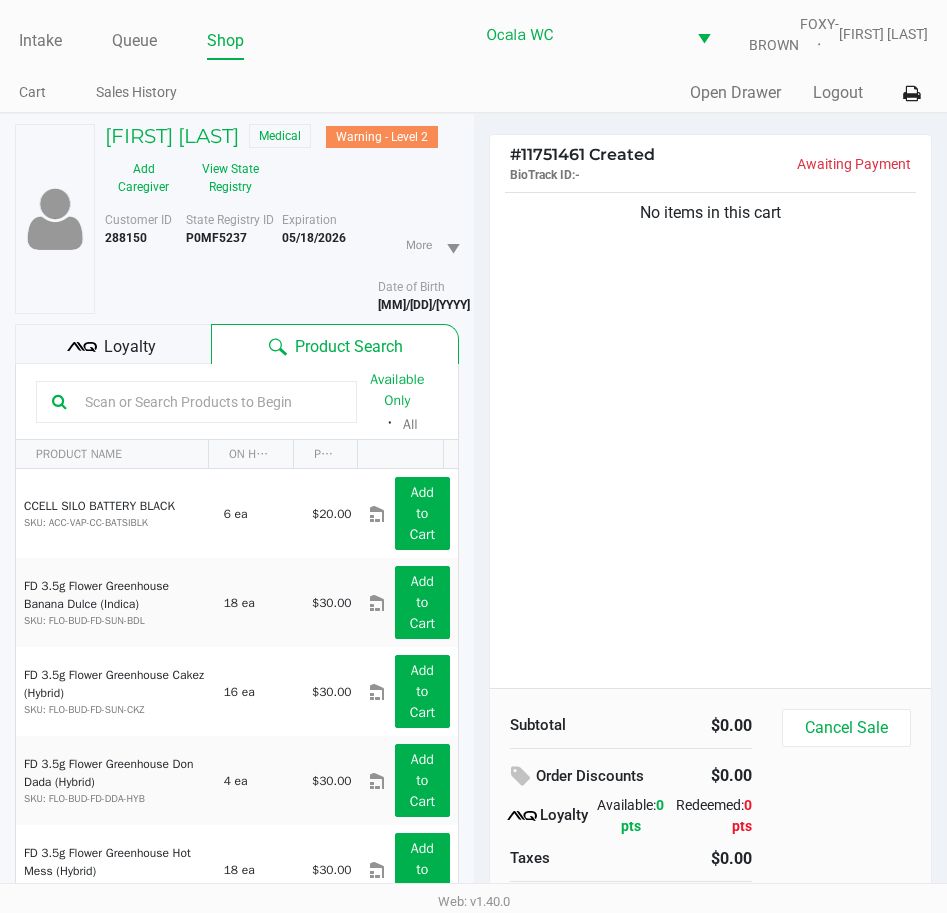 click 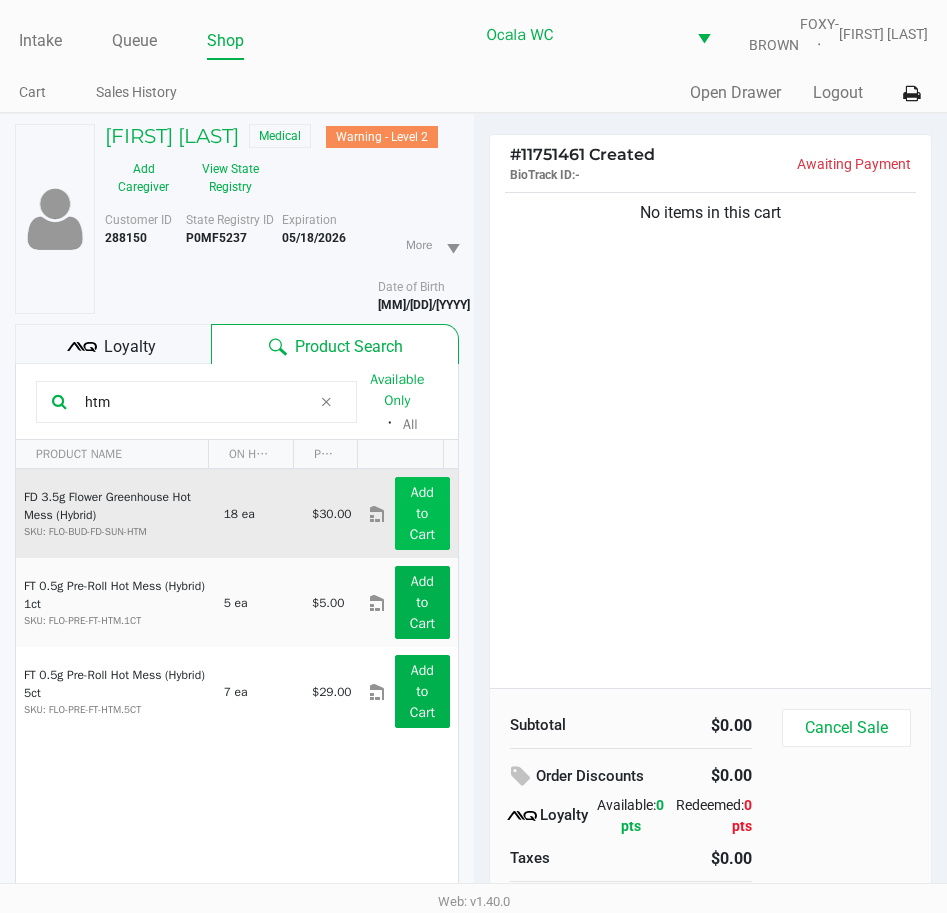type on "htm" 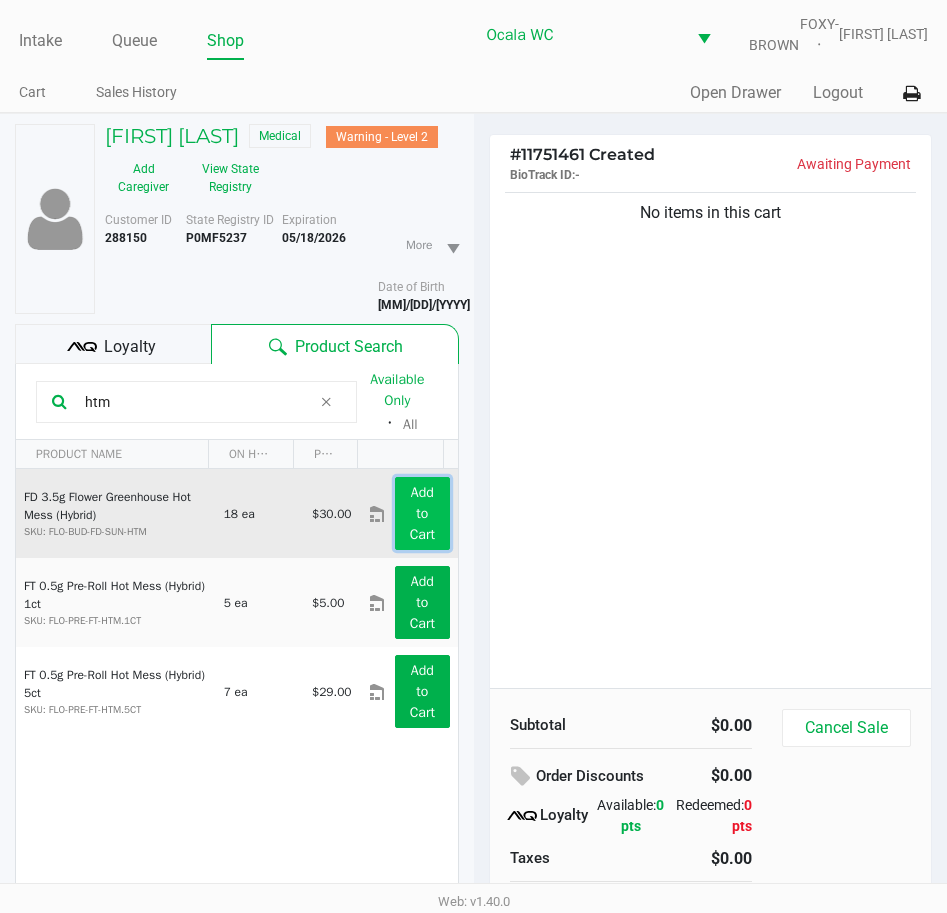 click on "Add to Cart" 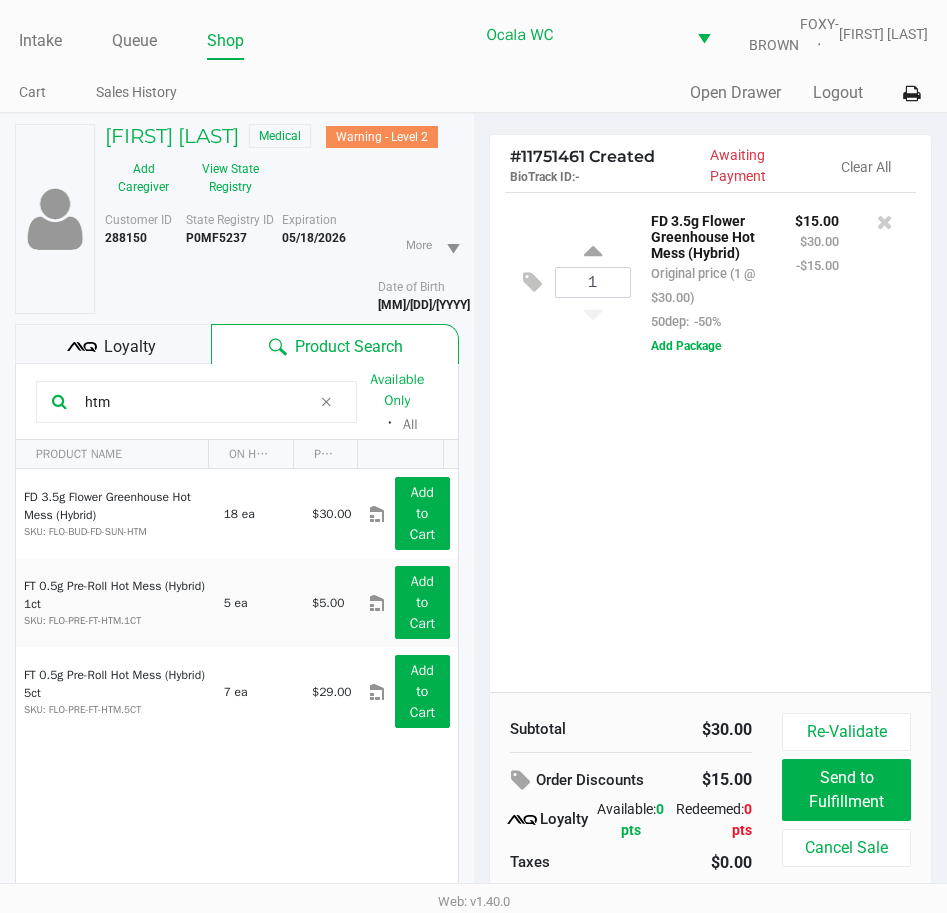 click on "1  FD 3.5g Flower Greenhouse Hot Mess (Hybrid)   Original price (1 @ $[PRICE])  50dep:  -50% $[PRICE] $[PRICE] -$[PRICE]  Add Package" 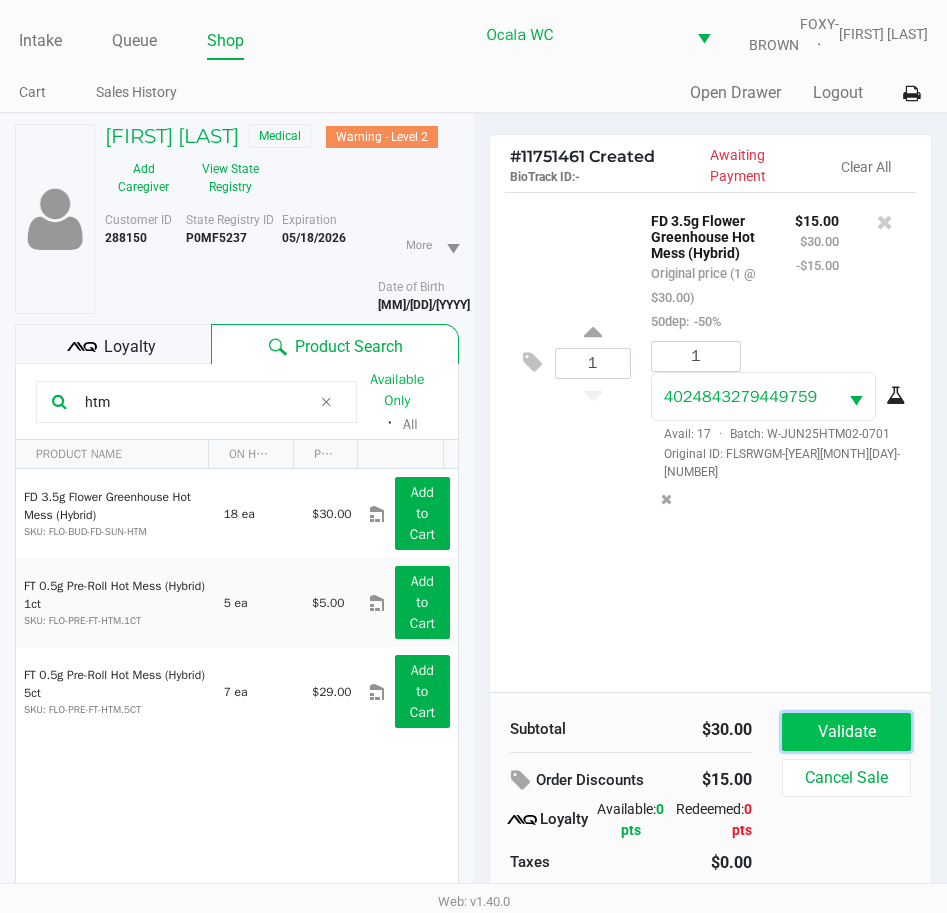 click on "Validate" 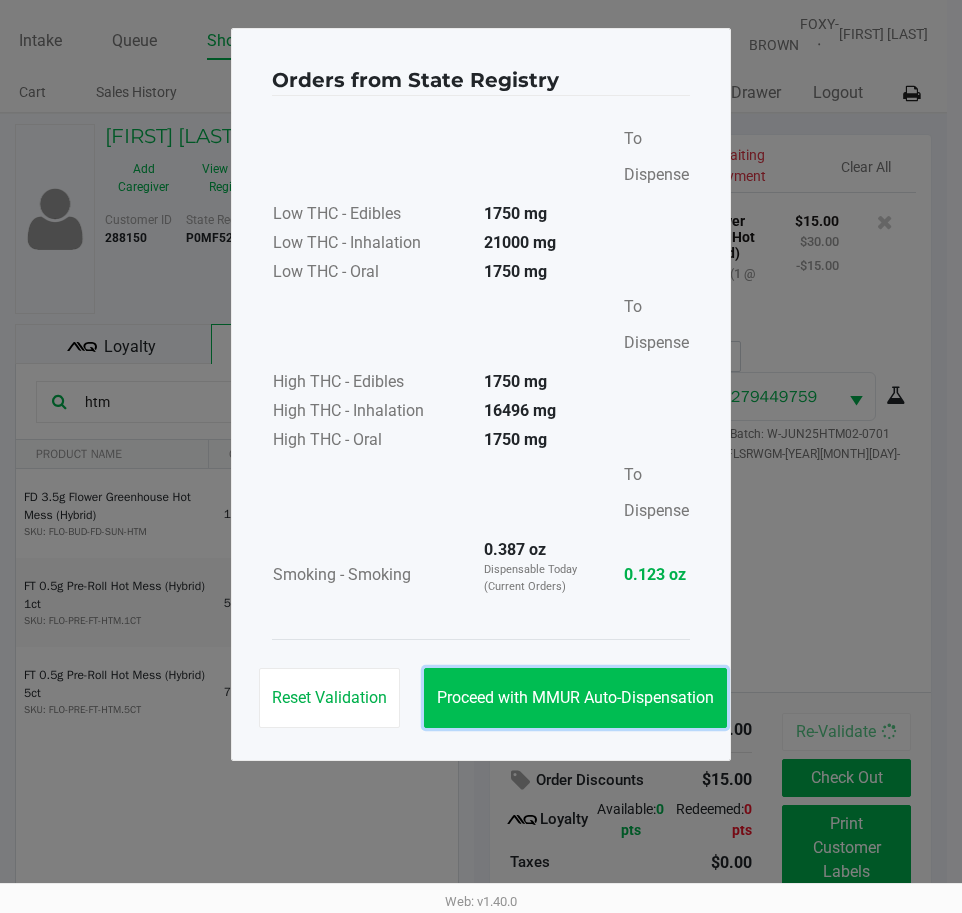 click on "Proceed with MMUR Auto-Dispensation" 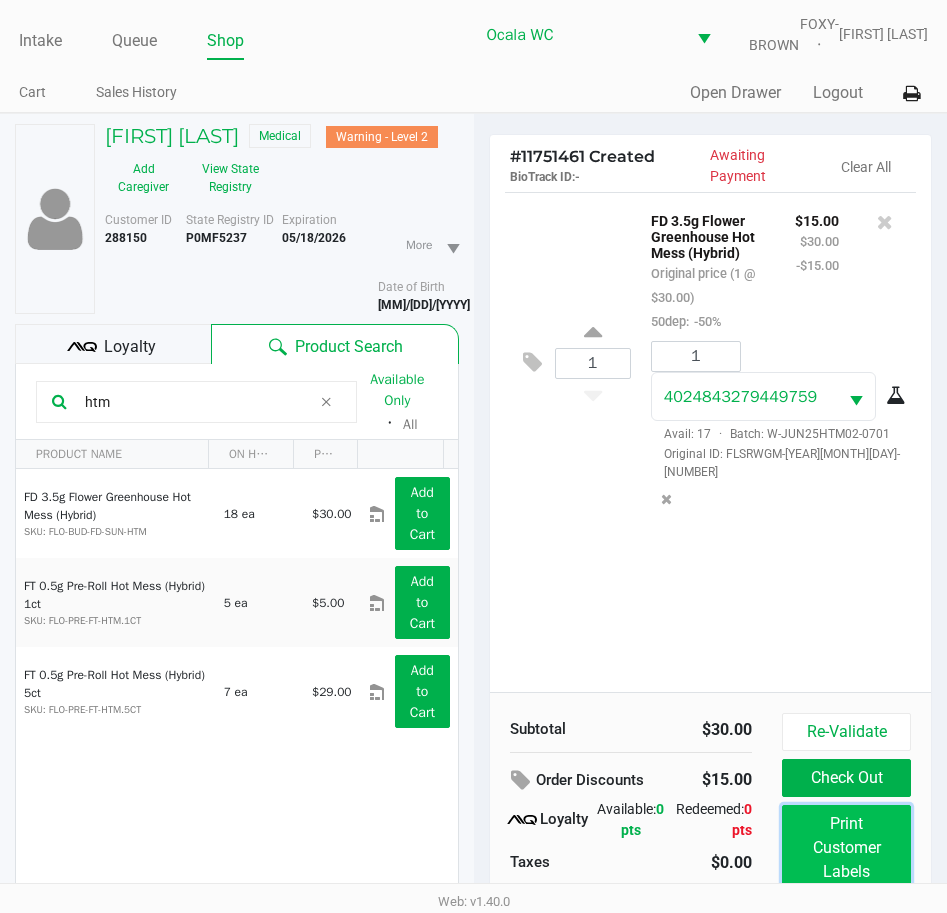 click on "Print Customer Labels" 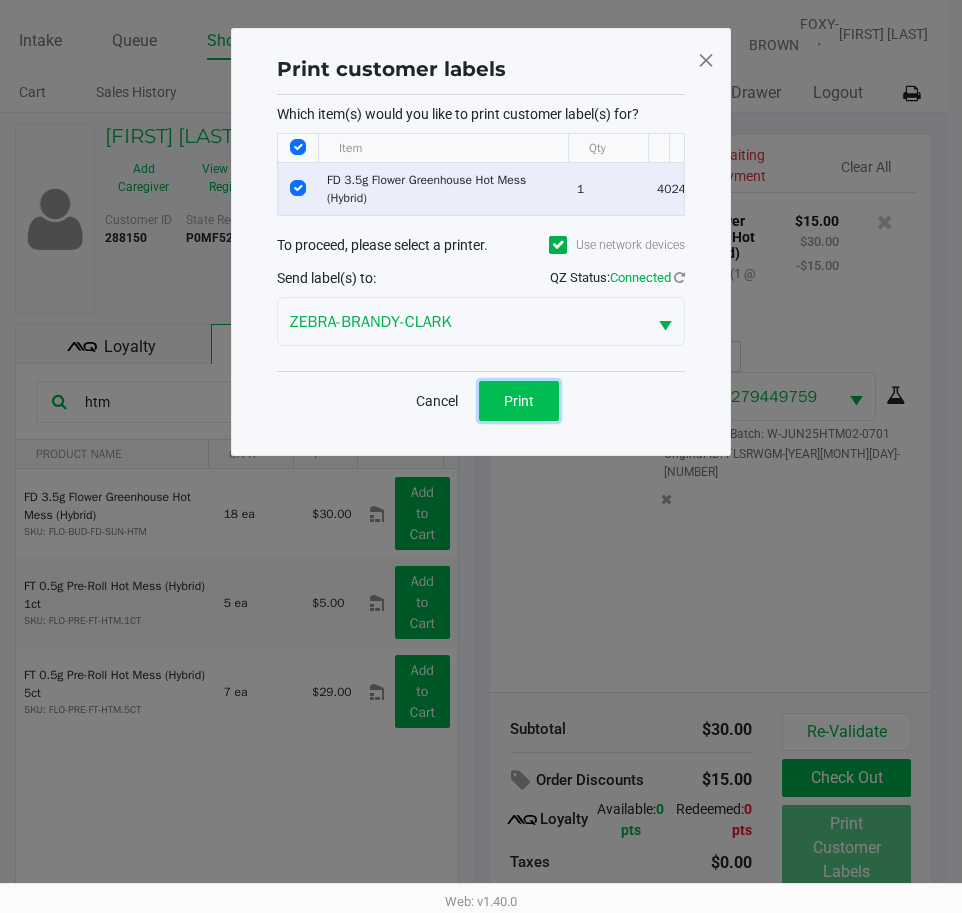 click on "Print" 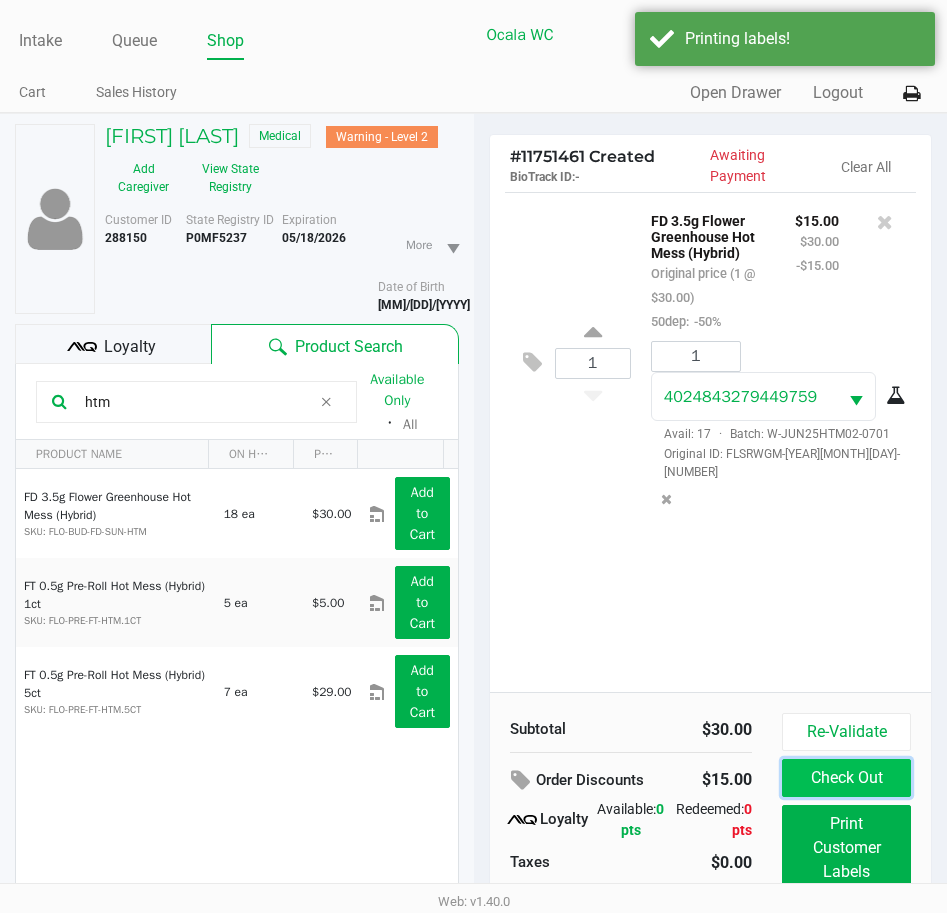 click on "Check Out" 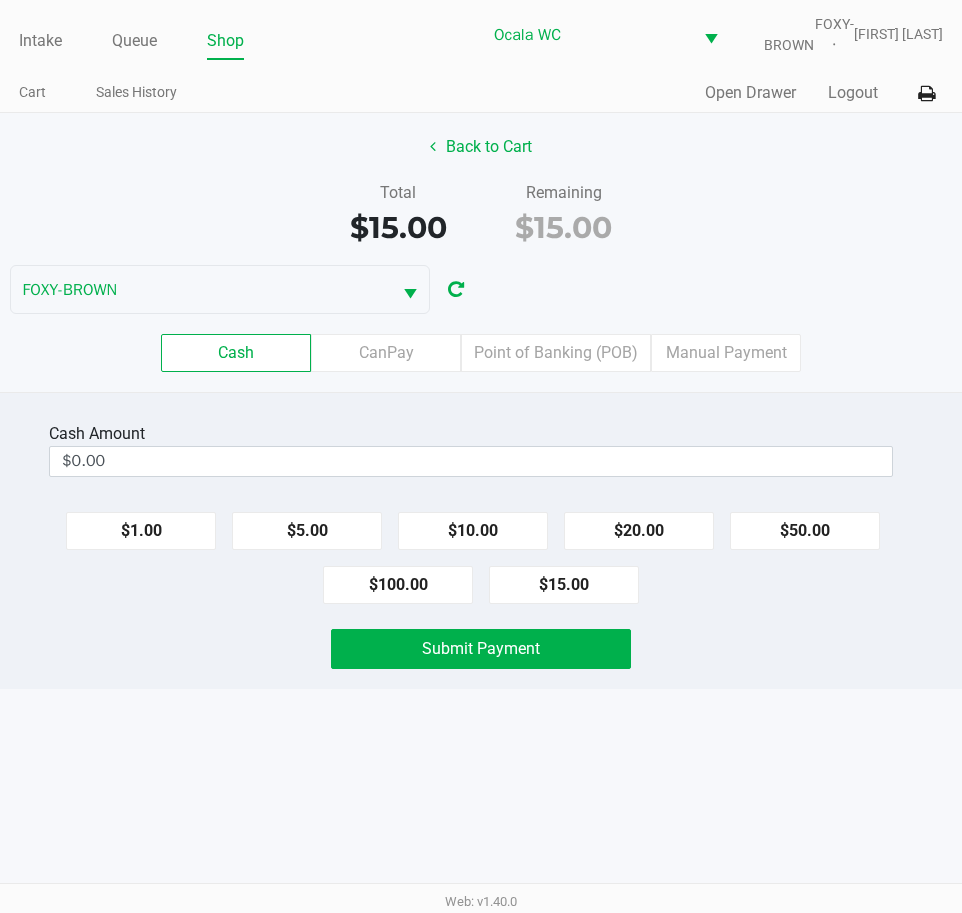 click on "$15.00" 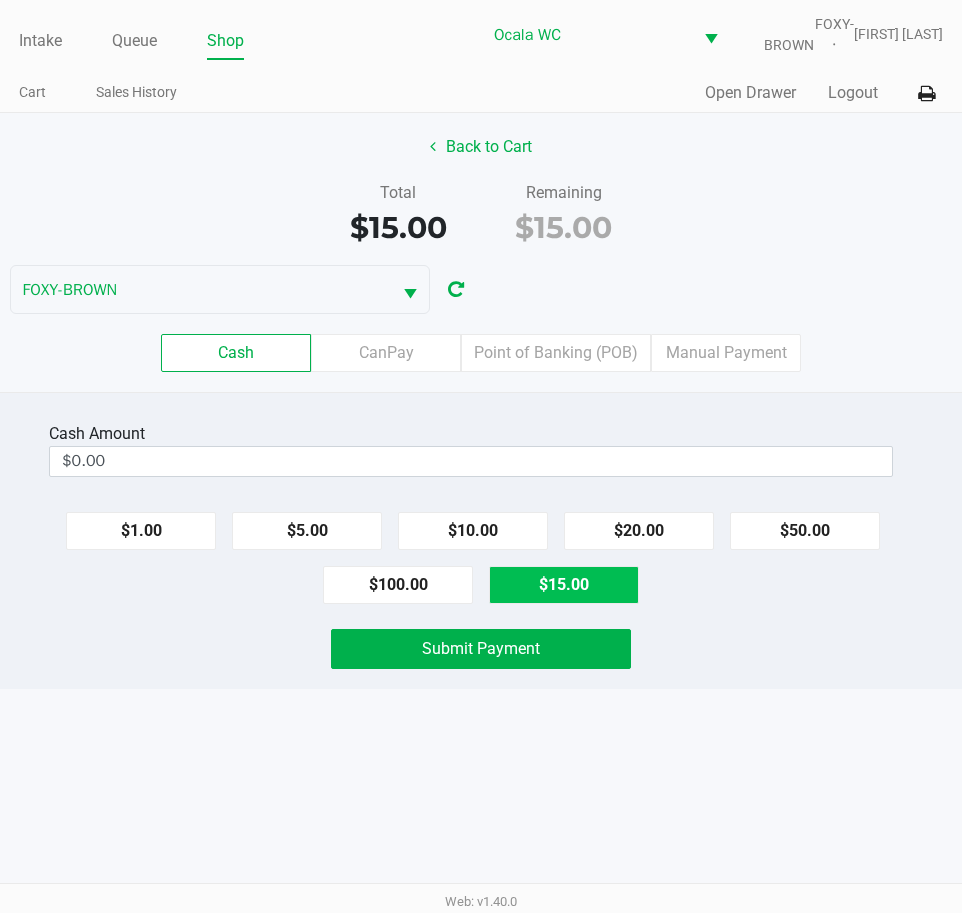 type on "$15.00" 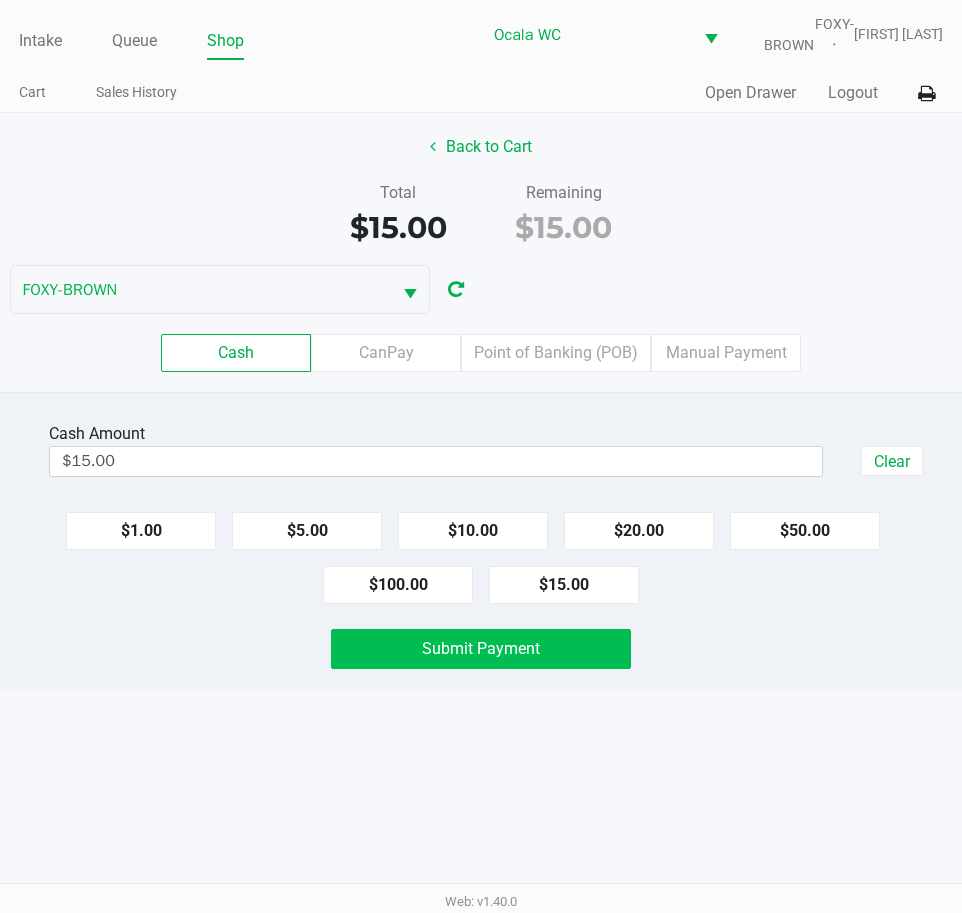 click on "Submit Payment" 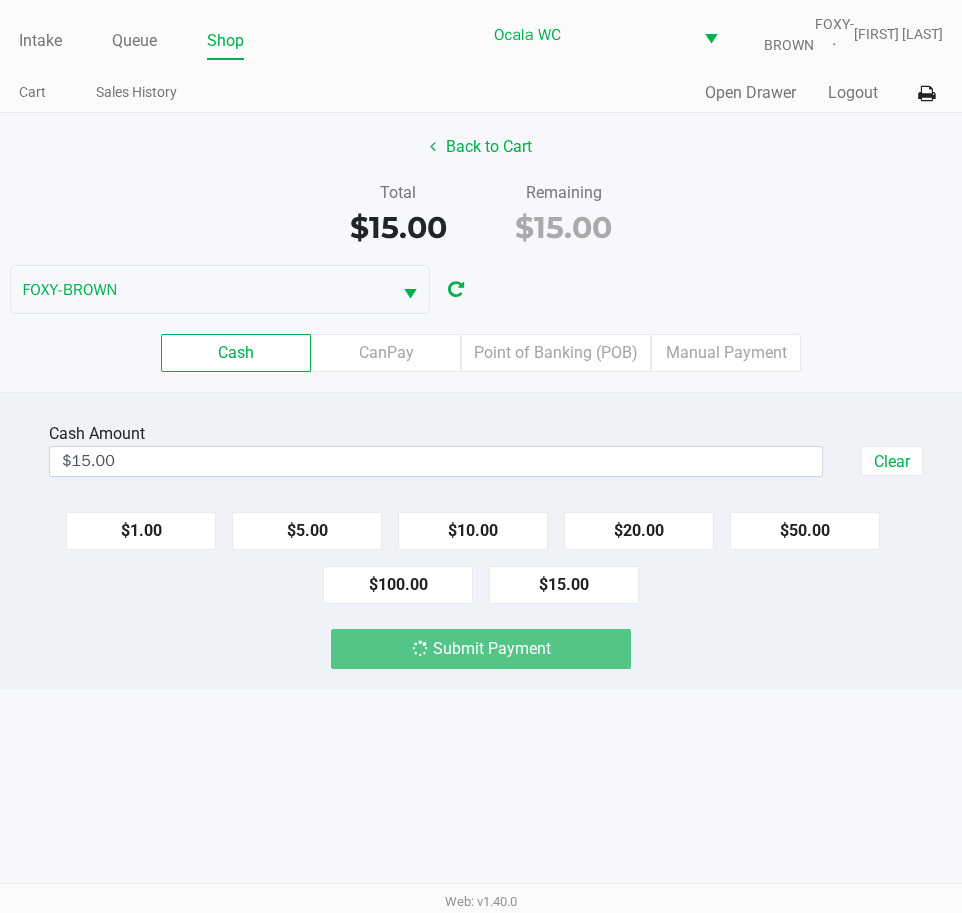 click on "Submit Payment" 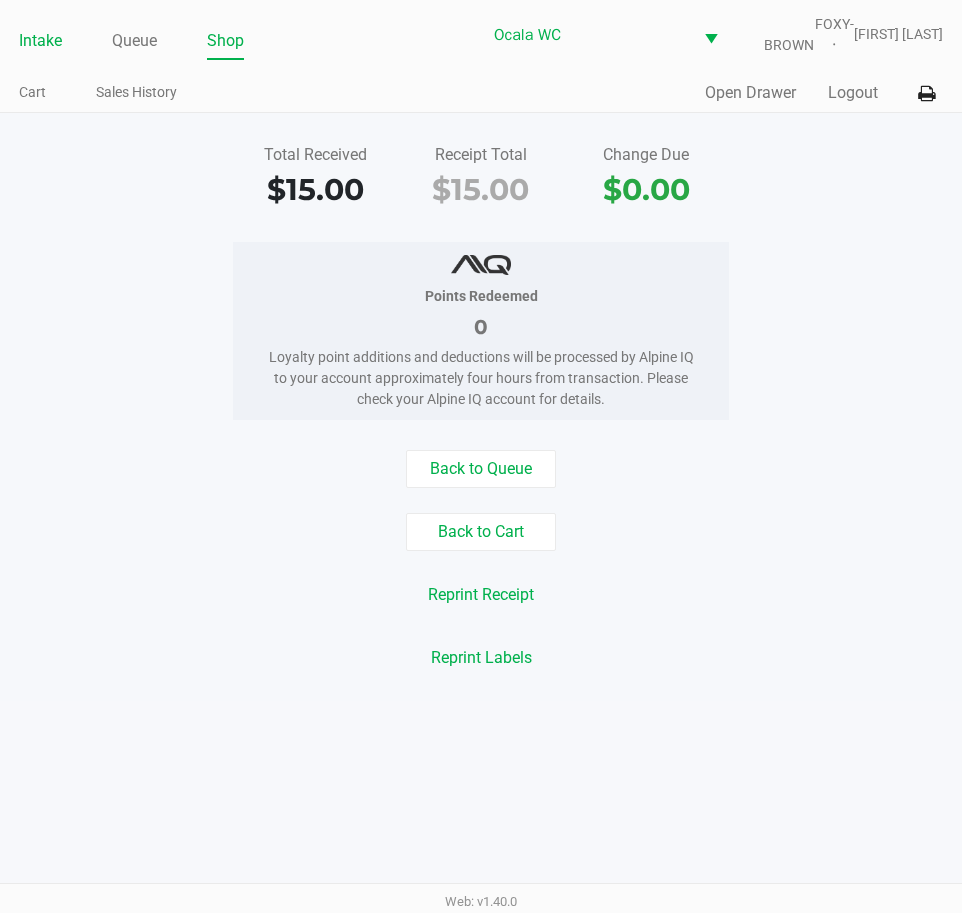 click on "Intake" 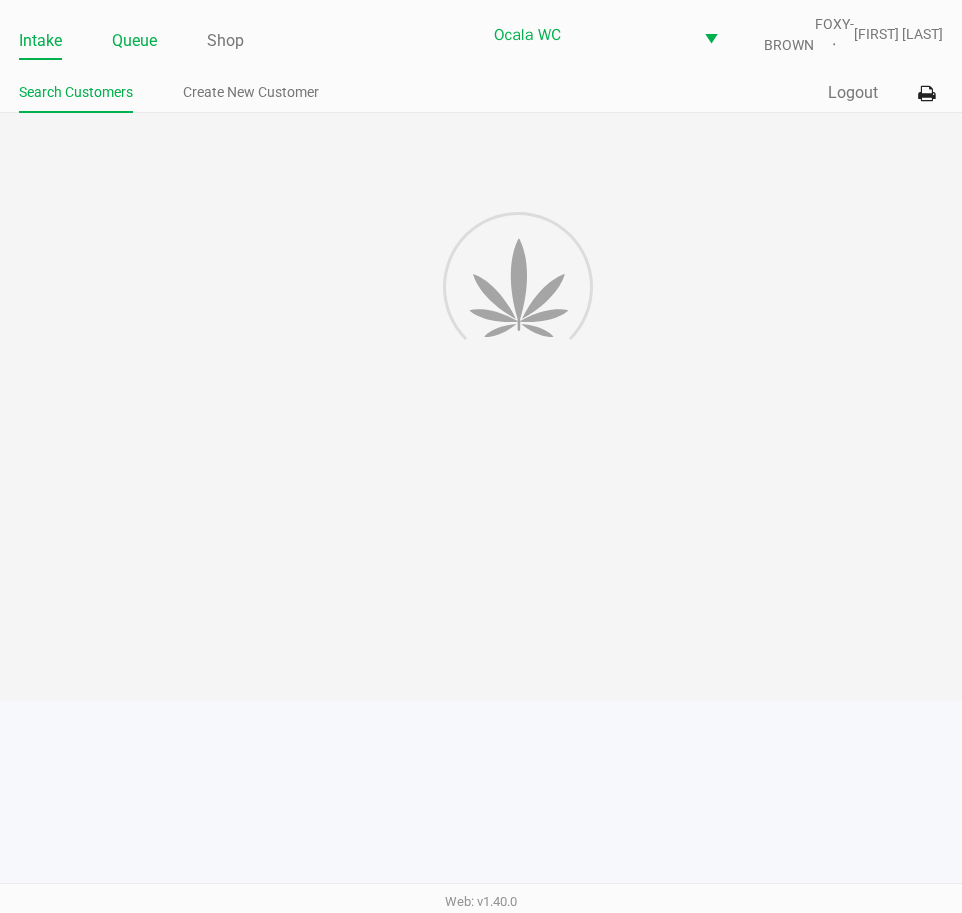 click on "Queue" 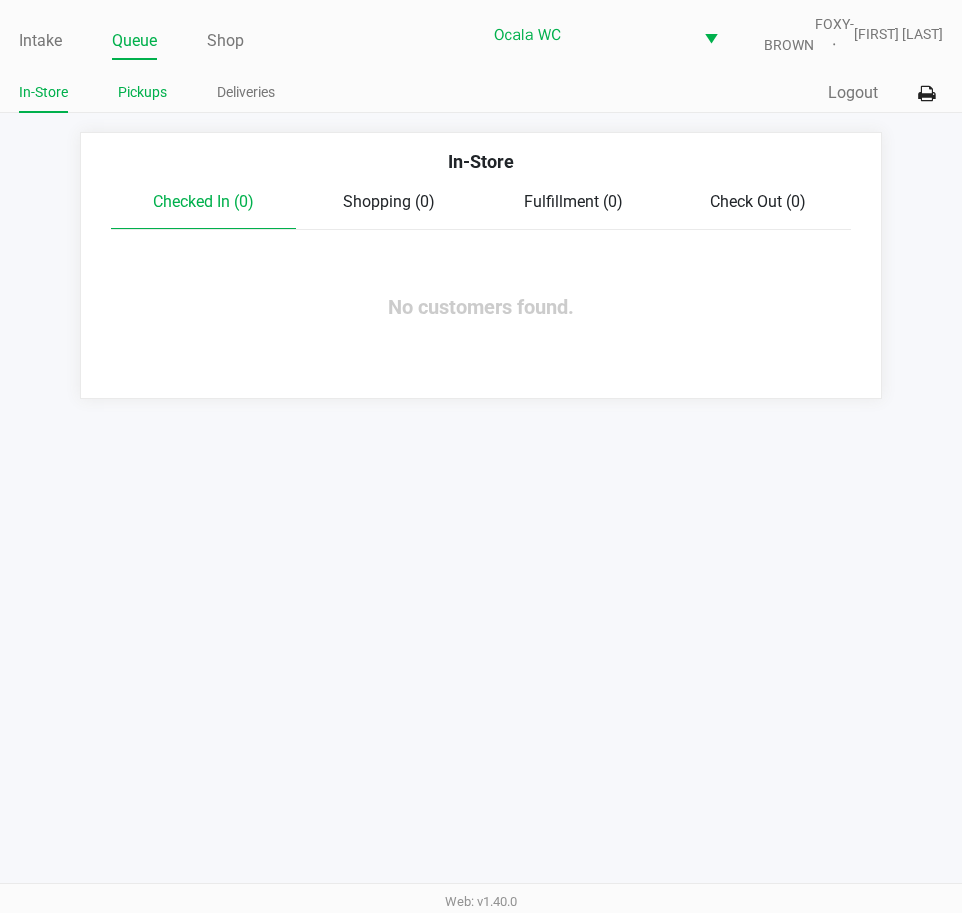click on "Pickups" 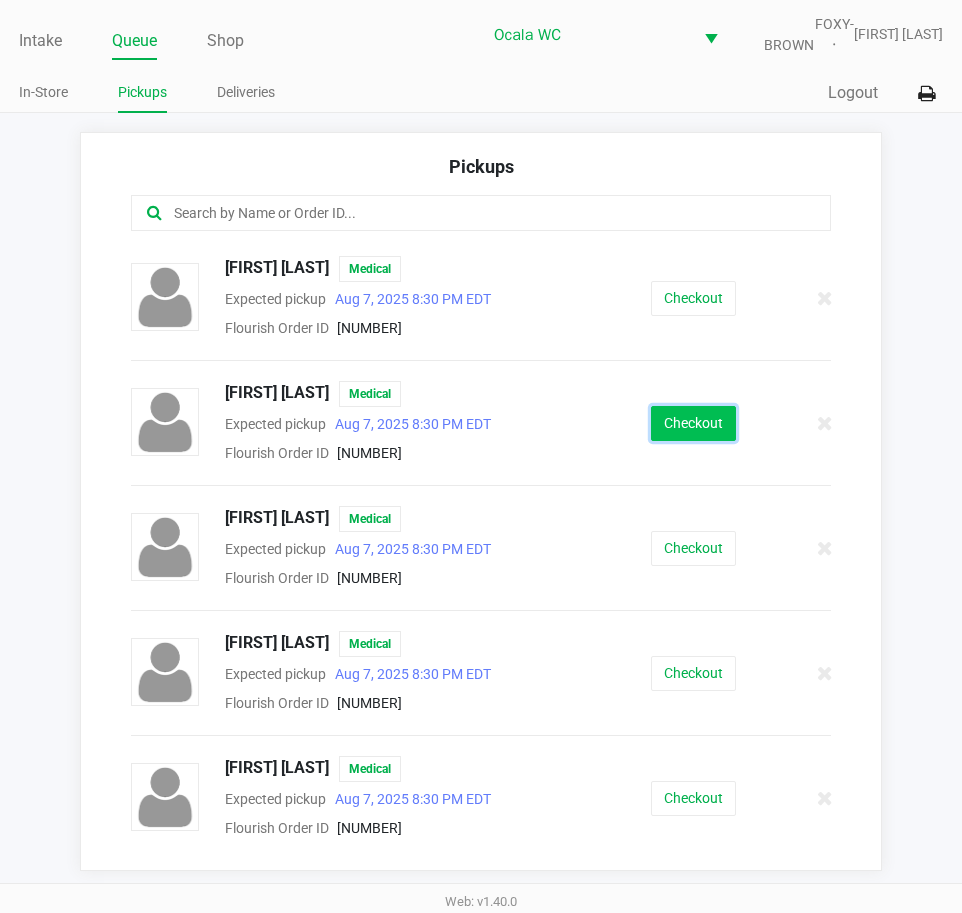 click on "Checkout" 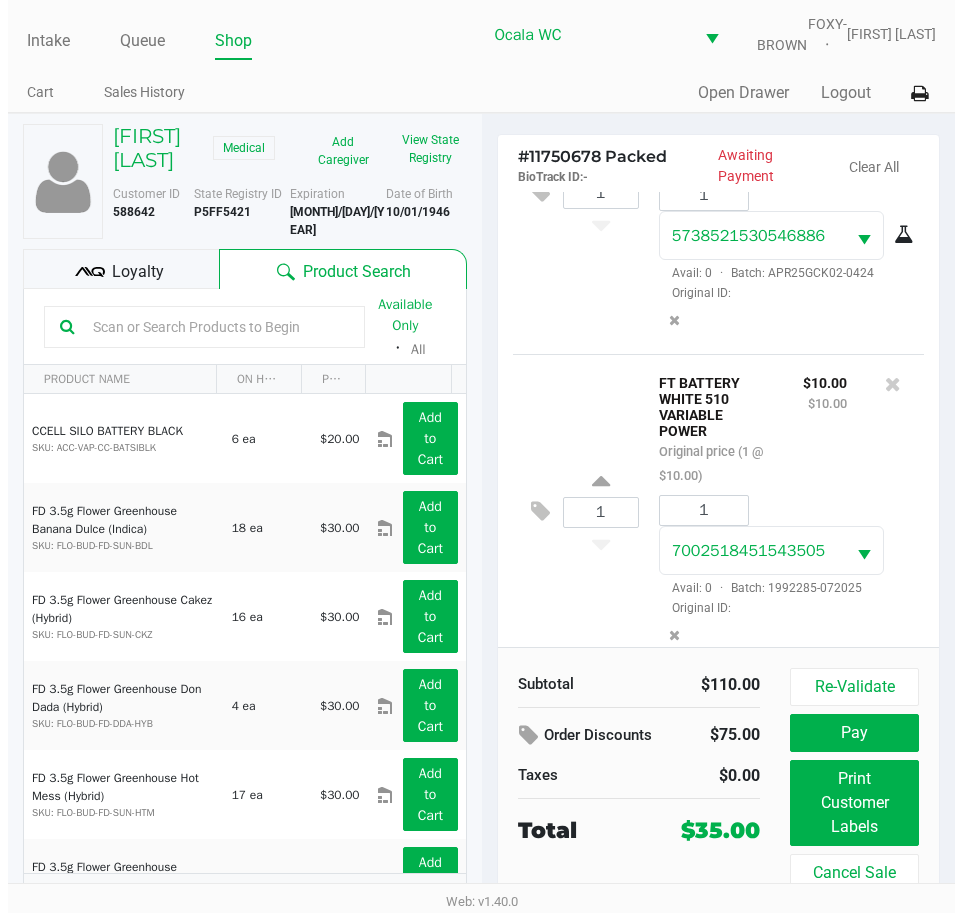 scroll, scrollTop: 550, scrollLeft: 0, axis: vertical 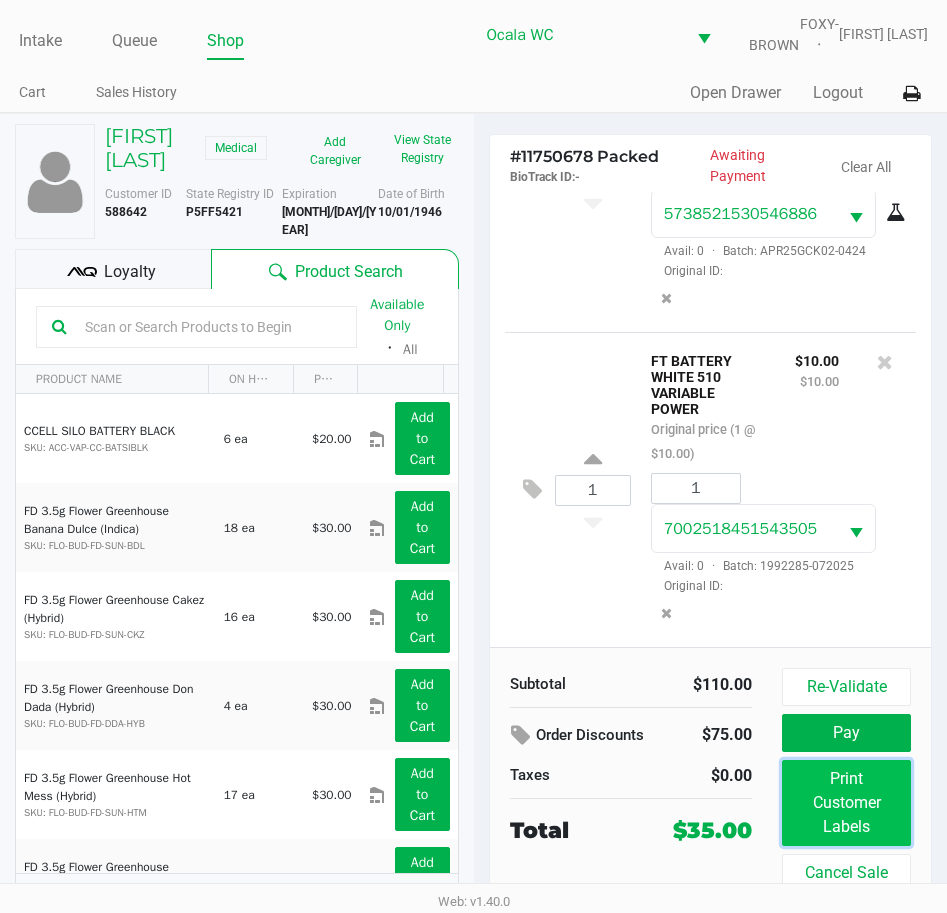click on "Print Customer Labels" 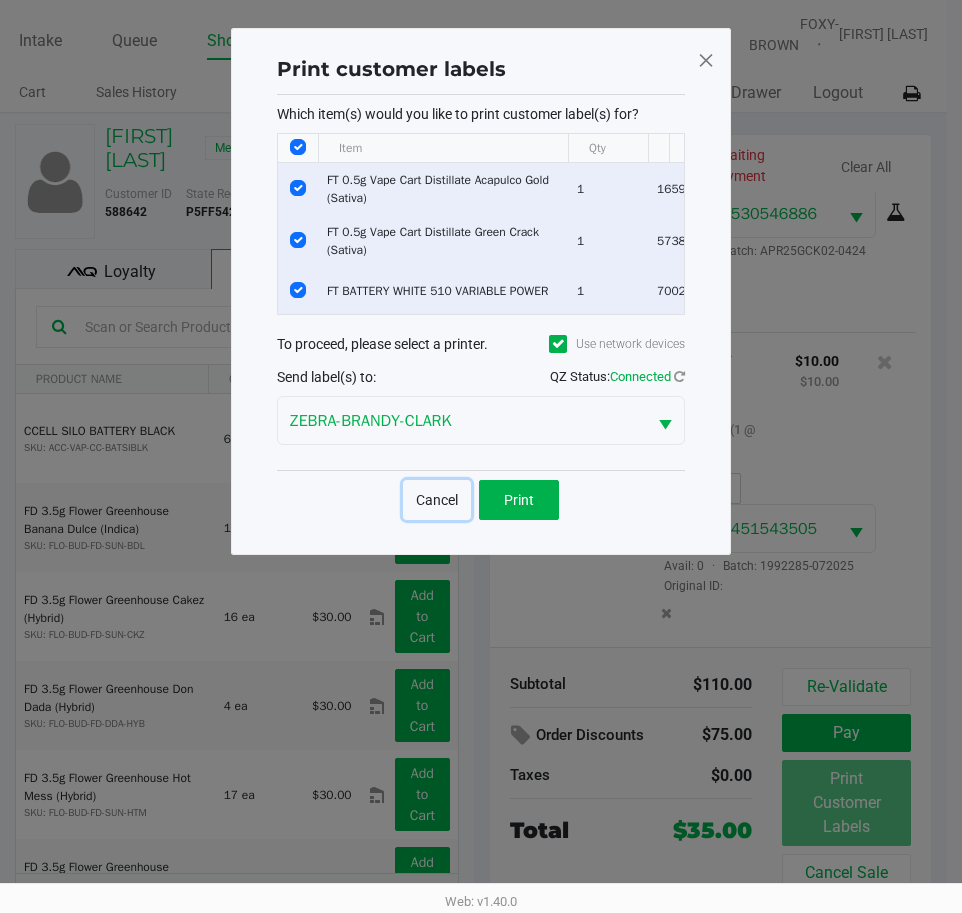 click on "Cancel" 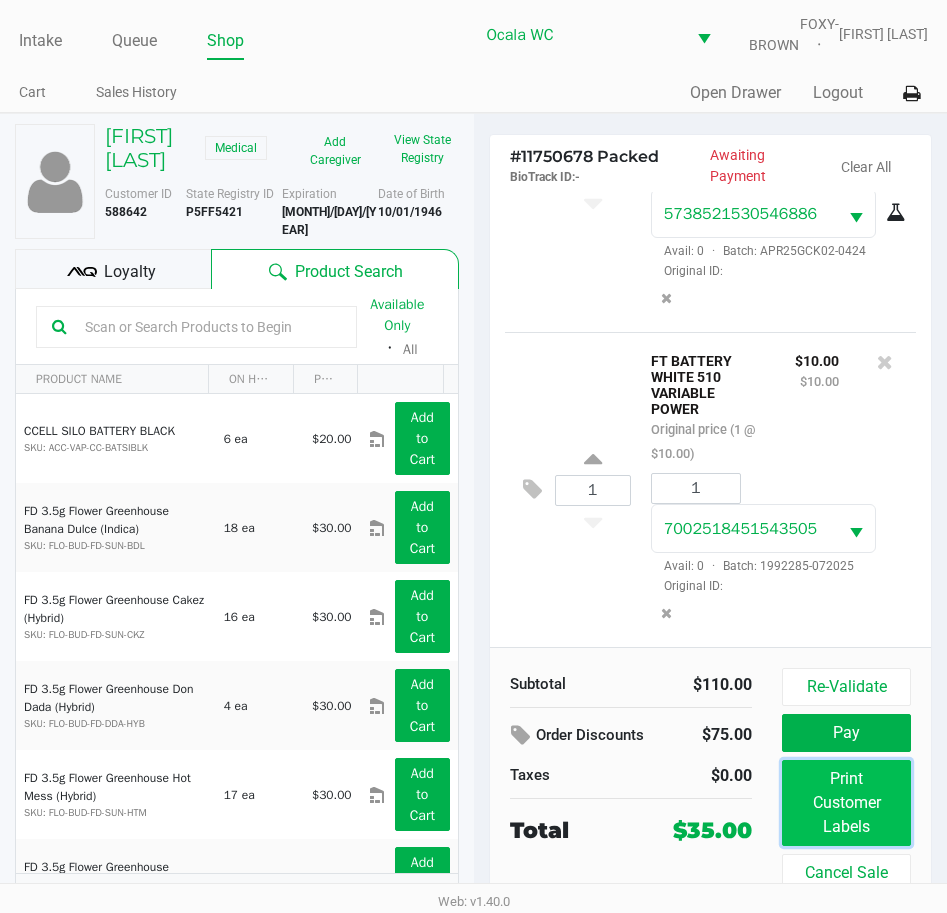 click on "Print Customer Labels" 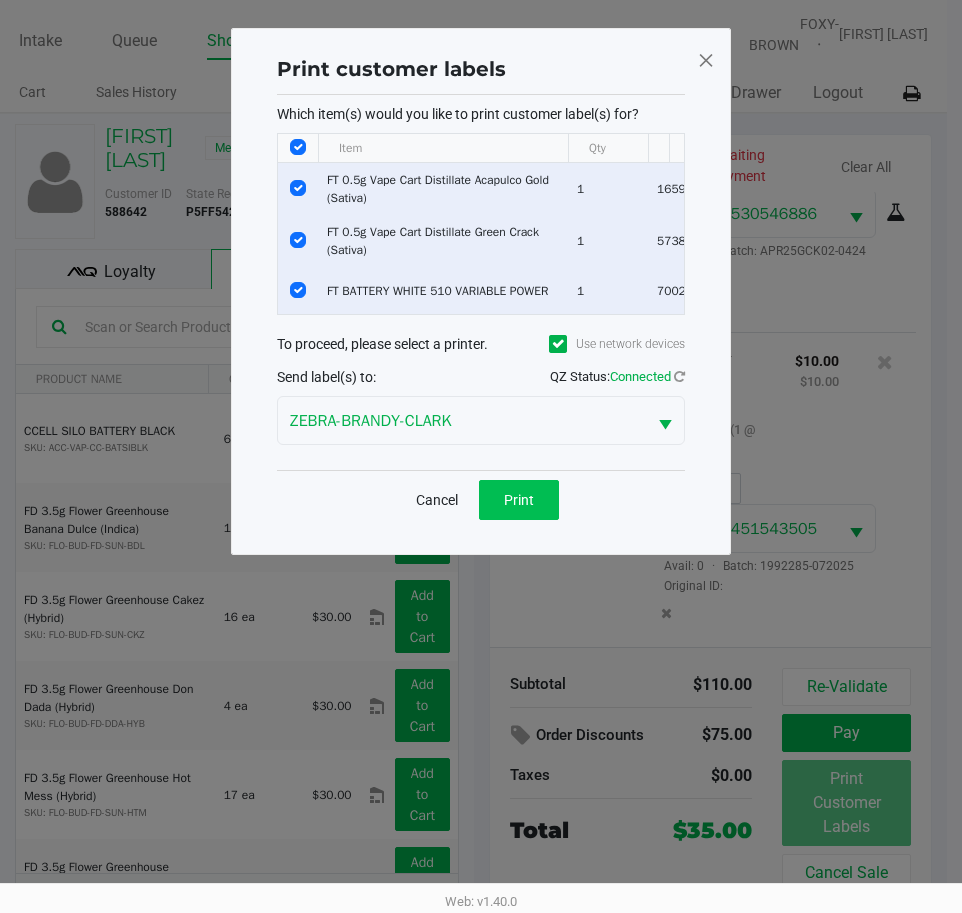 drag, startPoint x: 482, startPoint y: 487, endPoint x: 479, endPoint y: 509, distance: 22.203604 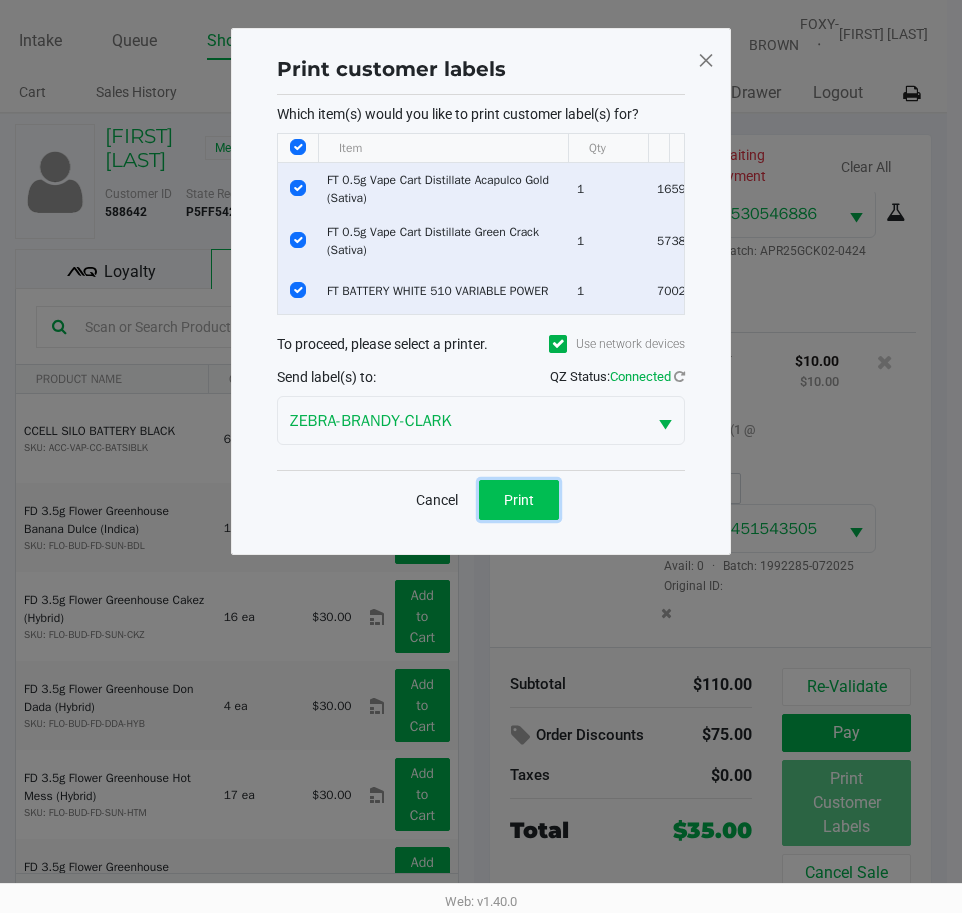click on "Print" 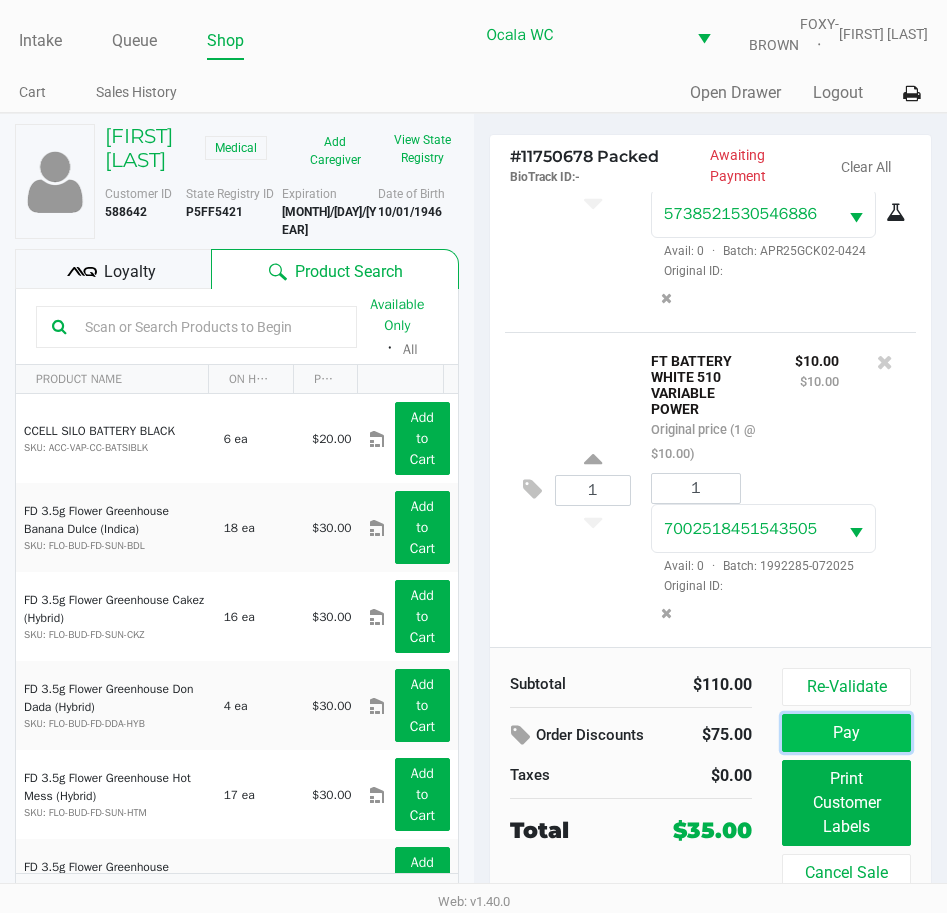 click on "Pay" 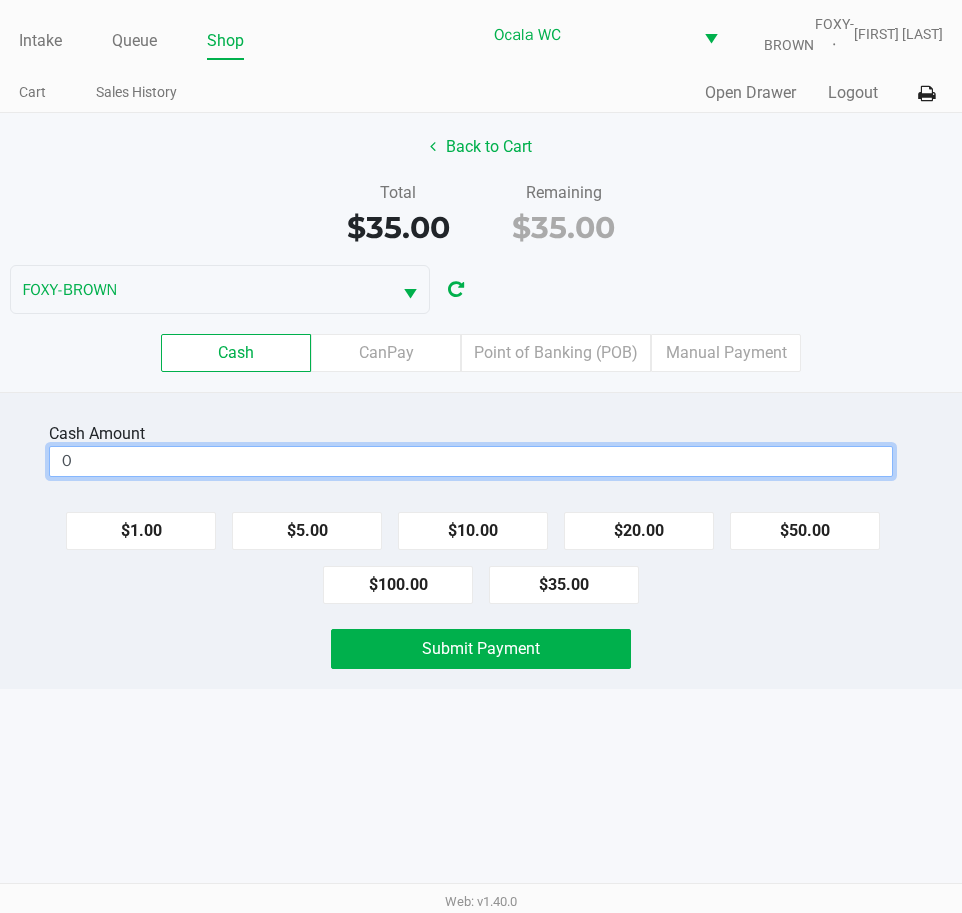 click on "0" at bounding box center [471, 461] 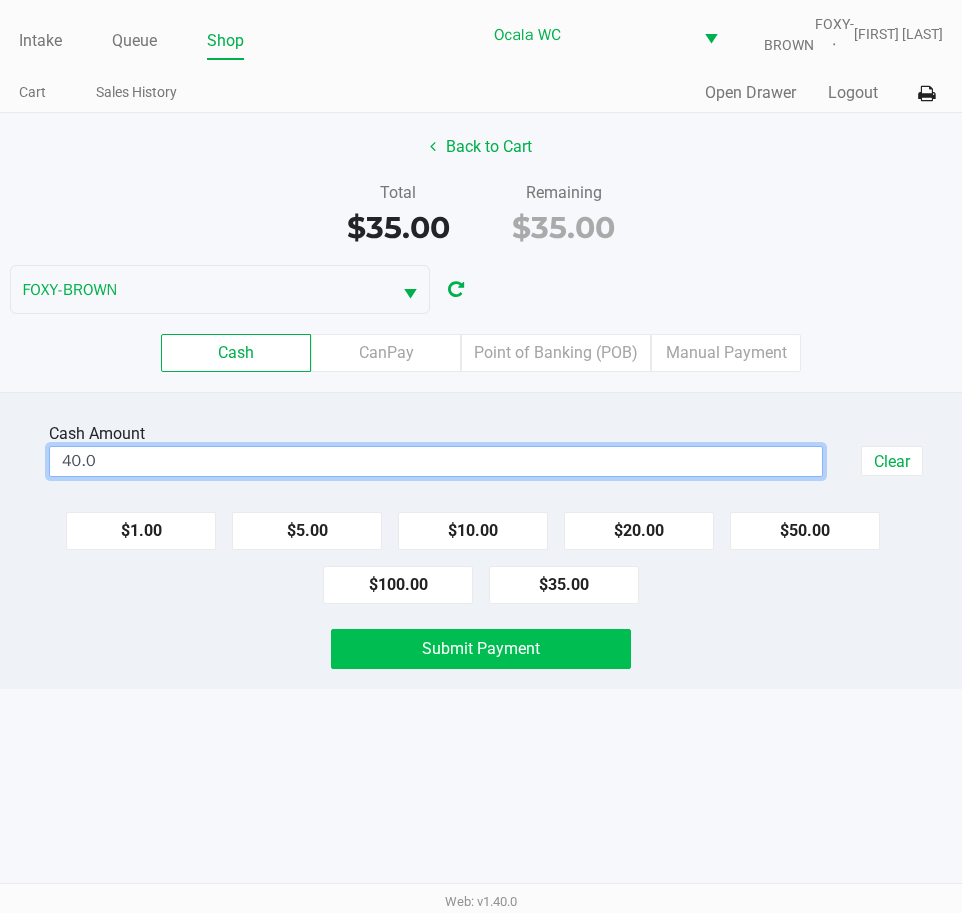 click on "Submit Payment" 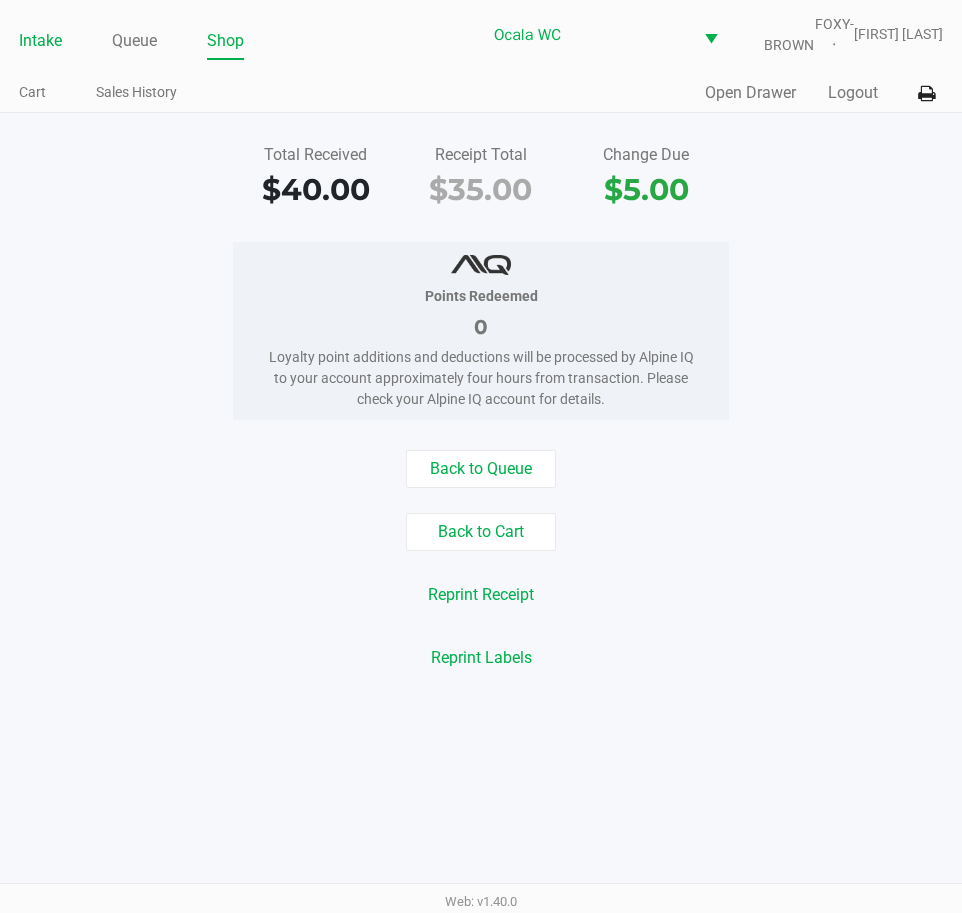 click on "Intake" 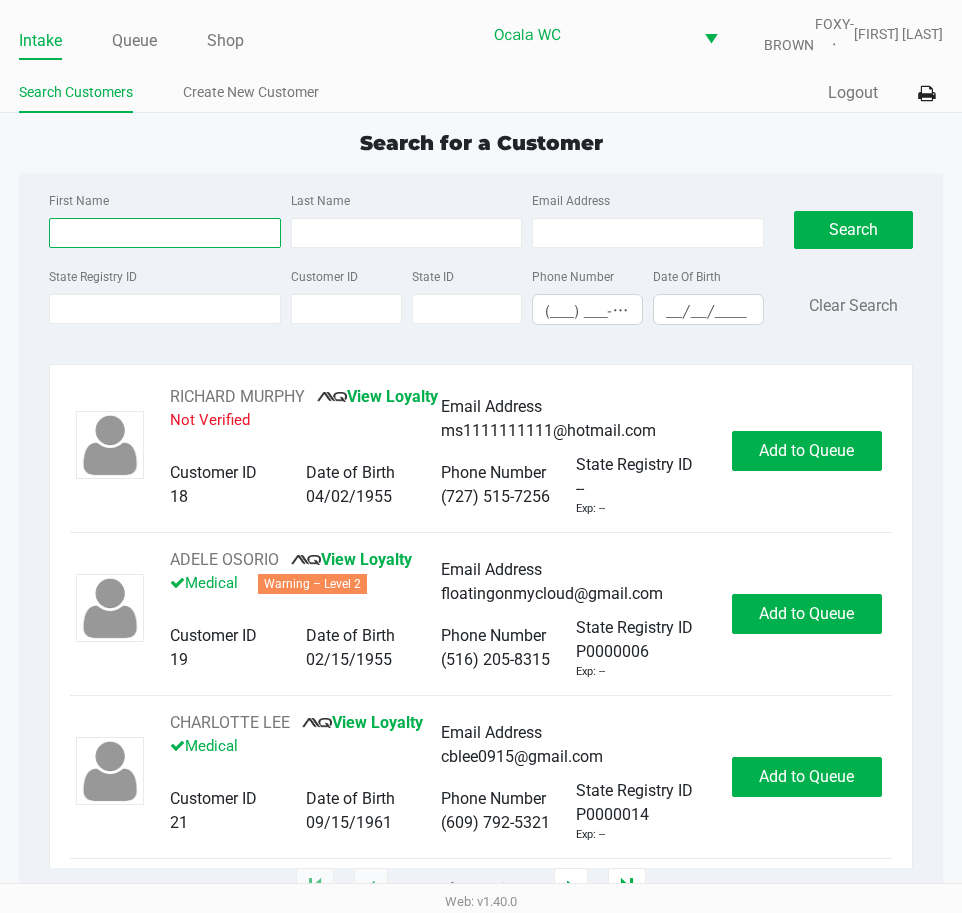 click on "First Name" at bounding box center (165, 233) 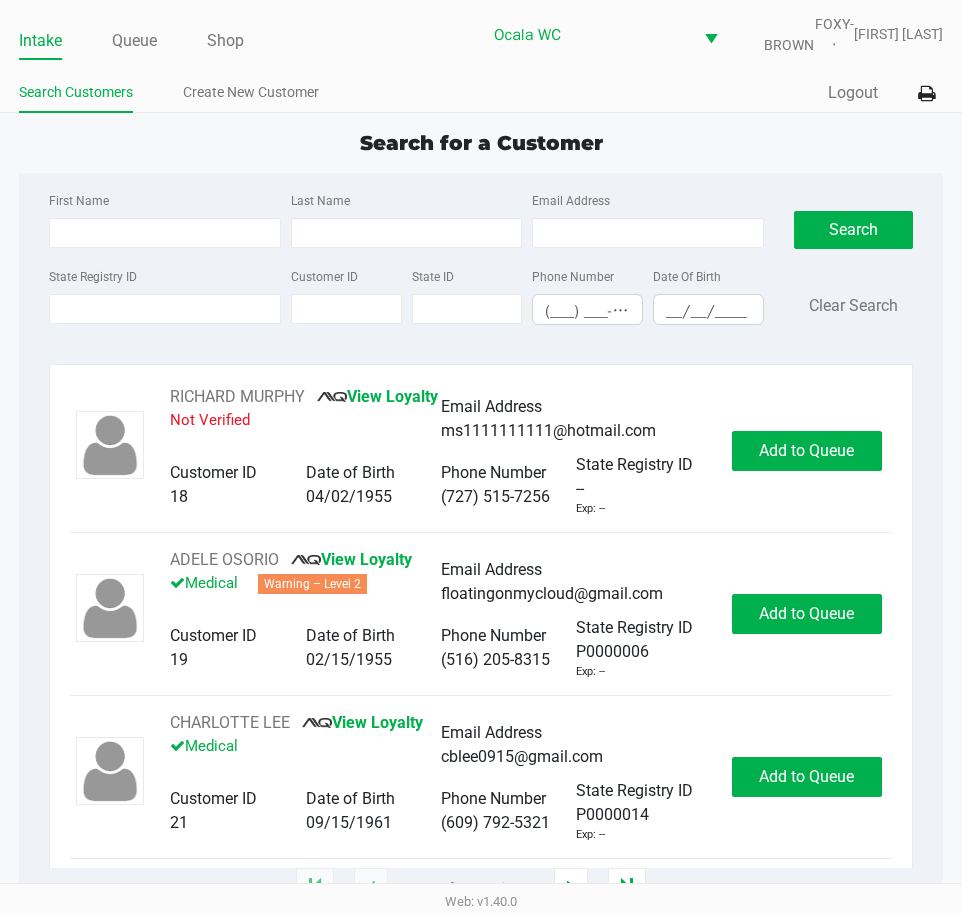 click on "Search for a Customer" 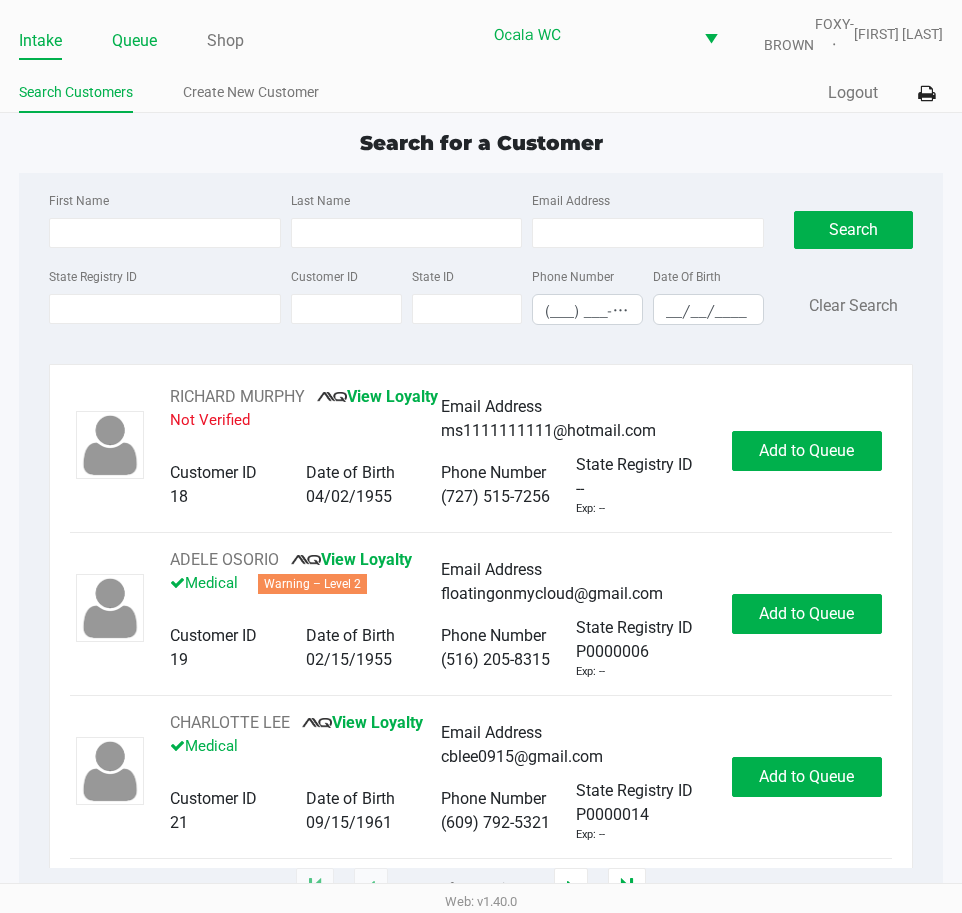 click on "Queue" 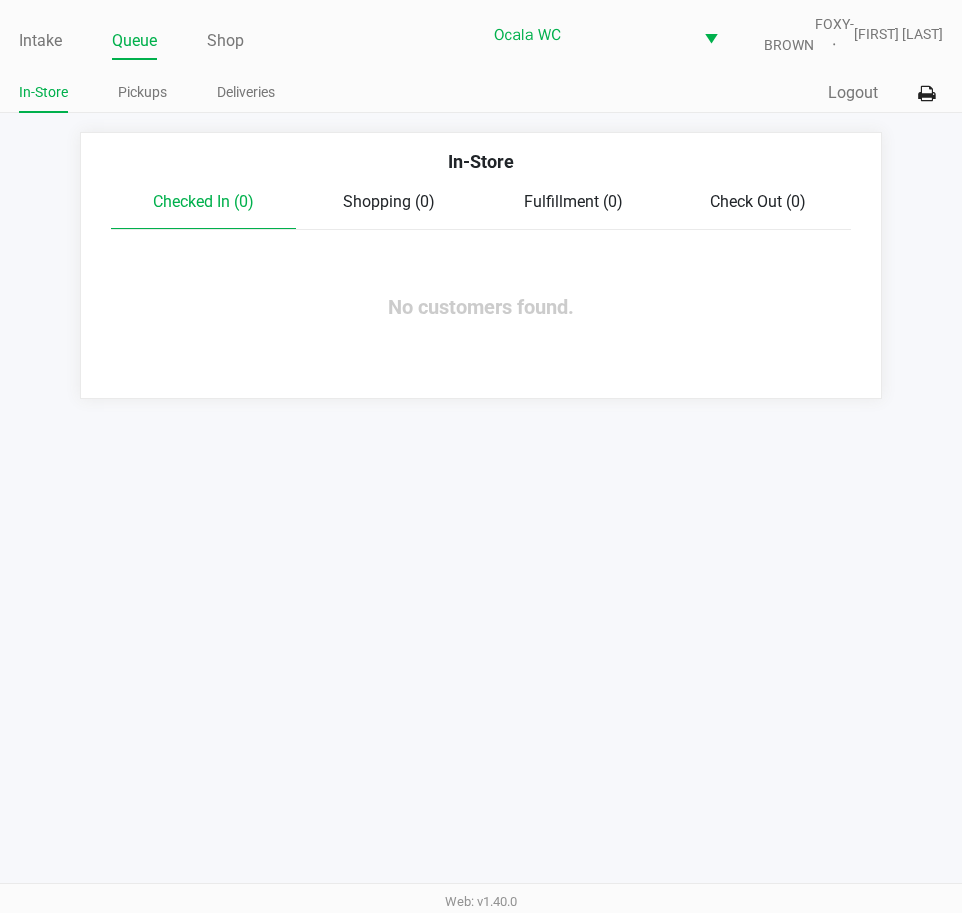 click on "In-Store Pickups Deliveries" 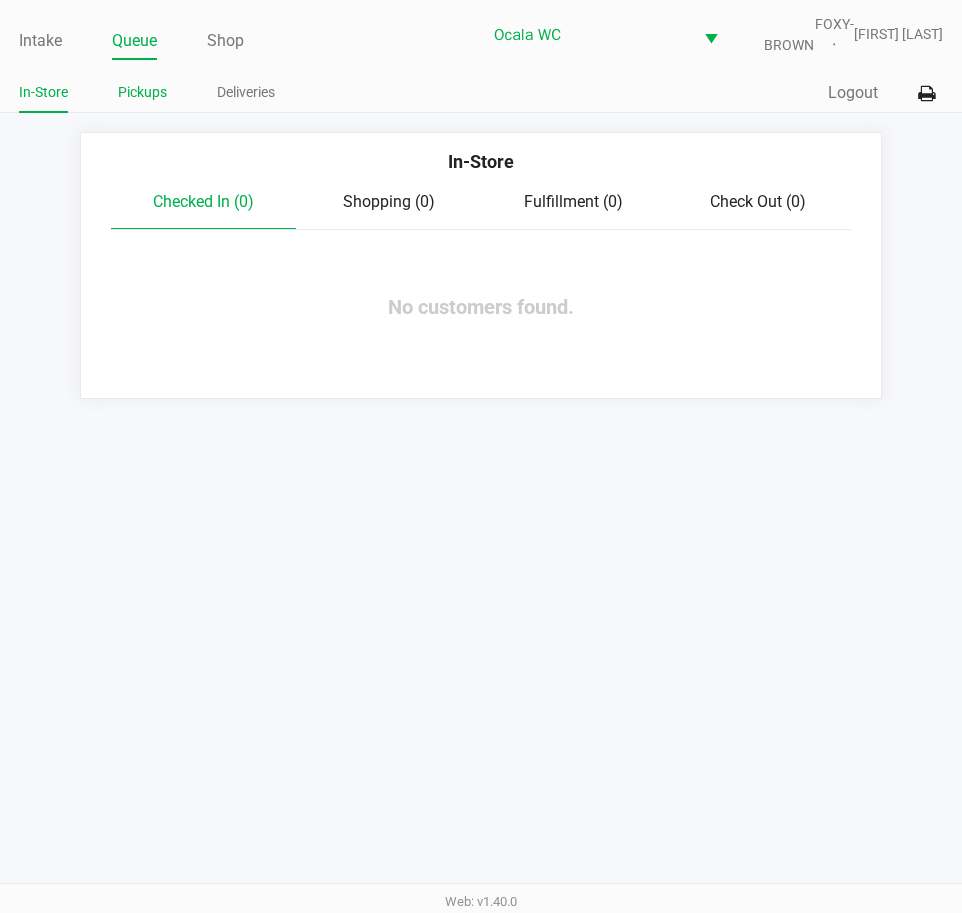 click on "Pickups" 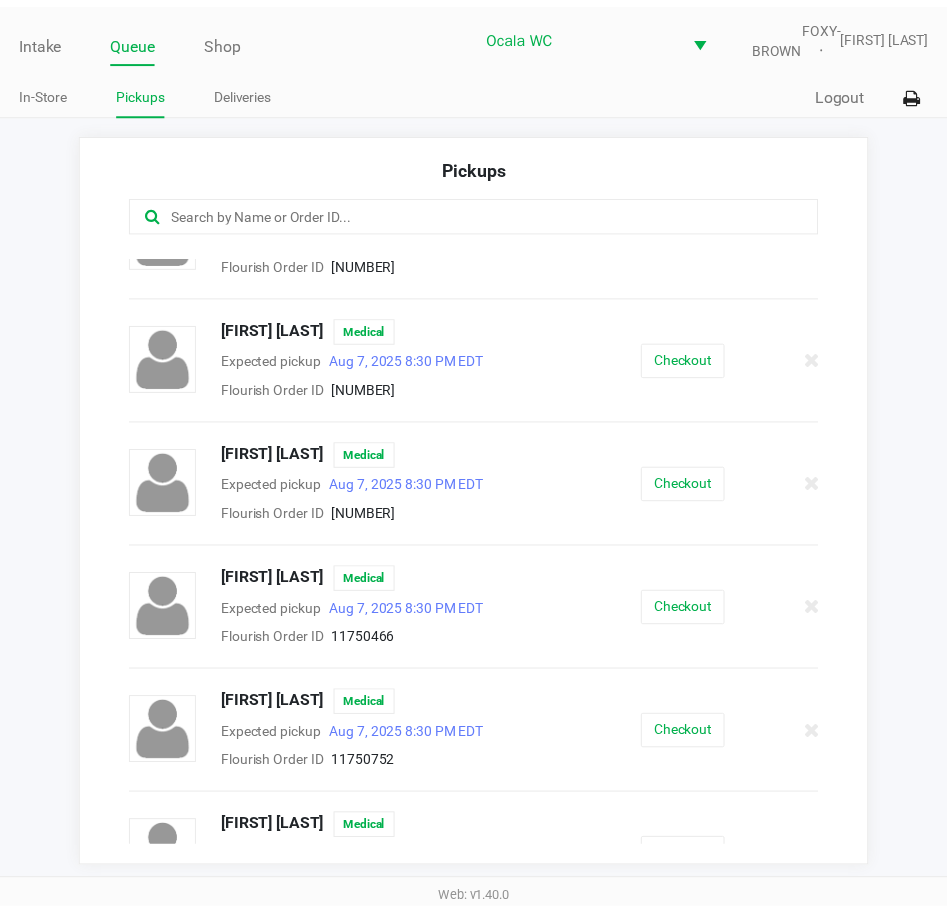 scroll, scrollTop: 365, scrollLeft: 0, axis: vertical 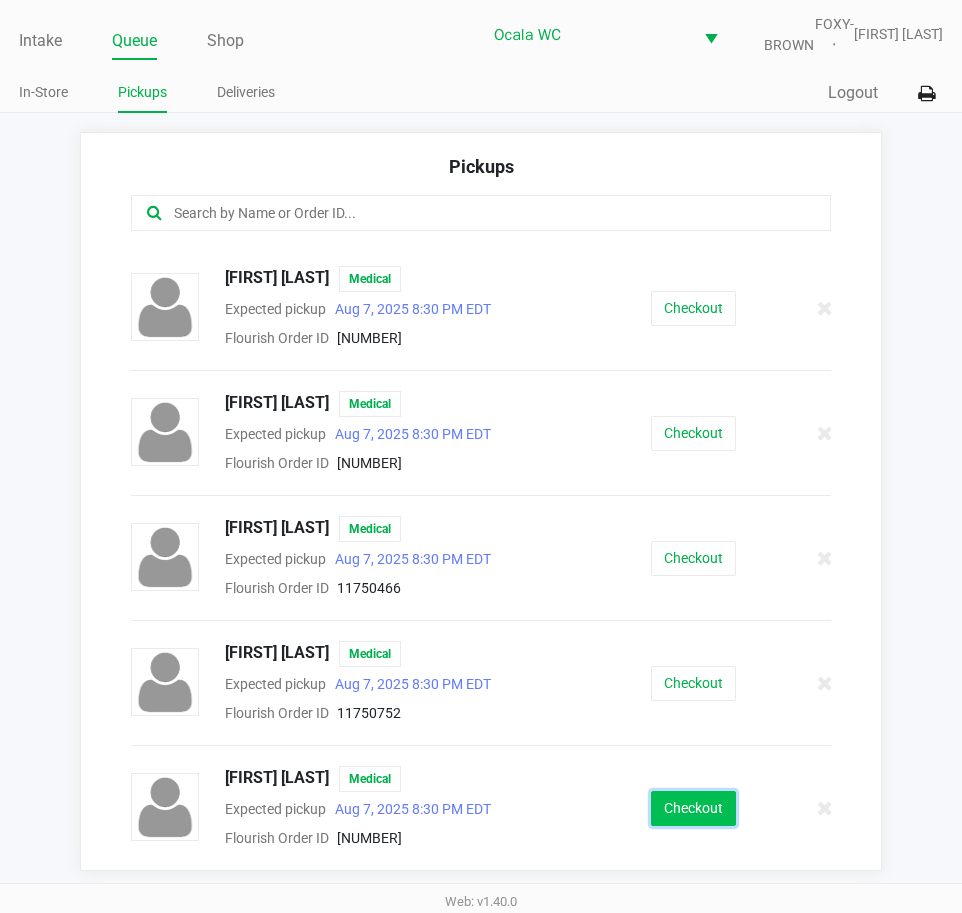 click on "Checkout" 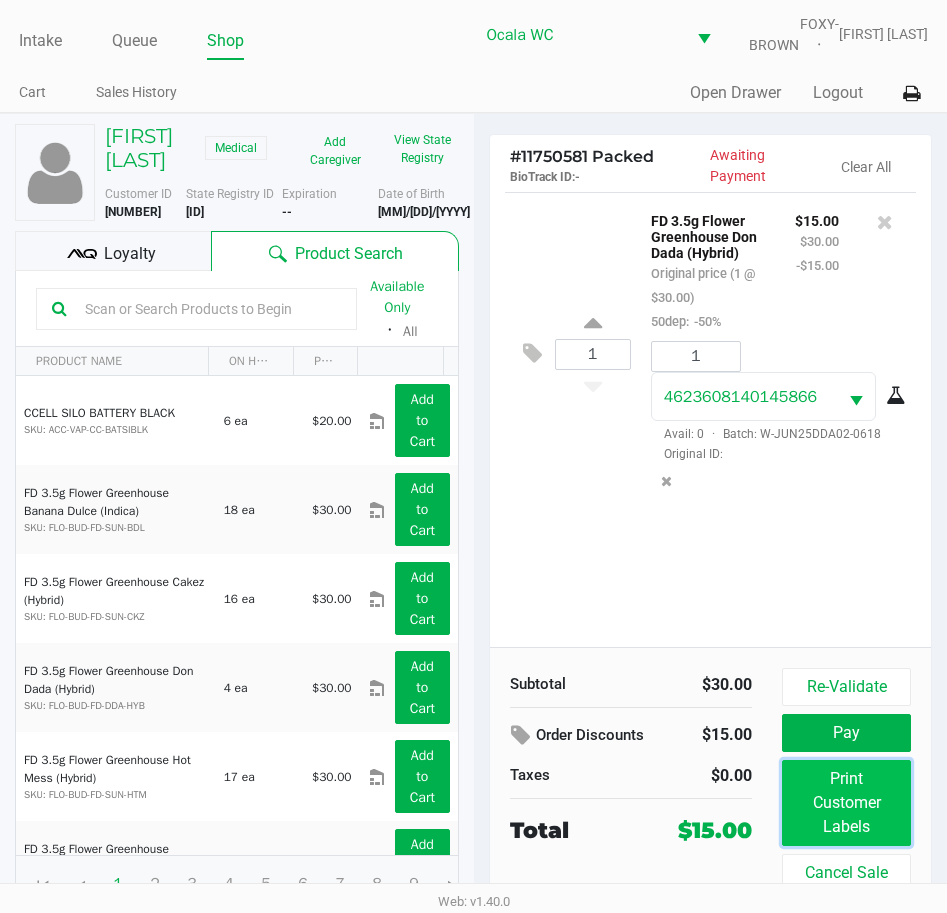 click on "Print Customer Labels" 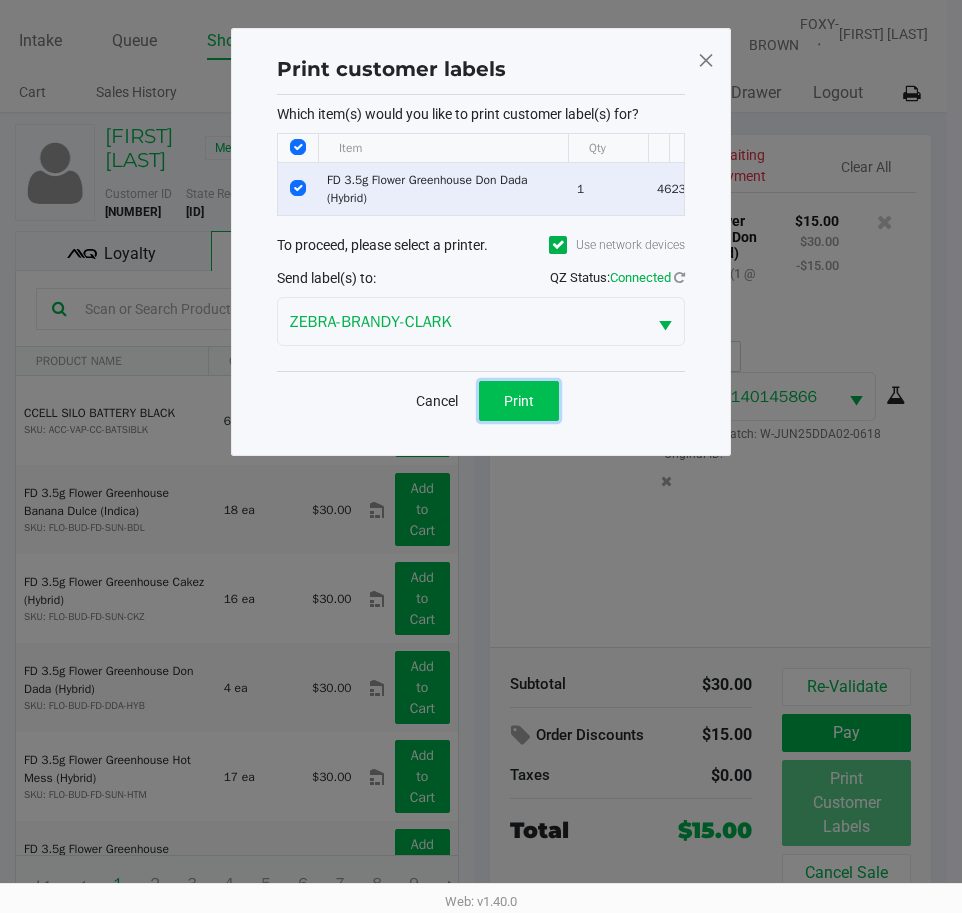 click on "Print" 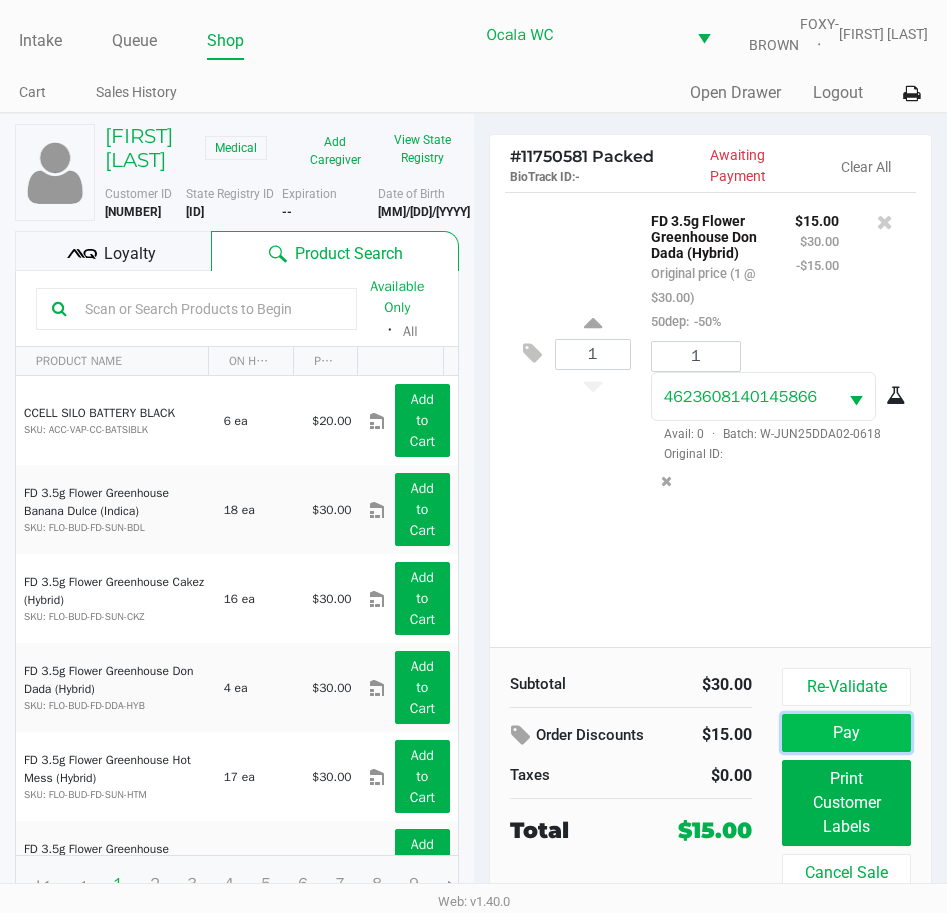 click on "Pay" 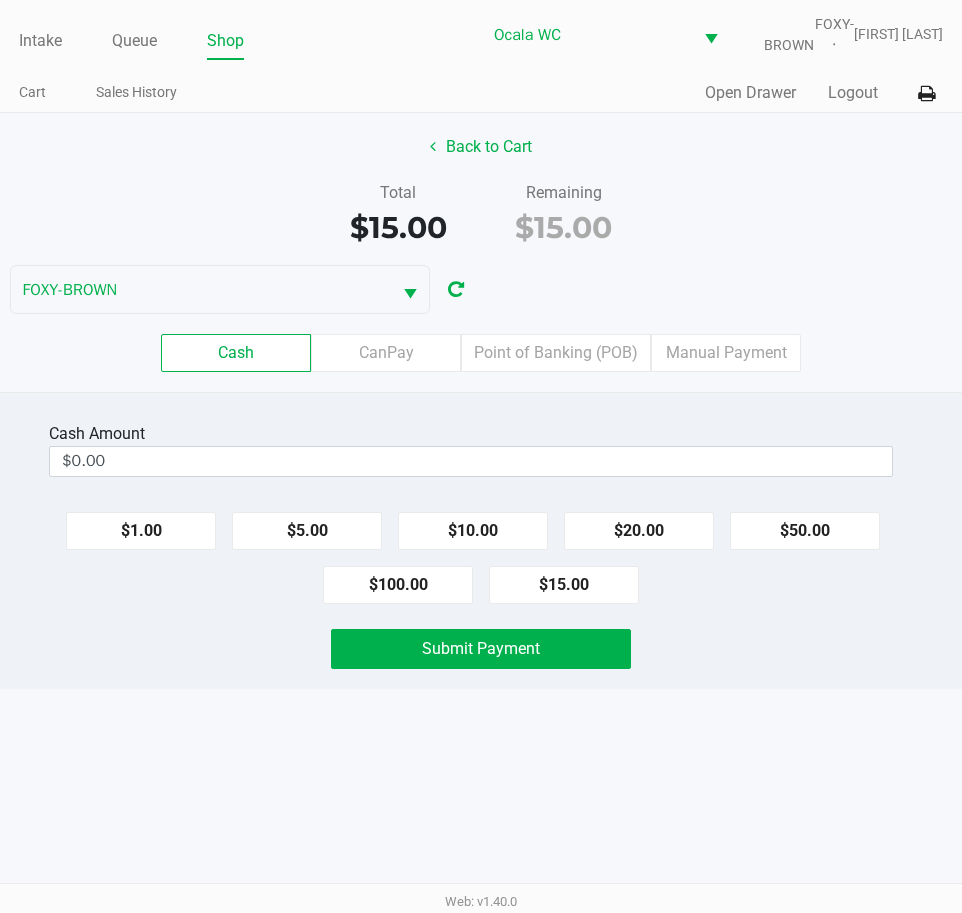 click on "$20.00" 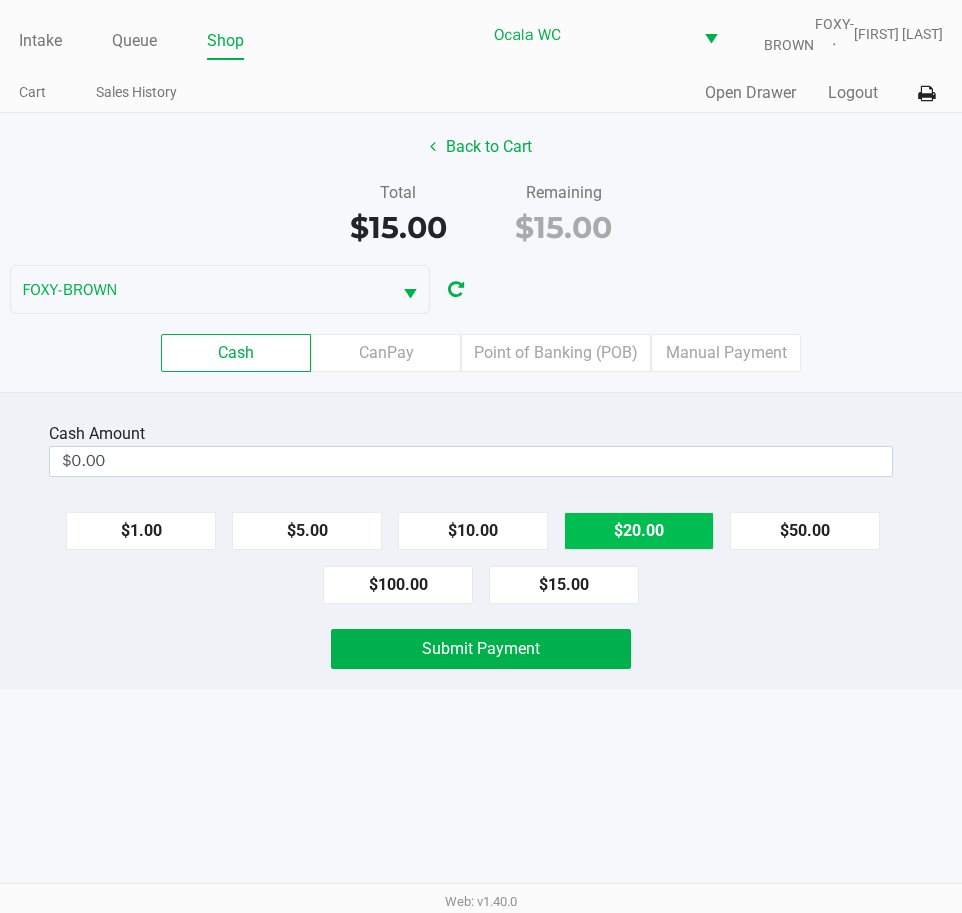 type on "$20.00" 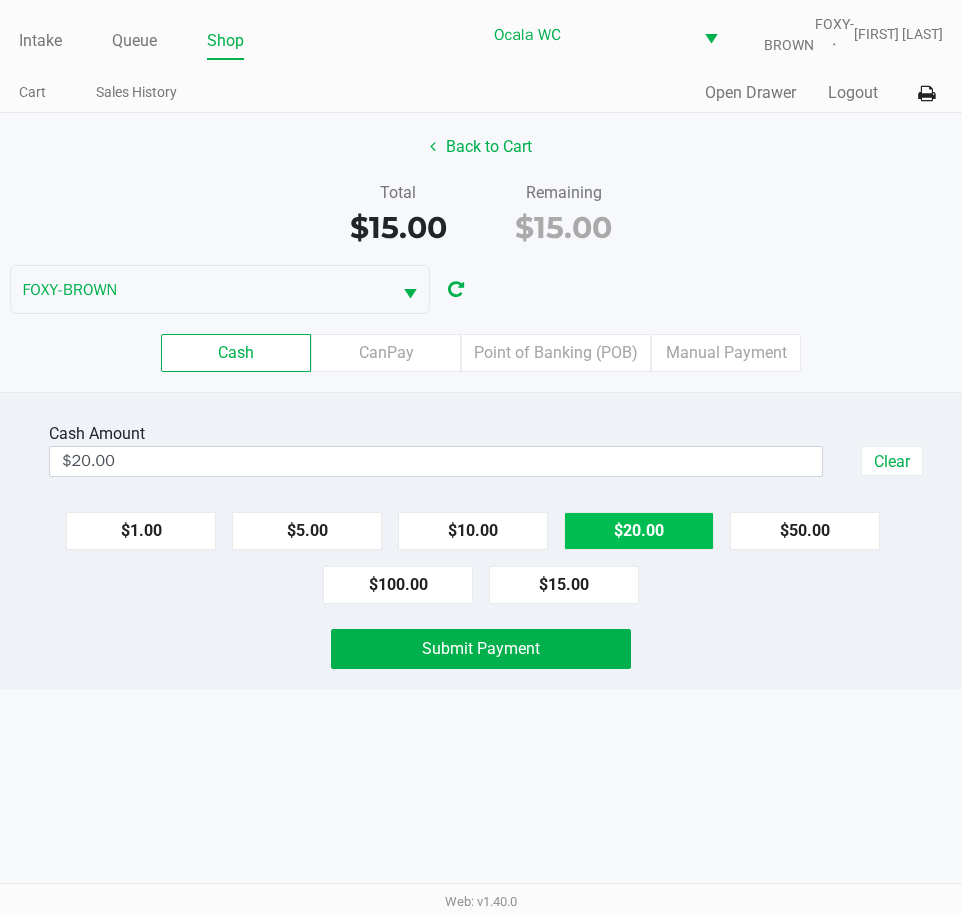 click on "Submit Payment" 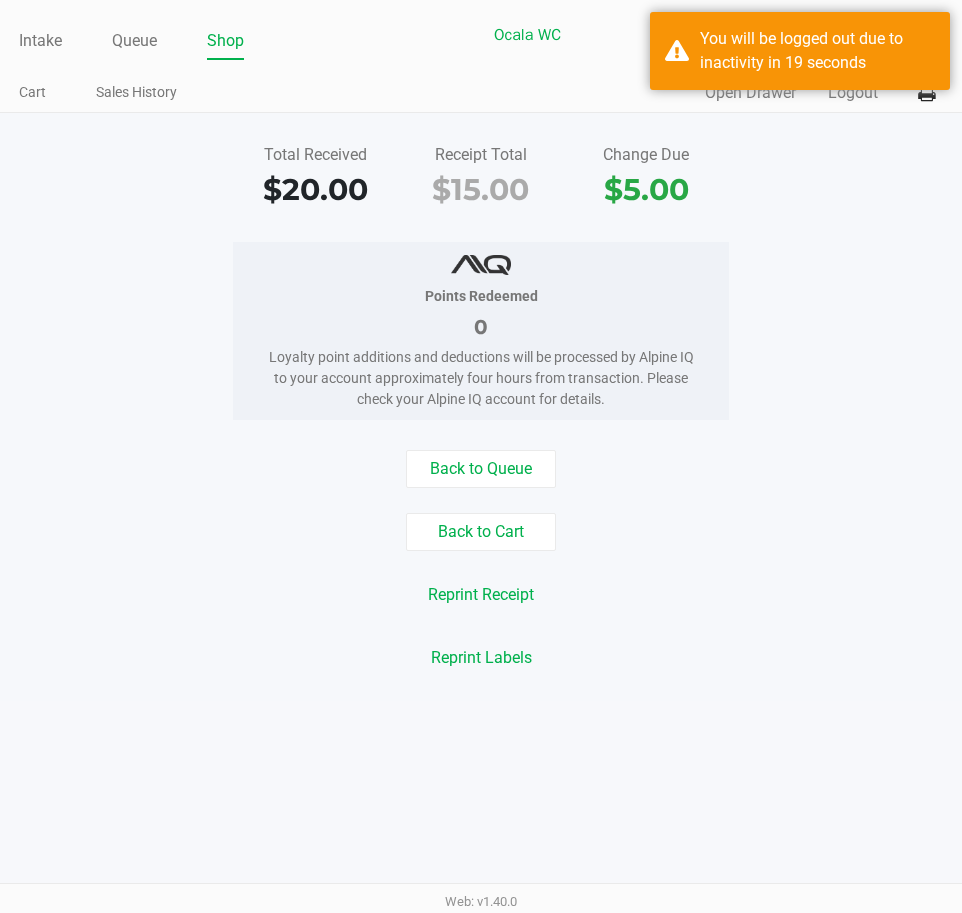 click on "Reprint Labels" 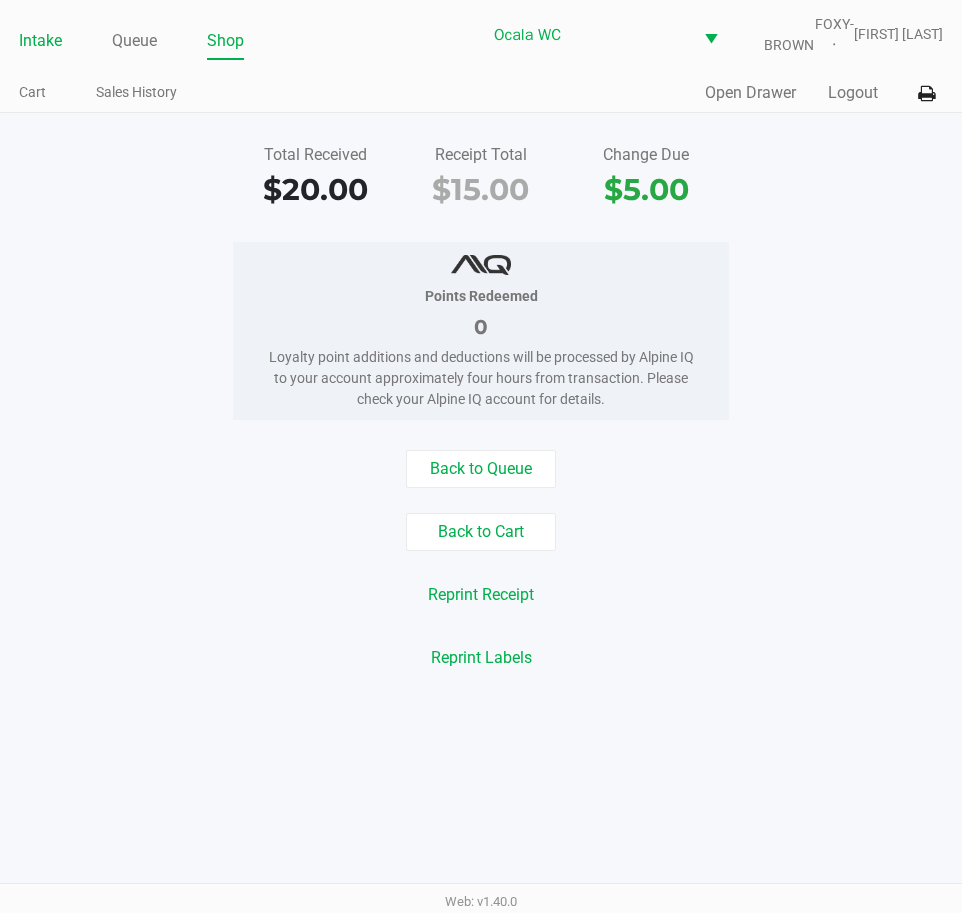 click on "Intake" 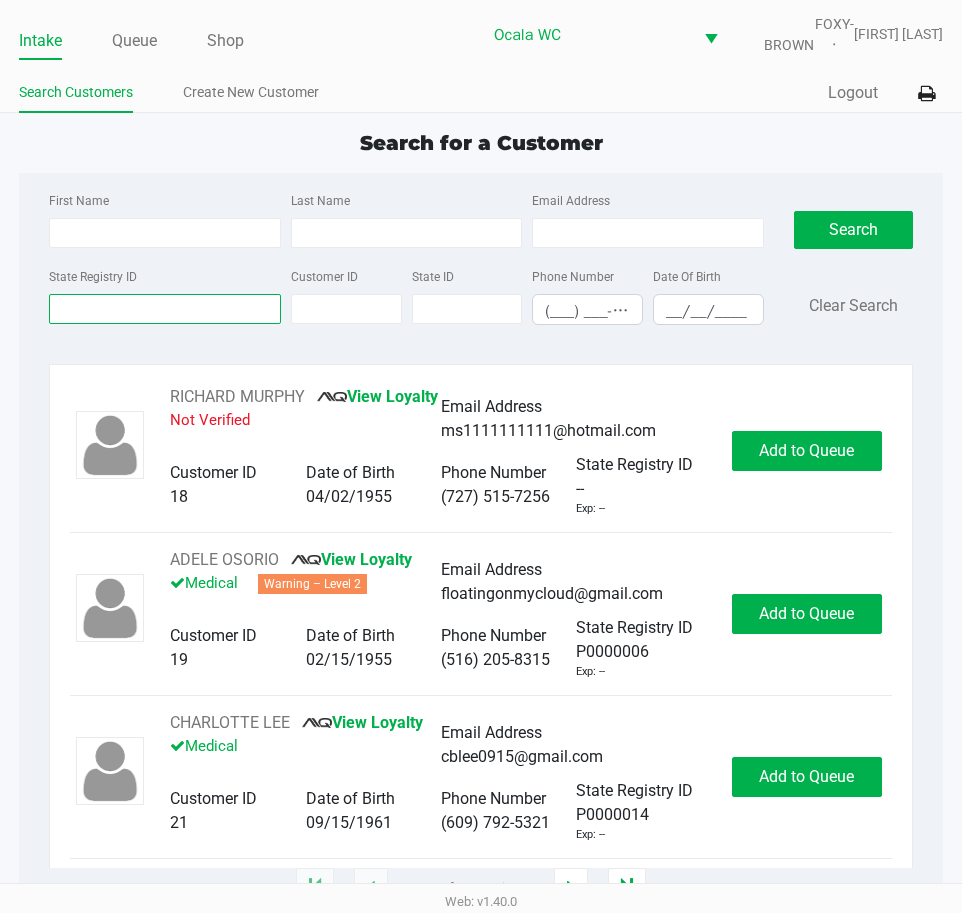 click on "State Registry ID" at bounding box center (165, 309) 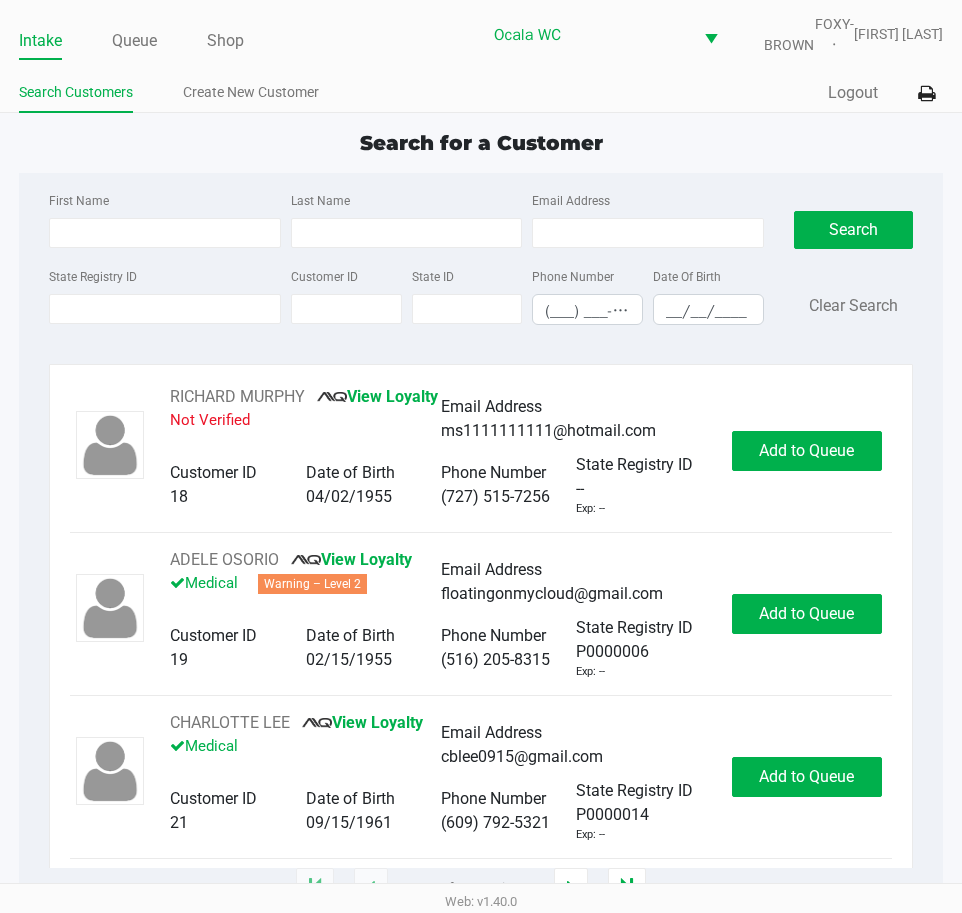 click on "Intake Queue Shop Ocala WC FOXY-BROWN [FIRST] [LAST] Search Customers Create New Customer Quick Sale Logout Search for a Customer First Name Last Name Email Address State Registry ID Customer ID State ID Phone Number (___) ___-____ Date Of Birth __/__/____ Search Clear Search RICHARD MURPHY View Loyalty Not Verified Email Address [EMAIL] Customer ID 18 Date of Birth 04/02/1955 Phone Number (555) 515-7256 State Registry ID -- Exp: -- Add to Queue ADELE OSORIO View Loyalty Medical Warning – Level 2 Email Address [EMAIL] Customer ID 19 Date of Birth 02/15/1955 Phone Number (555) 205-8315 State Registry ID P0000006 Exp: -- Add to Queue CHARLOTTE LEE View Loyalty Medical Email Address [EMAIL] Customer ID 21 Date of Birth 09/15/1961 Phone Number (609) 792-5321 State Registry ID P0000014 Exp: -- Add to Queue CRAWFORD KER Medical --" 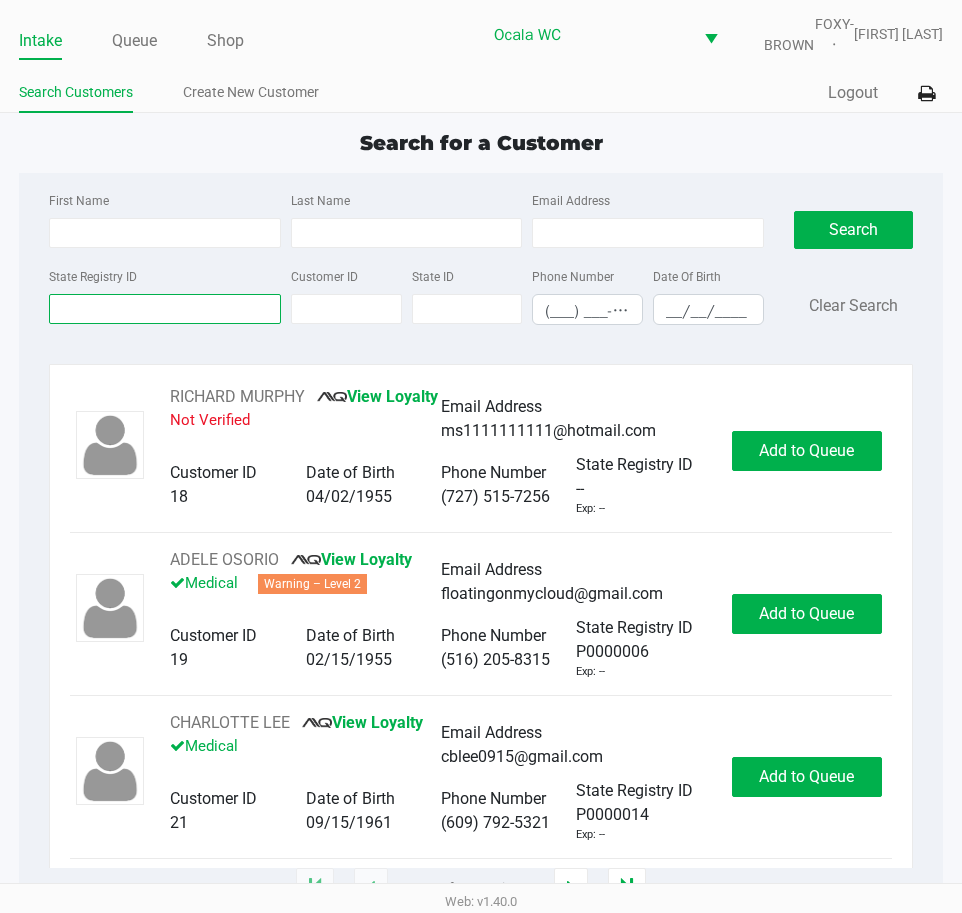 click on "State Registry ID" at bounding box center [165, 309] 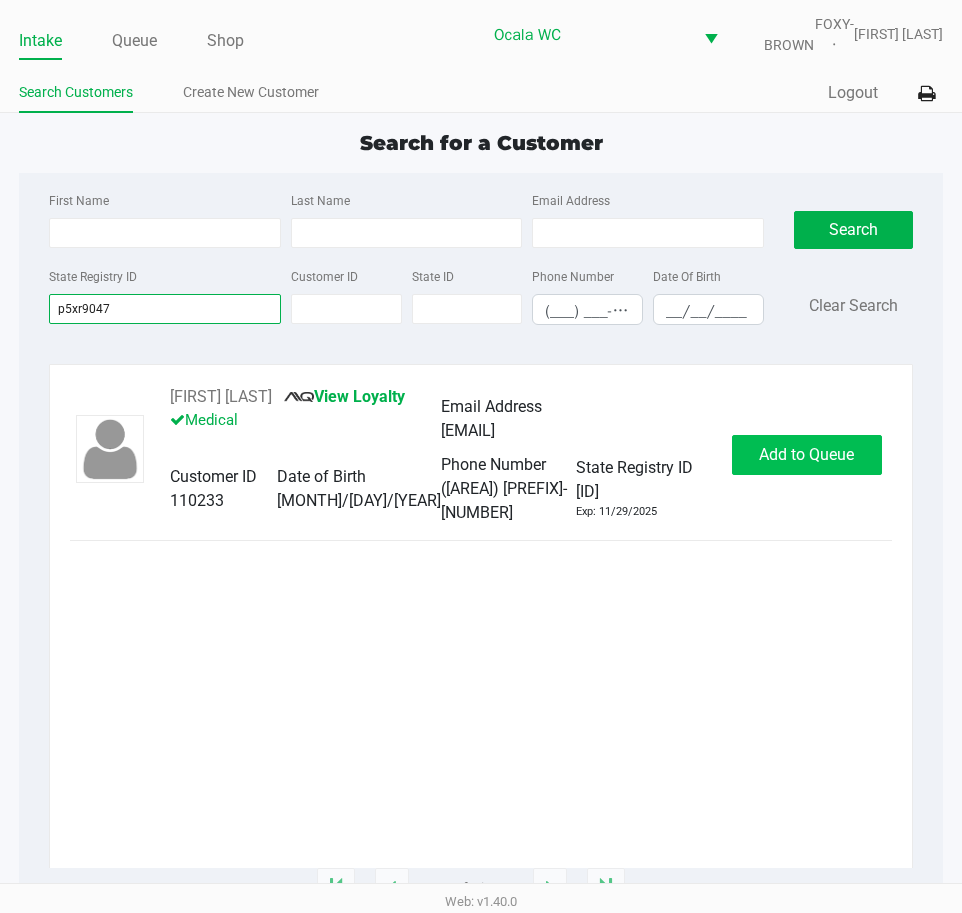 type on "p5xr9047" 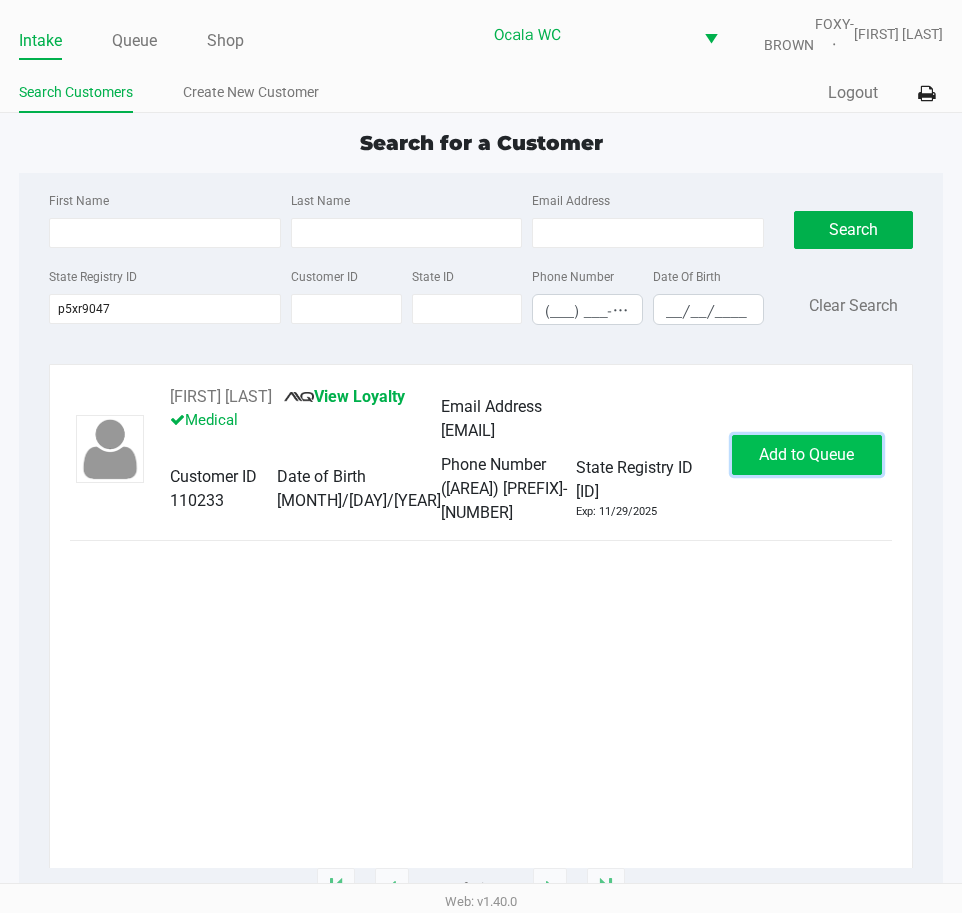 click on "Add to Queue" 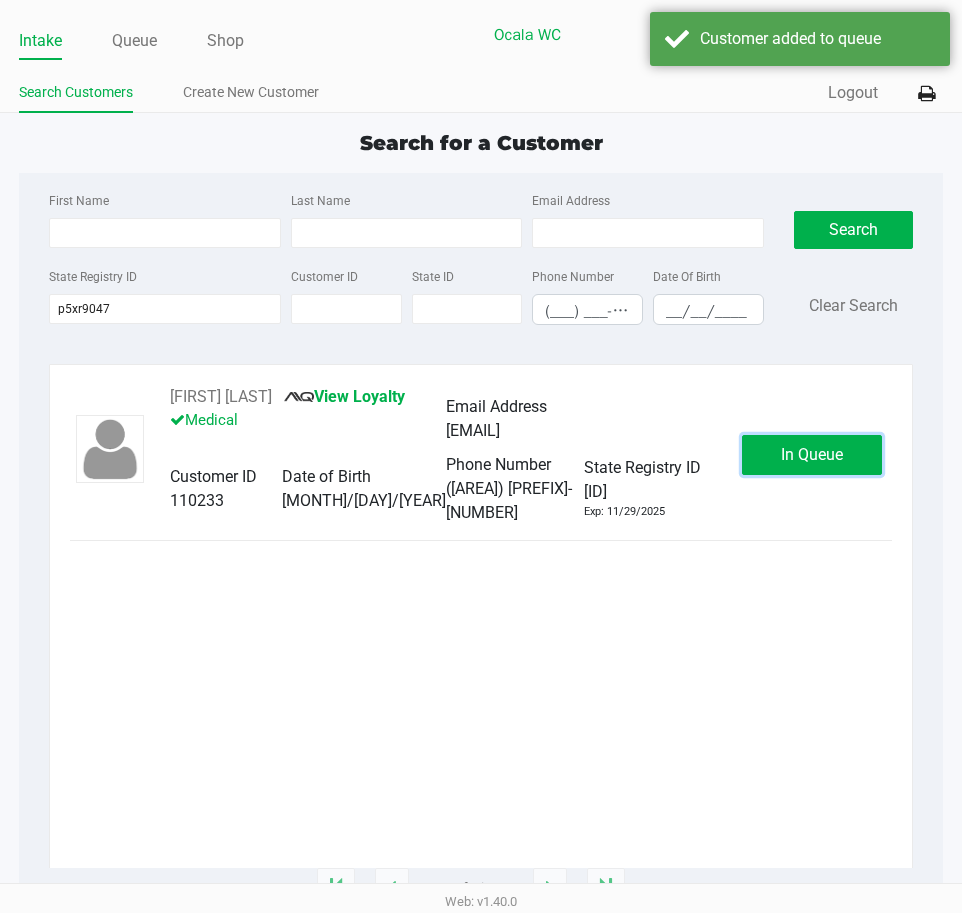 click on "In Queue" 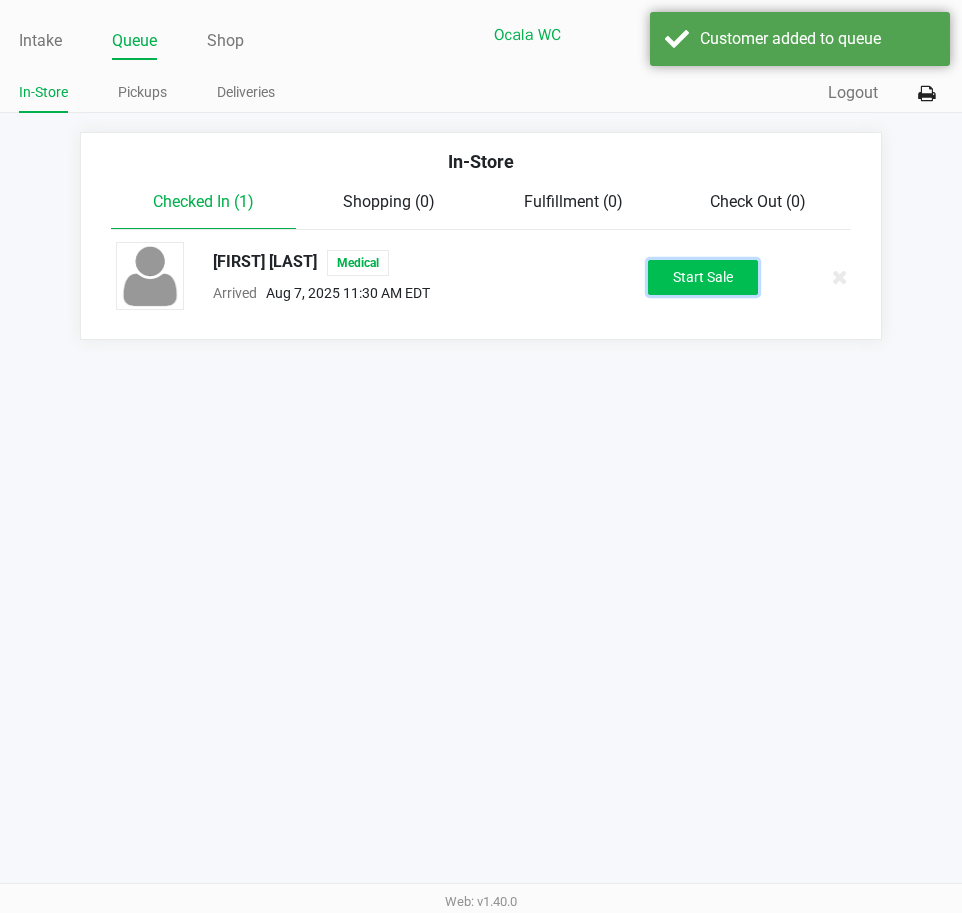 click on "Start Sale" 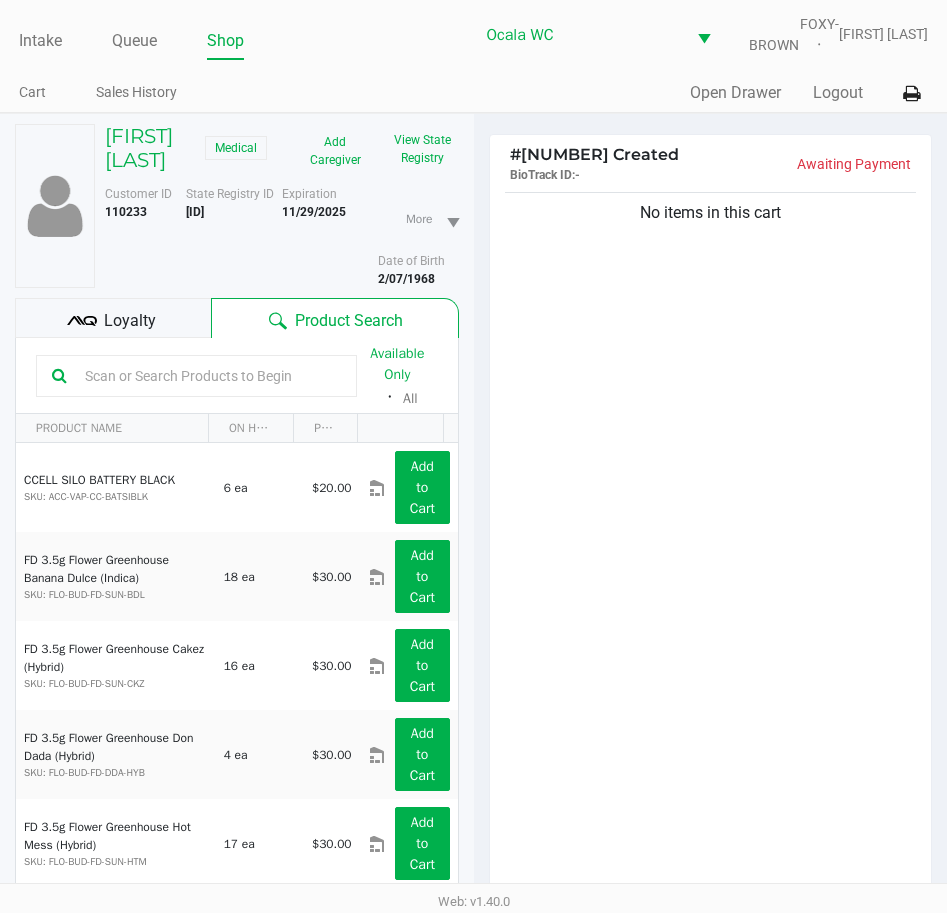 click 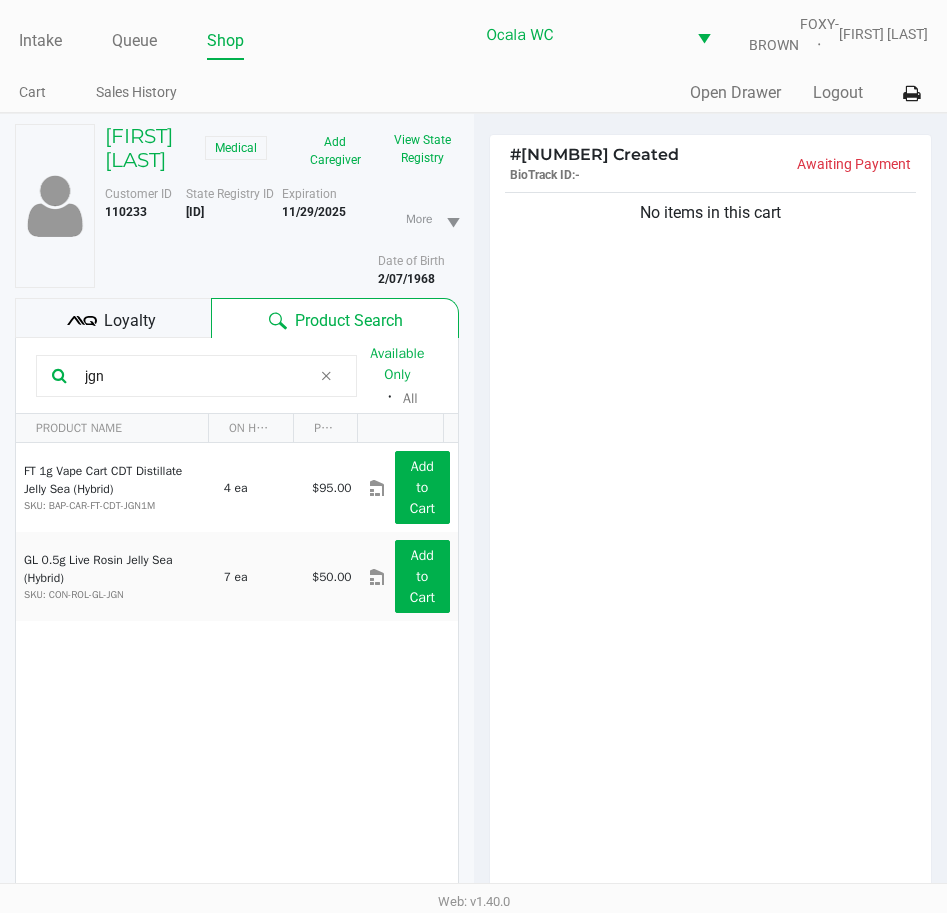 drag, startPoint x: 135, startPoint y: 404, endPoint x: 0, endPoint y: 404, distance: 135 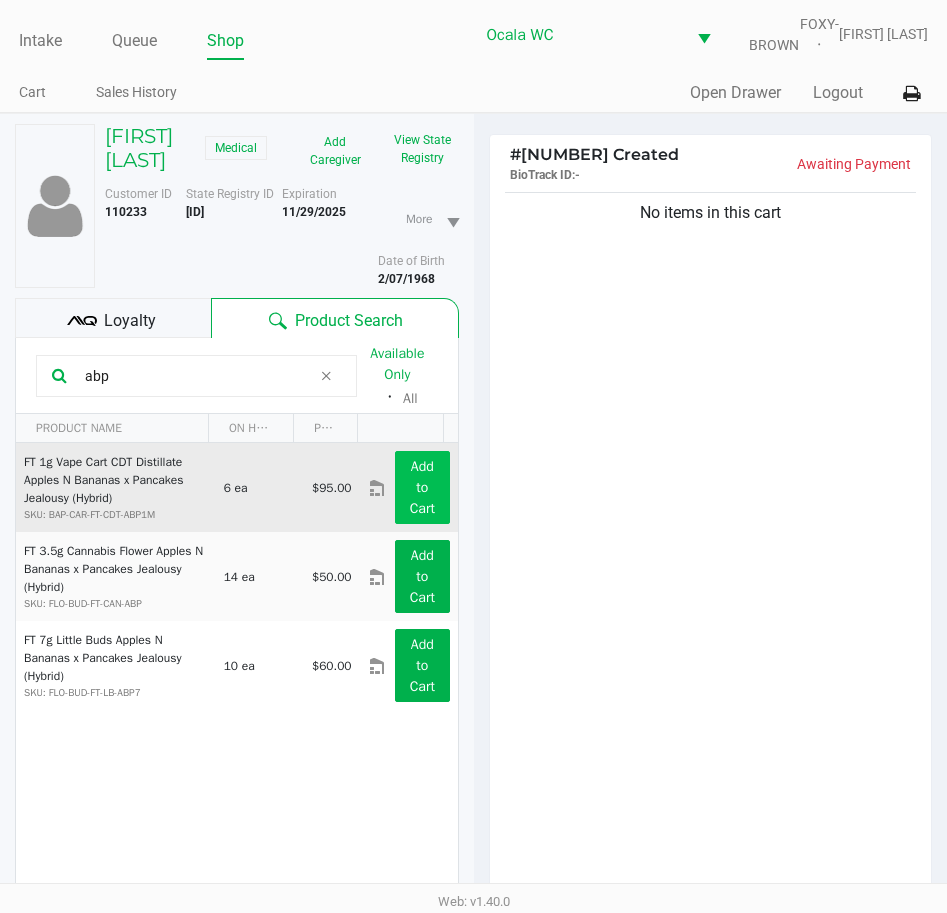 type on "abp" 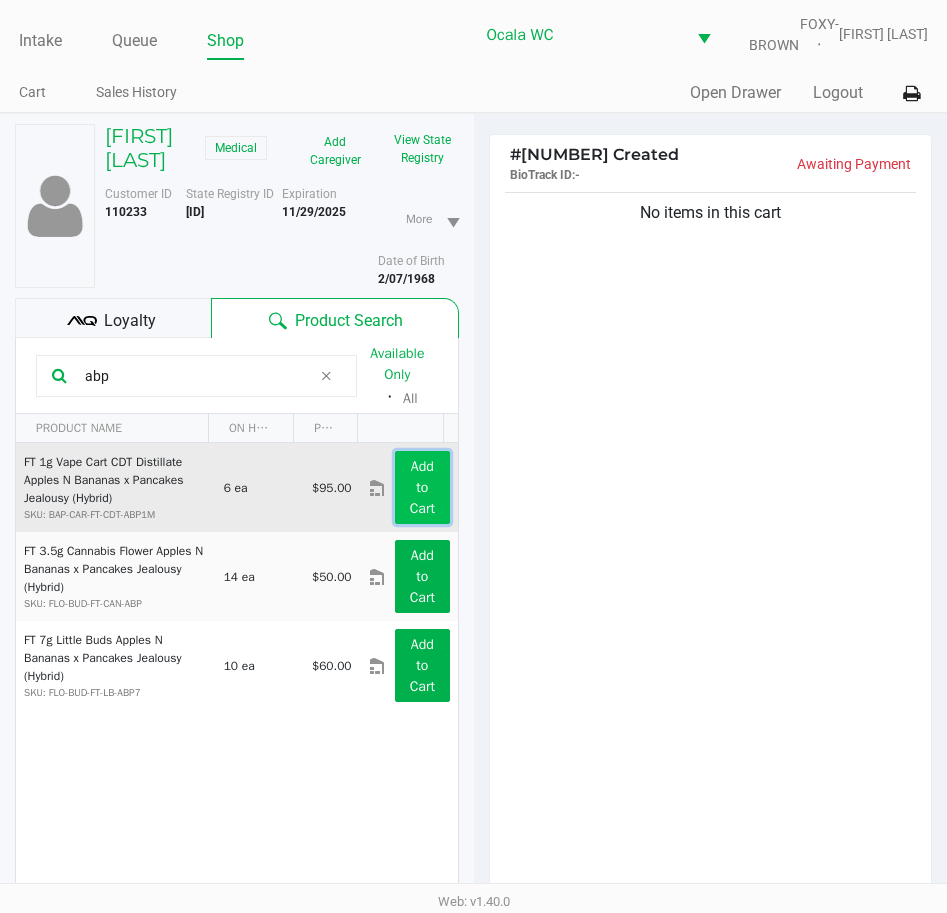 click on "Add to Cart" 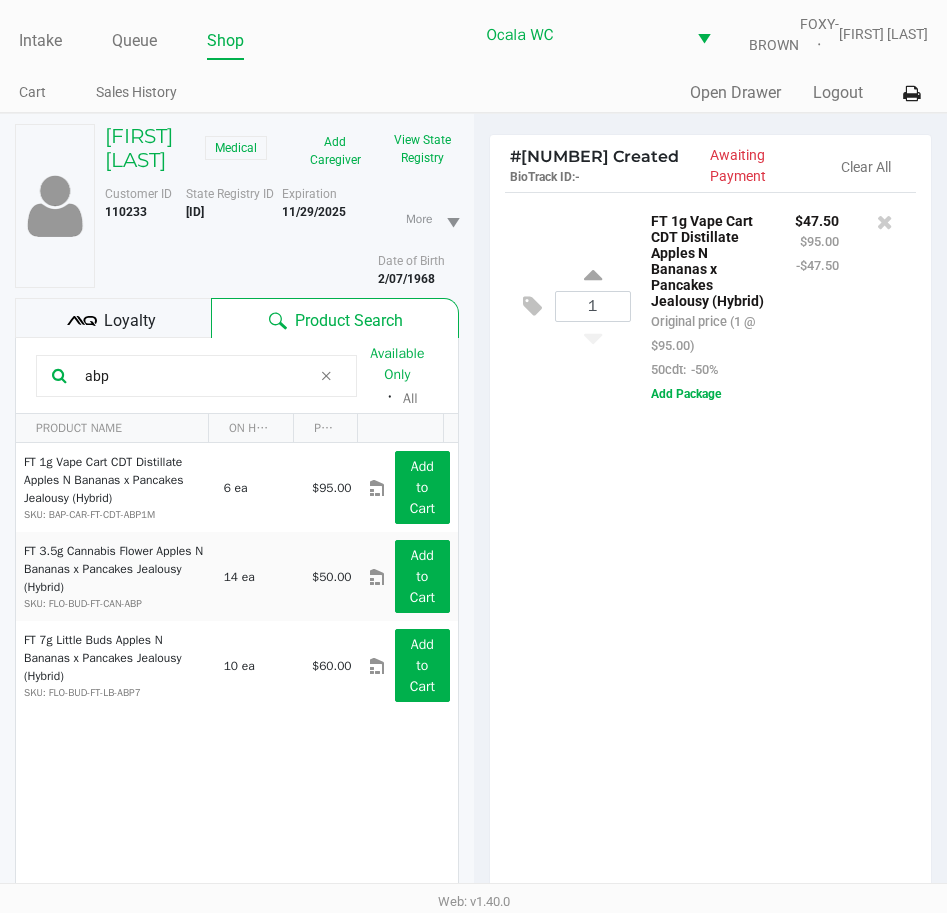 click on "1 FT 1g Vape Cart CDT Distillate Apples N Bananas x Pancakes Jealousy (Hybrid) Original price (1 @ $95.00) 50cdt: -50% $47.50 $95.00 -$47.50 Add Package" 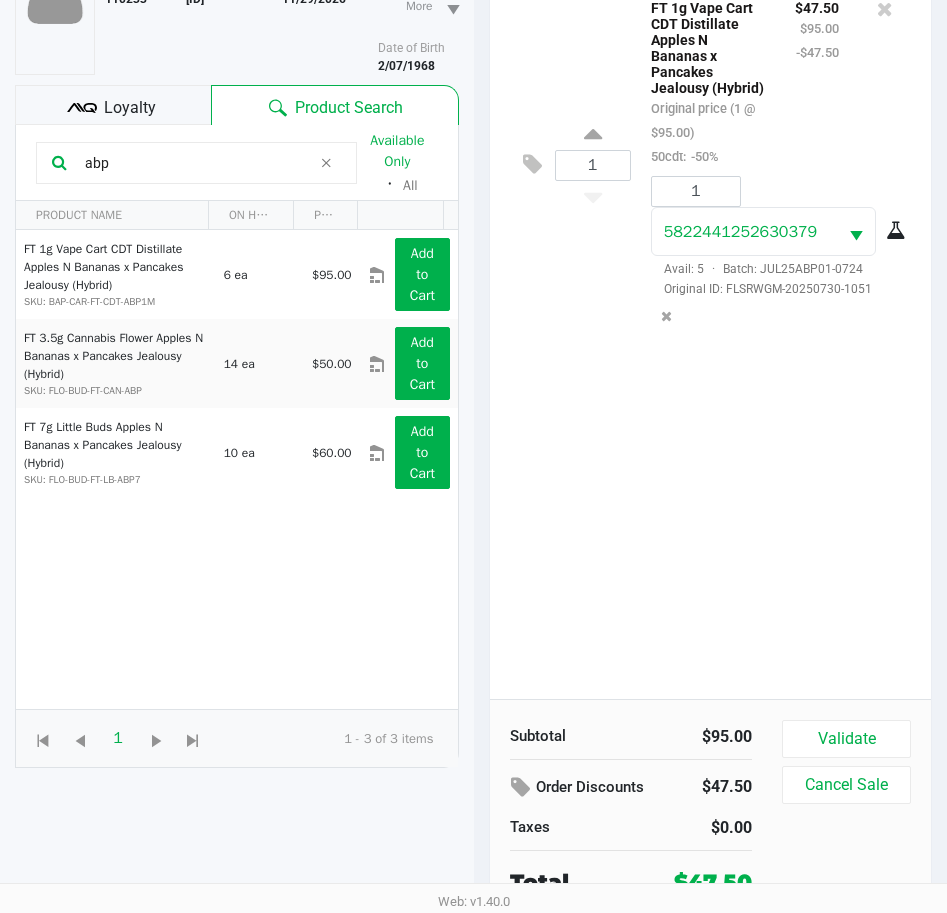 scroll, scrollTop: 220, scrollLeft: 0, axis: vertical 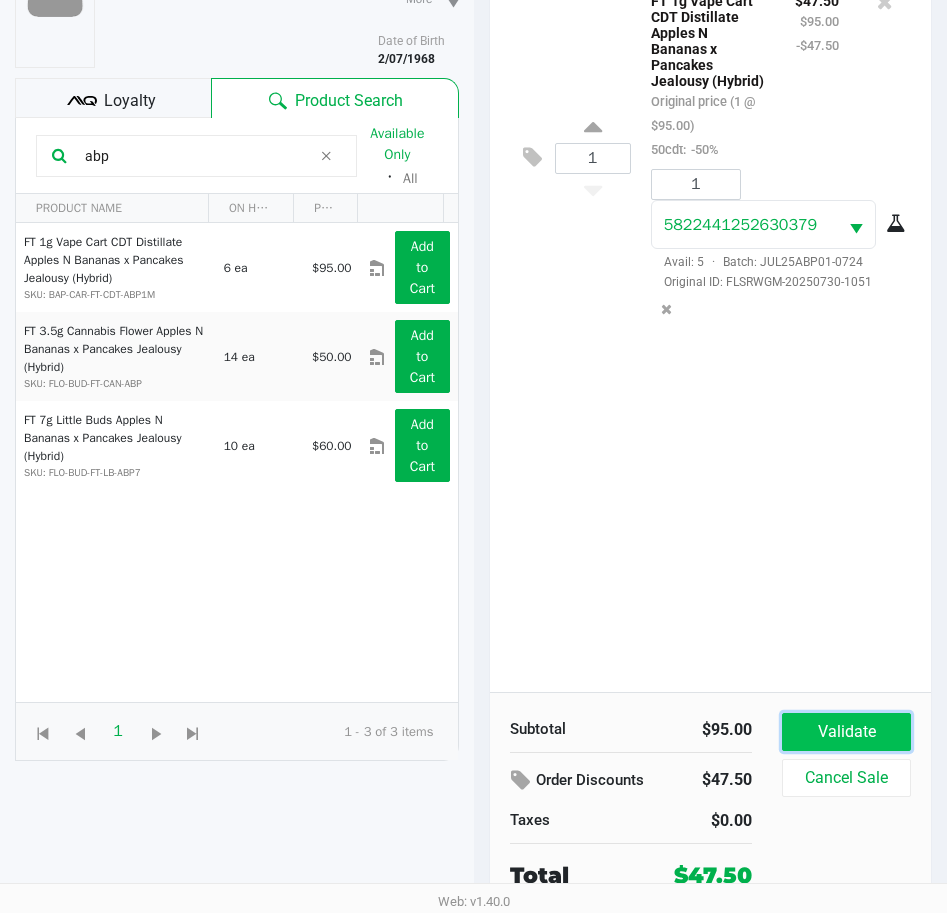 click on "Validate" 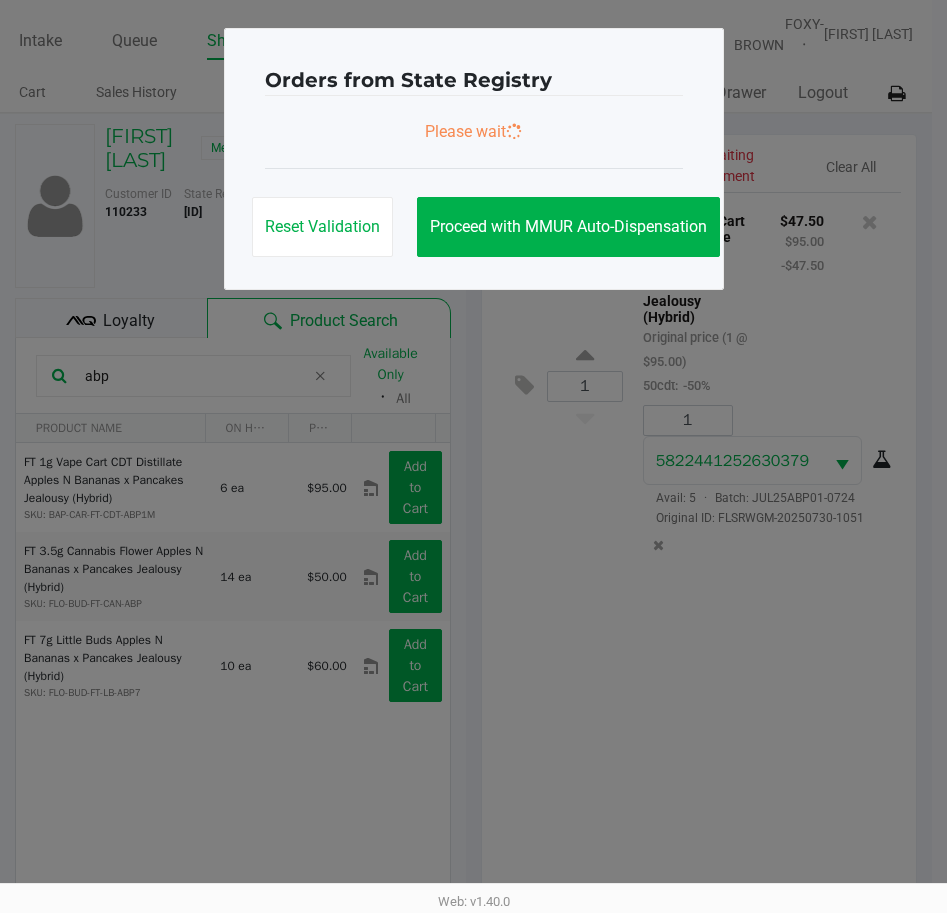 scroll, scrollTop: 0, scrollLeft: 0, axis: both 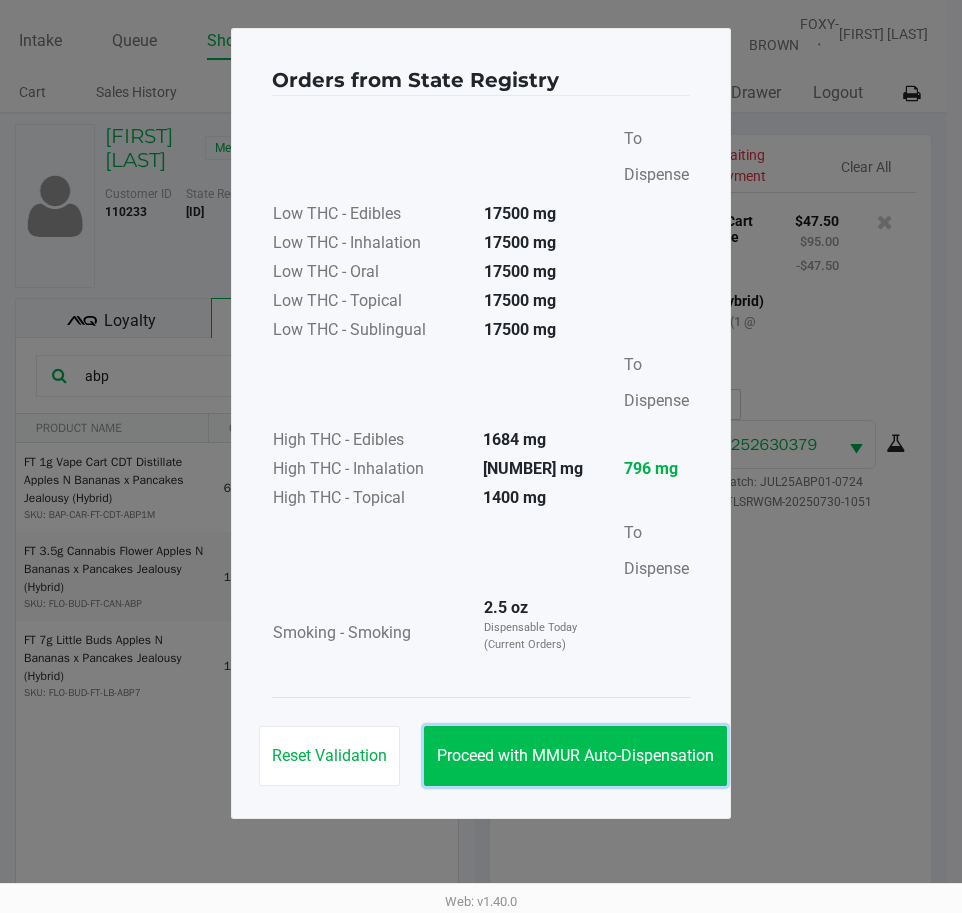 click on "Proceed with MMUR Auto-Dispensation" 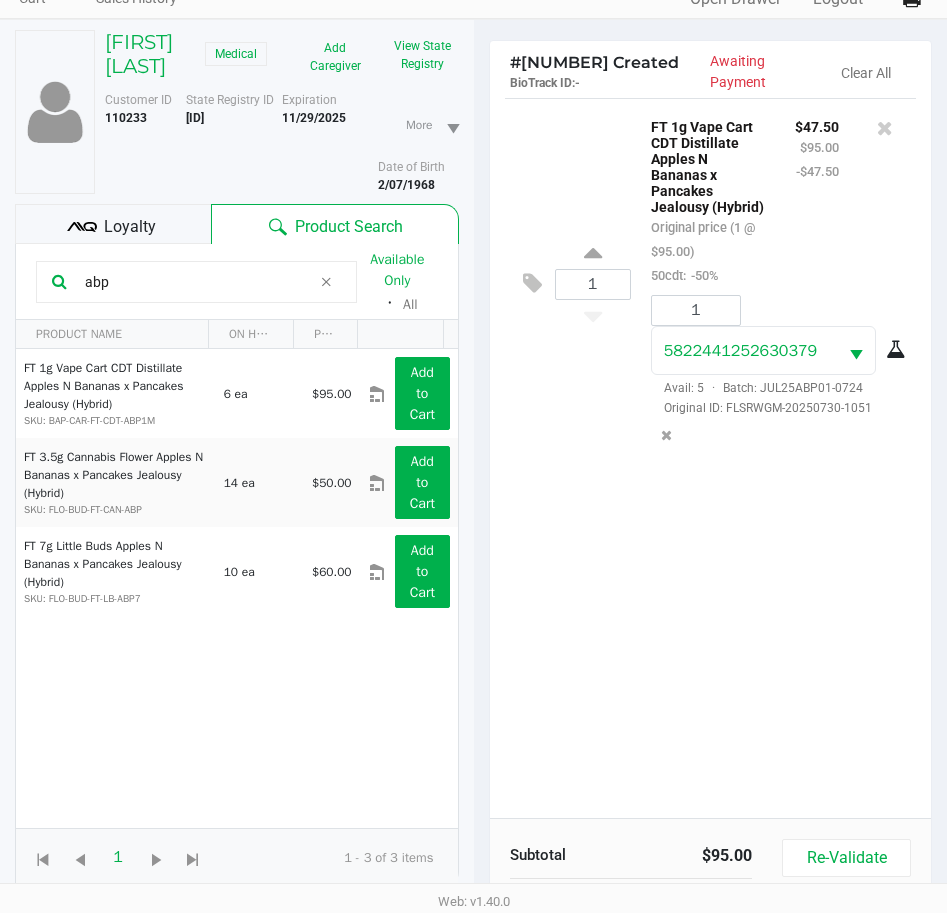 scroll, scrollTop: 265, scrollLeft: 0, axis: vertical 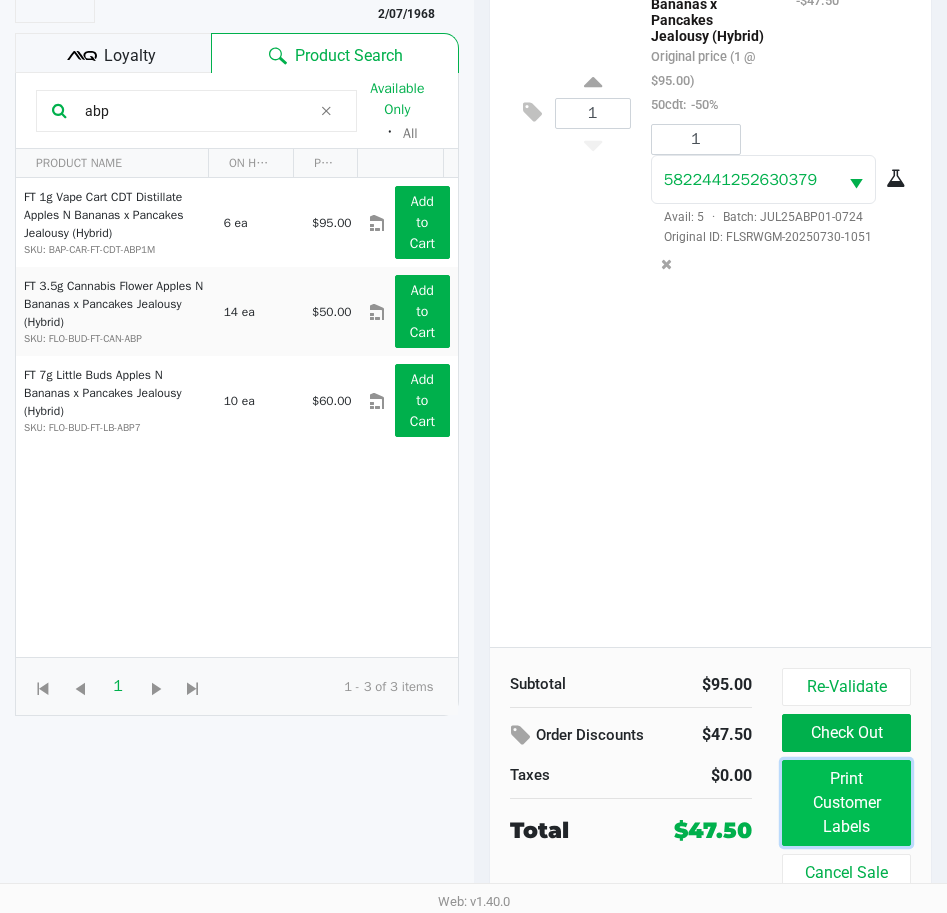 click on "Print Customer Labels" 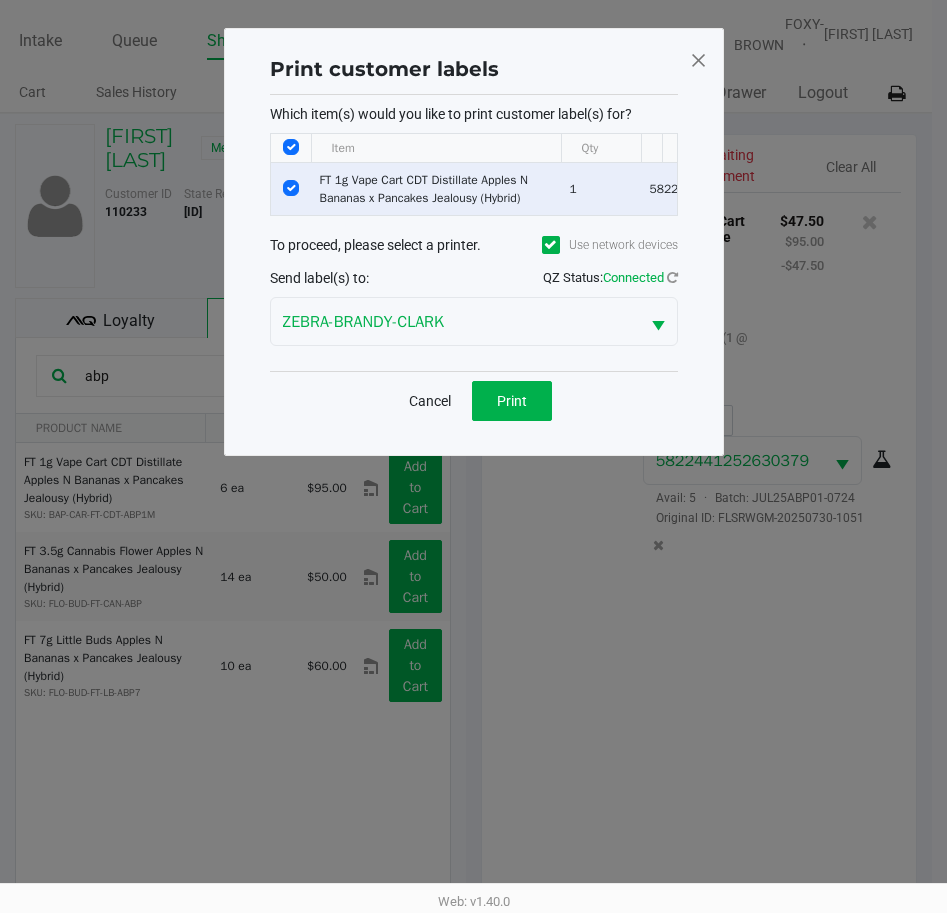 scroll, scrollTop: 0, scrollLeft: 0, axis: both 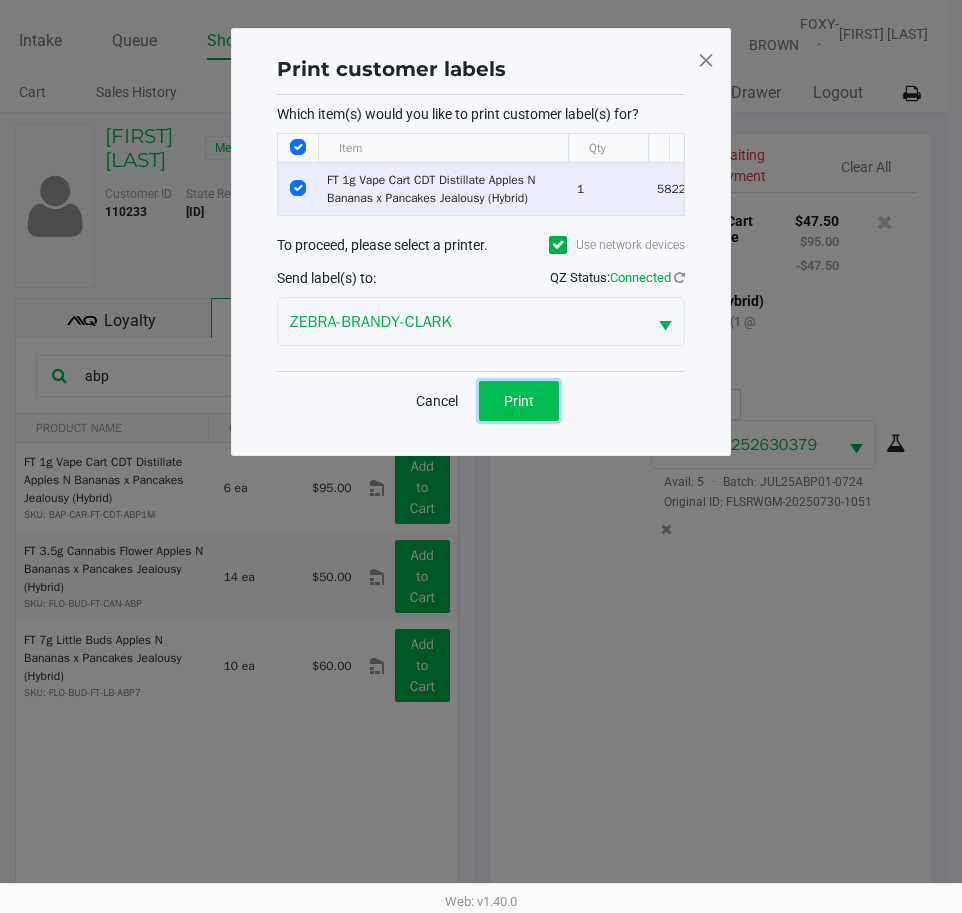 click on "Print" 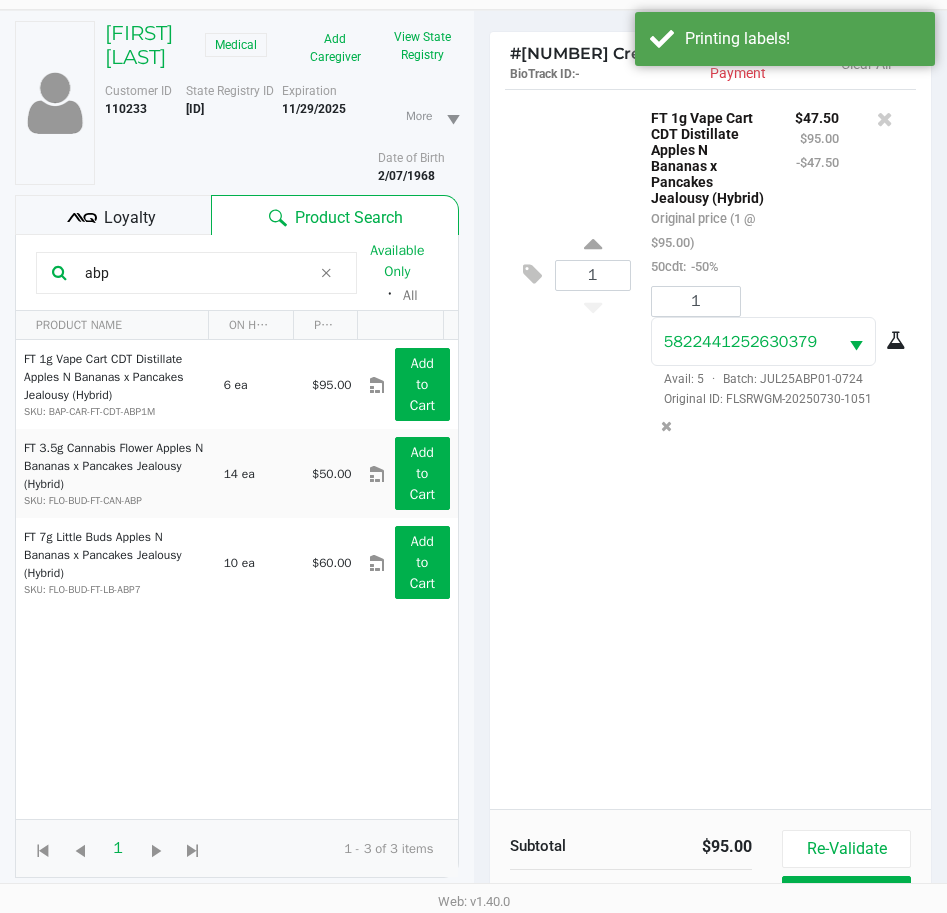 scroll, scrollTop: 265, scrollLeft: 0, axis: vertical 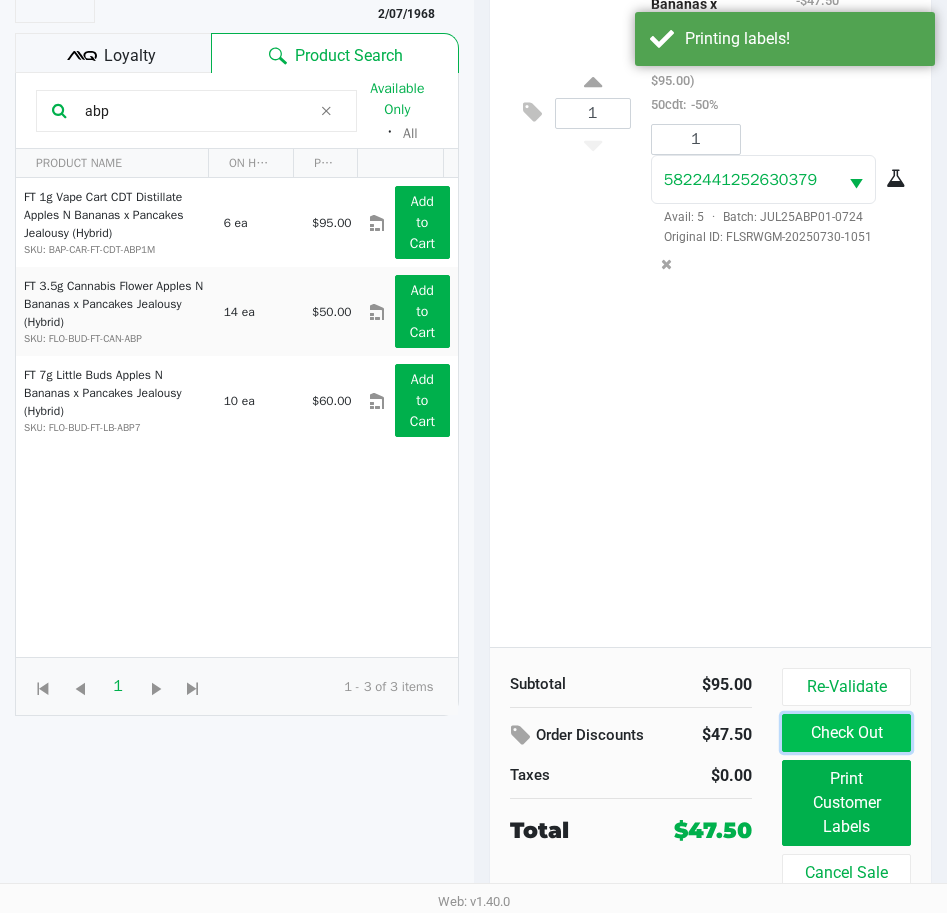 click on "Check Out" 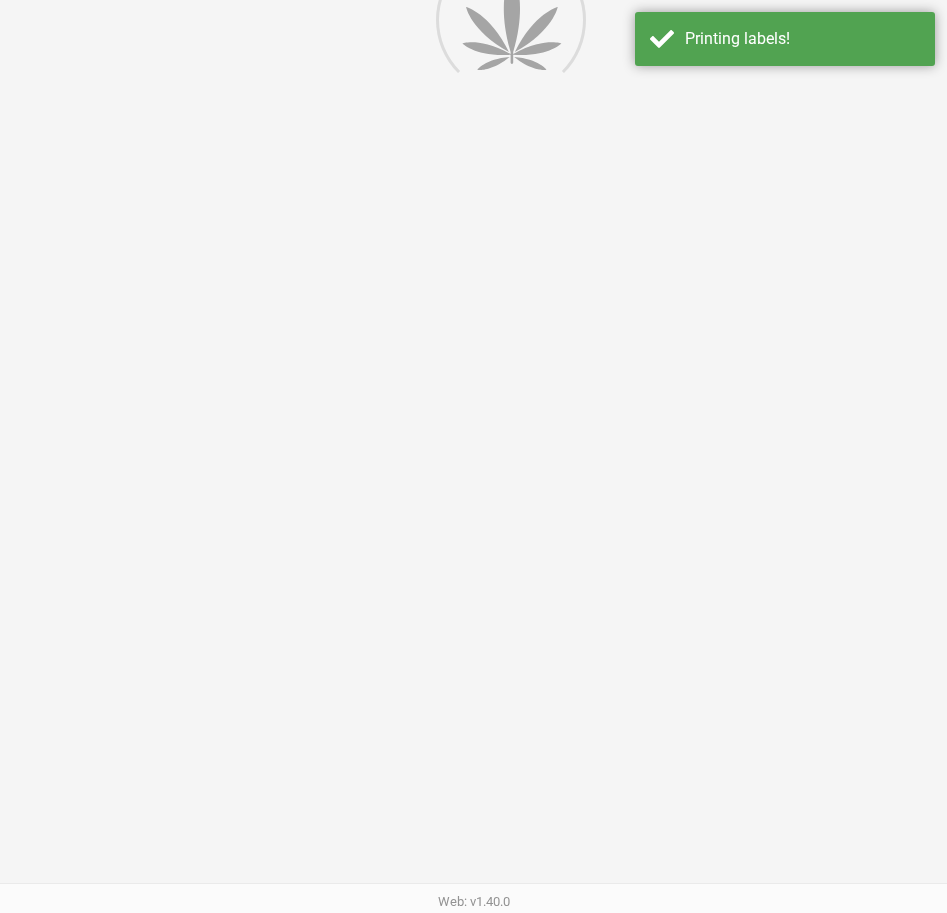 scroll, scrollTop: 0, scrollLeft: 0, axis: both 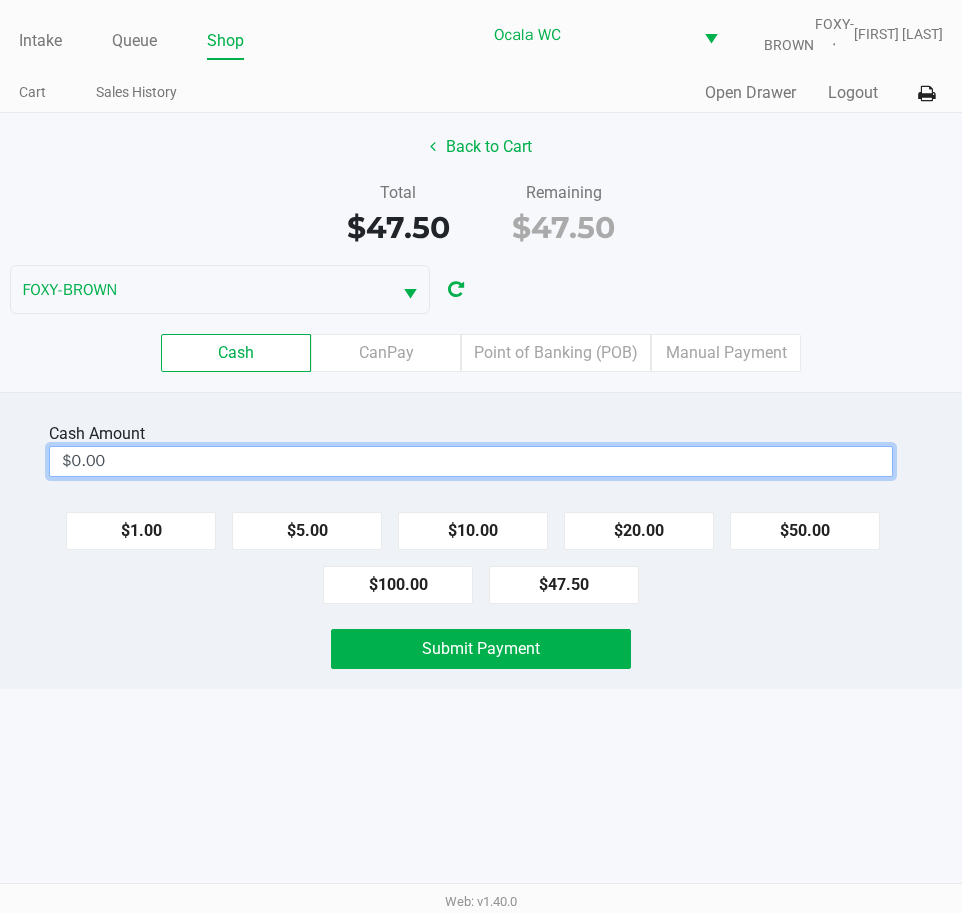 click on "$0.00" at bounding box center [471, 461] 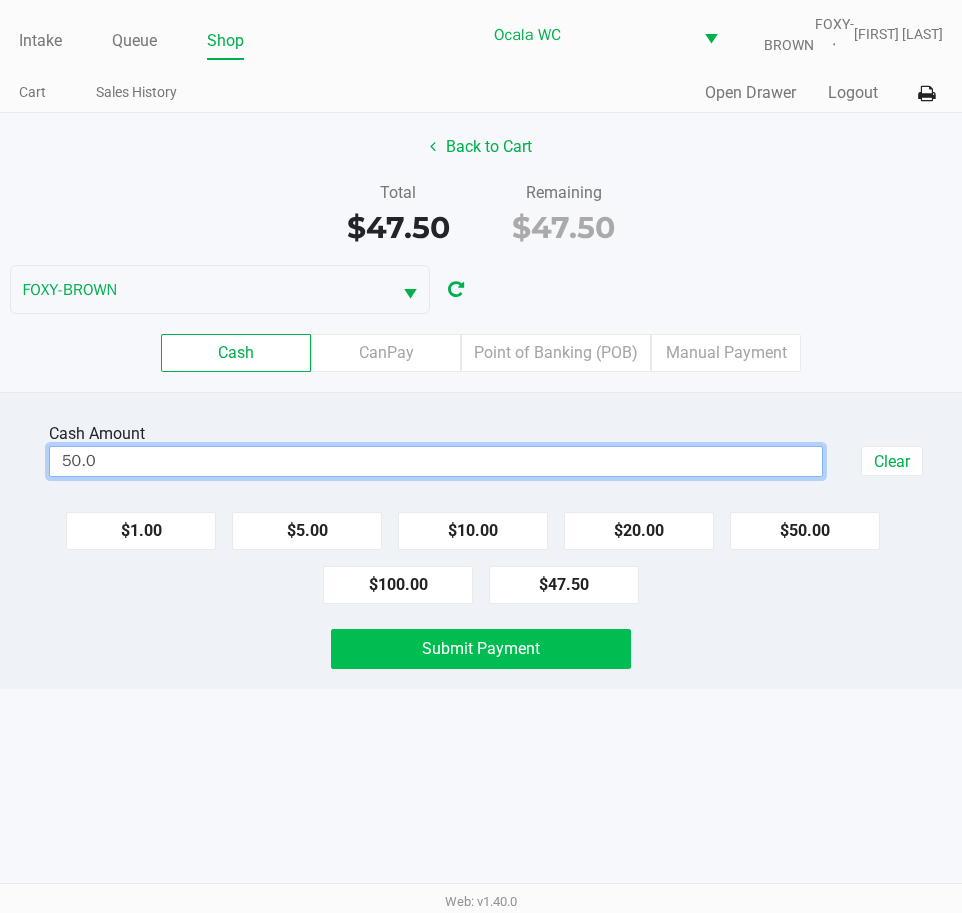 click on "Submit Payment" 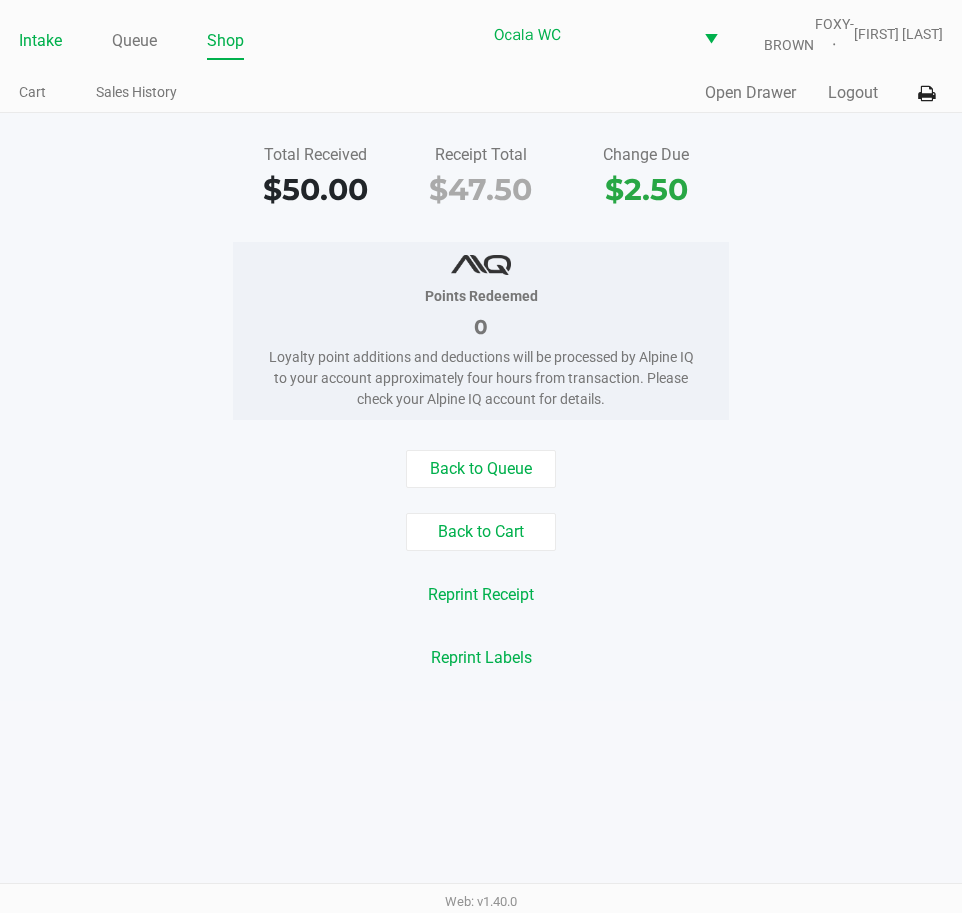 click on "Intake" 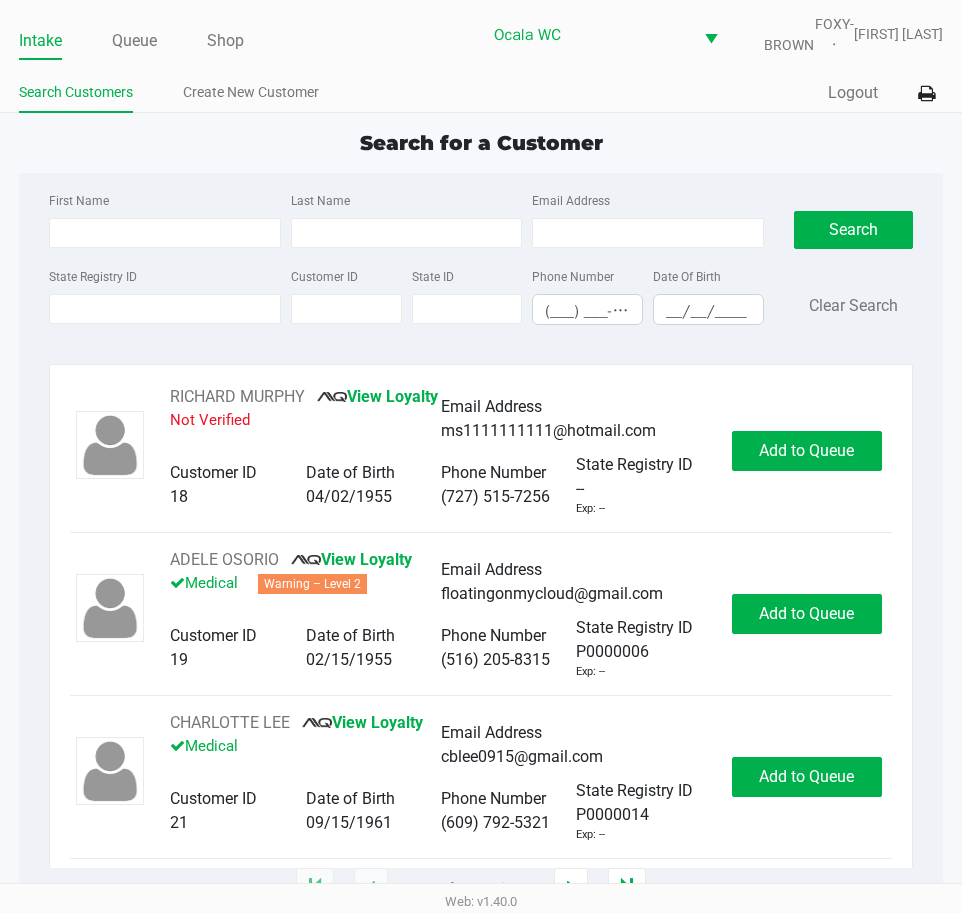click on "State Registry ID" 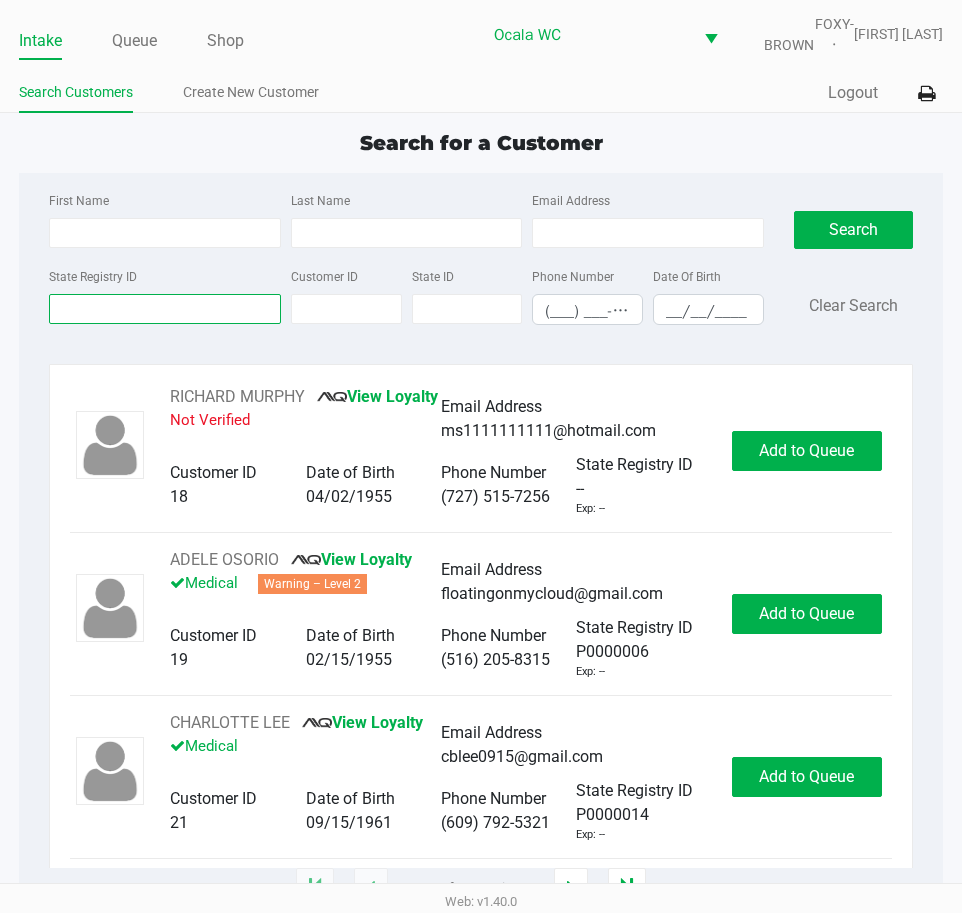 click on "State Registry ID" at bounding box center [165, 309] 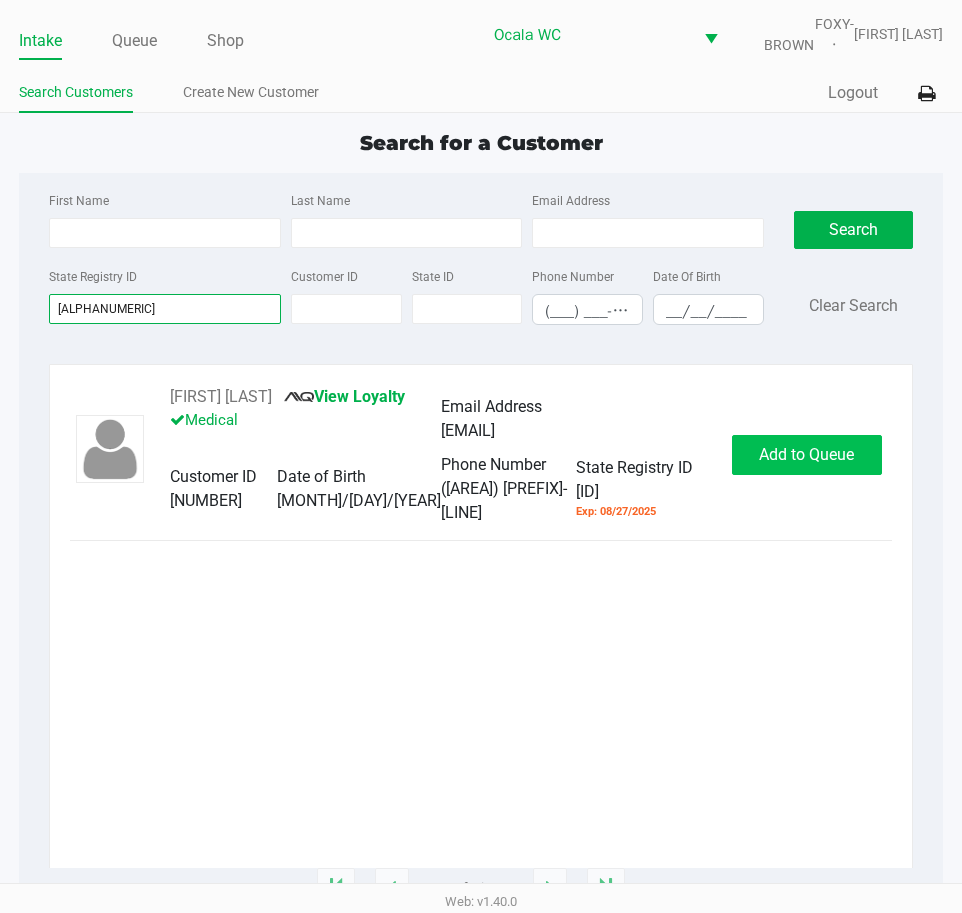 type on "[ALPHANUMERIC]" 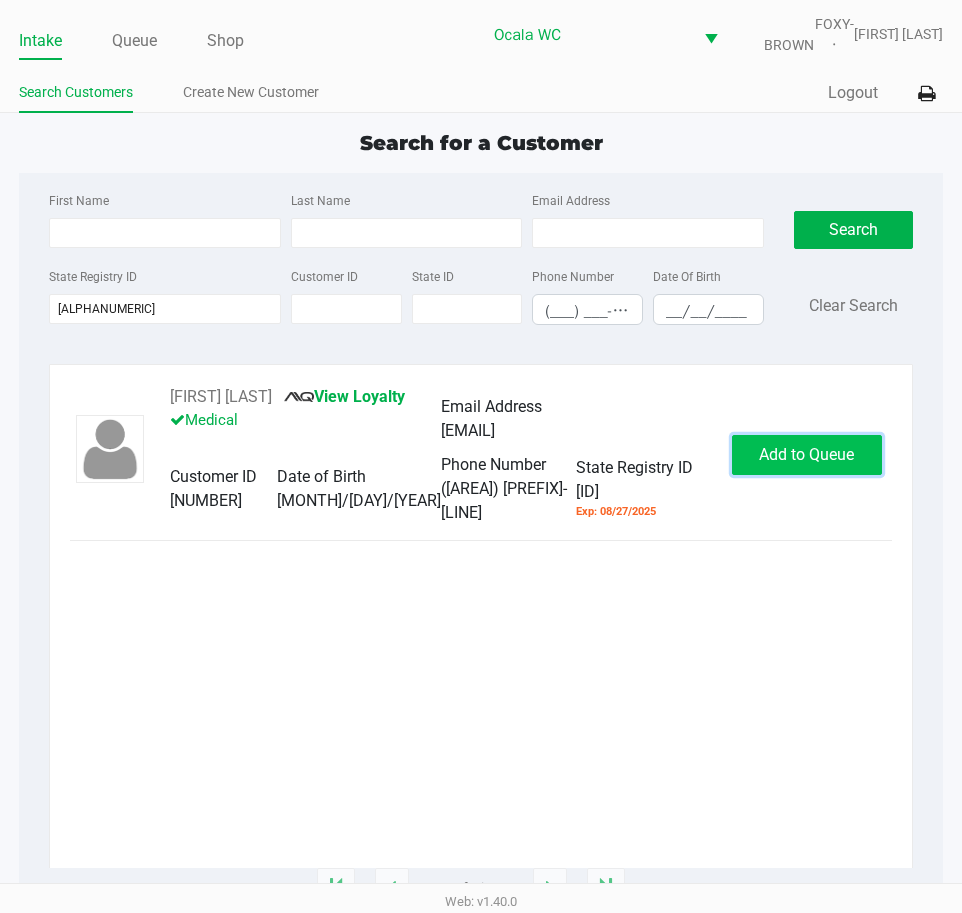click on "Add to Queue" 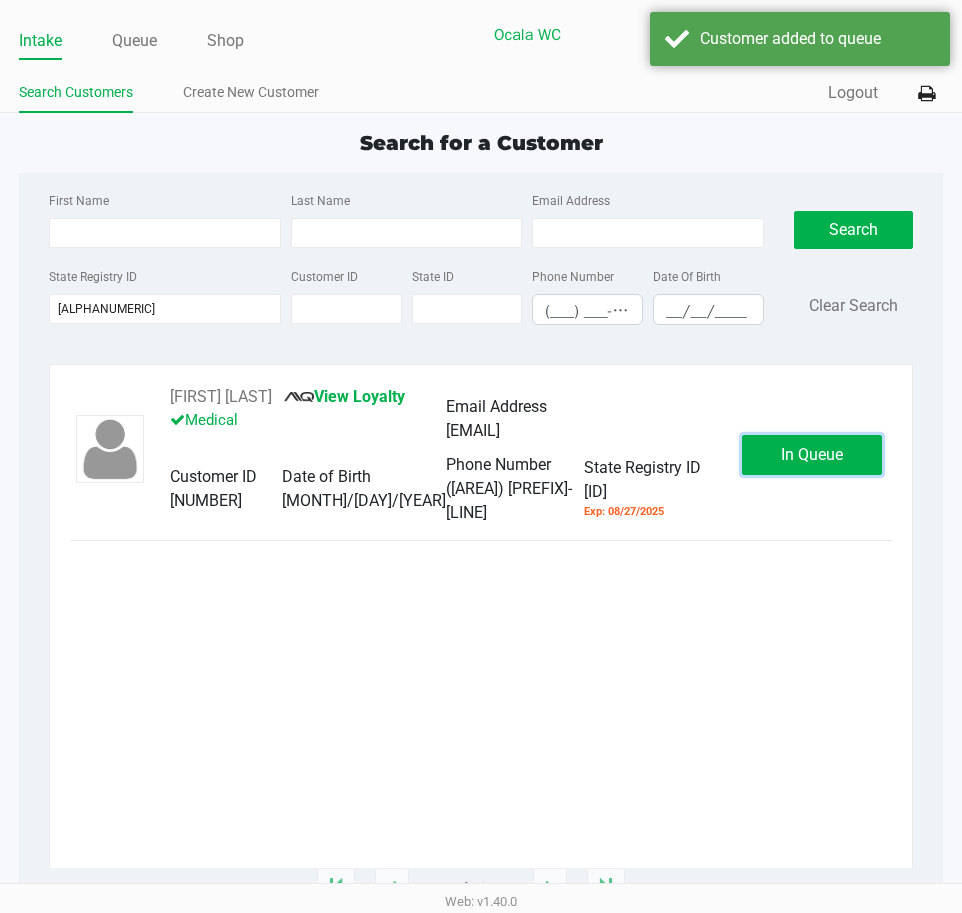 click on "In Queue" 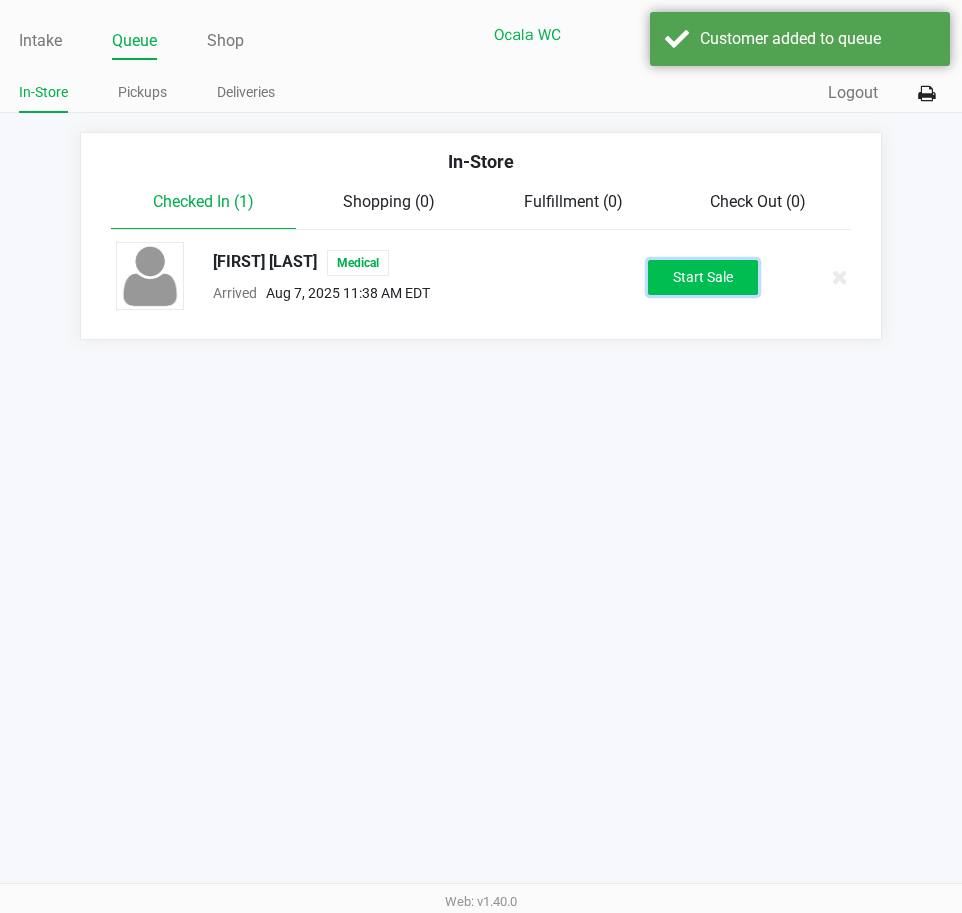 click on "Start Sale" 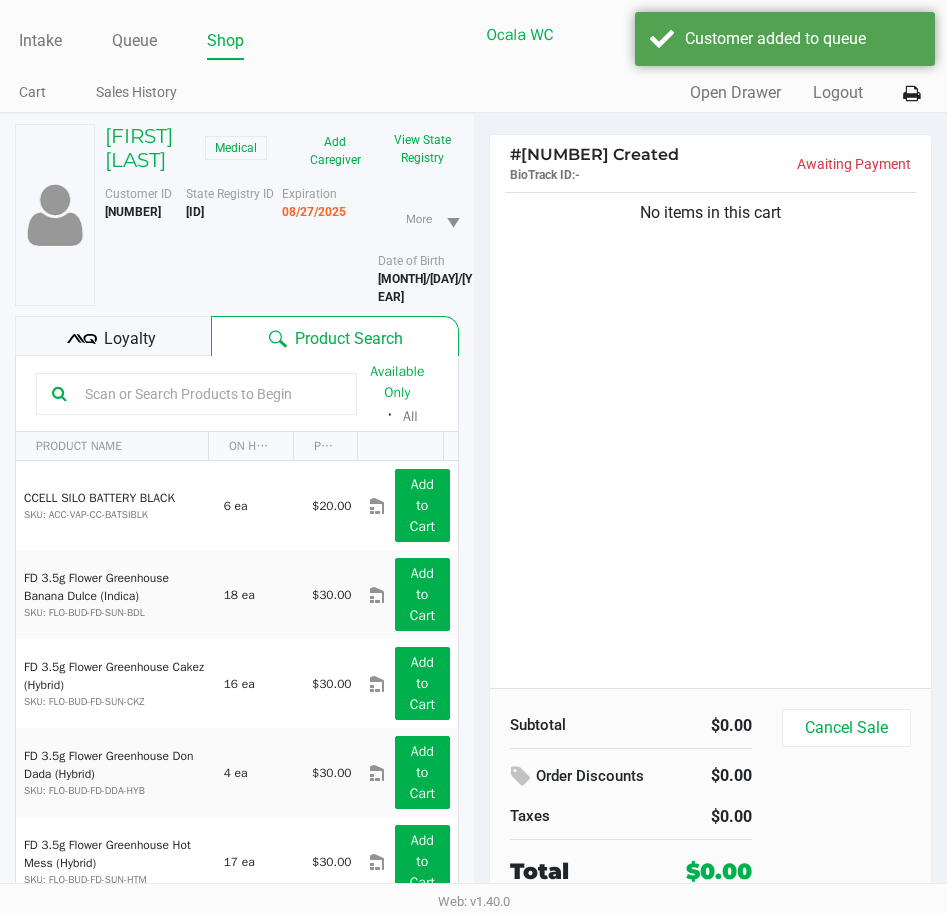 click 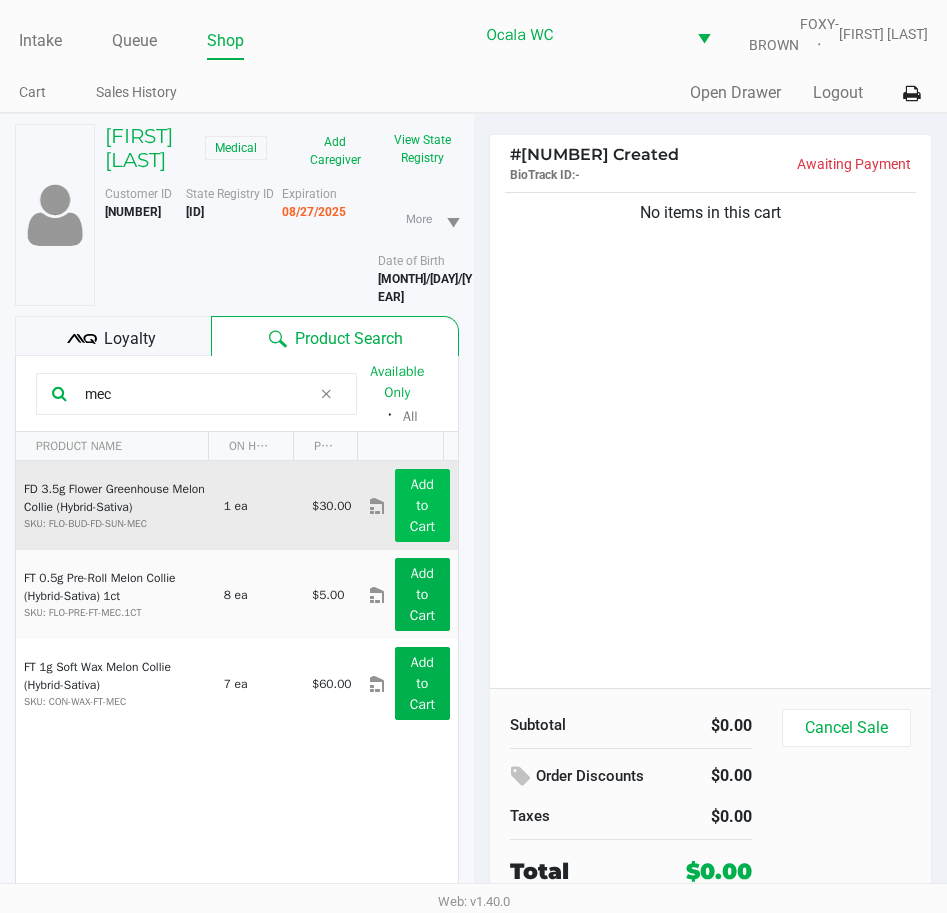 type on "mec" 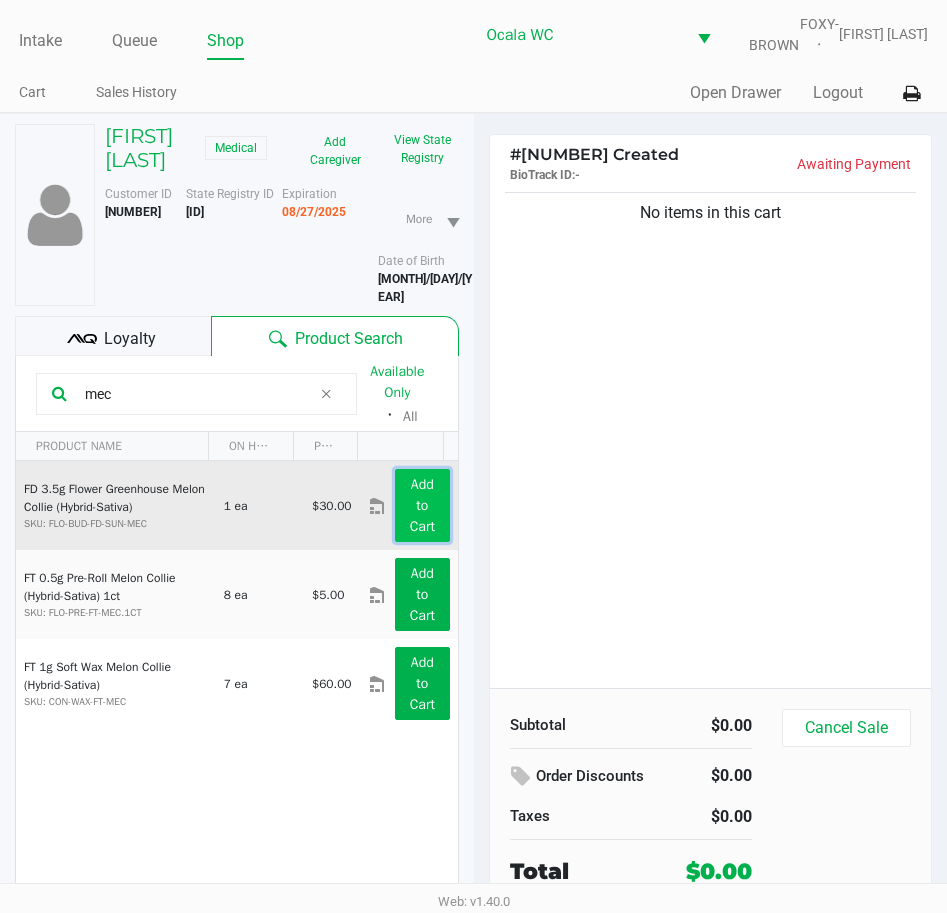 click on "Add to Cart" 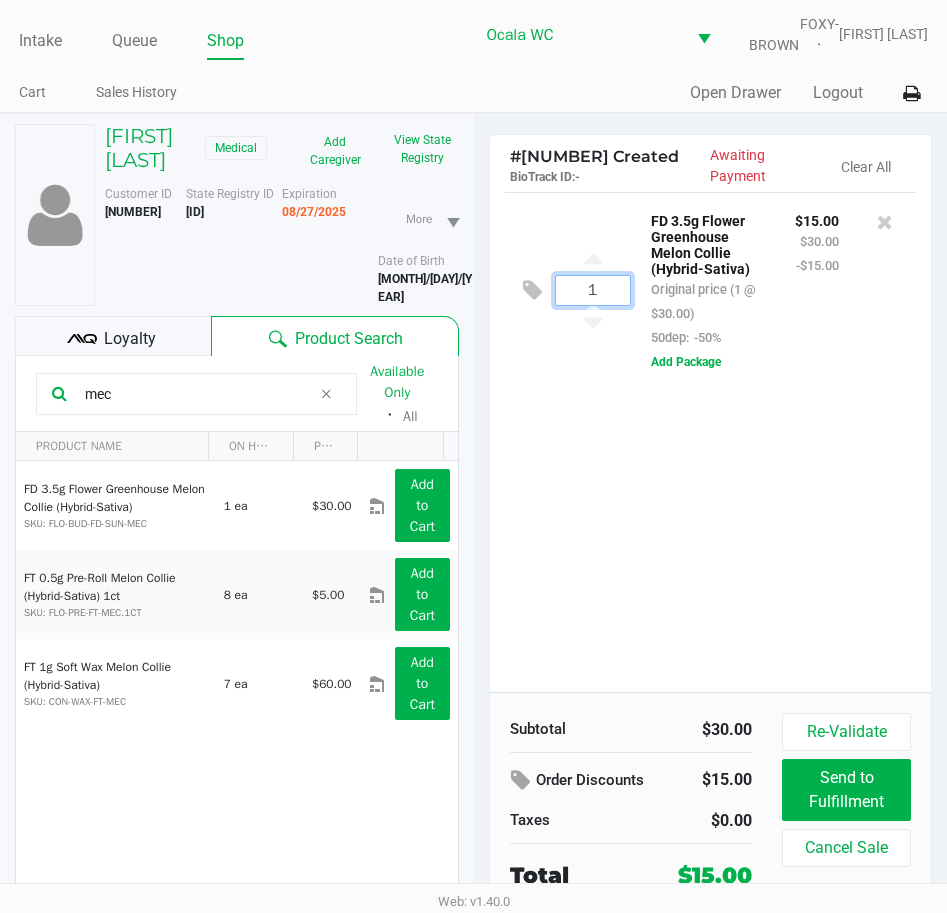 click on "1" at bounding box center [593, 290] 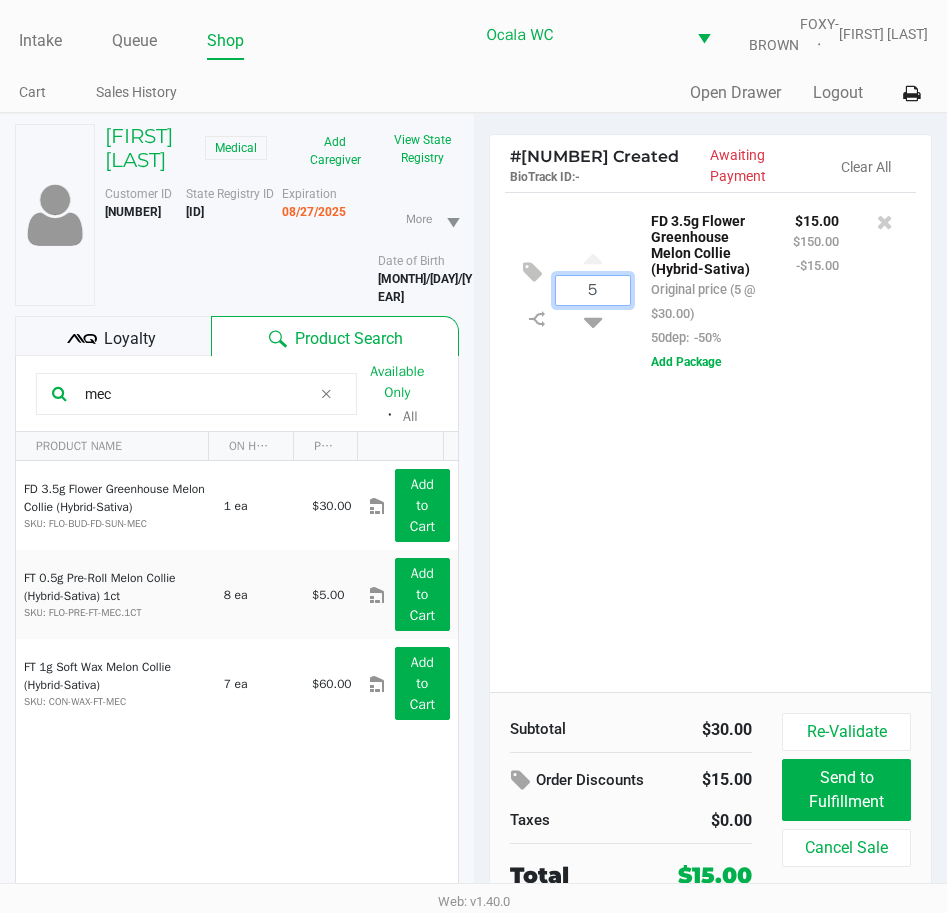 type on "1" 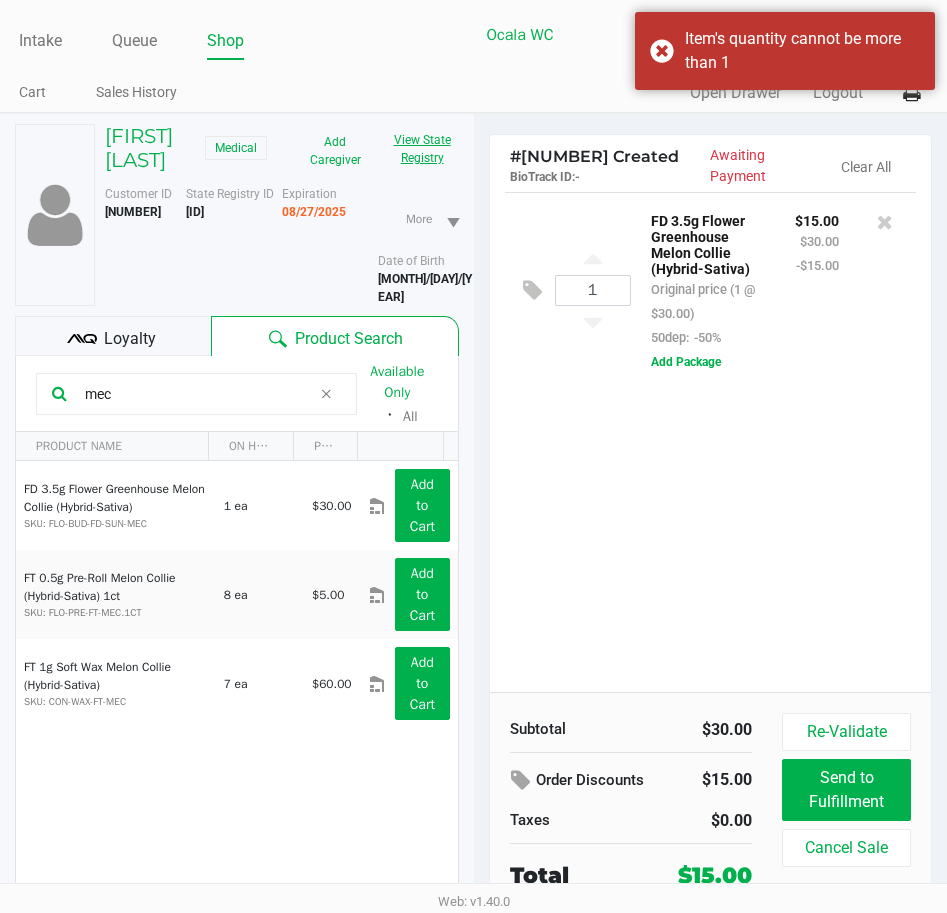 click on "View State Registry" 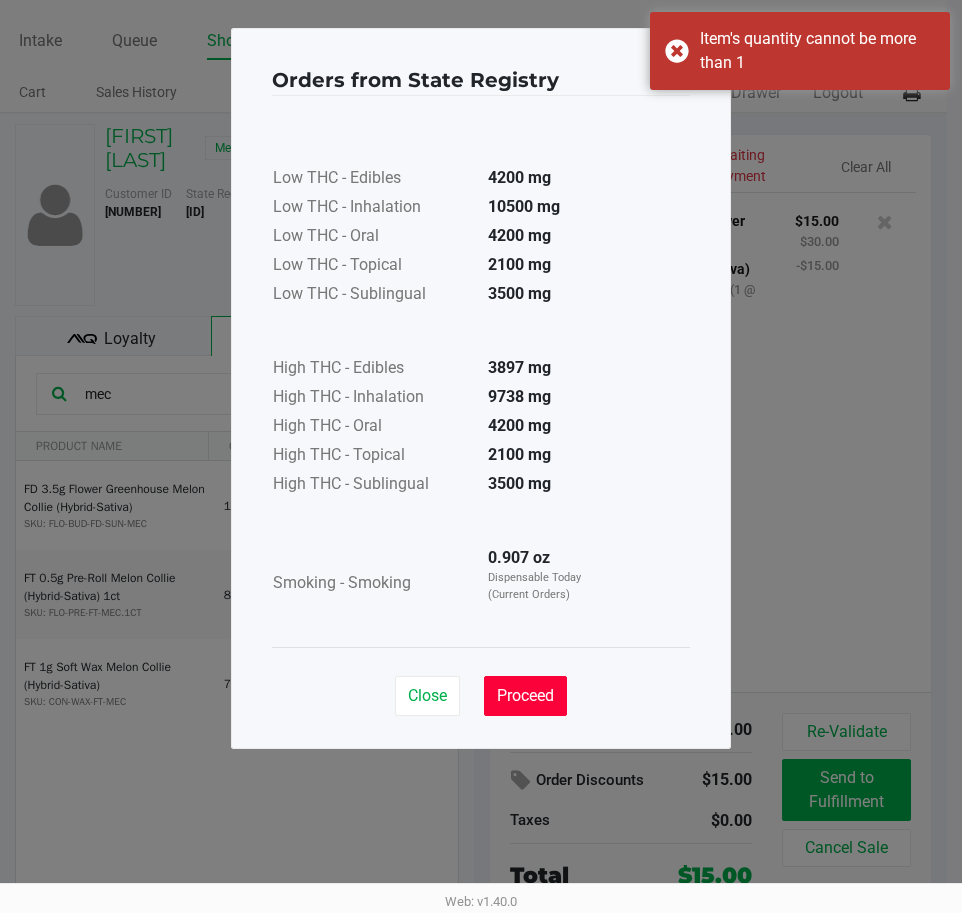 click on "Proceed" 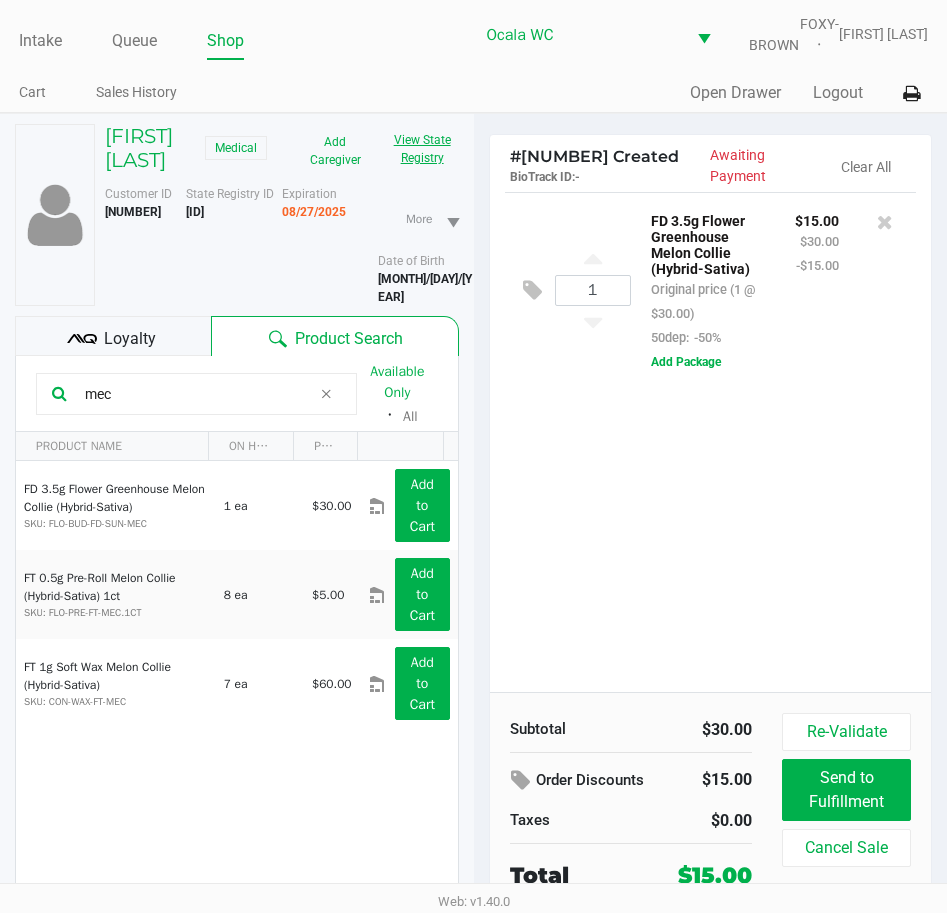 type 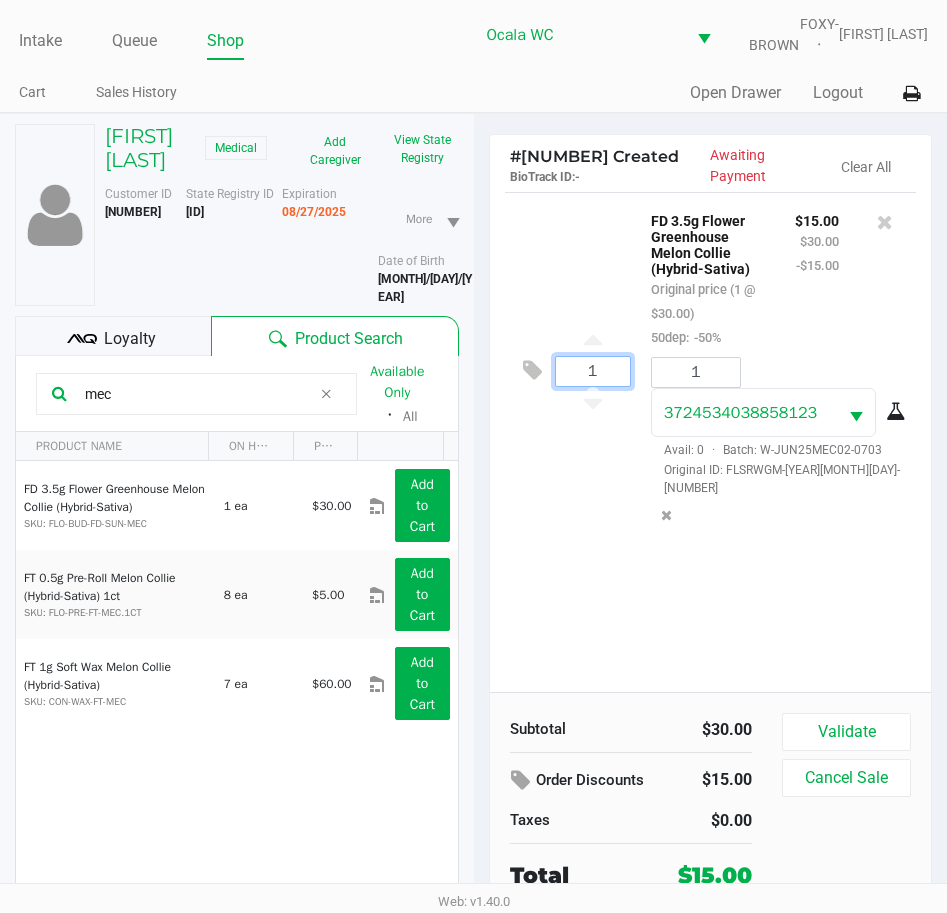 click on "1" at bounding box center [593, 371] 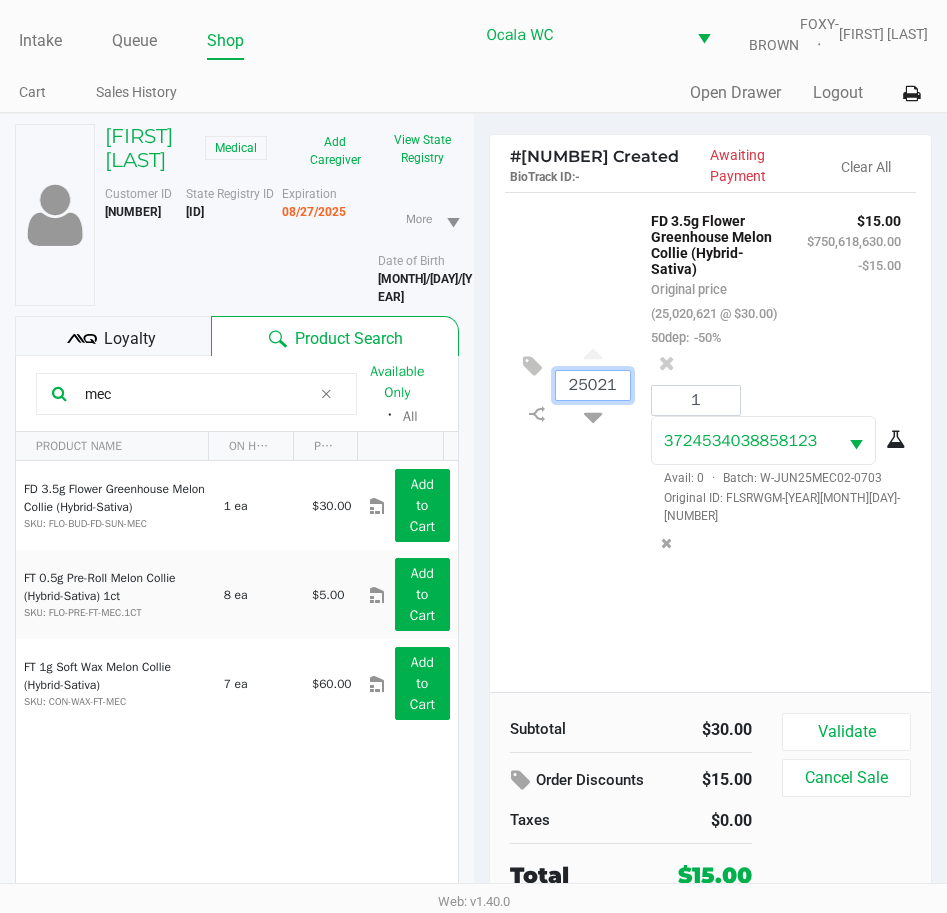 scroll, scrollTop: 0, scrollLeft: 0, axis: both 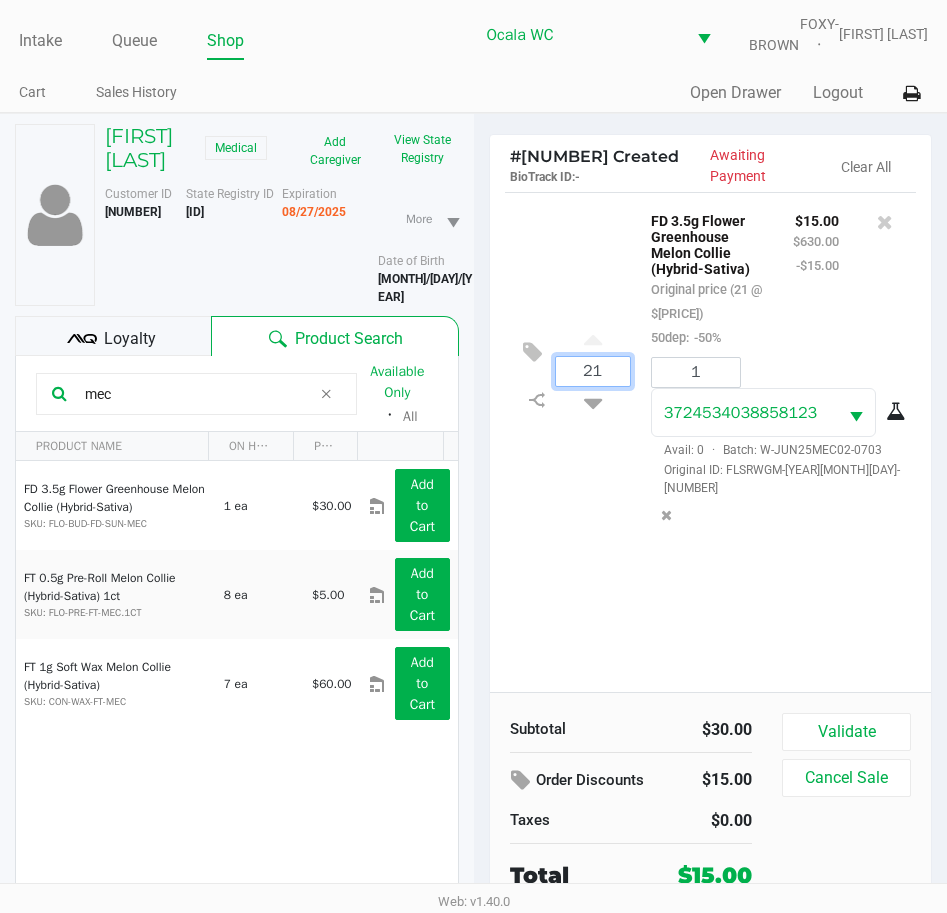 type on "1" 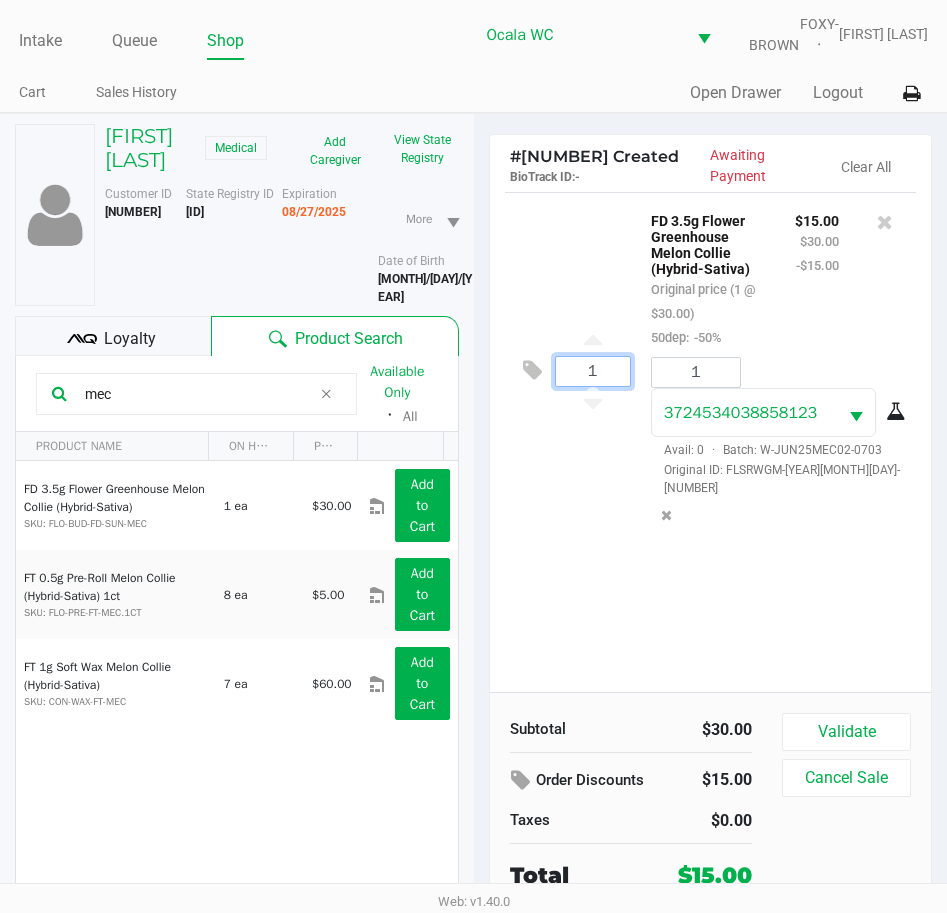 click on "1 FD 3.5g Flower Greenhouse Melon Collie (Hybrid-Sativa) Original price (1 @ $30.00) 50dep: -50% $15.00 $30.00 -$15.00 1 3724534038858123 Avail: 0 · Batch: W-JUN25MEC02-0703 Original ID: FLSRWGM-20250710-745" 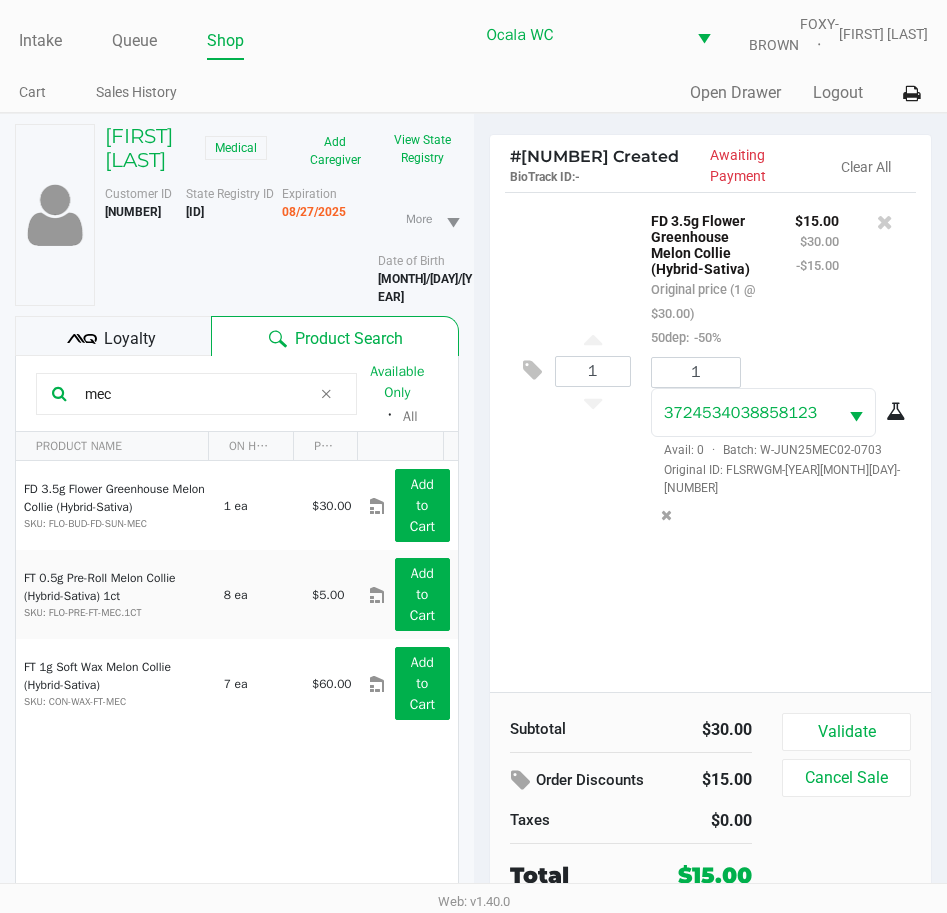 click on "1 FD 3.5g Flower Greenhouse Melon Collie (Hybrid-Sativa) Original price (1 @ $30.00) 50dep: -50% $15.00 $30.00 -$15.00 1 3724534038858123 Avail: 0 · Batch: W-JUN25MEC02-0703 Original ID: FLSRWGM-20250710-745" 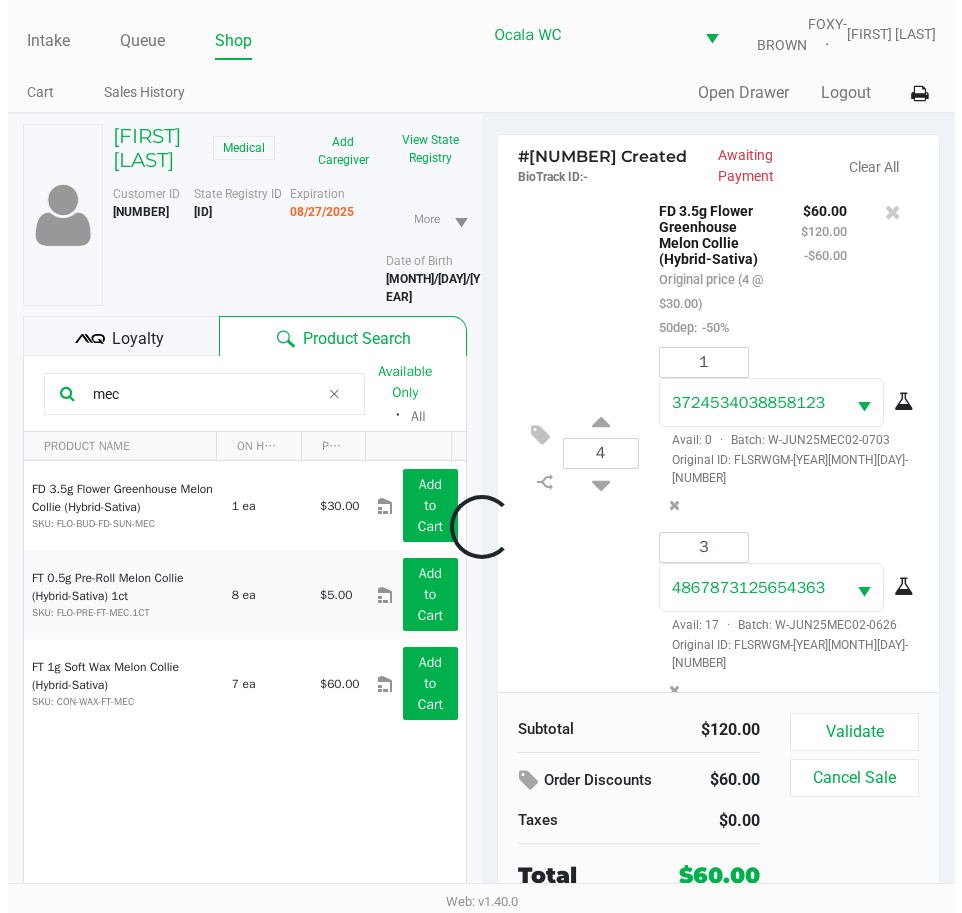 scroll, scrollTop: 10, scrollLeft: 0, axis: vertical 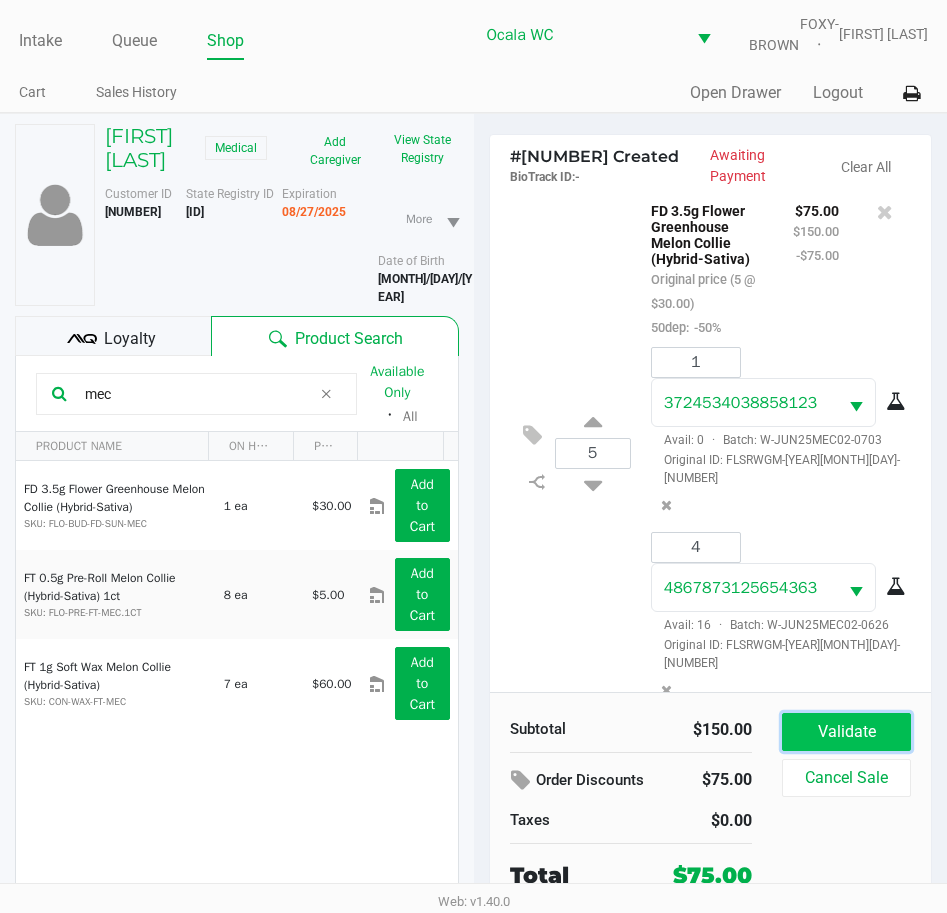 click on "Validate" 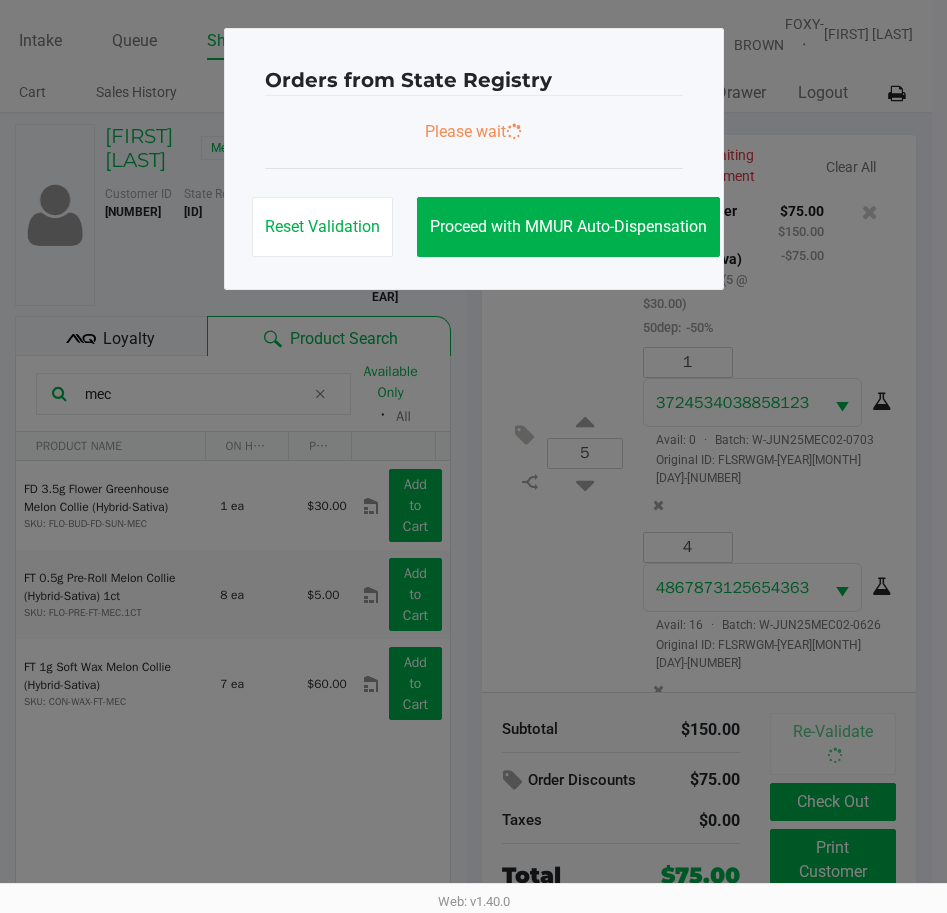 scroll, scrollTop: 34, scrollLeft: 0, axis: vertical 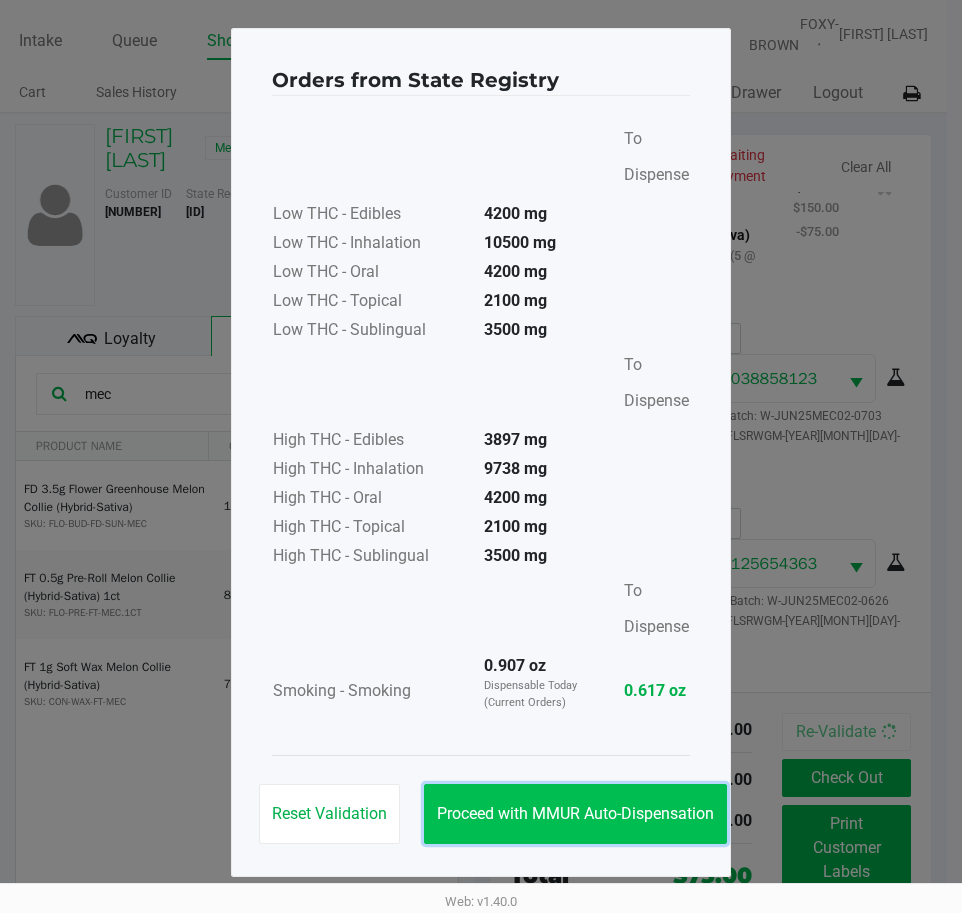click on "Proceed with MMUR Auto-Dispensation" 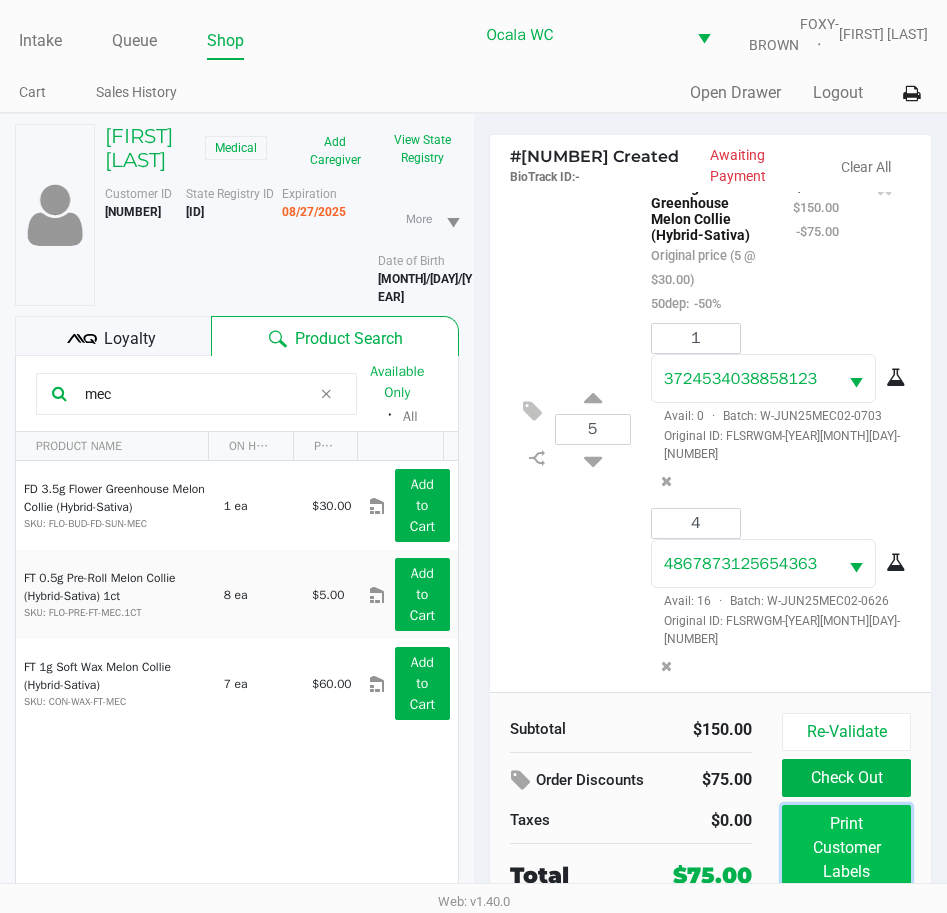 click on "Print Customer Labels" 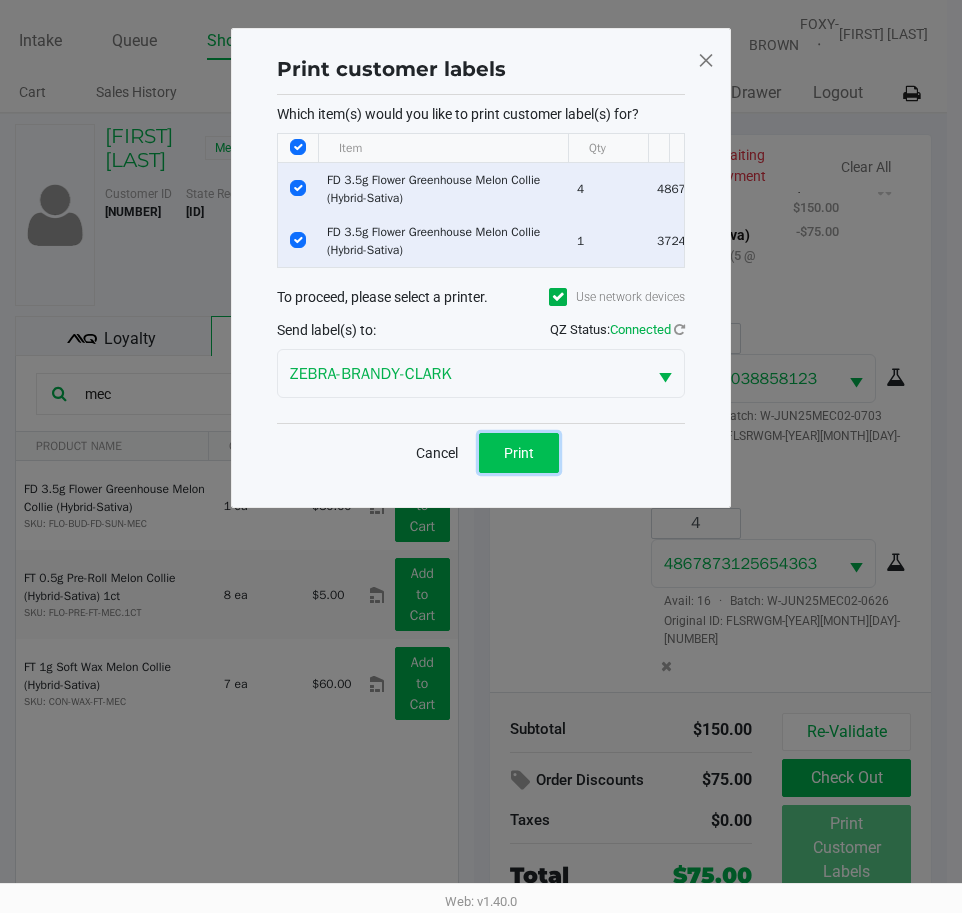 click on "Print" 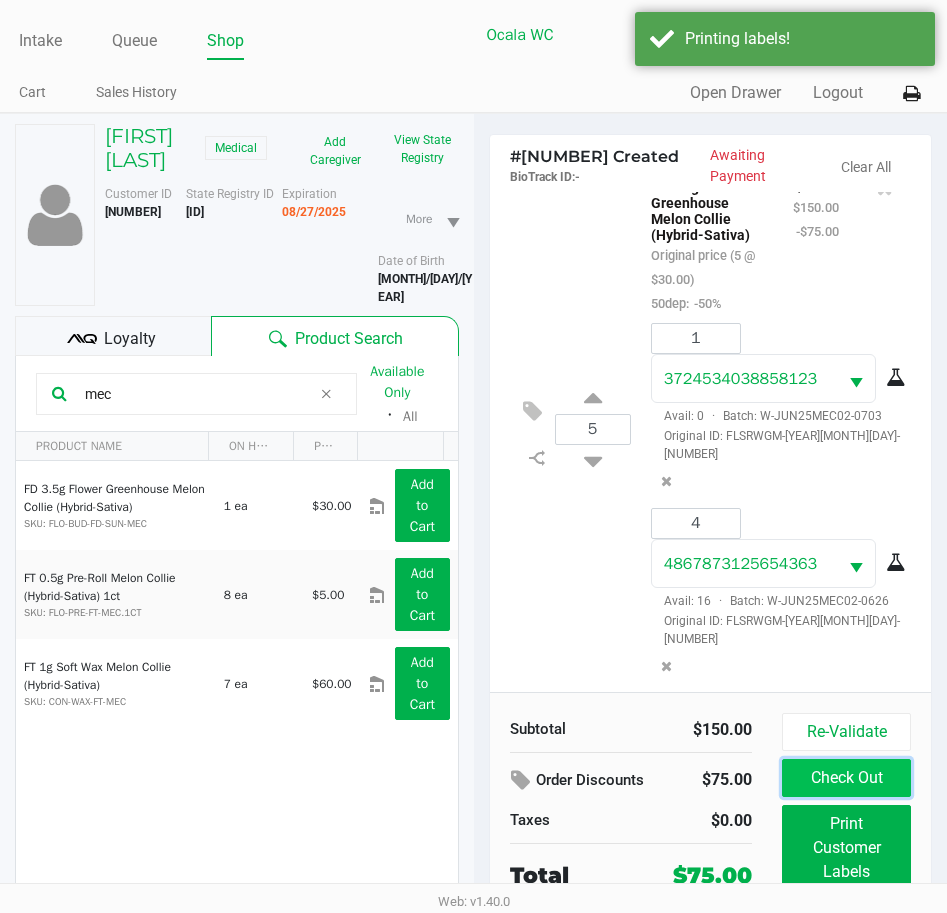 click on "Check Out" 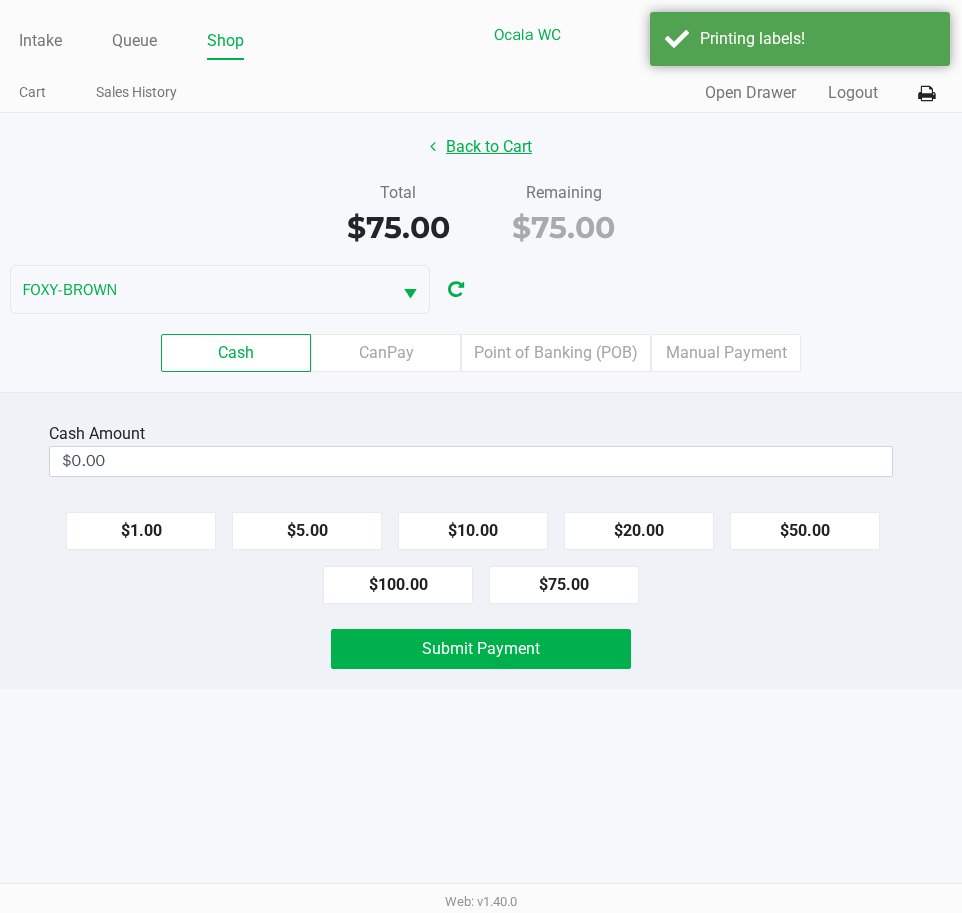 click on "Back to Cart" 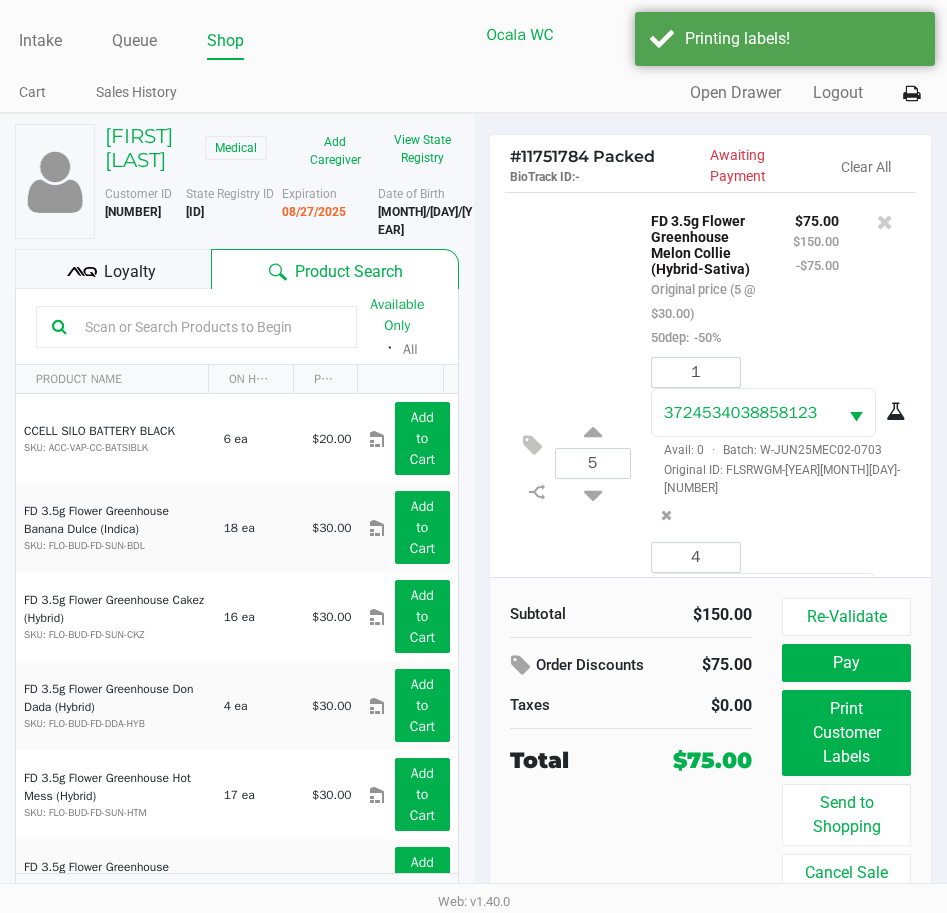 click on "Loyalty" 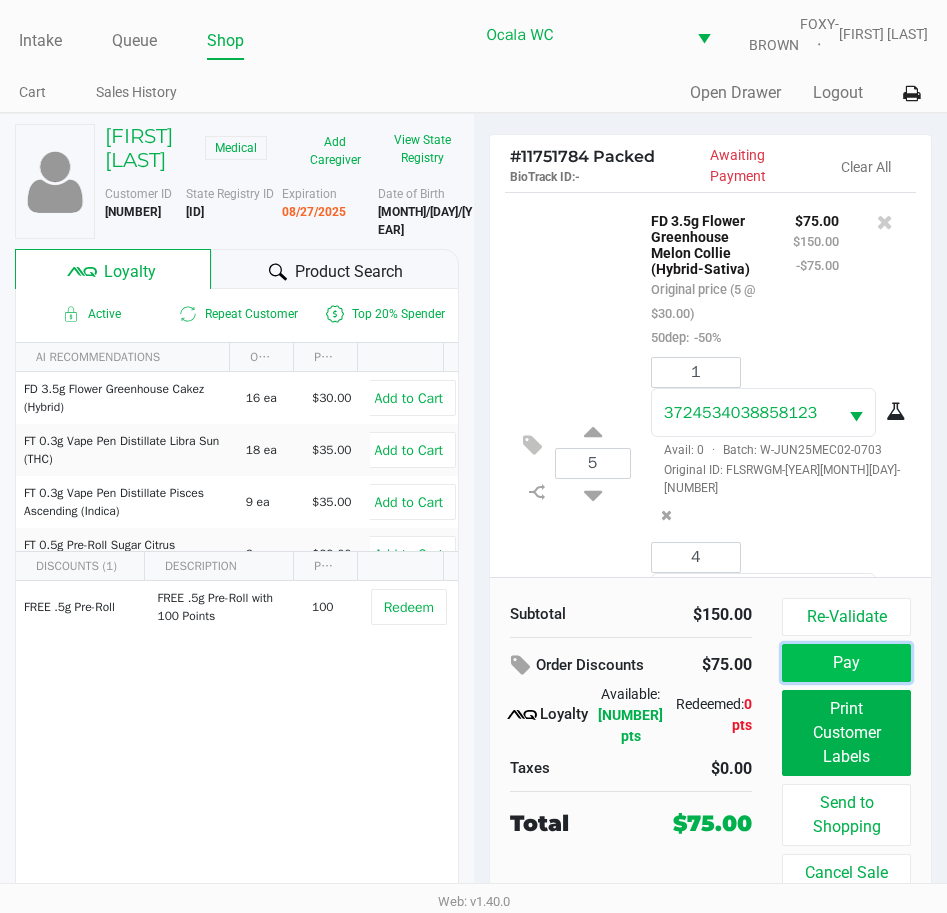 click on "Pay" 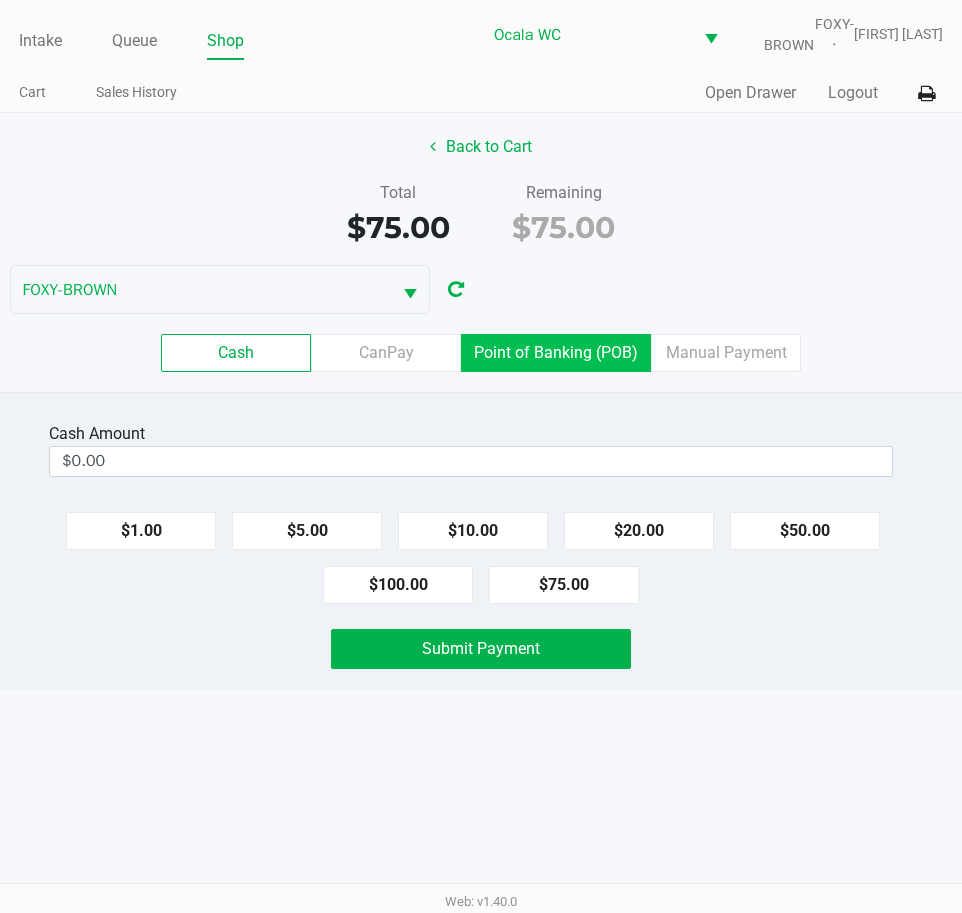 click on "Point of Banking (POB)" 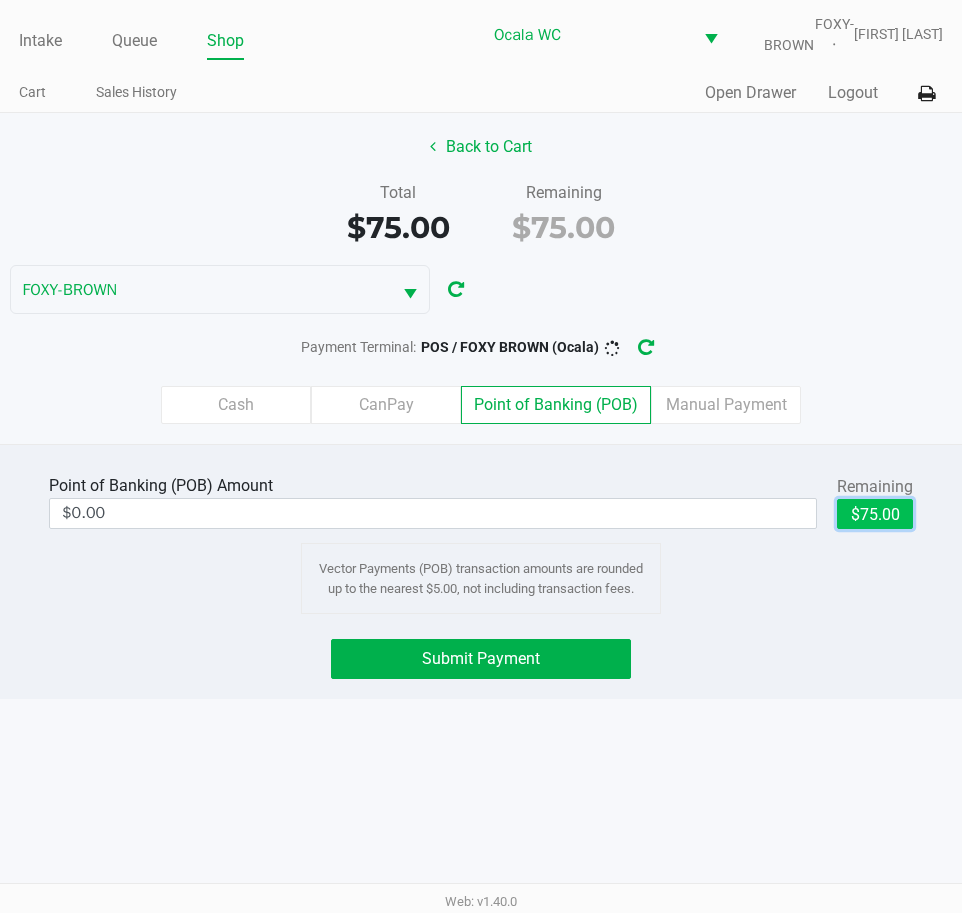 click on "$75.00" 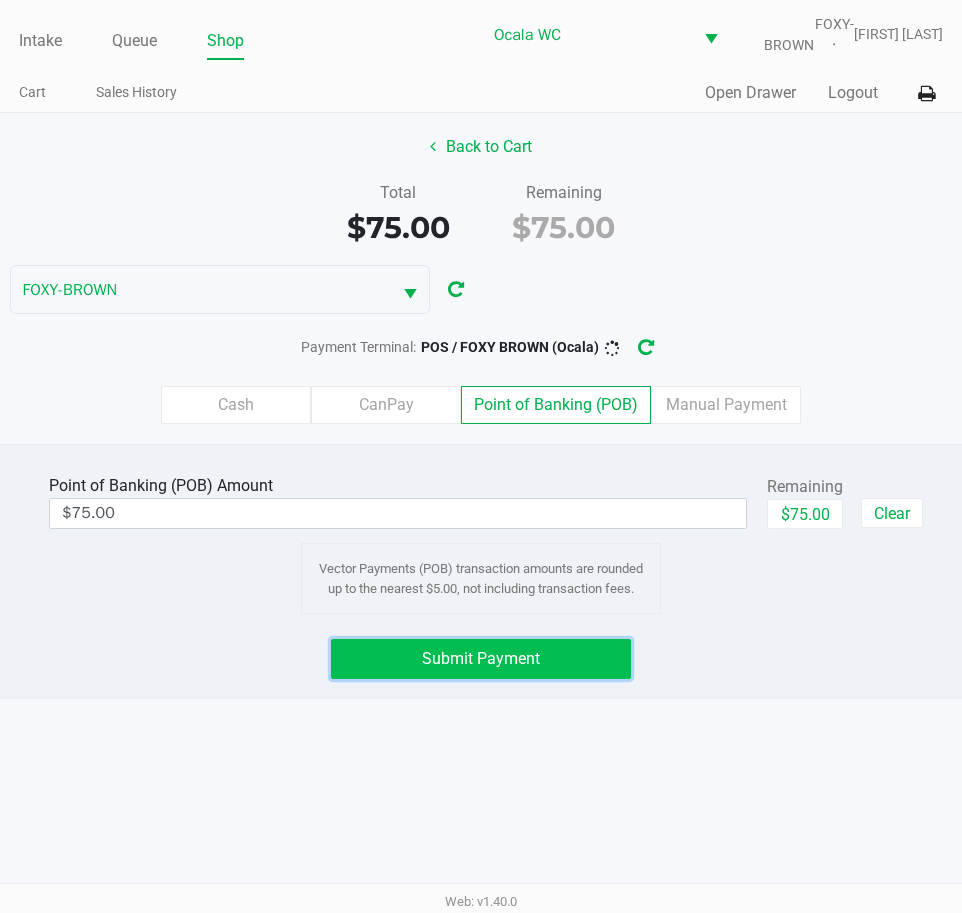 click on "Submit Payment" 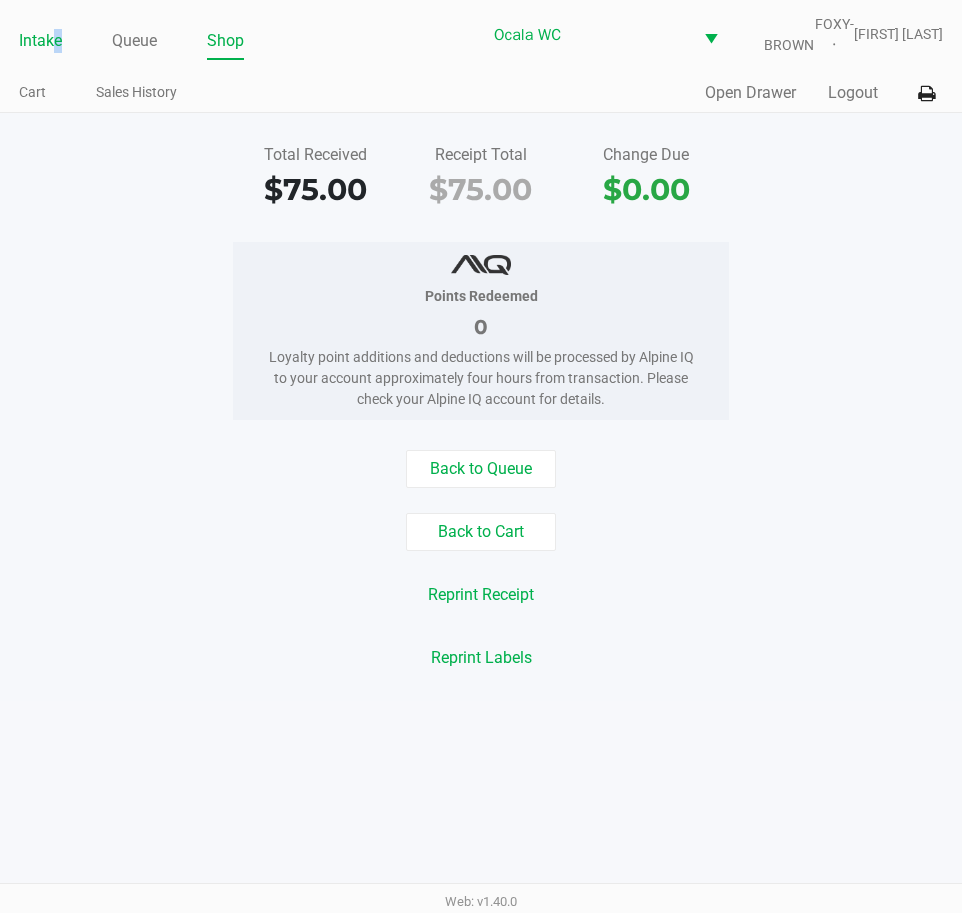 click on "Intake" 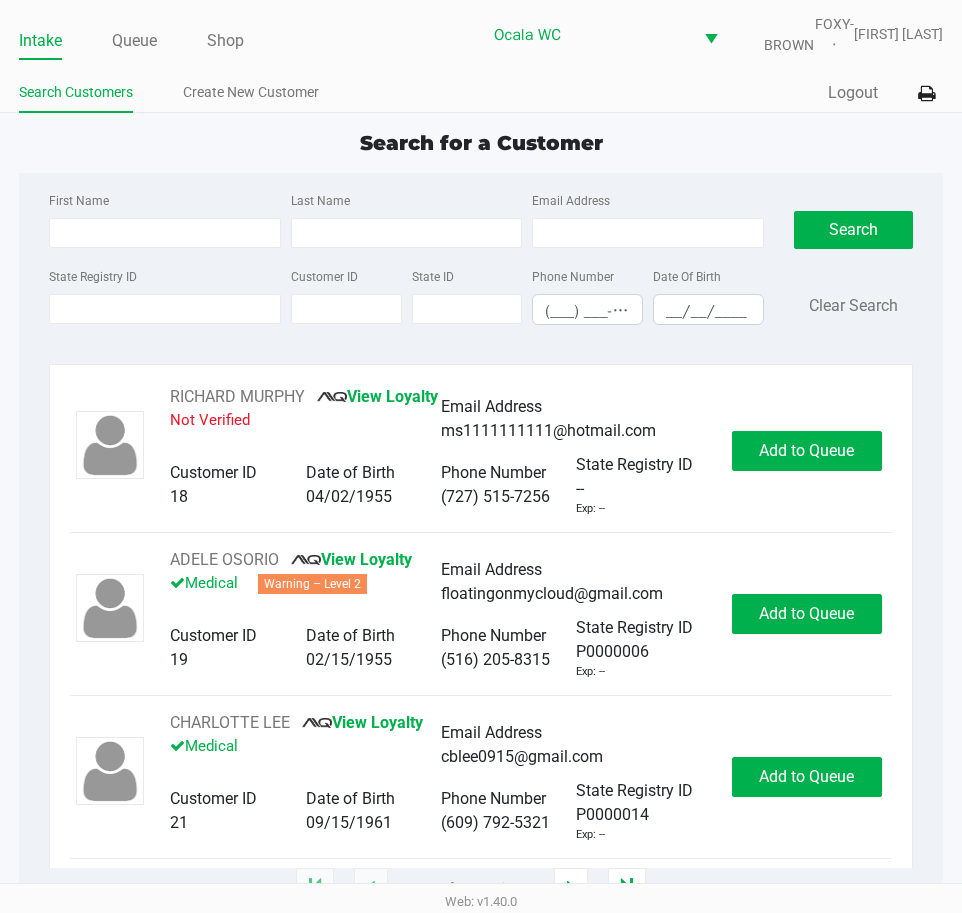 click on "Search for a Customer" 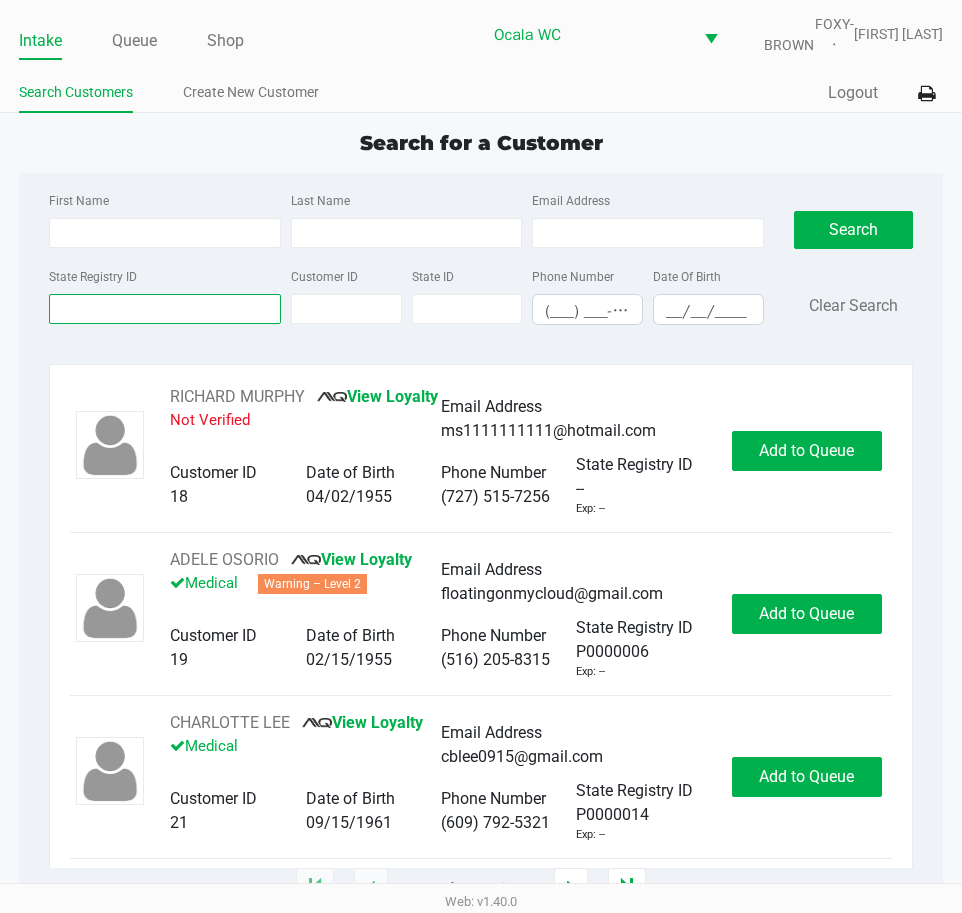 click on "State Registry ID" at bounding box center [165, 309] 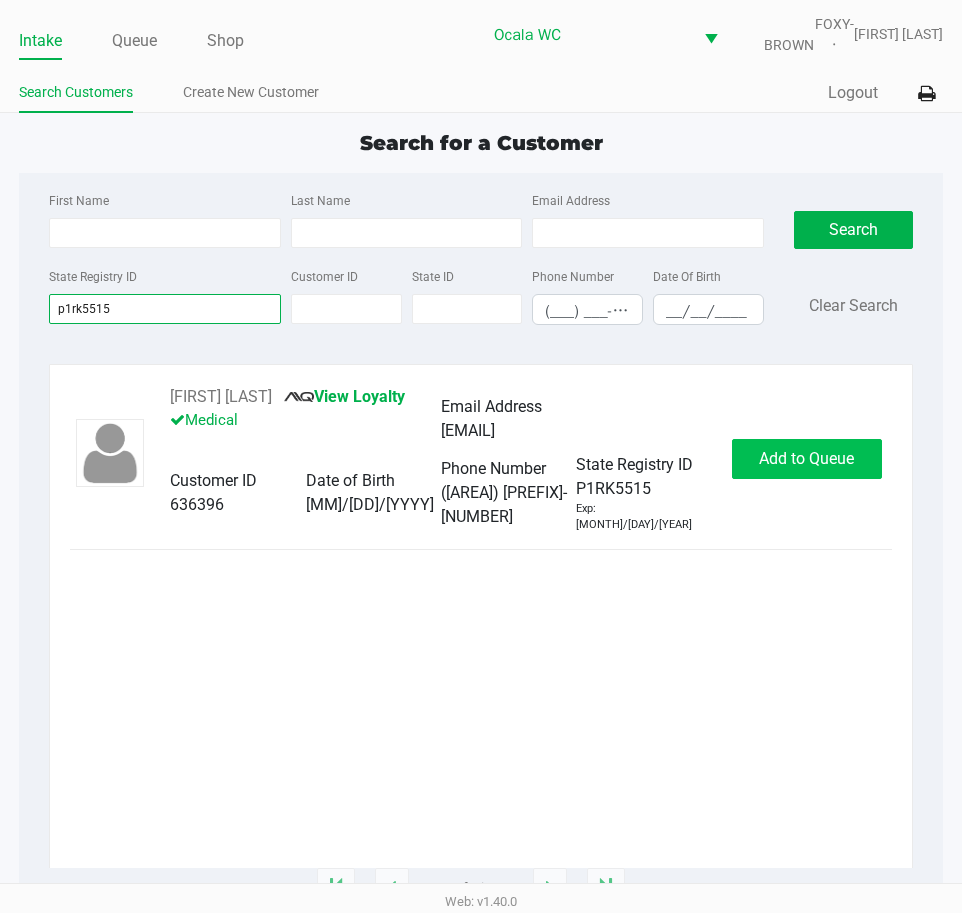 type on "p1rk5515" 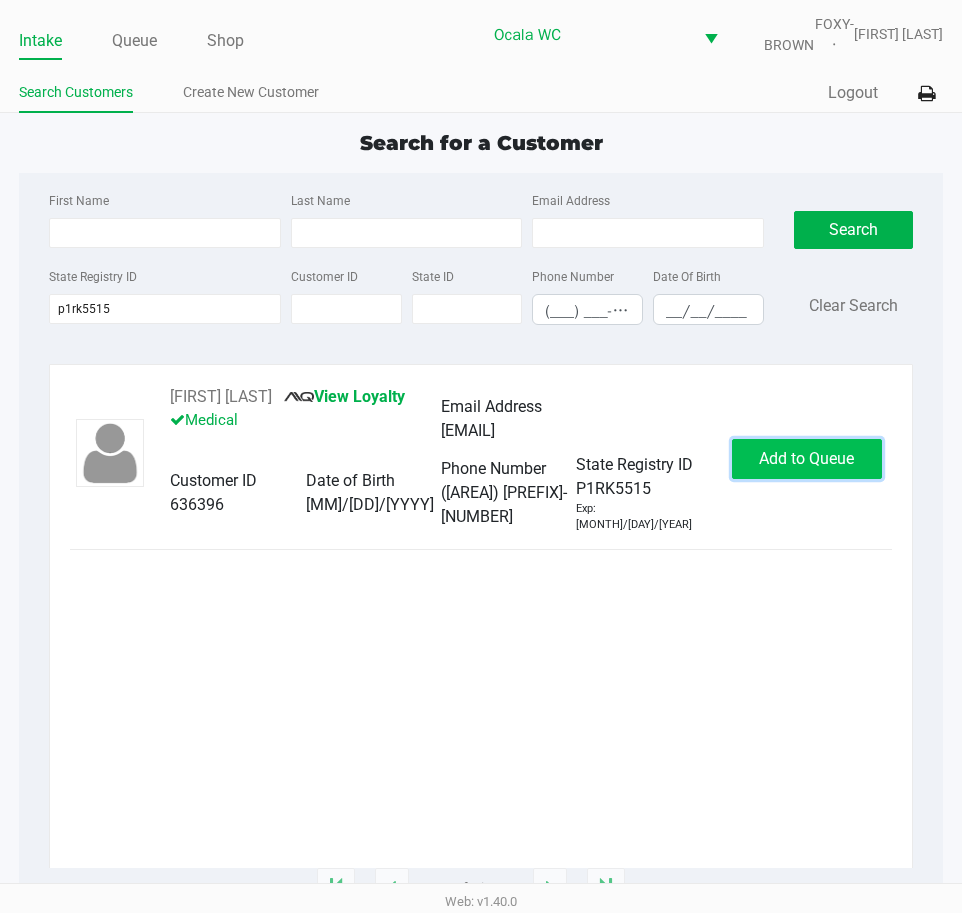 click on "Add to Queue" 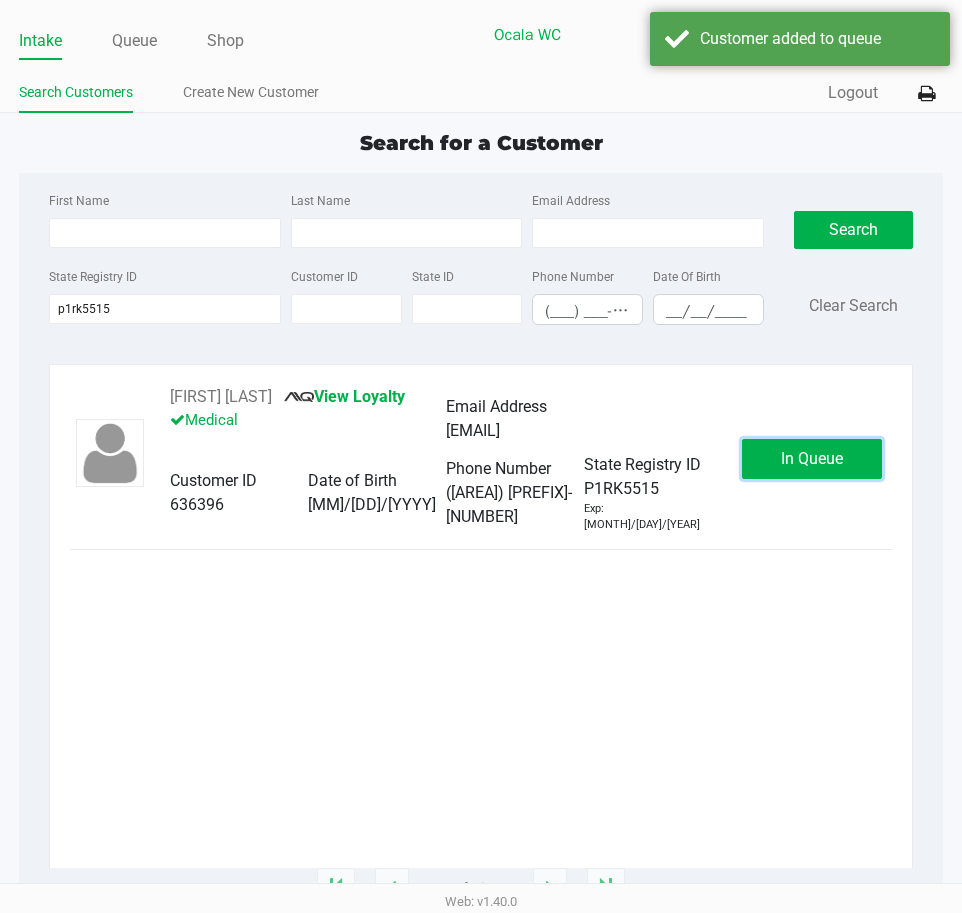 click on "In Queue" 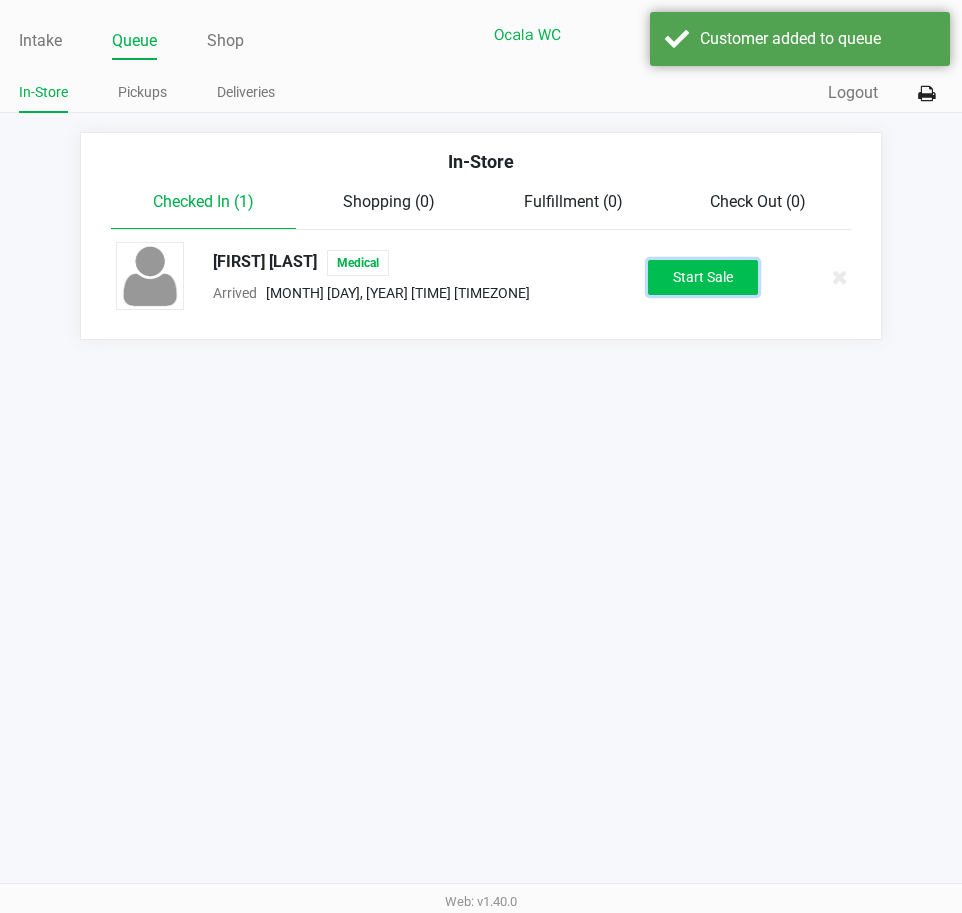 click on "Start Sale" 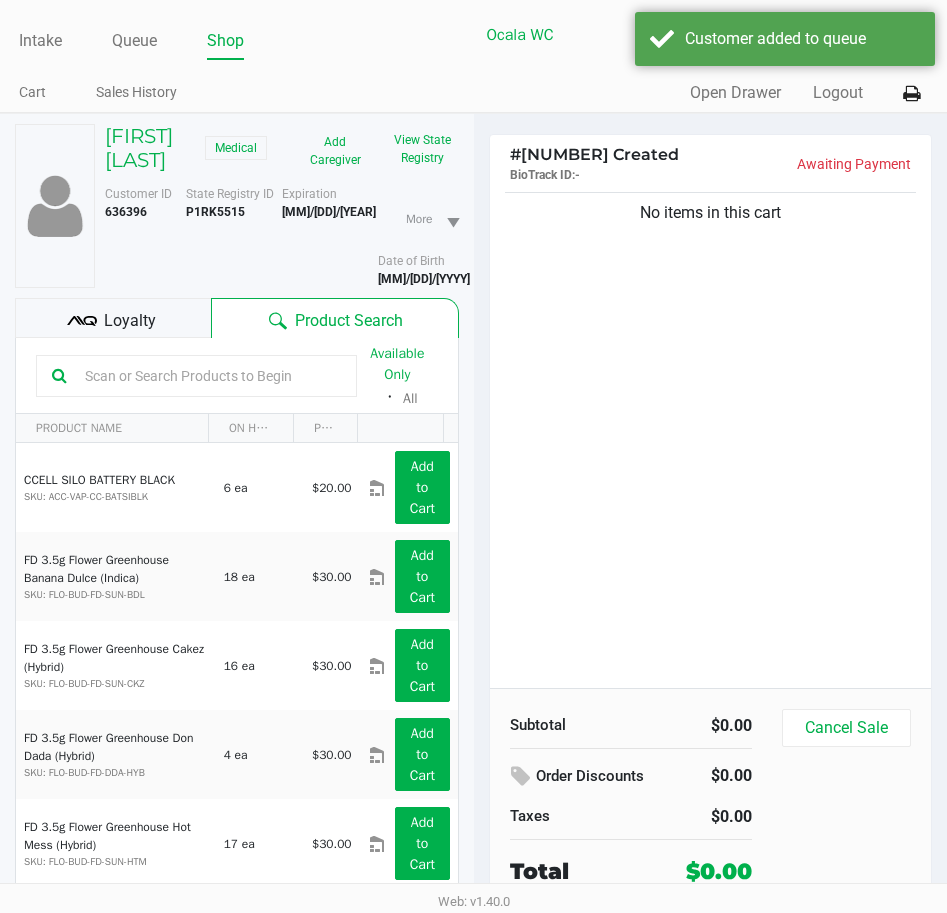 click on "Loyalty" 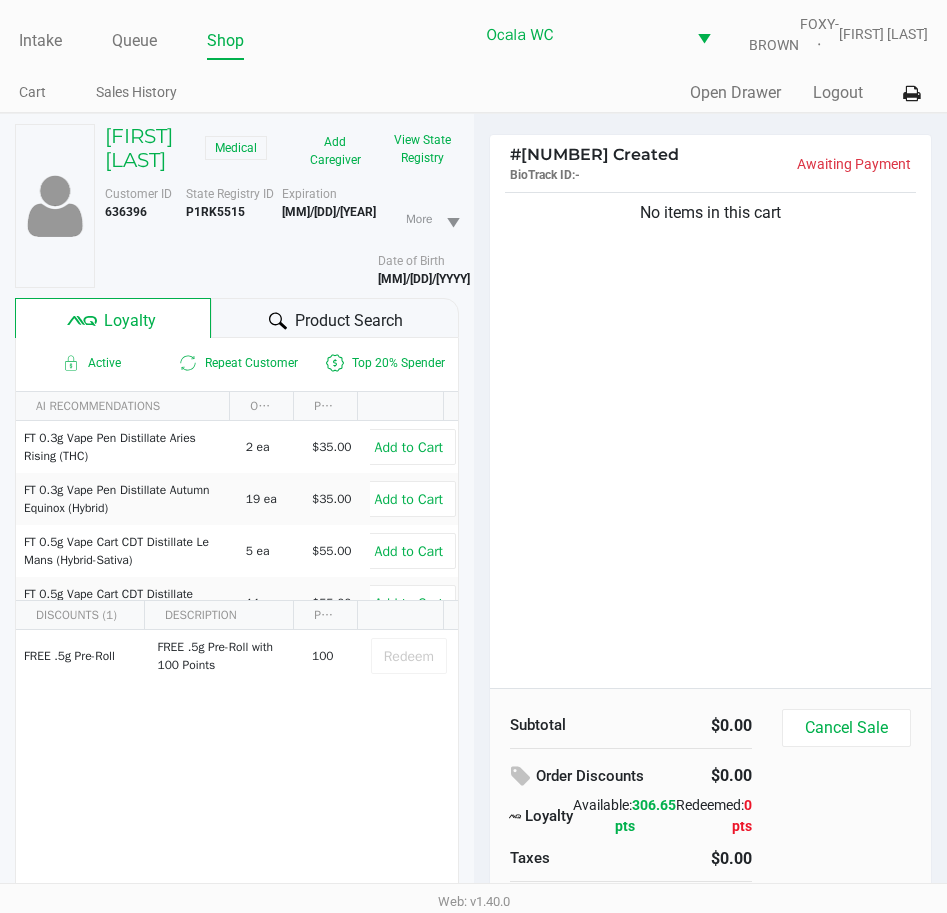 click on "Product Search" 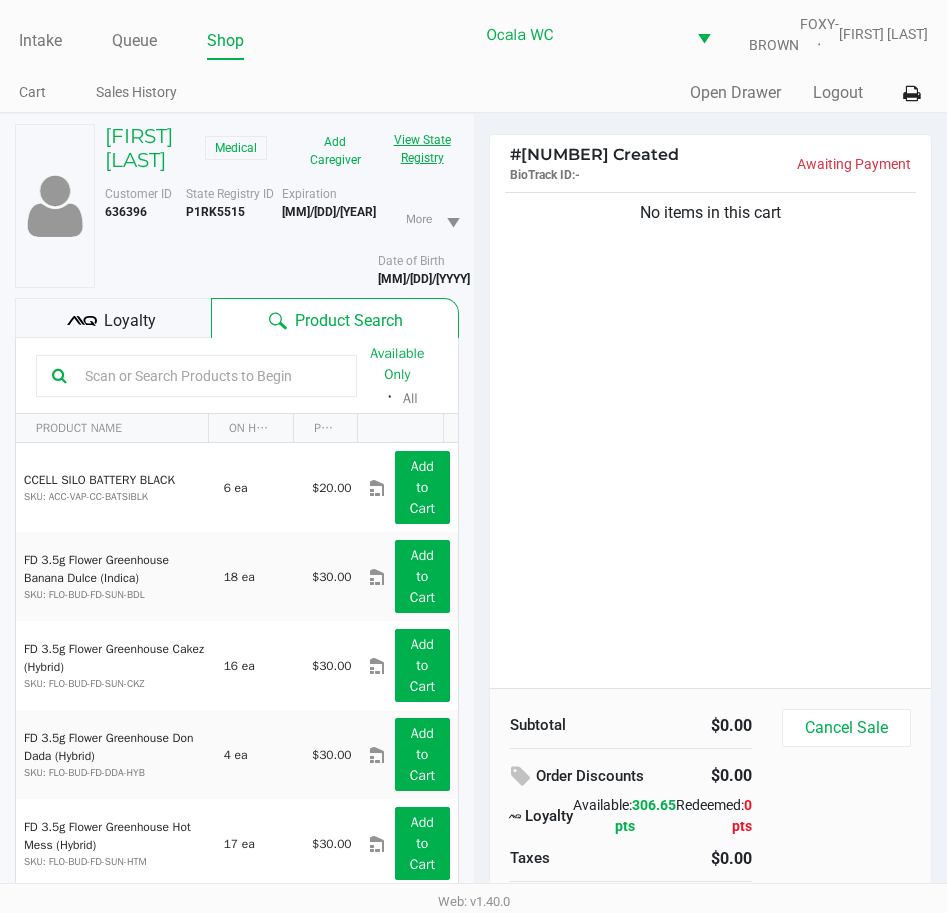 click on "View State Registry" 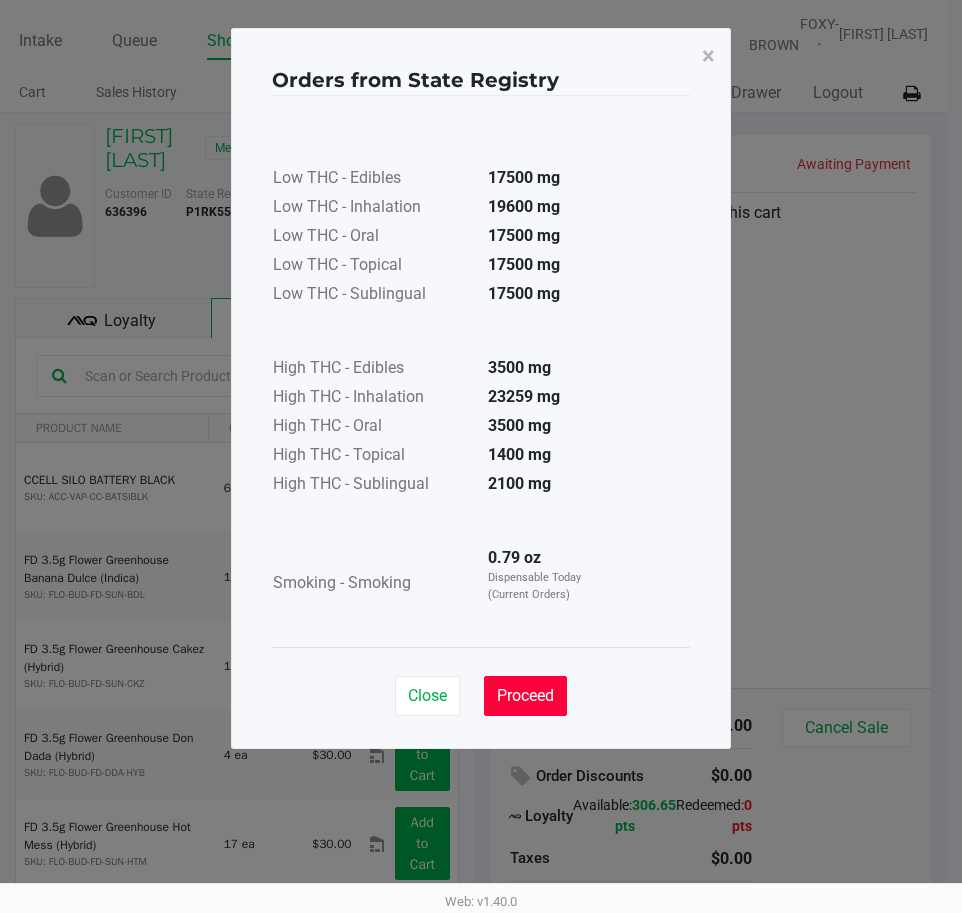 click on "Proceed" 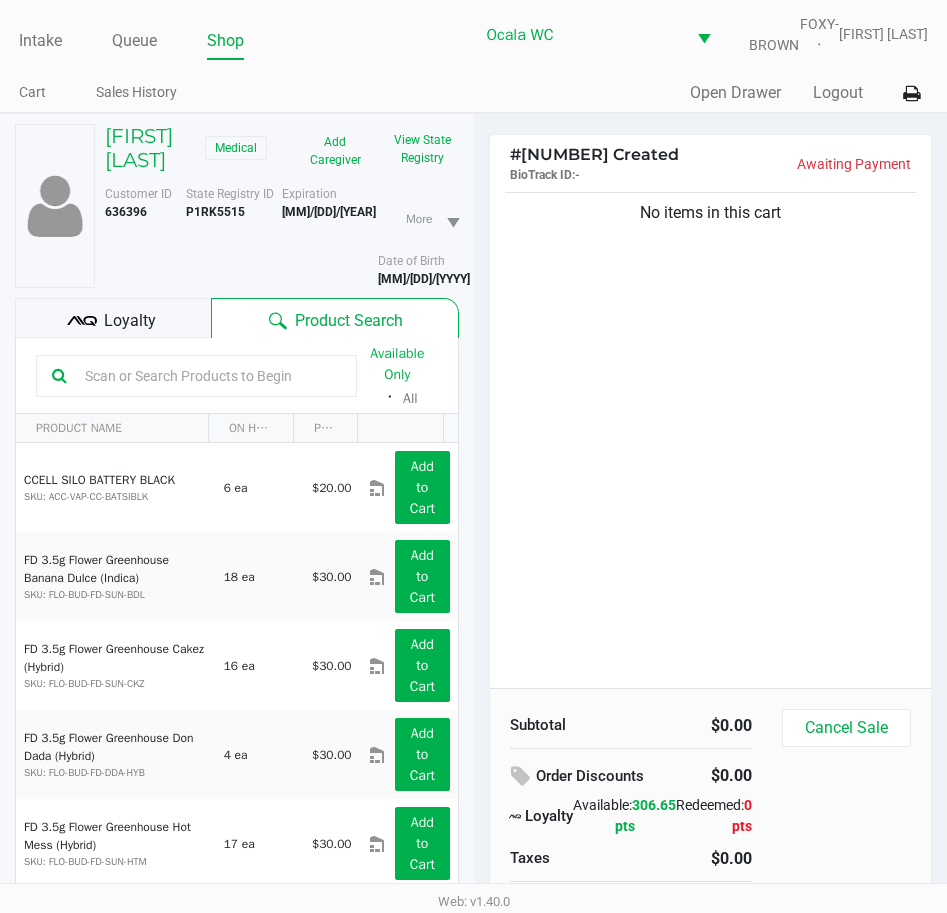 click 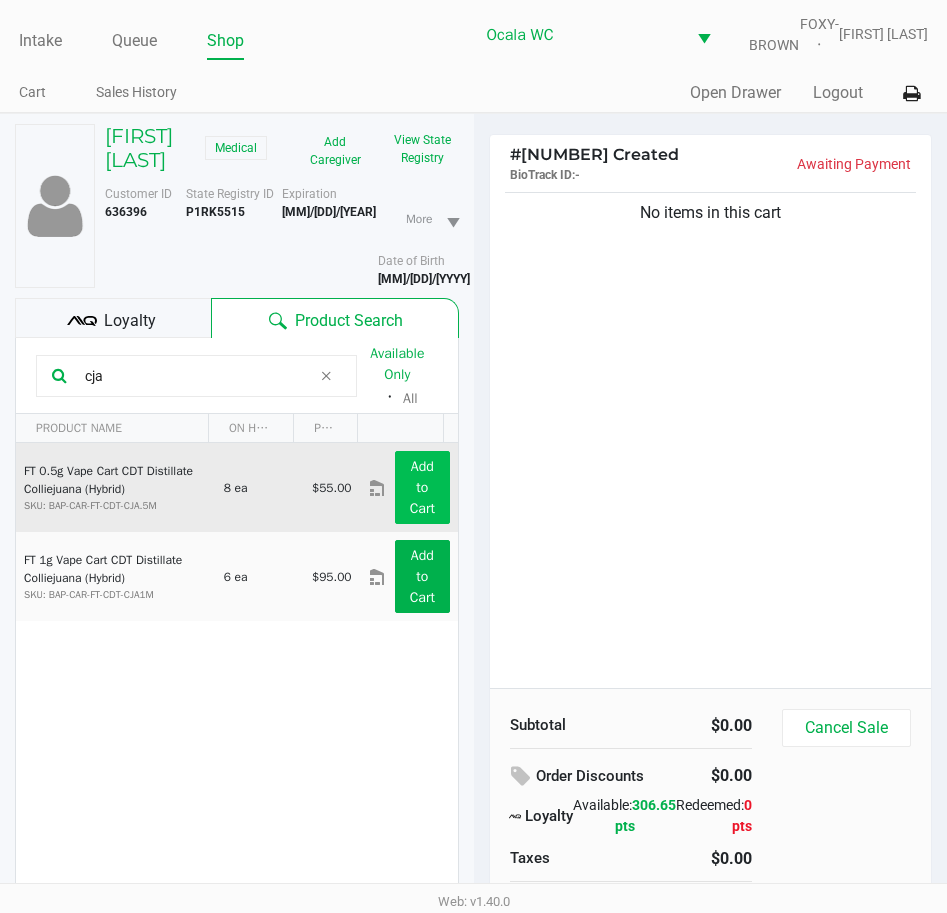 type on "cja" 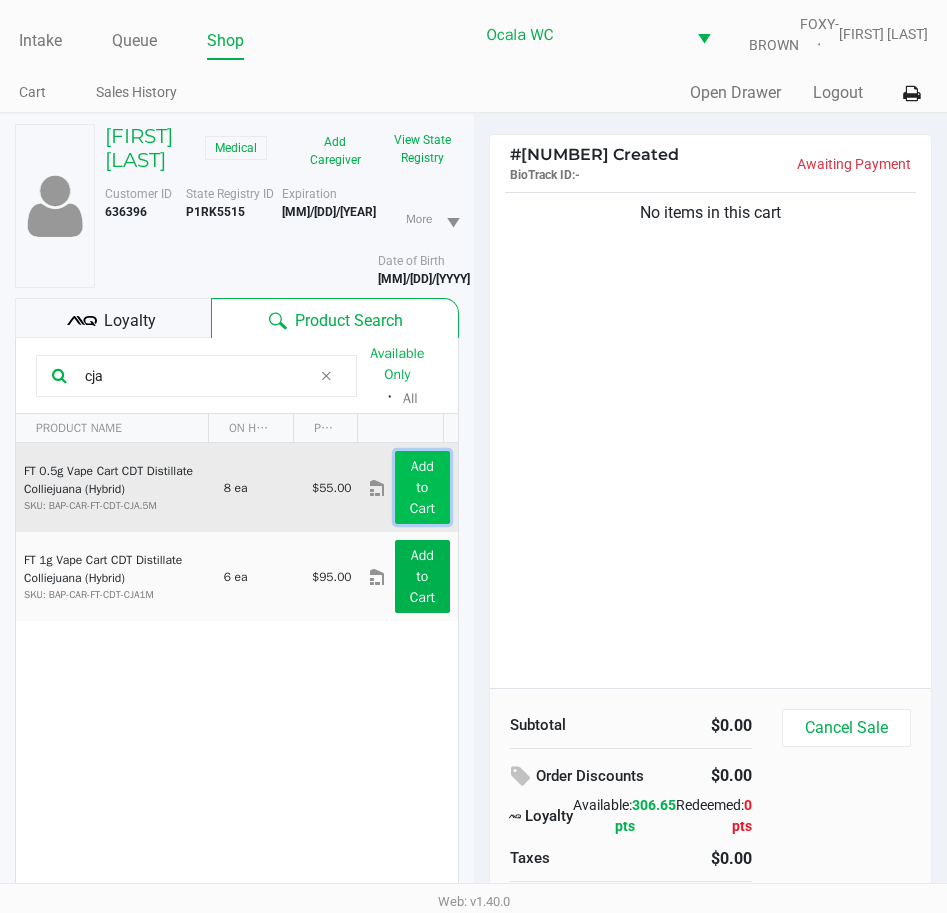 click on "Add to Cart" 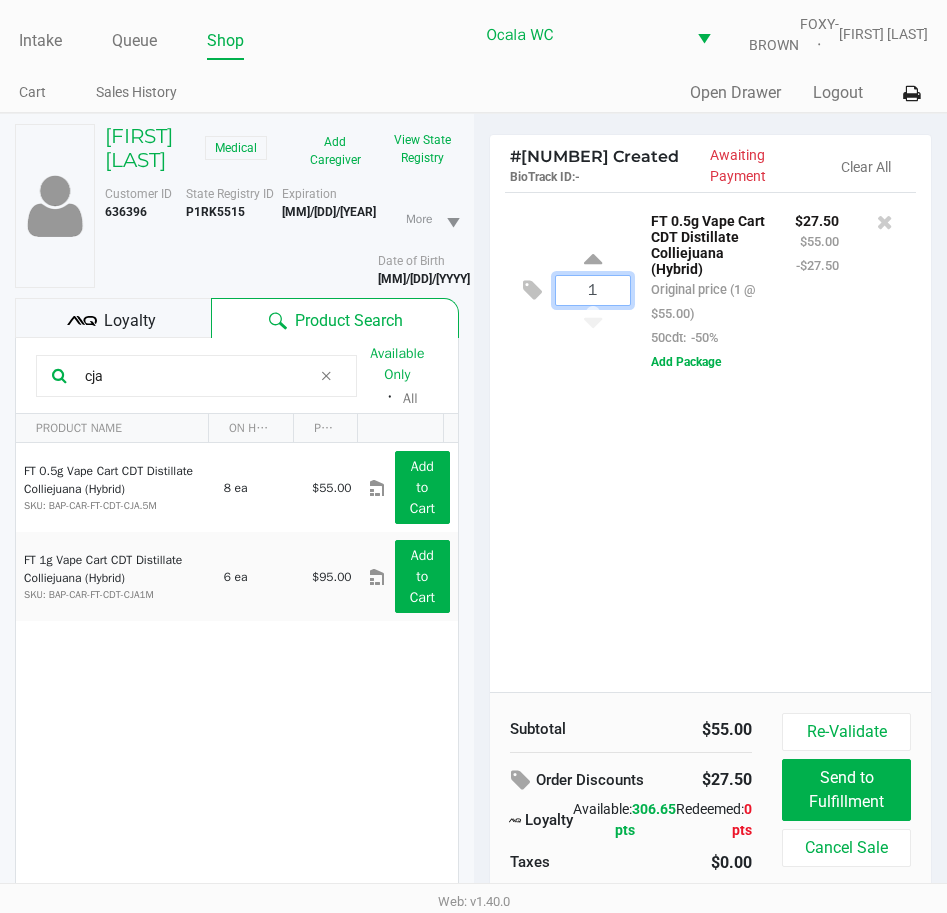 click on "1" at bounding box center [593, 290] 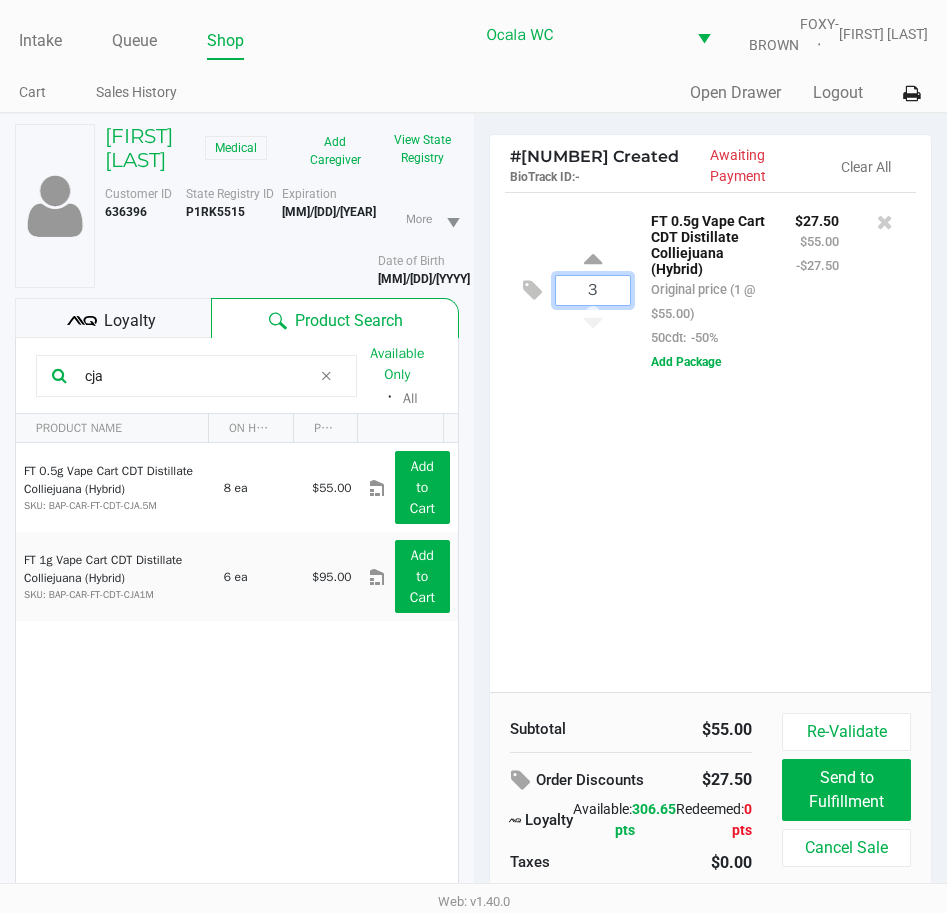 type on "3" 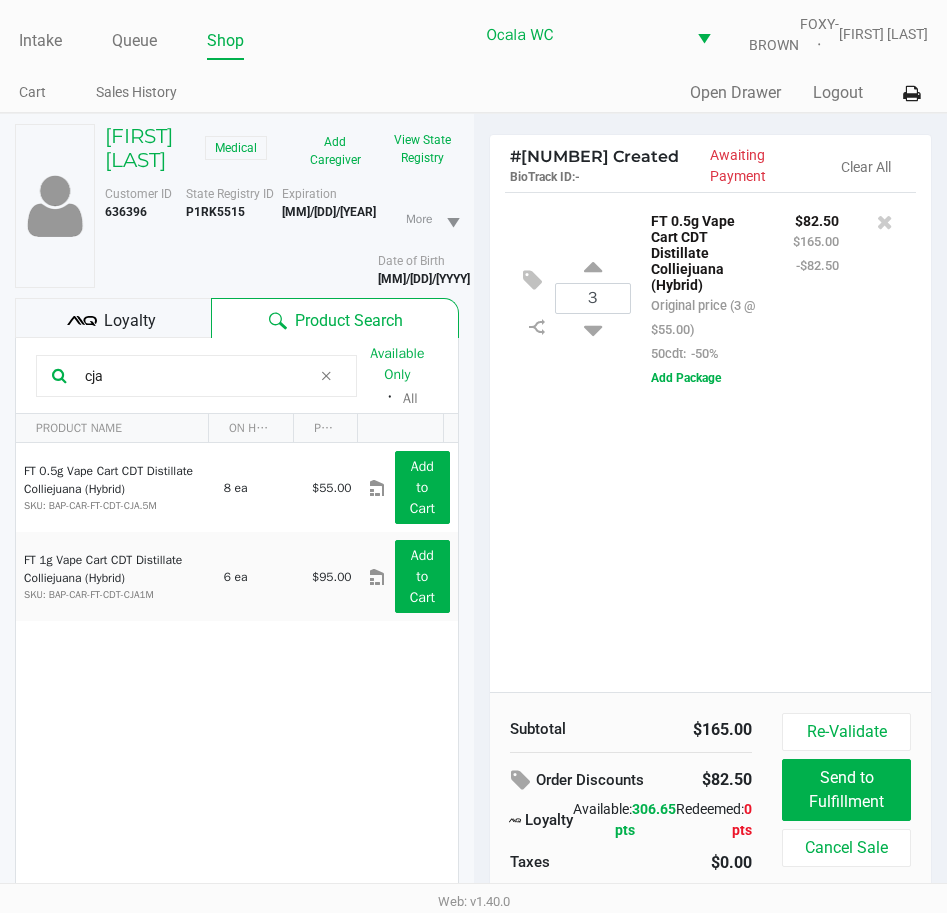 click on "3 FT 0.5g Vape Cart CDT Distillate Colliejuana (Hybrid) Original price (3 @ $55.00) 50cdt: -50% $82.50 $165.00 -$82.50 Add Package" 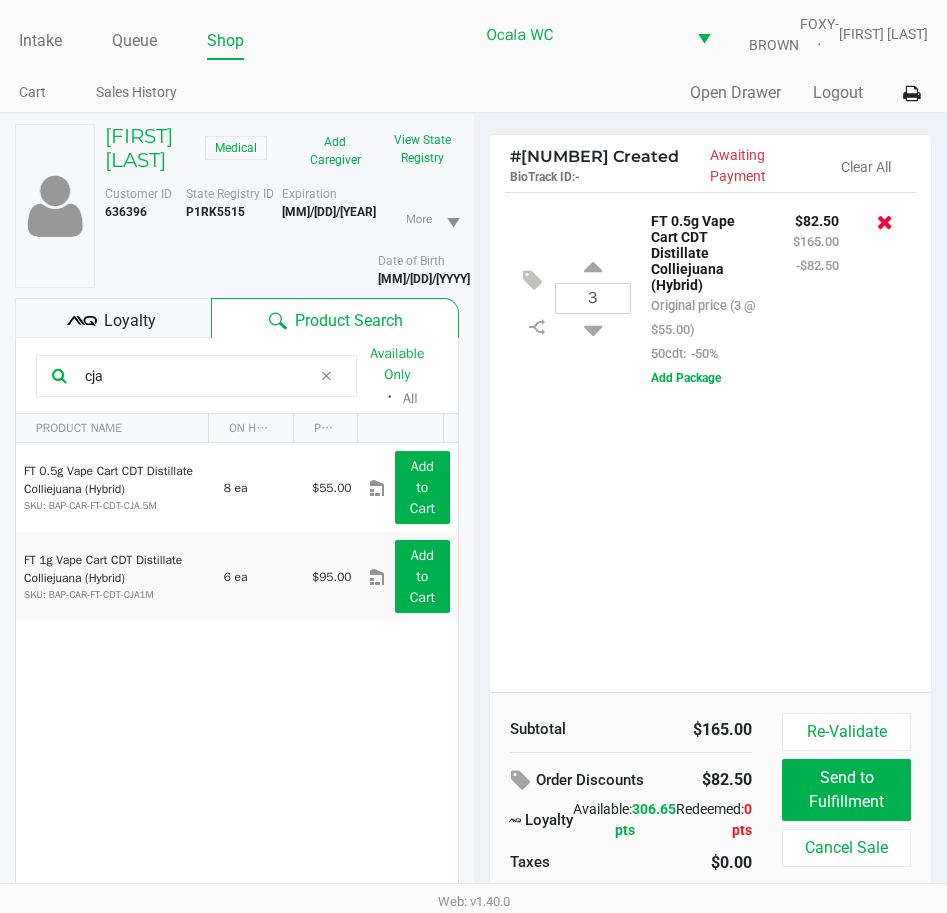 click 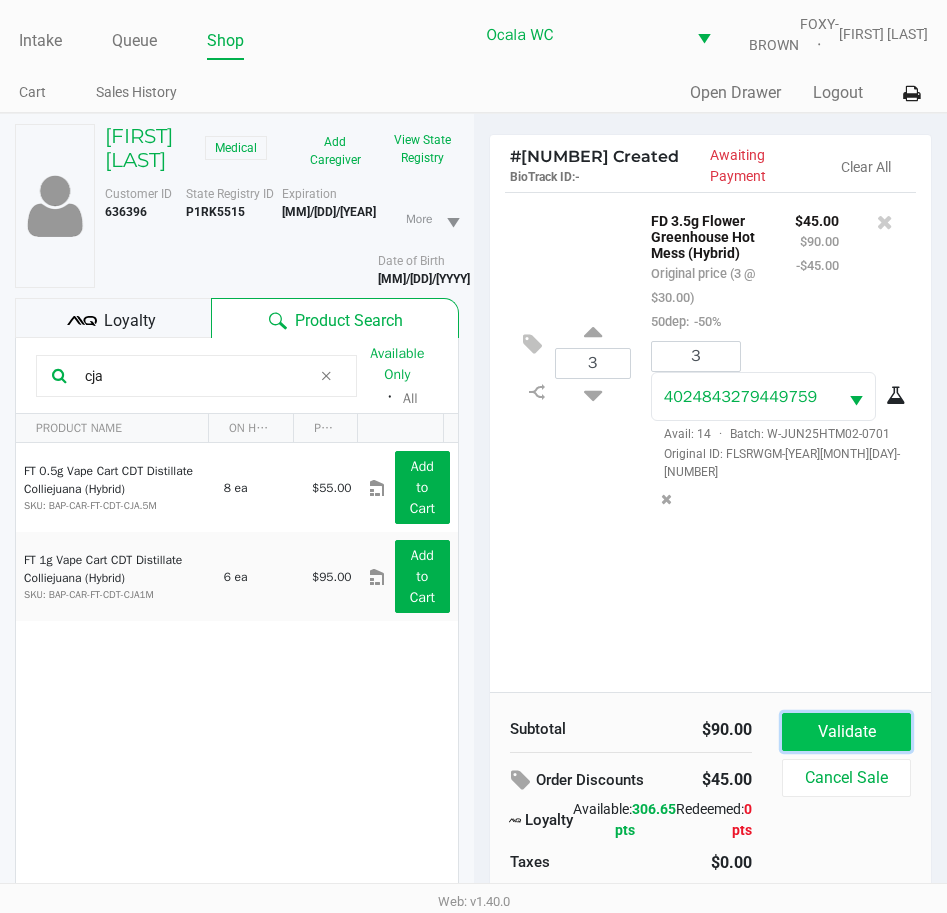 click on "Validate" 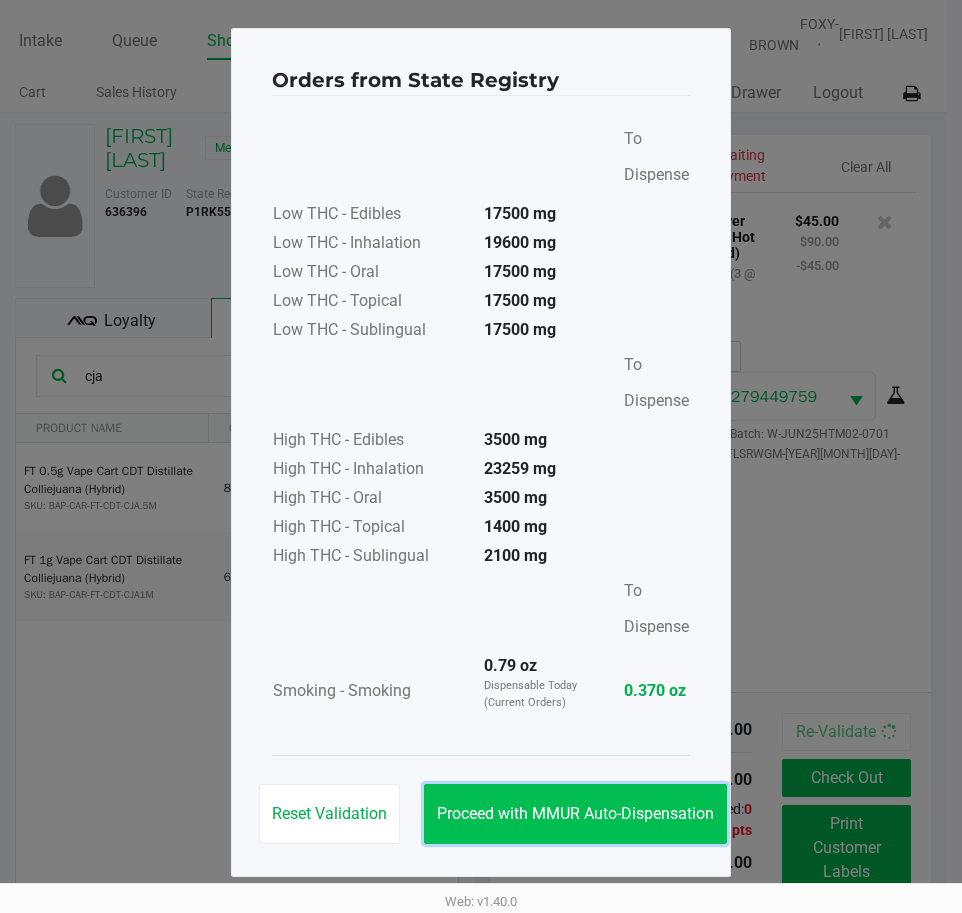 click on "Proceed with MMUR Auto-Dispensation" 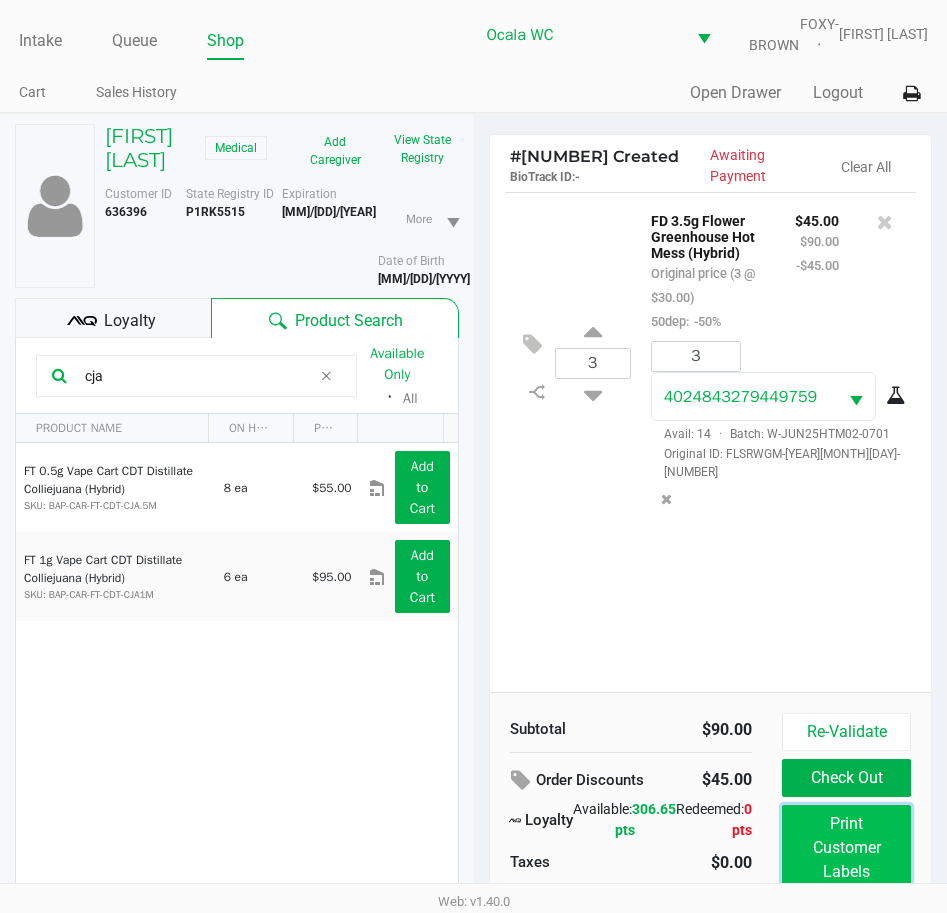 click on "Print Customer Labels" 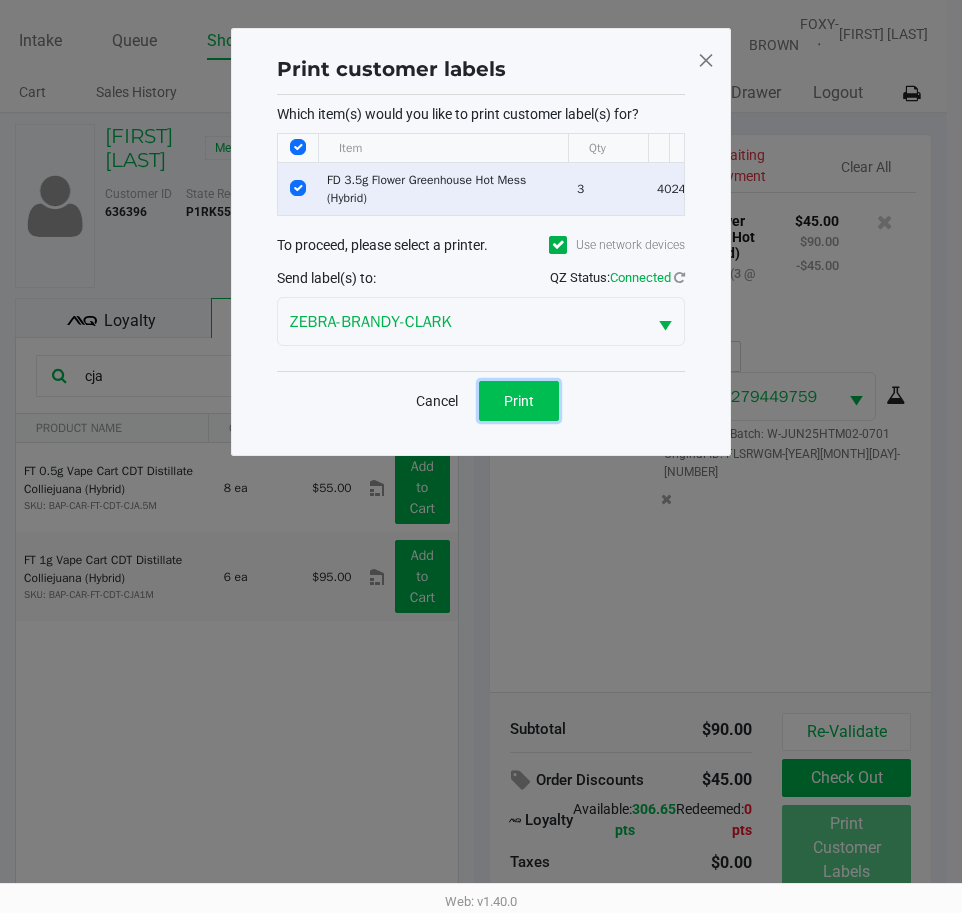 click on "Print" 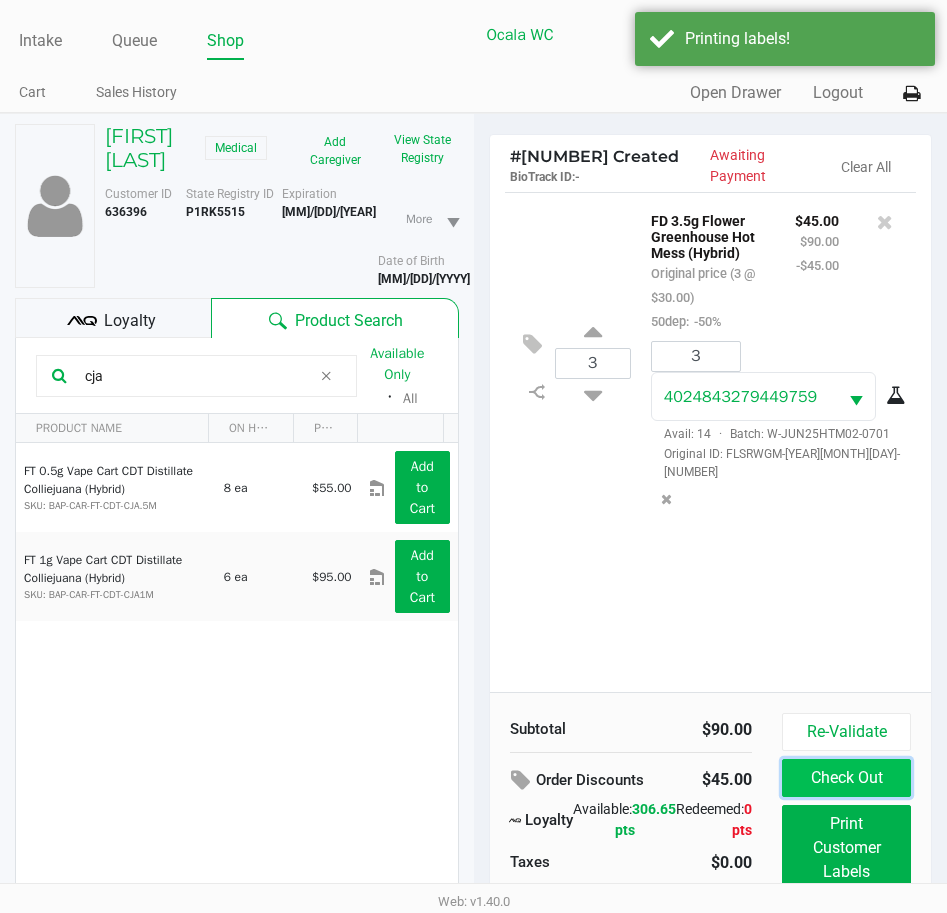 click on "Check Out" 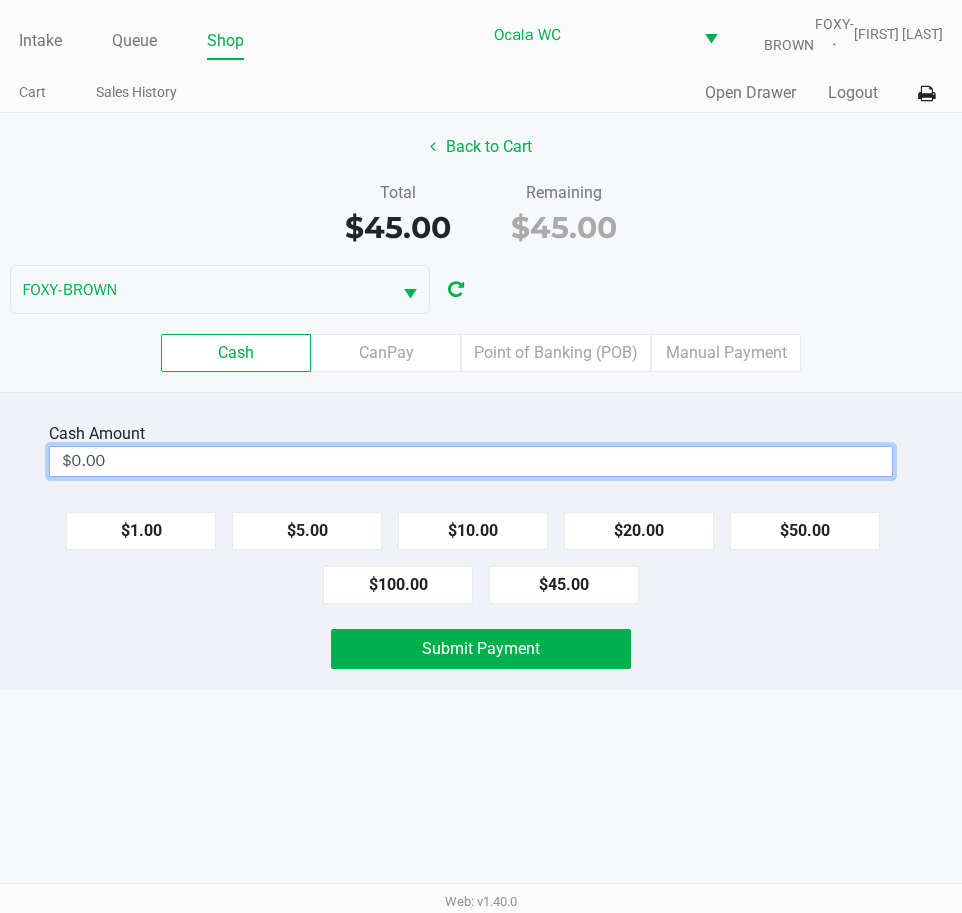 click on "$0.00" at bounding box center [471, 461] 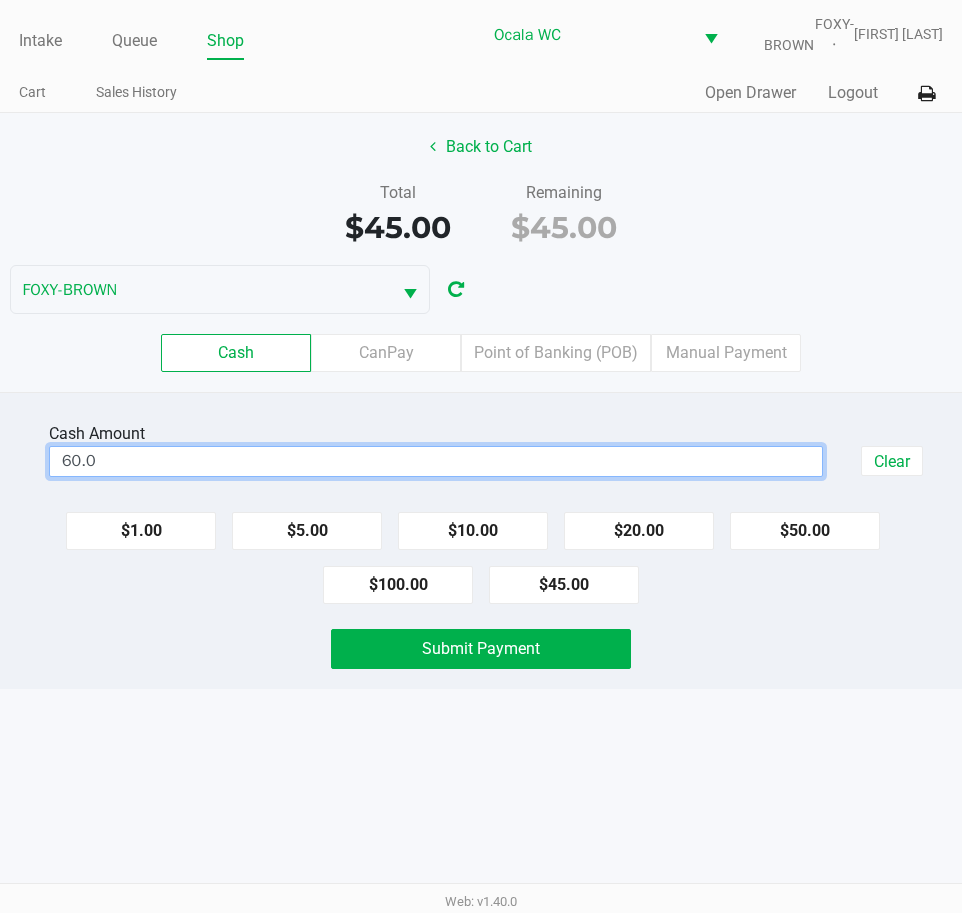 click on "Submit Payment" 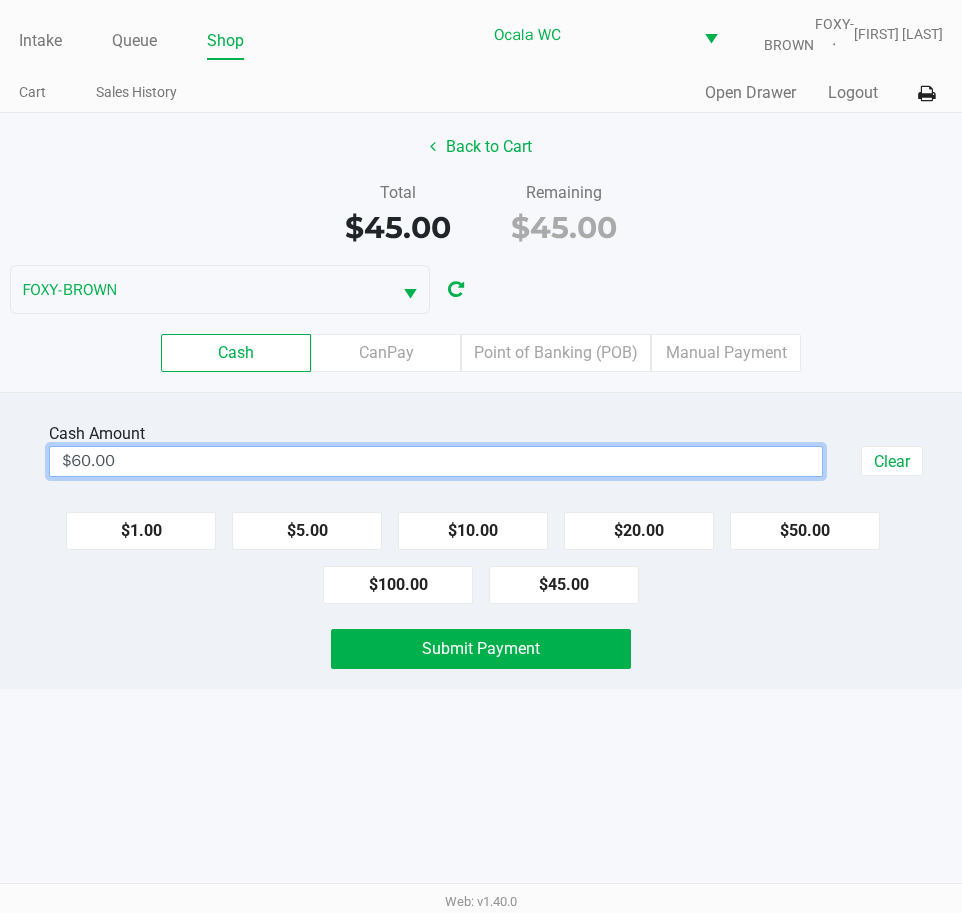 click on "Submit Payment" 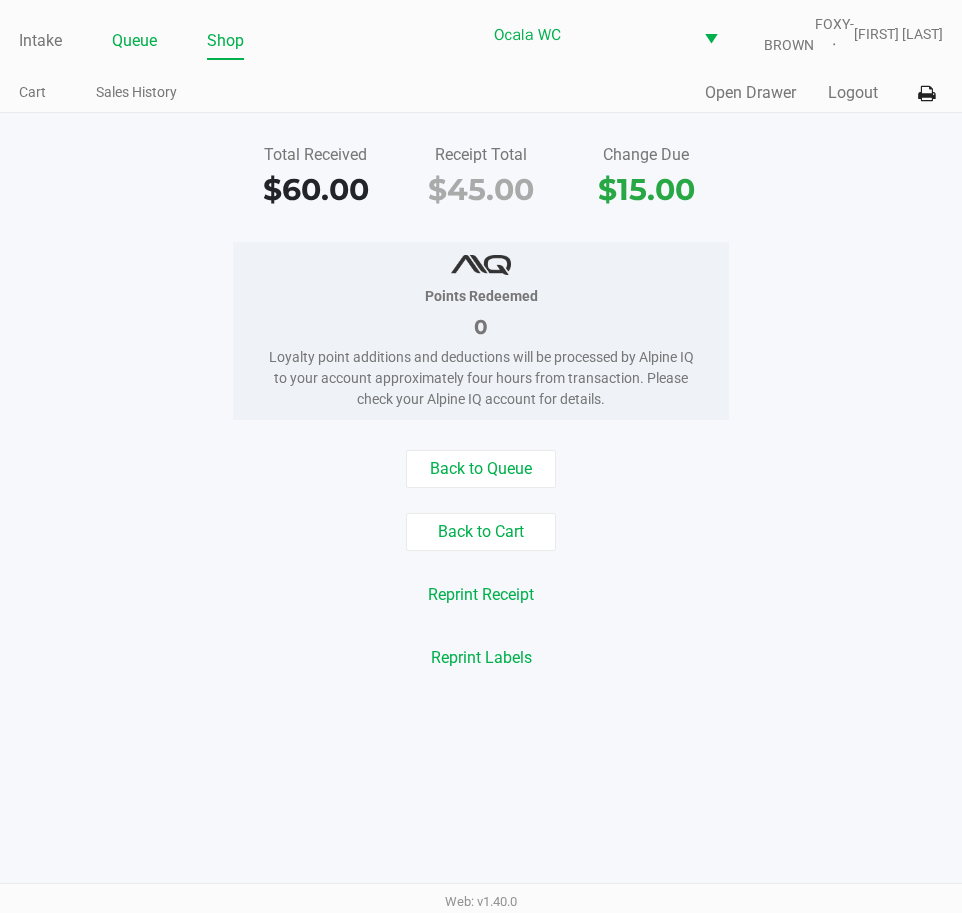 click on "Queue" 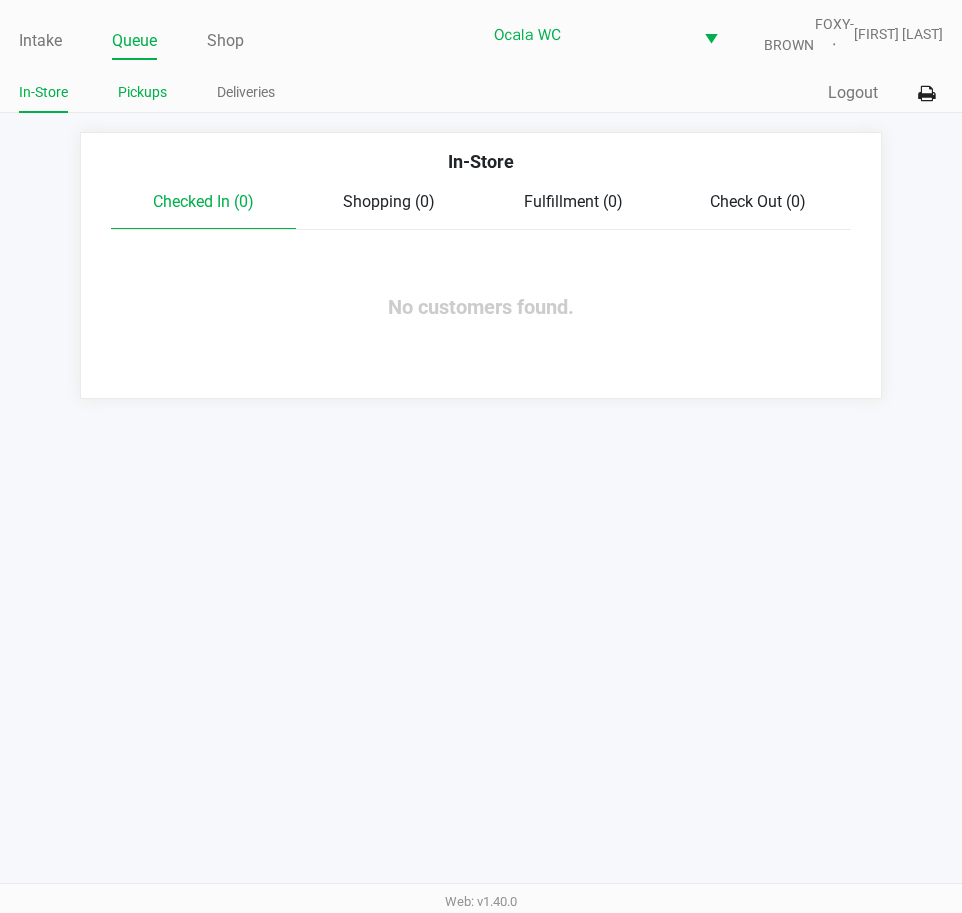 click on "Pickups" 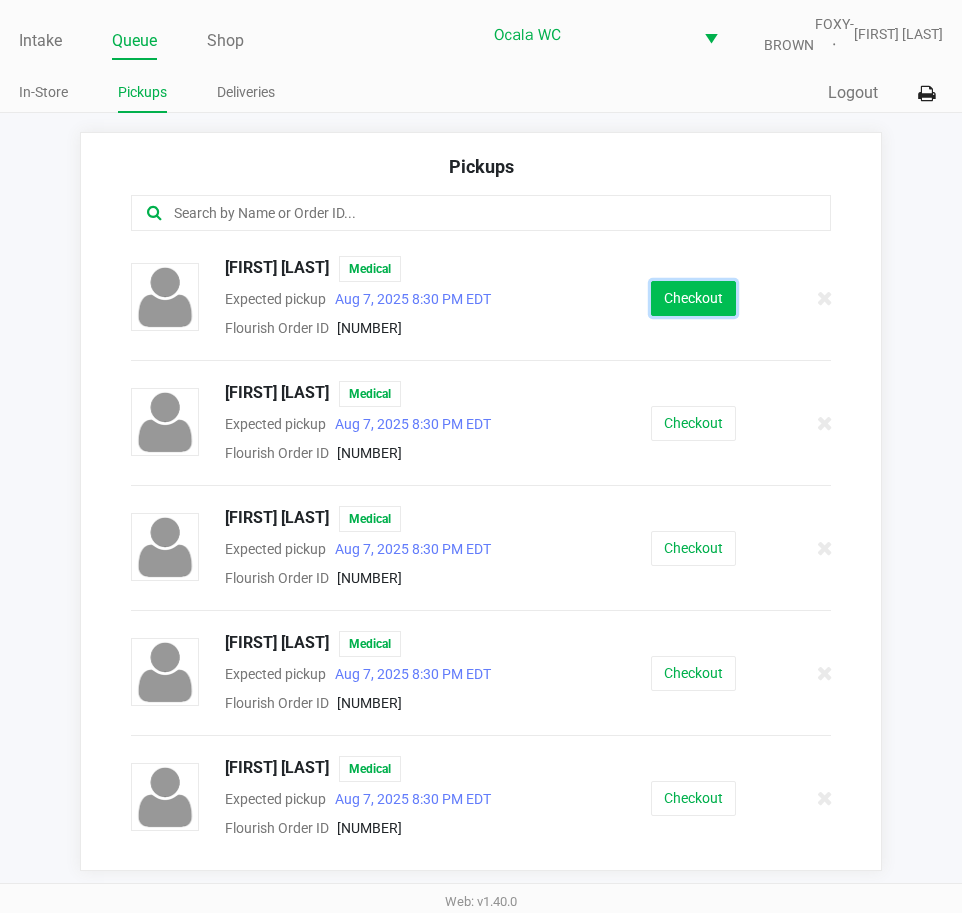 click on "Checkout" 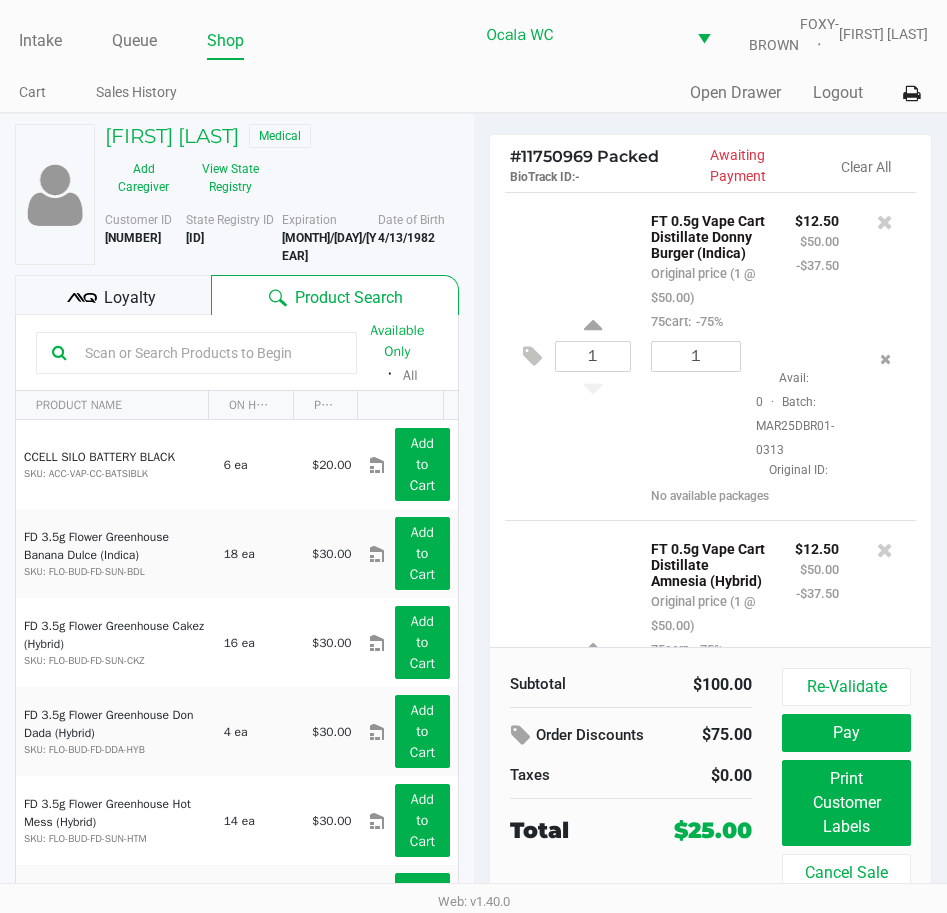 click 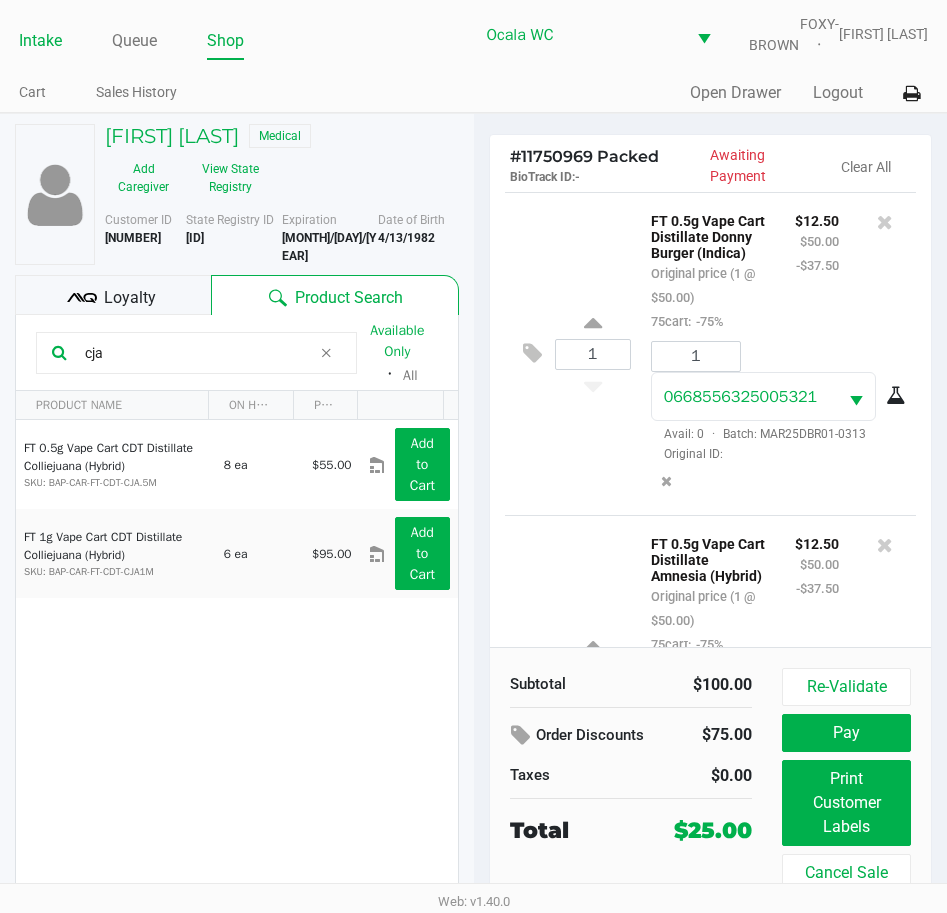 type on "cja" 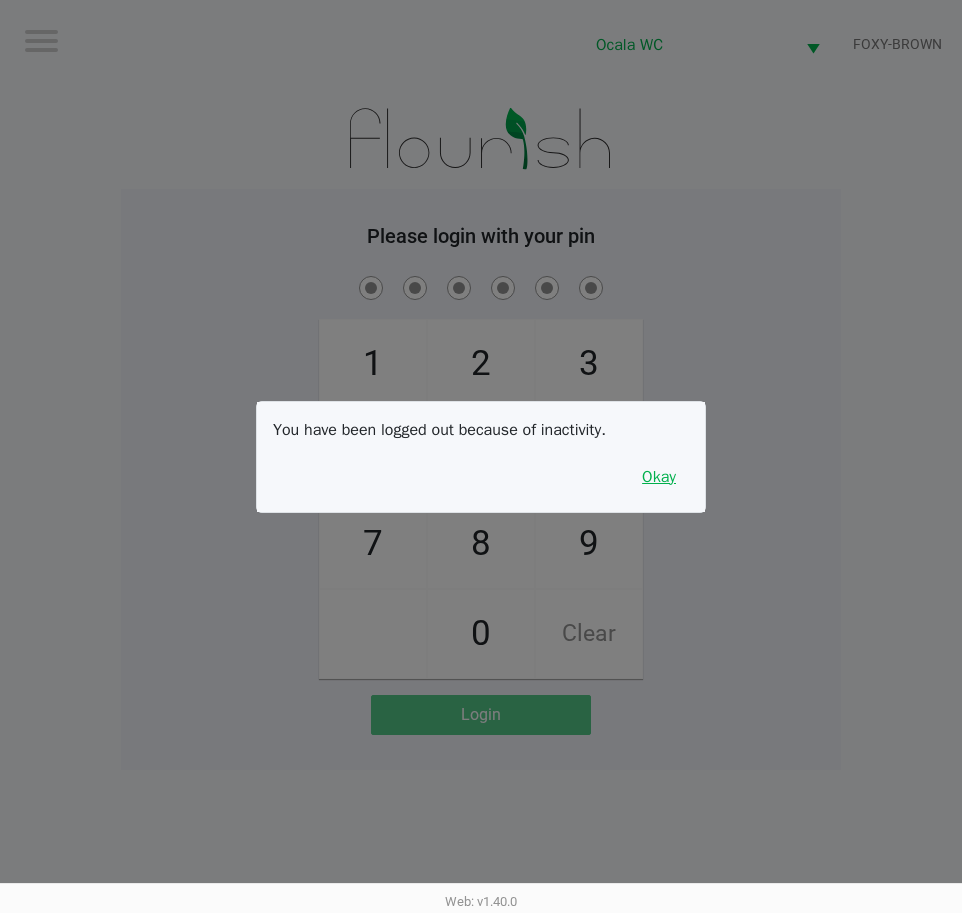click on "Okay" at bounding box center (659, 477) 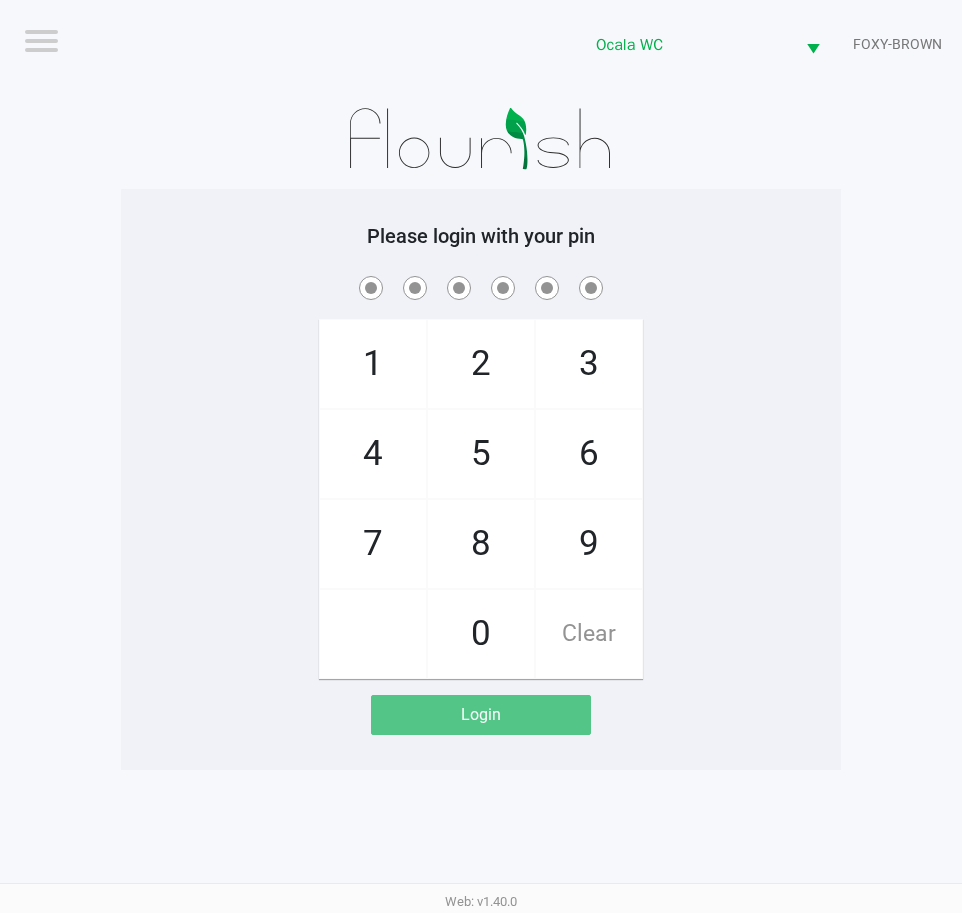 click on "1   4   7       2   5   8   0   3   6   9   Clear" 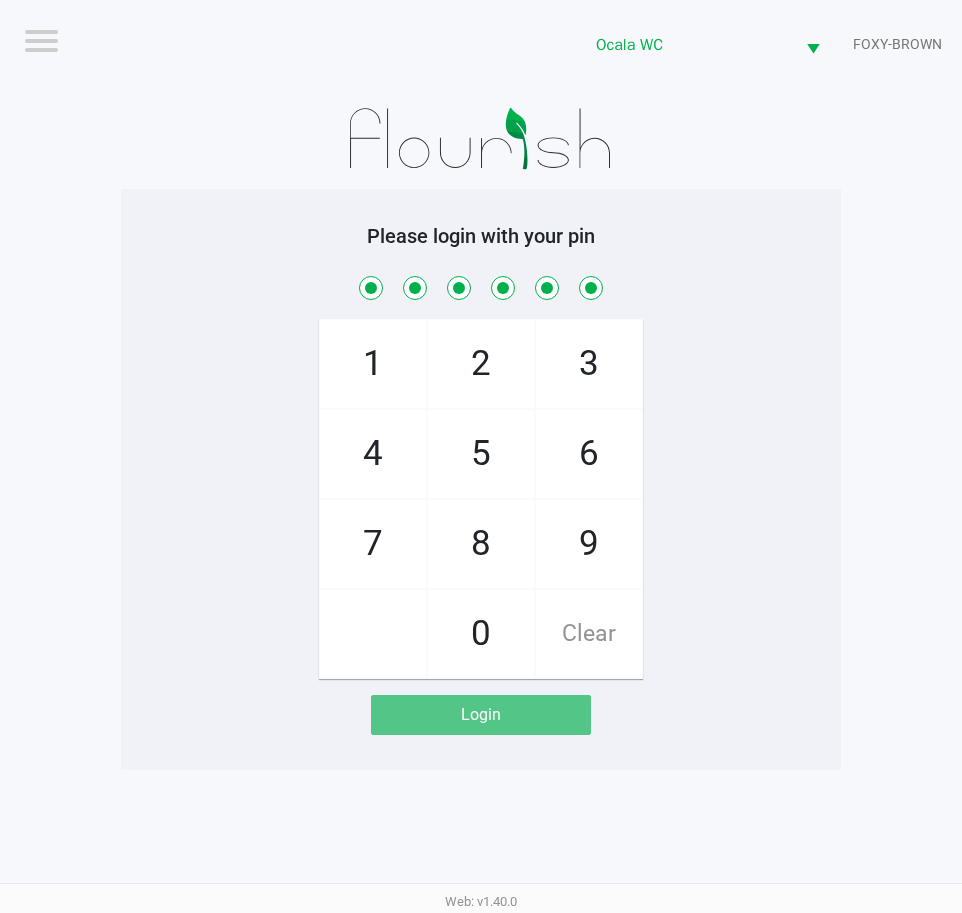 checkbox on "true" 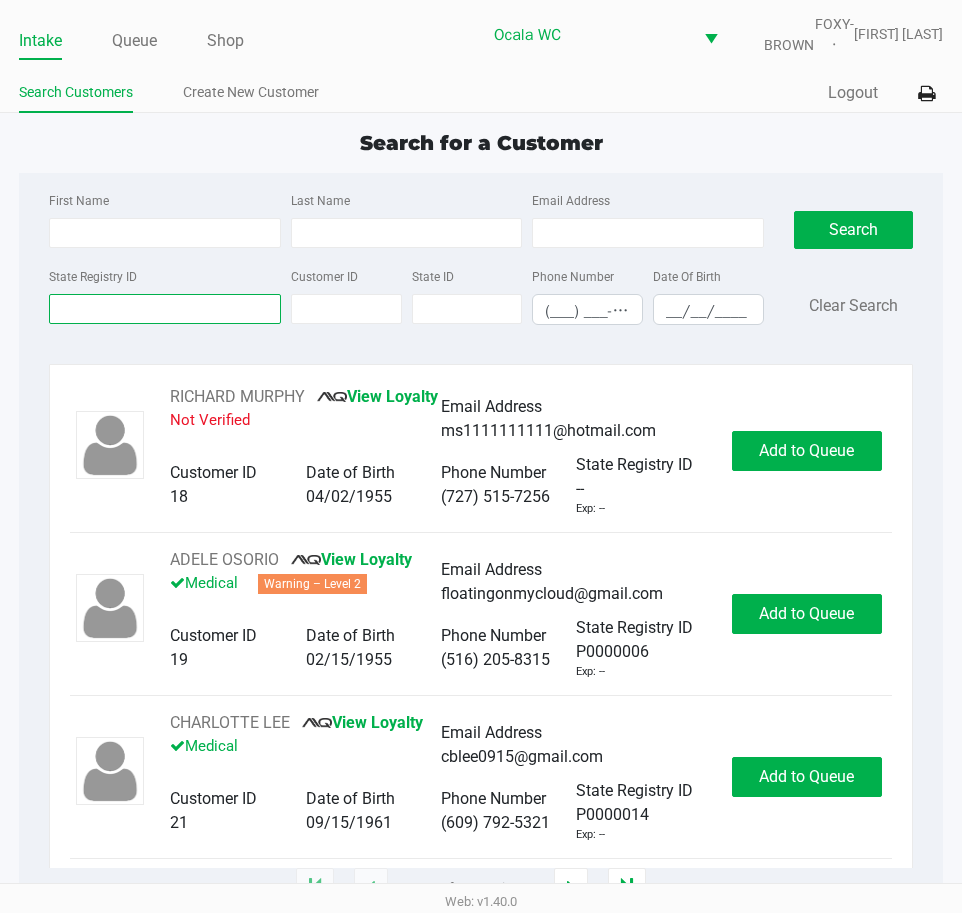 click on "State Registry ID" at bounding box center [165, 309] 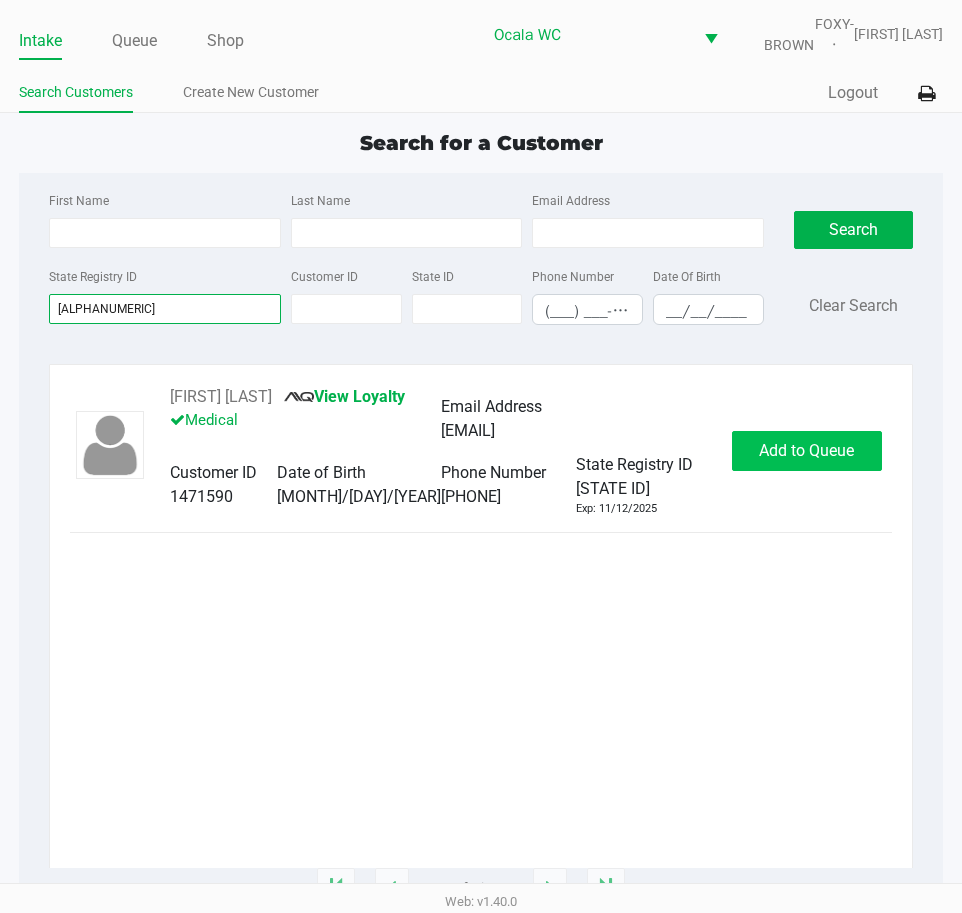 type on "[ALPHANUMERIC]" 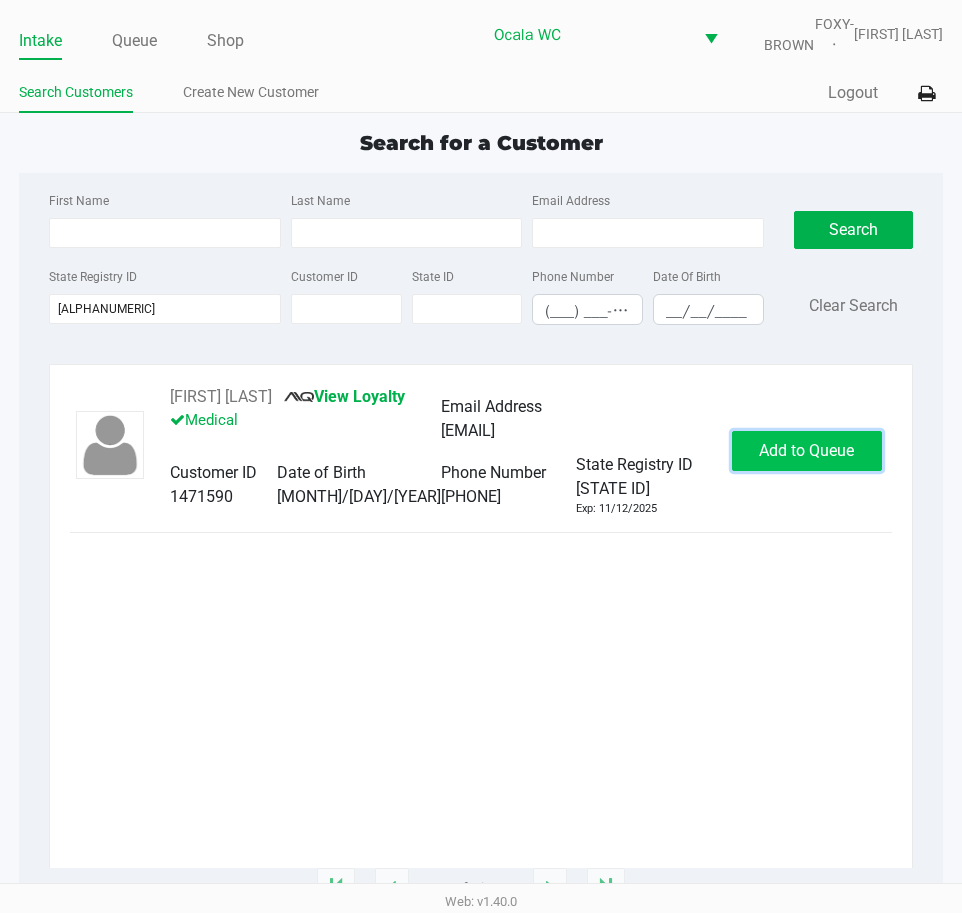 click on "Add to Queue" 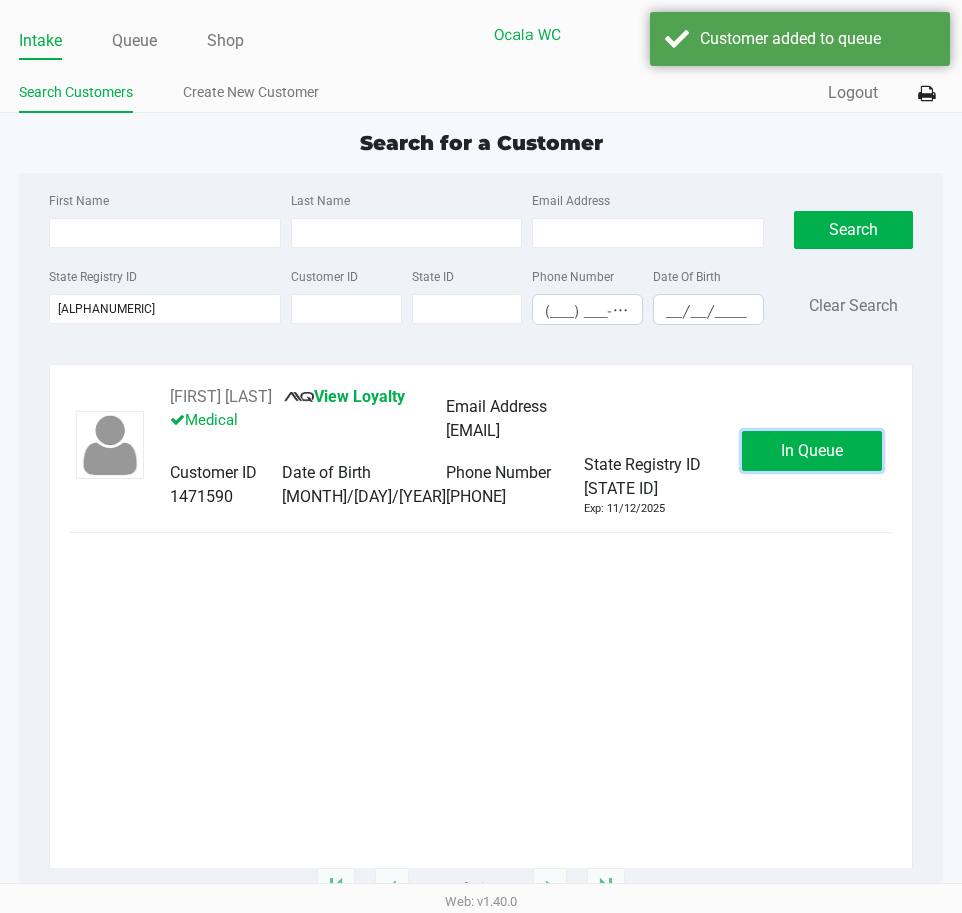 click on "In Queue" 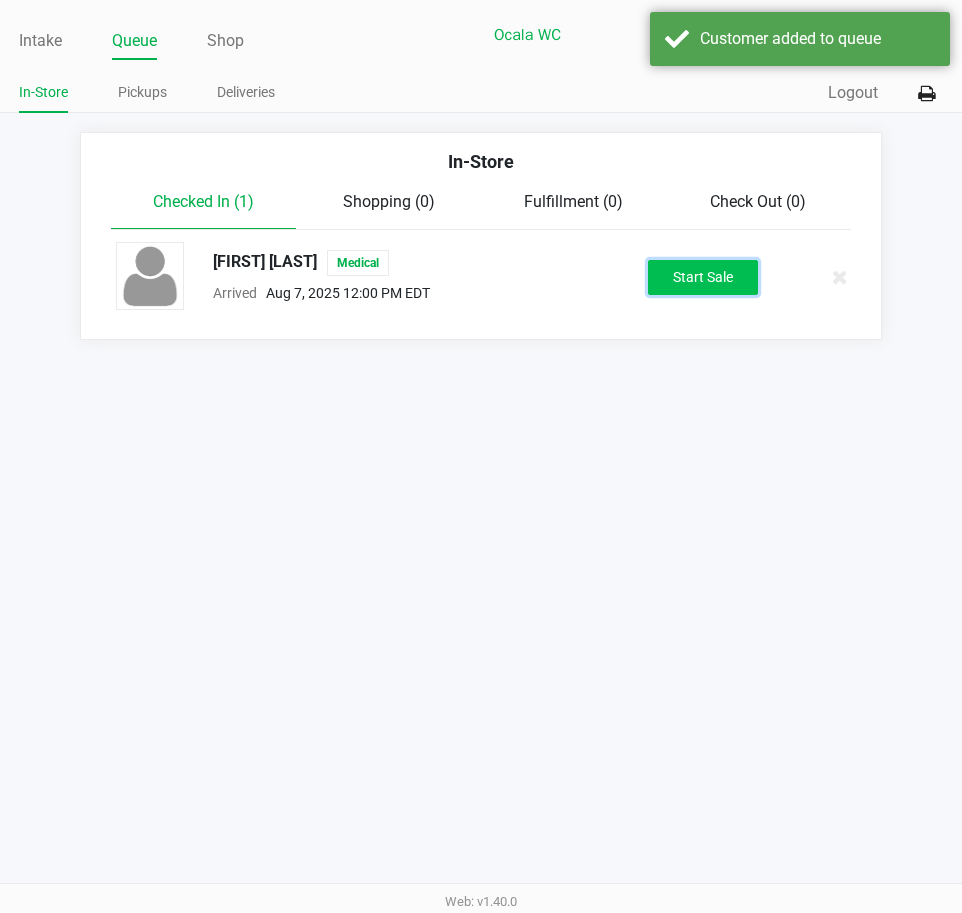 click on "Start Sale" 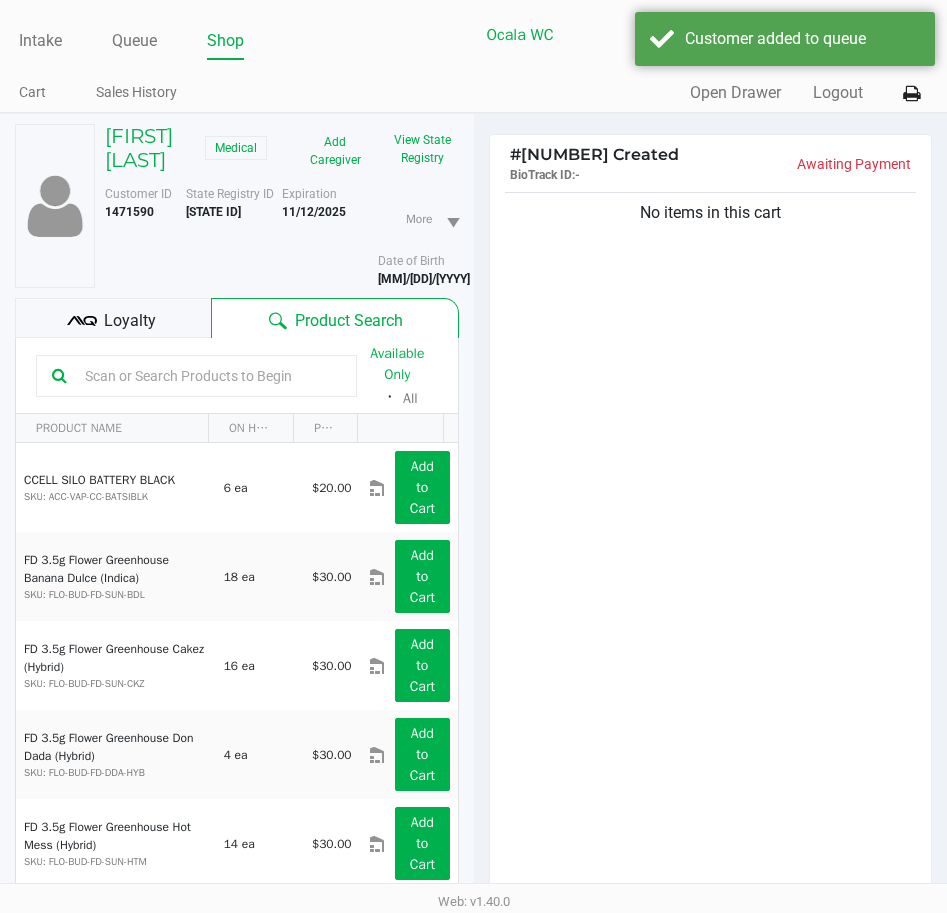 click on "Loyalty" 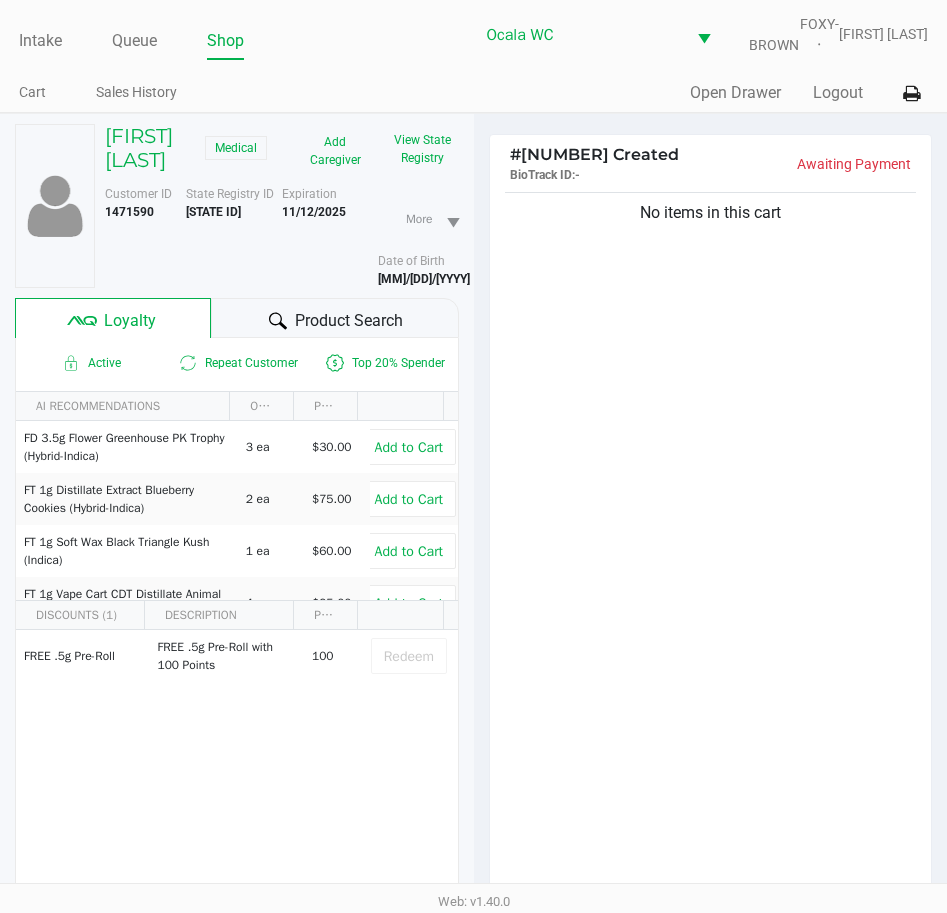 click 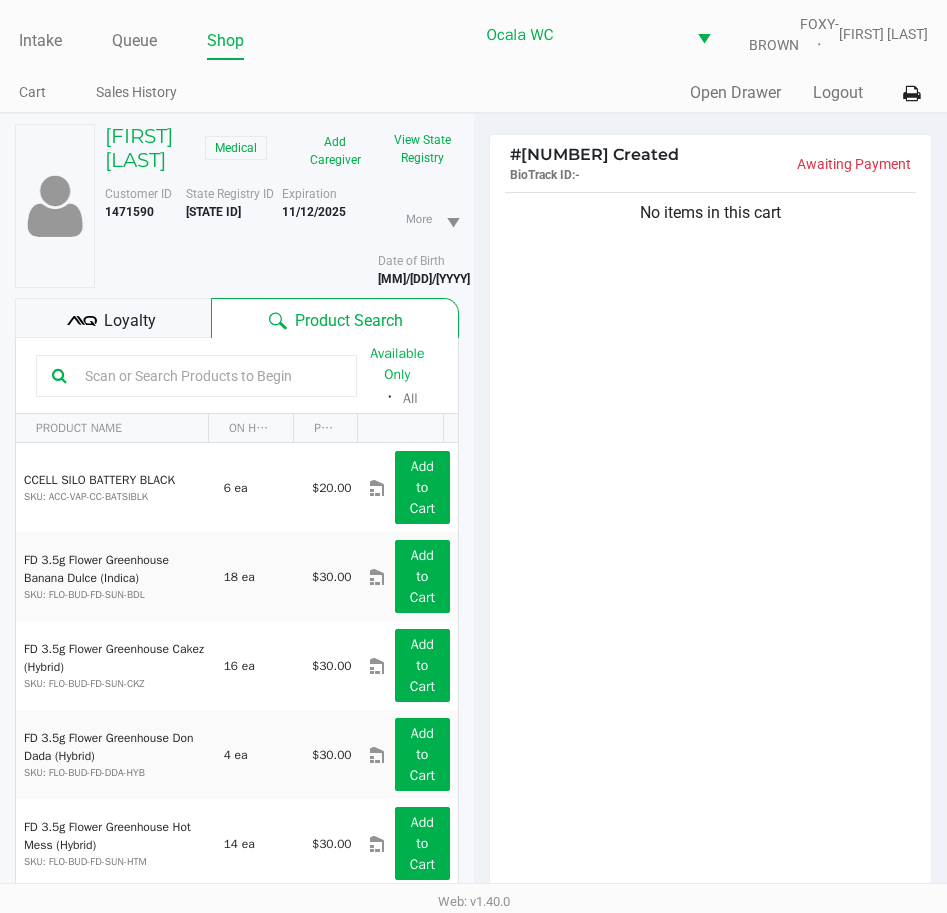 click 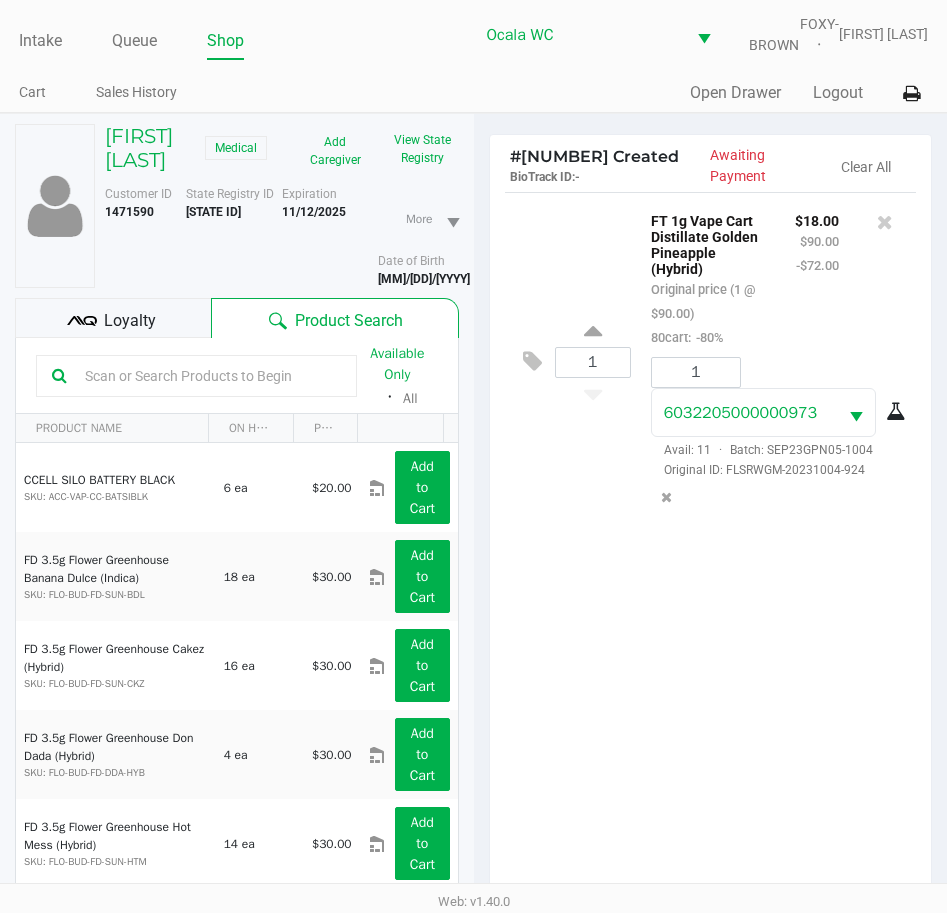 scroll, scrollTop: 262, scrollLeft: 0, axis: vertical 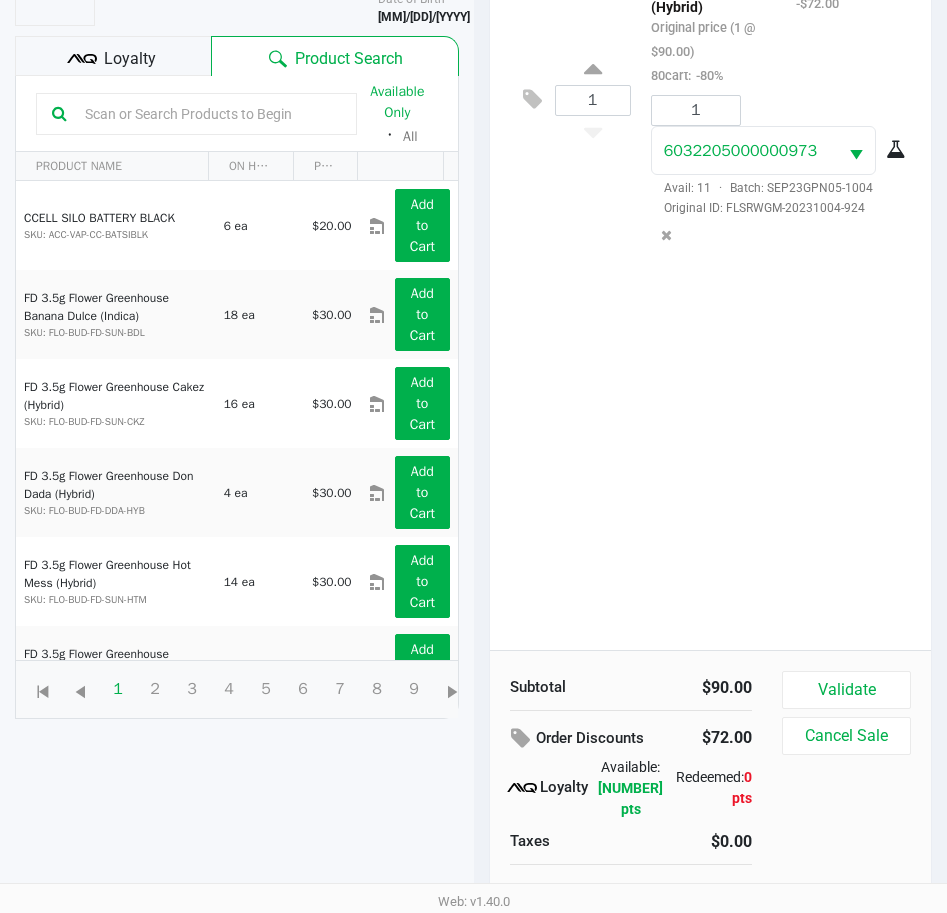 click on "Subtotal $90.00 Order Discounts $72.00 Loyalty Available: 196.15 pts Redeemed: 0 pts Taxes $0.00 Total $18.00 Validate Cancel Sale" 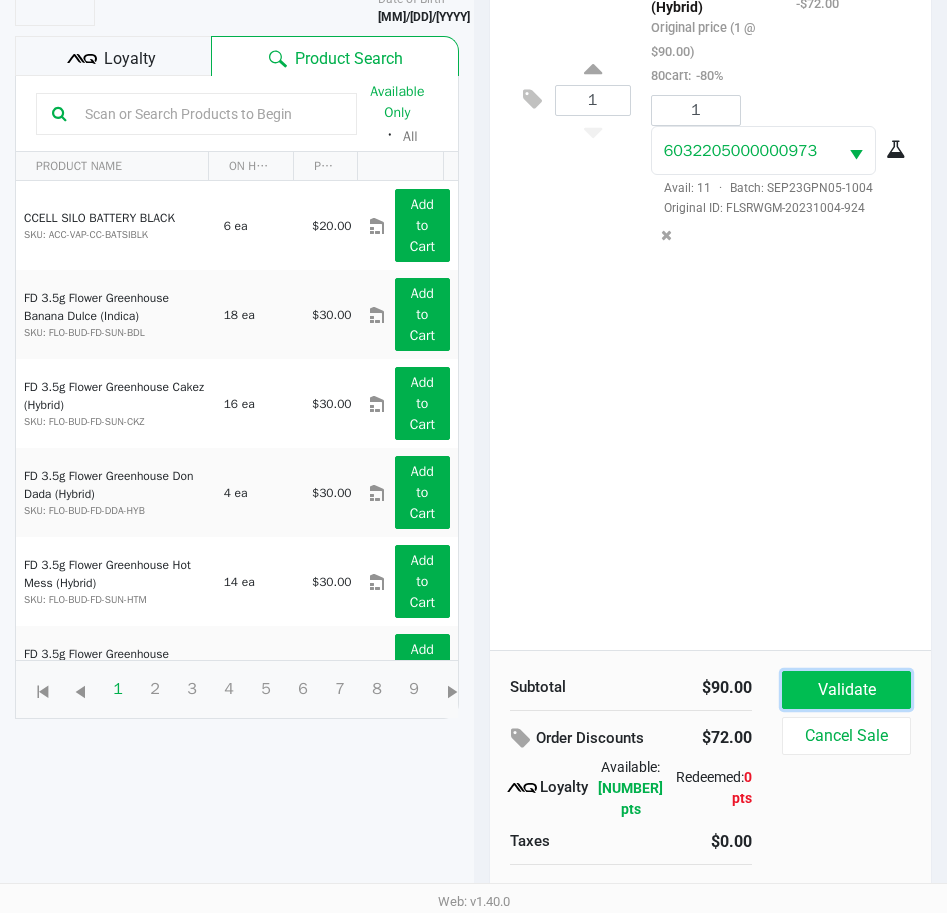 click on "Validate" 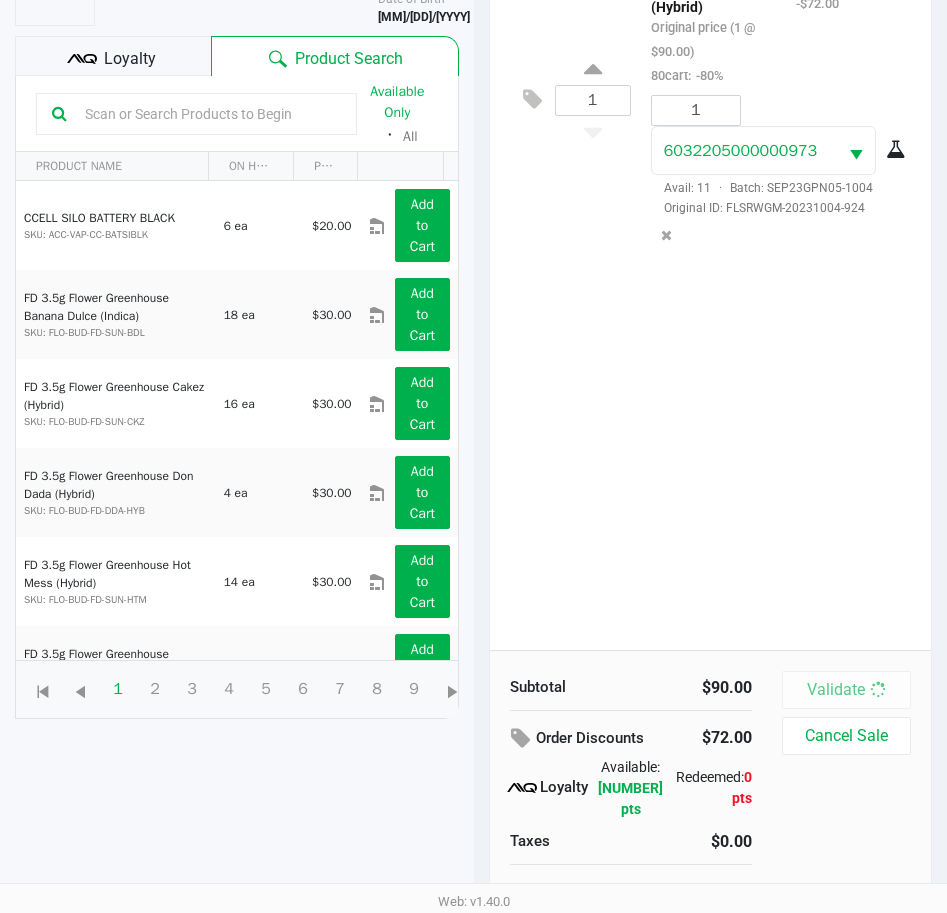 scroll, scrollTop: 0, scrollLeft: 0, axis: both 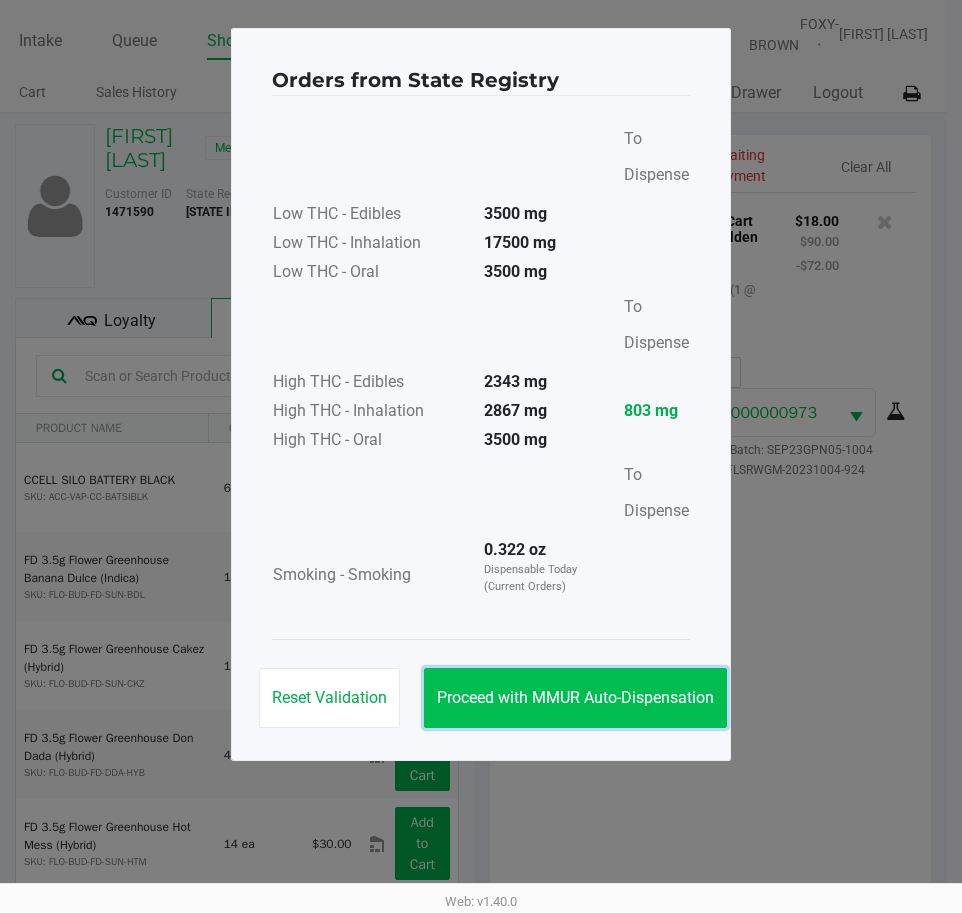 click on "Proceed with MMUR Auto-Dispensation" 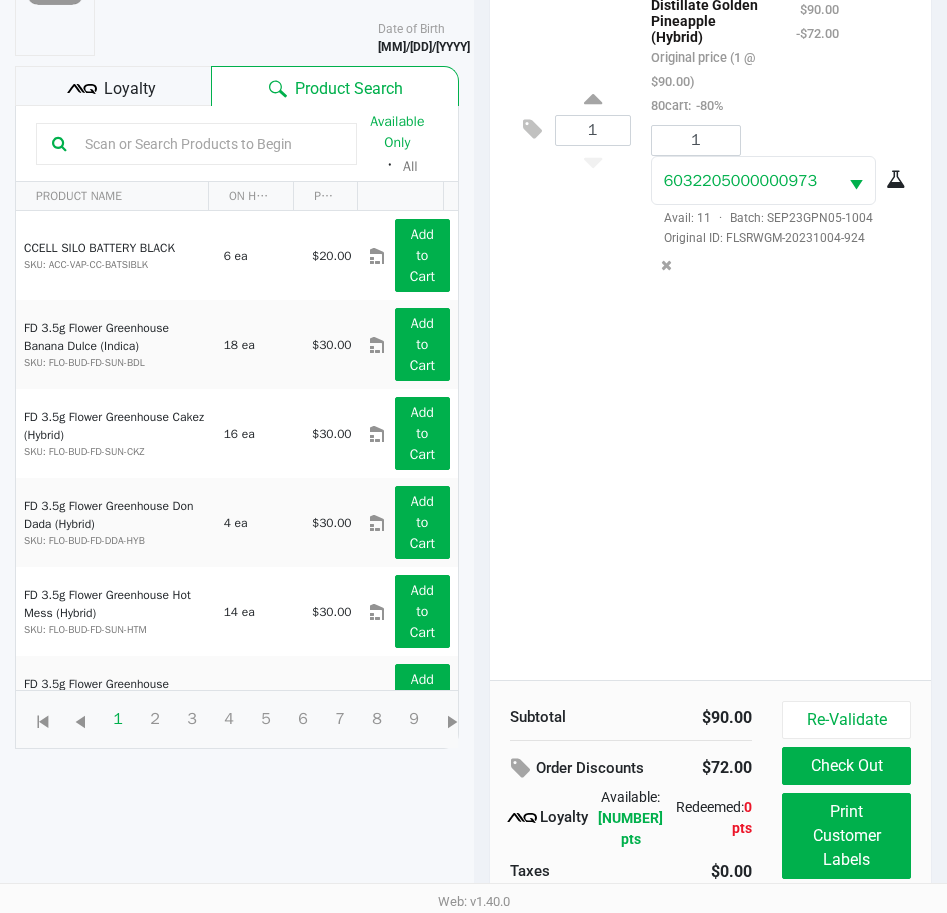 scroll, scrollTop: 265, scrollLeft: 0, axis: vertical 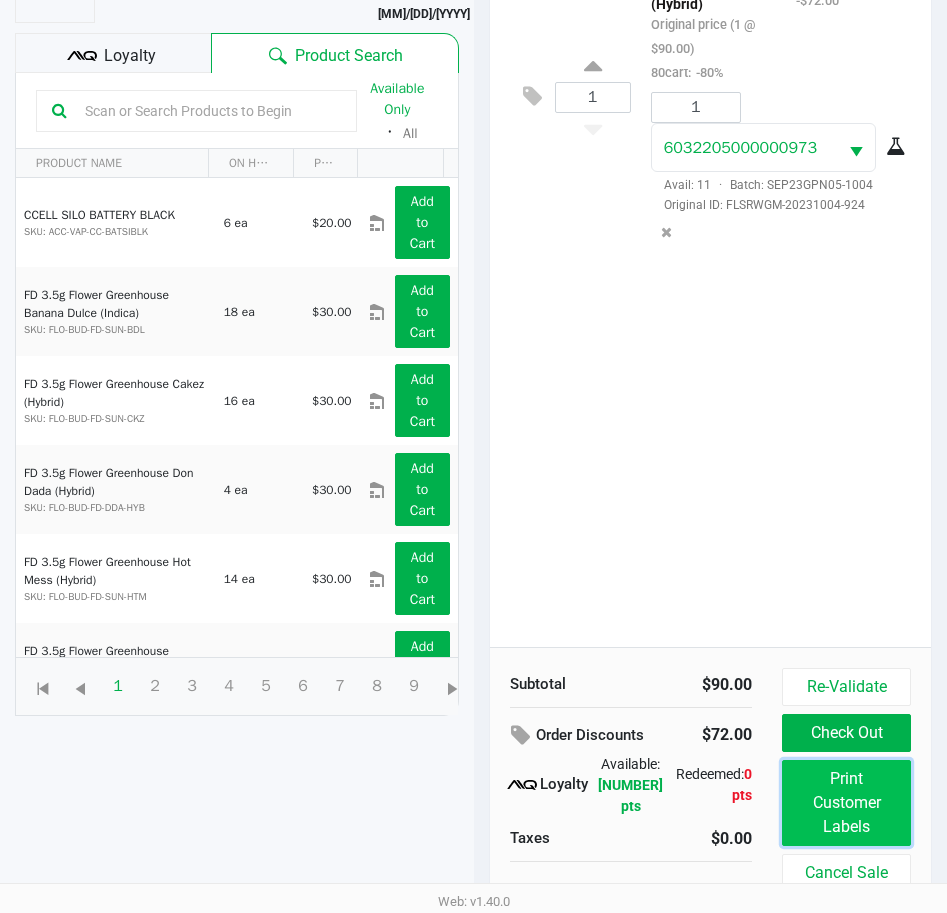 click on "Print Customer Labels" 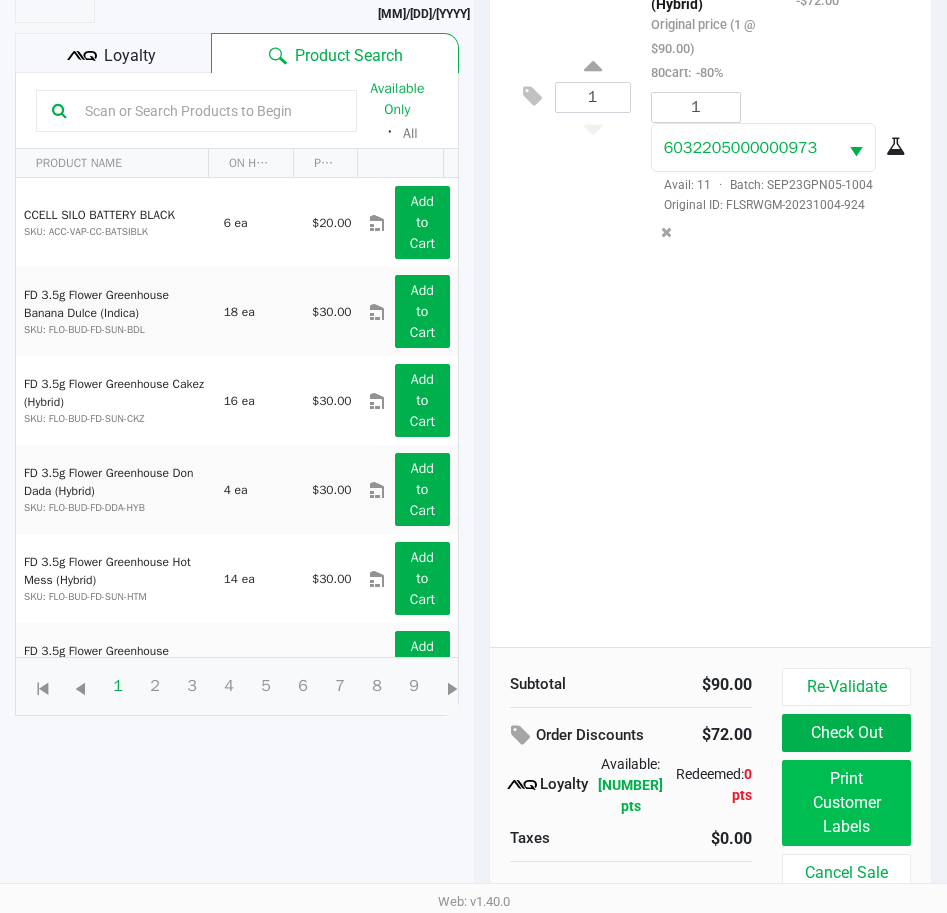 scroll, scrollTop: 0, scrollLeft: 0, axis: both 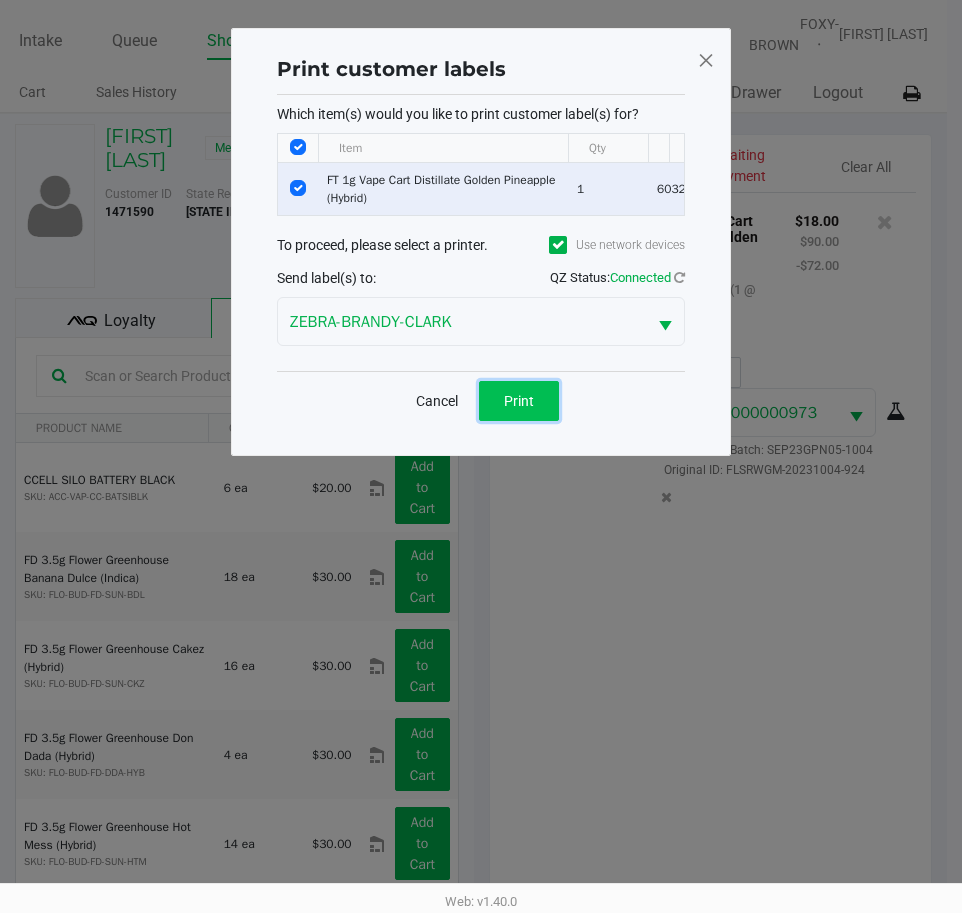 click on "Print" 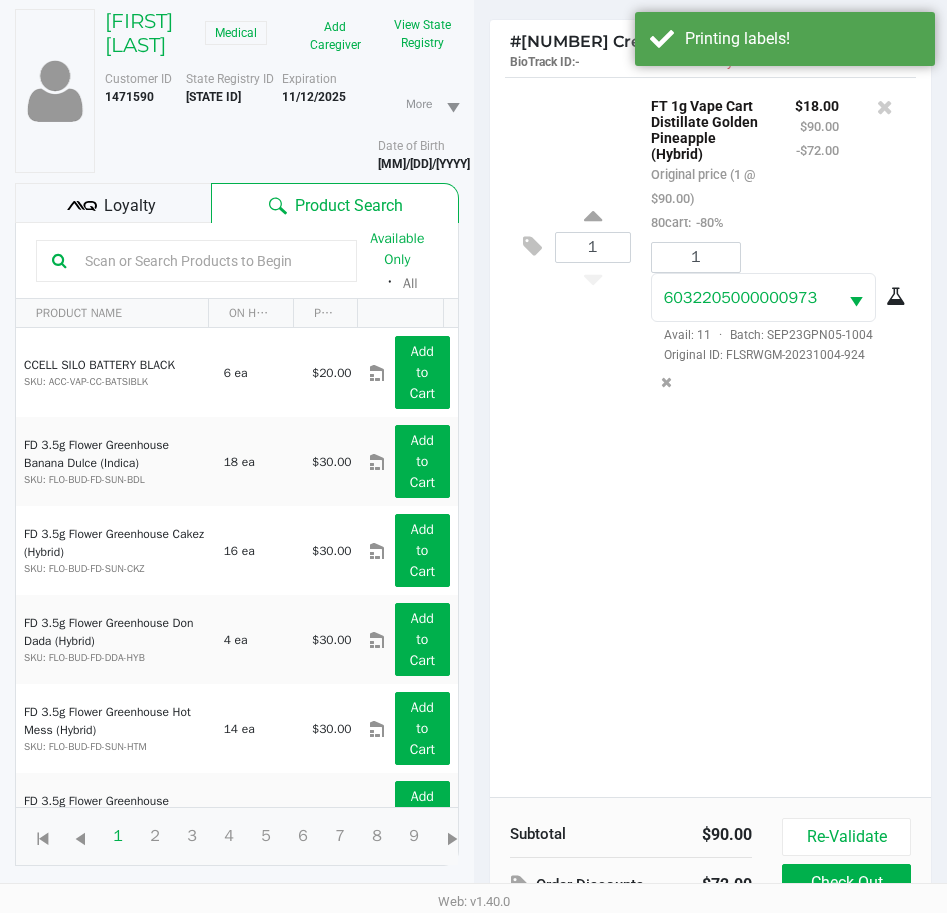 scroll, scrollTop: 265, scrollLeft: 0, axis: vertical 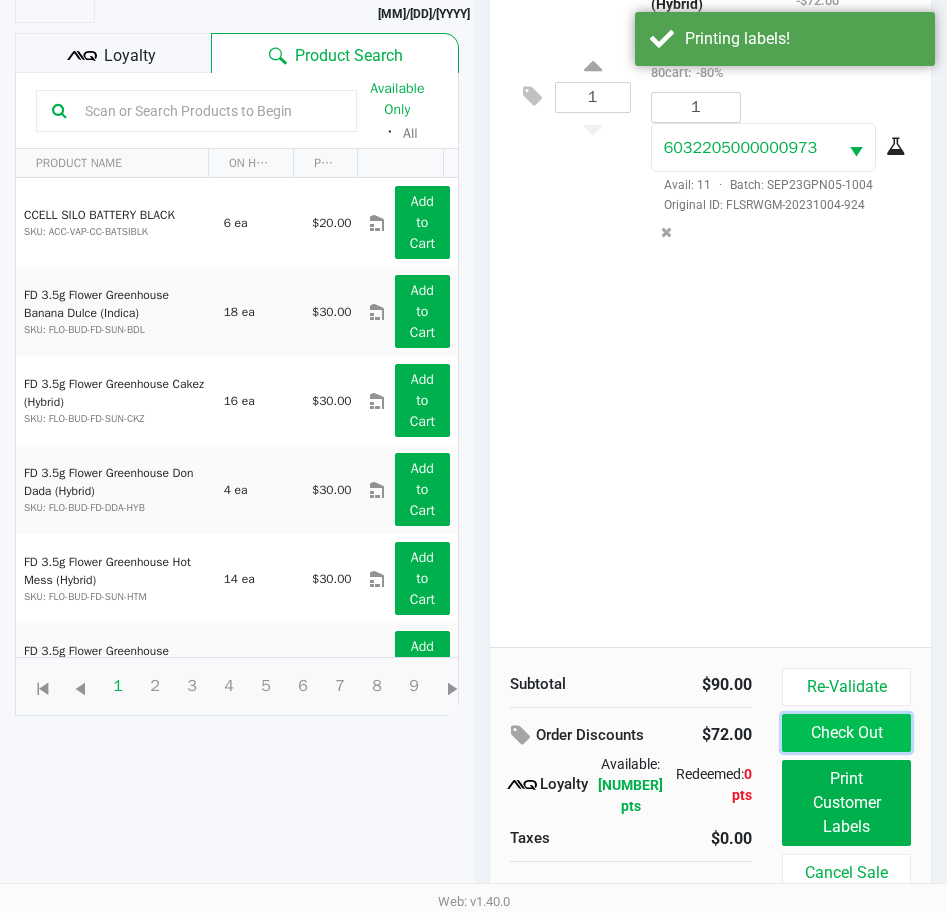 click on "Check Out" 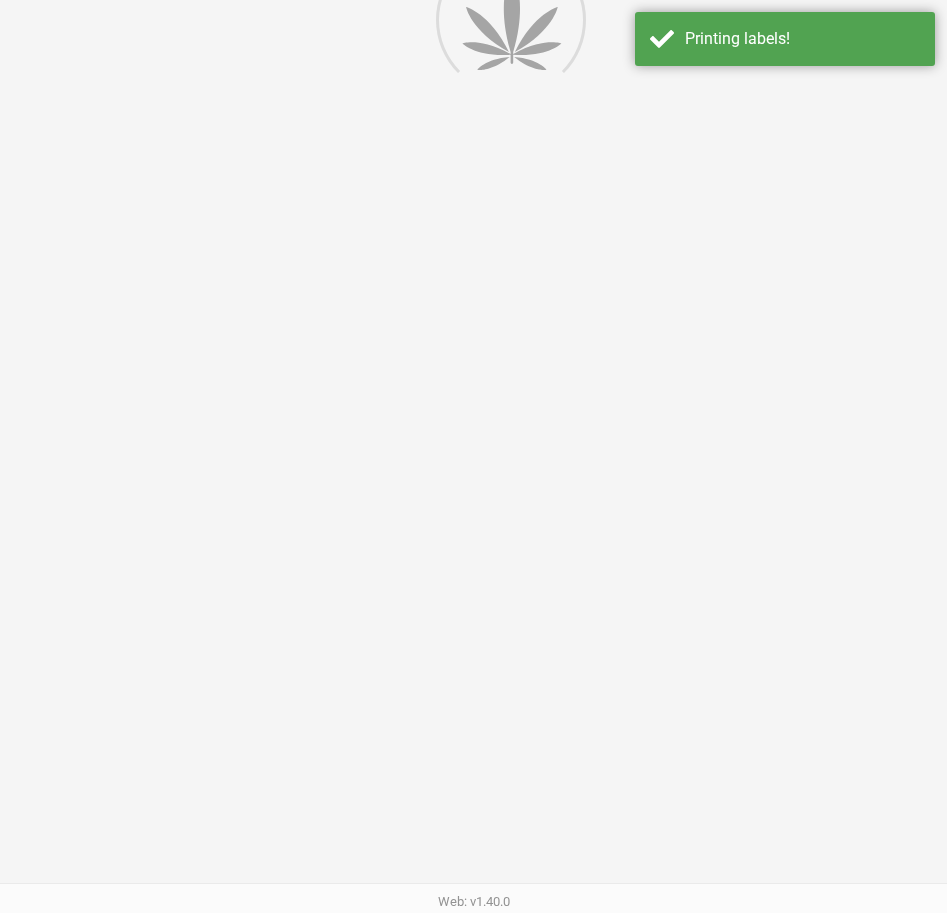 scroll, scrollTop: 0, scrollLeft: 0, axis: both 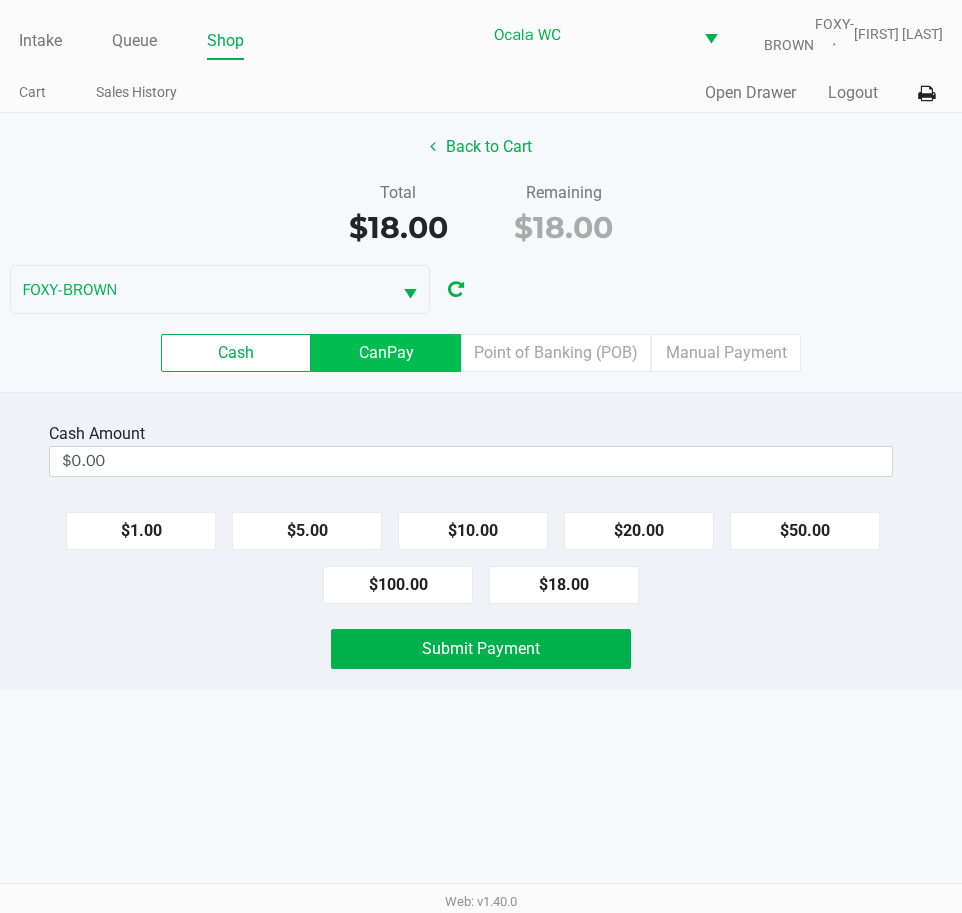 click on "$20.00" 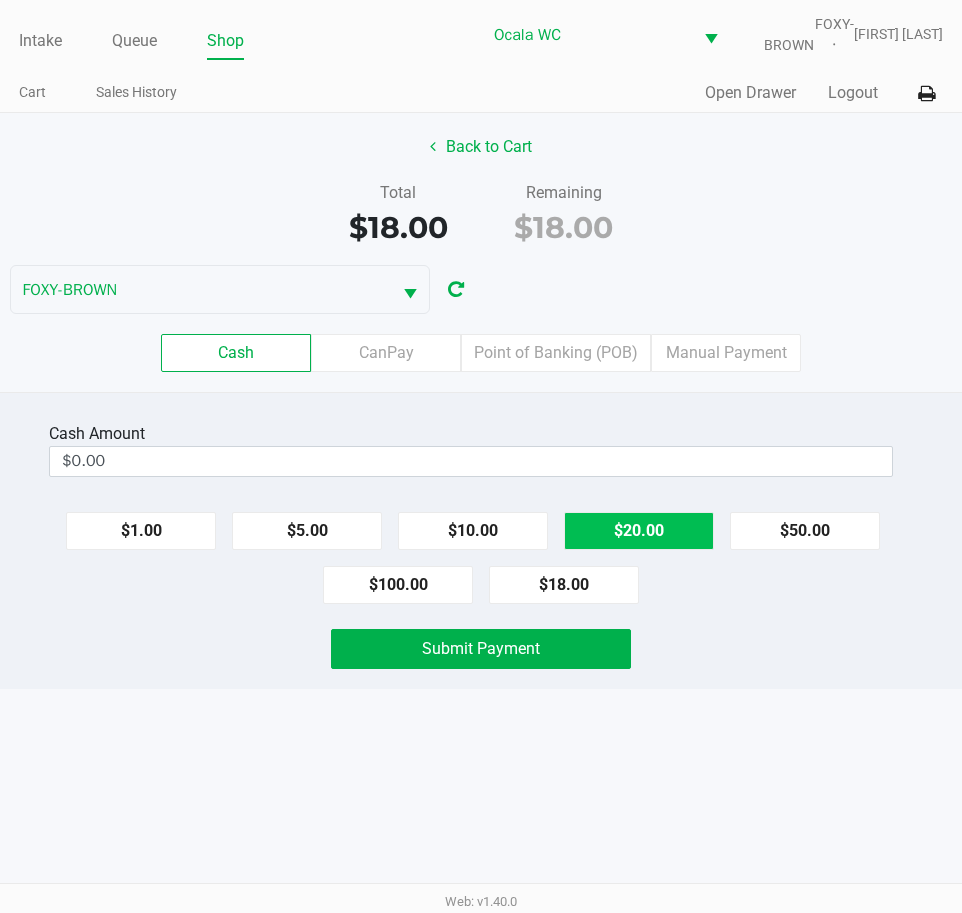 type on "$20.00" 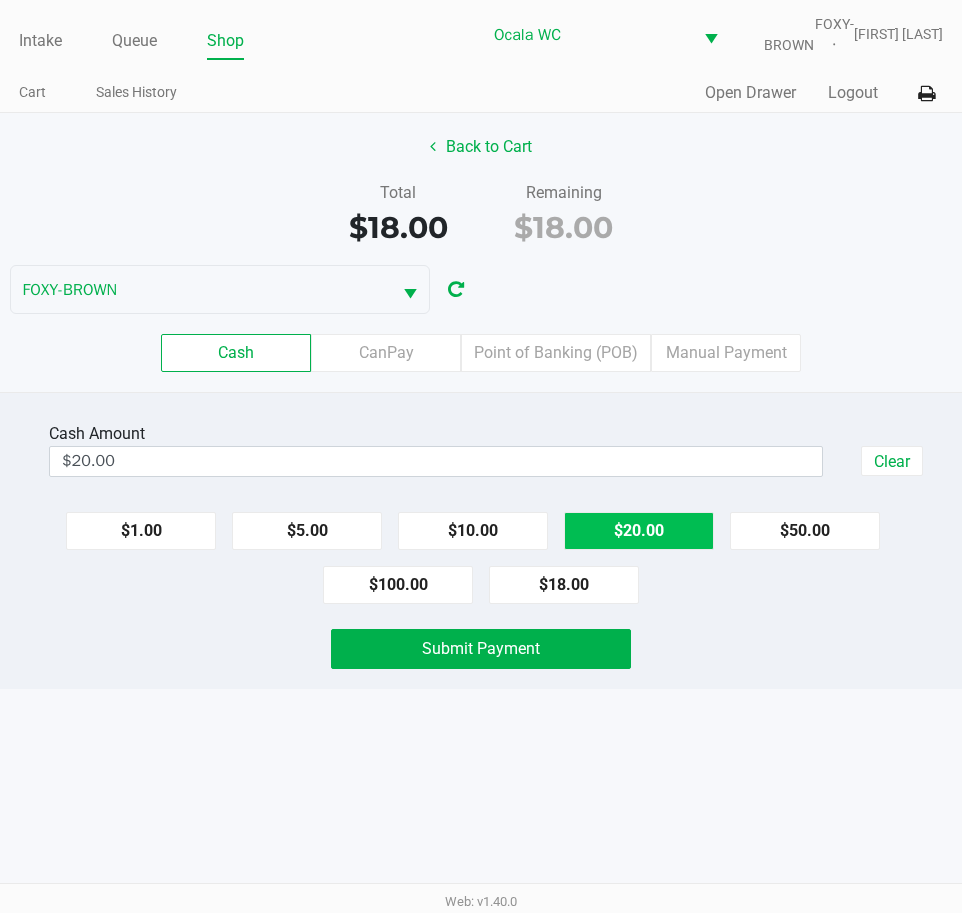 click on "Submit Payment" 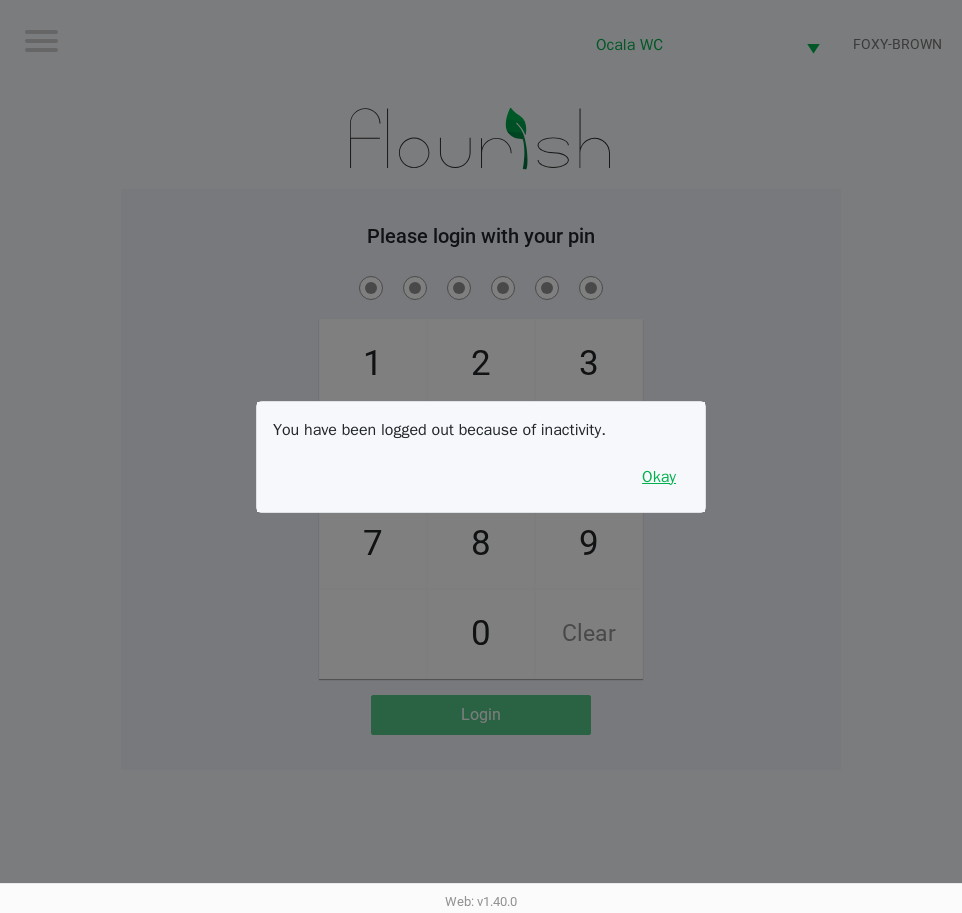 click on "Okay" at bounding box center [659, 477] 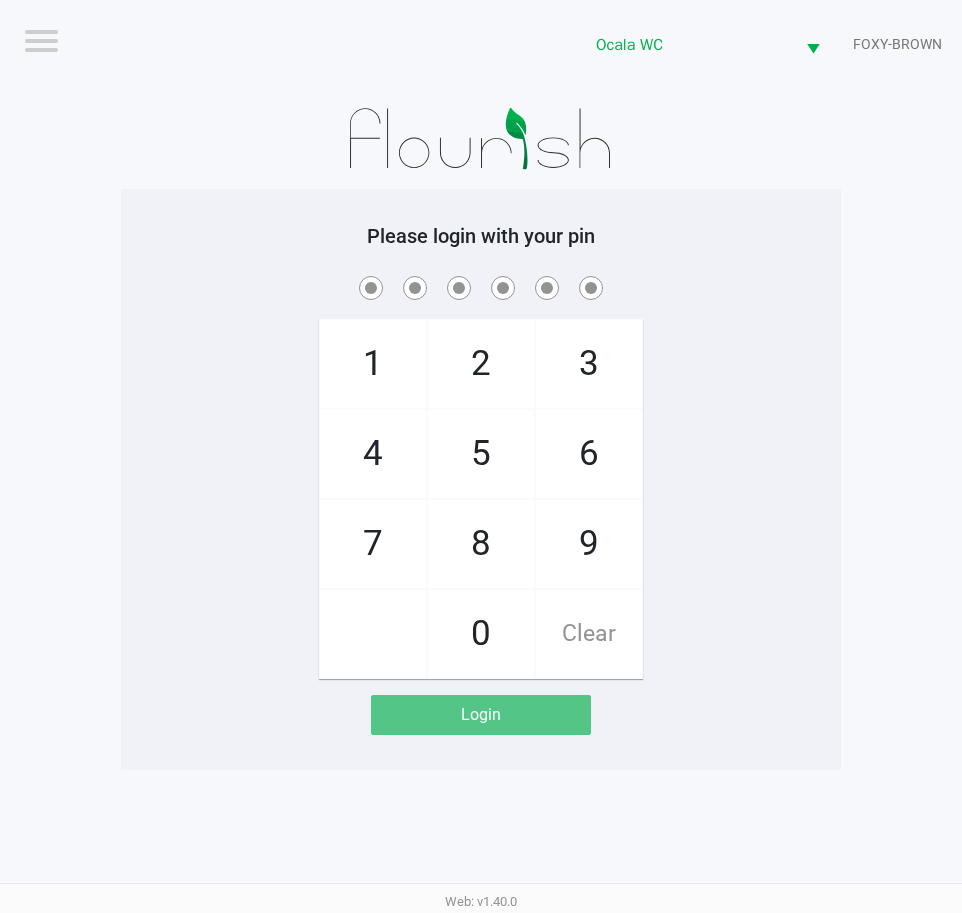 click on "1   4   7       2   5   8   0   3   6   9   Clear" 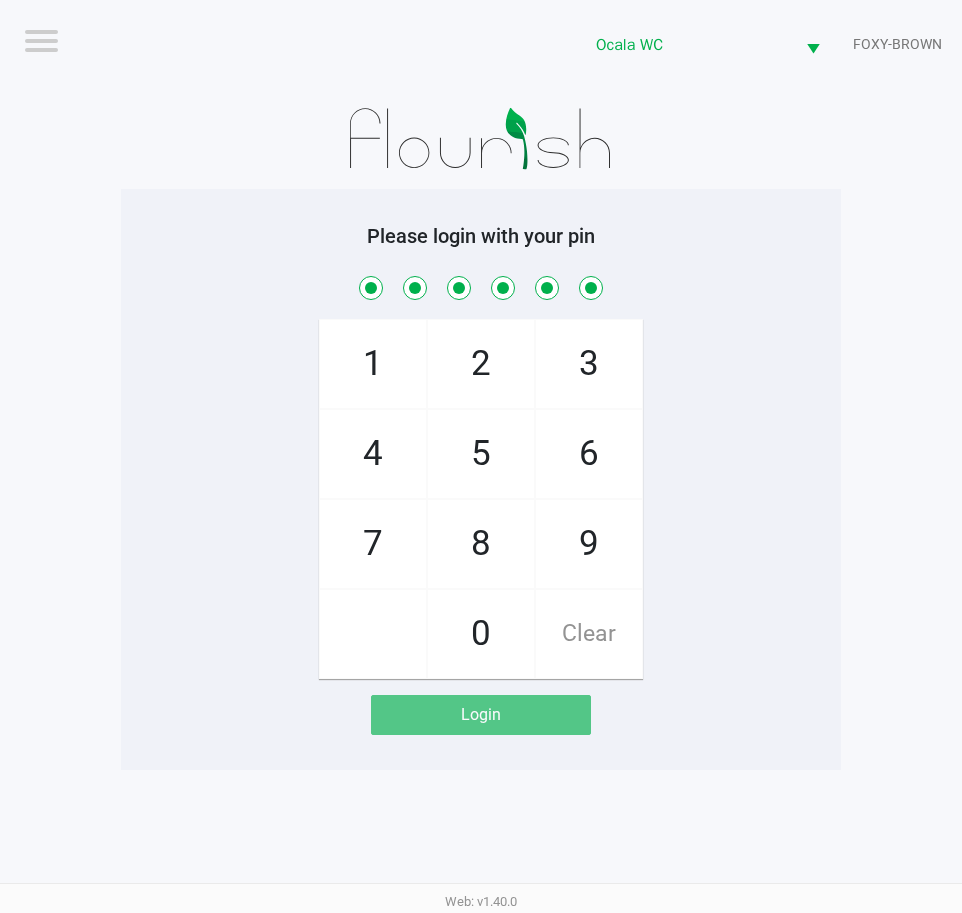 checkbox on "true" 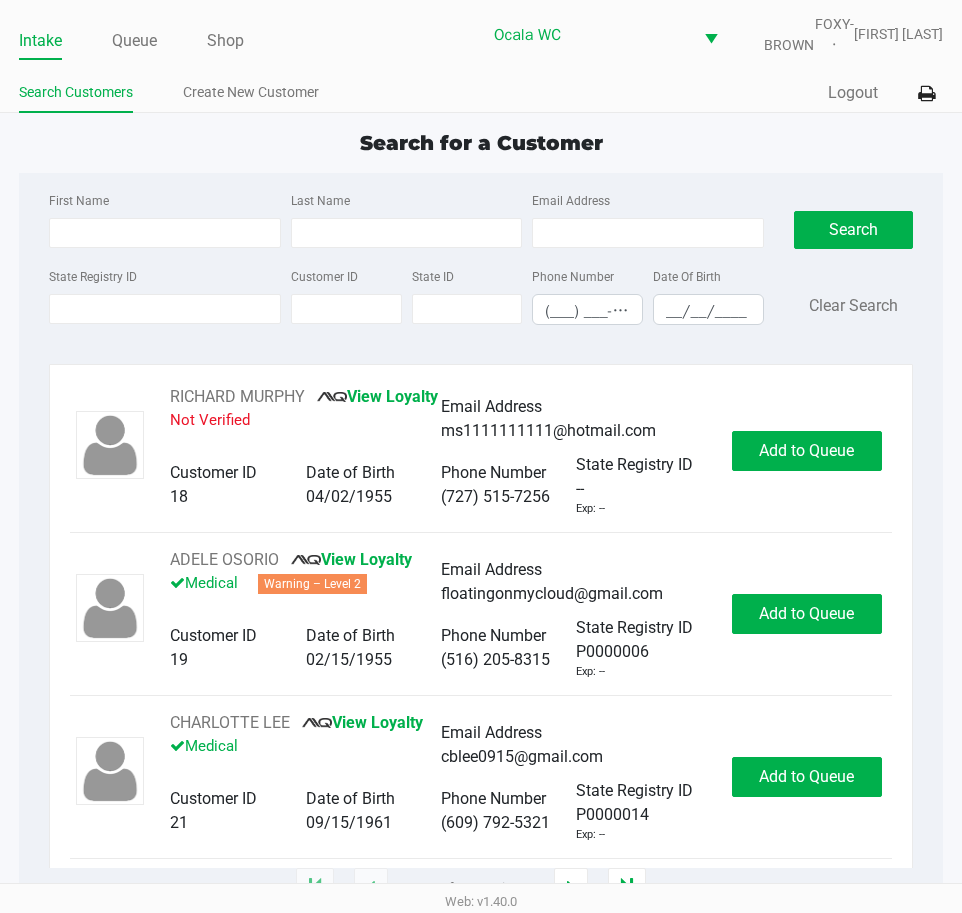 click on "Search for a Customer" 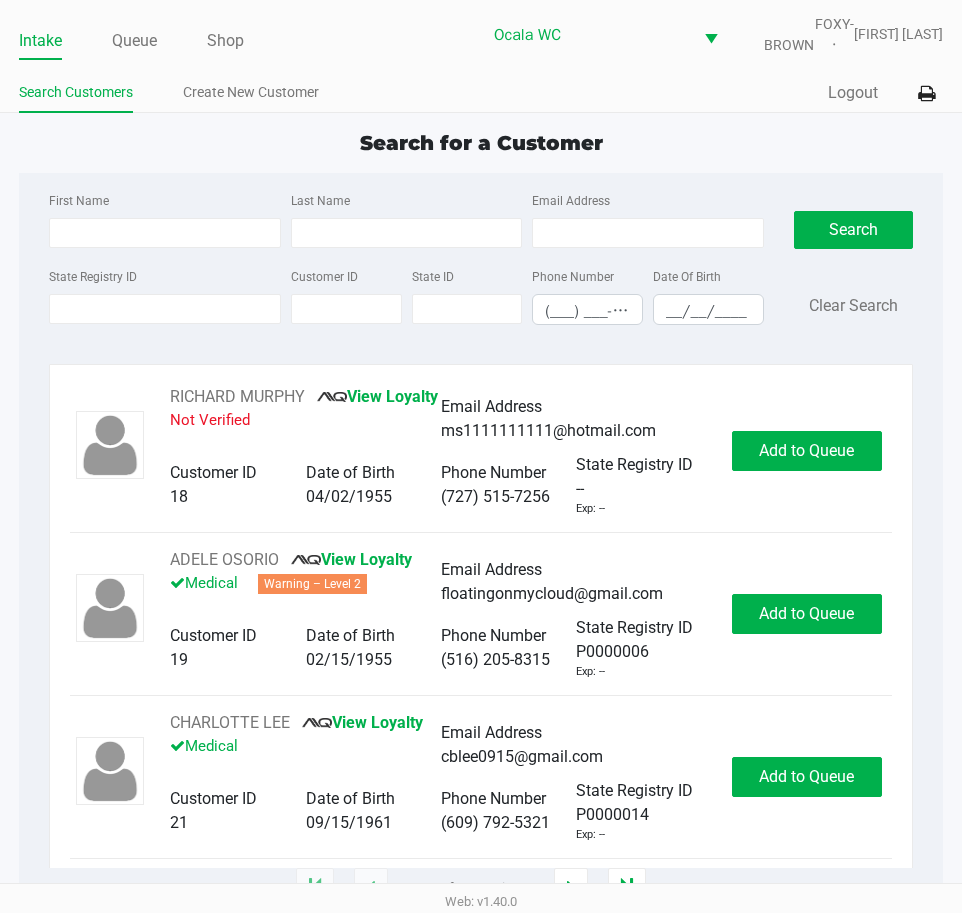 type on "[FIRST]" 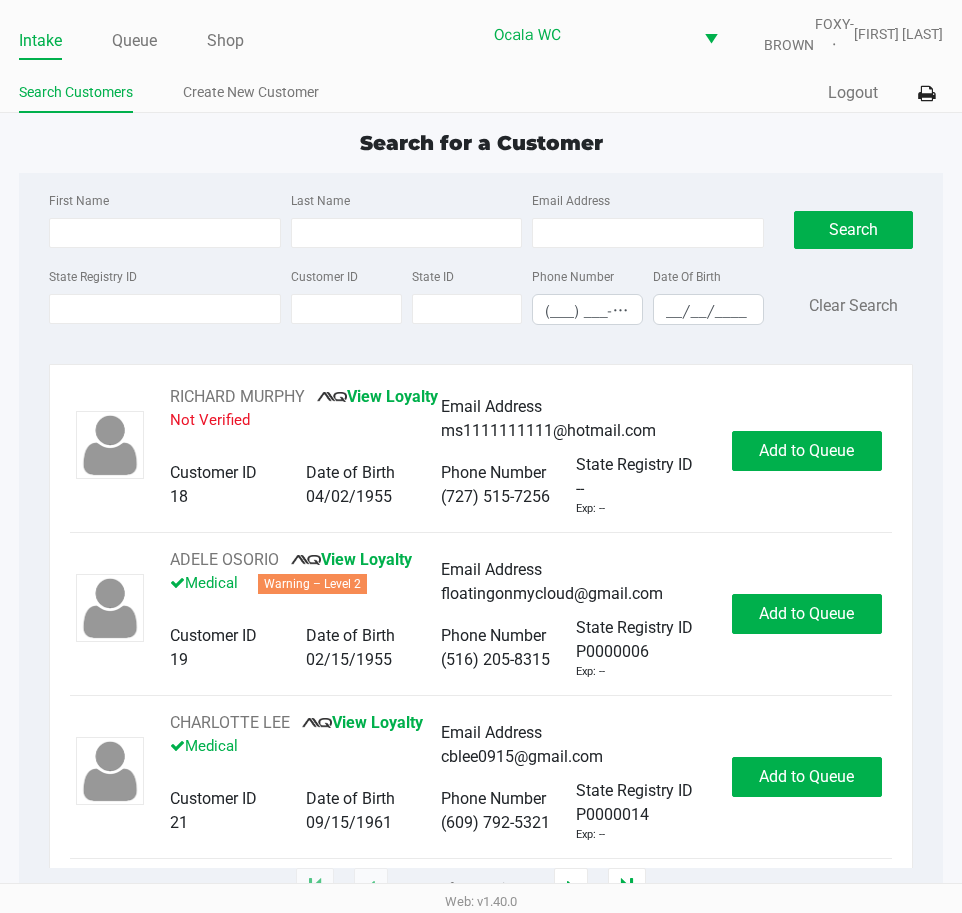 type on "[LAST]" 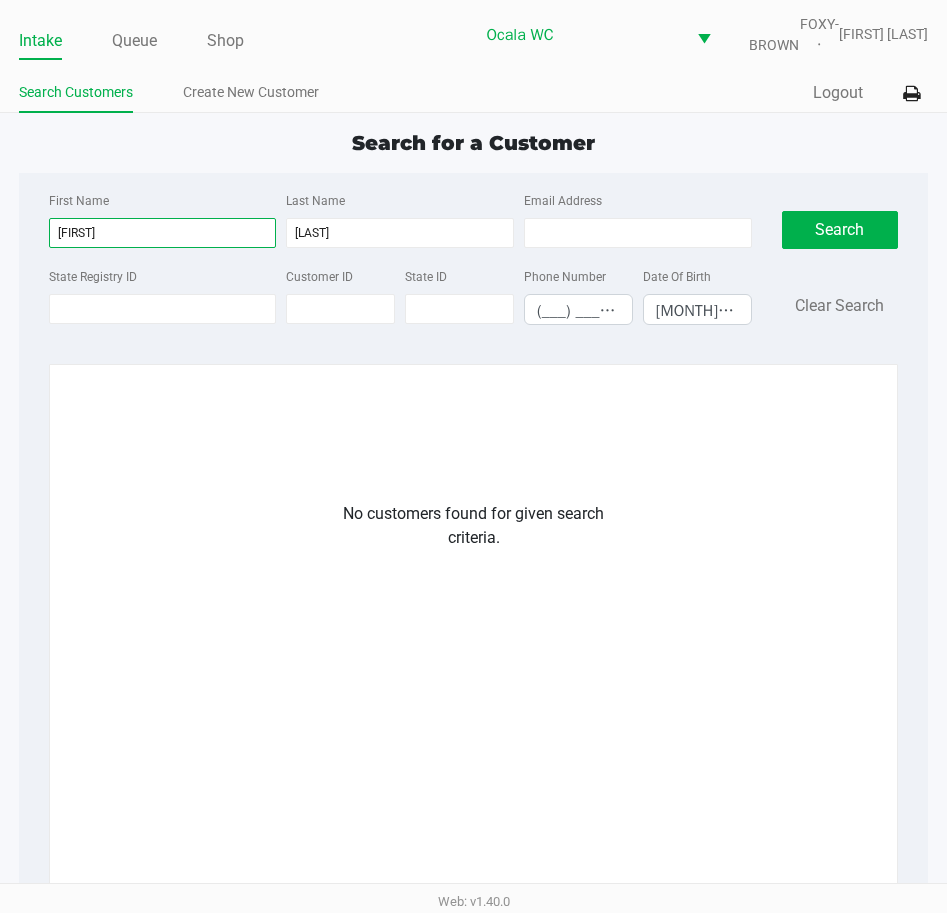 drag, startPoint x: 104, startPoint y: 224, endPoint x: 0, endPoint y: 220, distance: 104.0769 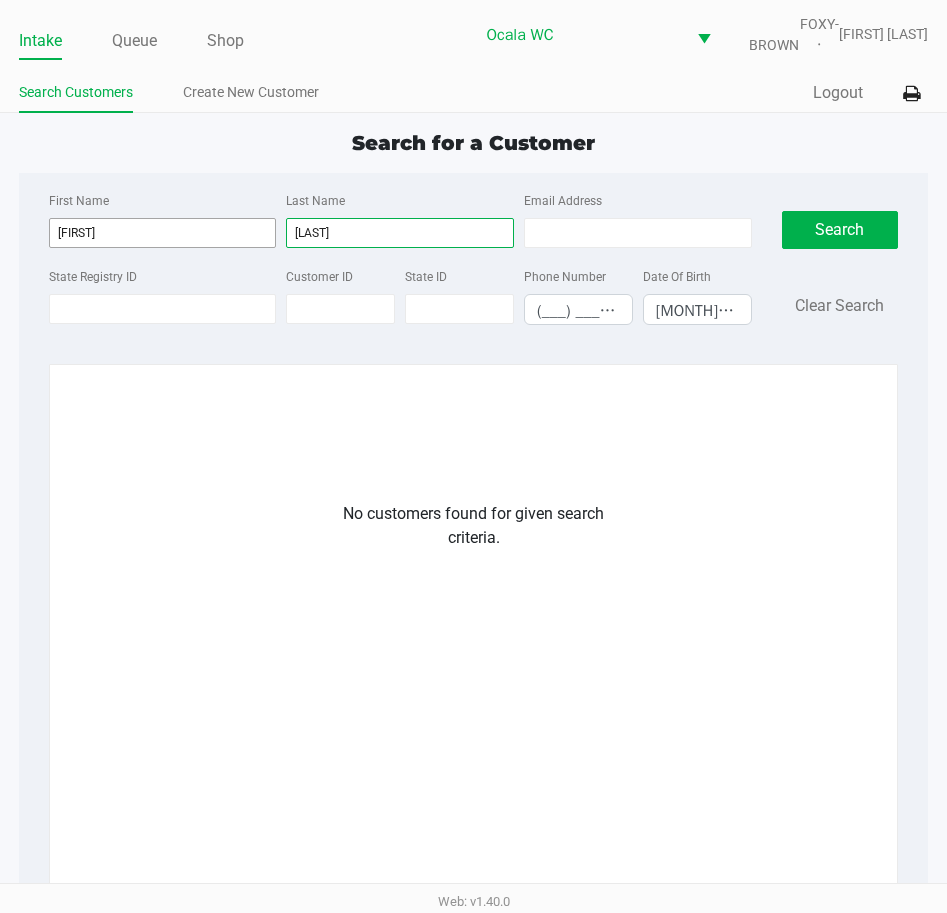 drag, startPoint x: 346, startPoint y: 223, endPoint x: 250, endPoint y: 224, distance: 96.00521 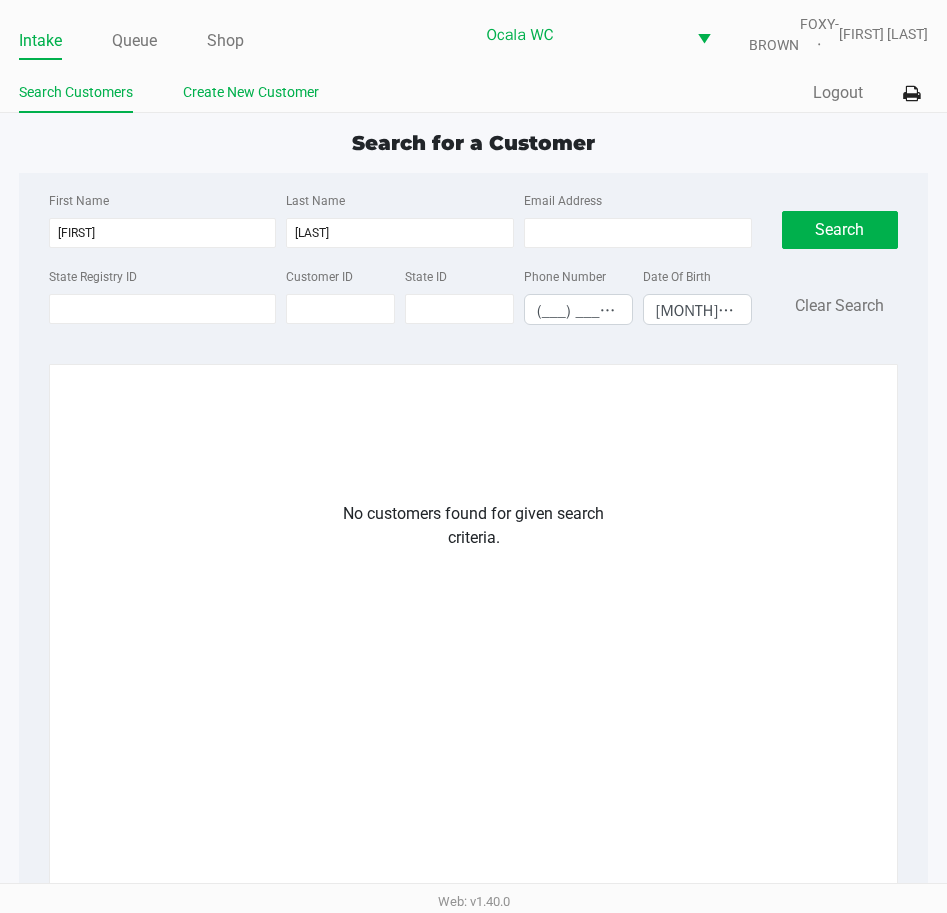 click on "Create New Customer" 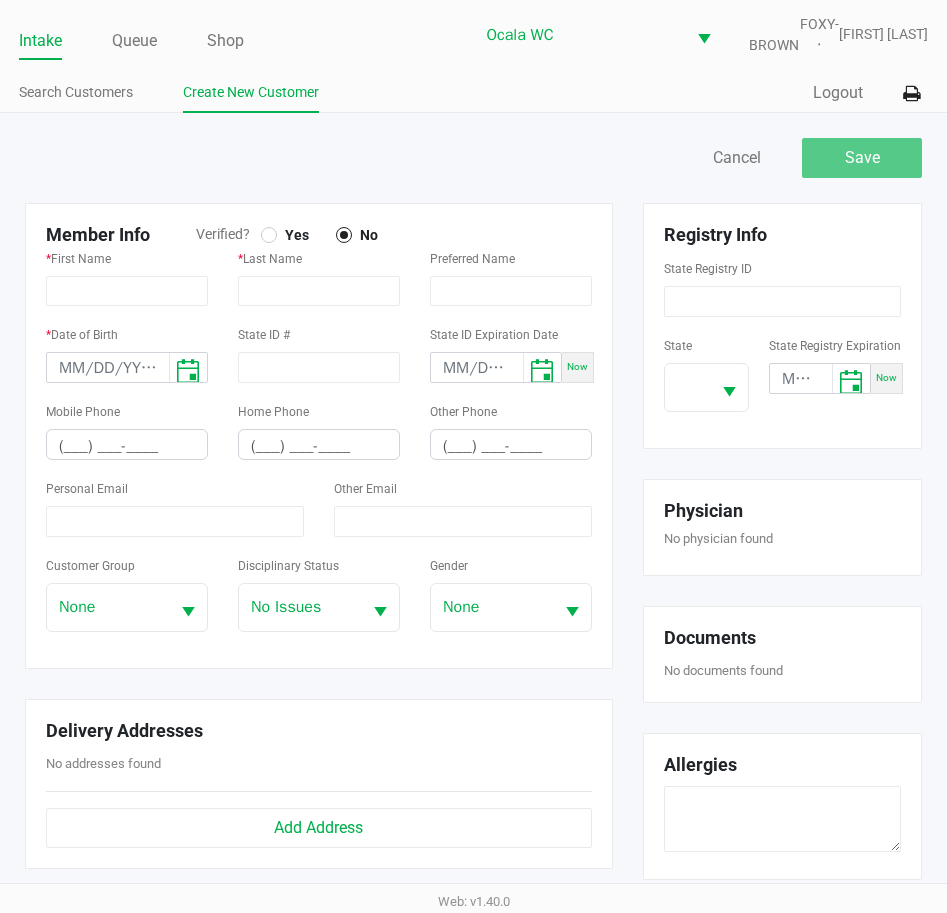 click 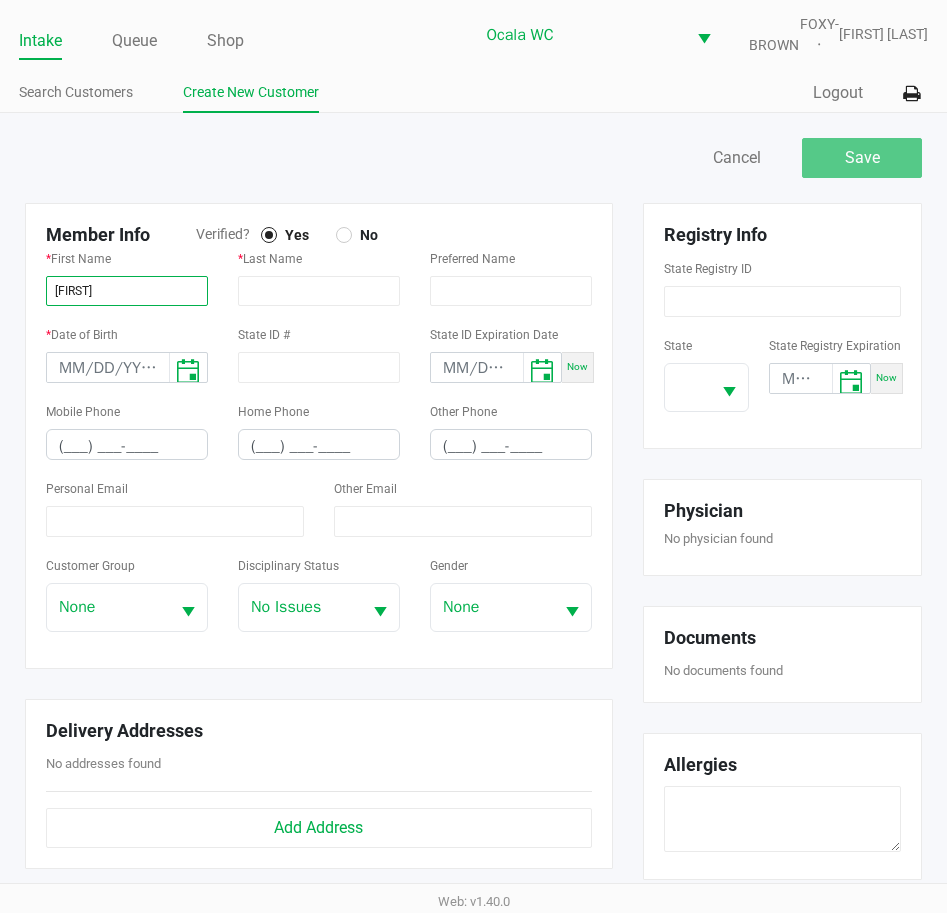 type on "[FIRST]" 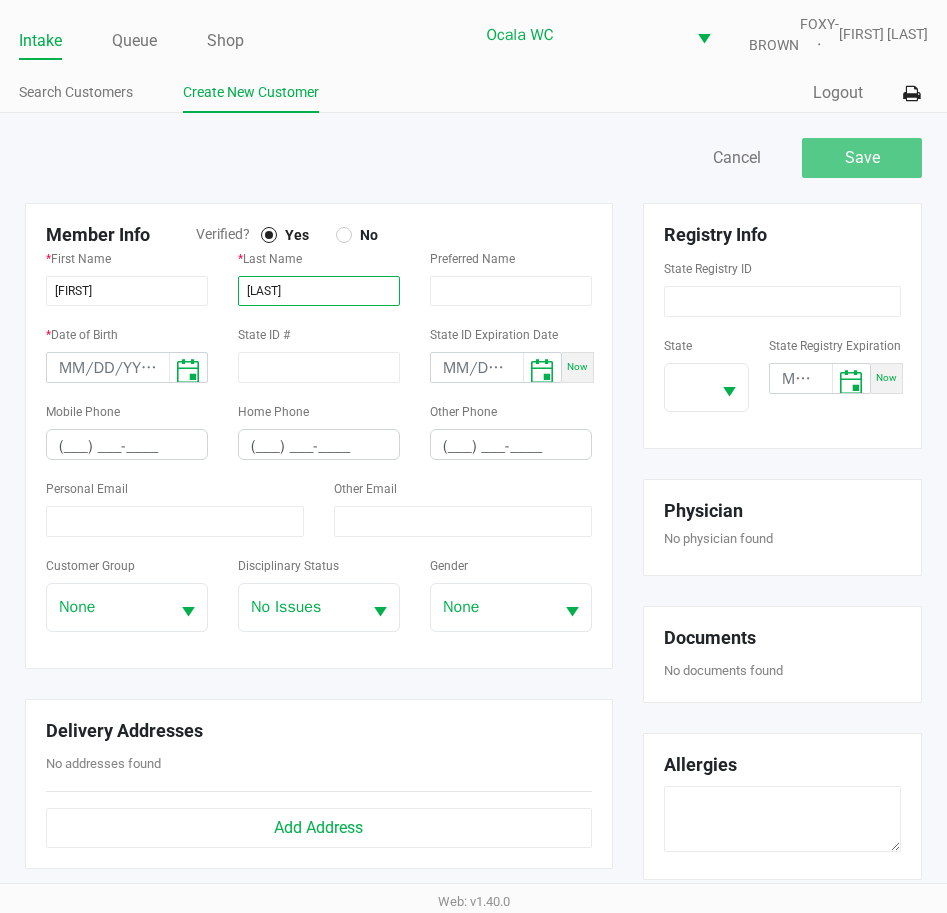 type on "[LAST]" 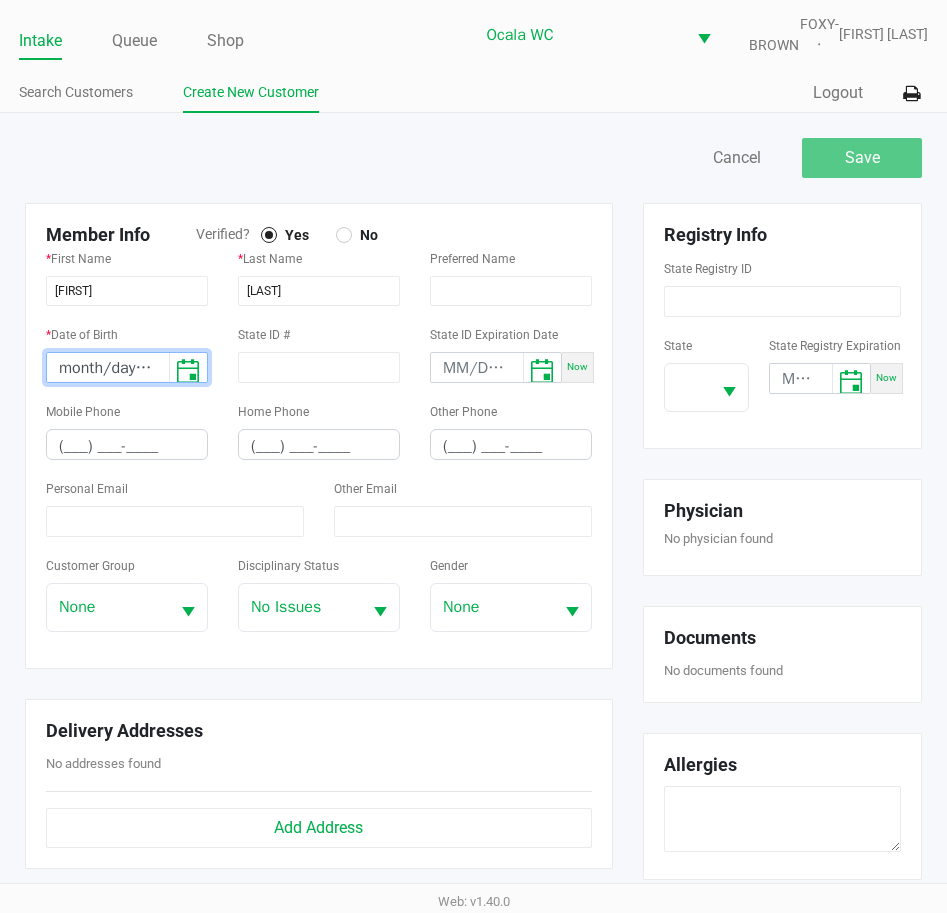 click on "month/day/year" at bounding box center (108, 368) 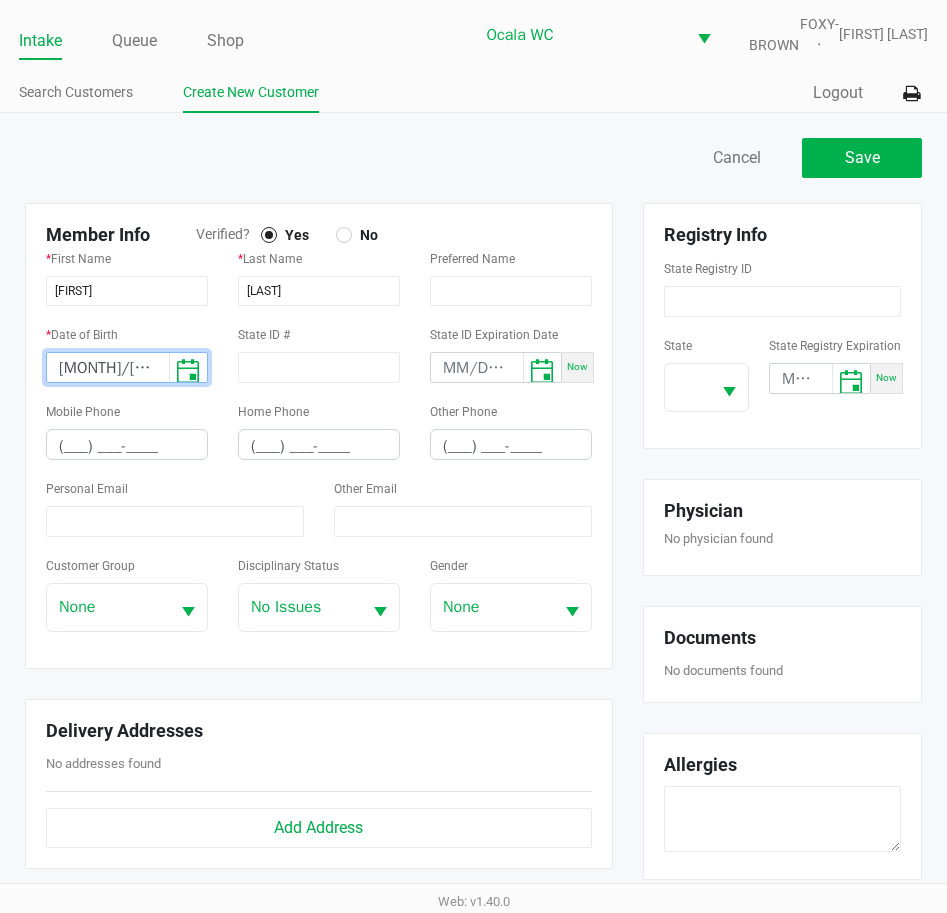 type on "[MONTH]/[DAY]/[YEAR]" 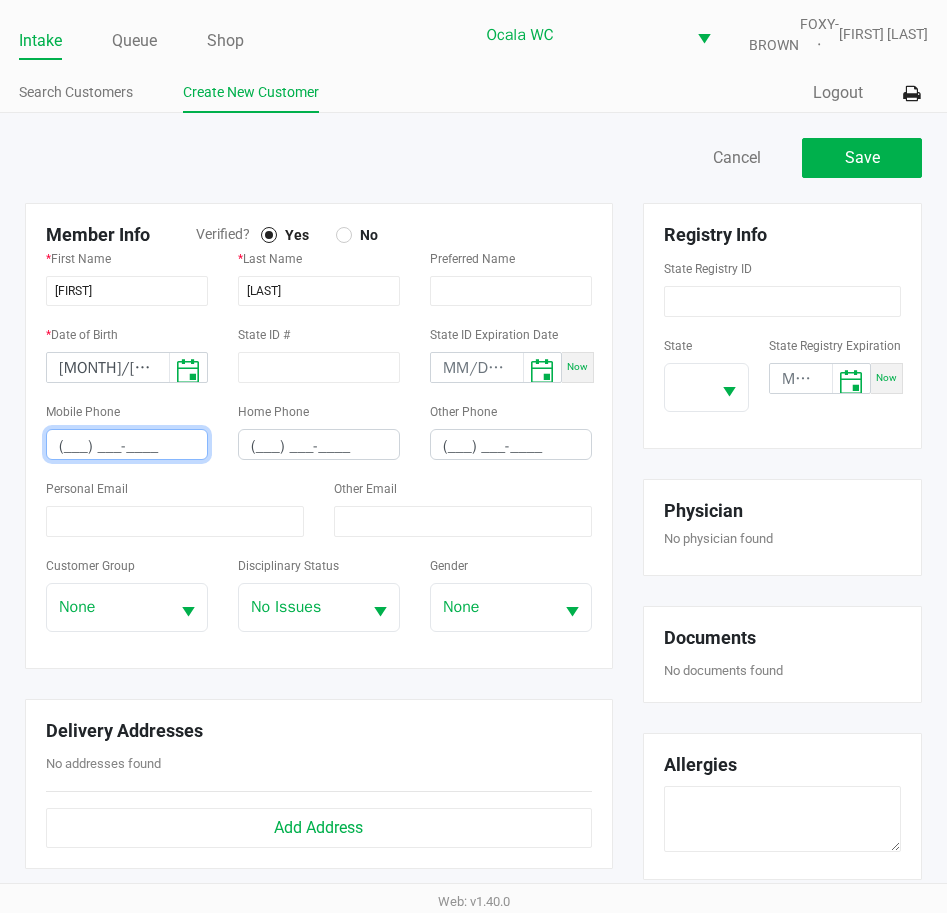 click on "(___) ___-____" at bounding box center [127, 446] 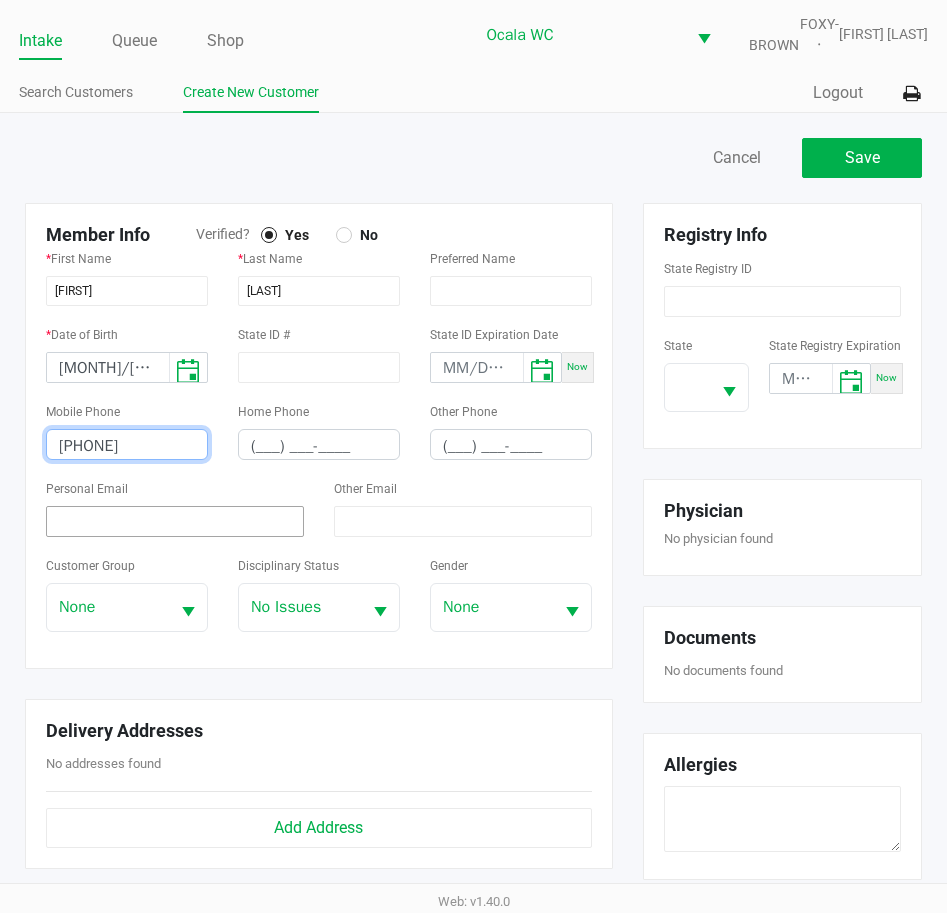 type on "[PHONE]" 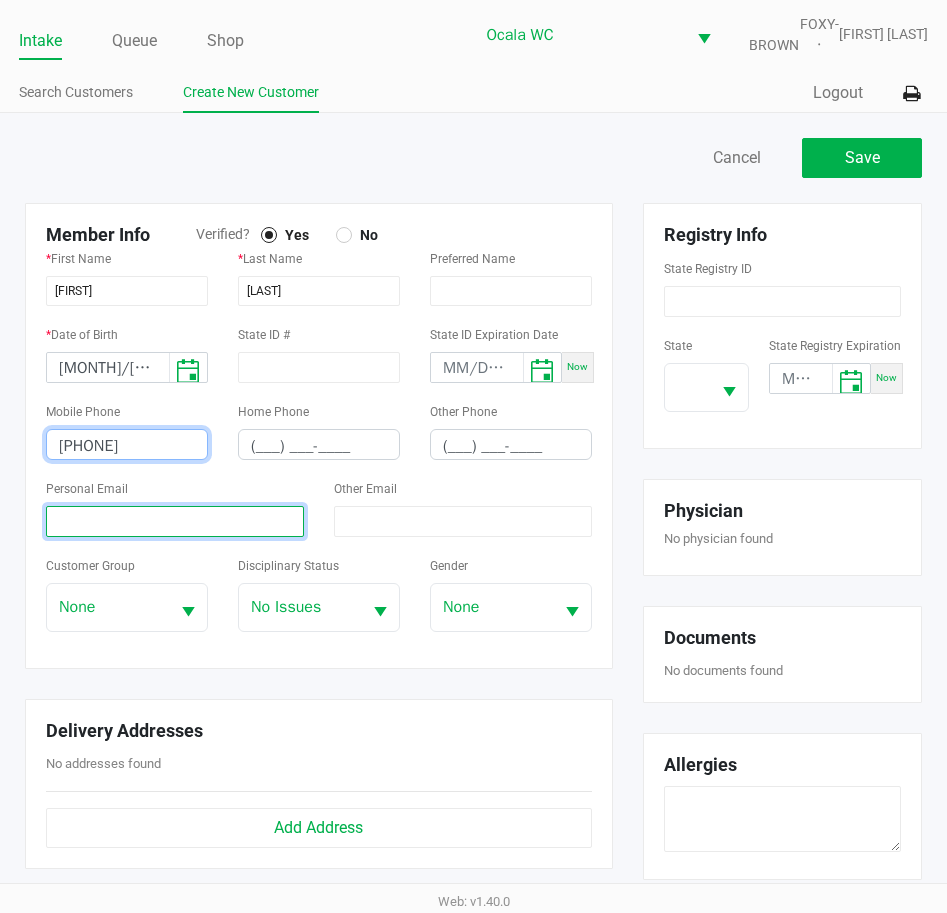 click 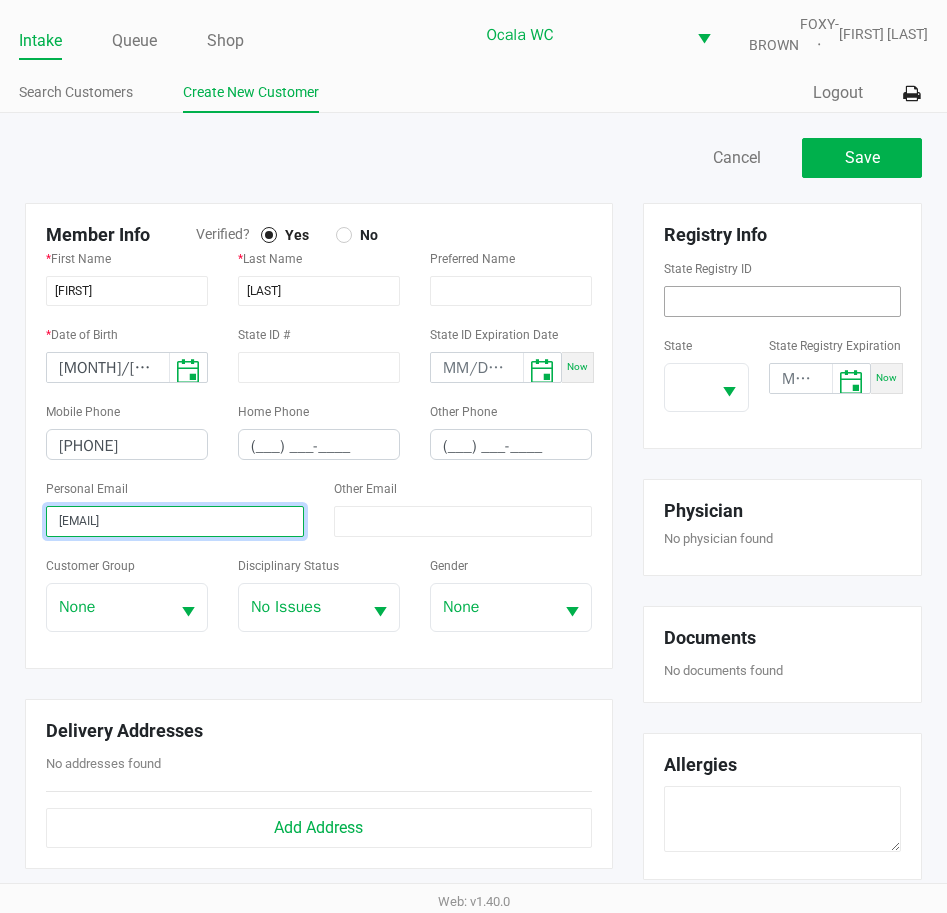 type on "[EMAIL]" 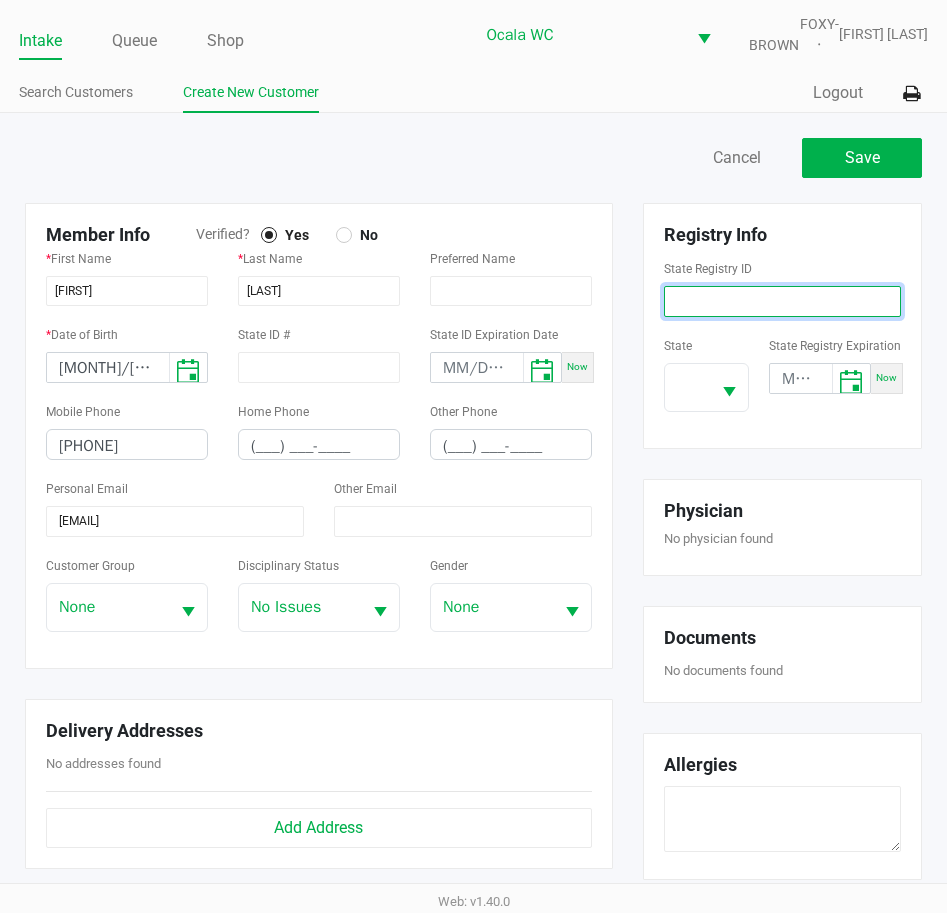 click 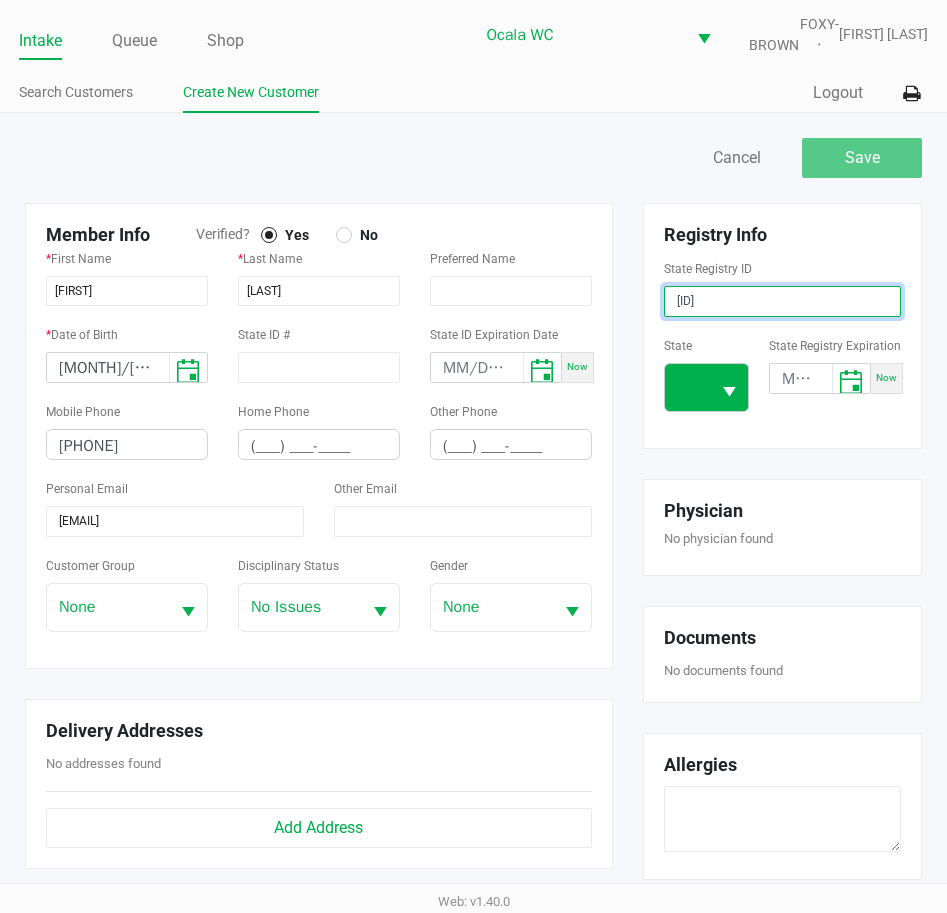 click at bounding box center (729, 387) 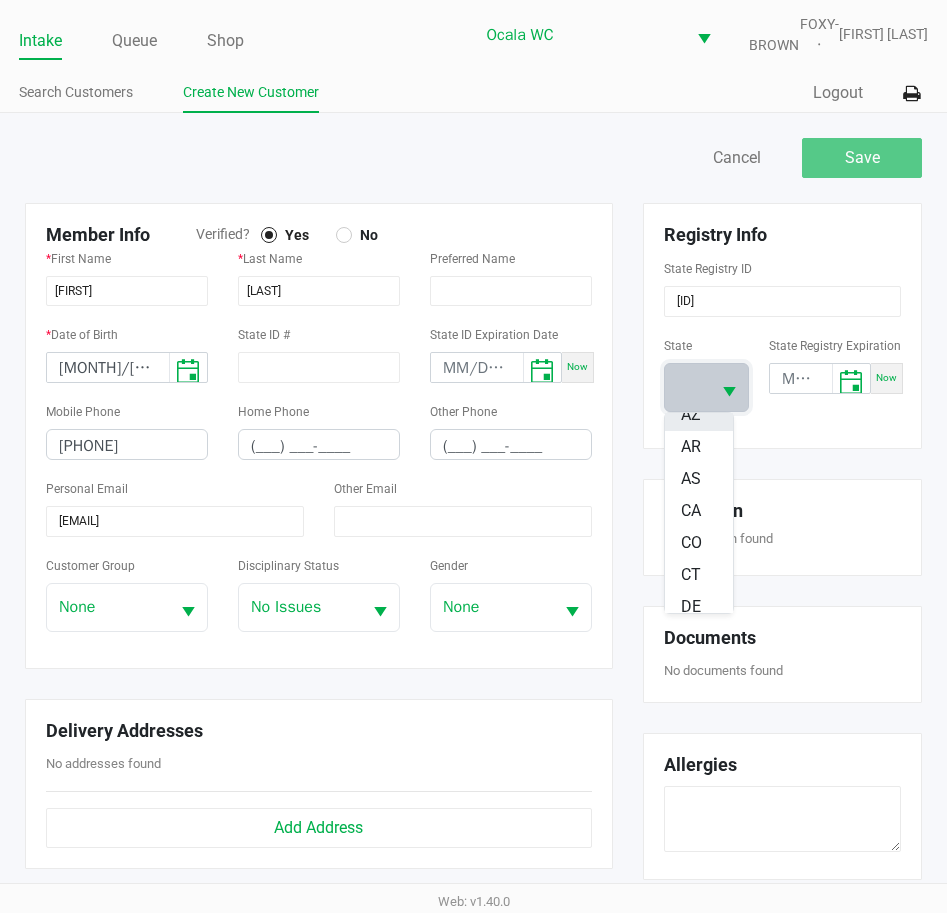 scroll, scrollTop: 200, scrollLeft: 0, axis: vertical 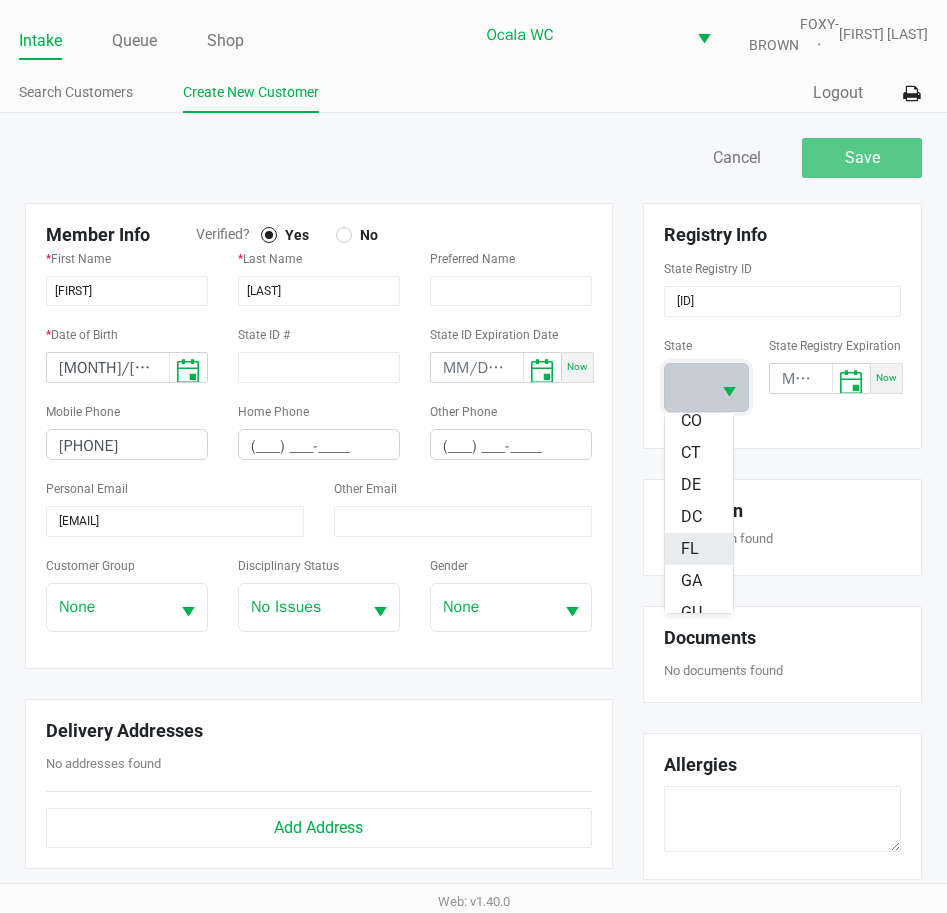 click on "FL" at bounding box center [690, 549] 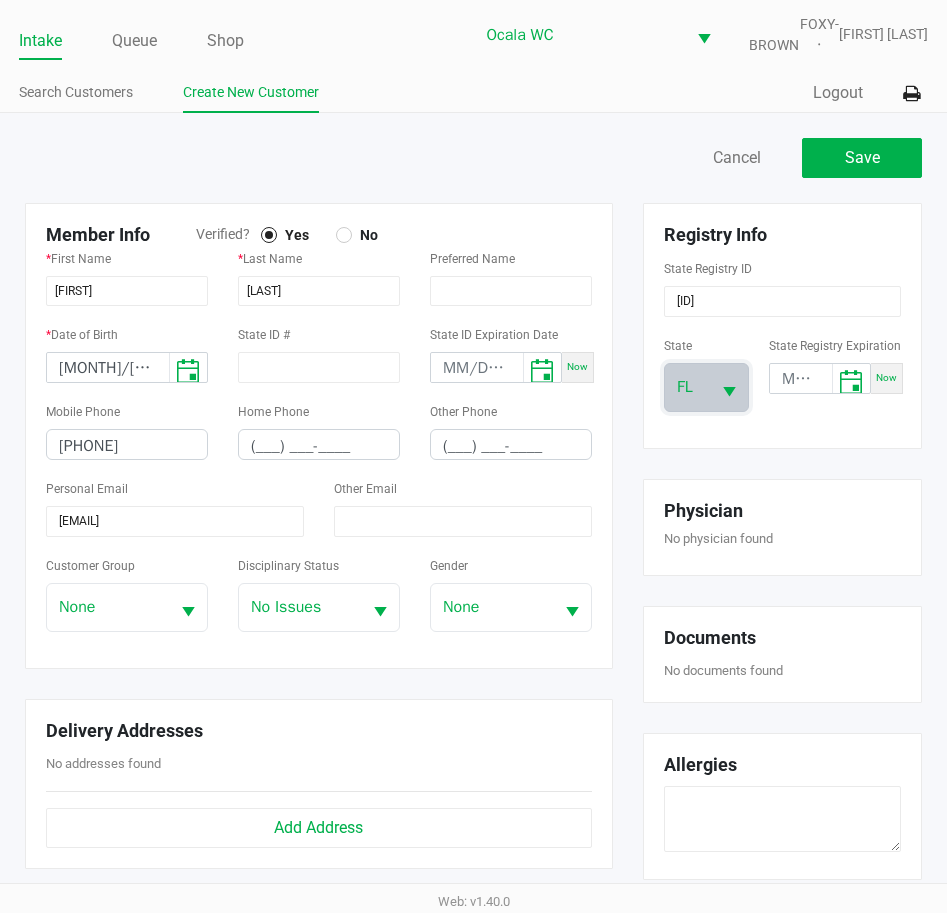 click on "Registry Info   State Registry ID  [ID]  State  [STATE]  State Registry Expiration  Now" 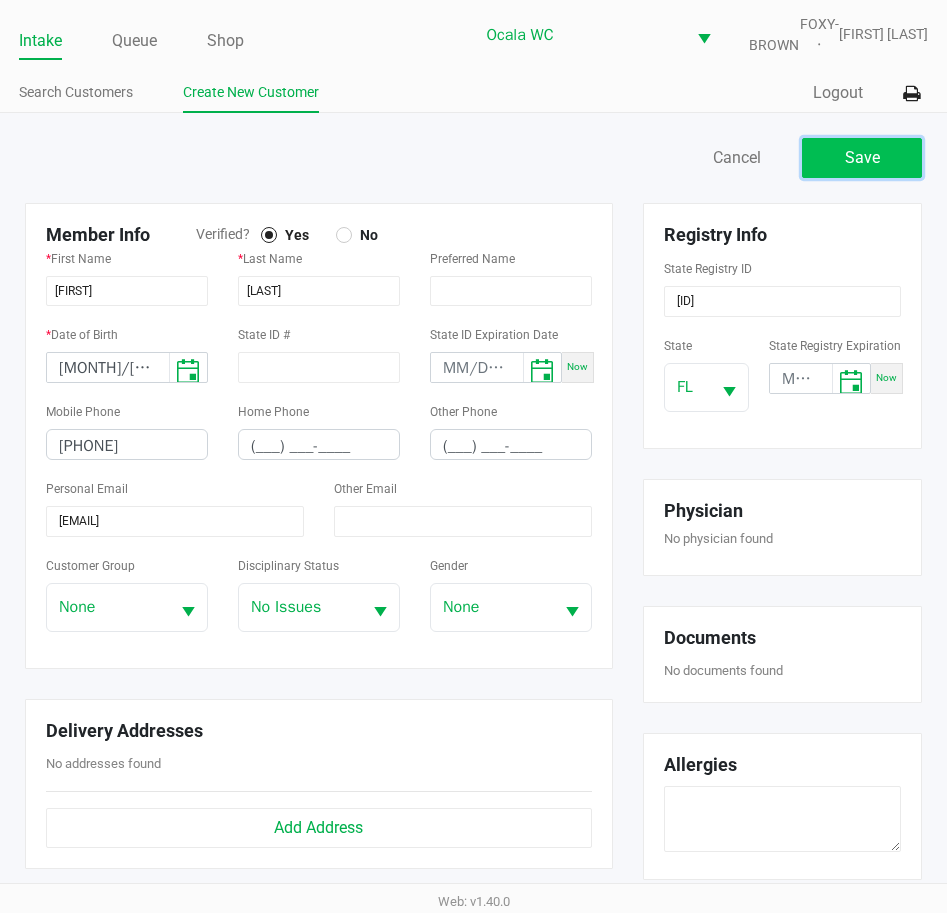 click on "Save" 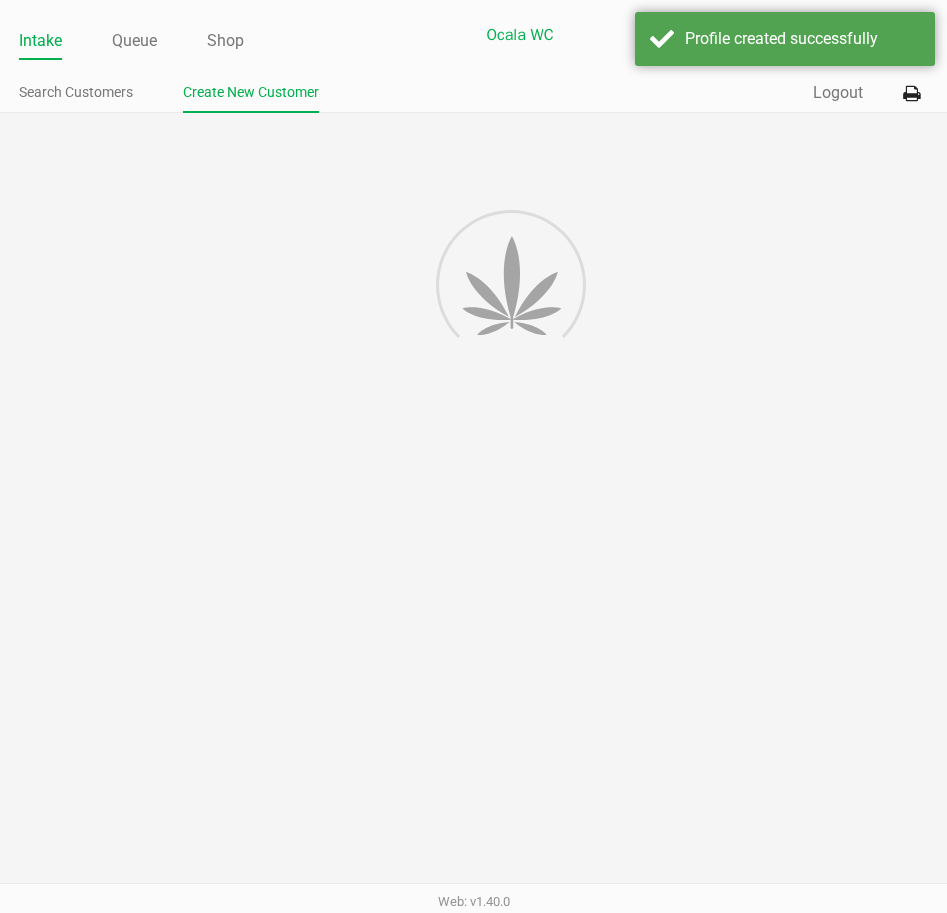 type on "---" 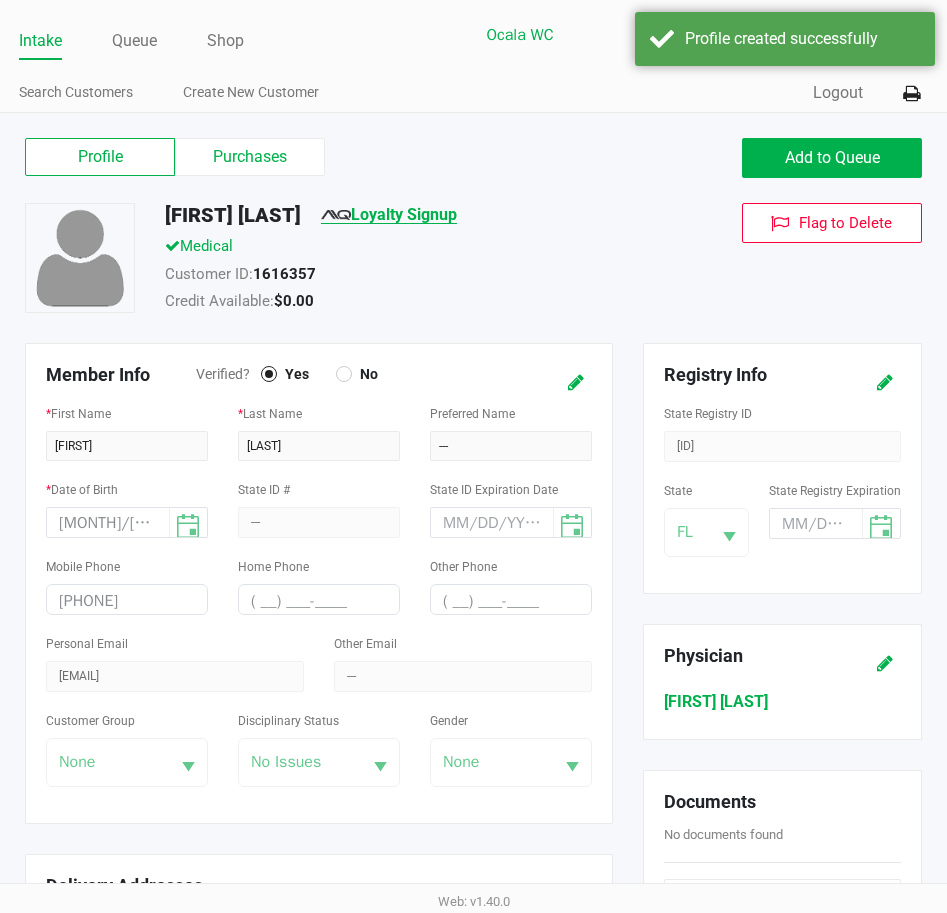 click on "Loyalty Signup" 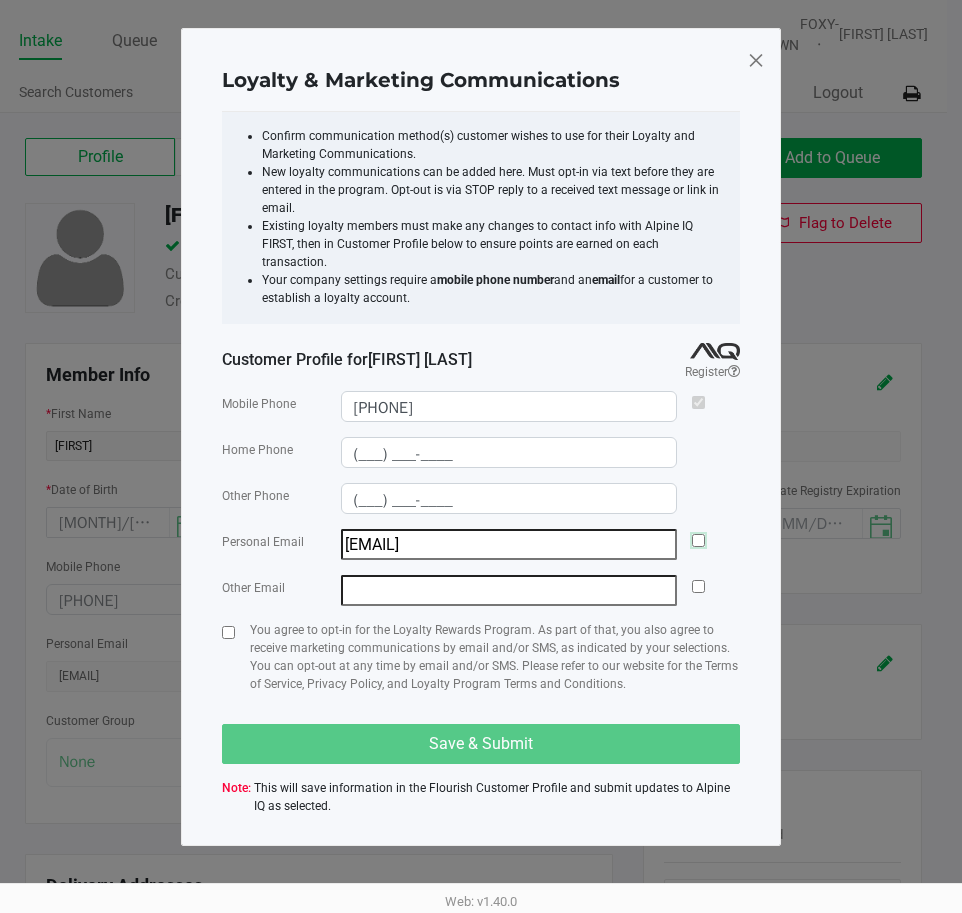 click 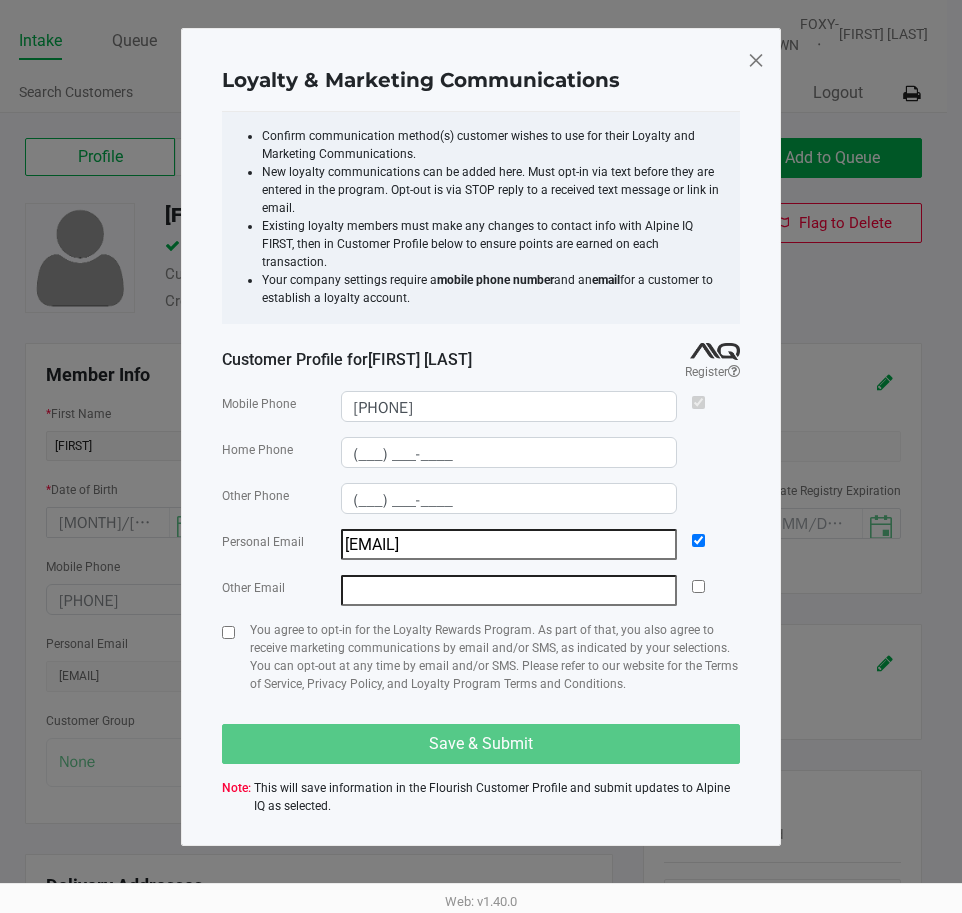 drag, startPoint x: 232, startPoint y: 606, endPoint x: 223, endPoint y: 616, distance: 13.453624 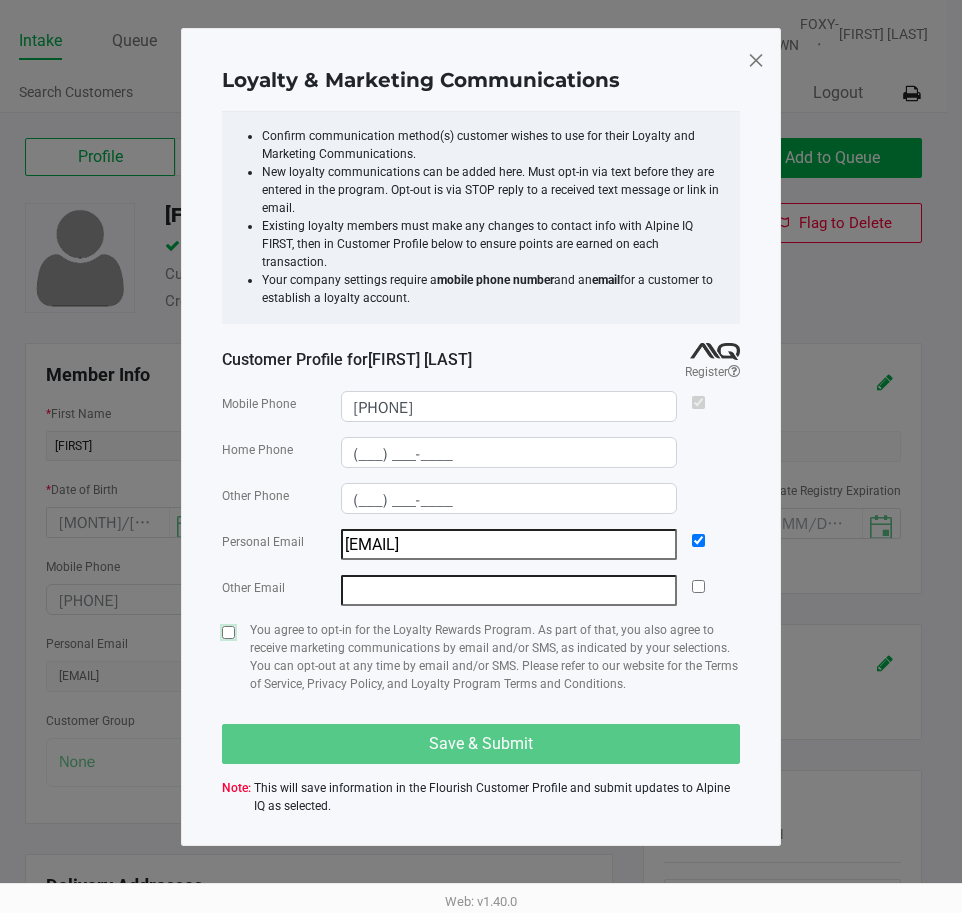 click 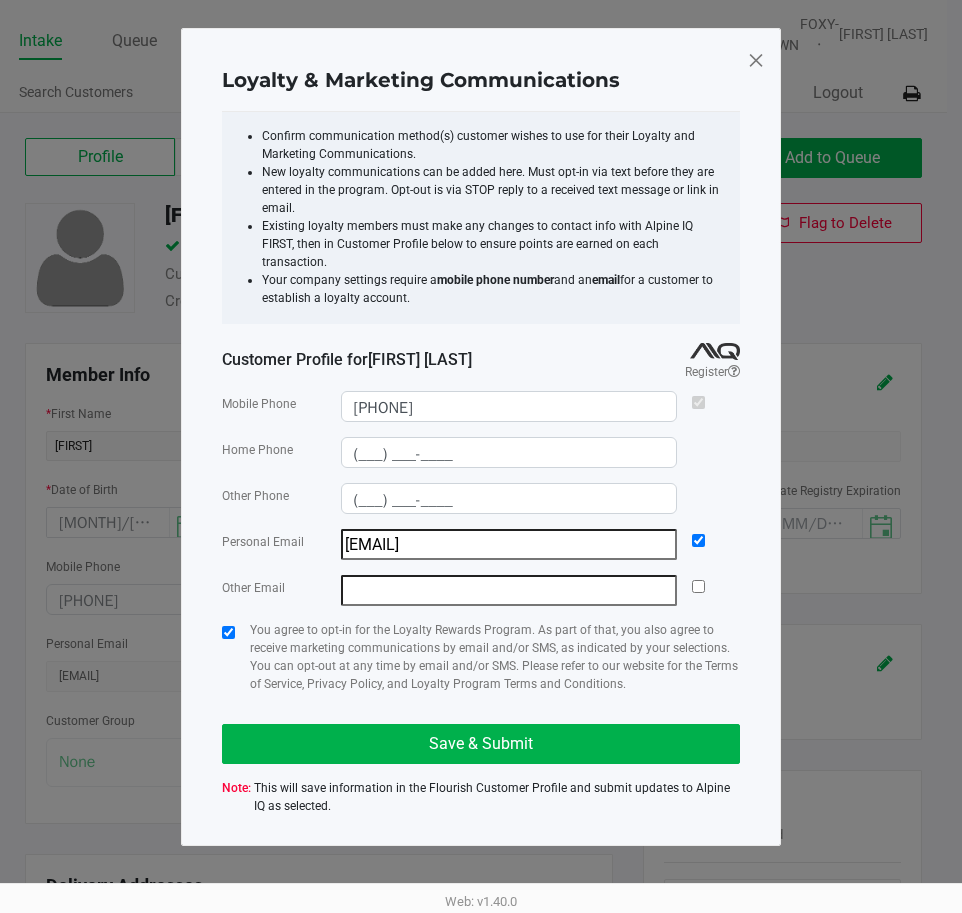 click on "Mobile Phone  ([AREA]) [PREFIX]-[NUMBER]  Home Phone  (___) ___-____  Other Phone  (___) ___-____  Personal Email  [EMAIL]  Other Email   You agree to opt-in for the Loyalty Rewards Program. As part of that, you also agree to receive marketing communications by email and/or SMS, as indicated by your selections. You can opt-out at any time by email and/or SMS. Please refer to our website for the Terms of Service, Privacy Policy, and Loyalty Program Terms and Conditions.   Save & Submit   Note:   This will save information in the Flourish Customer Profile and submit updates to Alpine IQ as selected." 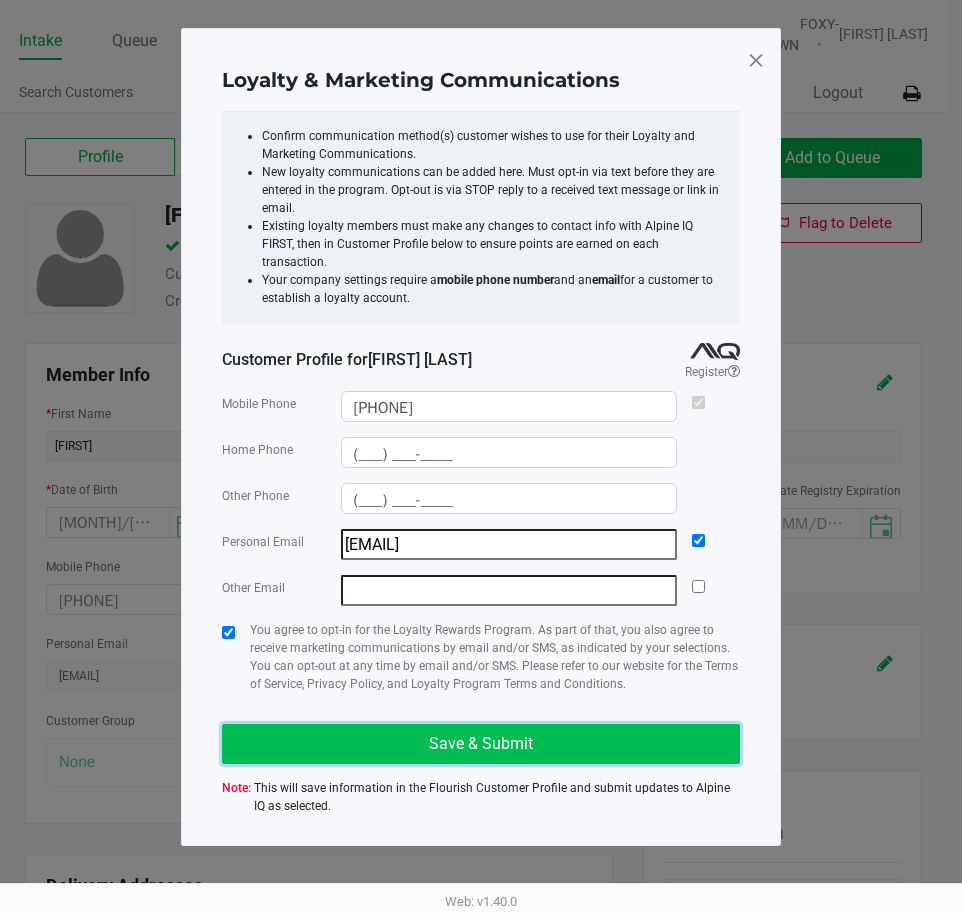 click on "Save & Submit" 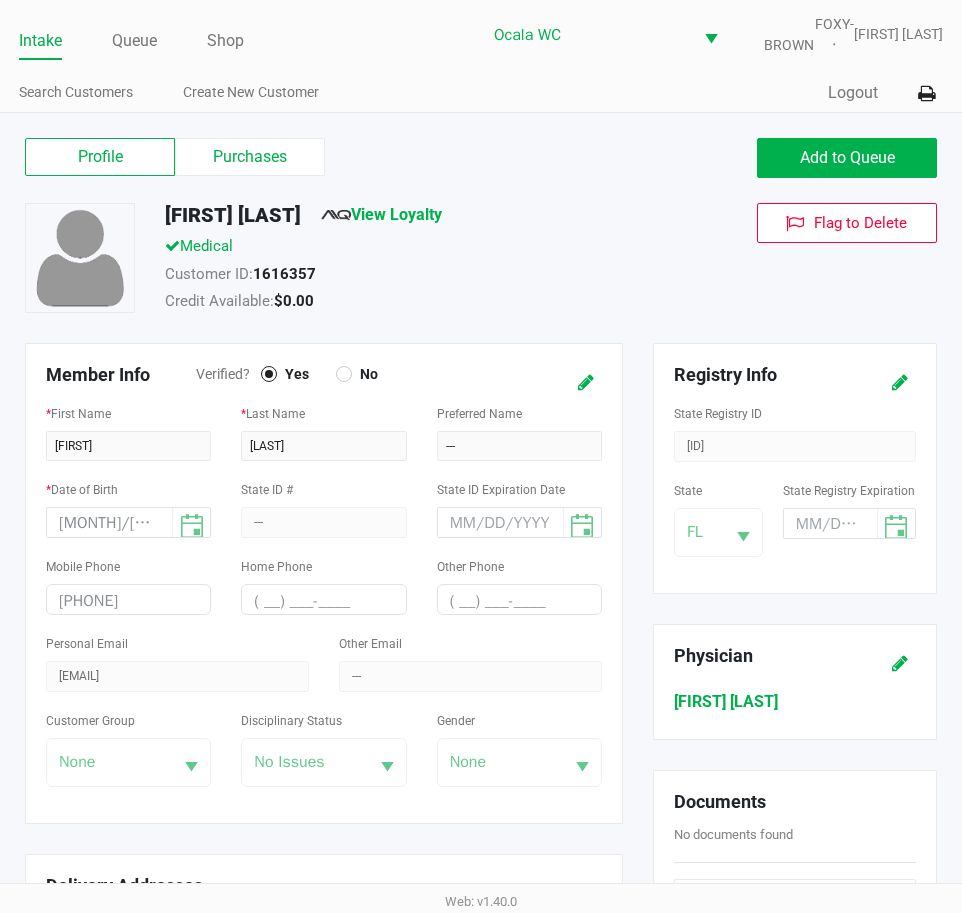 type on "(___) ___-____" 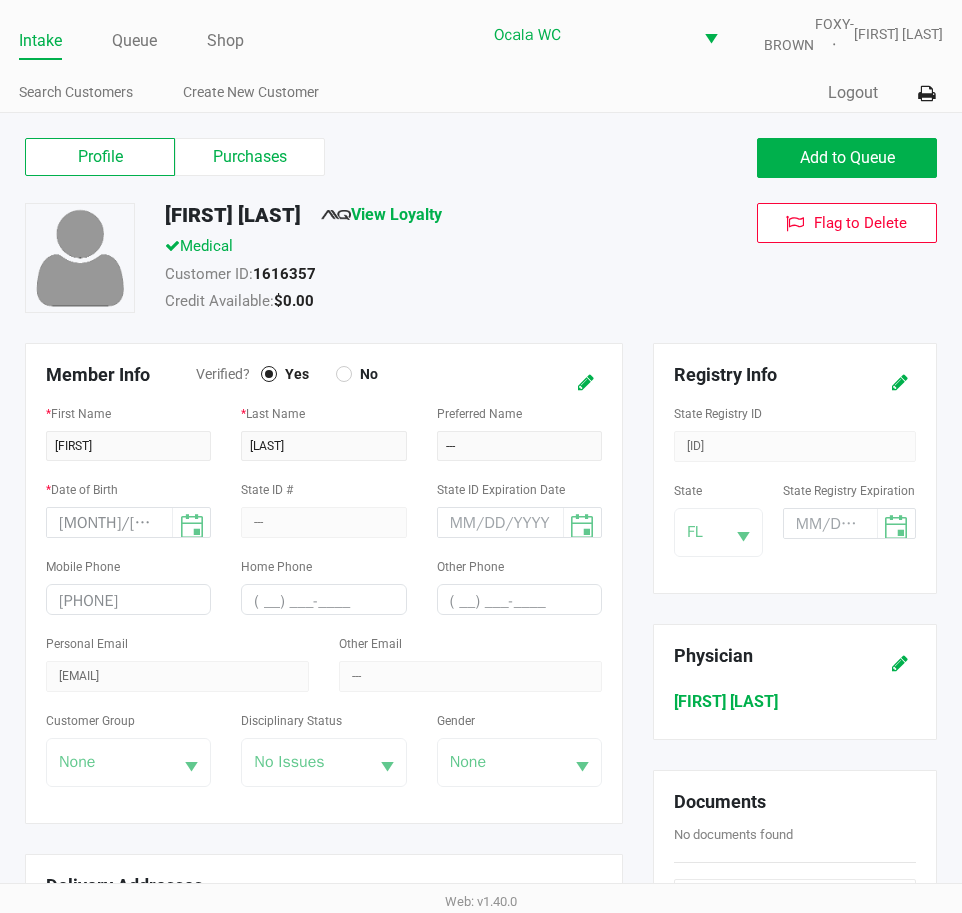 type on "(___) ___-____" 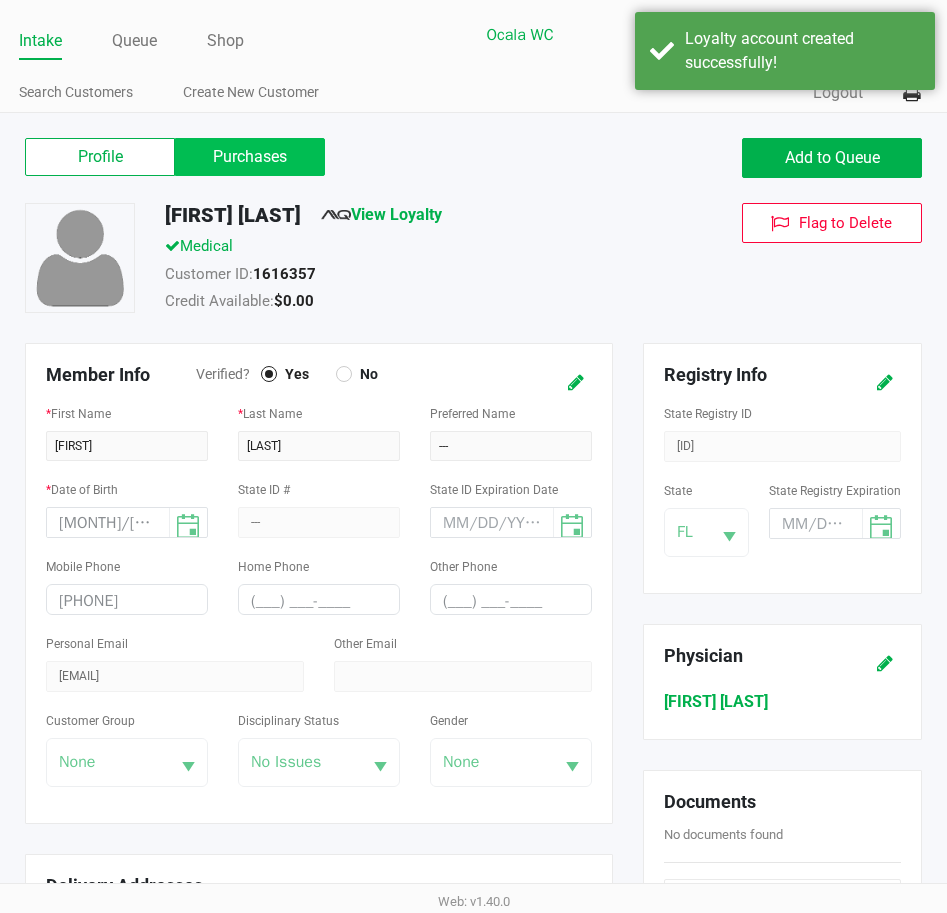 click on "Purchases" 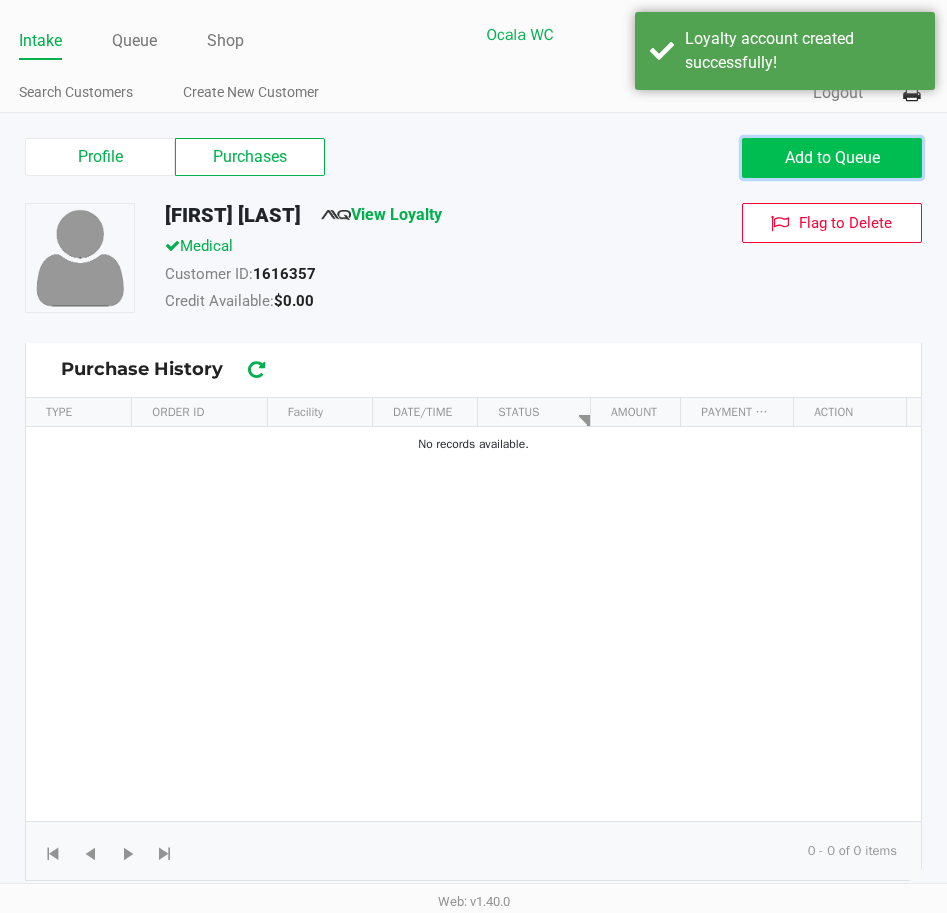 click on "Add to Queue" 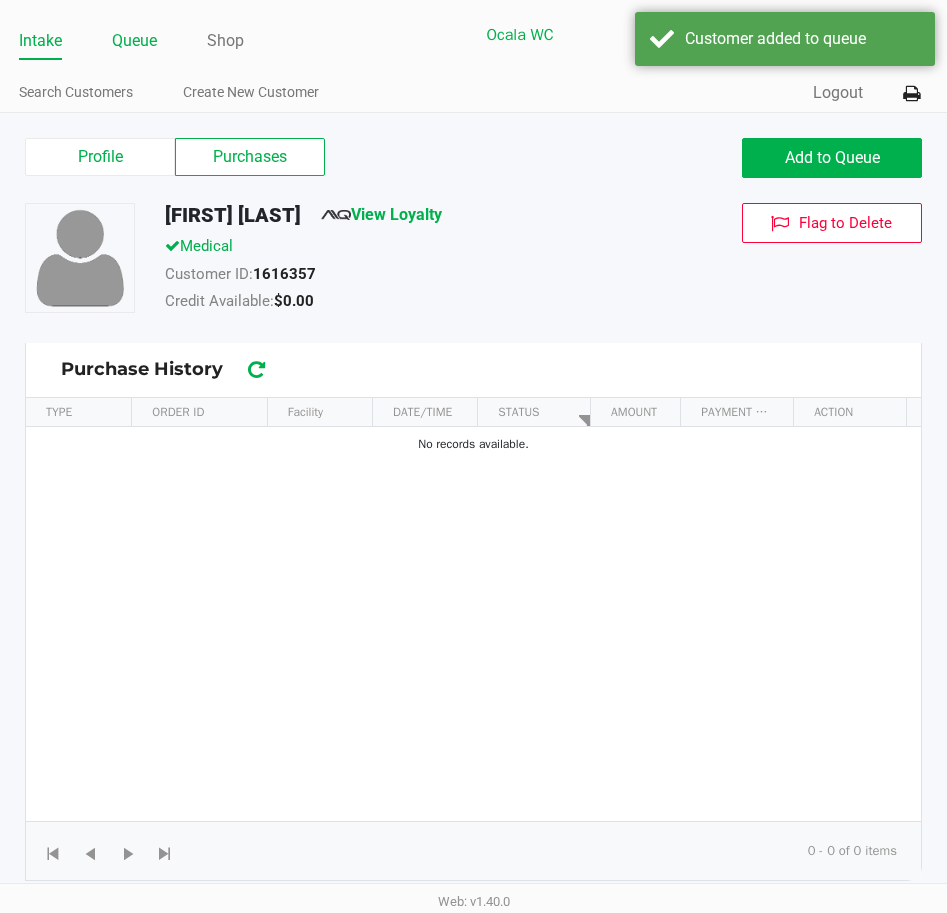 click on "Queue" 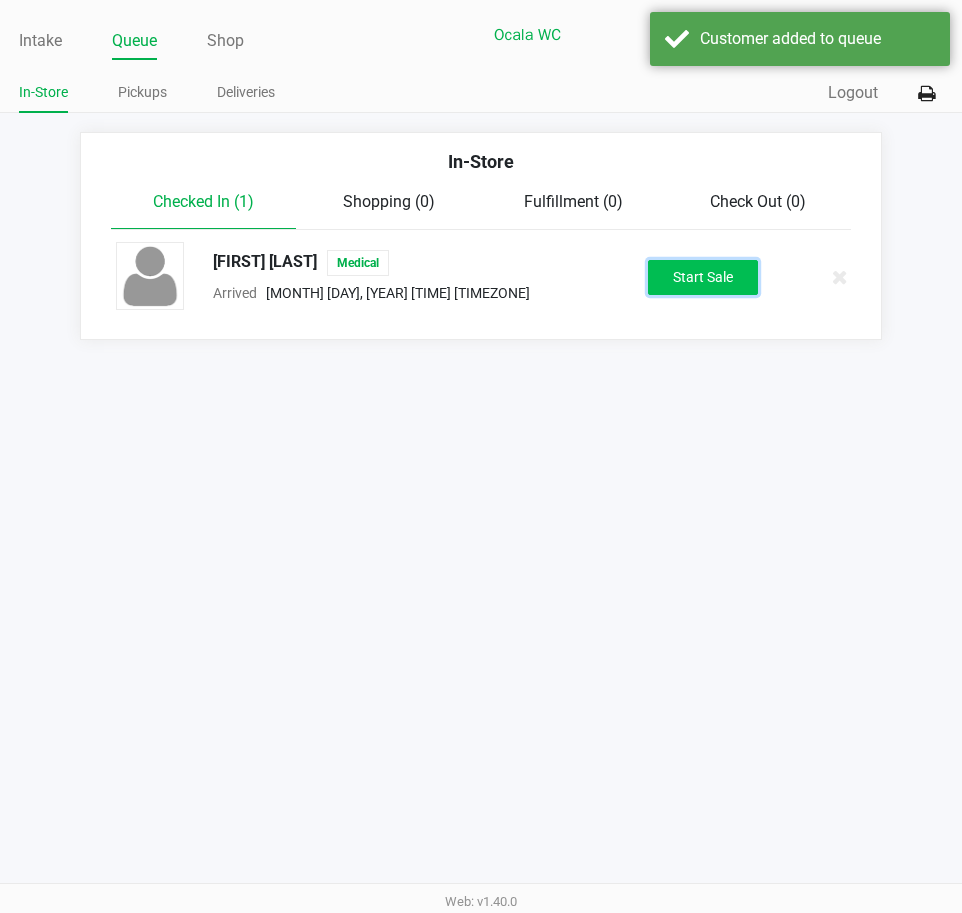 click on "Start Sale" 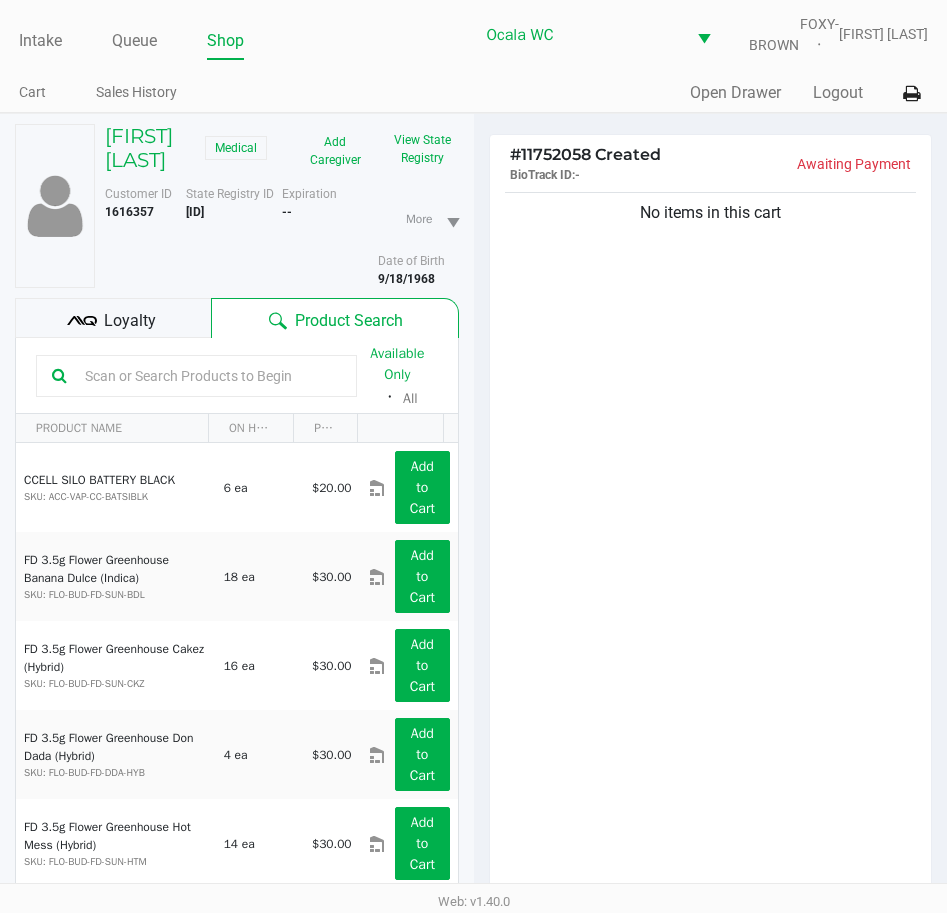 click 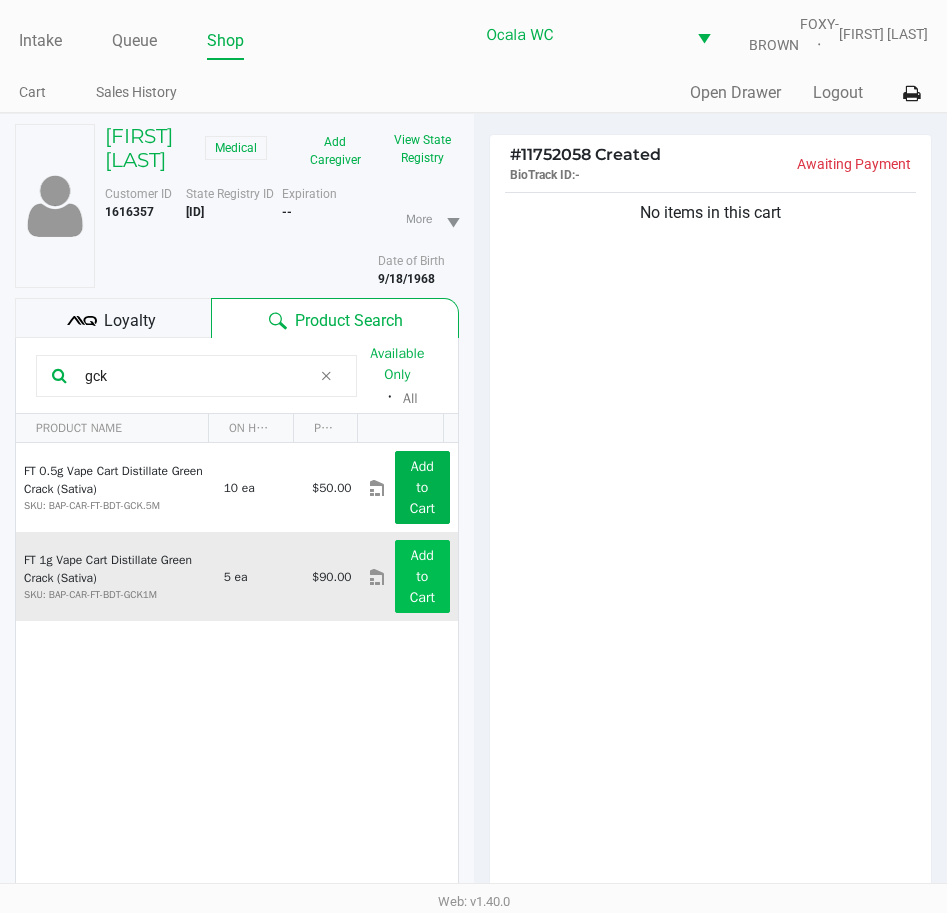 type on "gck" 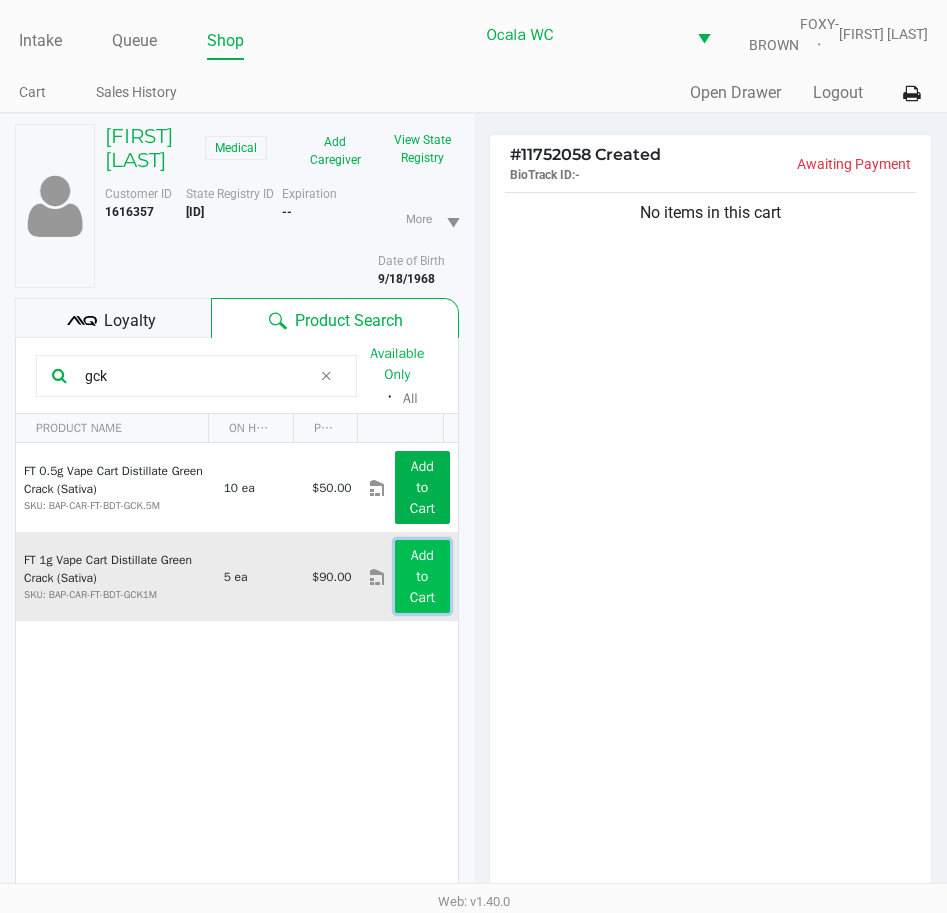 click on "Add to Cart" 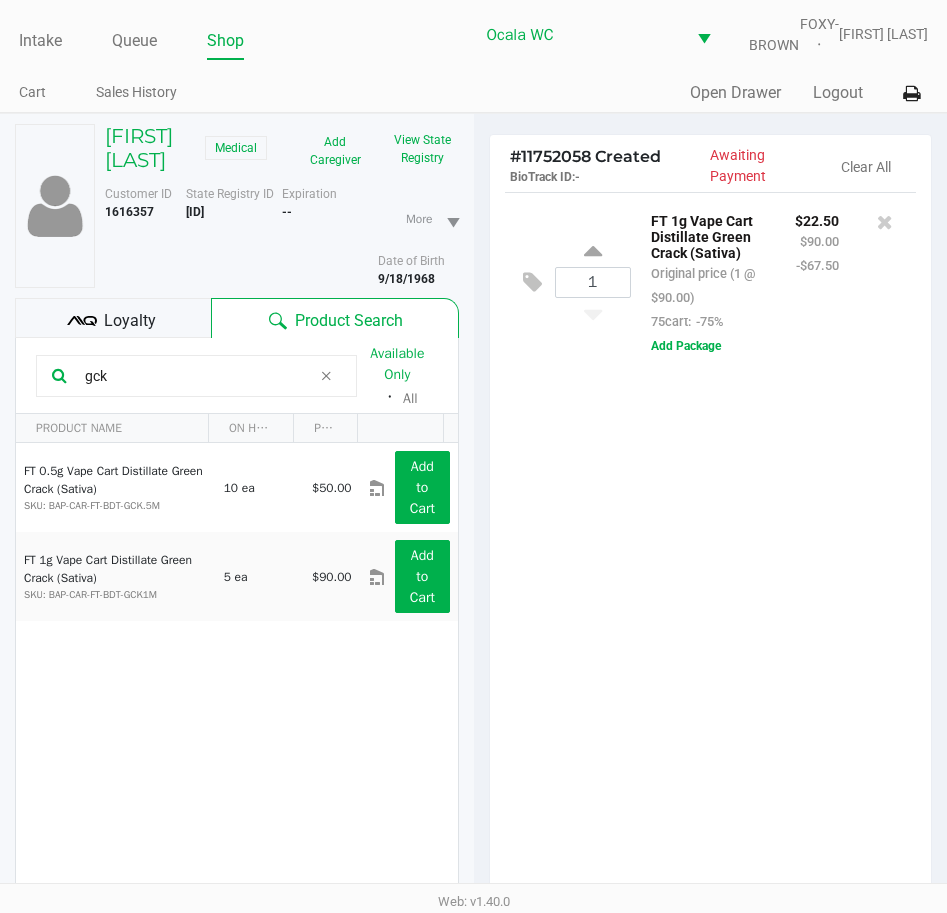 drag, startPoint x: 109, startPoint y: 398, endPoint x: 24, endPoint y: 398, distance: 85 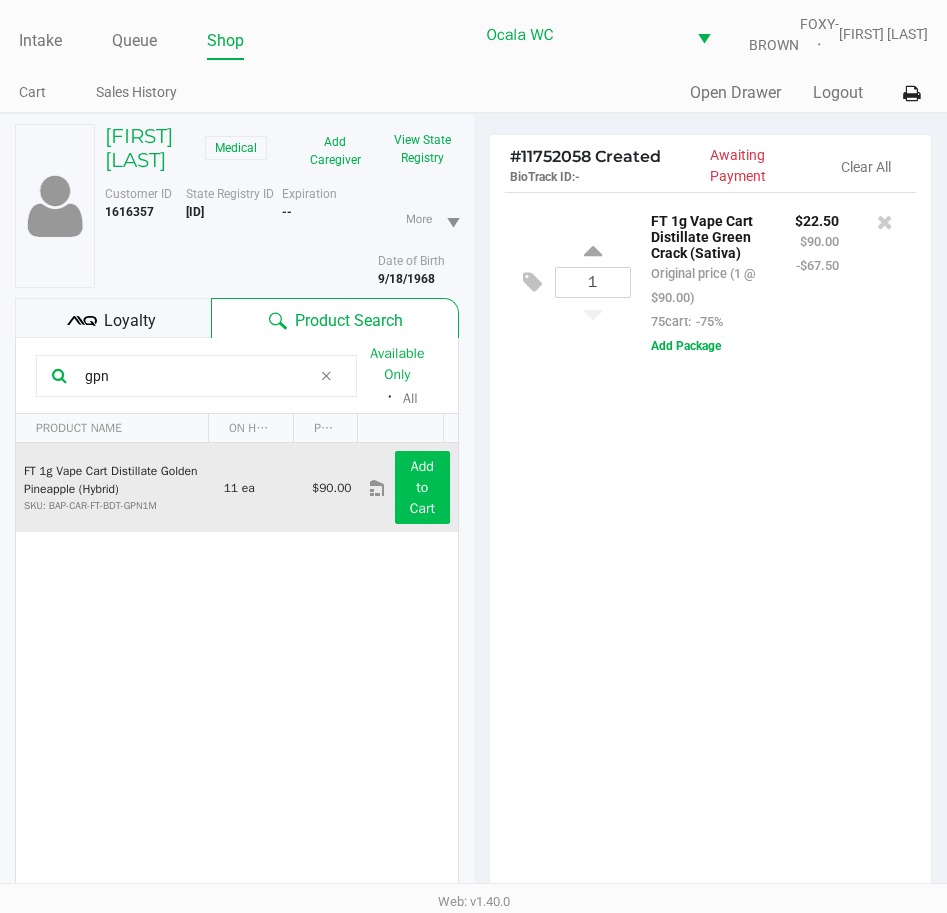 type on "gpn" 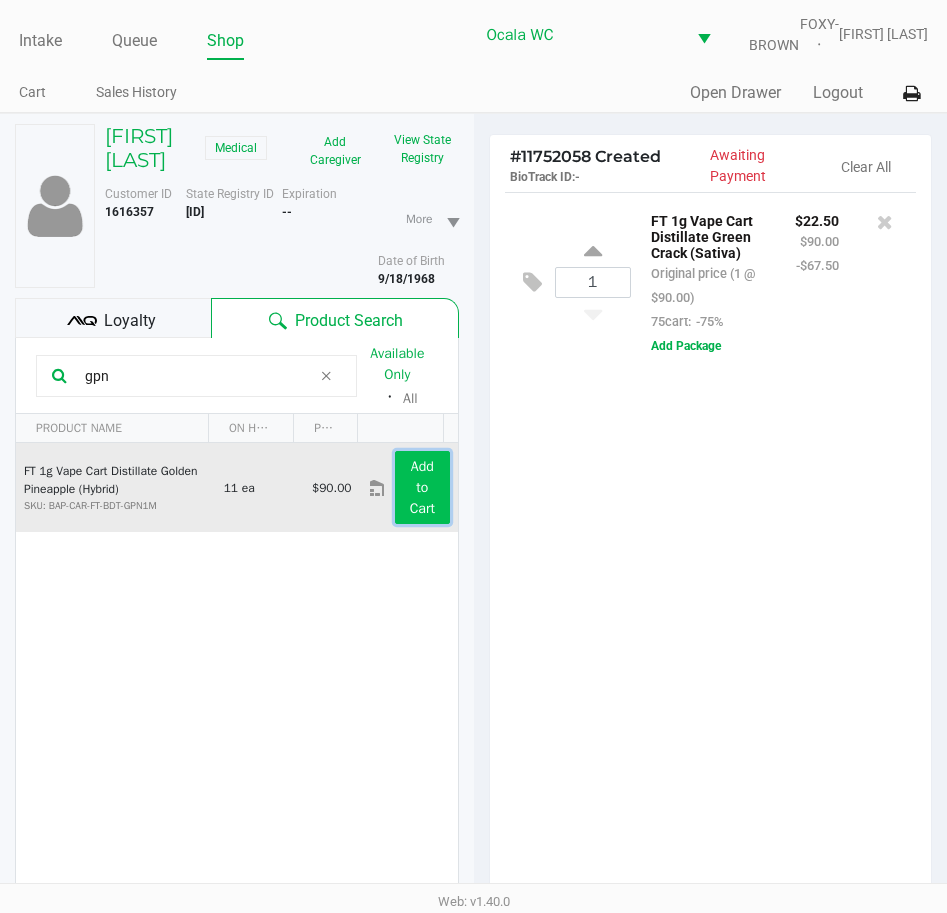 click on "Add to Cart" 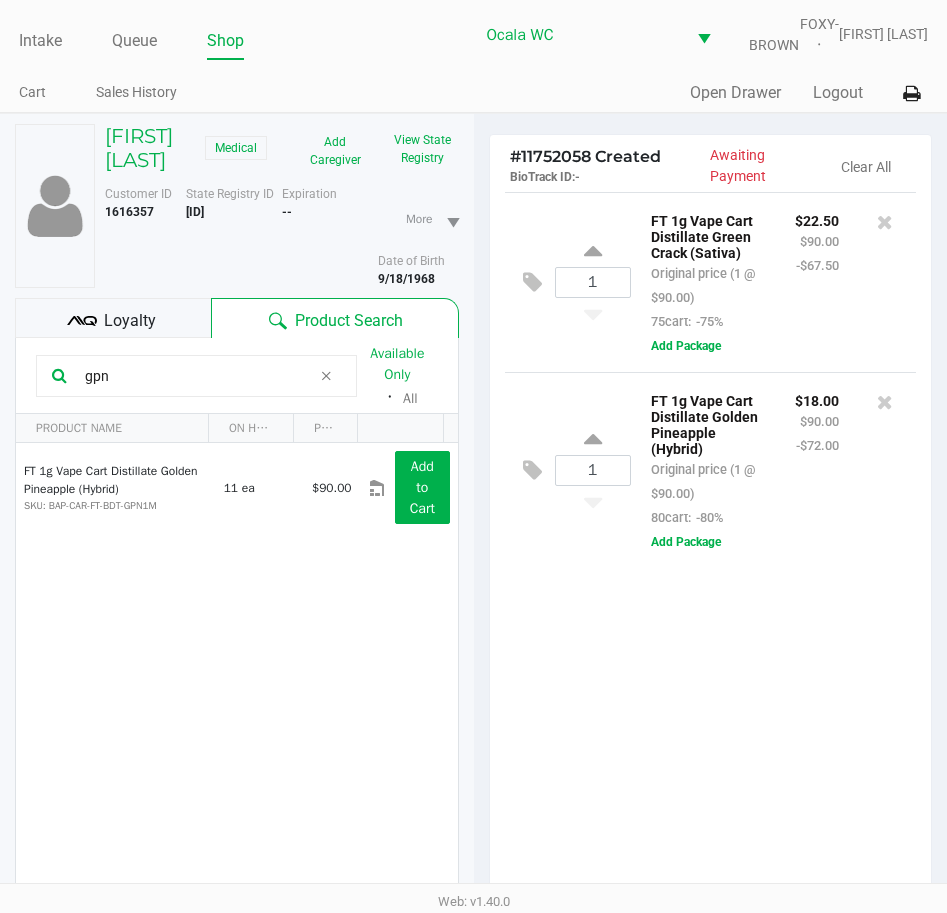 drag, startPoint x: 111, startPoint y: 406, endPoint x: 32, endPoint y: 412, distance: 79.22752 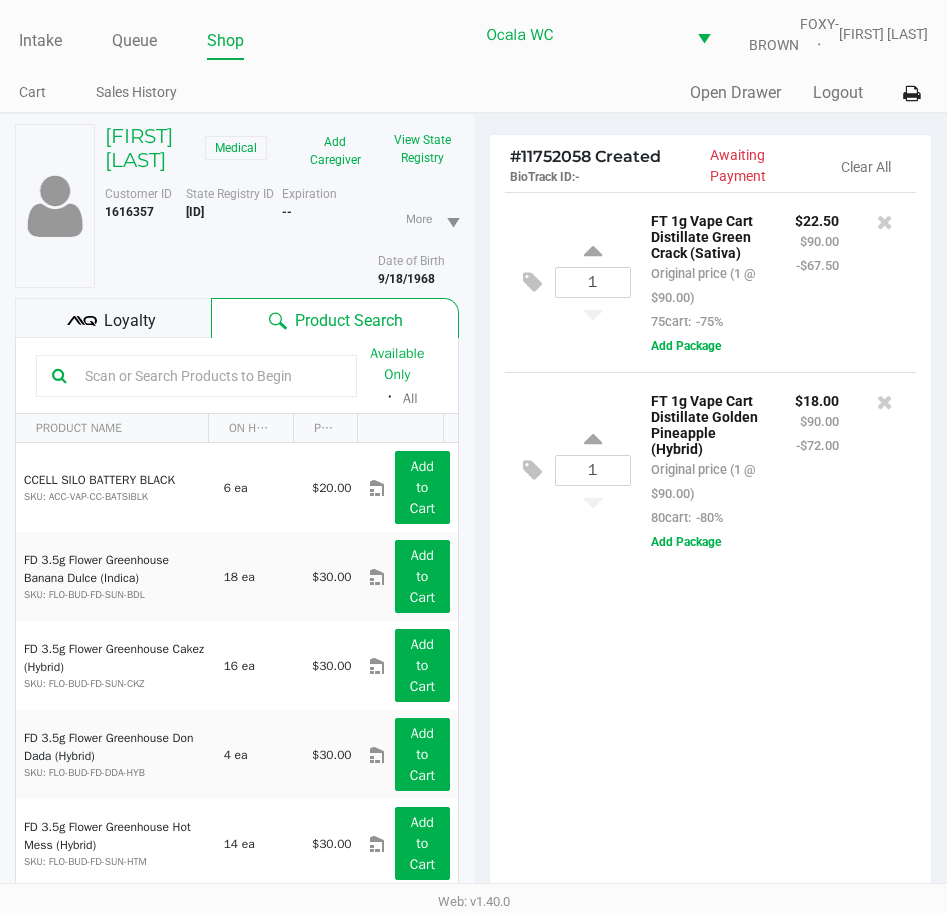 click 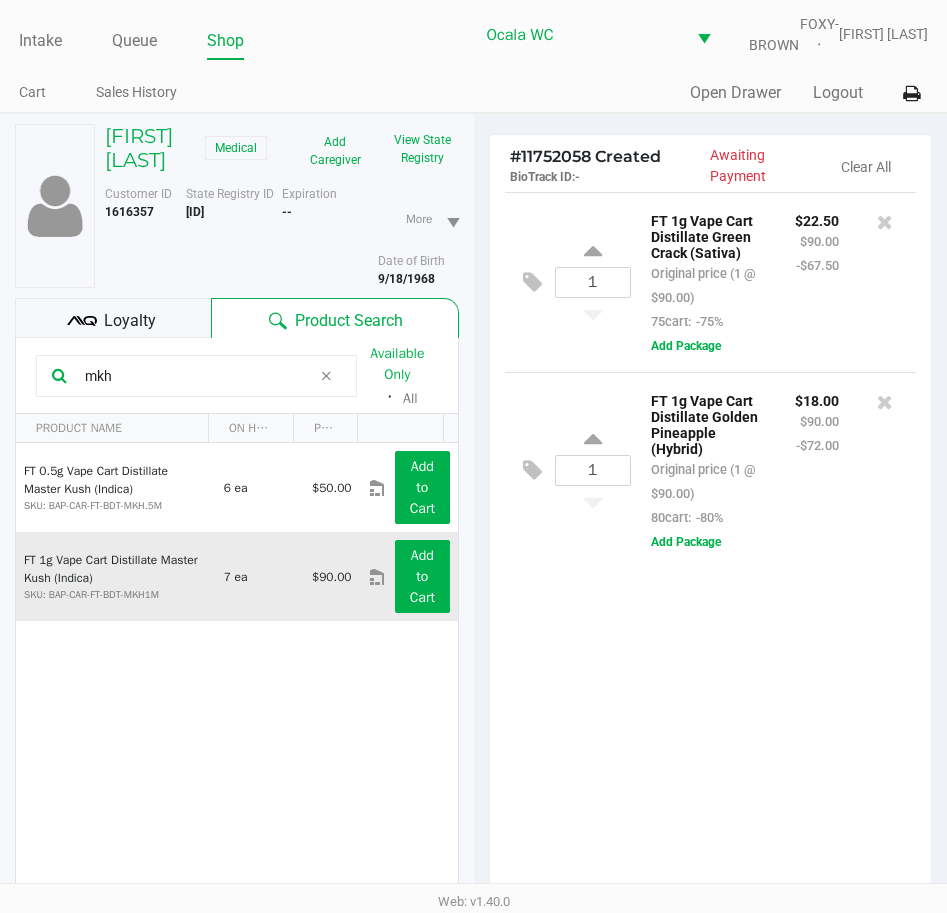 click on "Add to Cart" 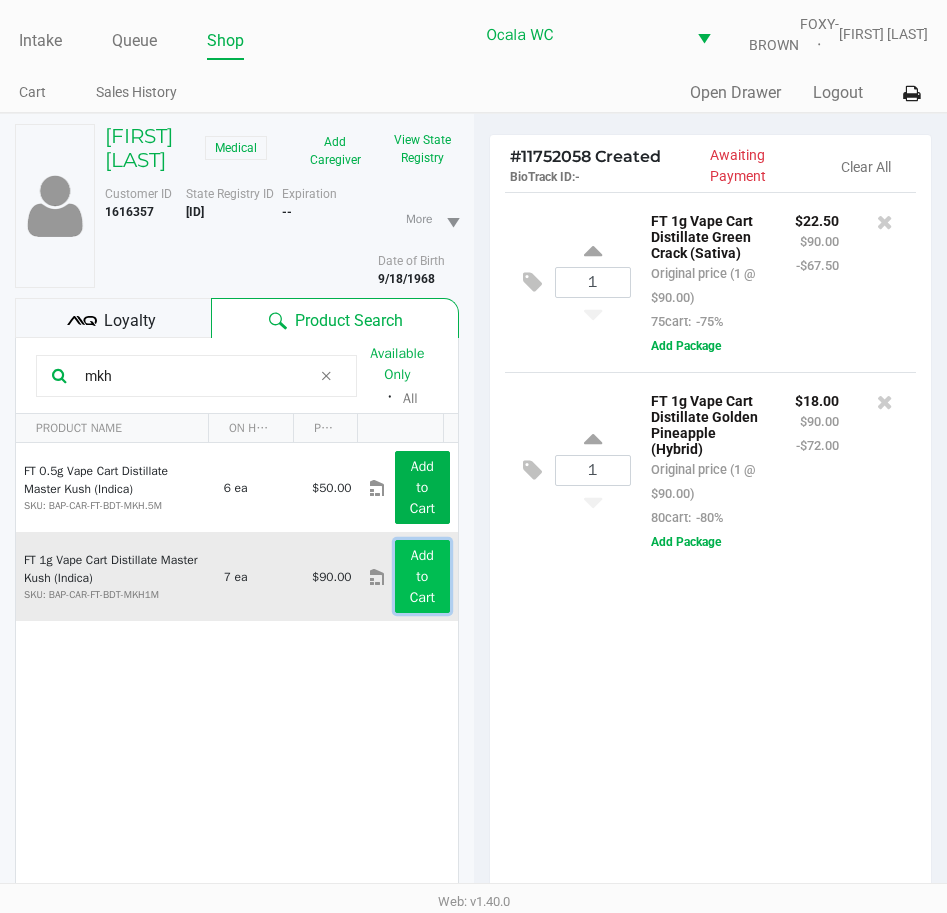 click on "Add to Cart" 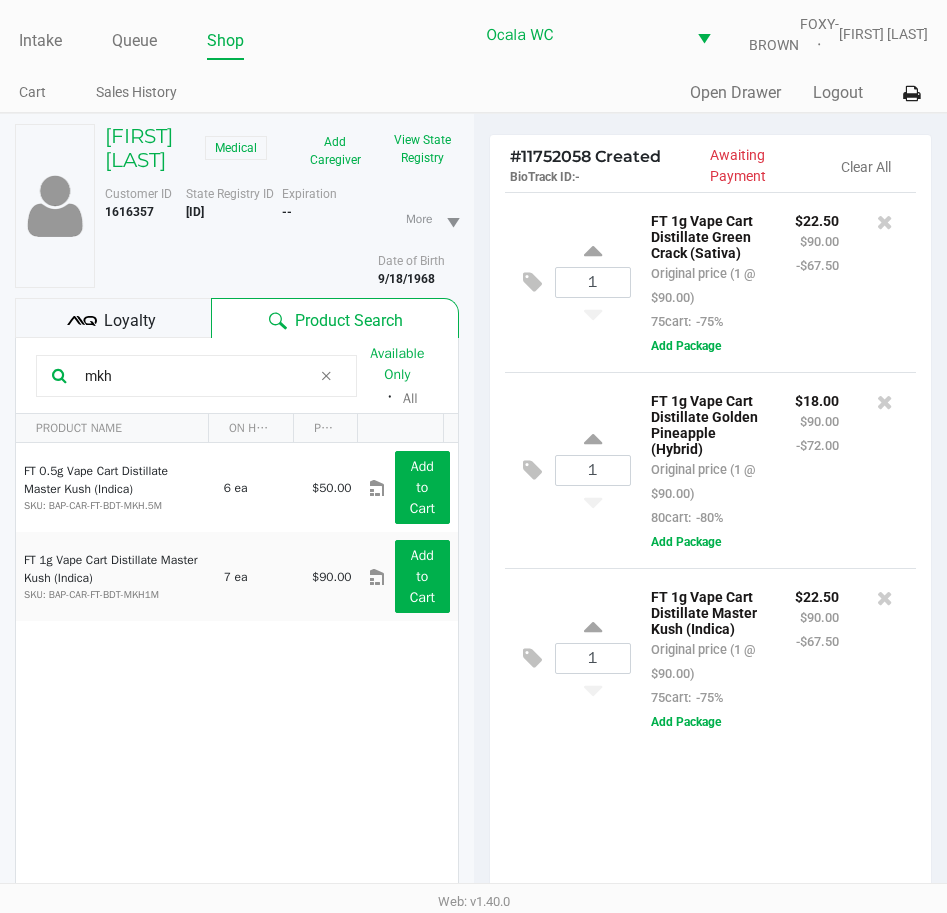 drag, startPoint x: 132, startPoint y: 403, endPoint x: 19, endPoint y: 403, distance: 113 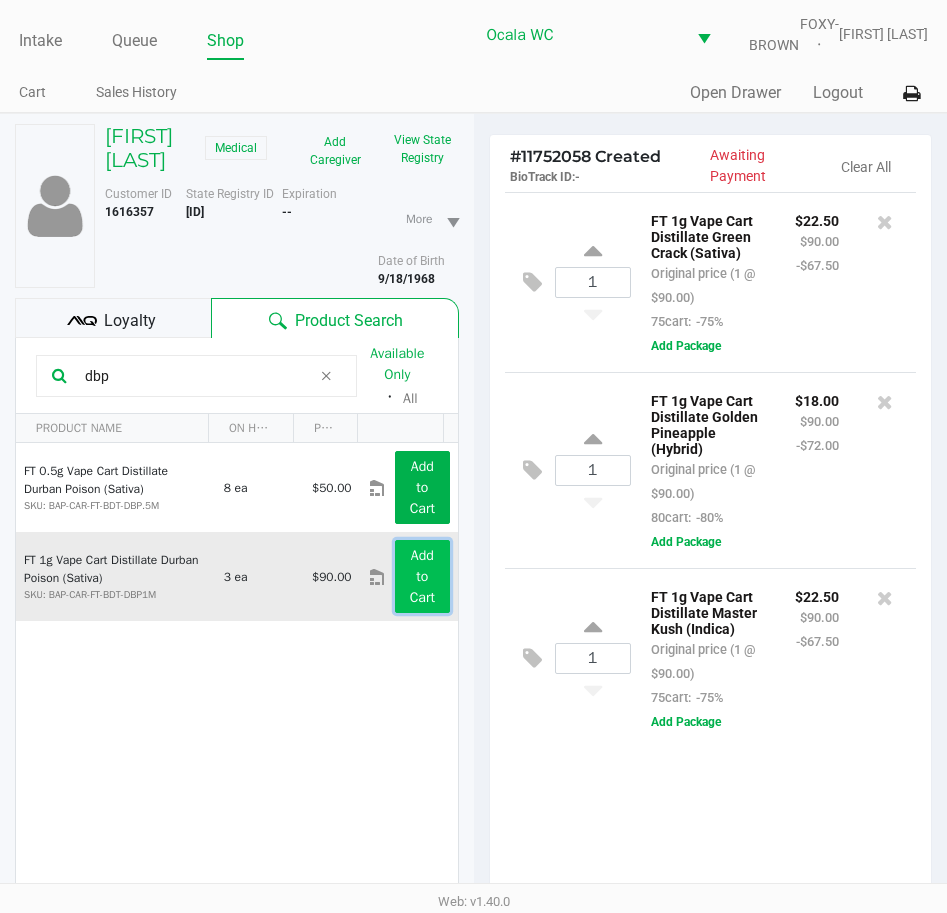 click on "Add to Cart" 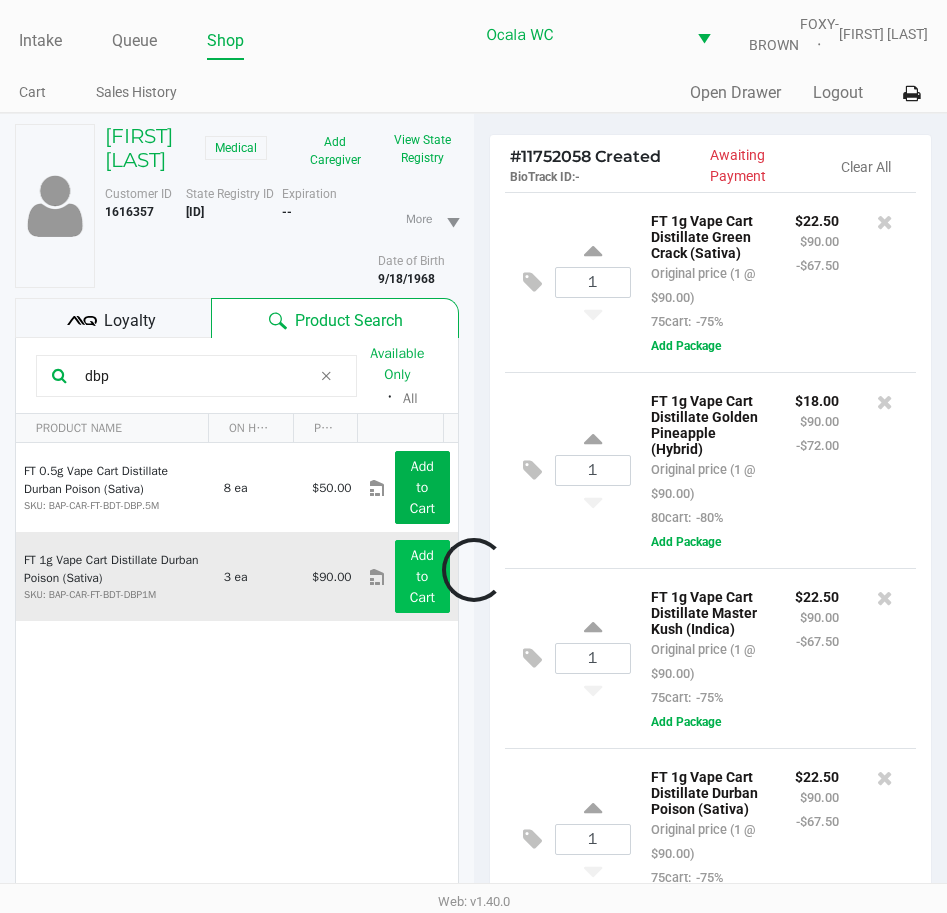 scroll, scrollTop: 97, scrollLeft: 0, axis: vertical 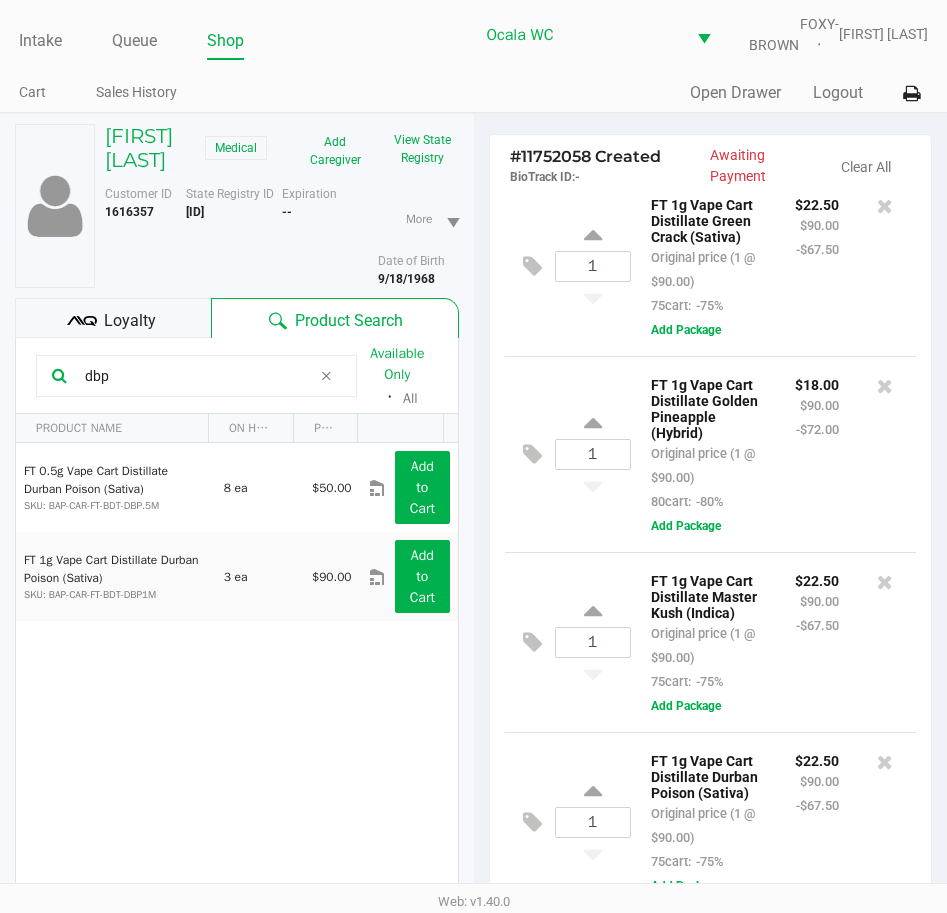 click on "dbp" 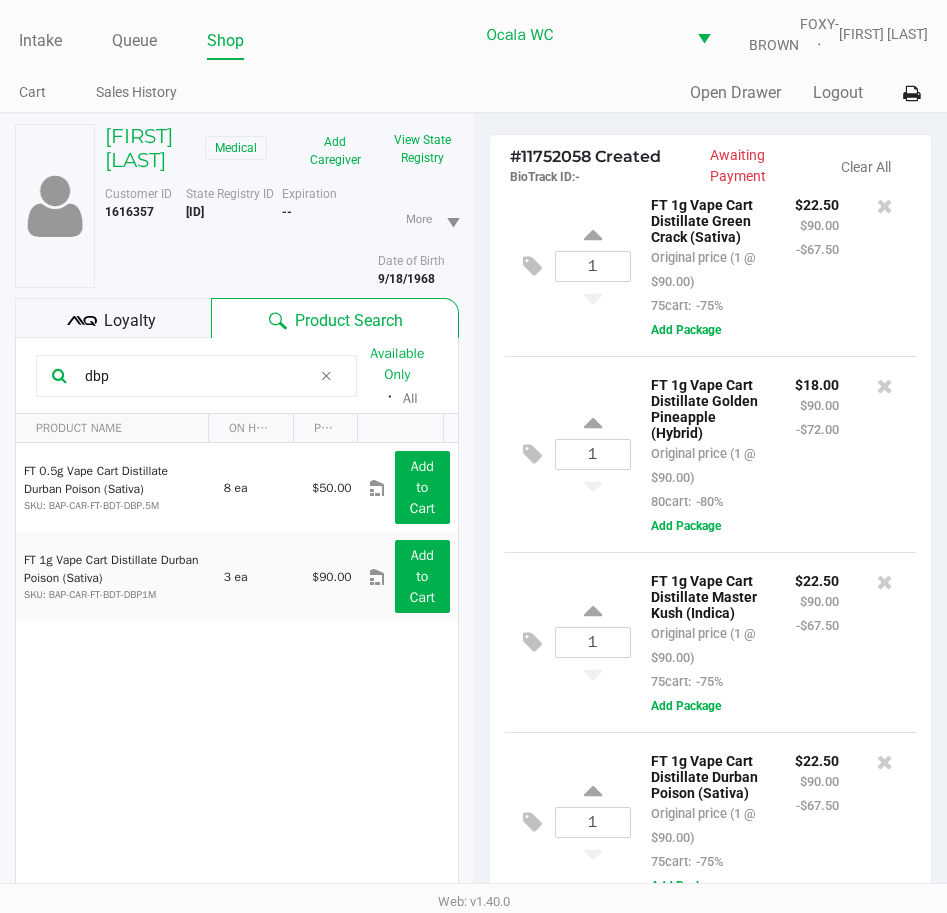 drag, startPoint x: 107, startPoint y: 393, endPoint x: 12, endPoint y: 397, distance: 95.084175 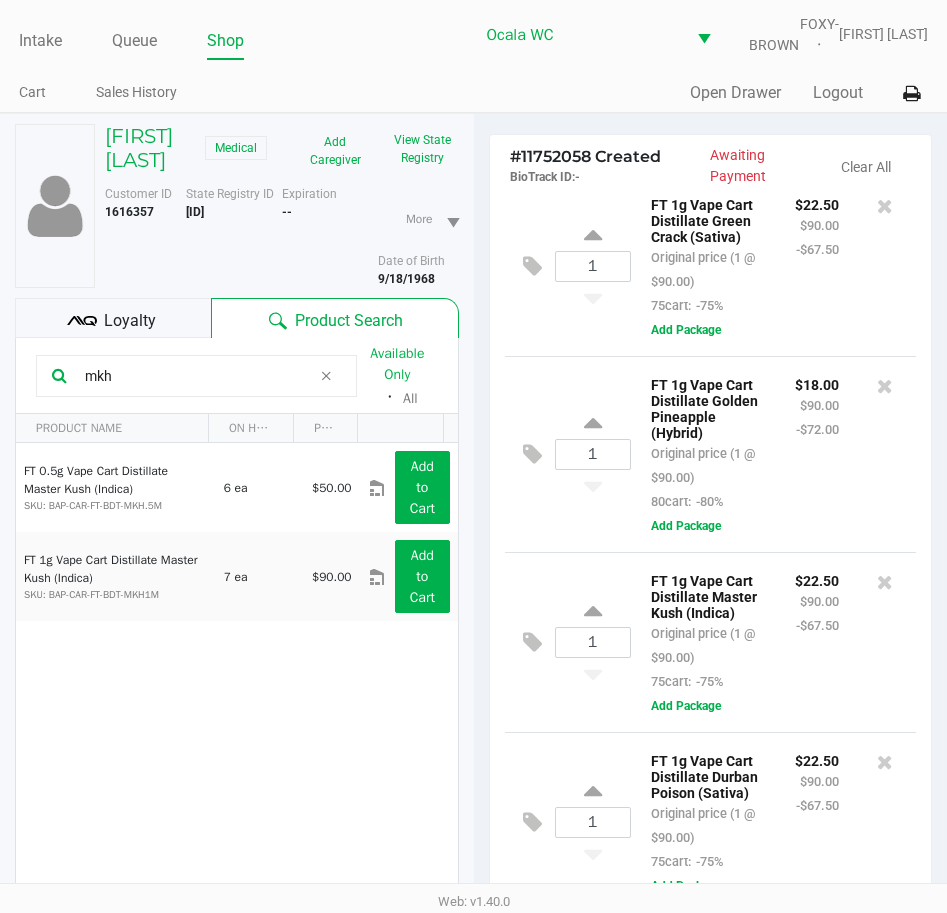 drag, startPoint x: 122, startPoint y: 398, endPoint x: 0, endPoint y: 403, distance: 122.10242 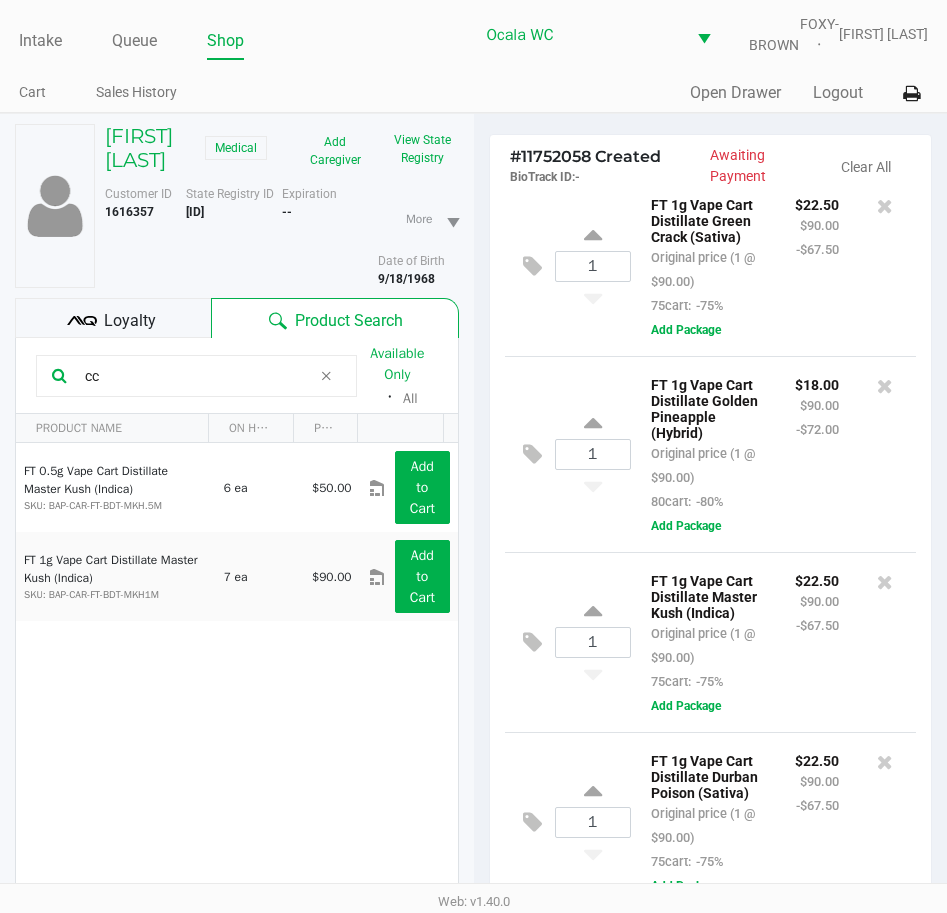 type on "ccy" 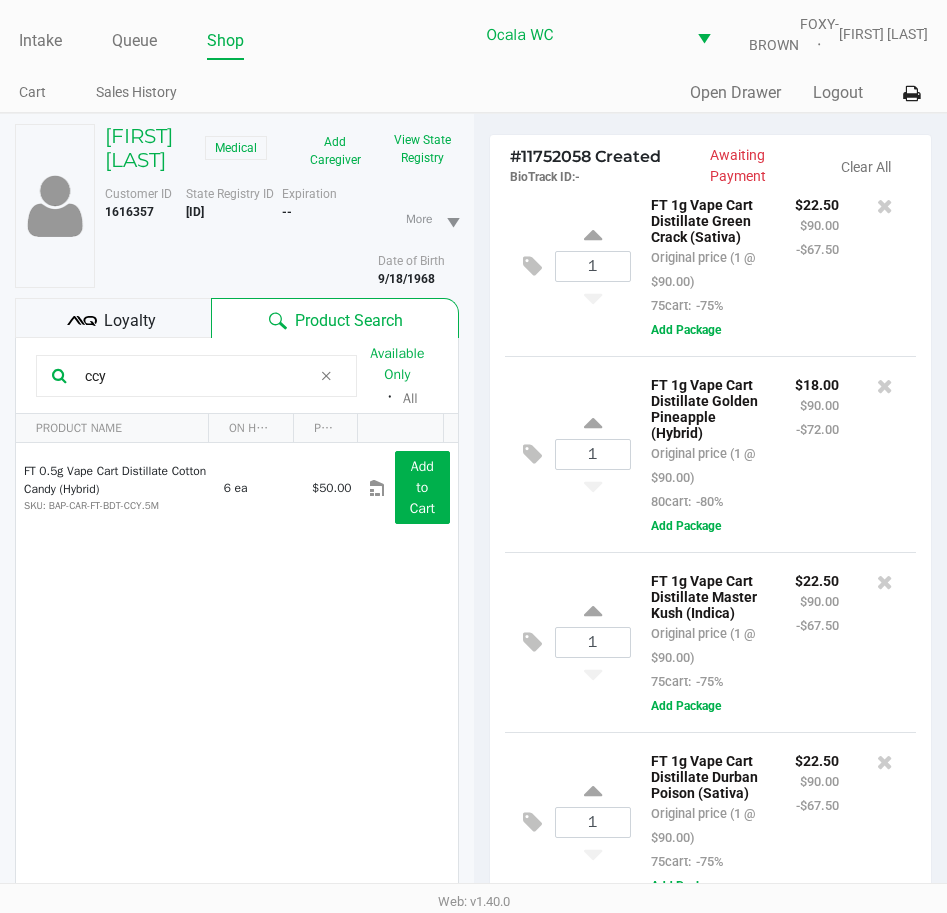 drag, startPoint x: 135, startPoint y: 398, endPoint x: 34, endPoint y: 401, distance: 101.04455 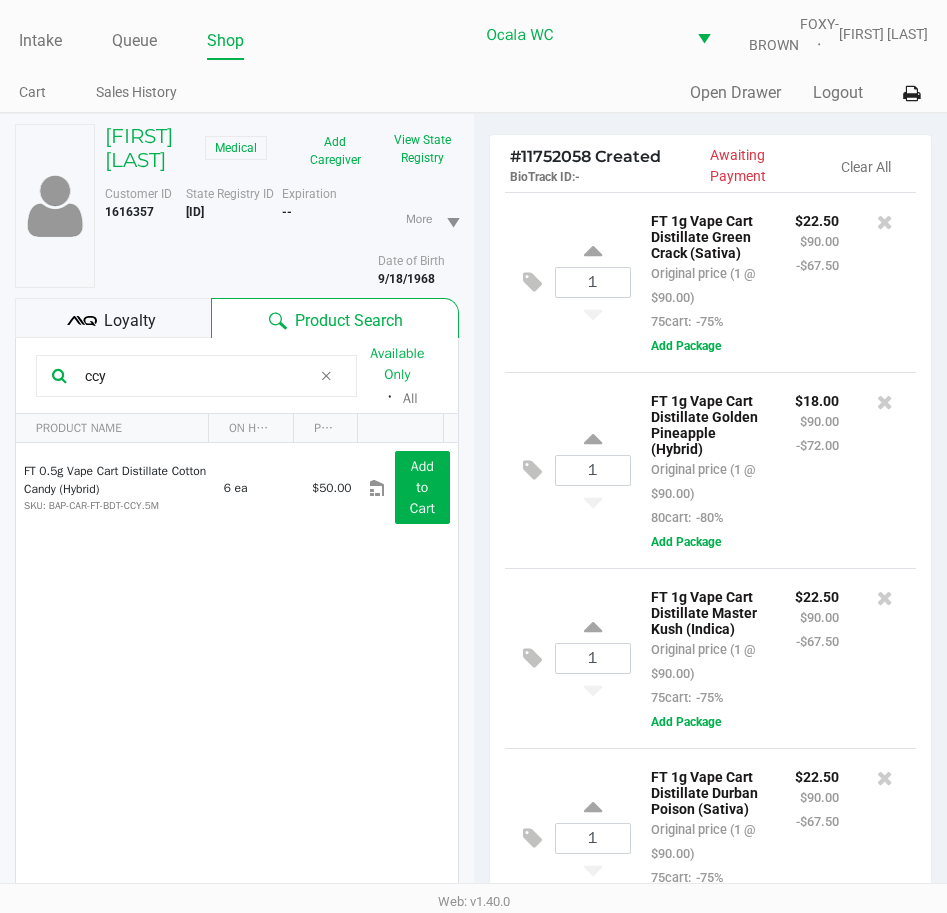 scroll, scrollTop: 97, scrollLeft: 0, axis: vertical 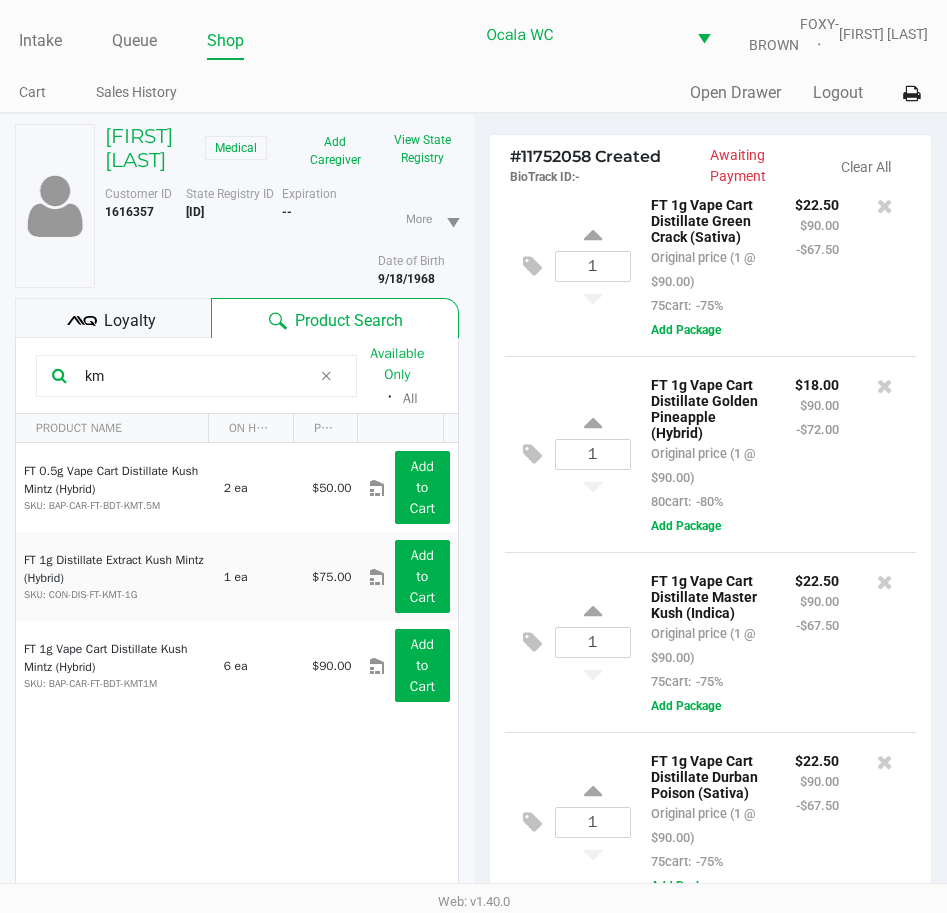 type on "k" 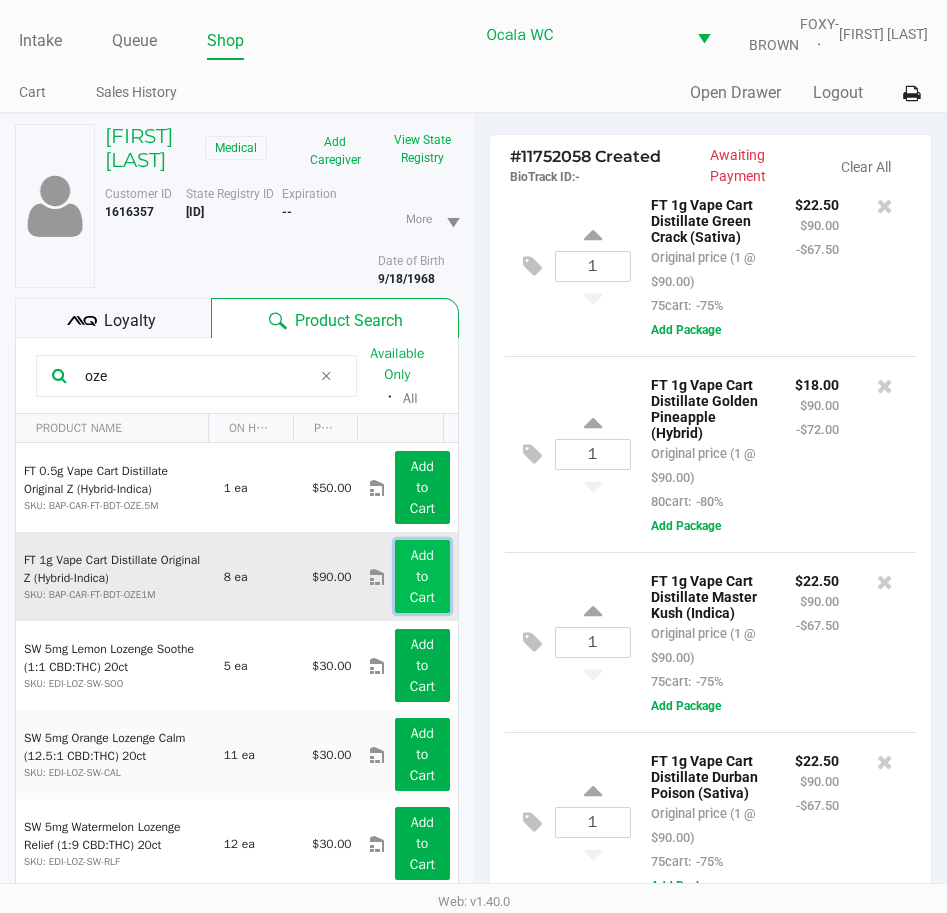 click on "Add to Cart" 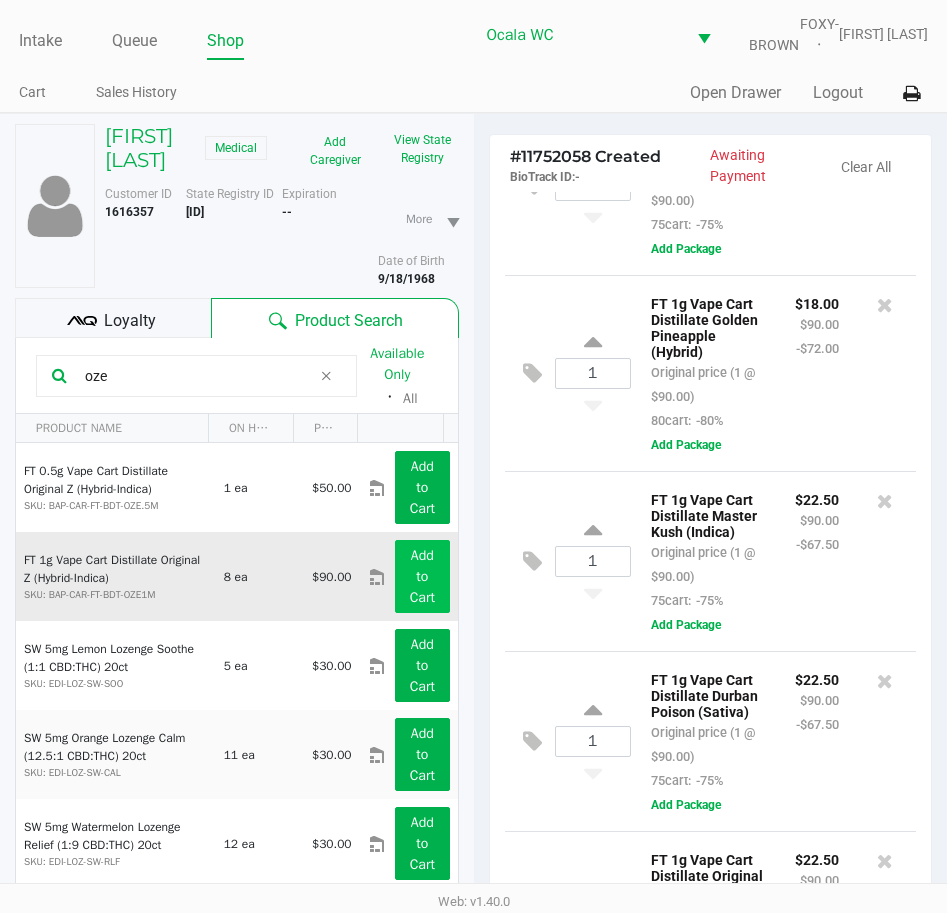 scroll, scrollTop: 297, scrollLeft: 0, axis: vertical 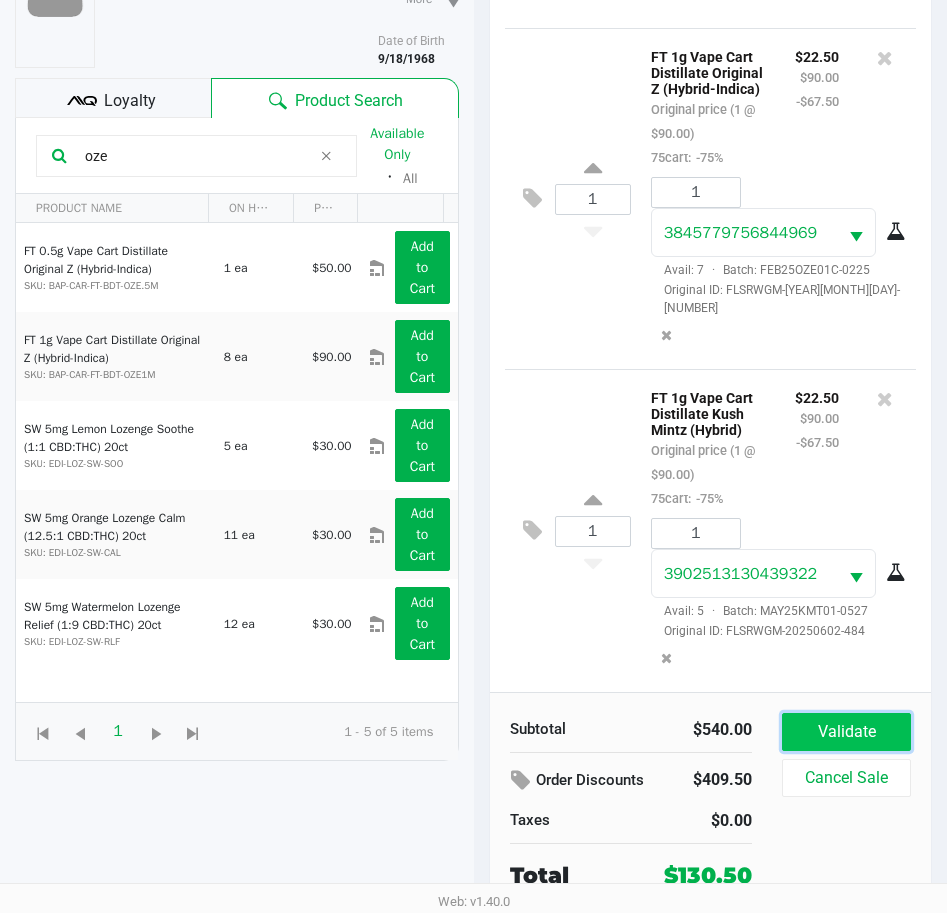 click on "Validate" 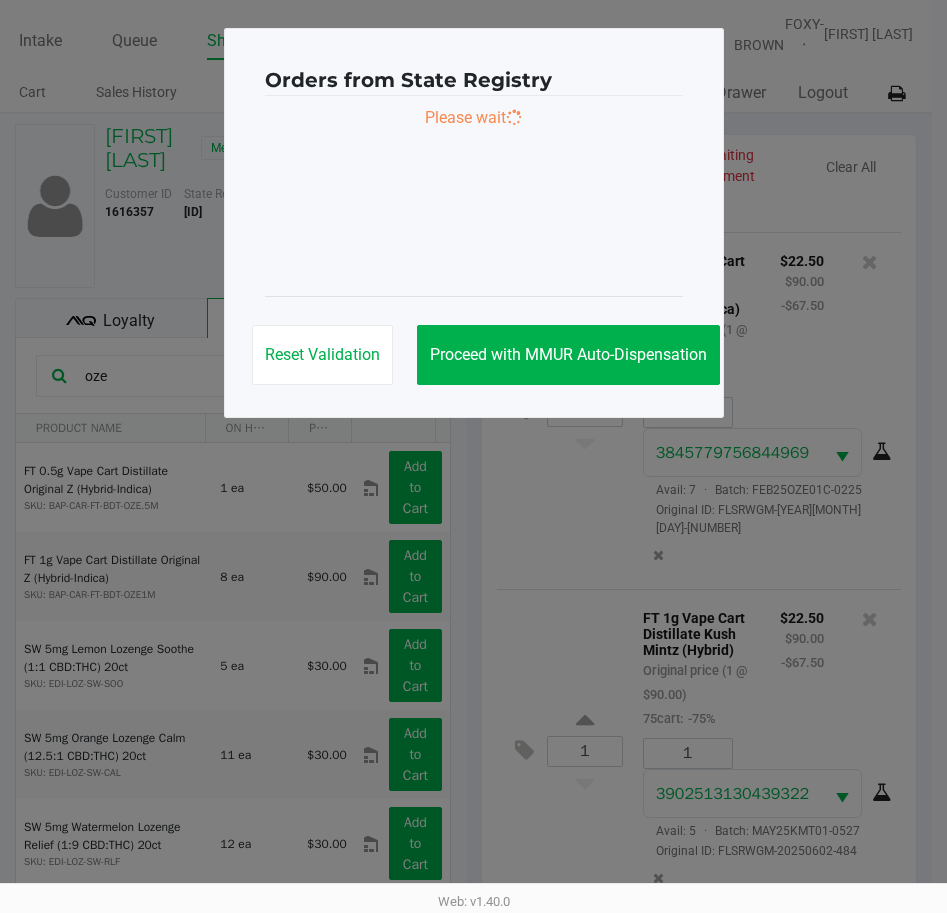 scroll, scrollTop: 0, scrollLeft: 0, axis: both 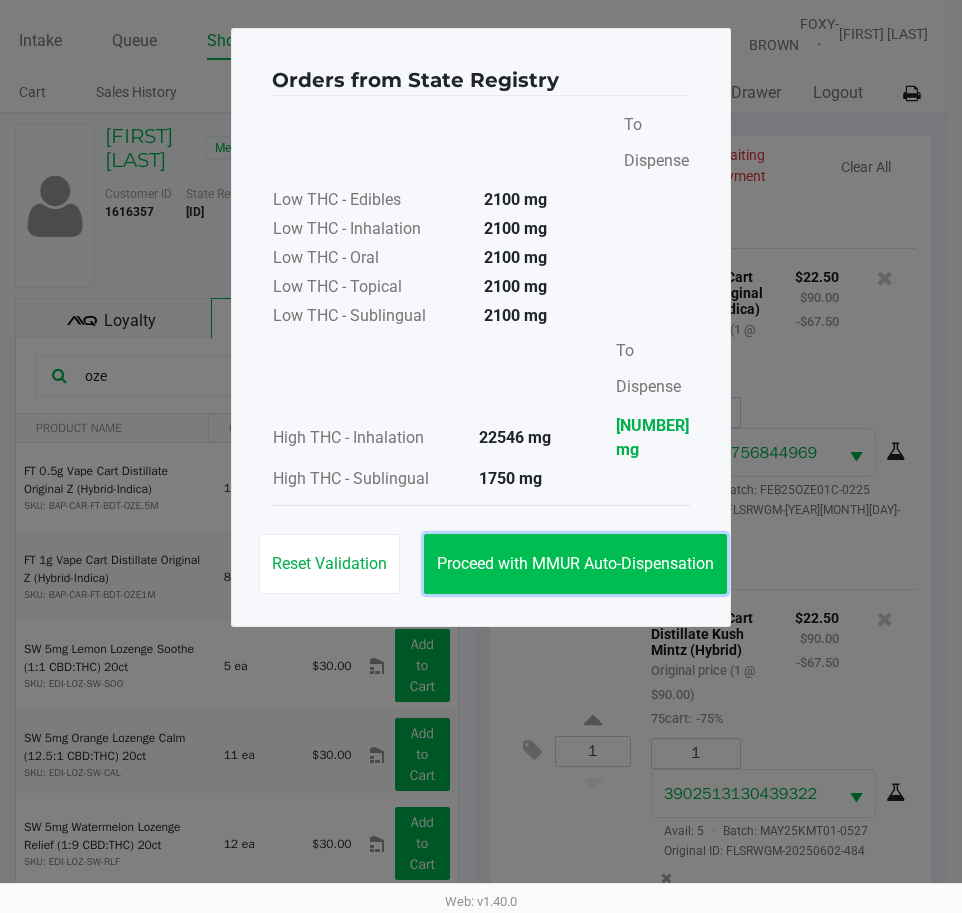 click on "Proceed with MMUR Auto-Dispensation" 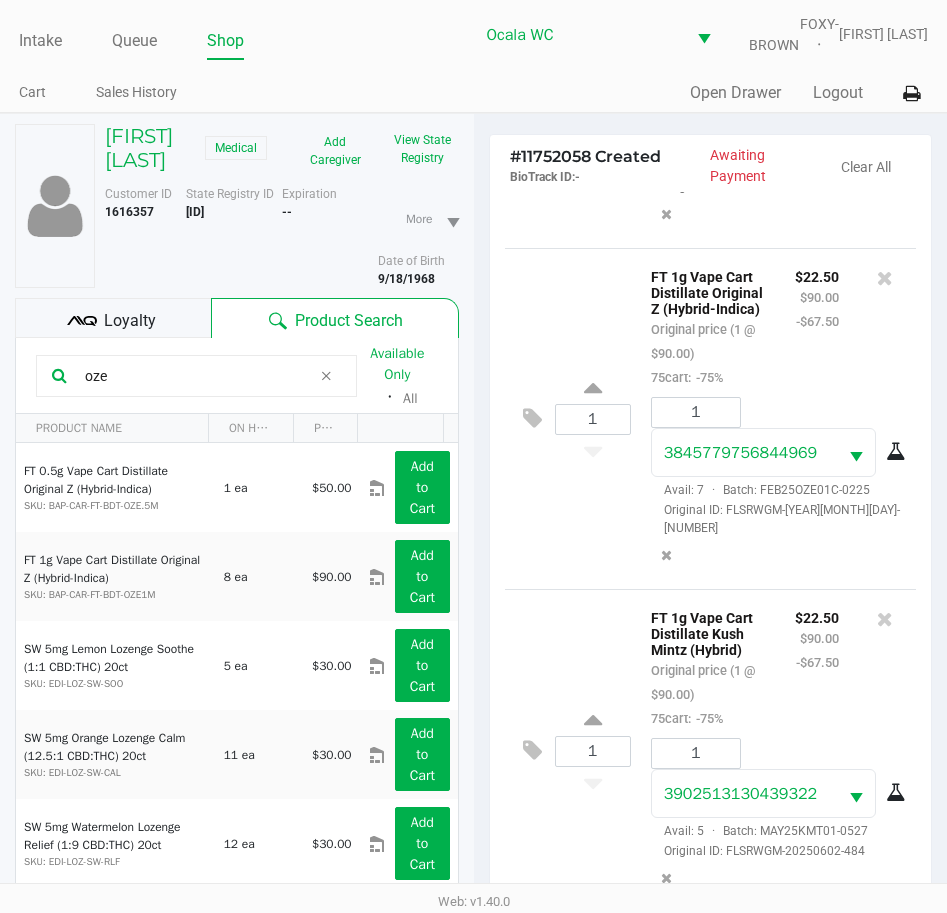 drag, startPoint x: 115, startPoint y: 404, endPoint x: 13, endPoint y: 395, distance: 102.396286 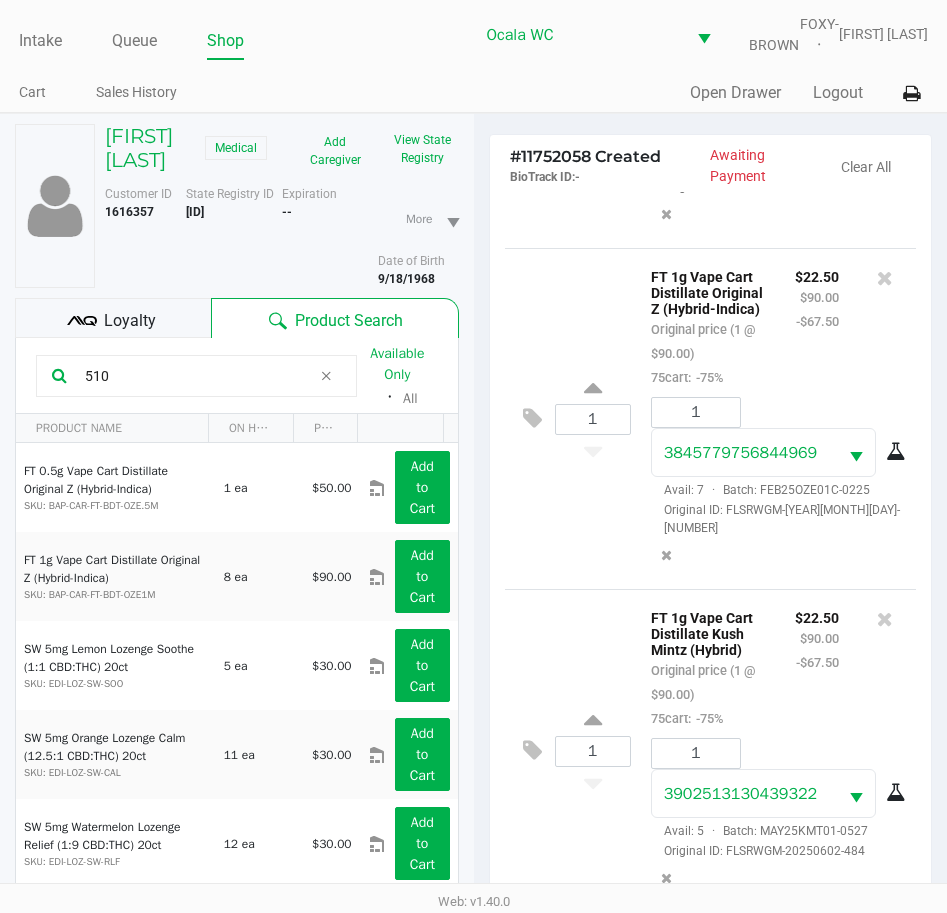type on "510" 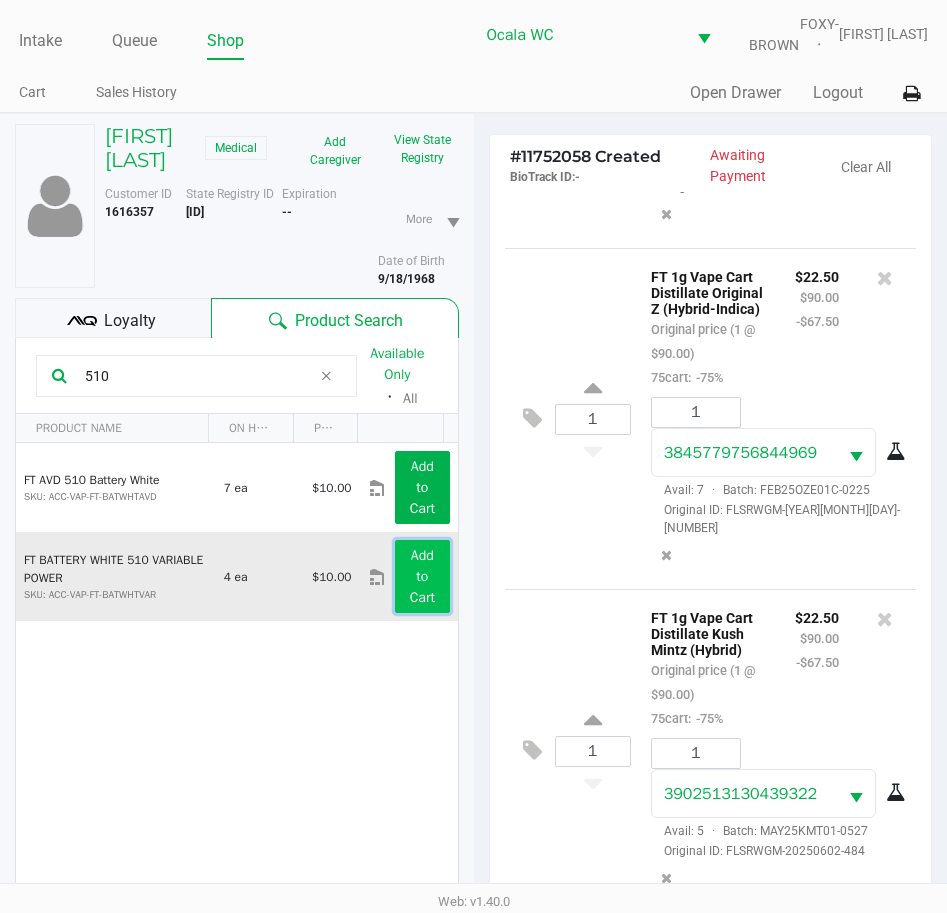 click on "Add to Cart" 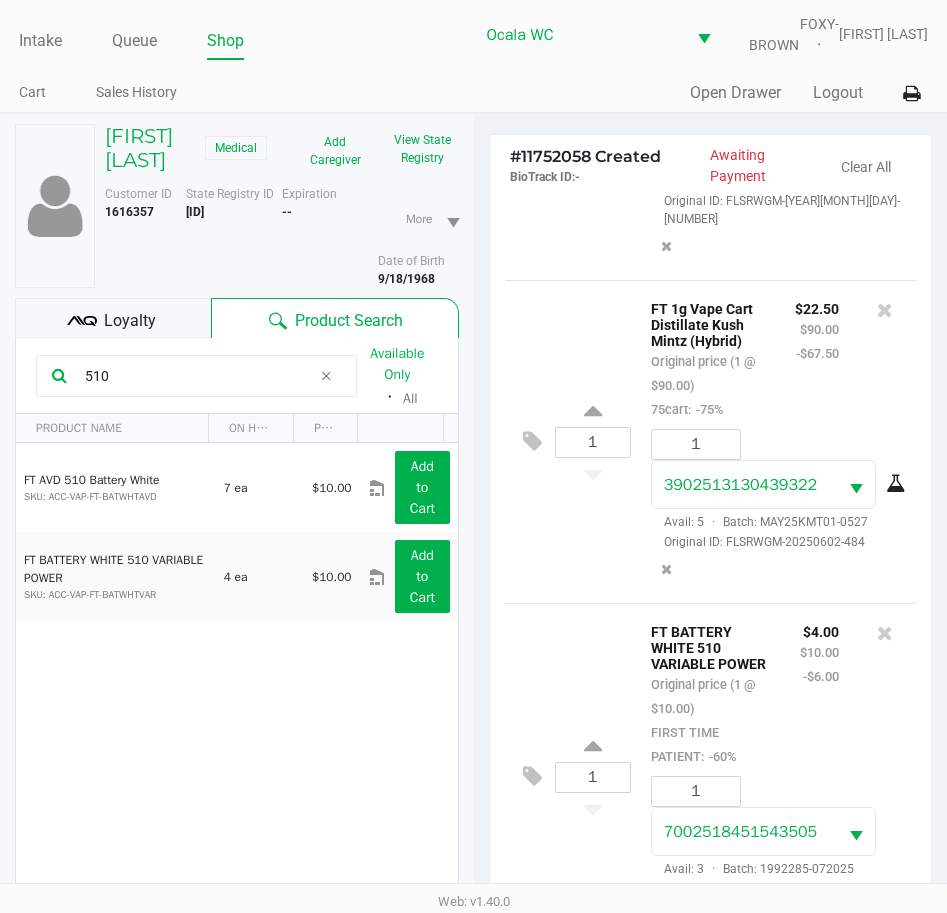 scroll, scrollTop: 1722, scrollLeft: 0, axis: vertical 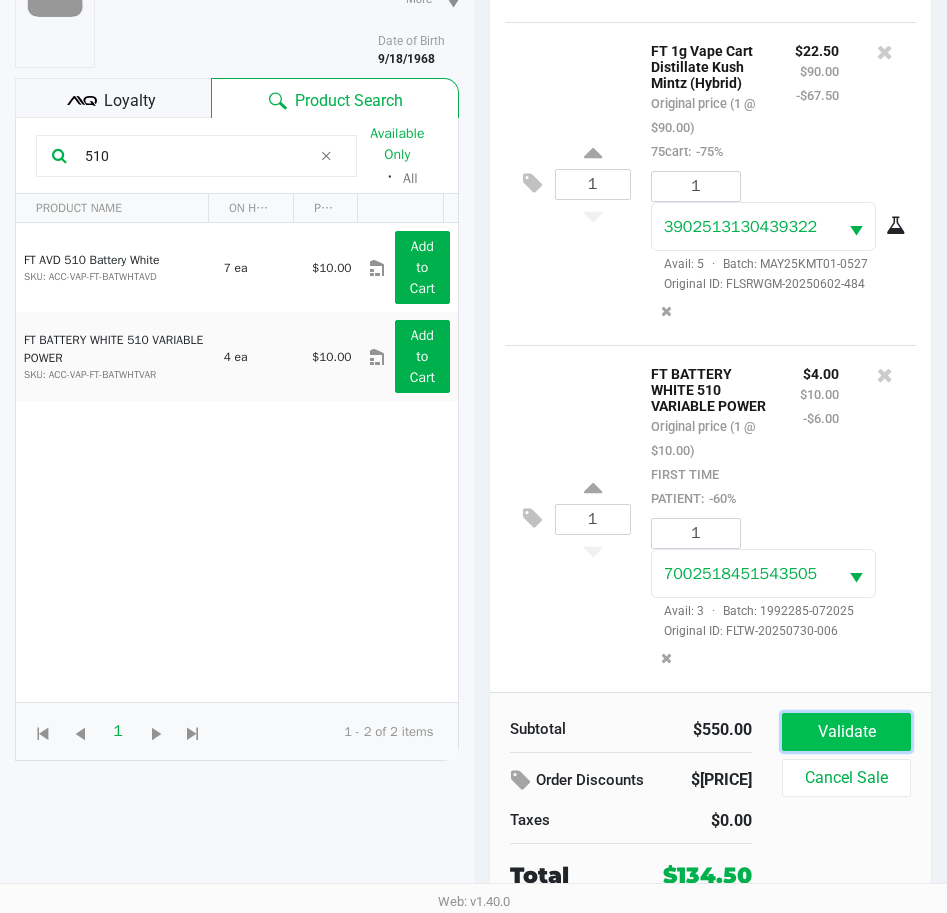 click on "Validate" 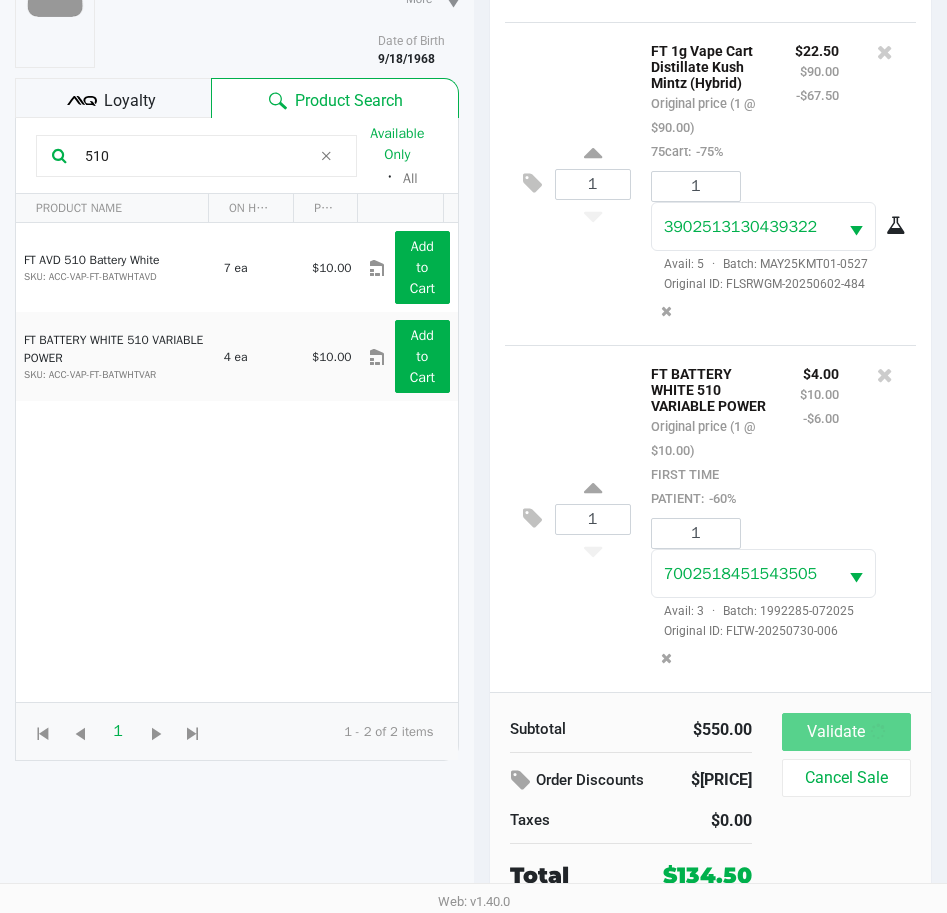 scroll, scrollTop: 0, scrollLeft: 0, axis: both 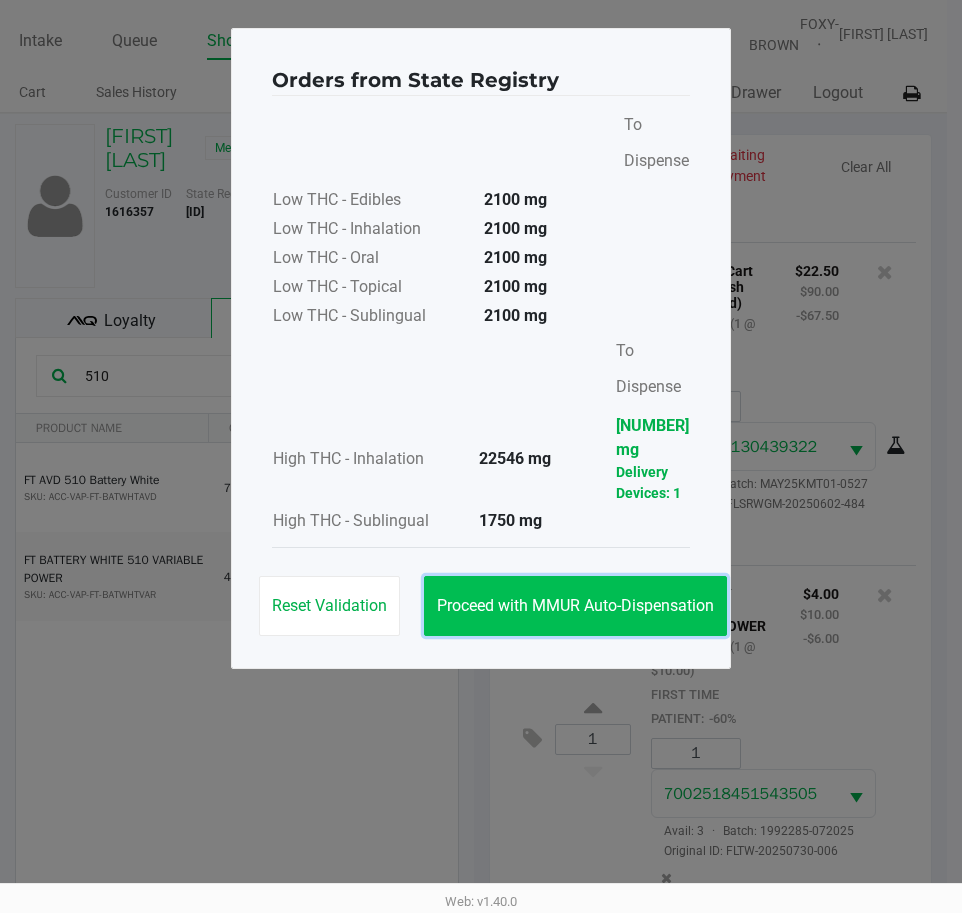 click on "Proceed with MMUR Auto-Dispensation" 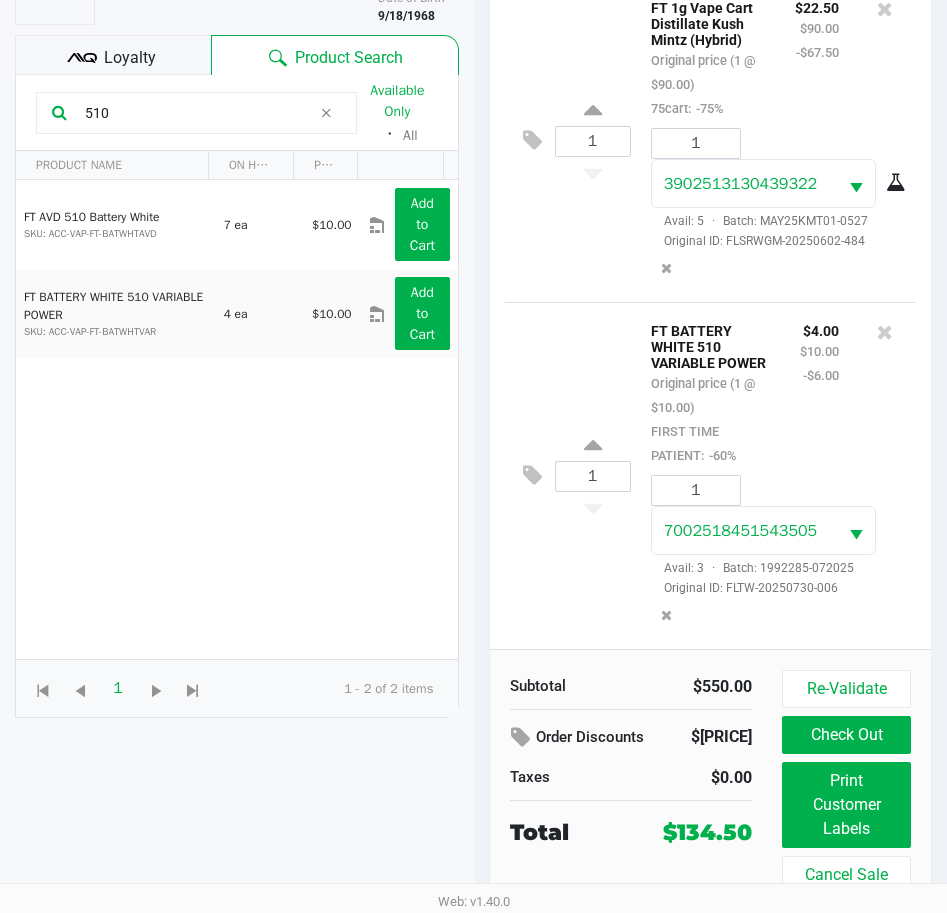 scroll, scrollTop: 265, scrollLeft: 0, axis: vertical 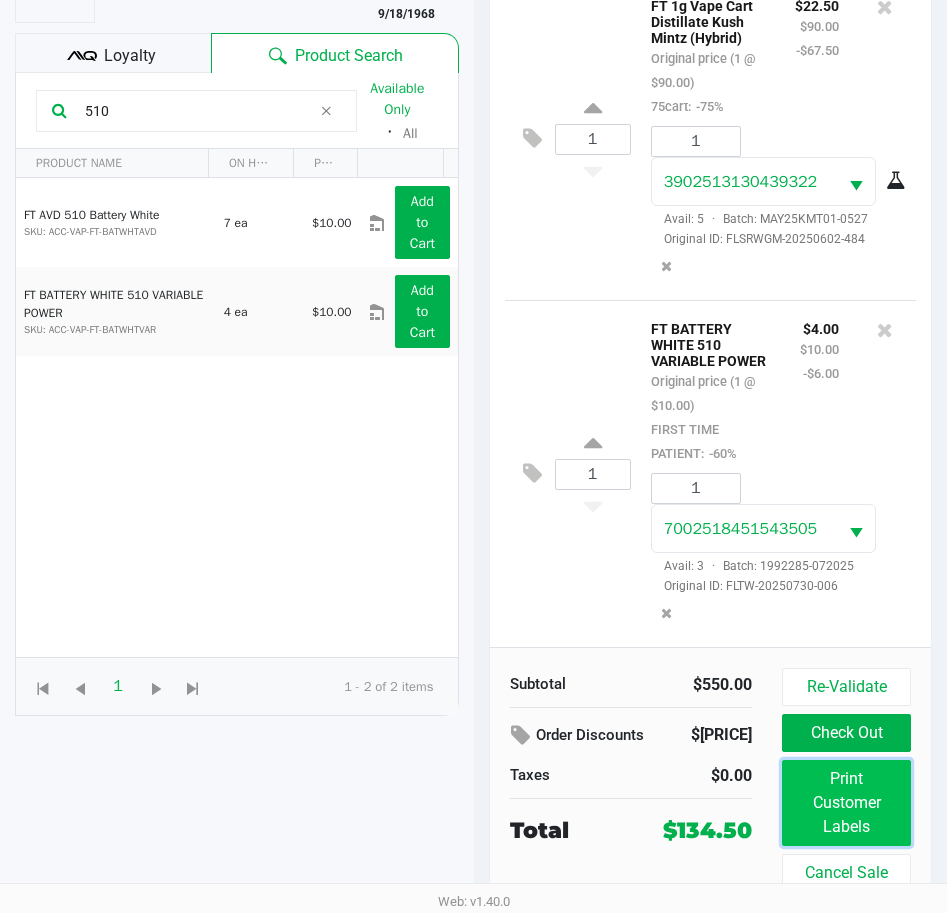click on "Print Customer Labels" 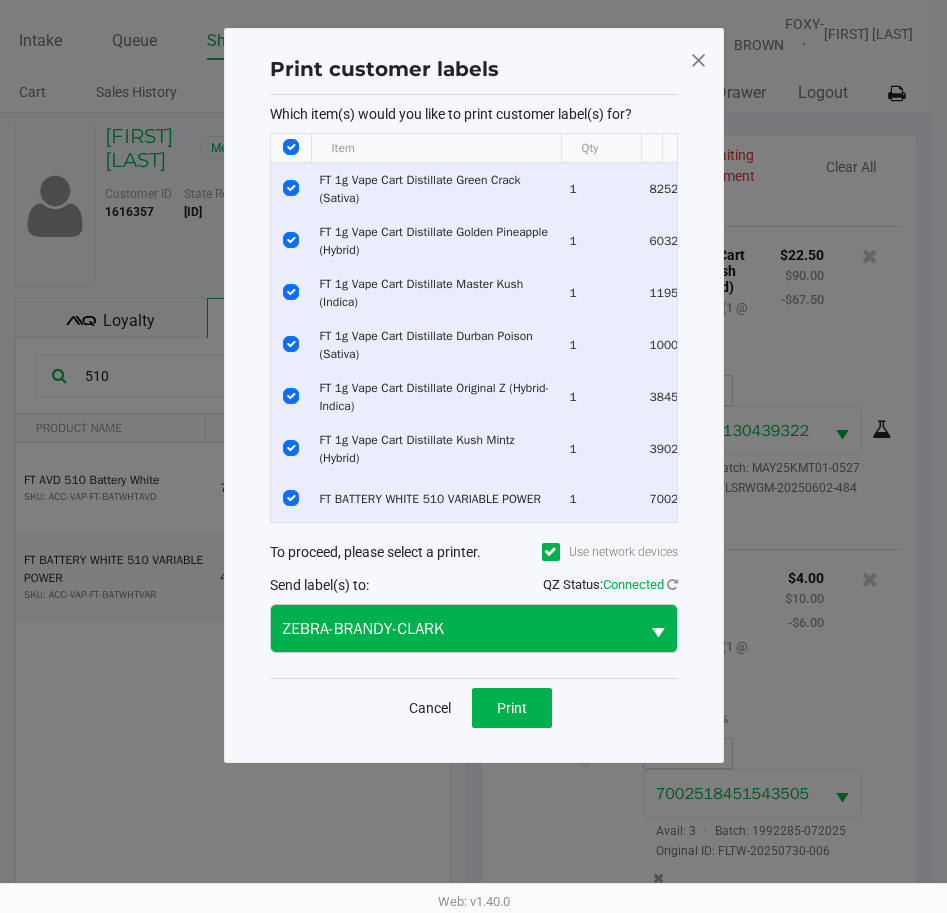 scroll, scrollTop: 0, scrollLeft: 0, axis: both 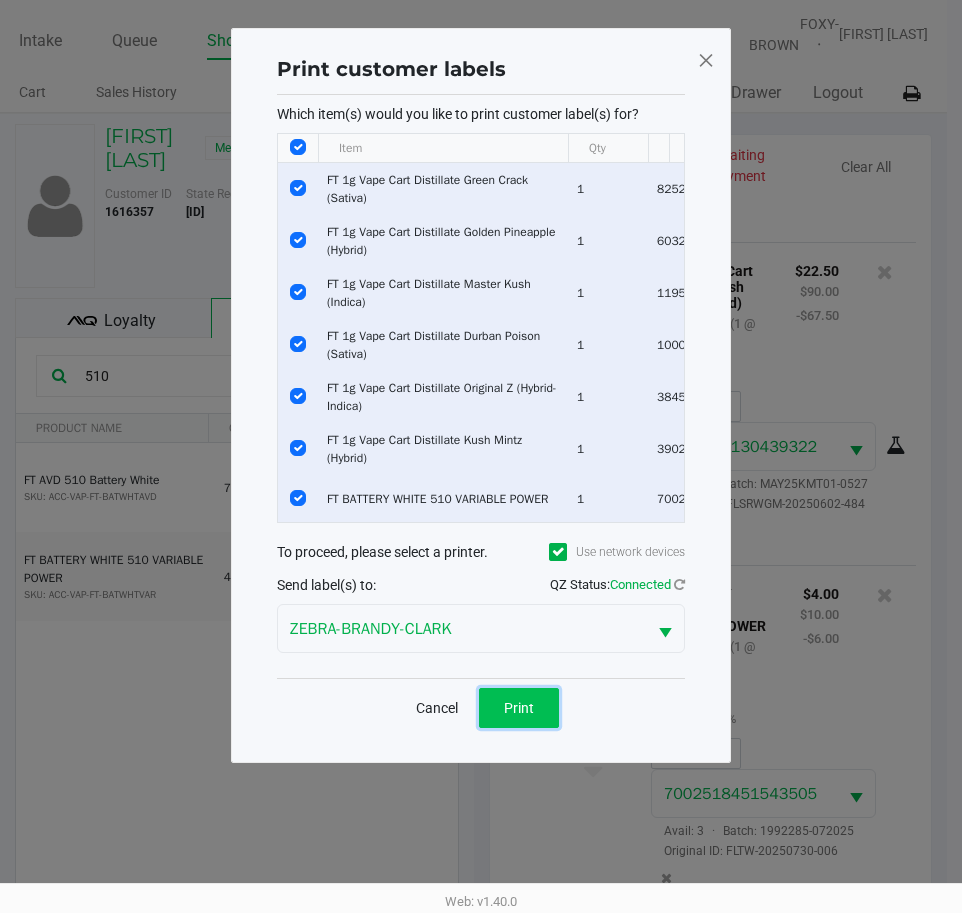 click on "Print" 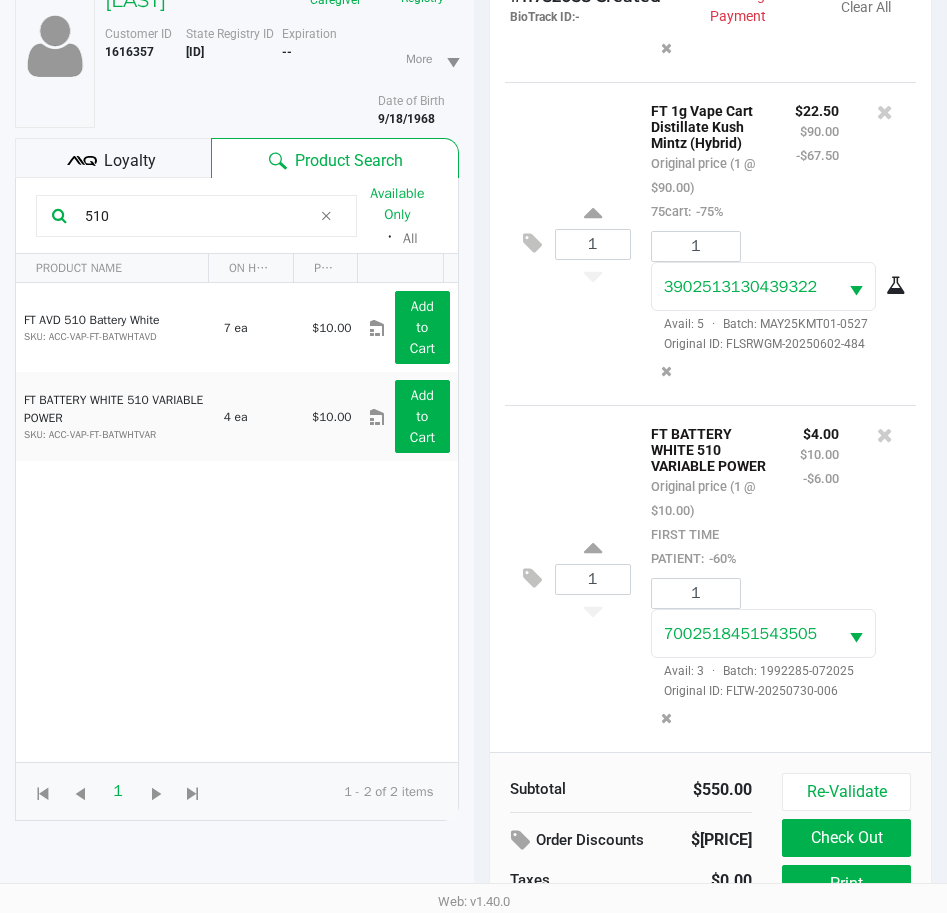 scroll, scrollTop: 265, scrollLeft: 0, axis: vertical 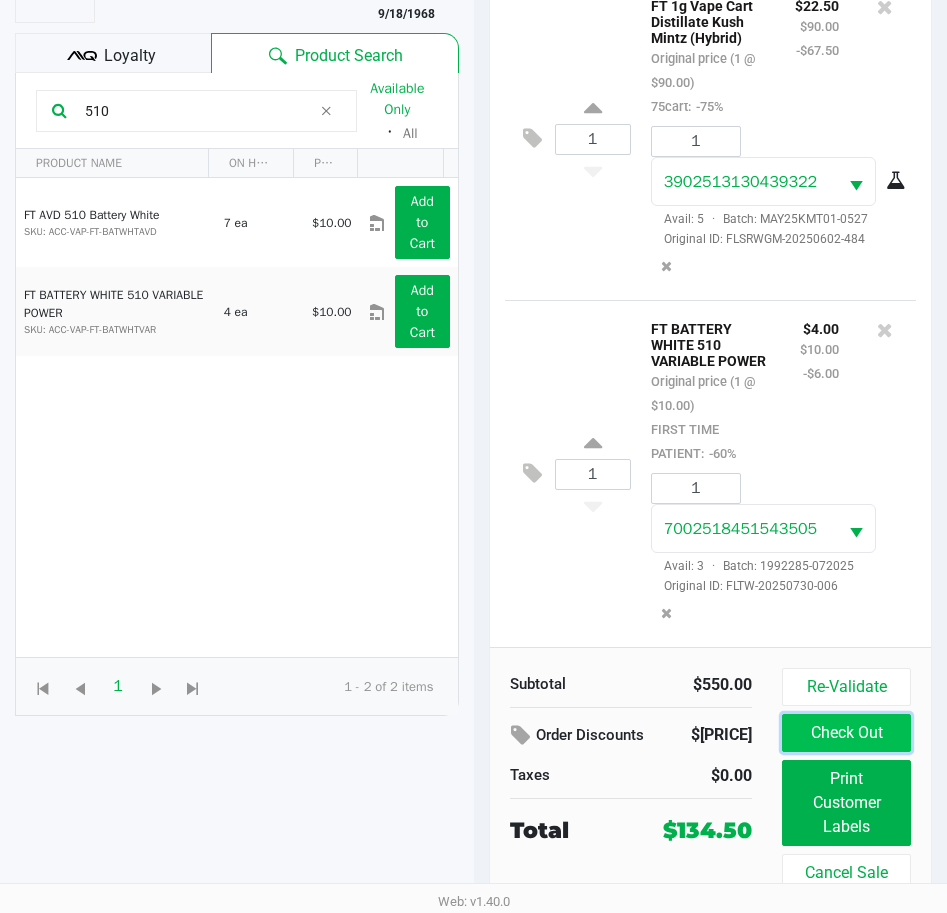 click on "Check Out" 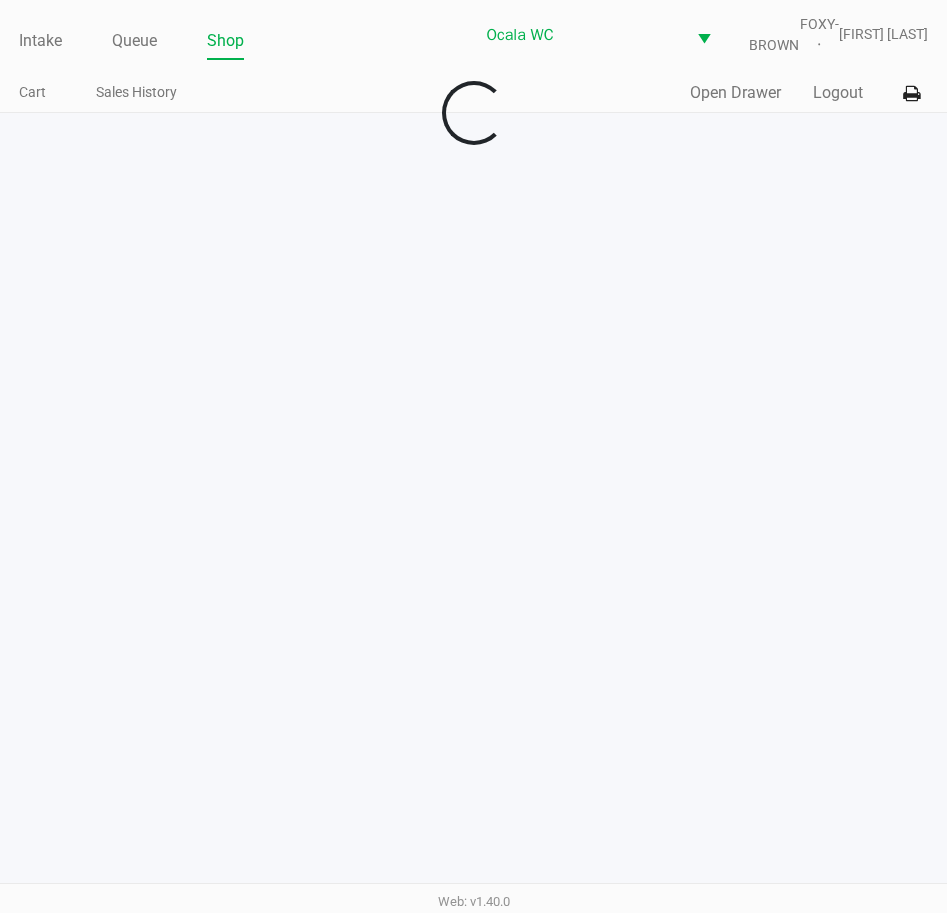 scroll, scrollTop: 0, scrollLeft: 0, axis: both 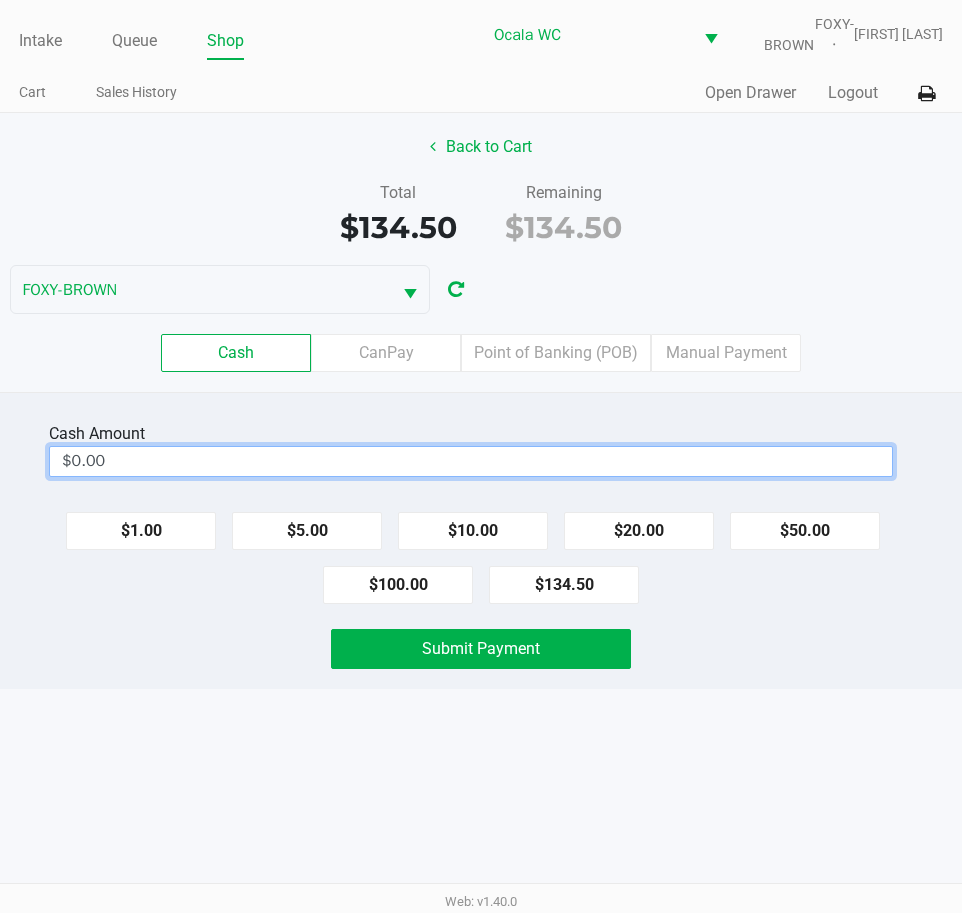 click on "$0.00" at bounding box center (471, 461) 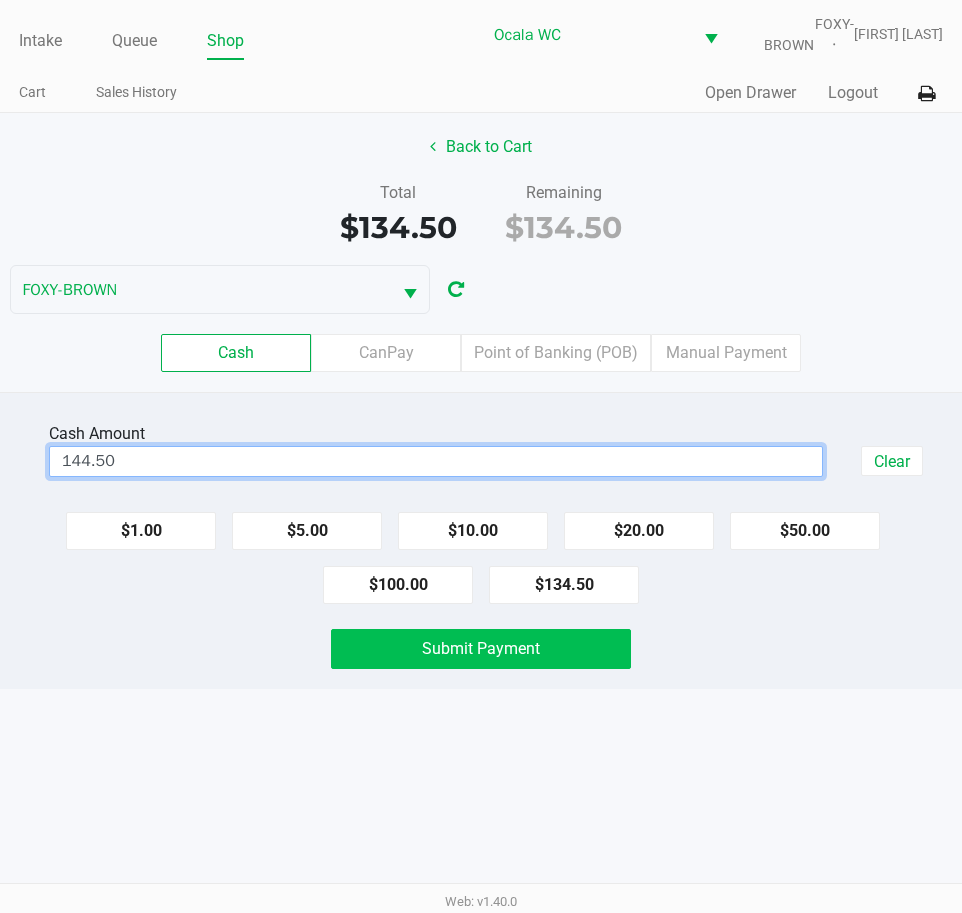 click on "Submit Payment" 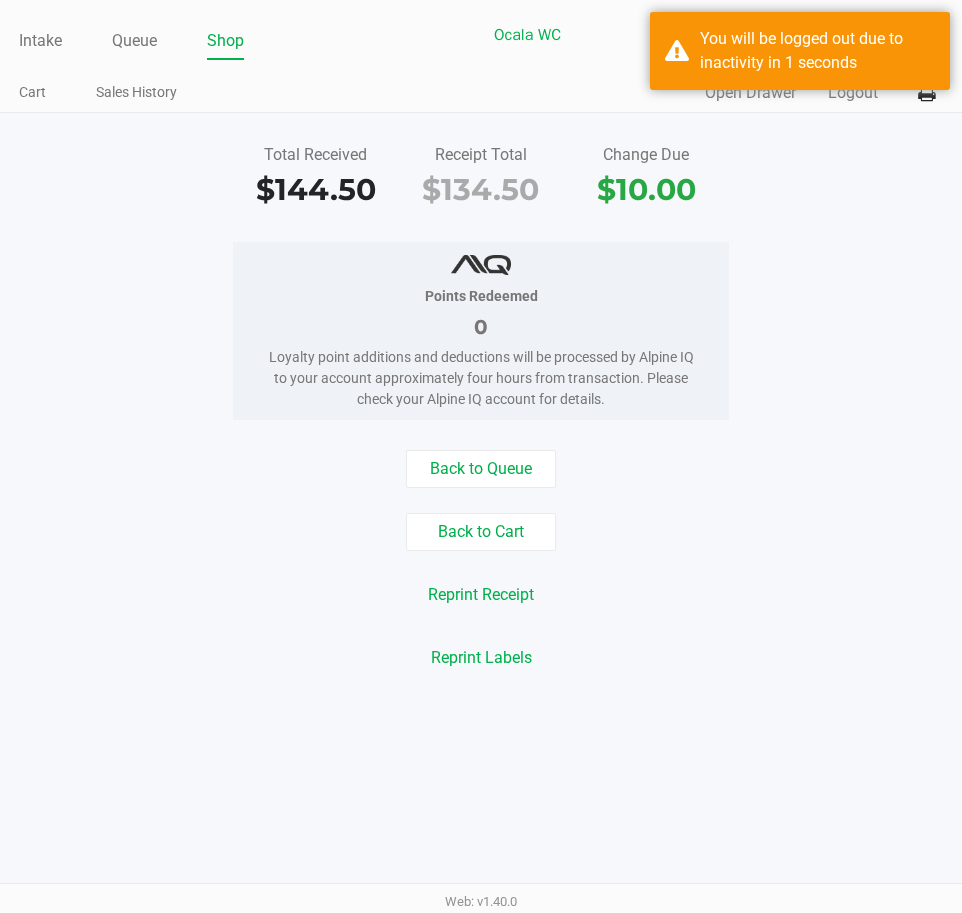 click on "Reprint Receipt" 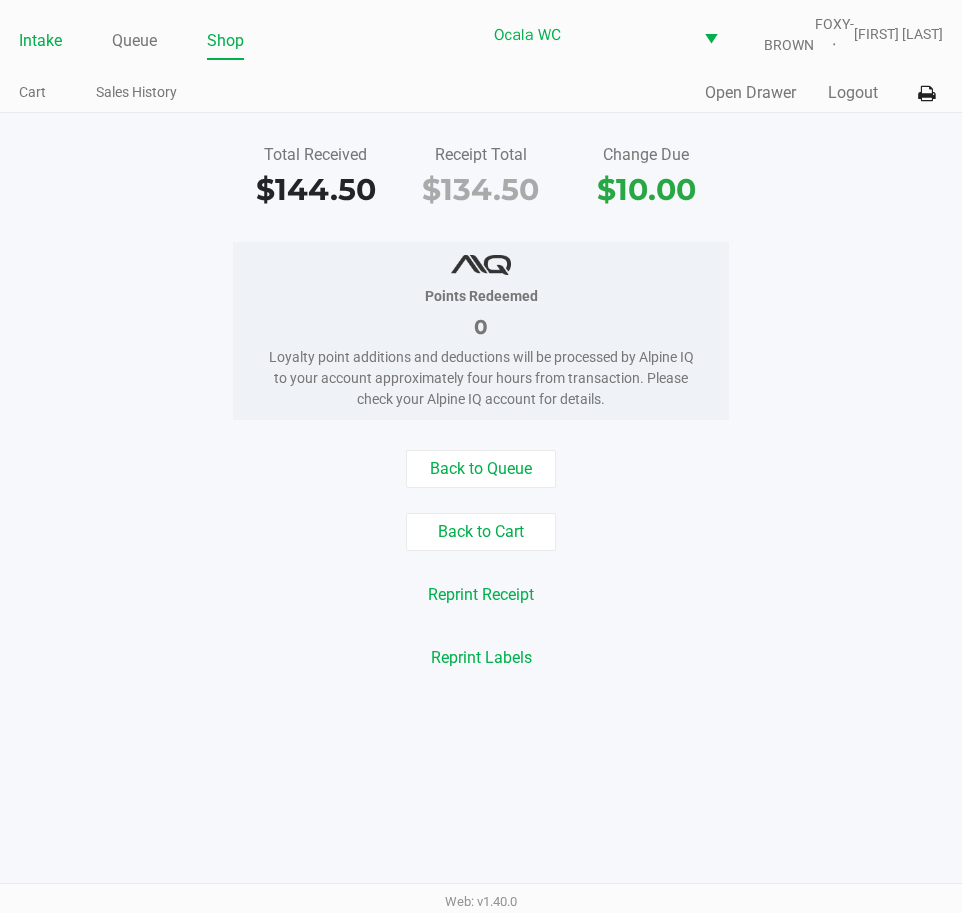 click on "Intake" 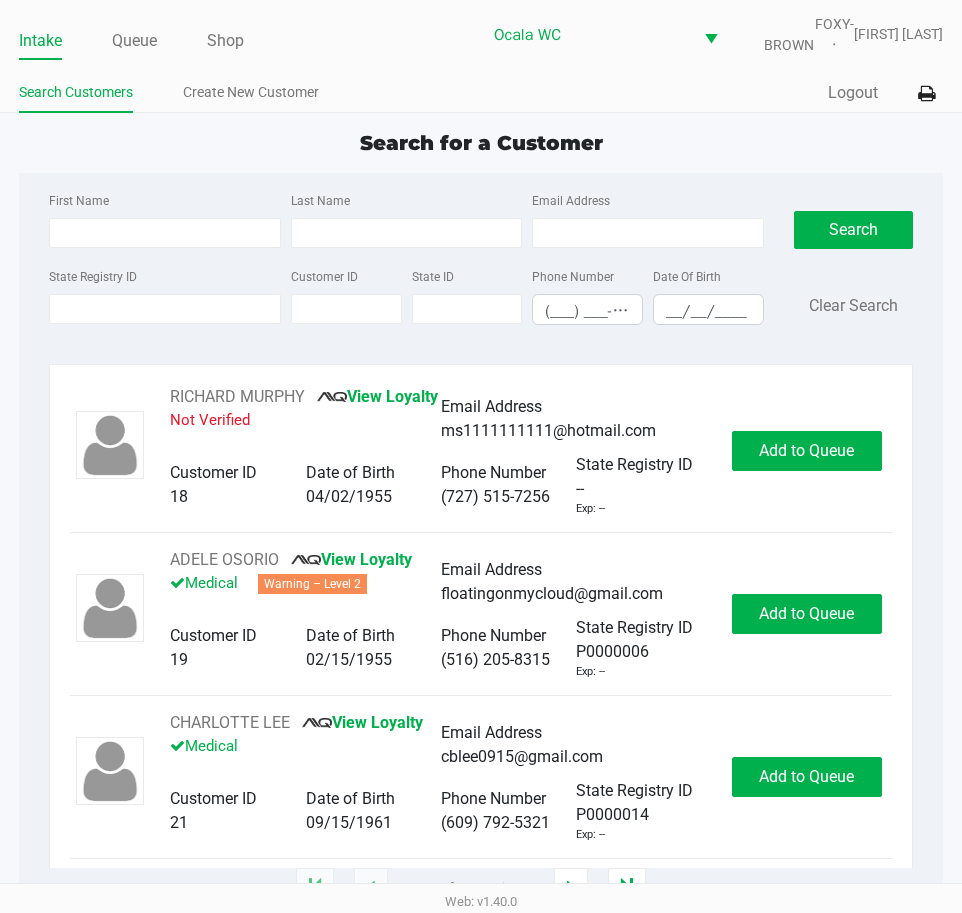 click on "Intake Queue Shop Ocala WC FOXY-BROWN [FIRST] [LAST] Search Customers Create New Customer Quick Sale Logout Search for a Customer First Name Last Name Email Address State Registry ID Customer ID State ID Phone Number (___) ___-____ Date Of Birth __/__/____ Search Clear Search RICHARD MURPHY View Loyalty Not Verified Email Address [EMAIL] Customer ID 18 Date of Birth 04/02/1955 Phone Number (555) 515-7256 State Registry ID -- Exp: -- Add to Queue ADELE OSORIO View Loyalty Medical Warning – Level 2 Email Address [EMAIL] Customer ID 19 Date of Birth 02/15/1955 Phone Number (555) 205-8315 State Registry ID P0000006 Exp: -- Add to Queue CHARLOTTE LEE View Loyalty Medical Email Address [EMAIL] Customer ID 21 Date of Birth 09/15/1961 Phone Number (609) 792-5321 State Registry ID P0000014 Exp: -- Add to Queue CRAWFORD KER Medical --" 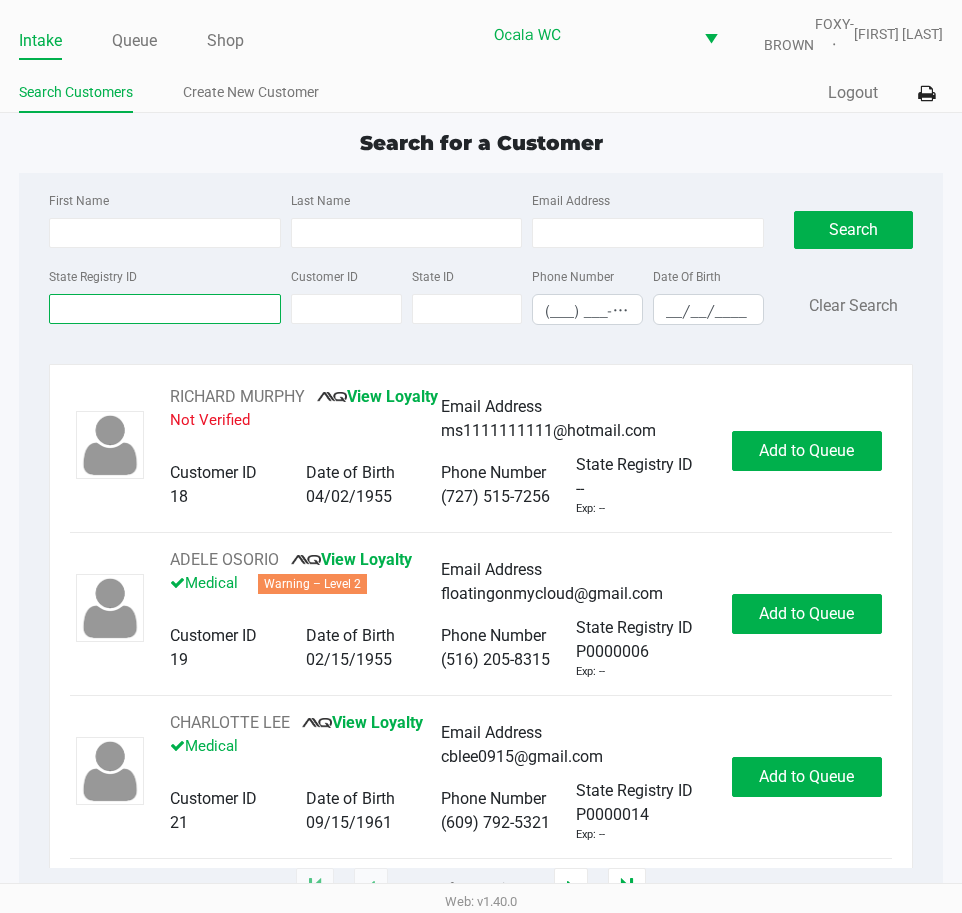 click on "State Registry ID" at bounding box center (165, 309) 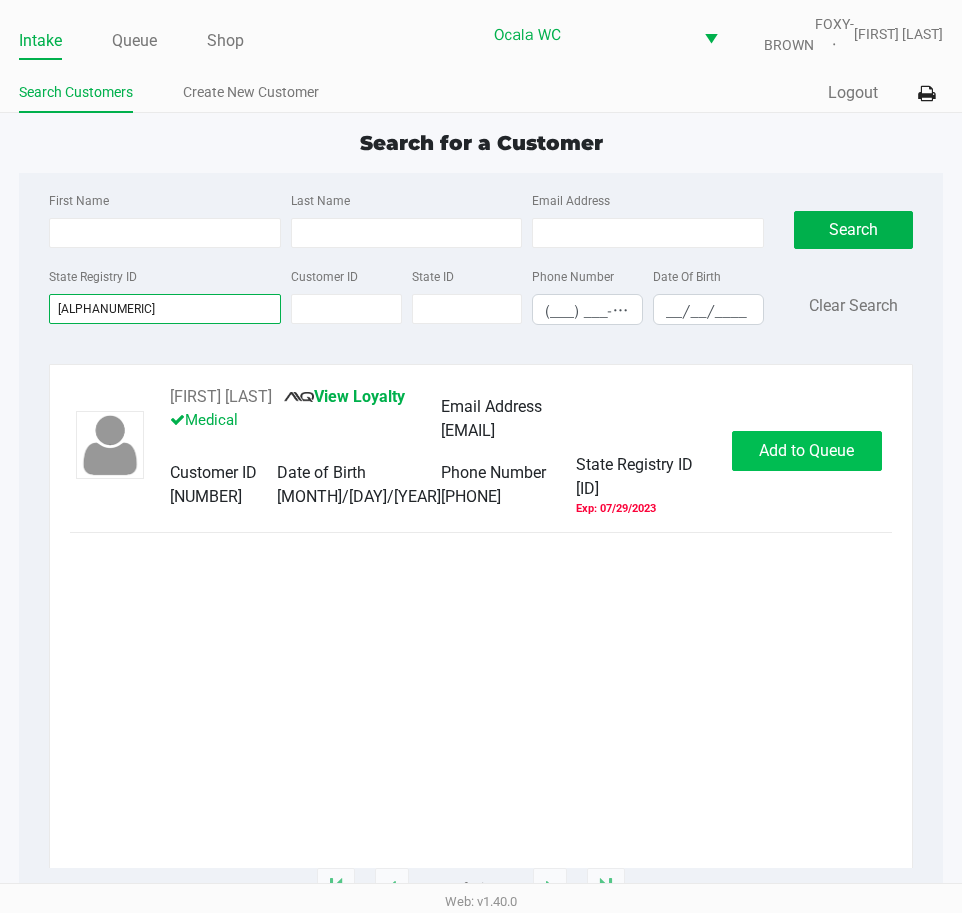 type on "[ALPHANUMERIC]" 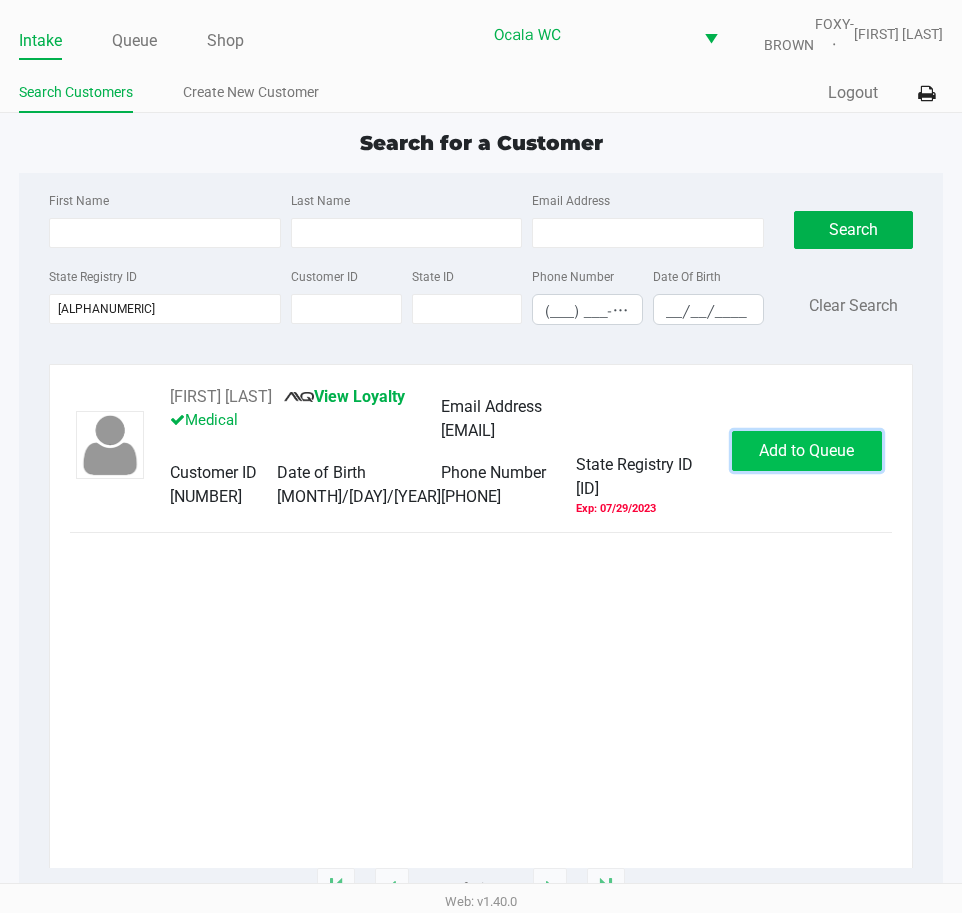 click on "Add to Queue" 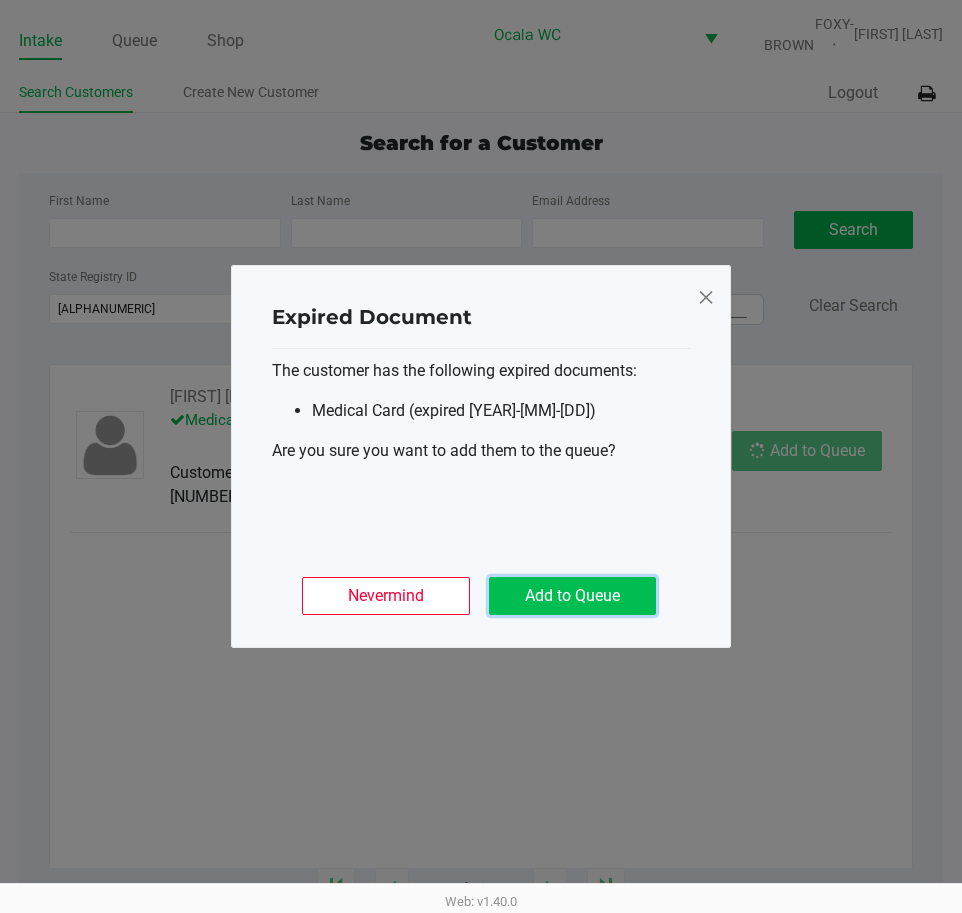 click on "Add to Queue" 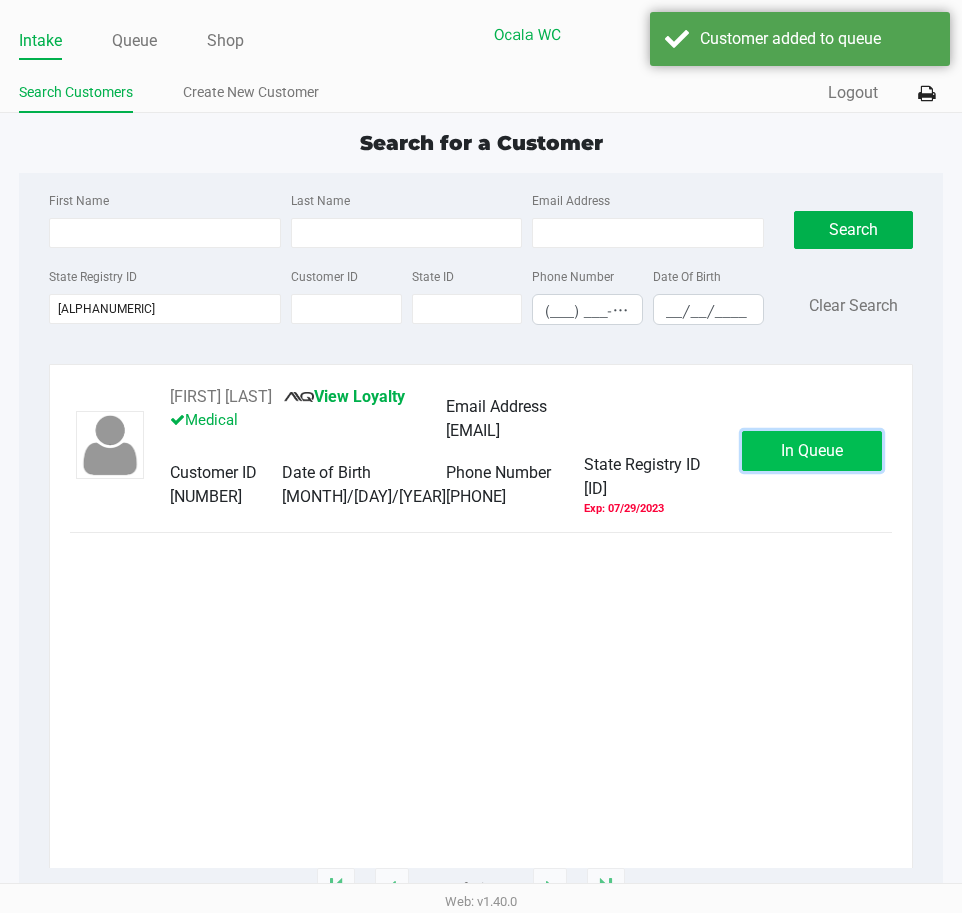 click on "In Queue" 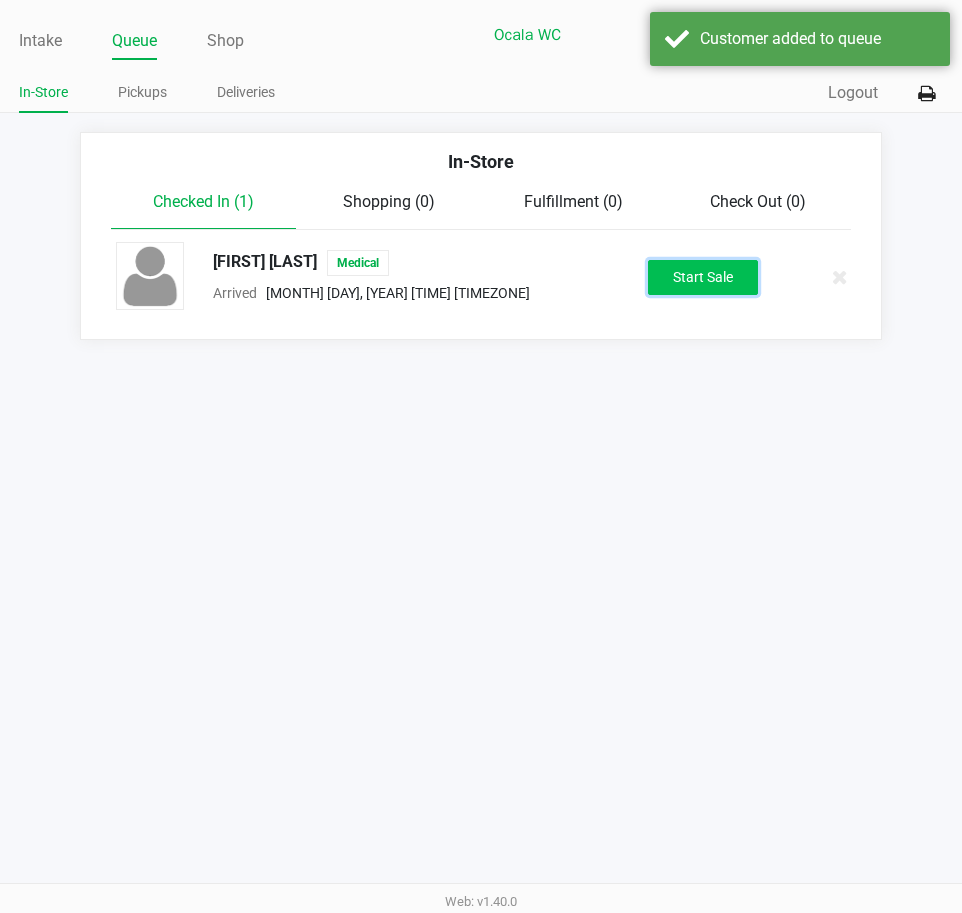 click on "Start Sale" 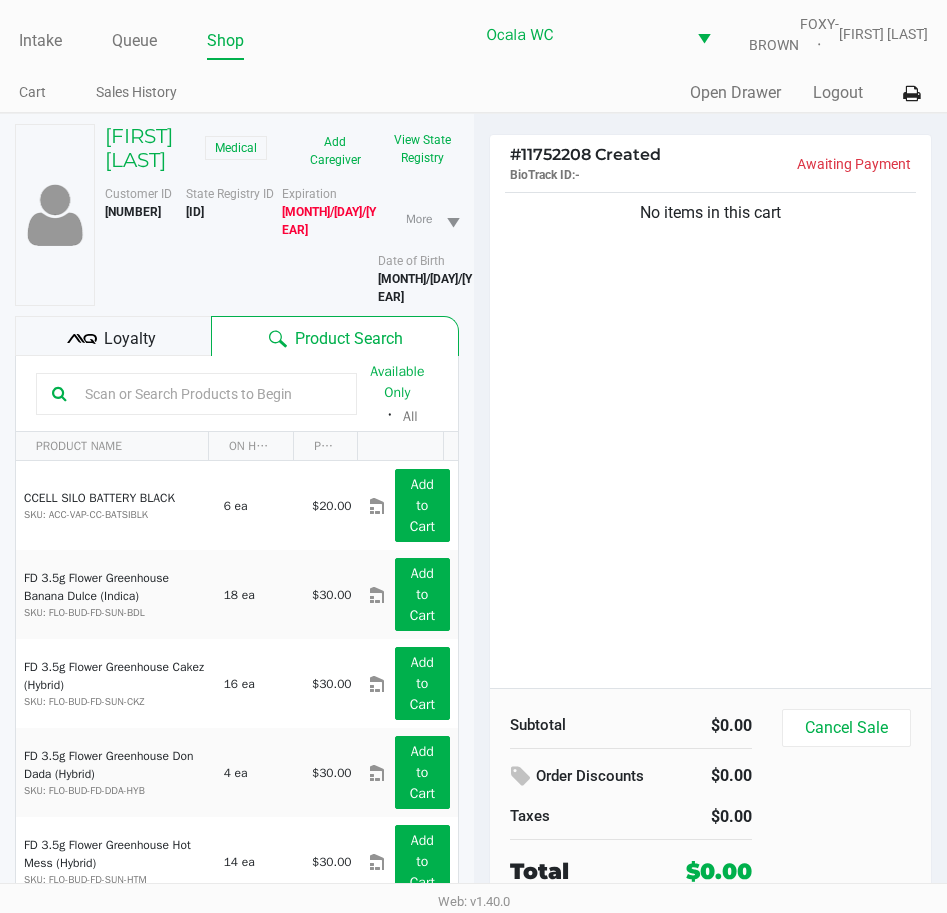 click on "Loyalty" 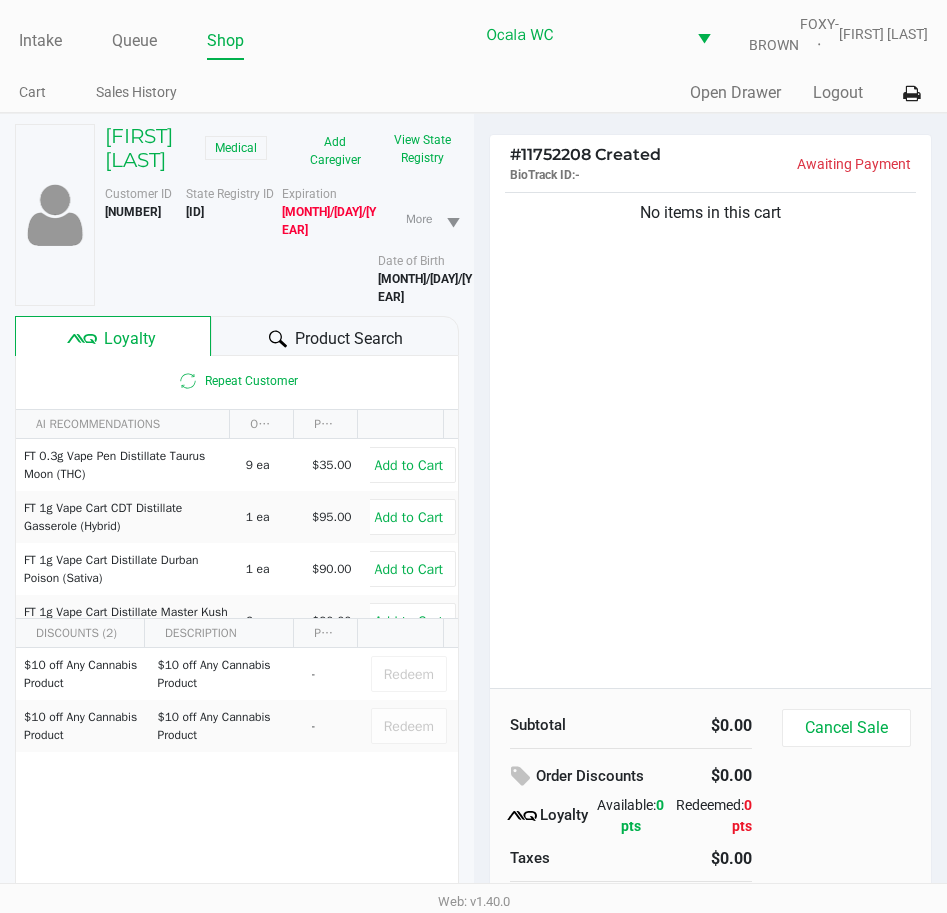 click on "Product Search" 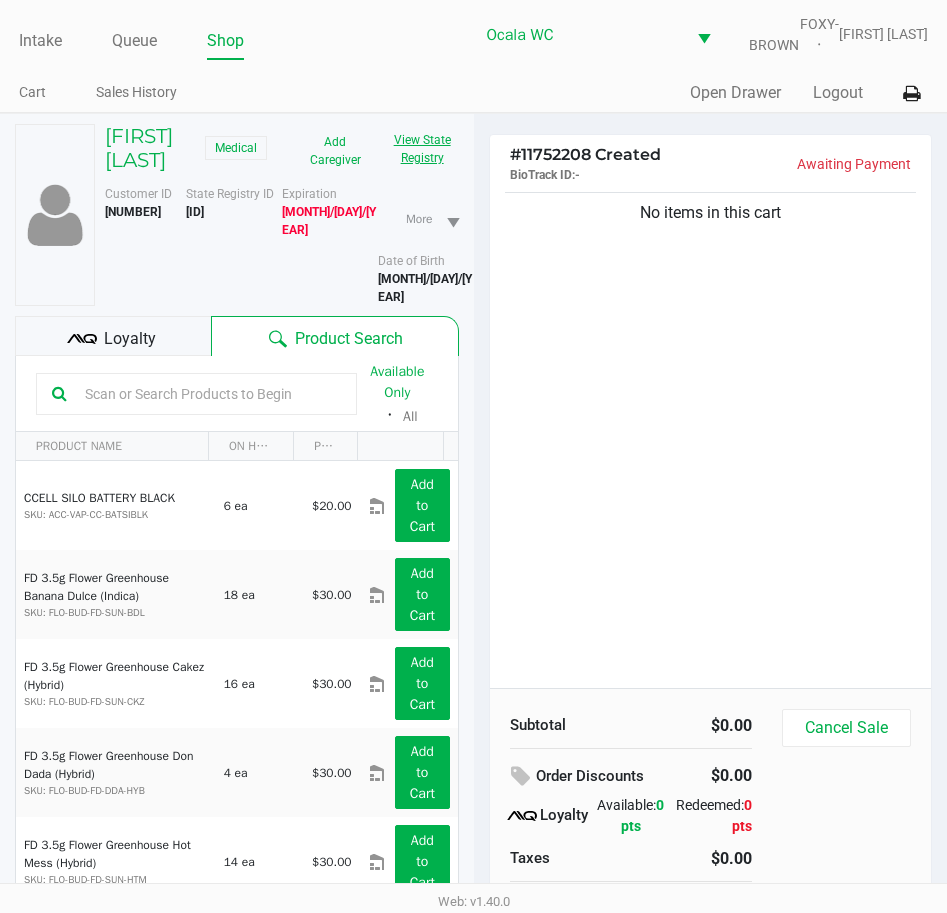 click on "View State Registry" 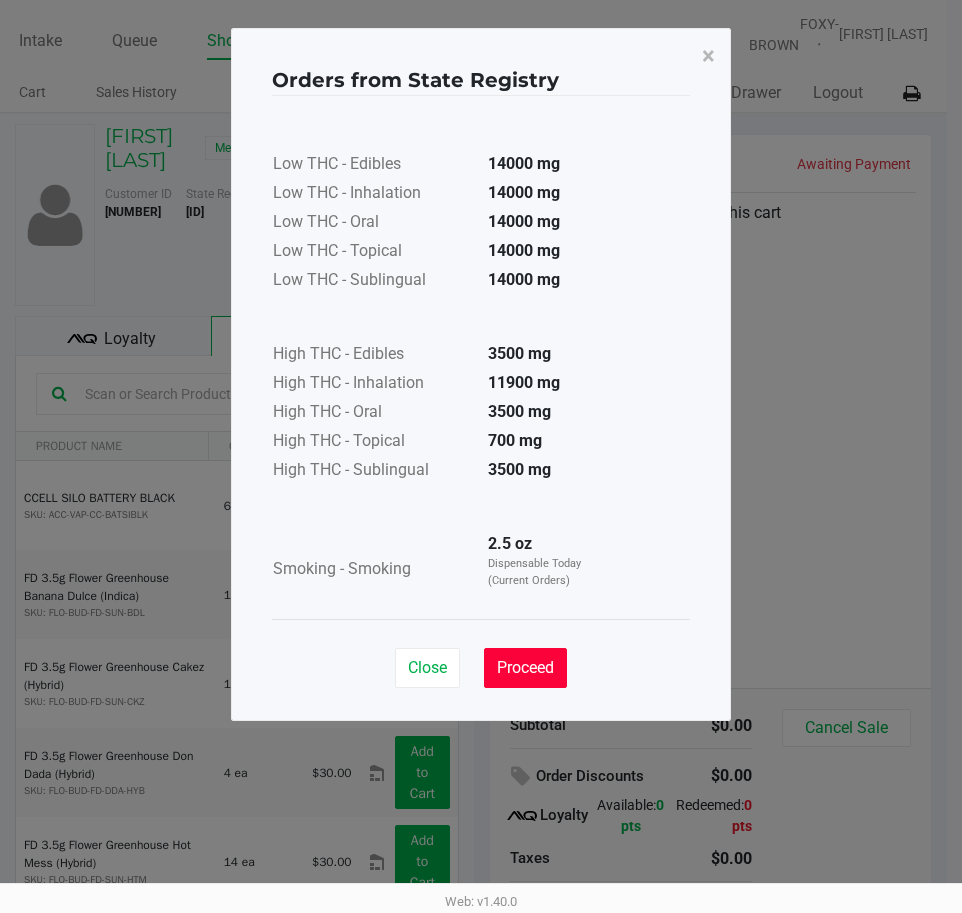 click on "Proceed" 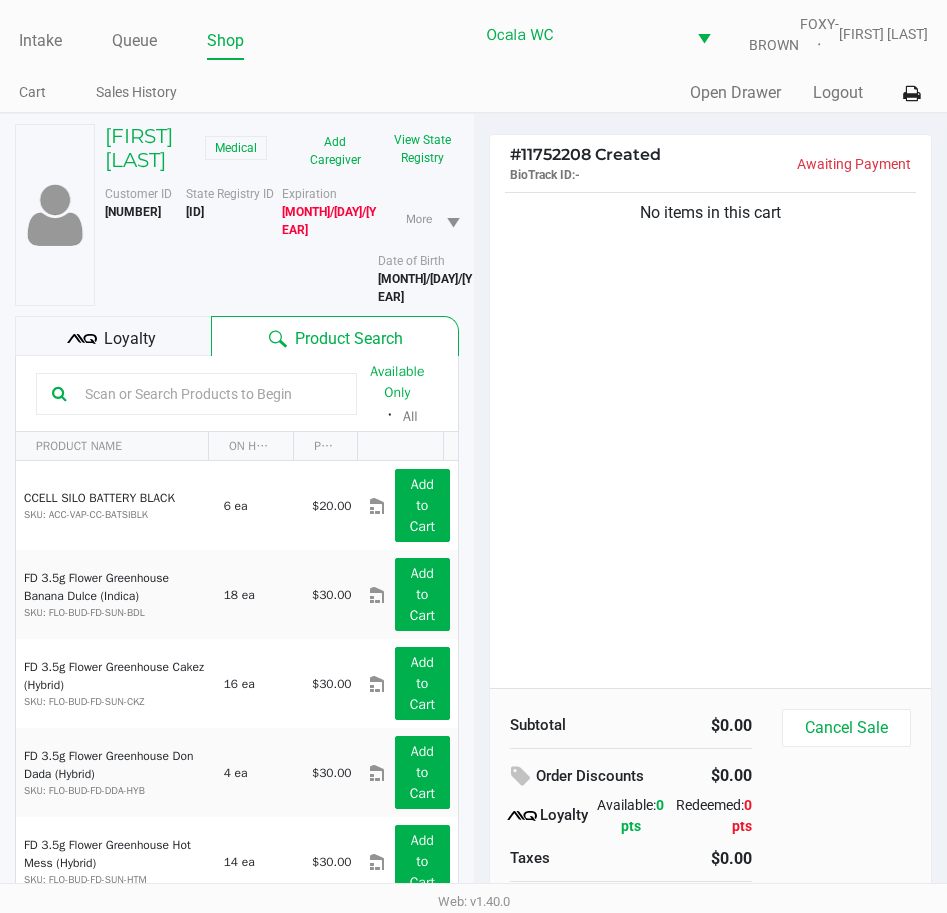 click 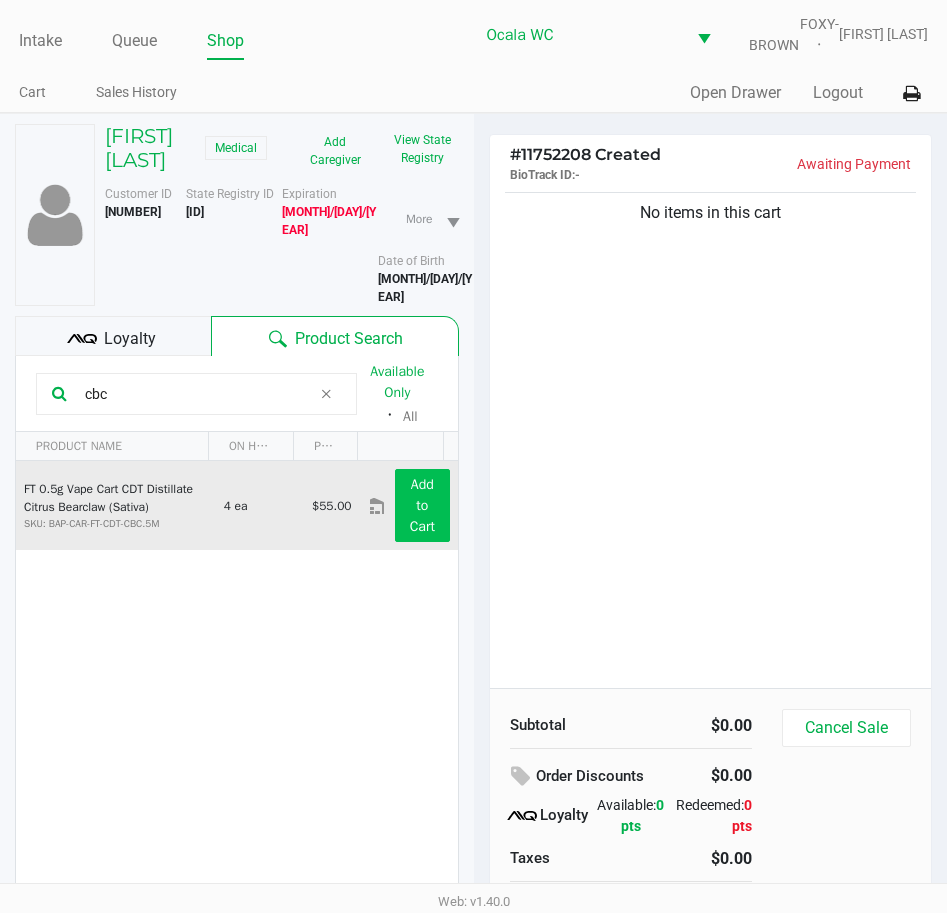 type on "cbc" 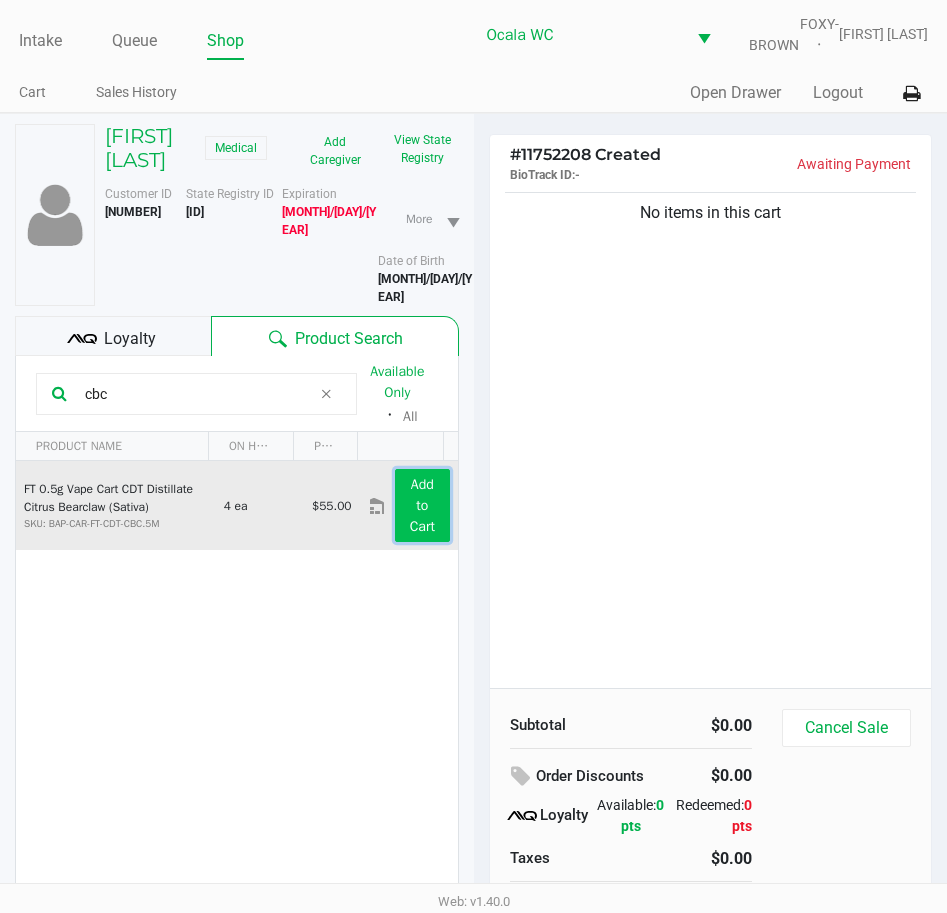 click on "Add to Cart" 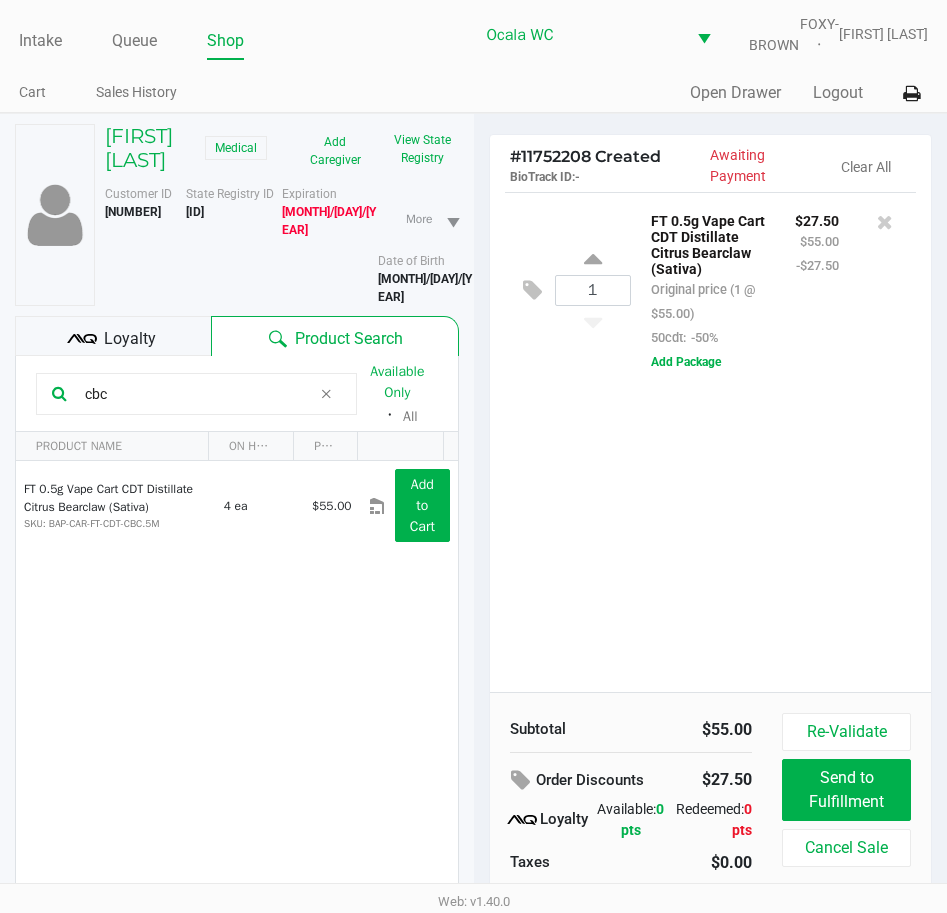 drag, startPoint x: 116, startPoint y: 399, endPoint x: 74, endPoint y: 406, distance: 42.579338 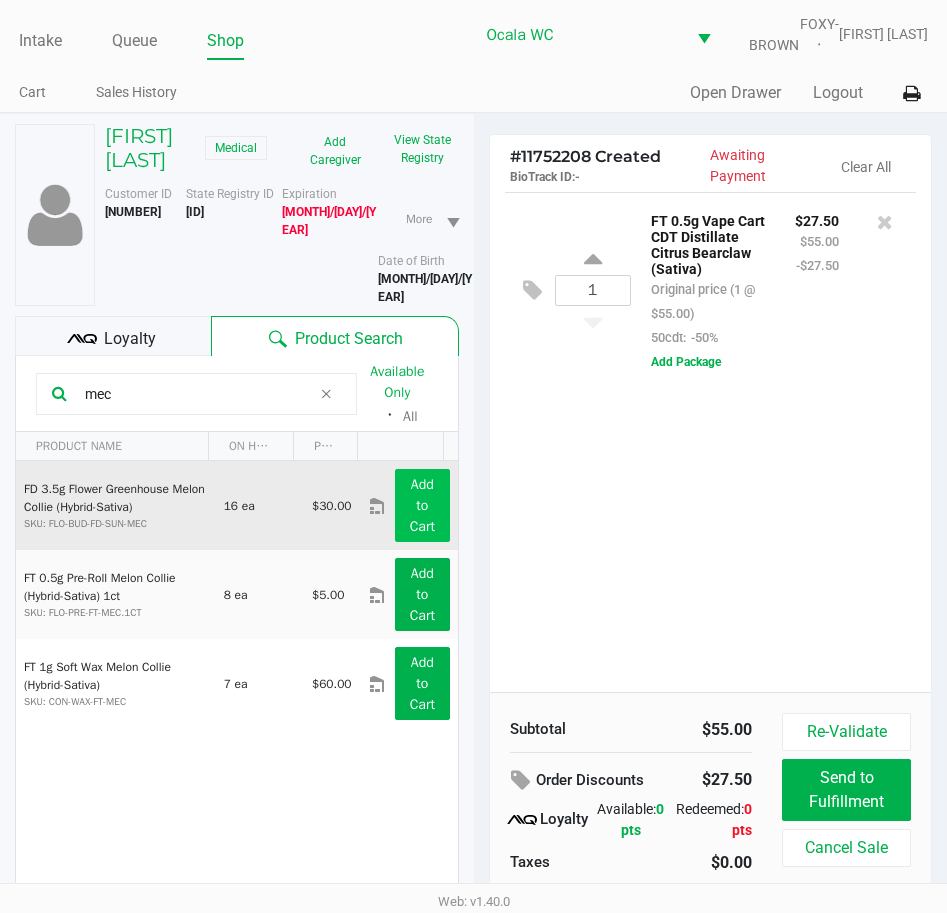 type on "mec" 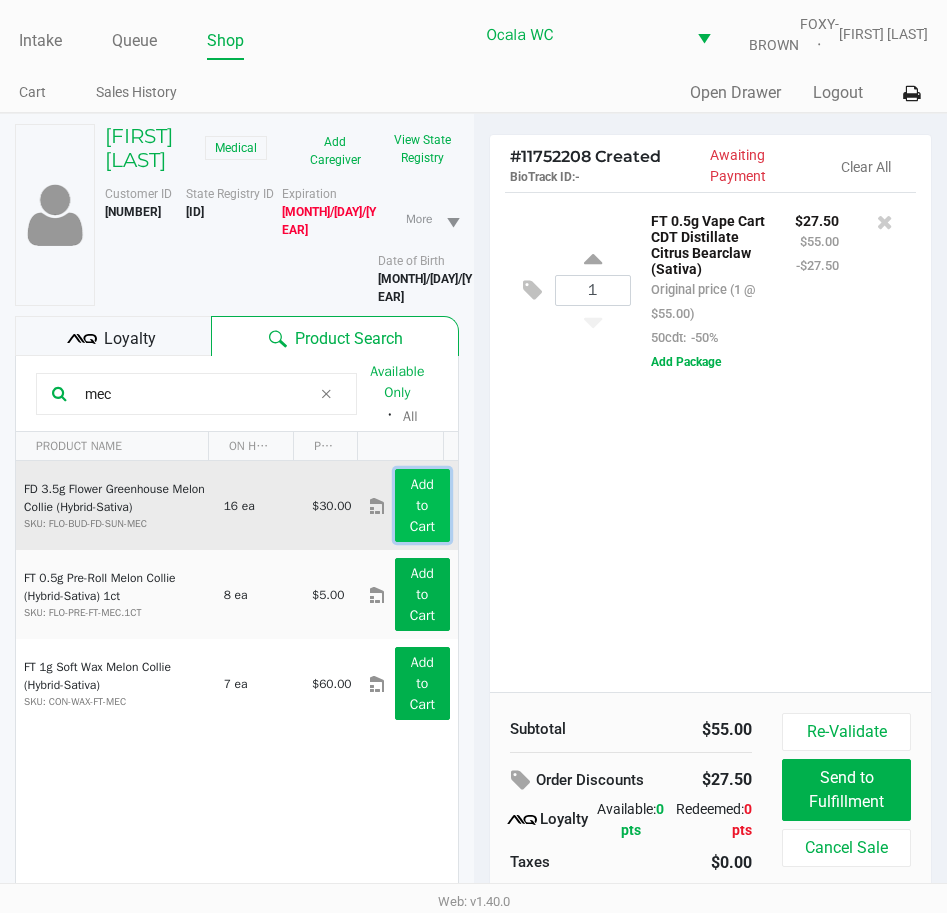 click on "Add to Cart" 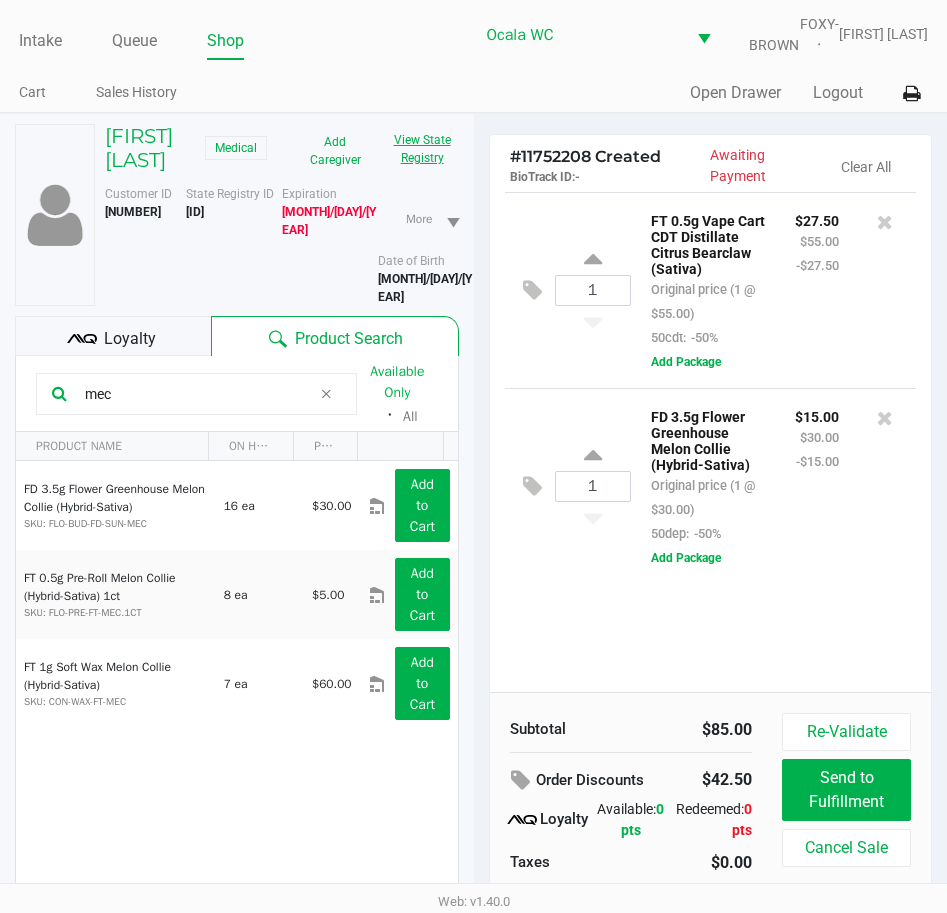 click on "View State Registry" 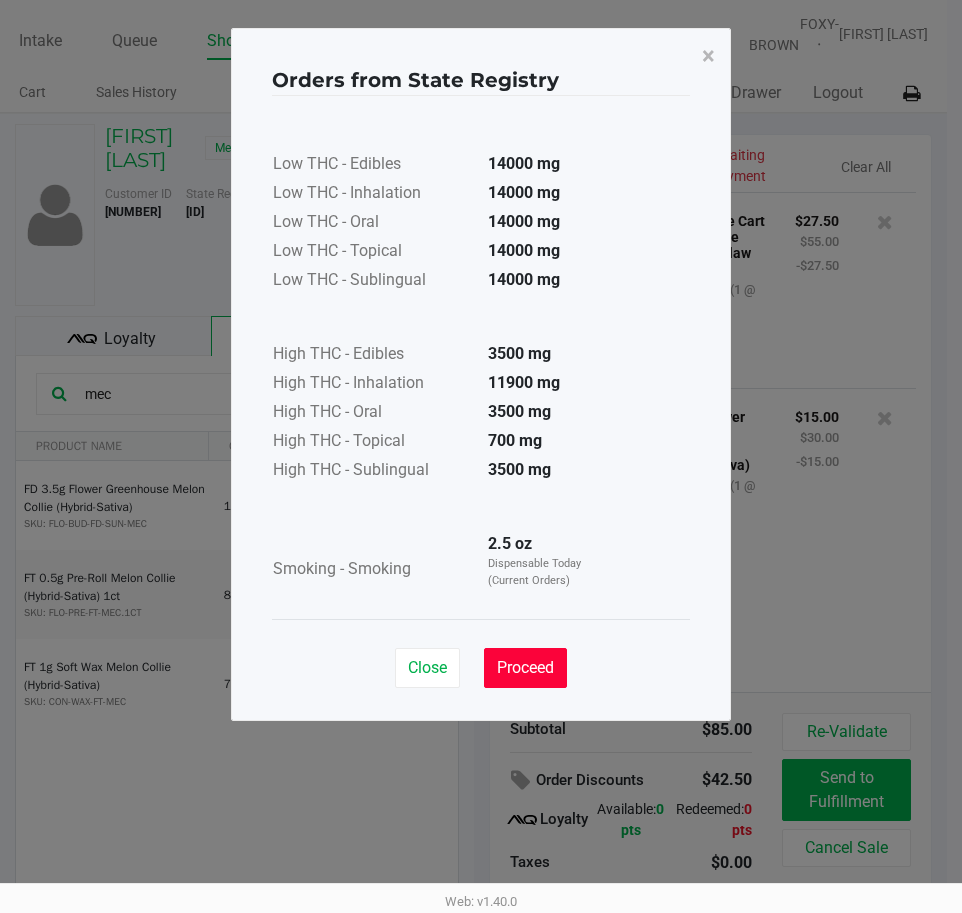click on "Proceed" 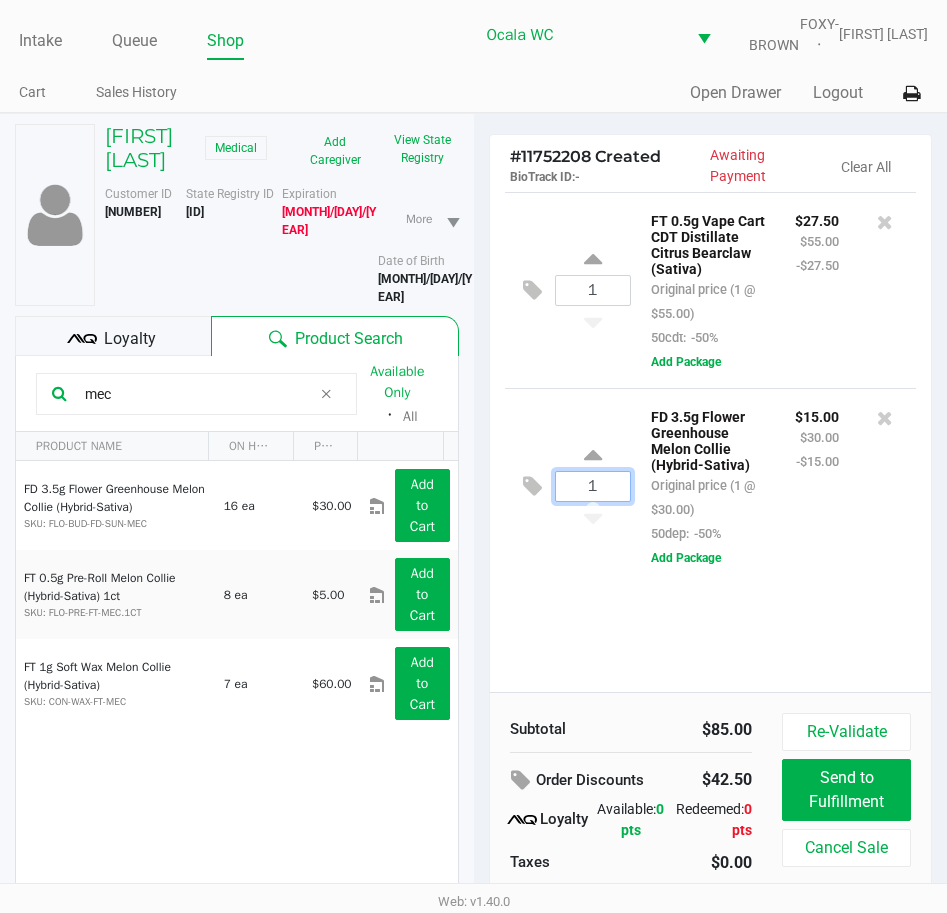 click on "1" at bounding box center [593, 486] 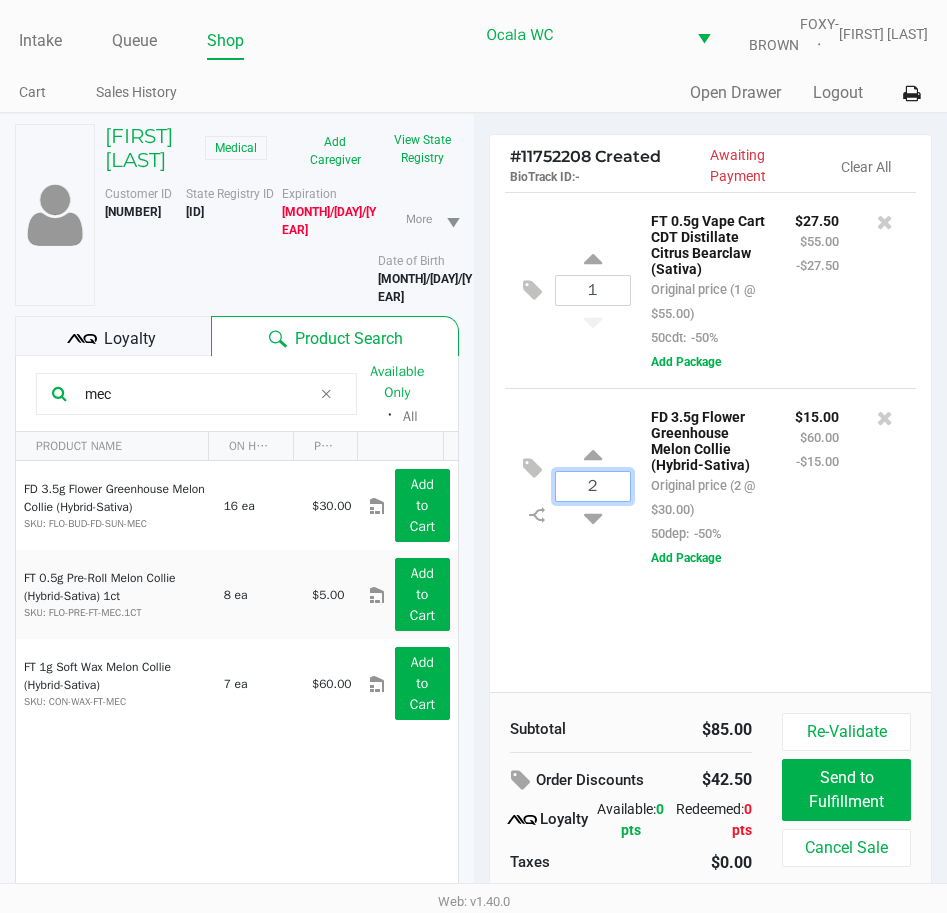 type on "2" 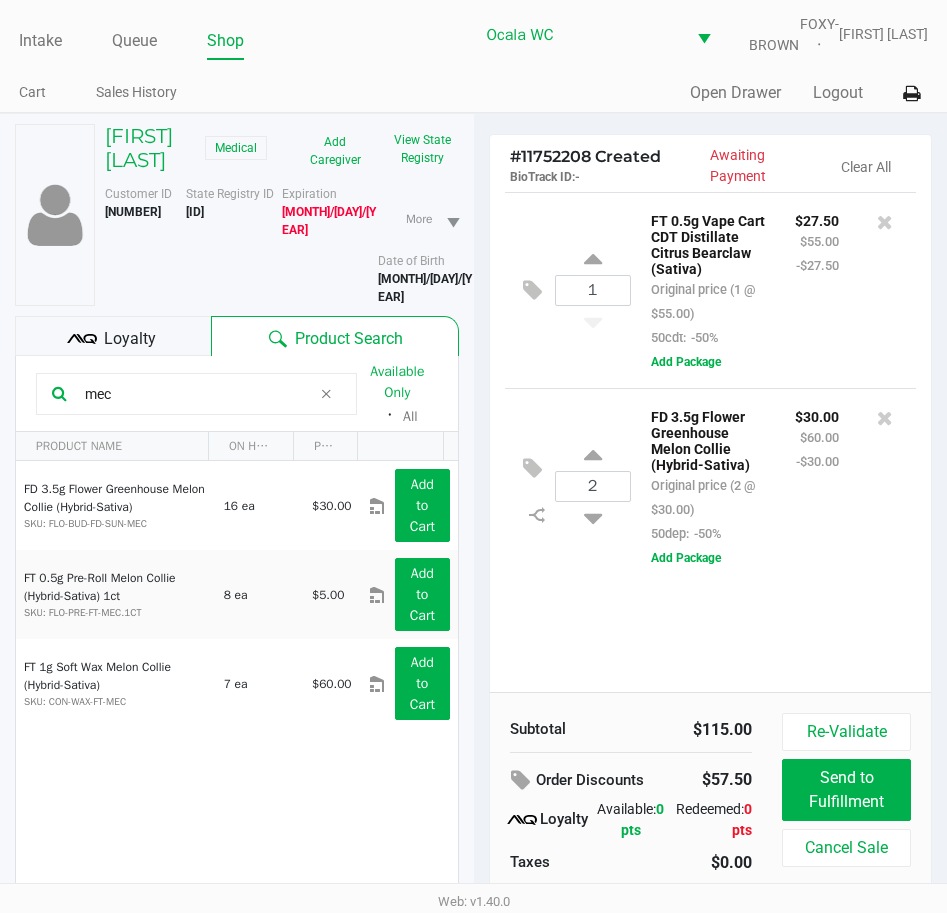click on "Loyalty" 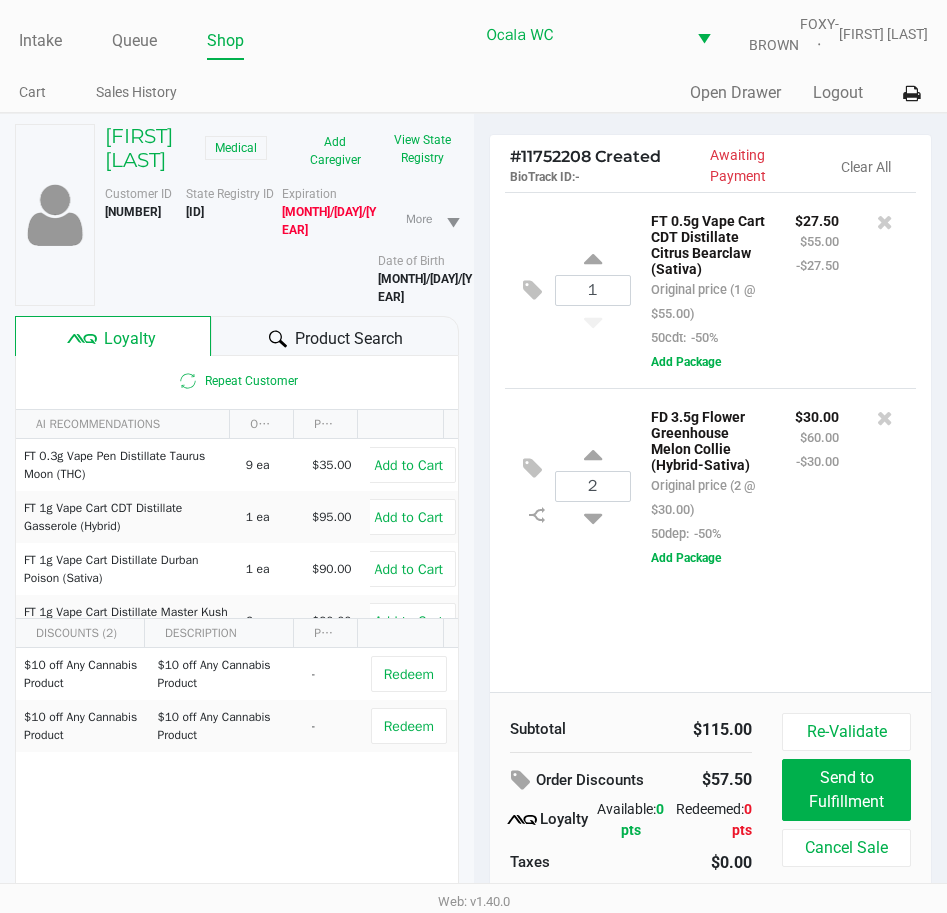 click on "Product Search" 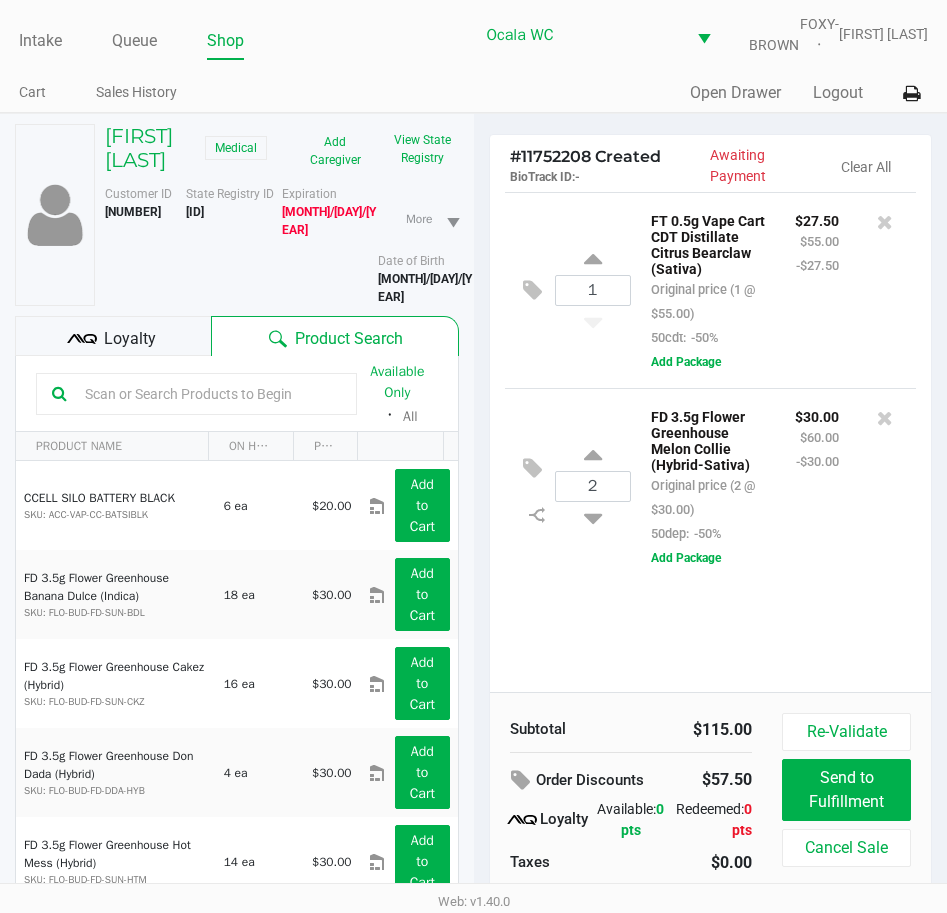 click 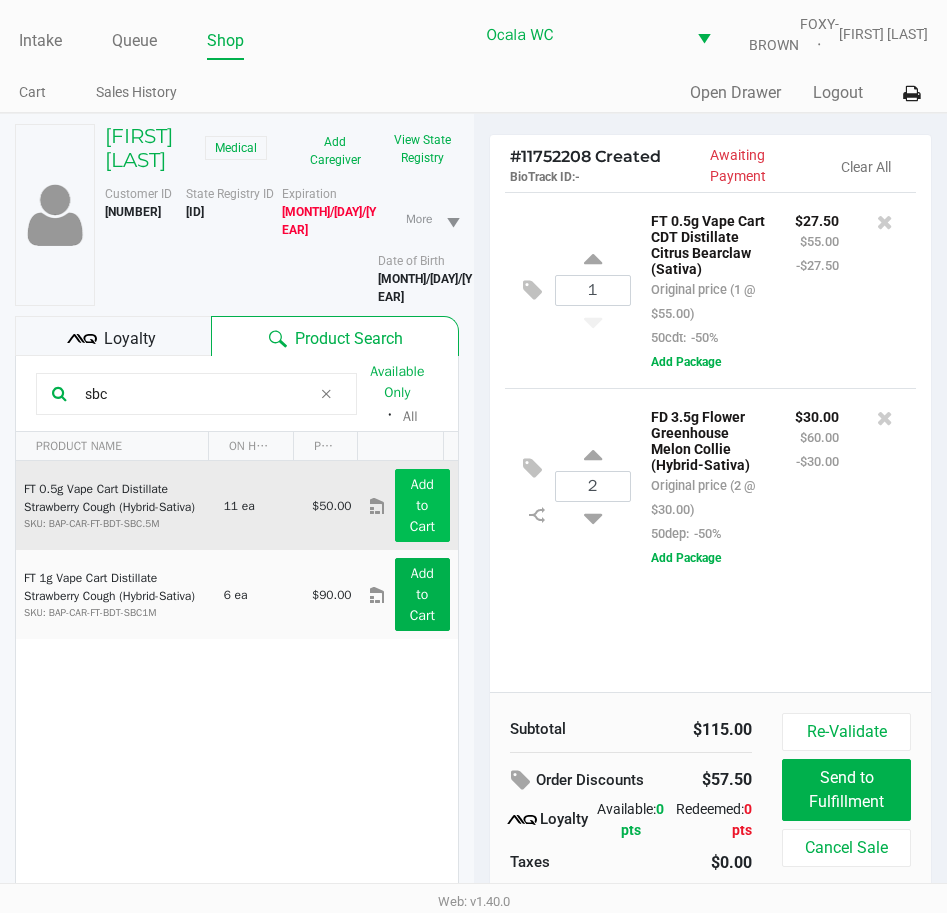type on "sbc" 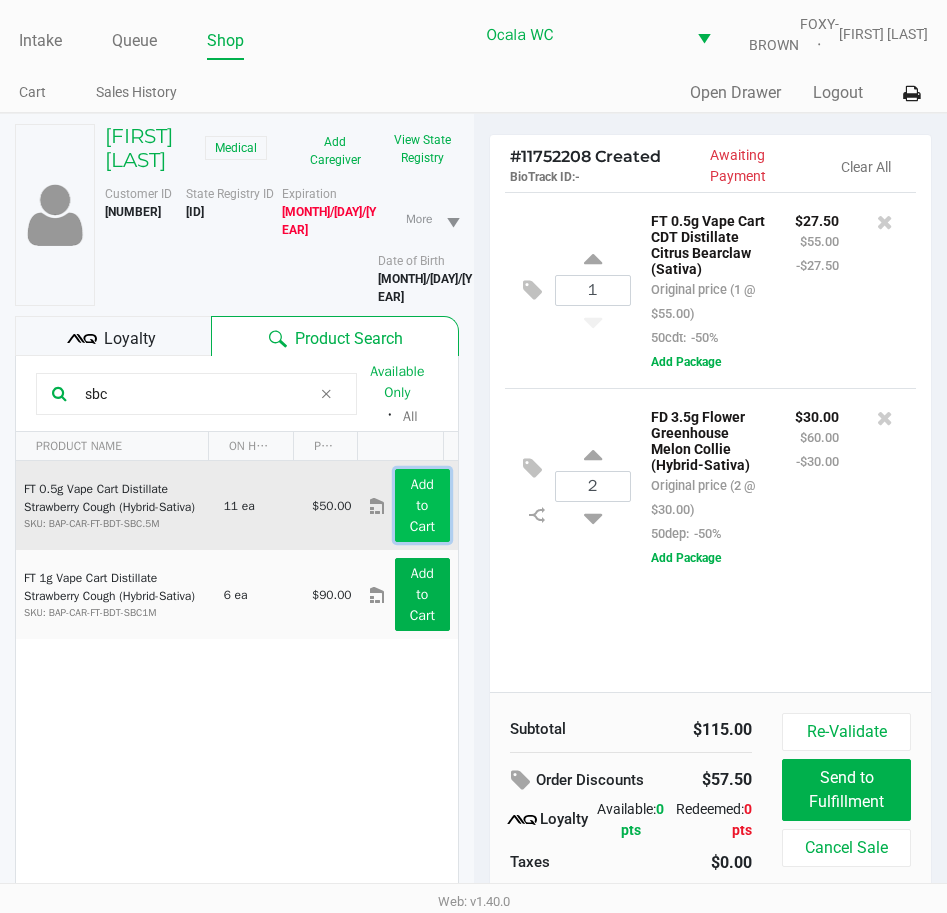 click on "Add to Cart" 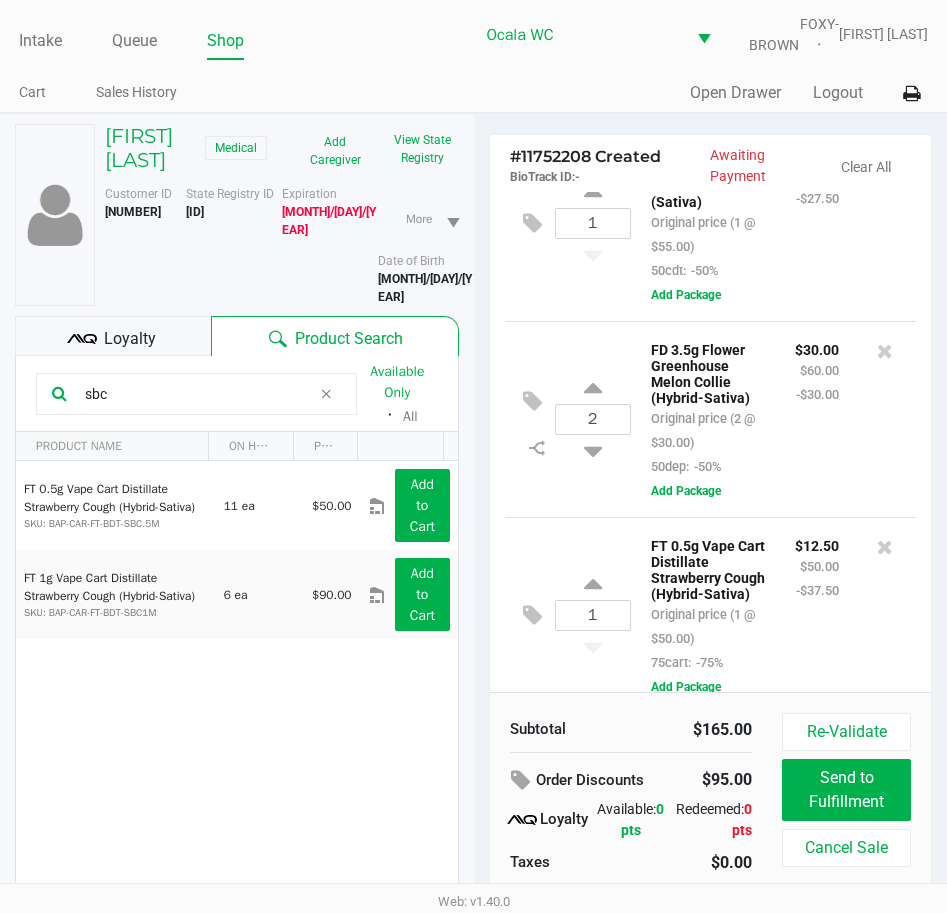 scroll, scrollTop: 0, scrollLeft: 0, axis: both 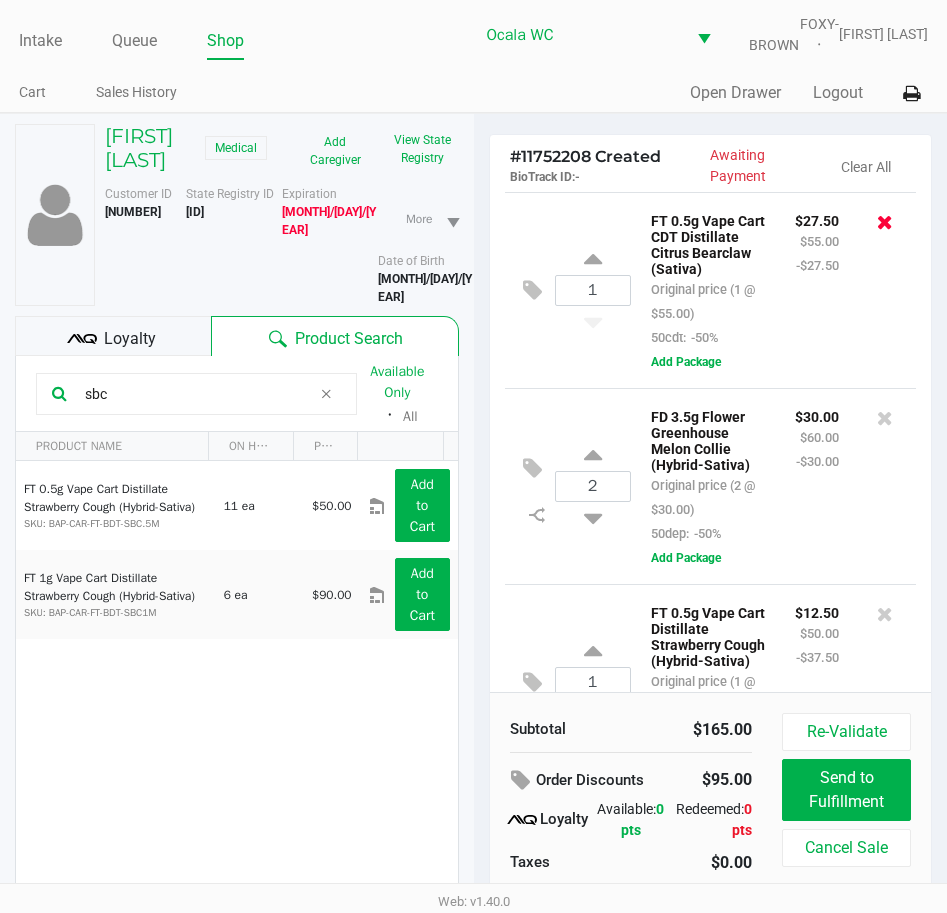 click 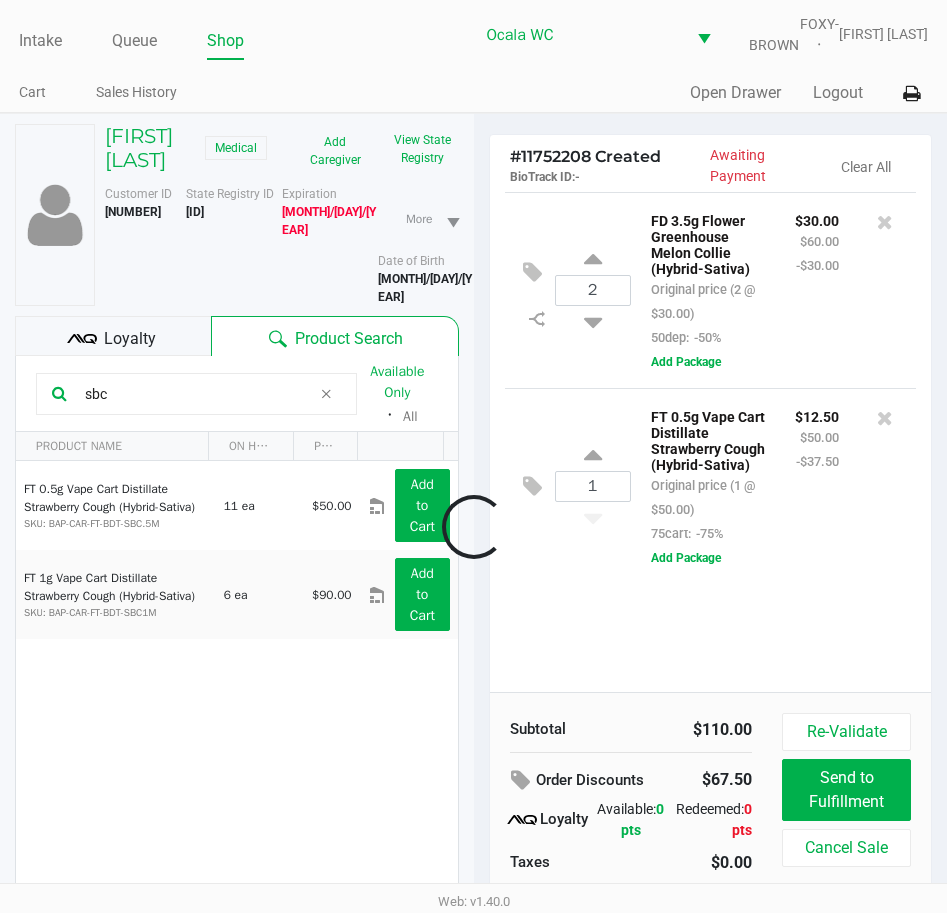 scroll, scrollTop: 0, scrollLeft: 0, axis: both 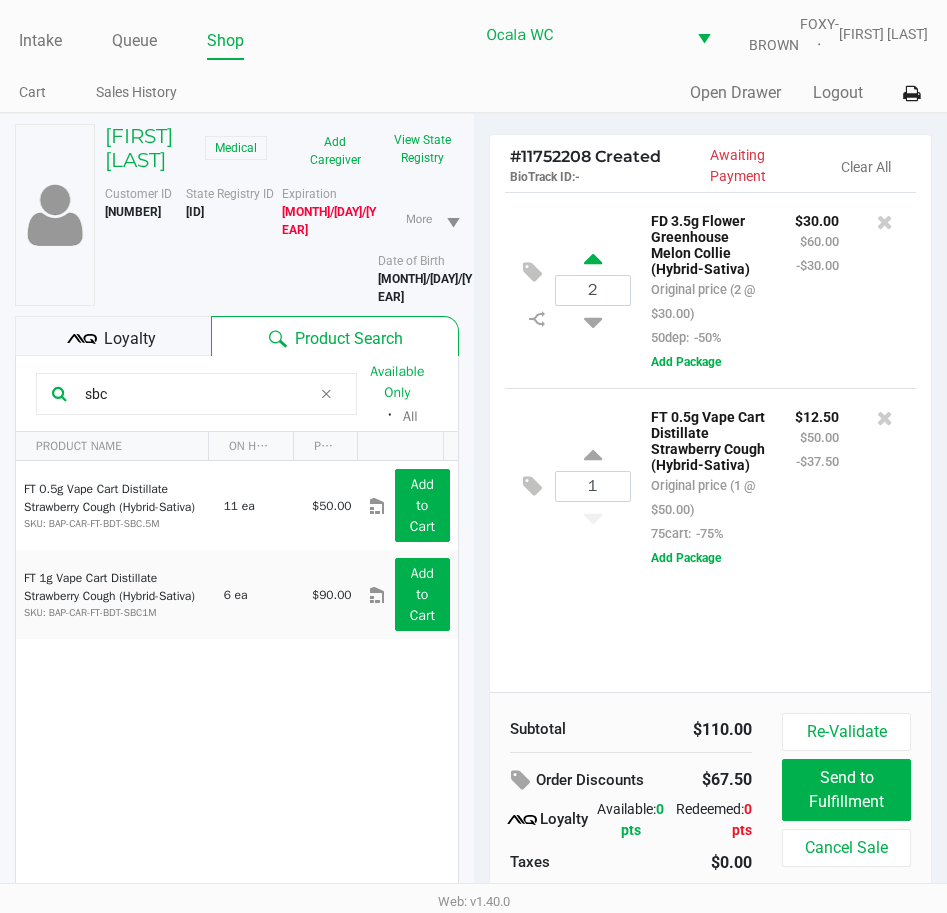 click 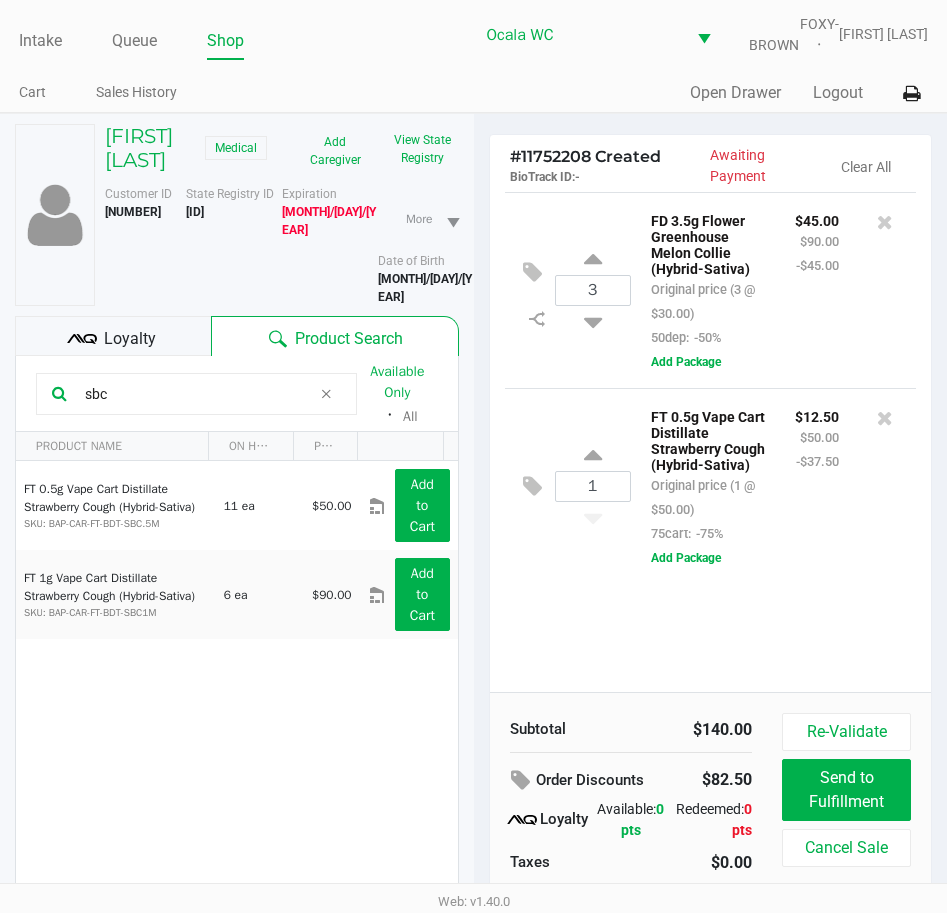 click on "1  FT 0.5g Vape Cart Distillate Strawberry Cough (Hybrid-Sativa)   Original price (1 @ $[PRICE])  75cart:  -75% $[PRICE] $[PRICE] -$[PRICE]  Add Package" 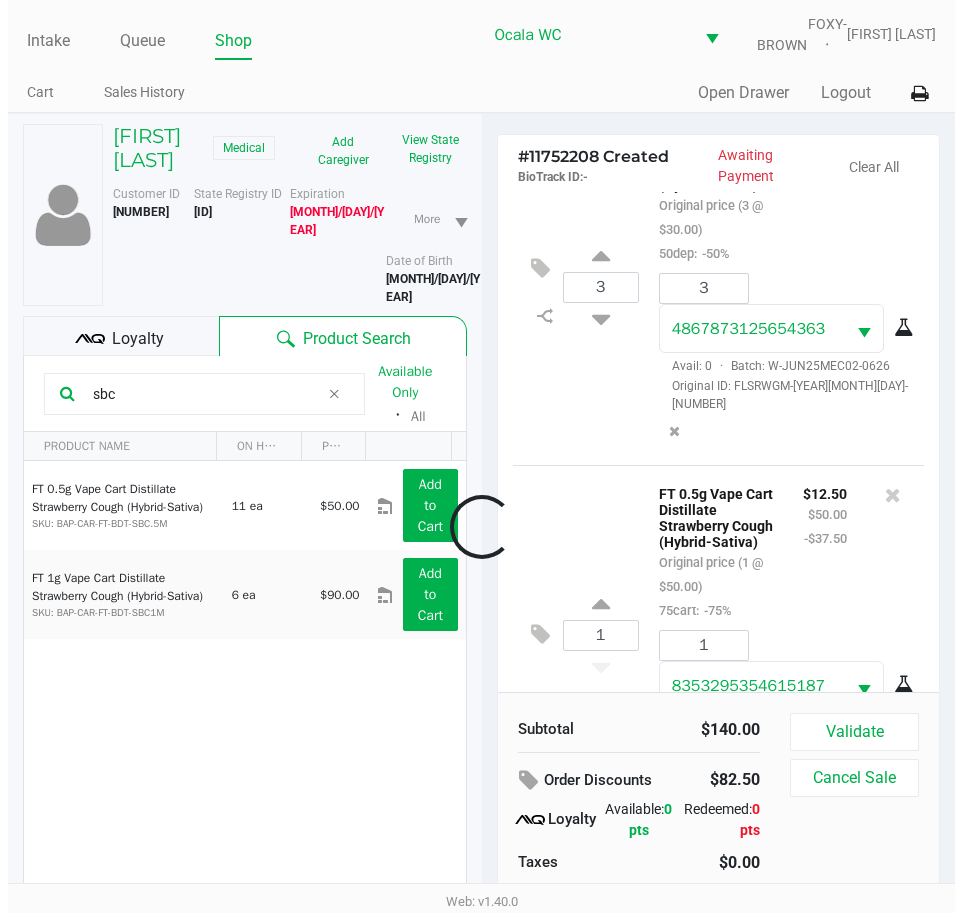 scroll, scrollTop: 203, scrollLeft: 0, axis: vertical 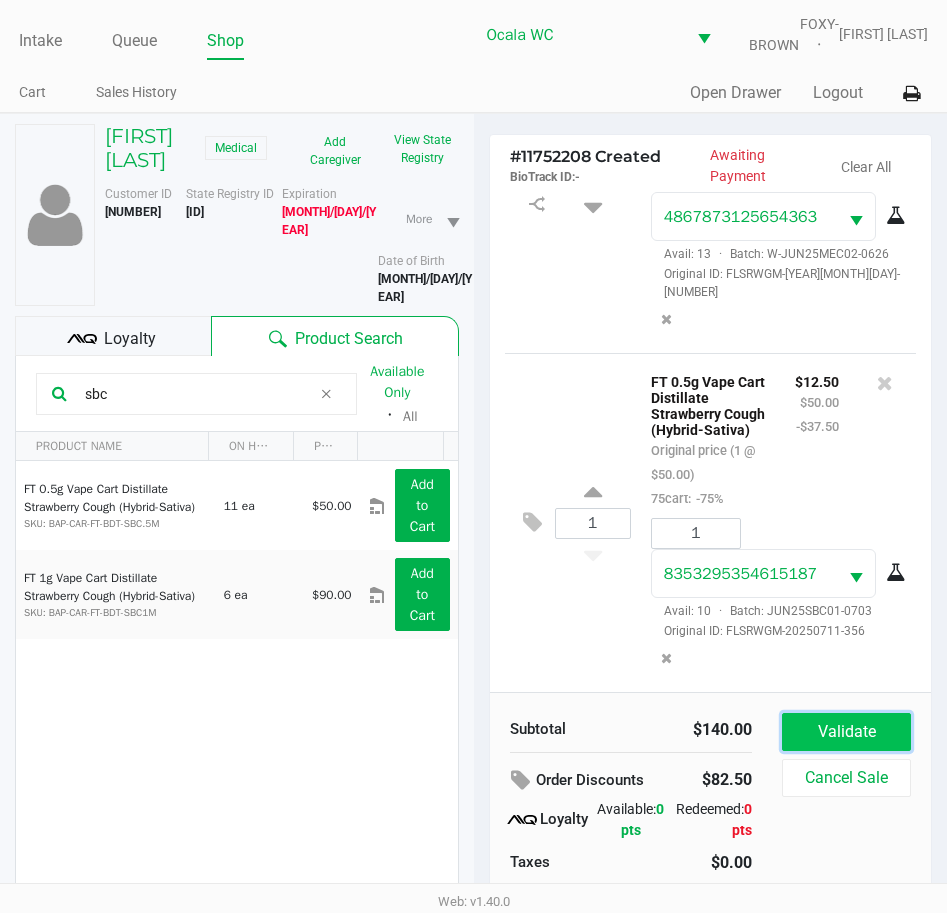 click on "Validate" 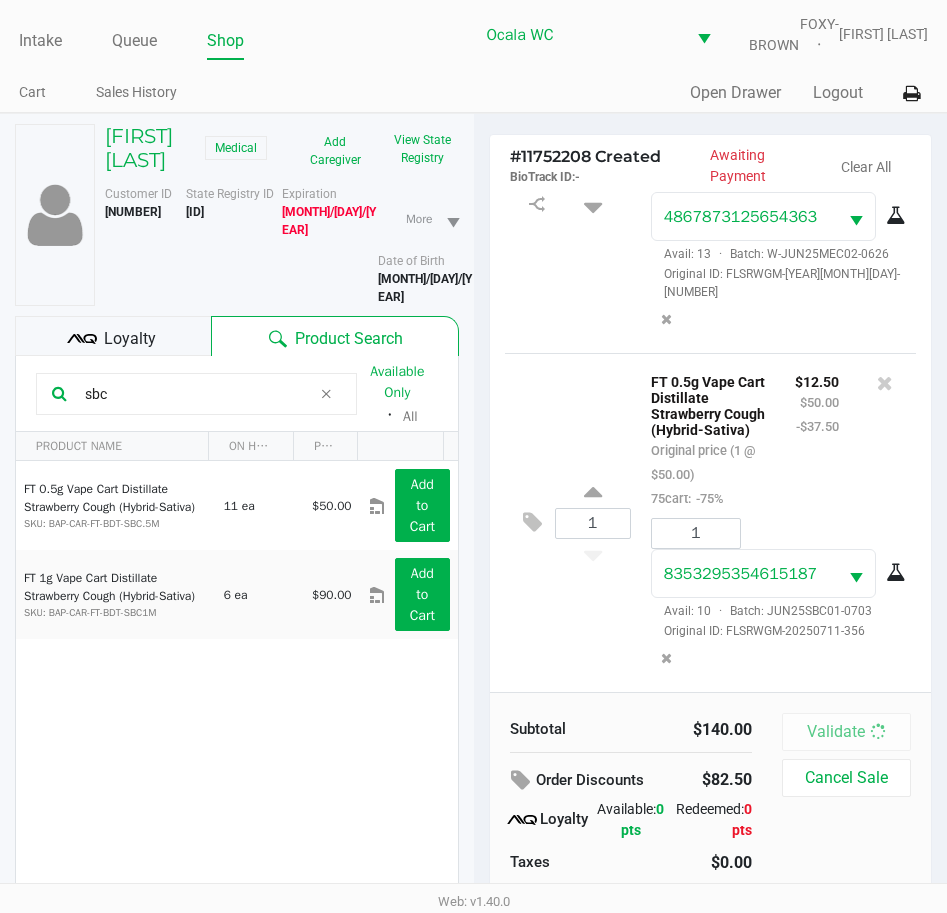 scroll, scrollTop: 227, scrollLeft: 0, axis: vertical 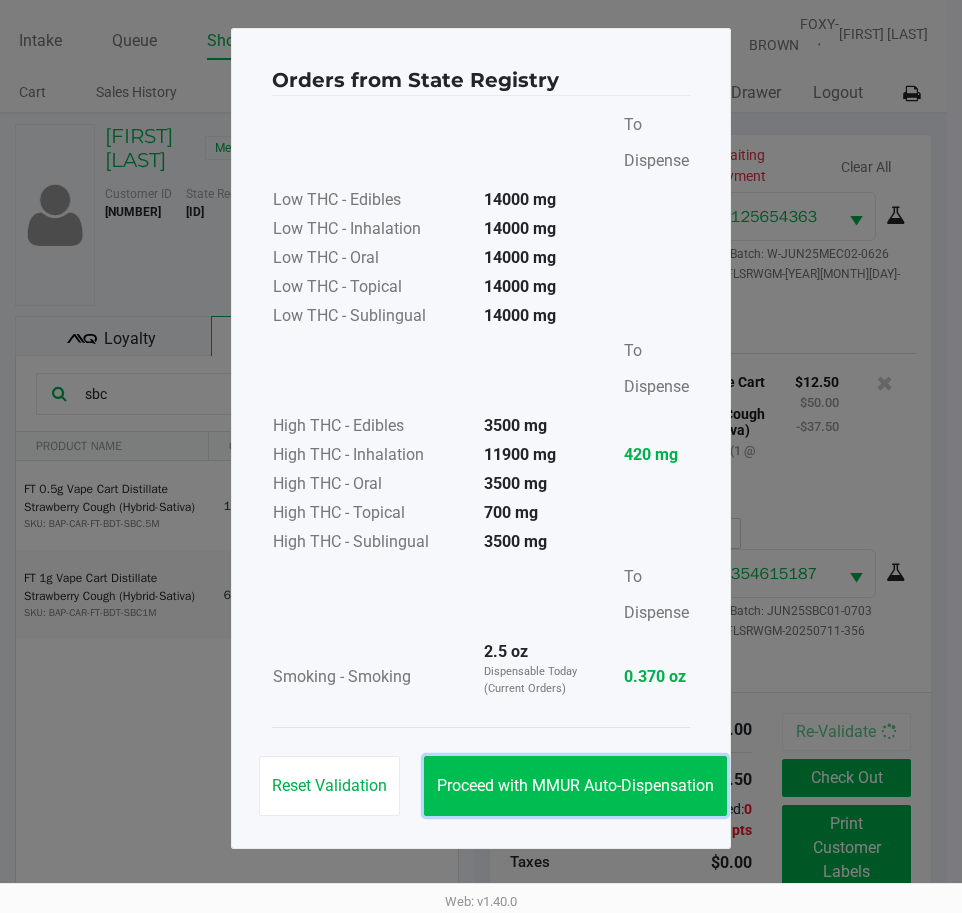 click on "Proceed with MMUR Auto-Dispensation" 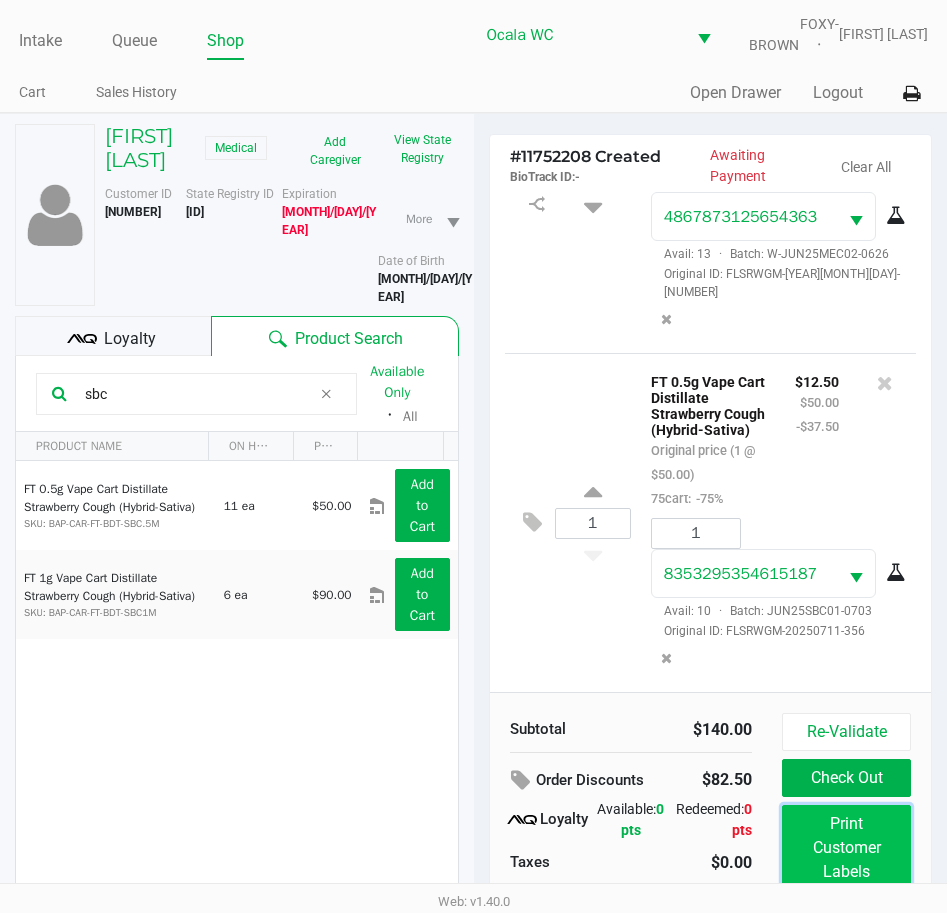 click on "Print Customer Labels" 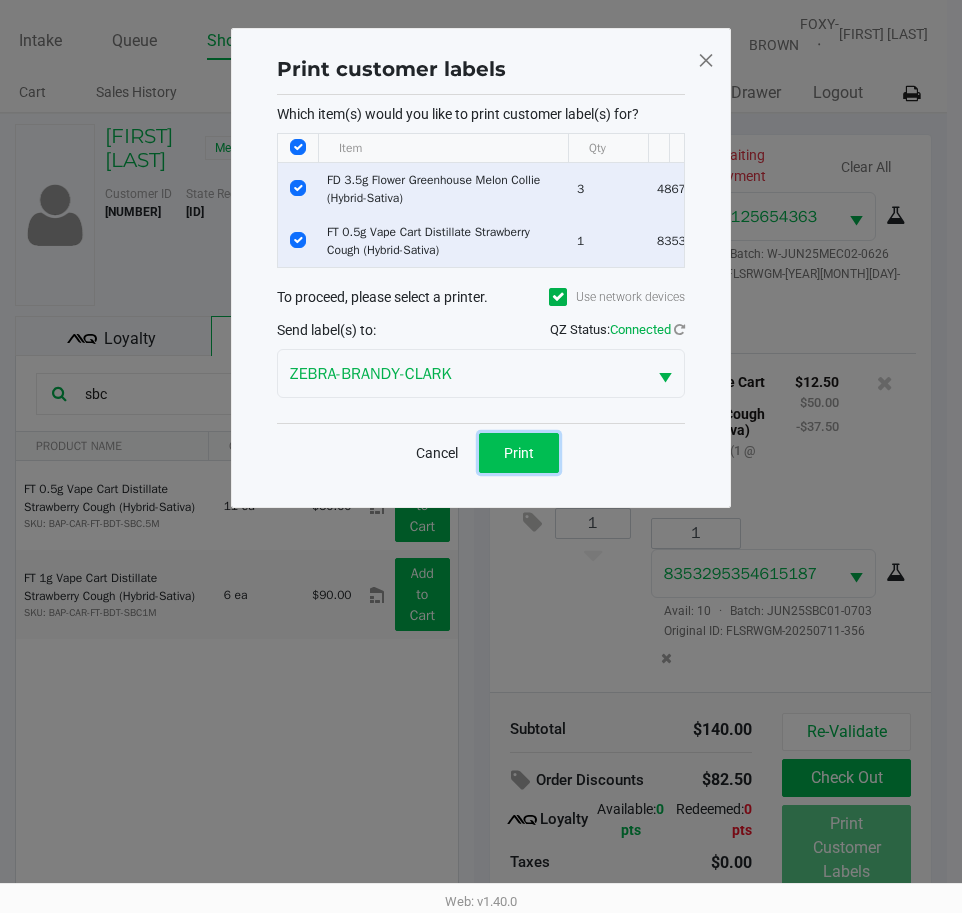 click on "Print" 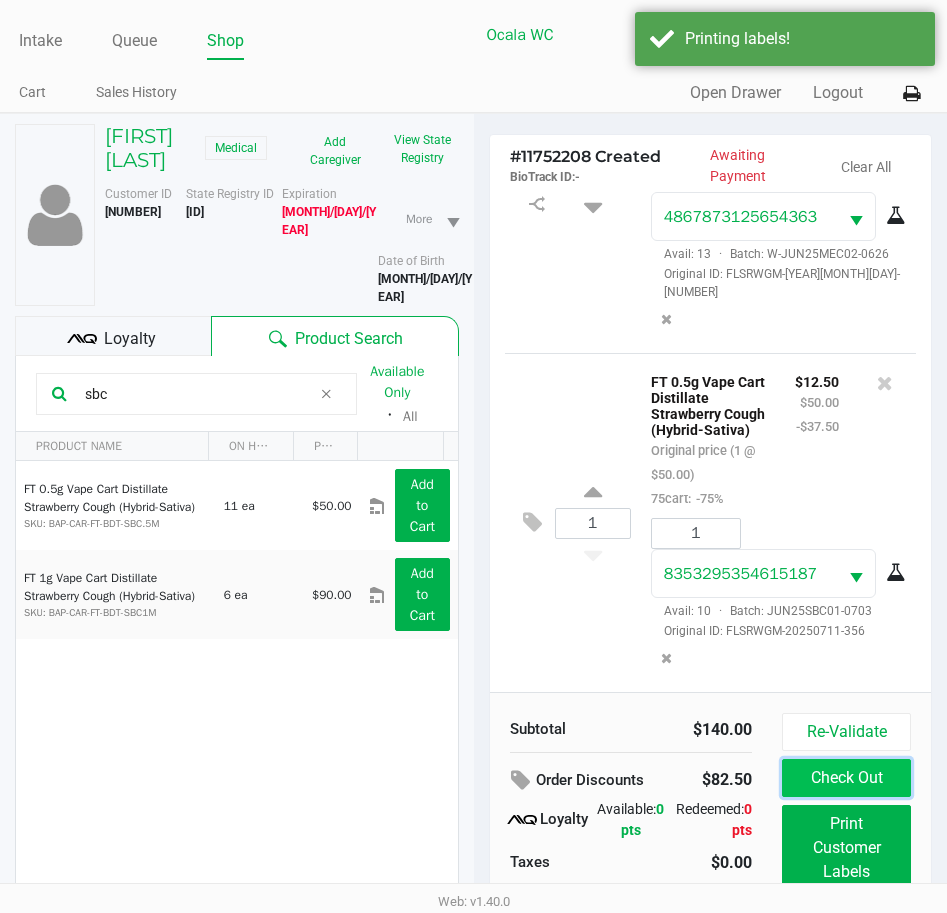 click on "Check Out" 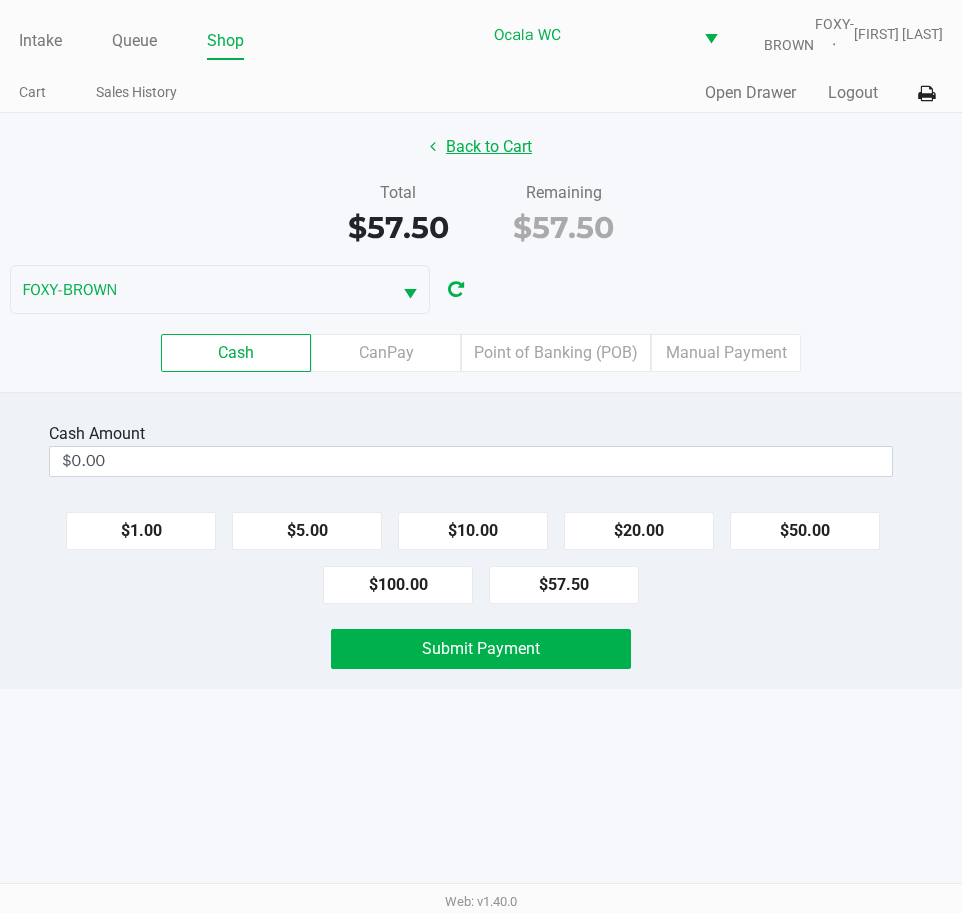 click on "Back to Cart" 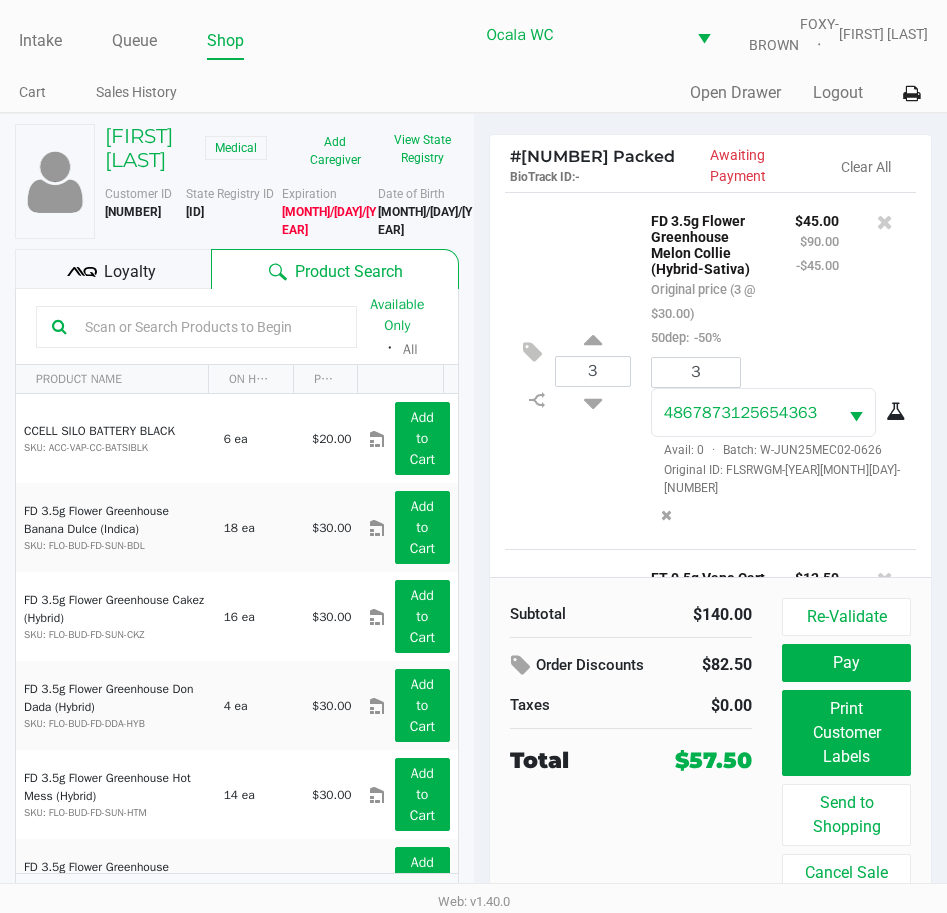 click on "Loyalty" 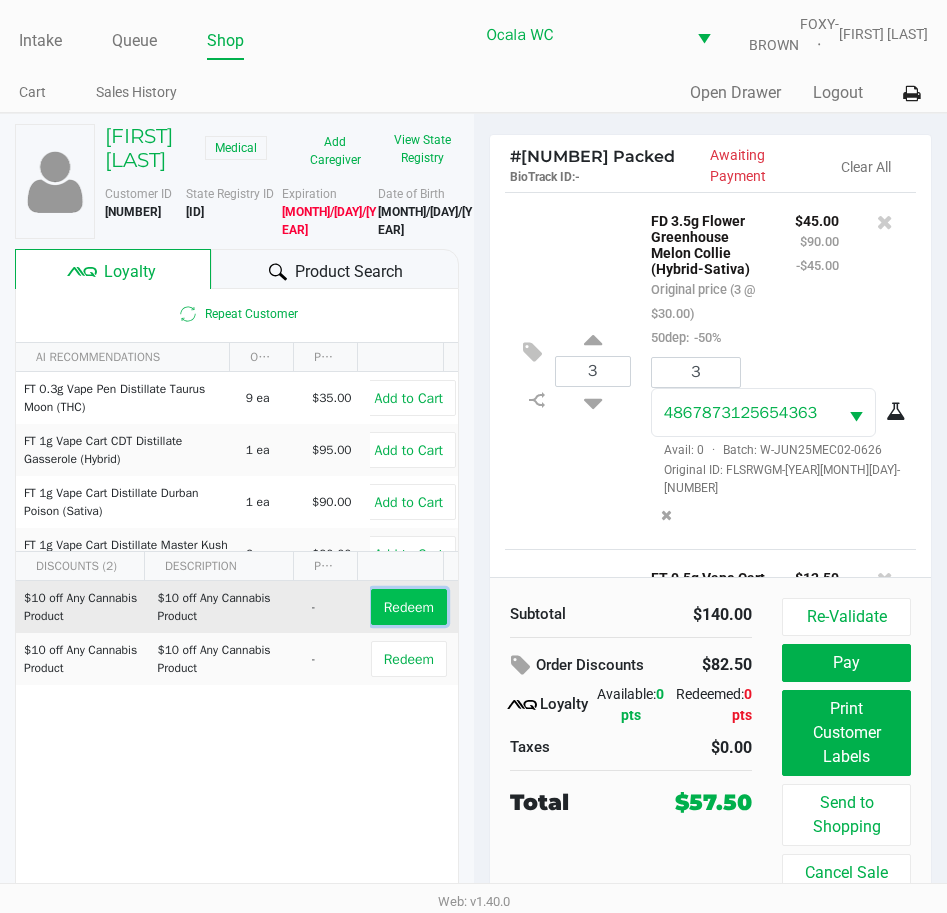 click on "Redeem" 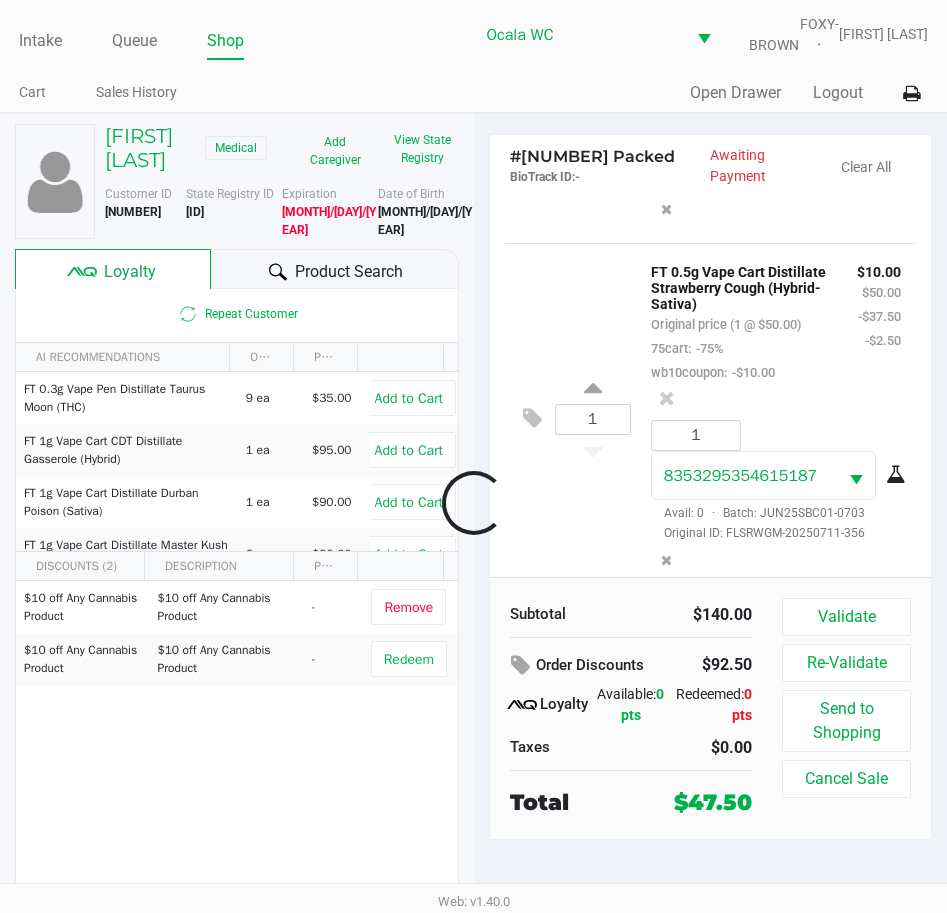 scroll, scrollTop: 414, scrollLeft: 0, axis: vertical 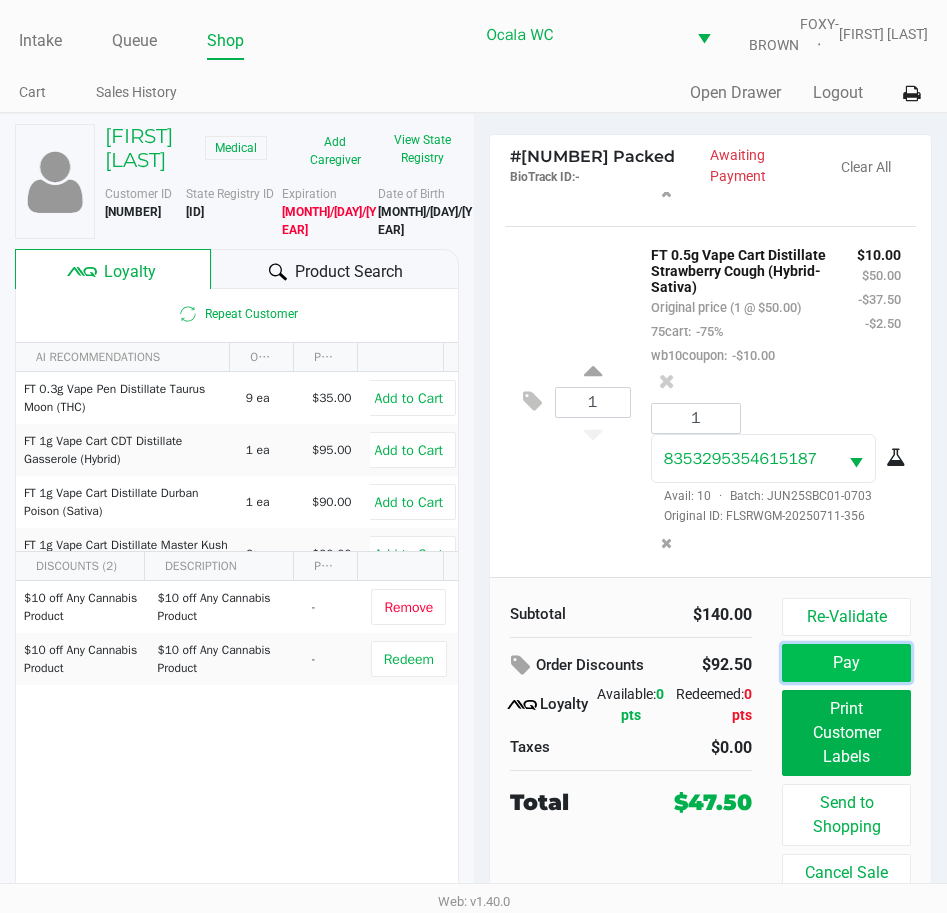 click on "Pay" 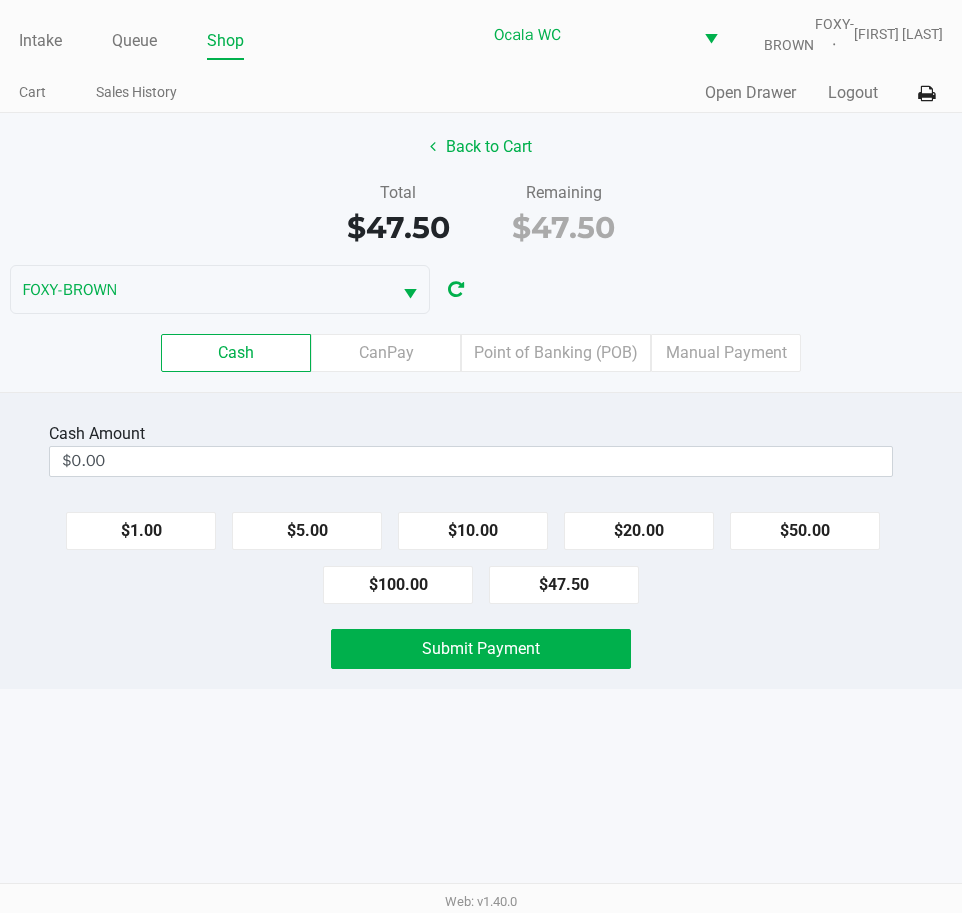 click on "$100.00" 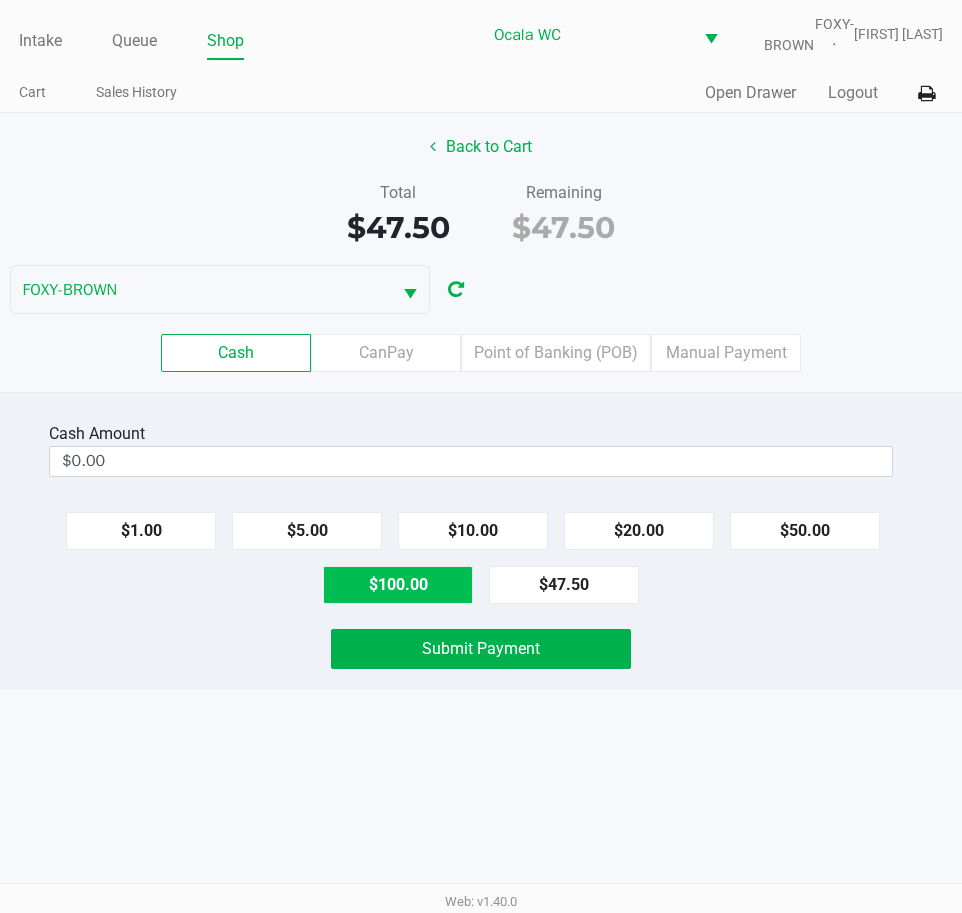 type on "$100.00" 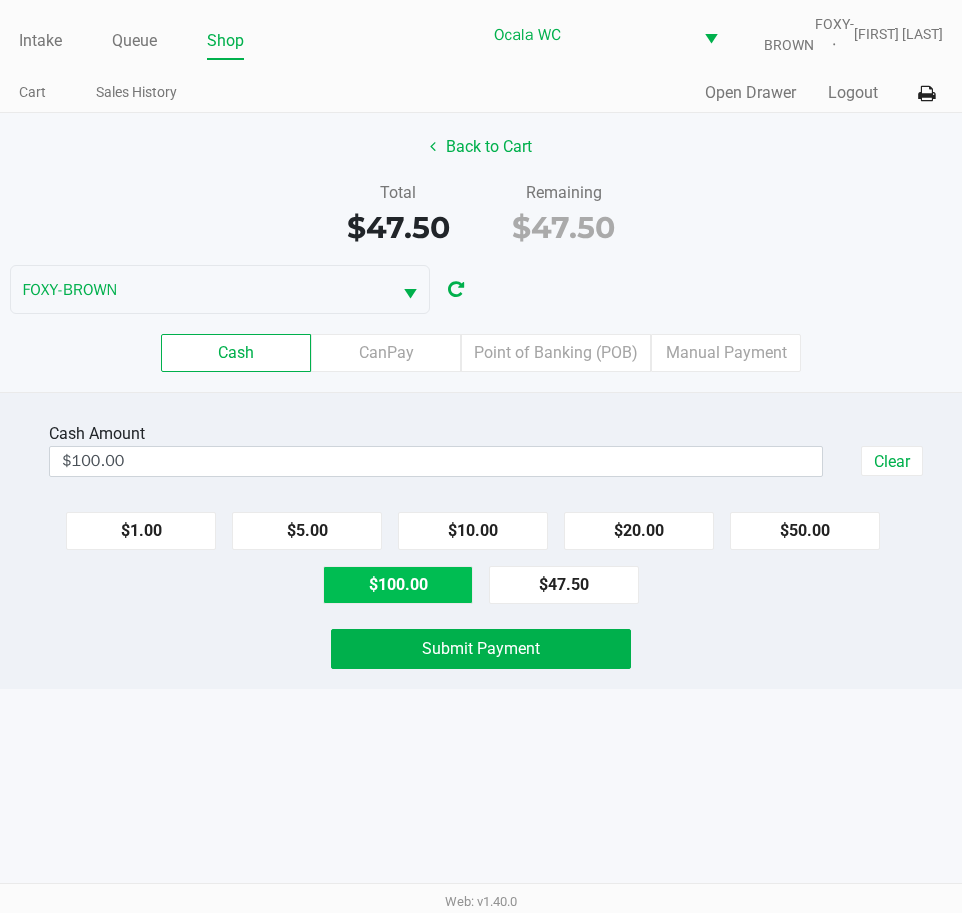 click on "Submit Payment" 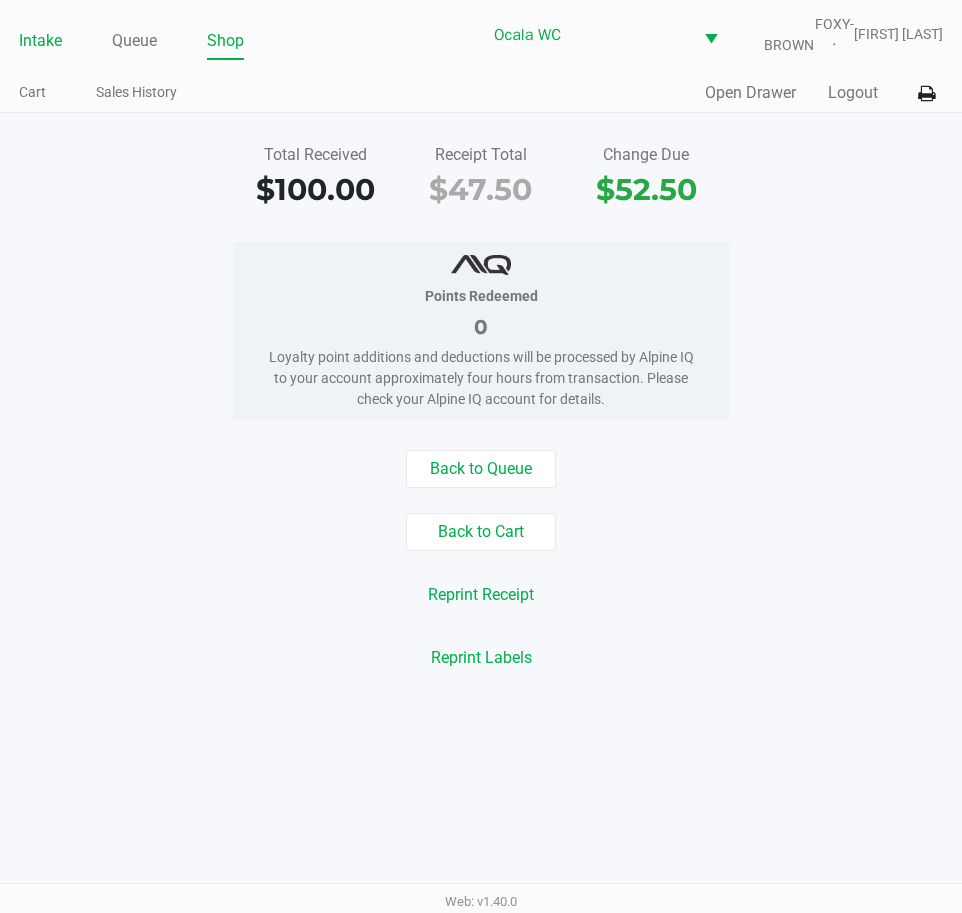 click on "Intake" 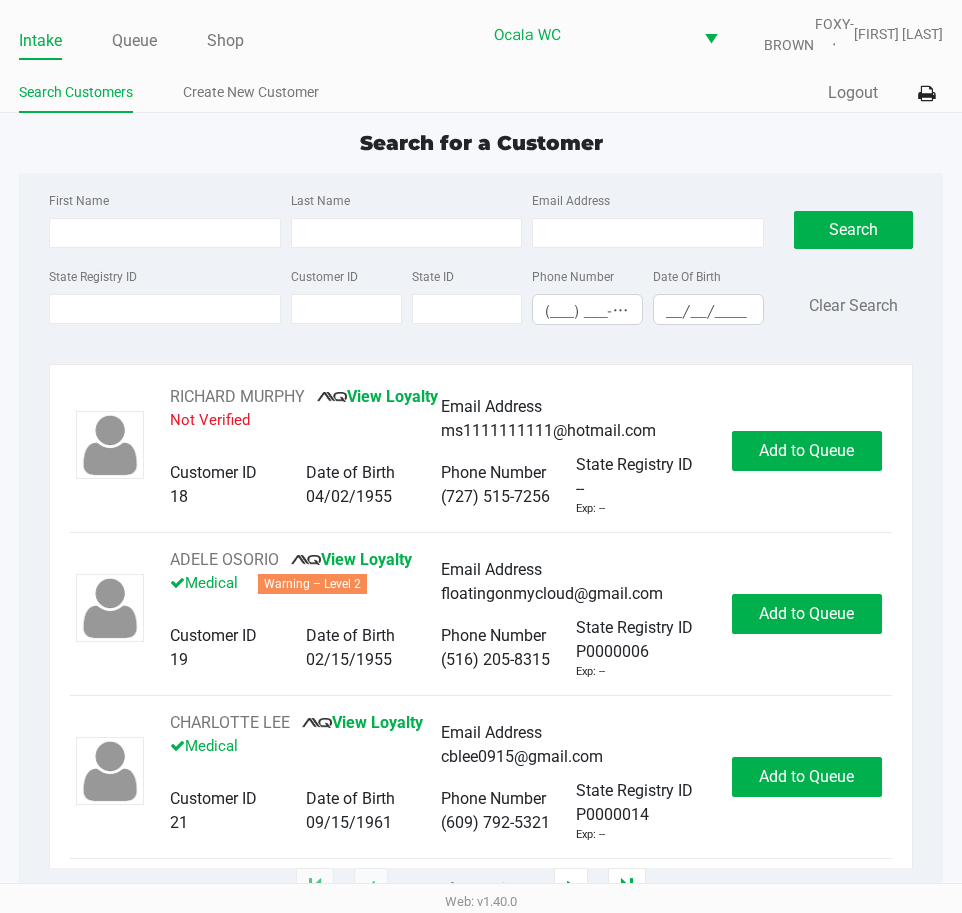 type on "[FIRST]" 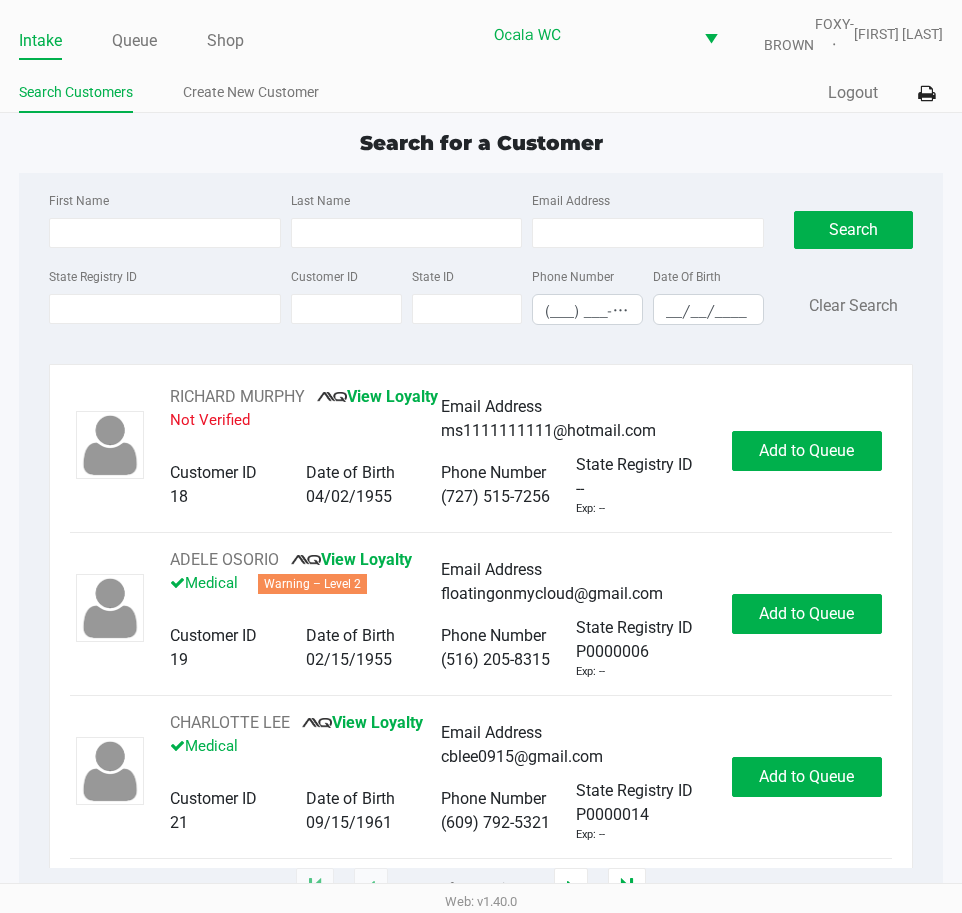 type on "[LAST]" 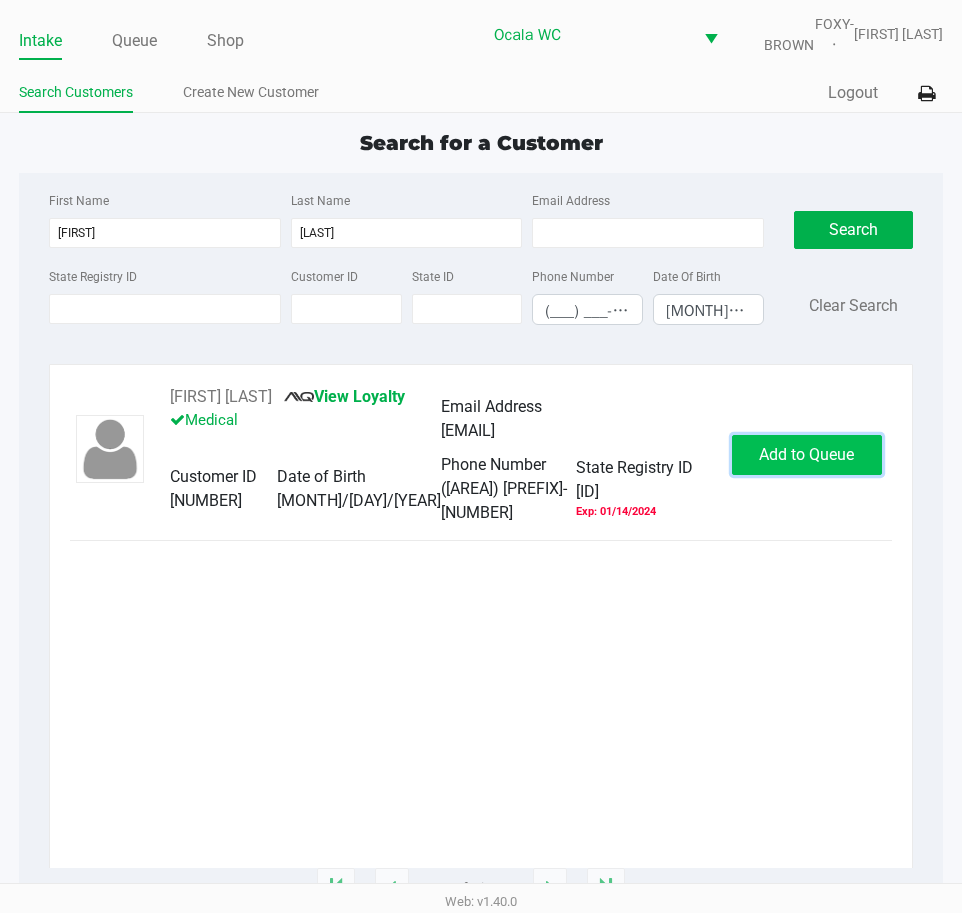 click on "Add to Queue" 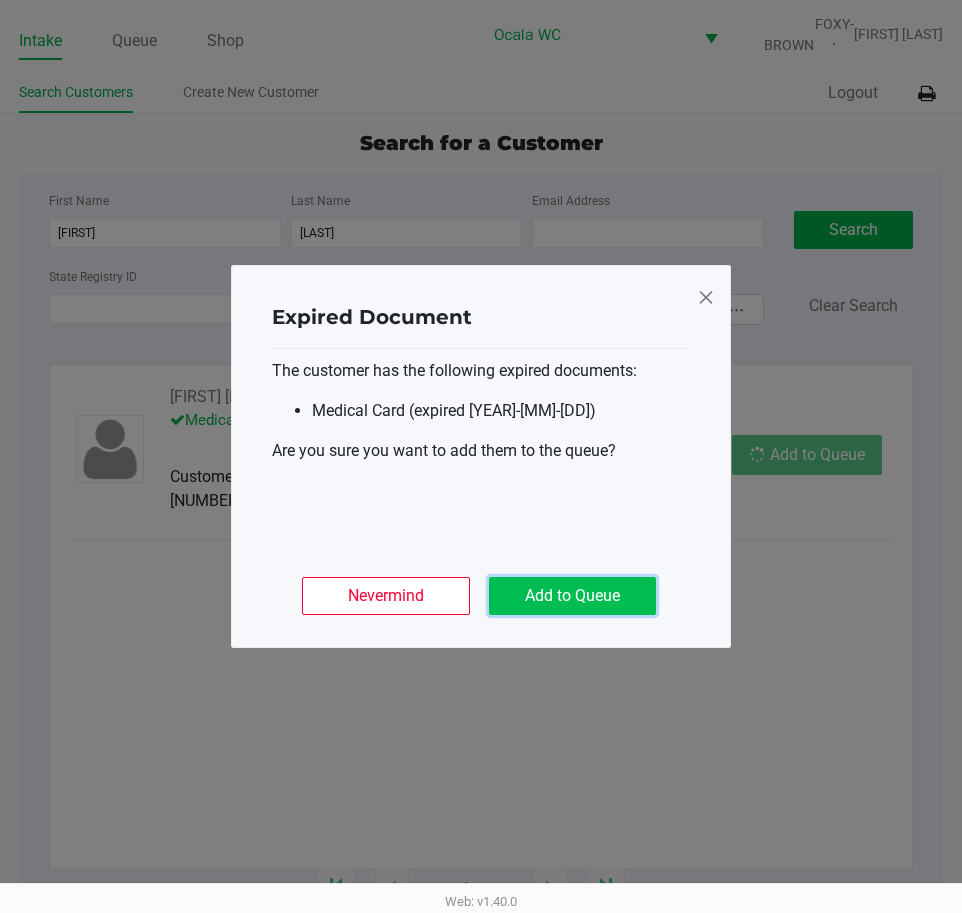 click on "Add to Queue" 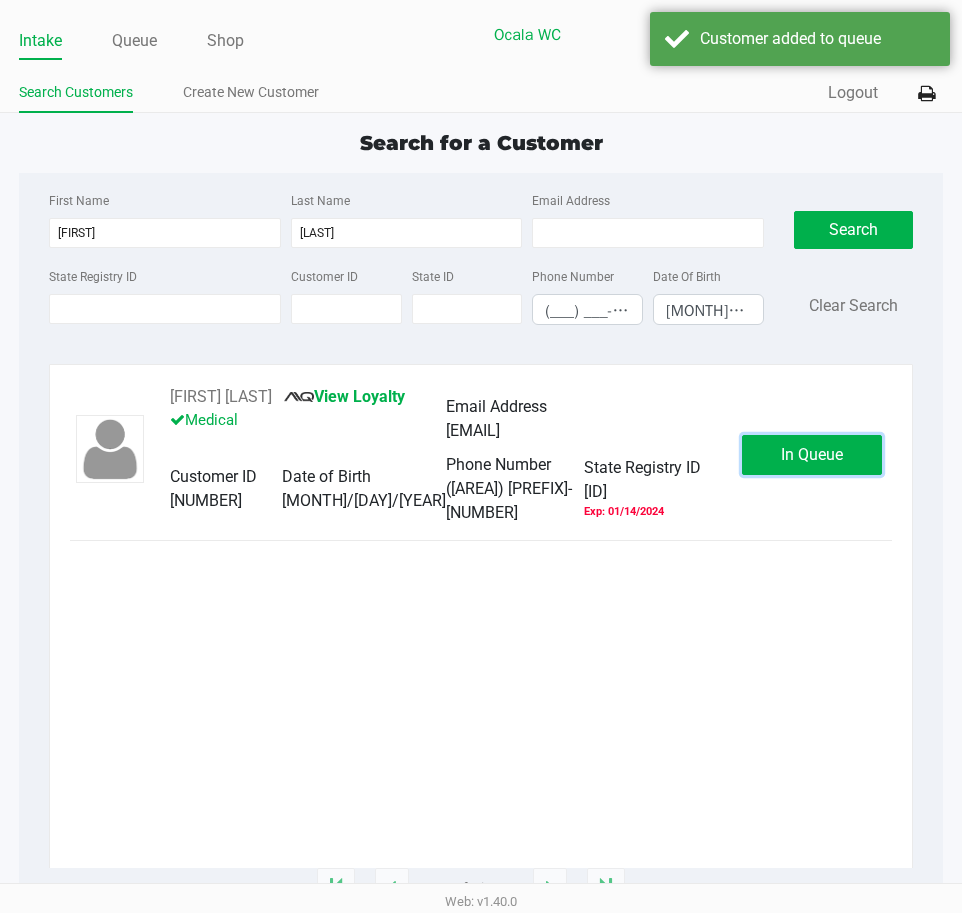 click on "In Queue" 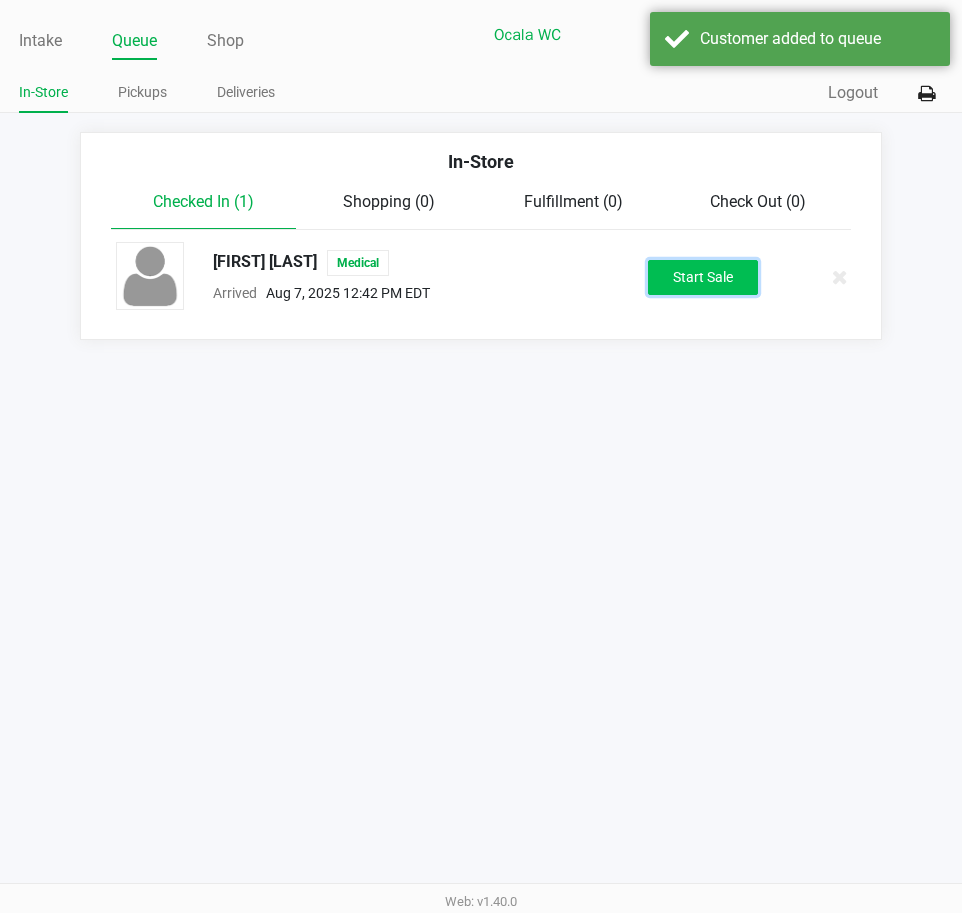 click on "Start Sale" 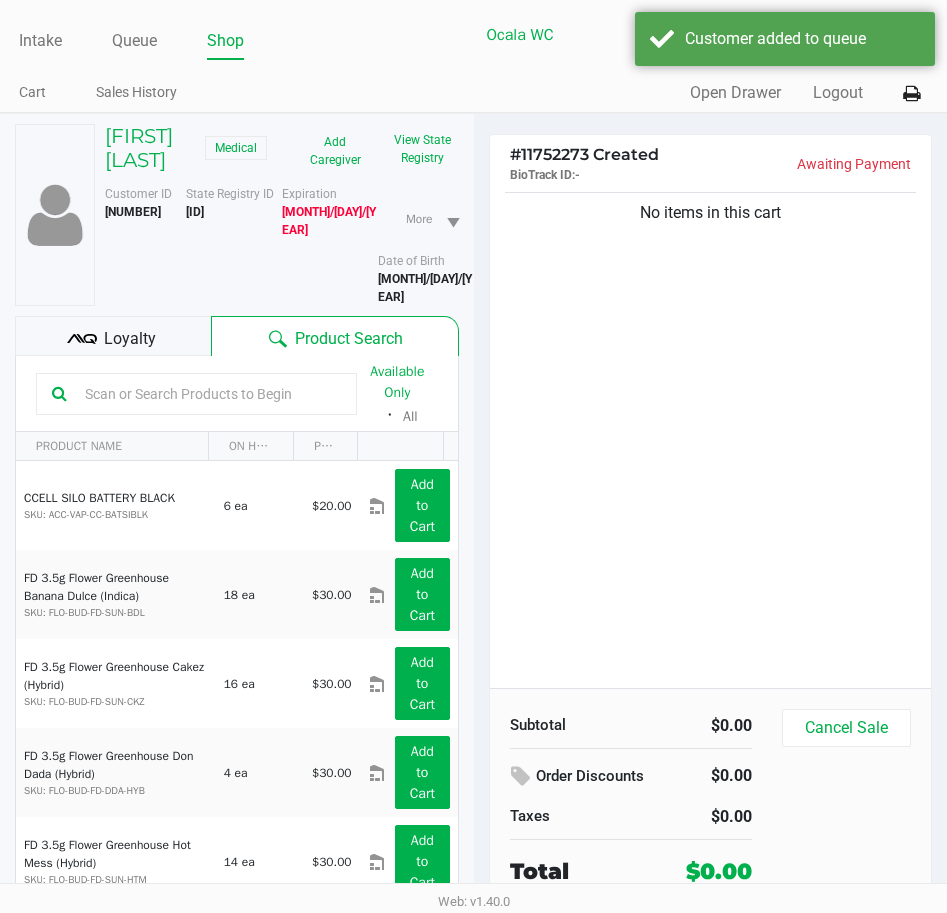 click 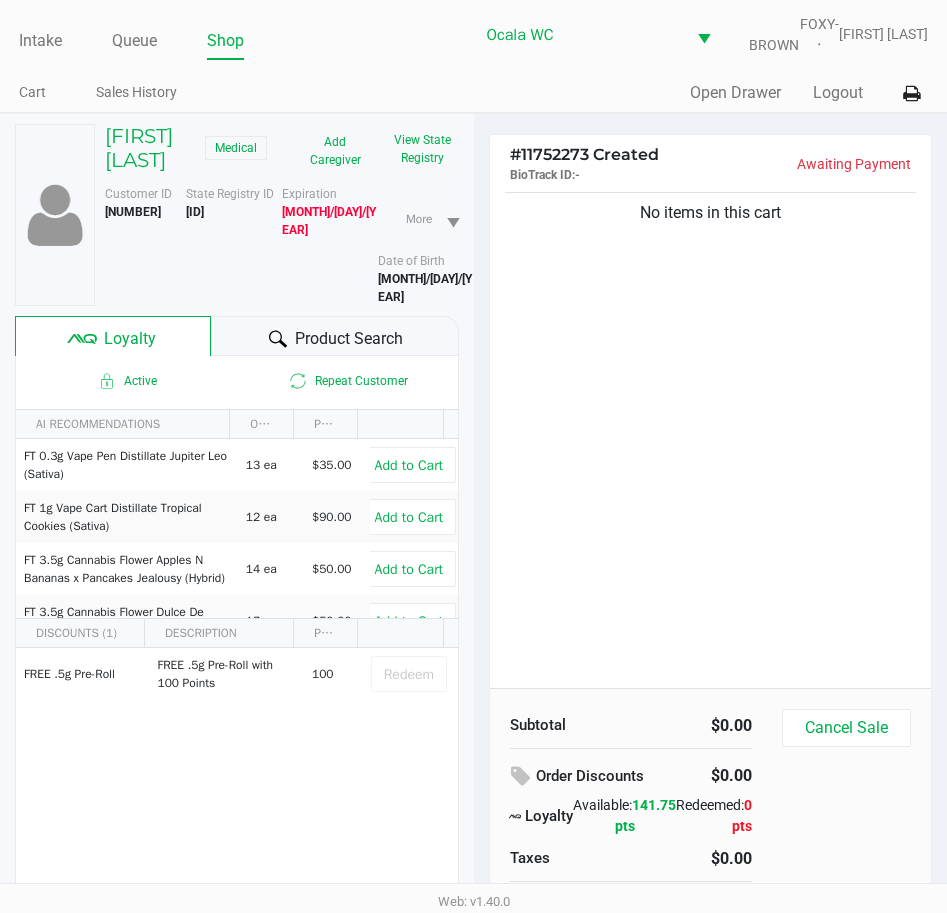 click on "Product Search" 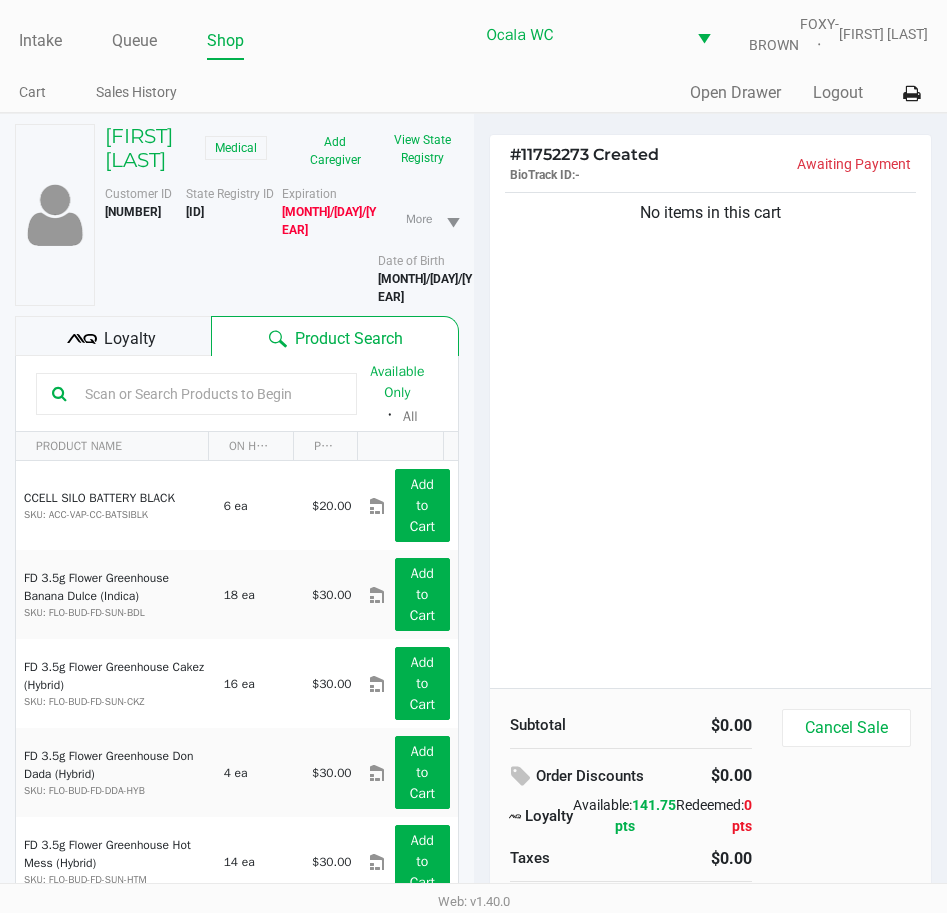 click 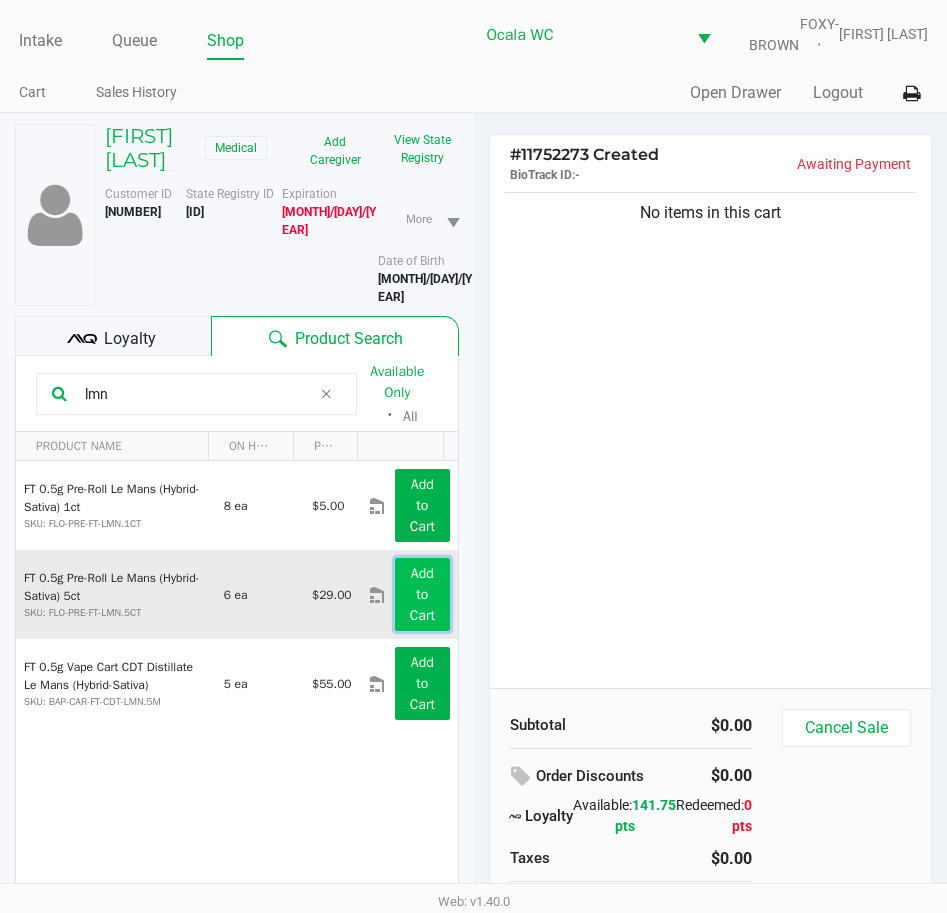 click on "Add to Cart" 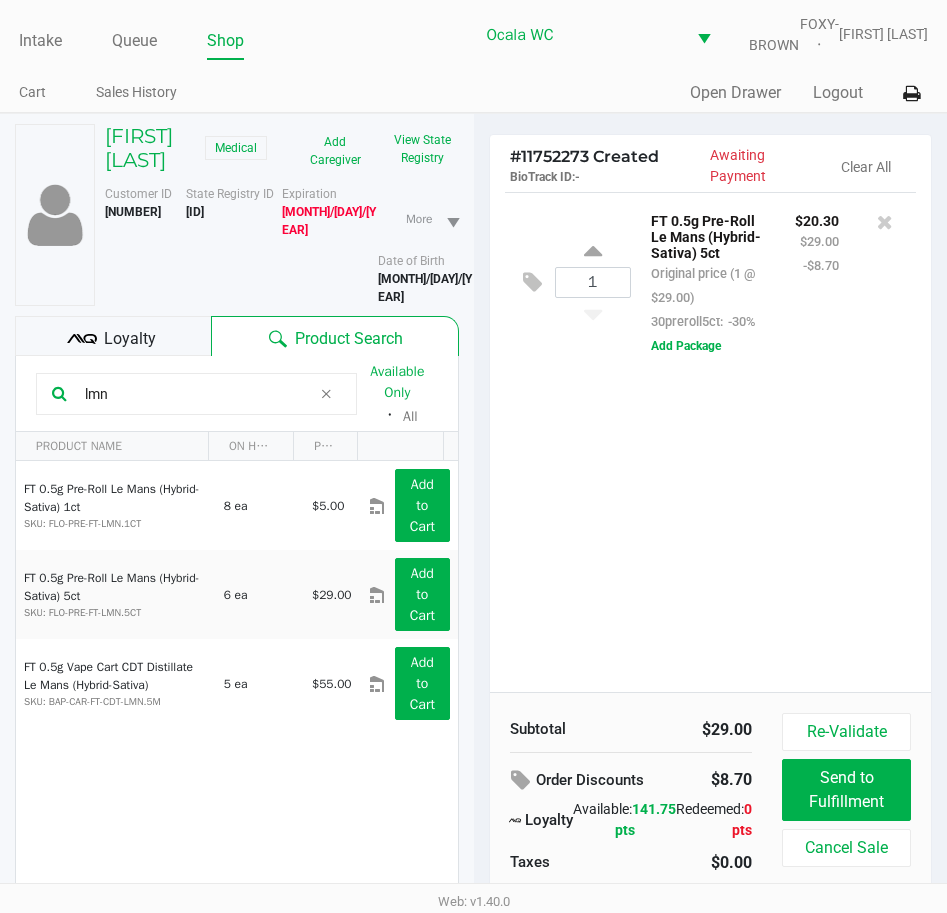 drag, startPoint x: 120, startPoint y: 411, endPoint x: 73, endPoint y: 423, distance: 48.507732 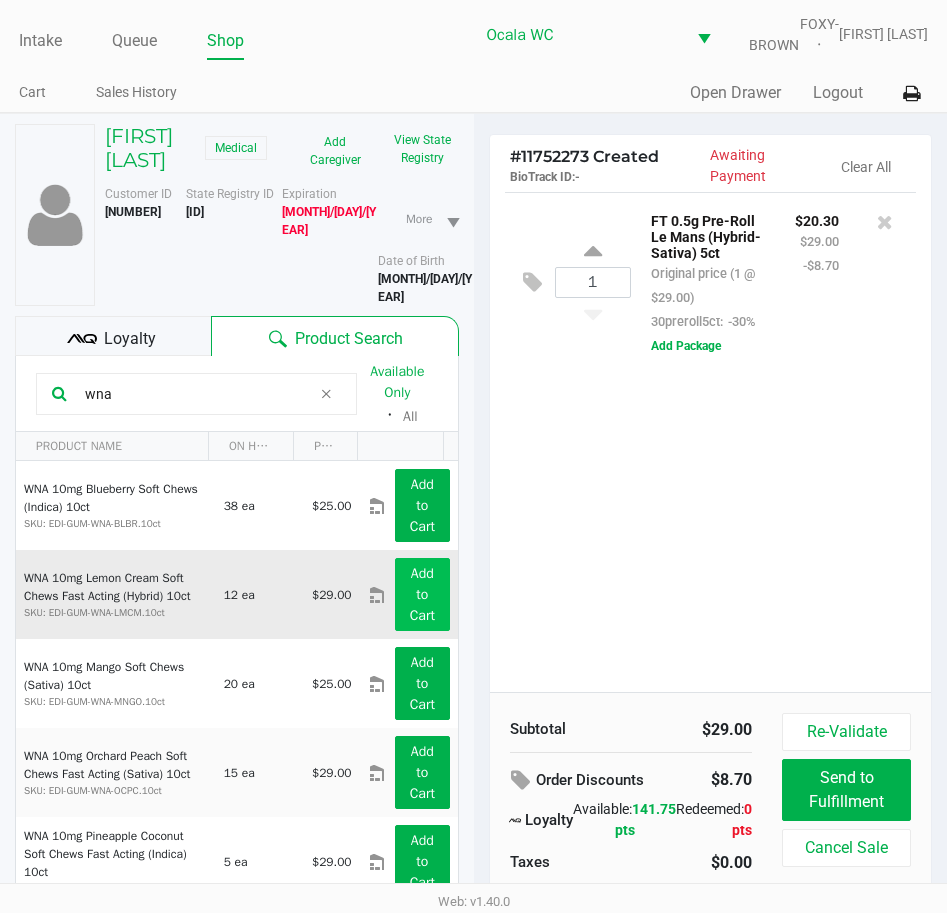 type on "wna" 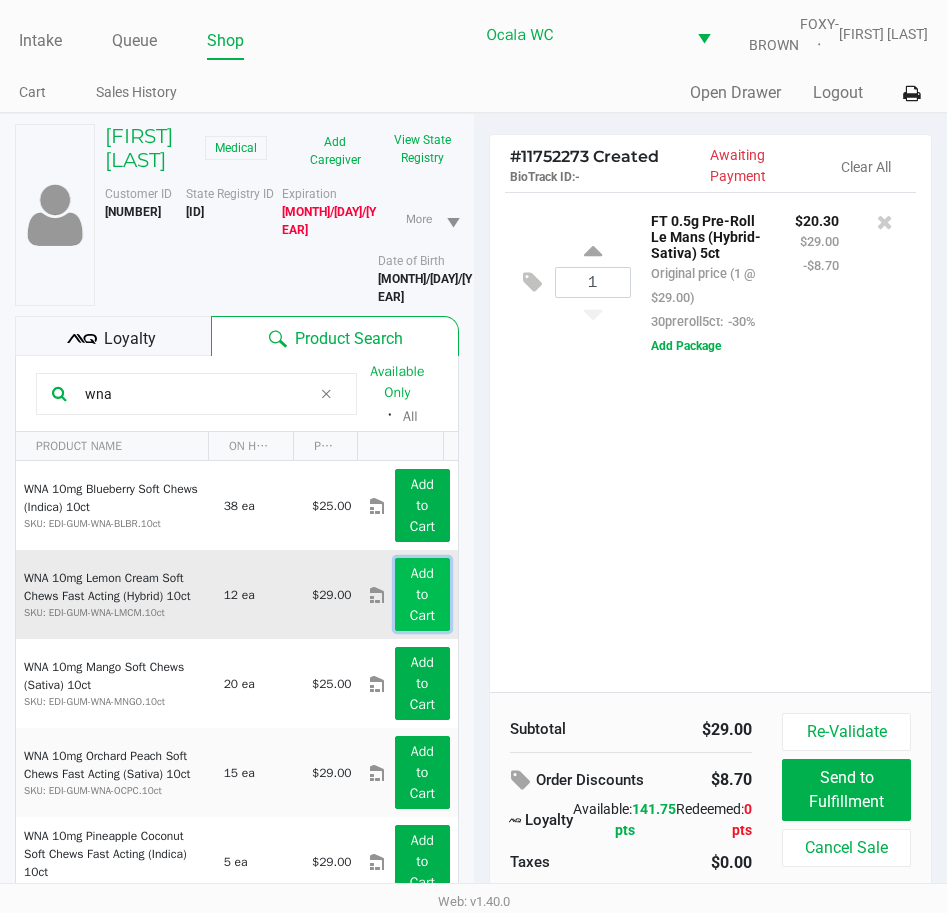 click on "Add to Cart" 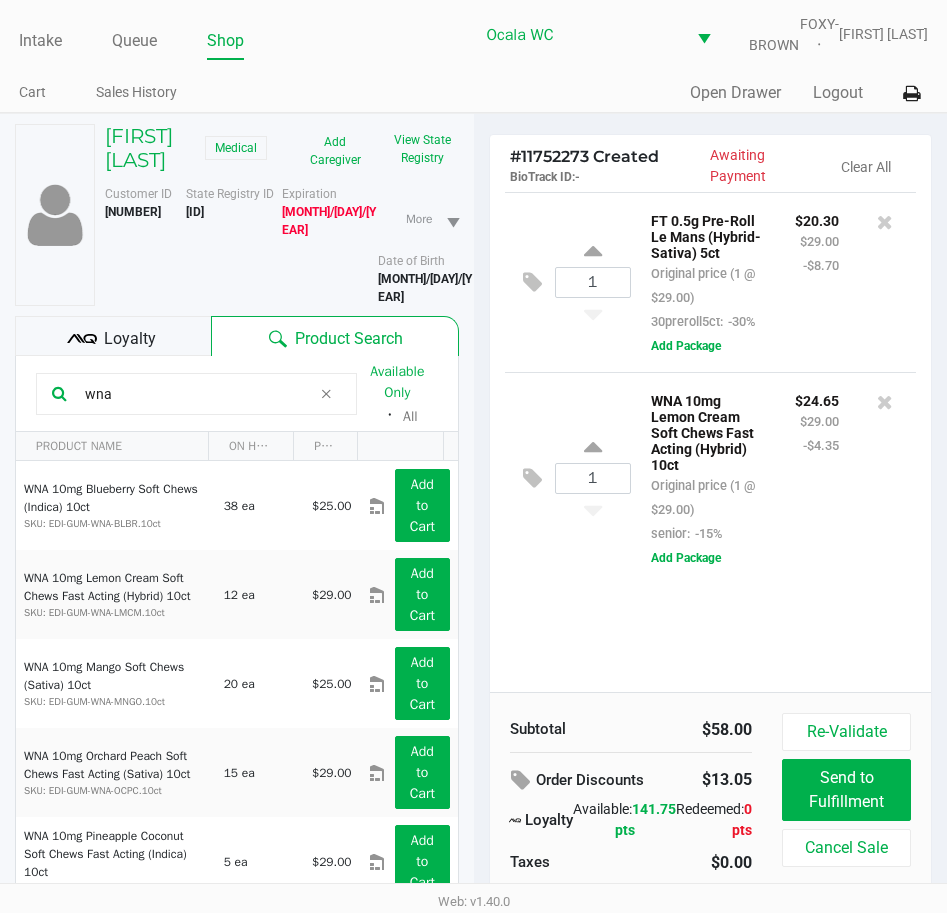click on "1  WNA 10mg Lemon Cream Soft Chews Fast Acting (Hybrid) 10ct   Original price (1 @ $[PRICE])  senior:  -15% $[PRICE] $[PRICE] -$[PRICE]  Add Package" 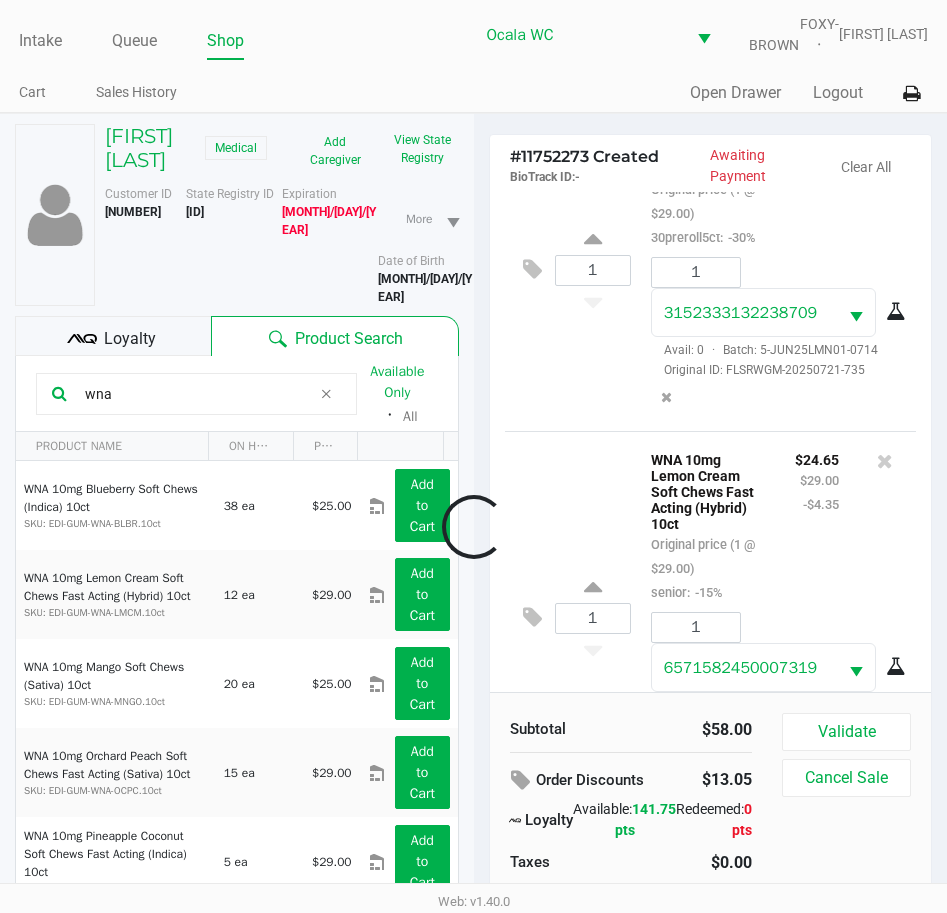 scroll, scrollTop: 251, scrollLeft: 0, axis: vertical 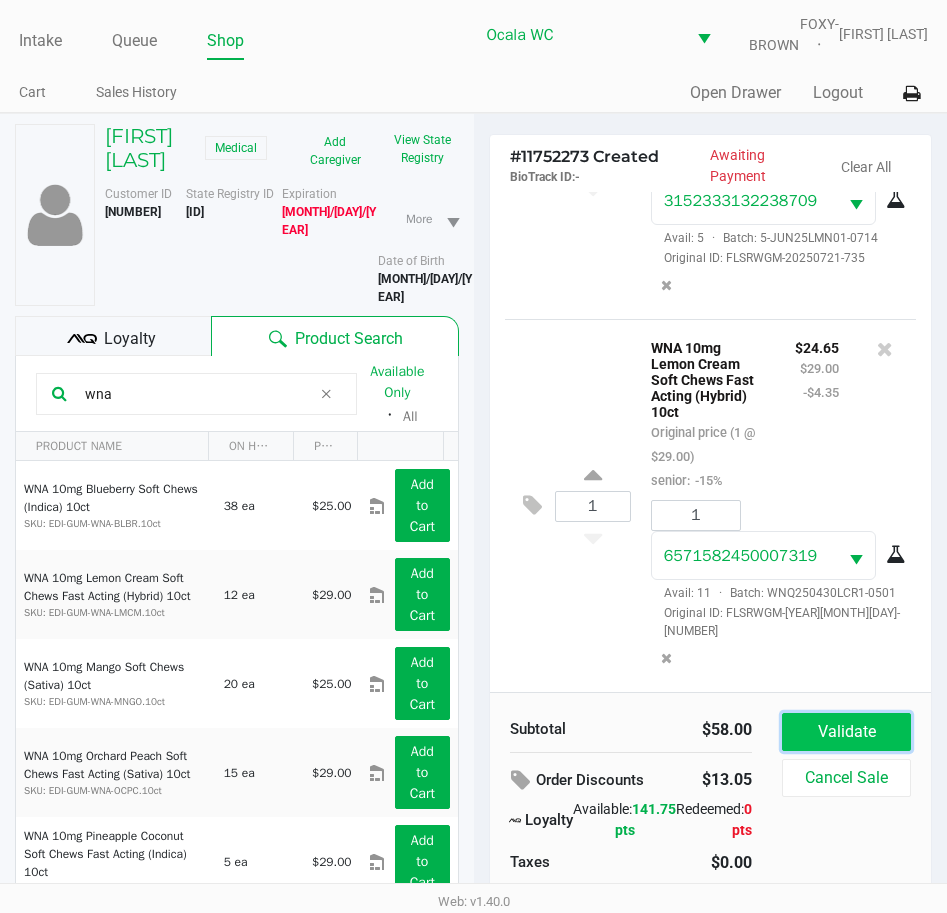 click on "Validate" 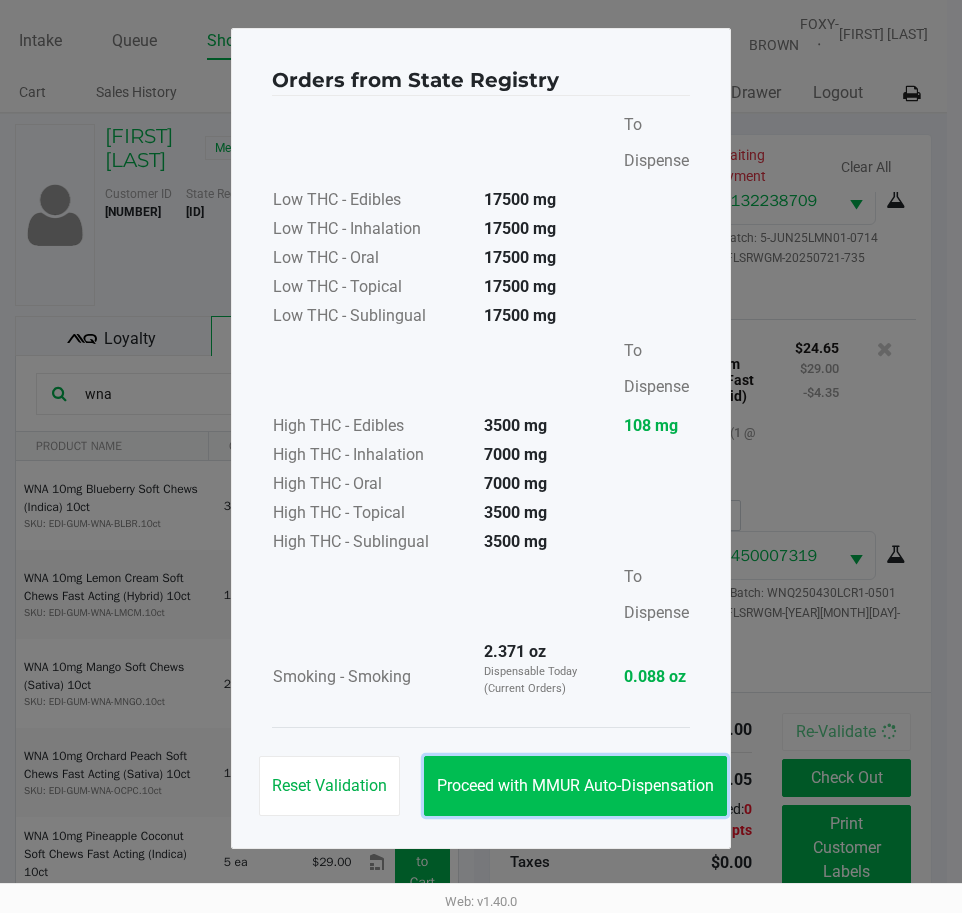 click on "Proceed with MMUR Auto-Dispensation" 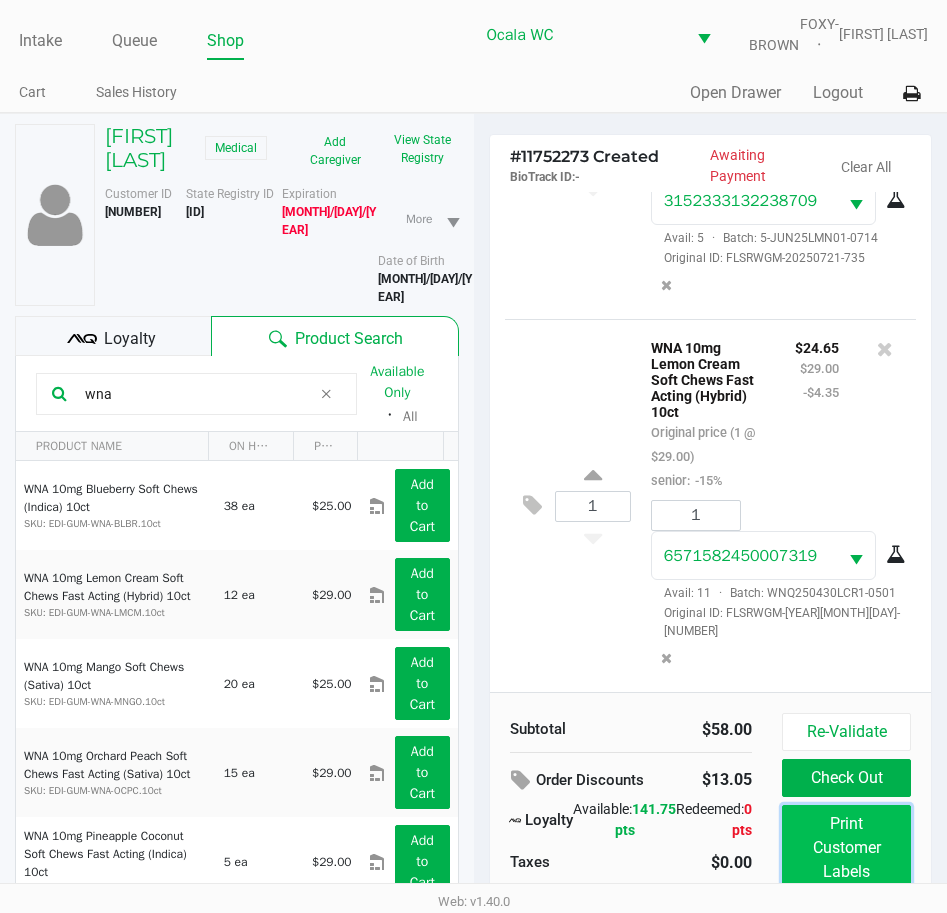 click on "Print Customer Labels" 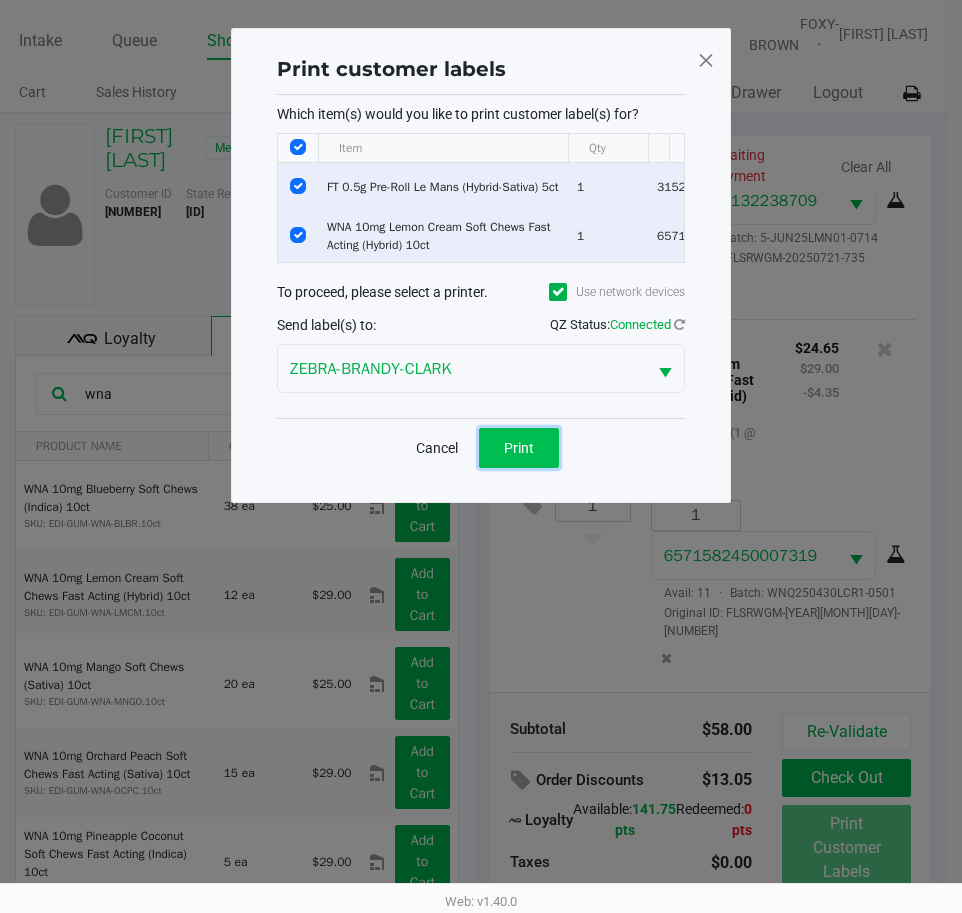 click on "Print" 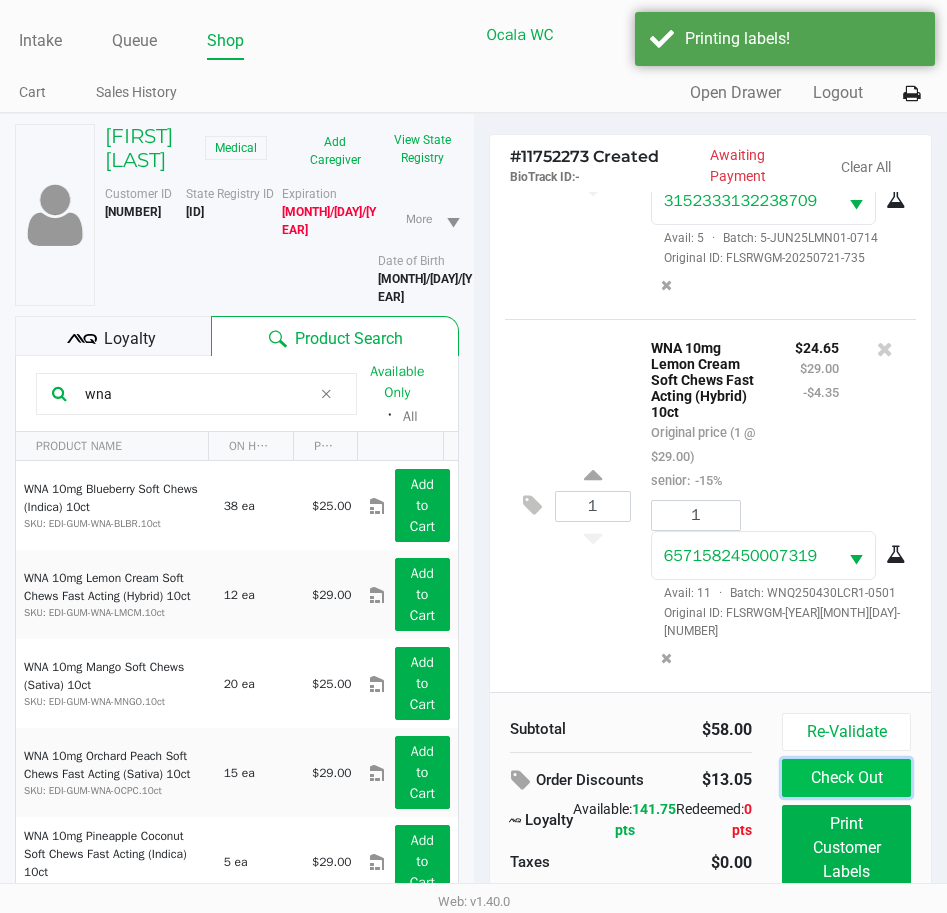 click on "Check Out" 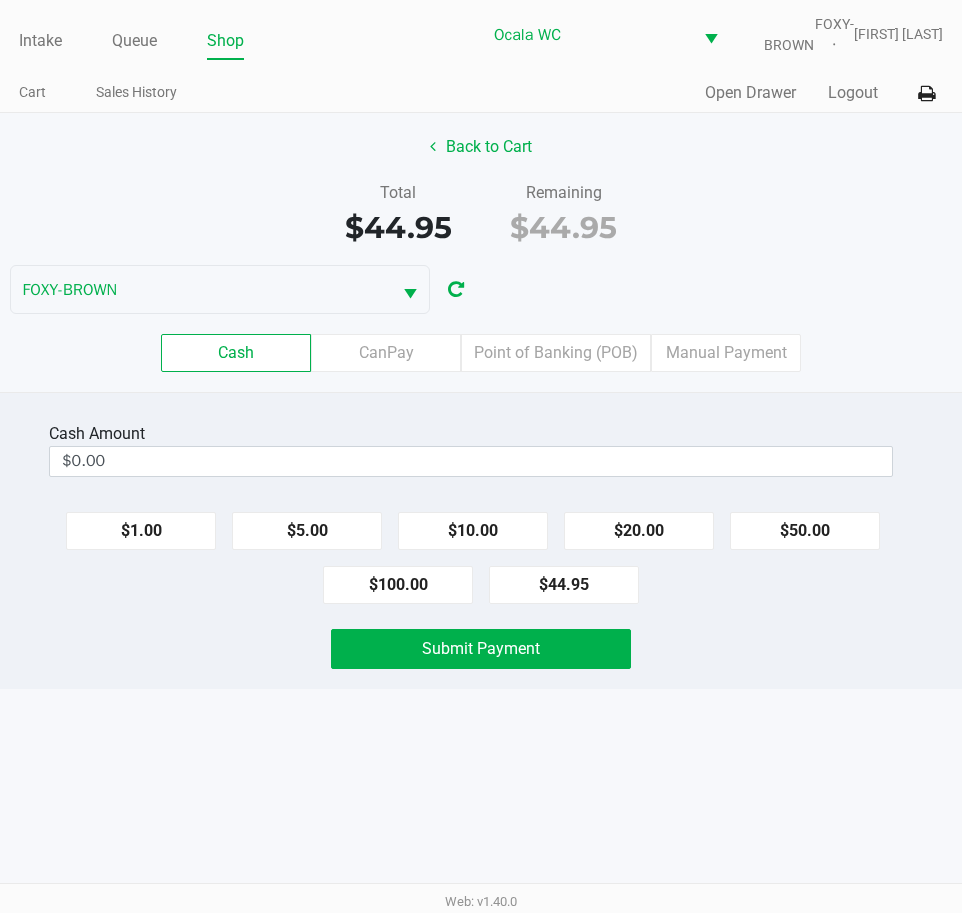 click on "$0.00" at bounding box center [471, 461] 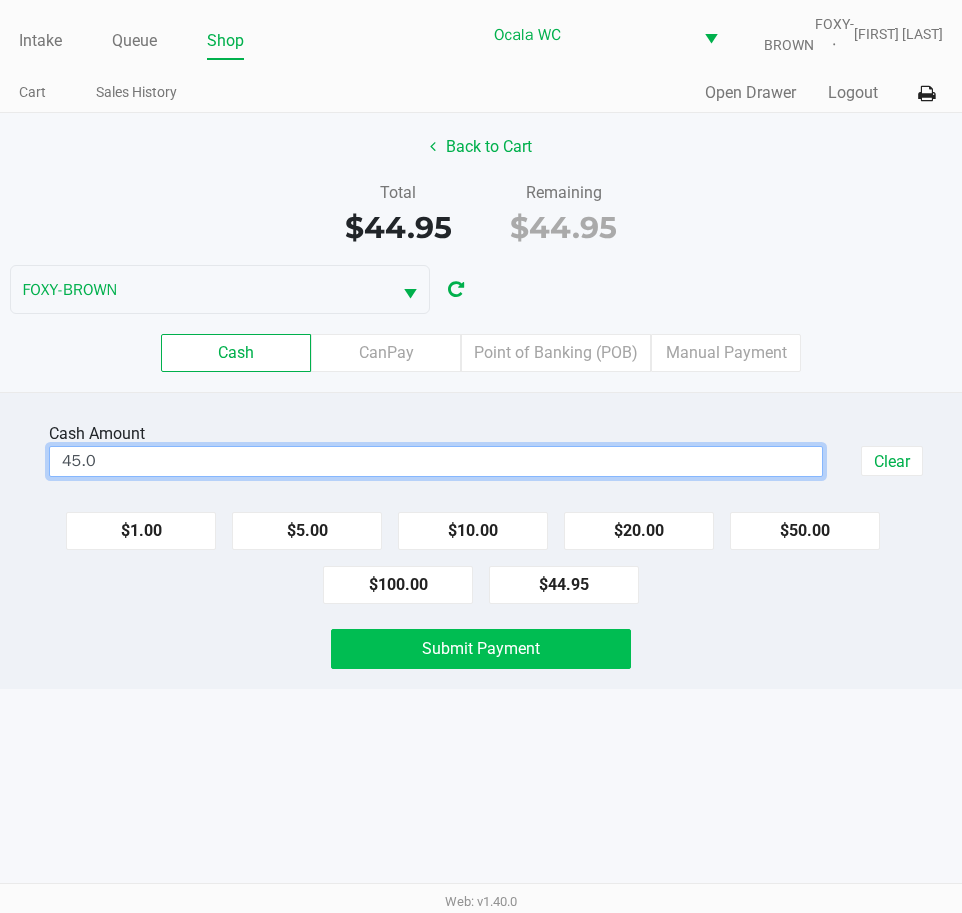 click on "Submit Payment" 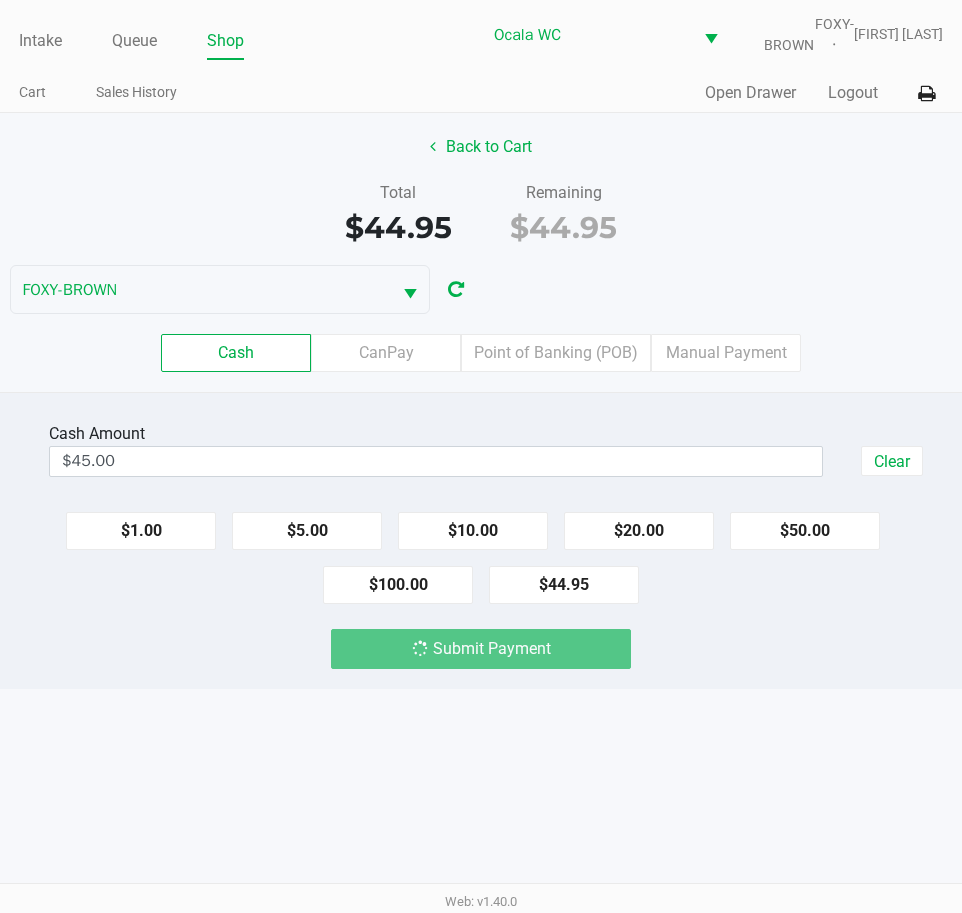 click on "Cash  Amount  $[PRICE]  Clear   $[PRICE]   $[PRICE]   $[PRICE]   $[PRICE]   $[PRICE]   $[PRICE]   $[PRICE]  Submit Payment" 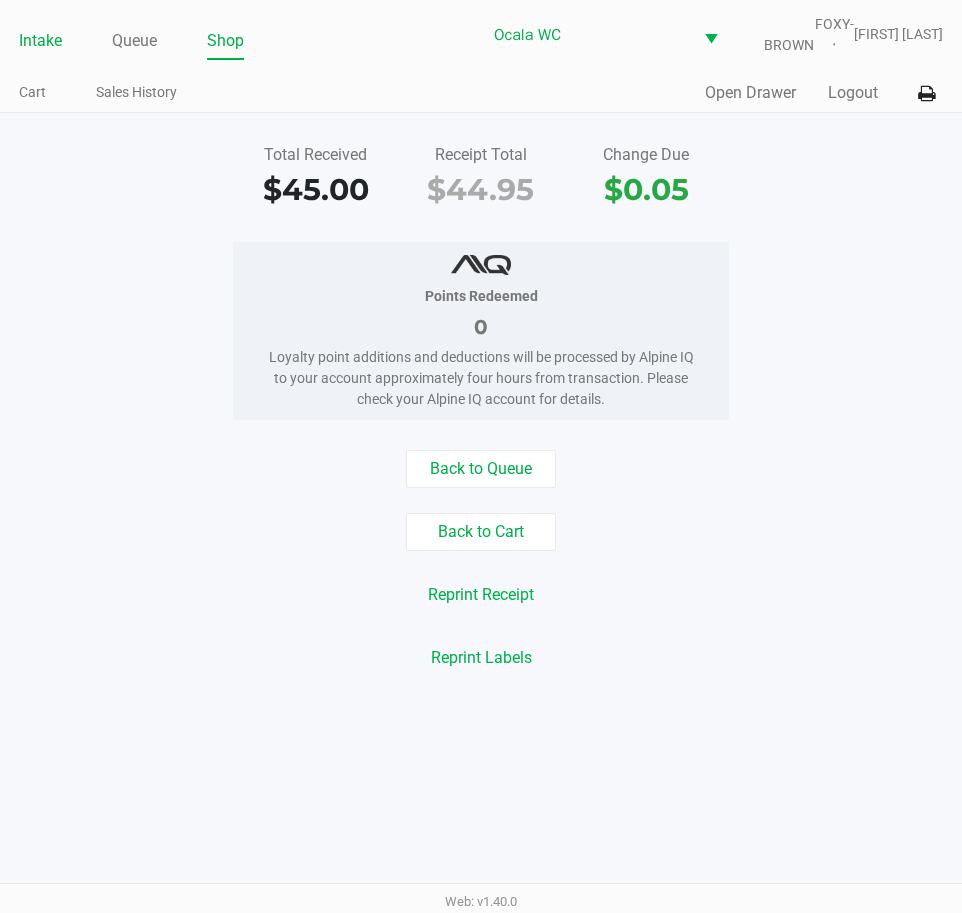 click on "Intake" 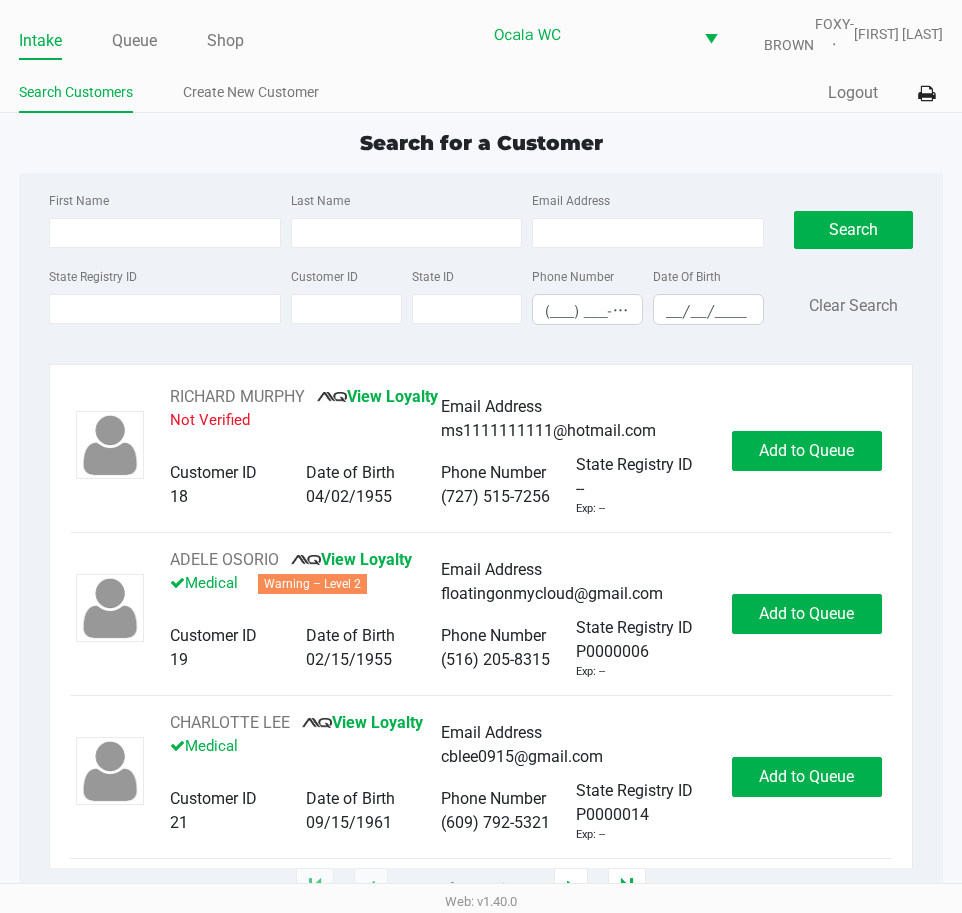 click on "Search for a Customer" 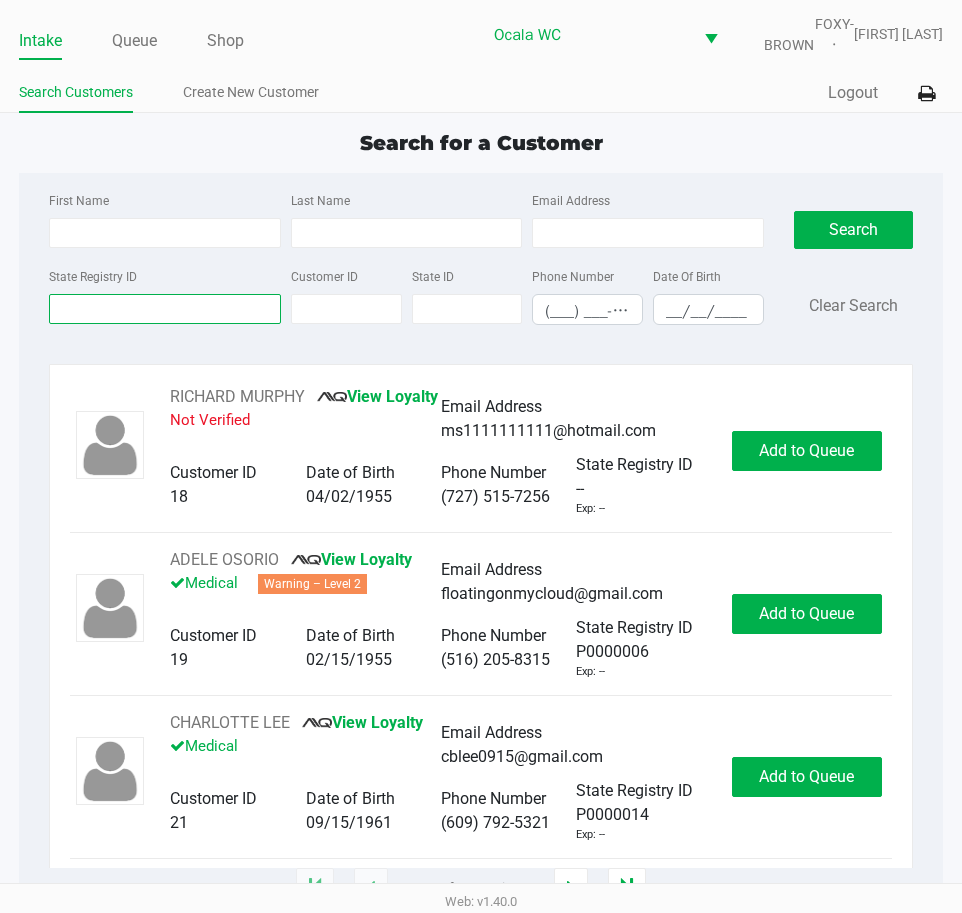 click on "State Registry ID" at bounding box center (165, 309) 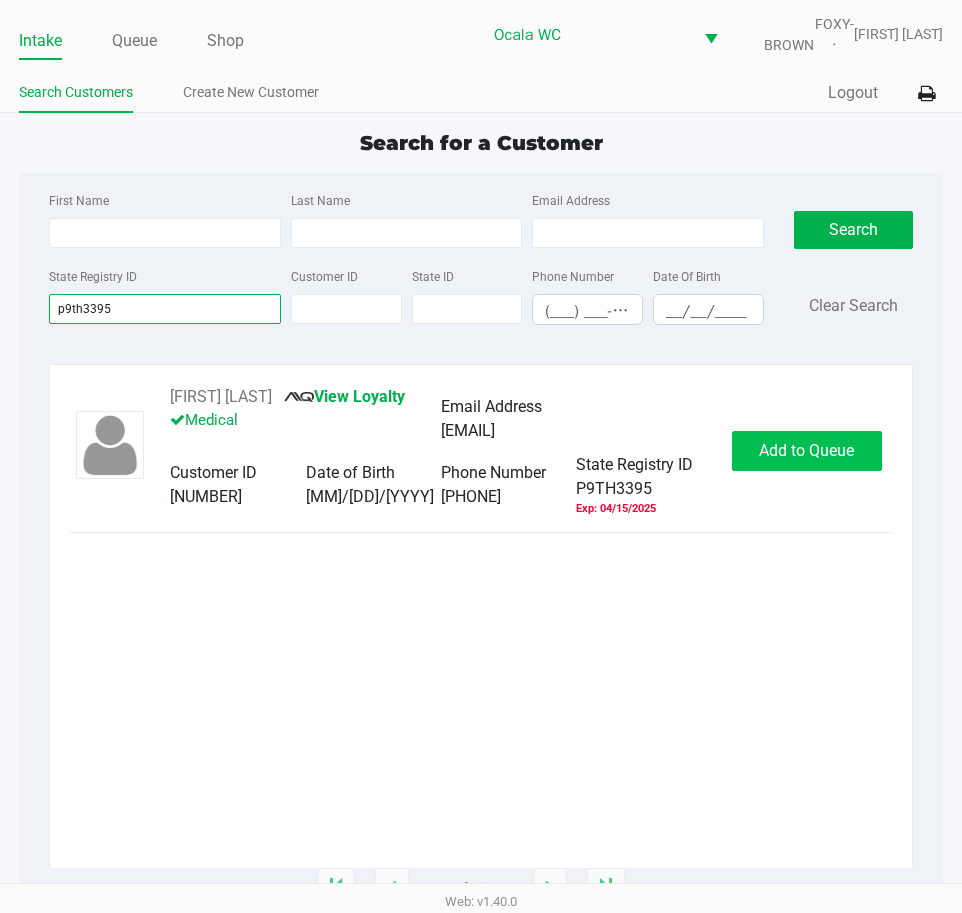 type on "p9th3395" 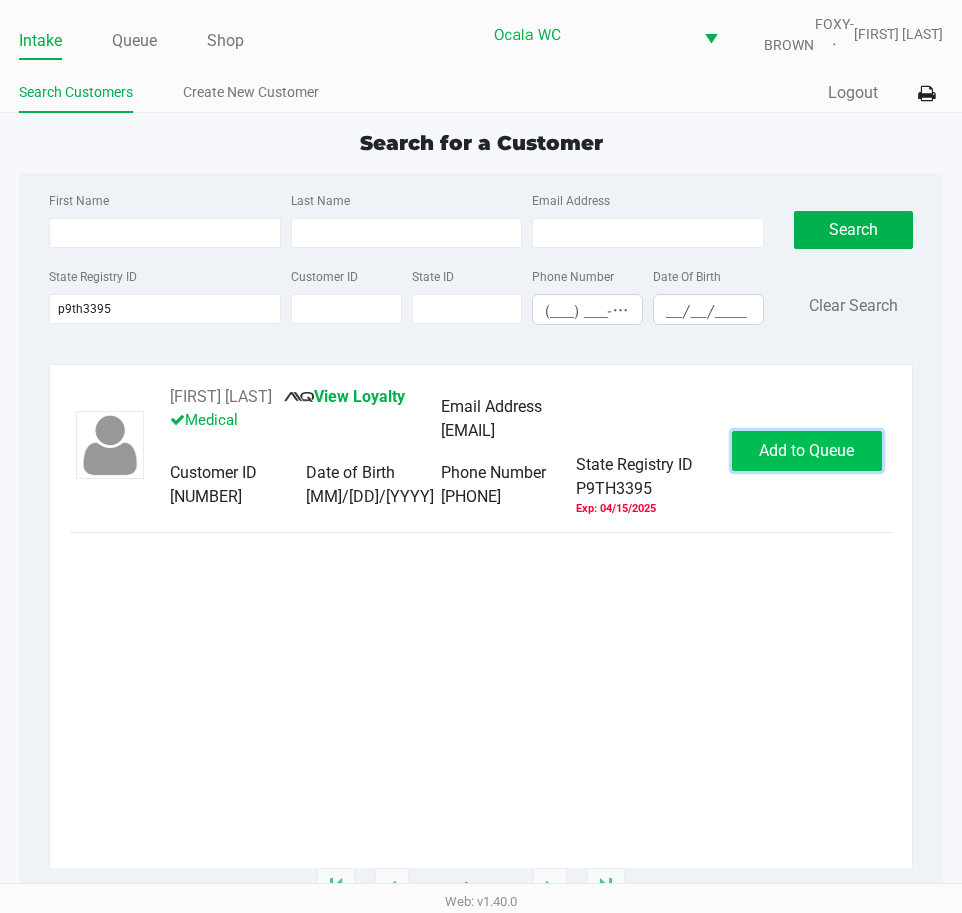 click on "Add to Queue" 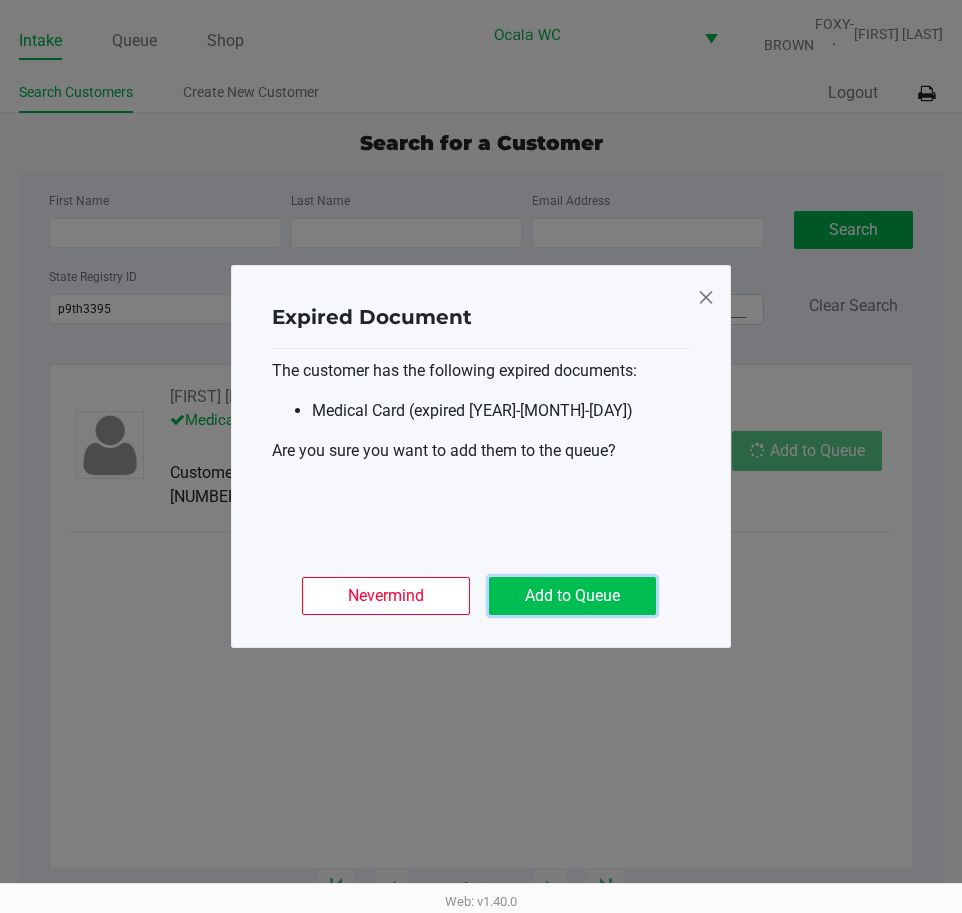 click on "Add to Queue" 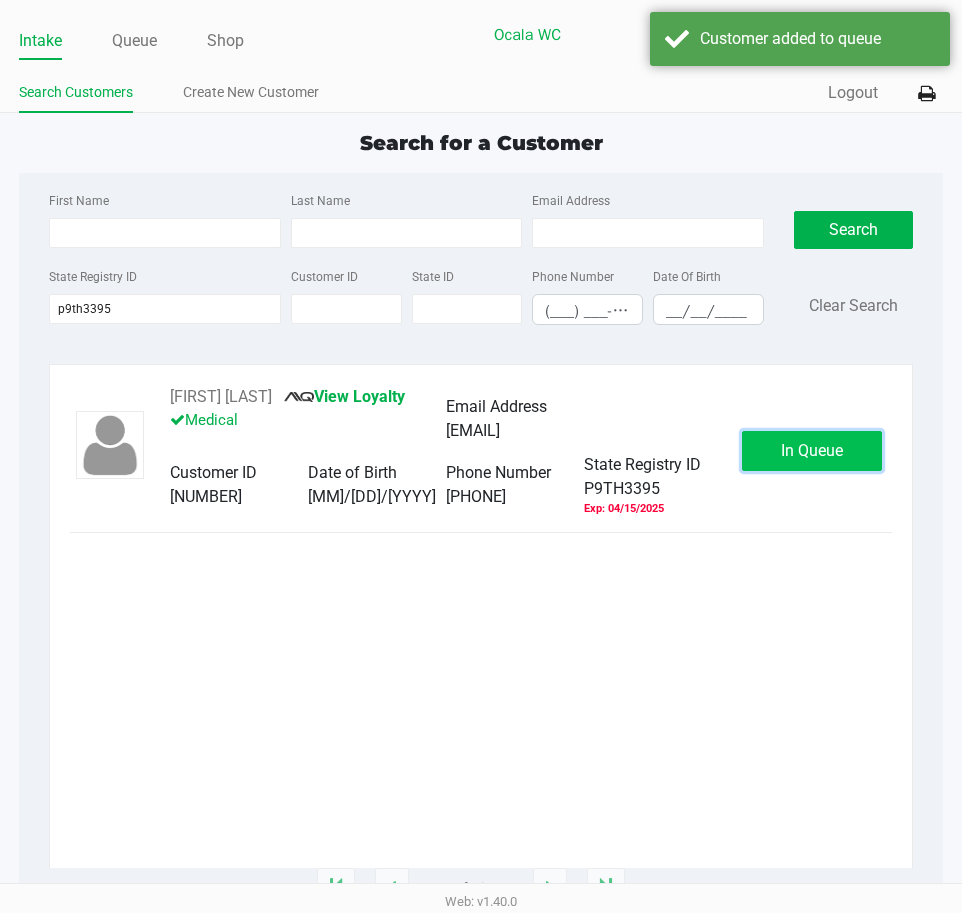 drag, startPoint x: 837, startPoint y: 442, endPoint x: 825, endPoint y: 446, distance: 12.649111 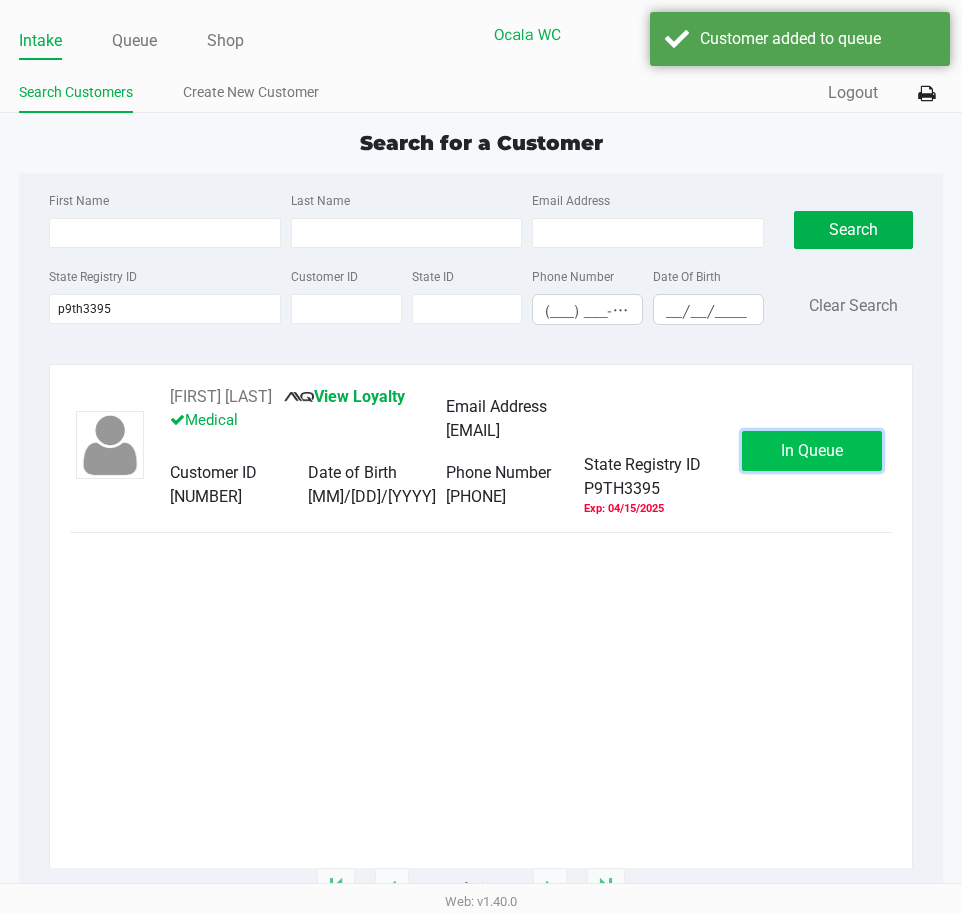click on "In Queue" 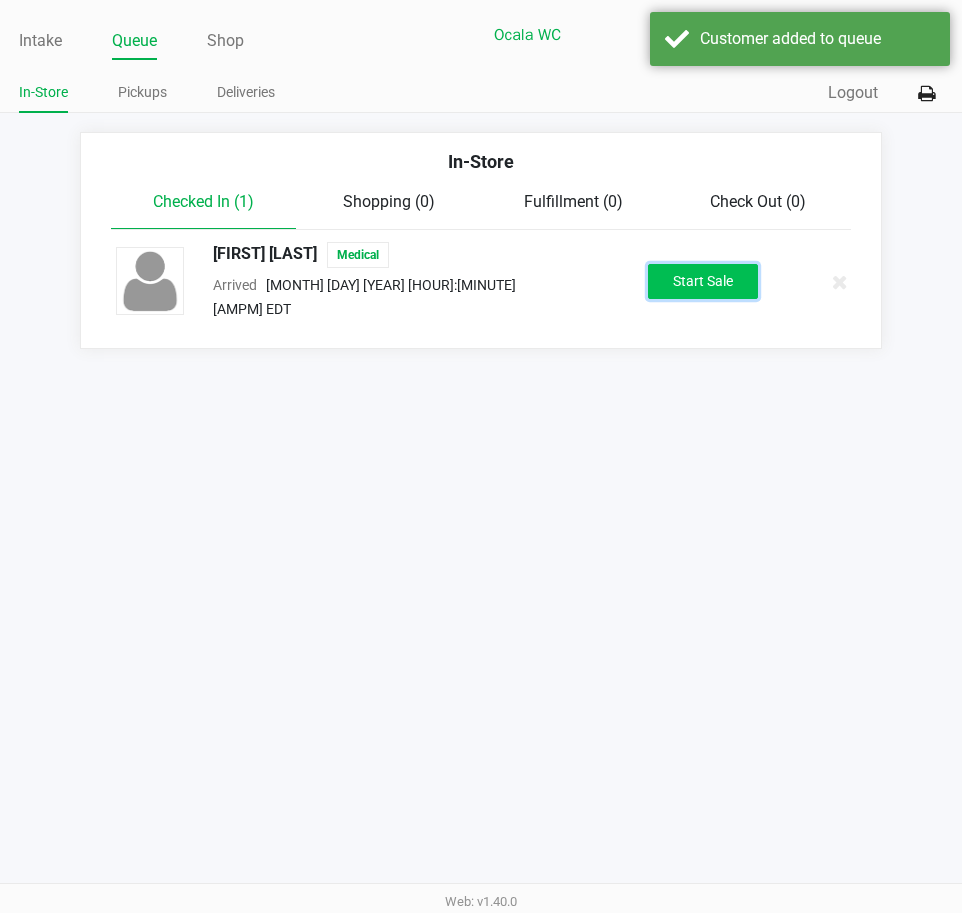click on "Start Sale" 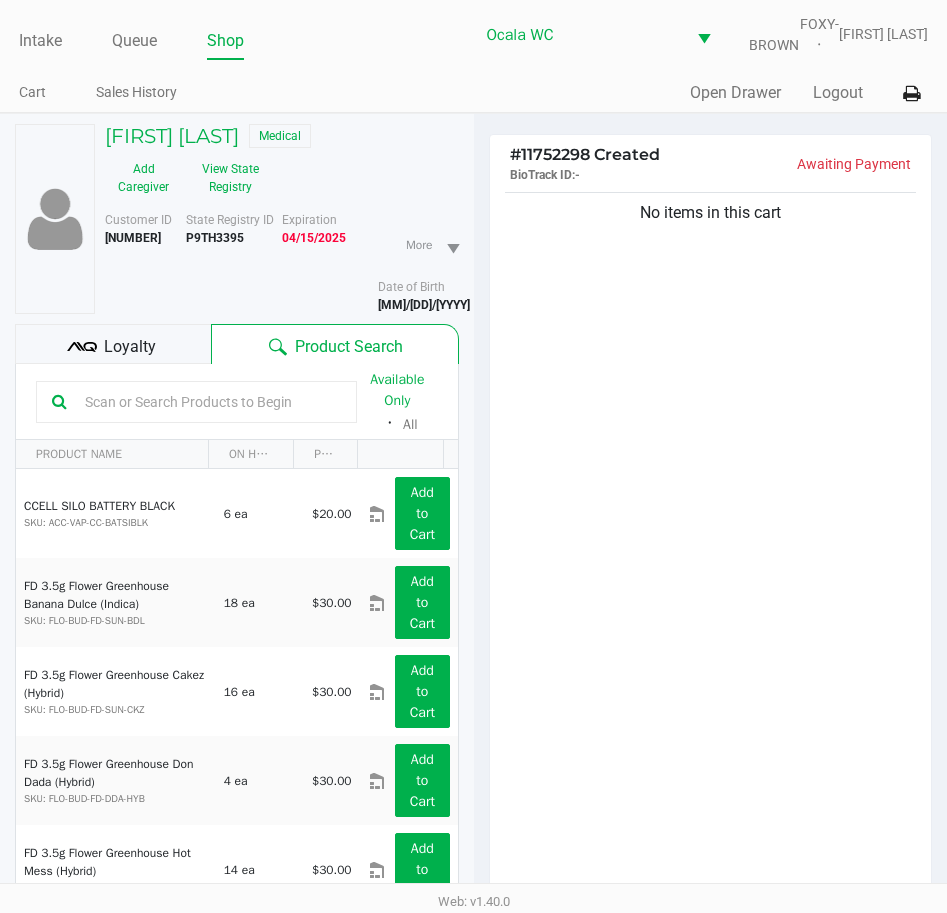click on "Loyalty" 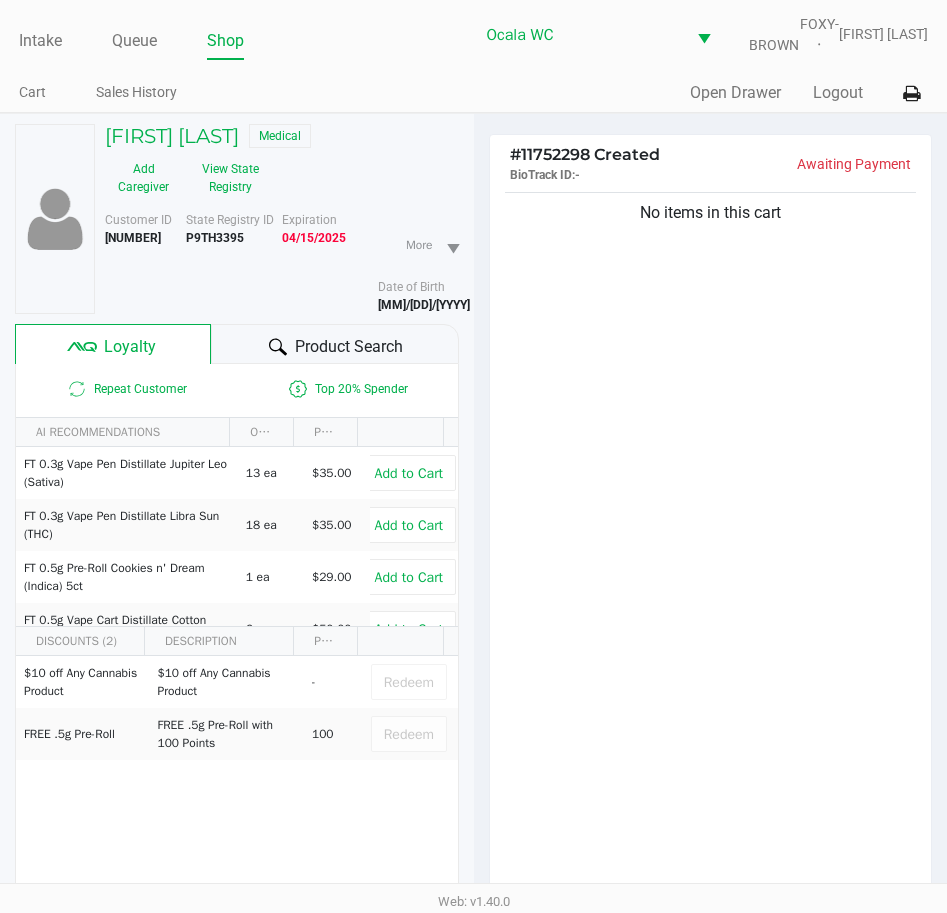 click on "Product Search" 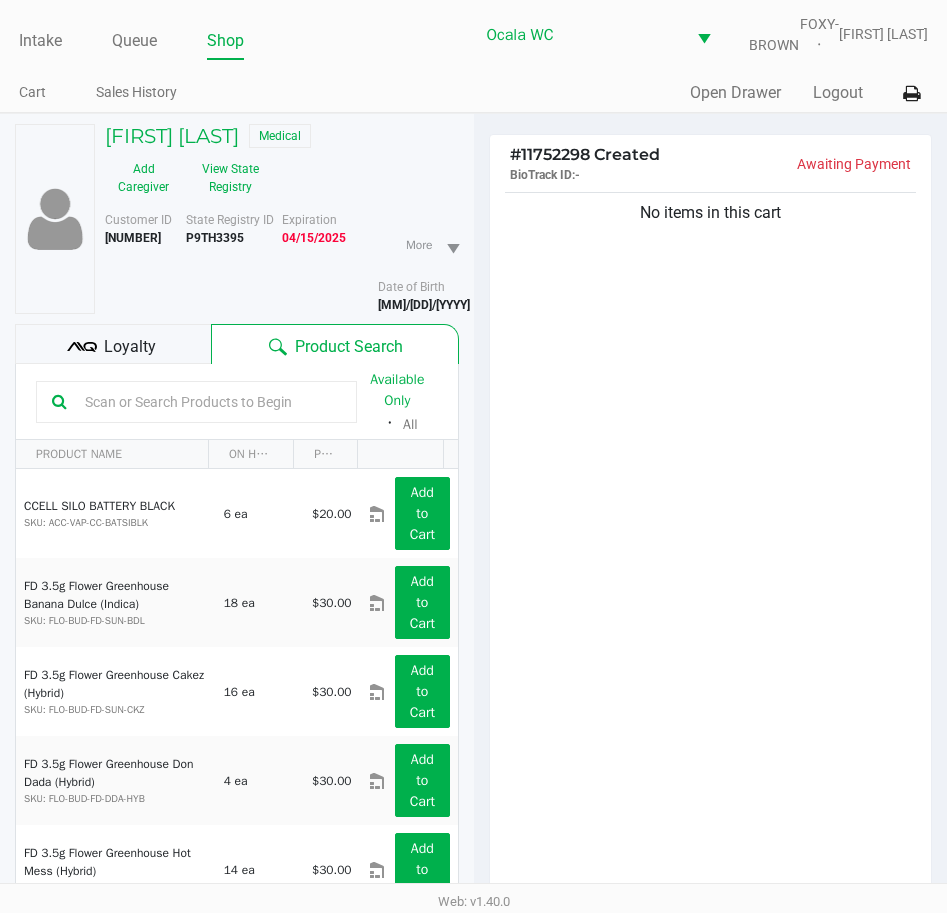 click 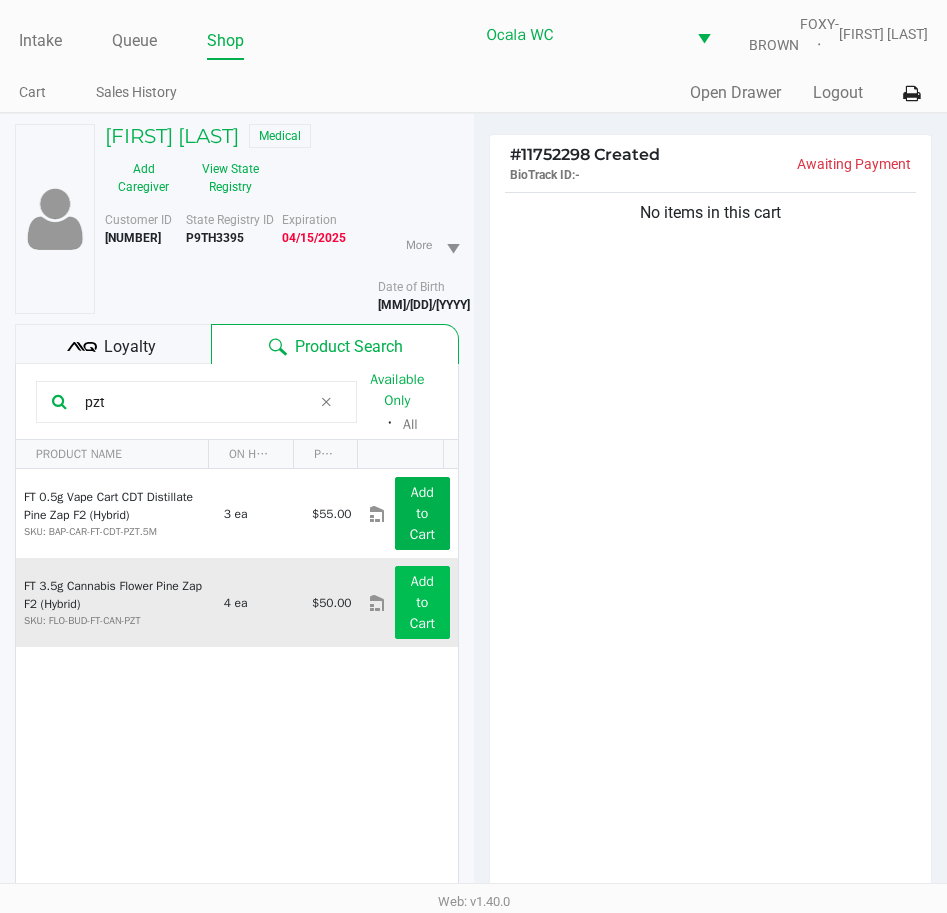 type on "pzt" 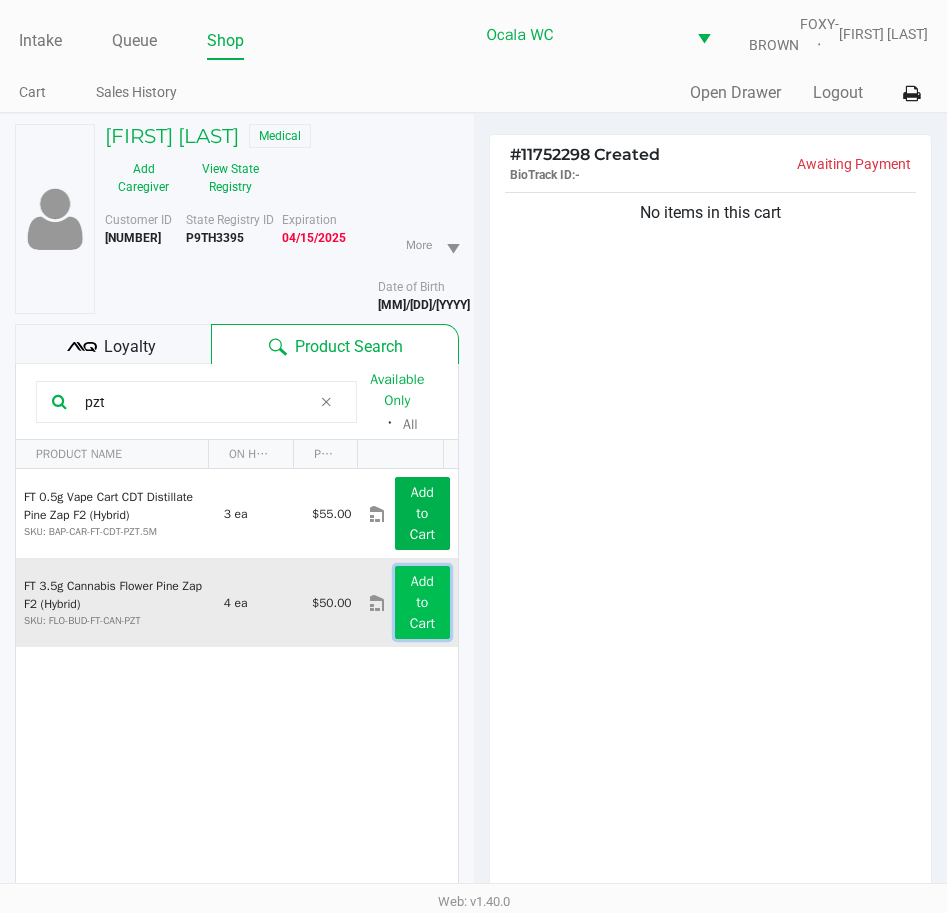 click on "Add to Cart" 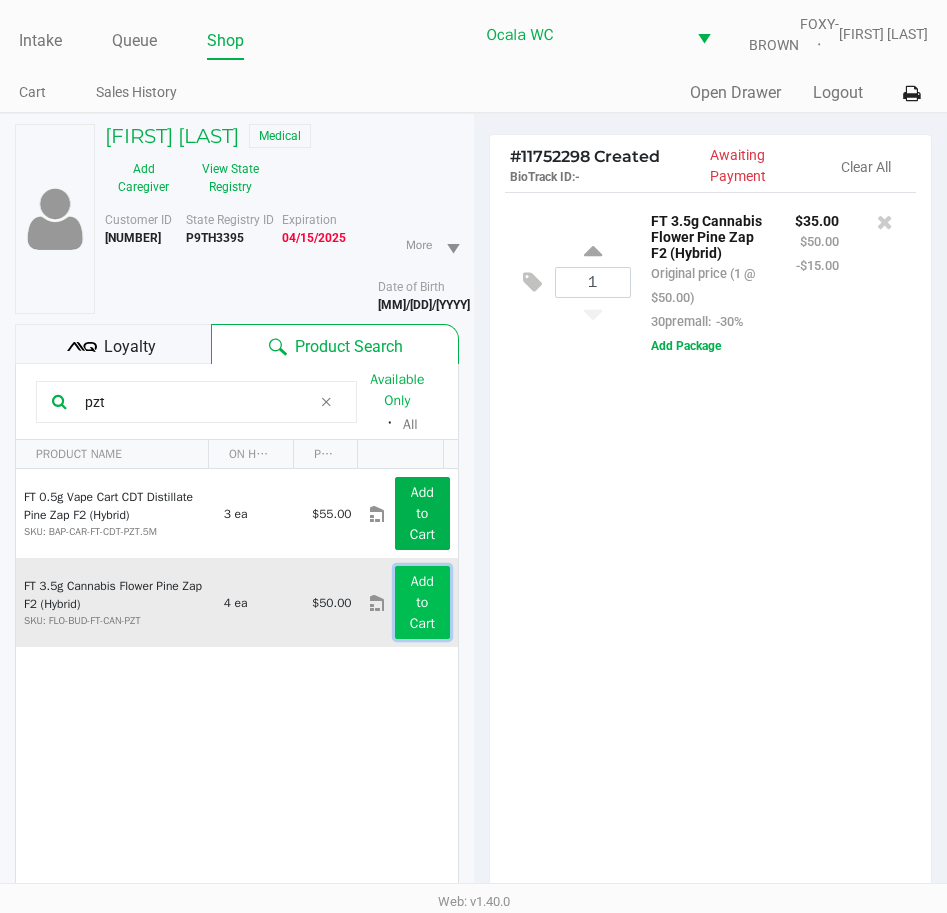 click on "Add to Cart" 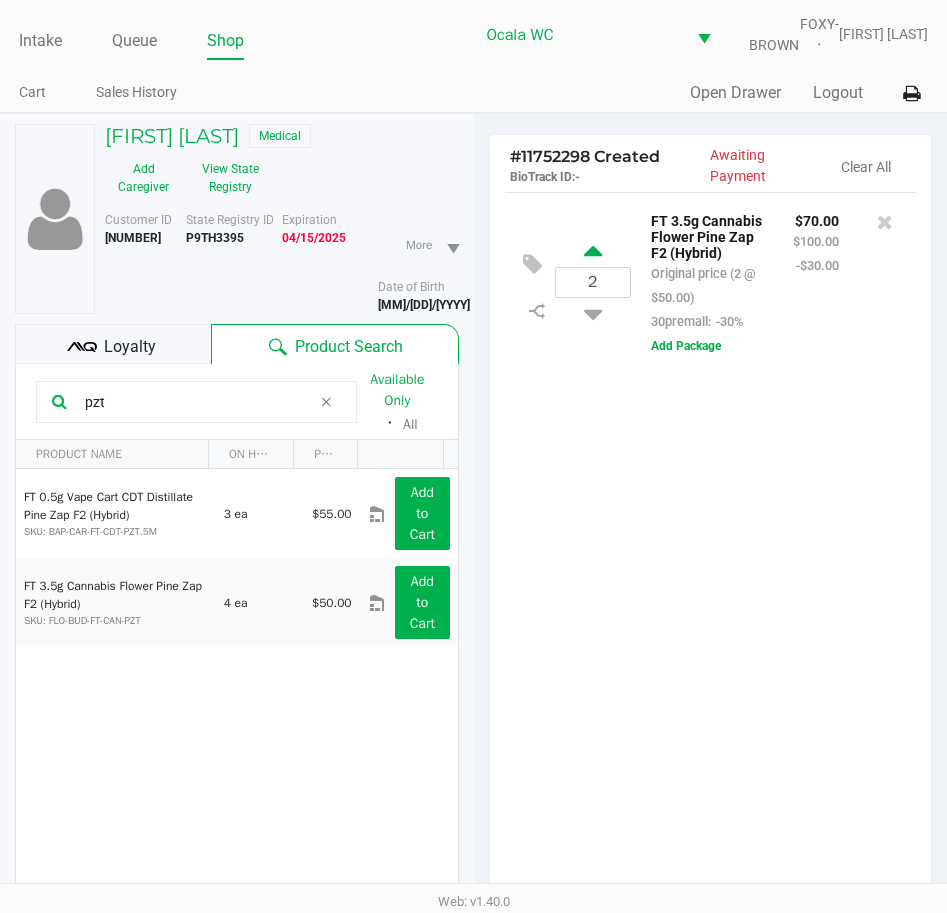 click 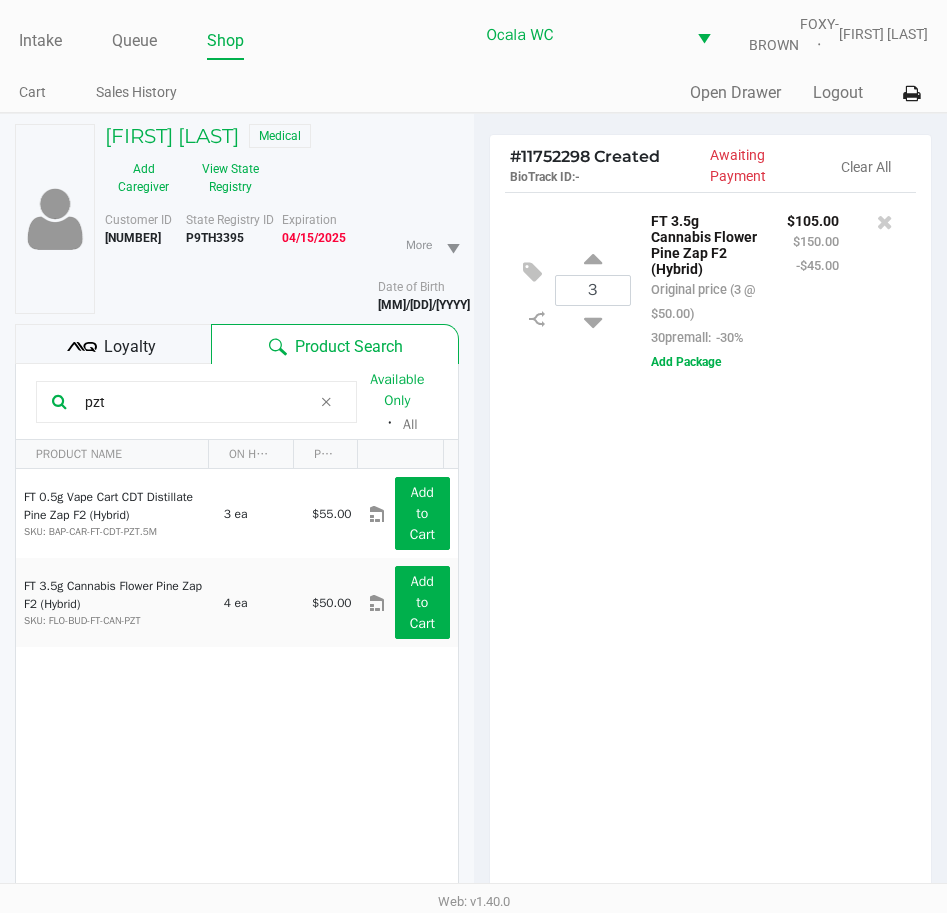 click 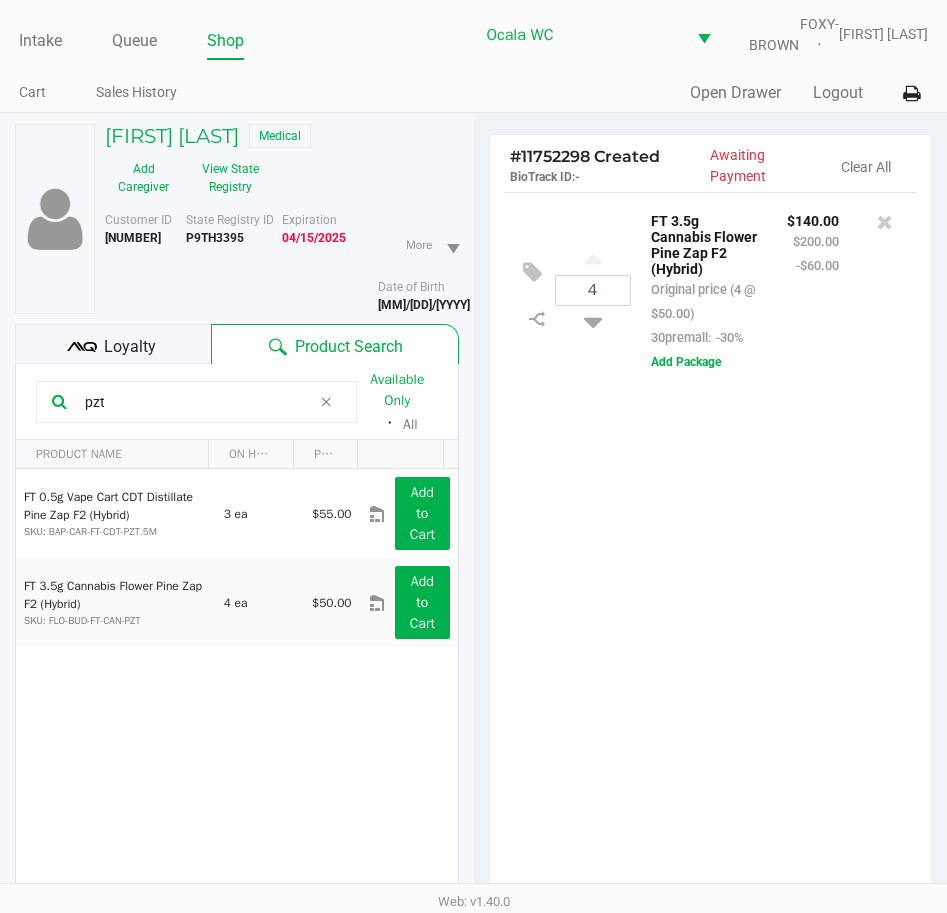 click on "4 FT 3.5g Cannabis Flower Pine Zap F2 (Hybrid) Original price (4 @ $50.00) 30premall: -30% $140.00 $200.00 -$60.00 Add Package" 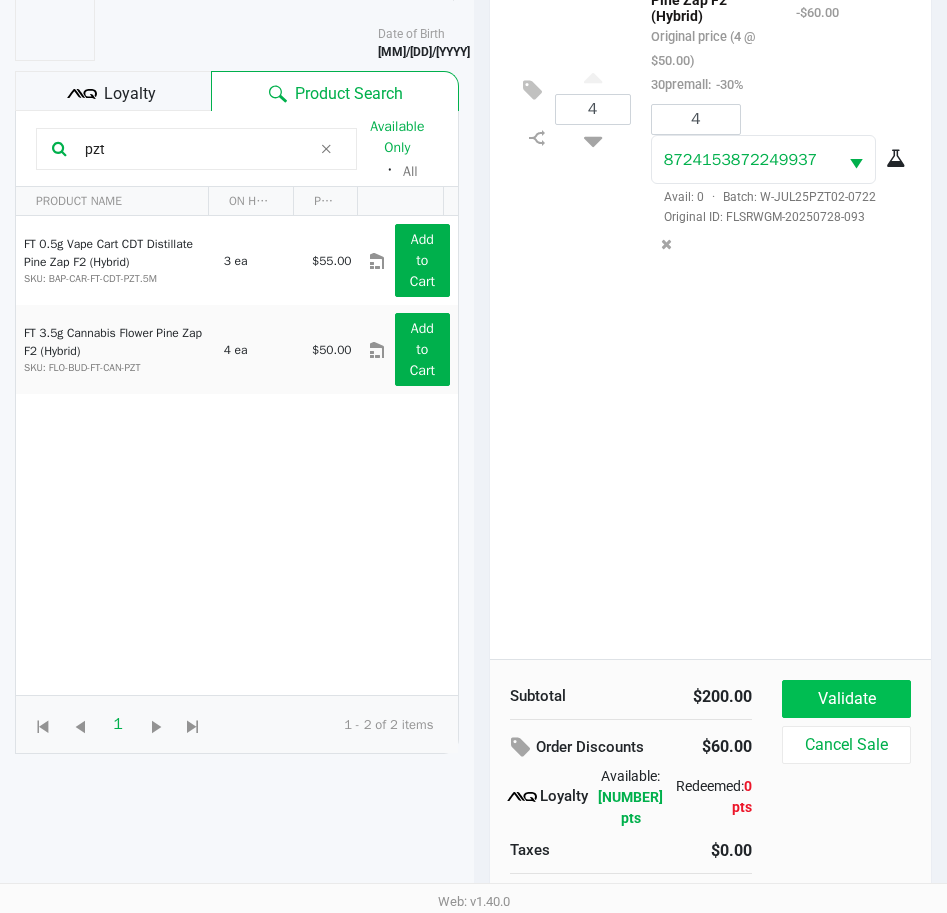 scroll, scrollTop: 262, scrollLeft: 0, axis: vertical 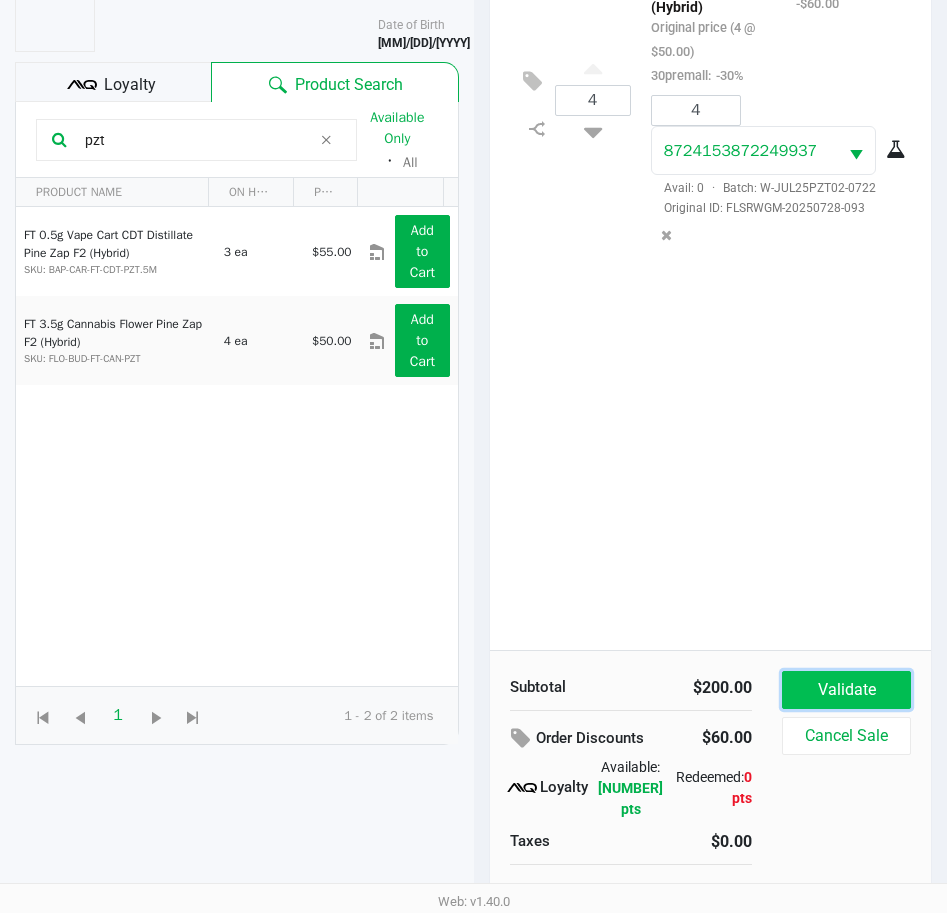 click on "Validate" 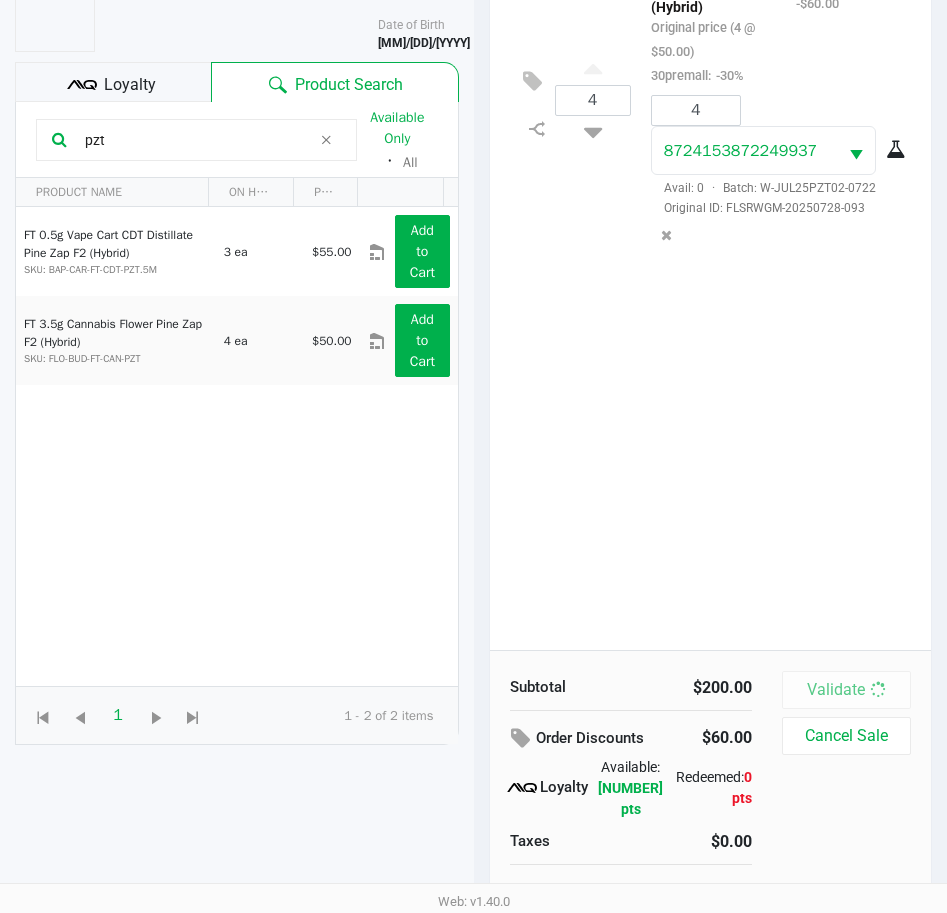 scroll, scrollTop: 0, scrollLeft: 0, axis: both 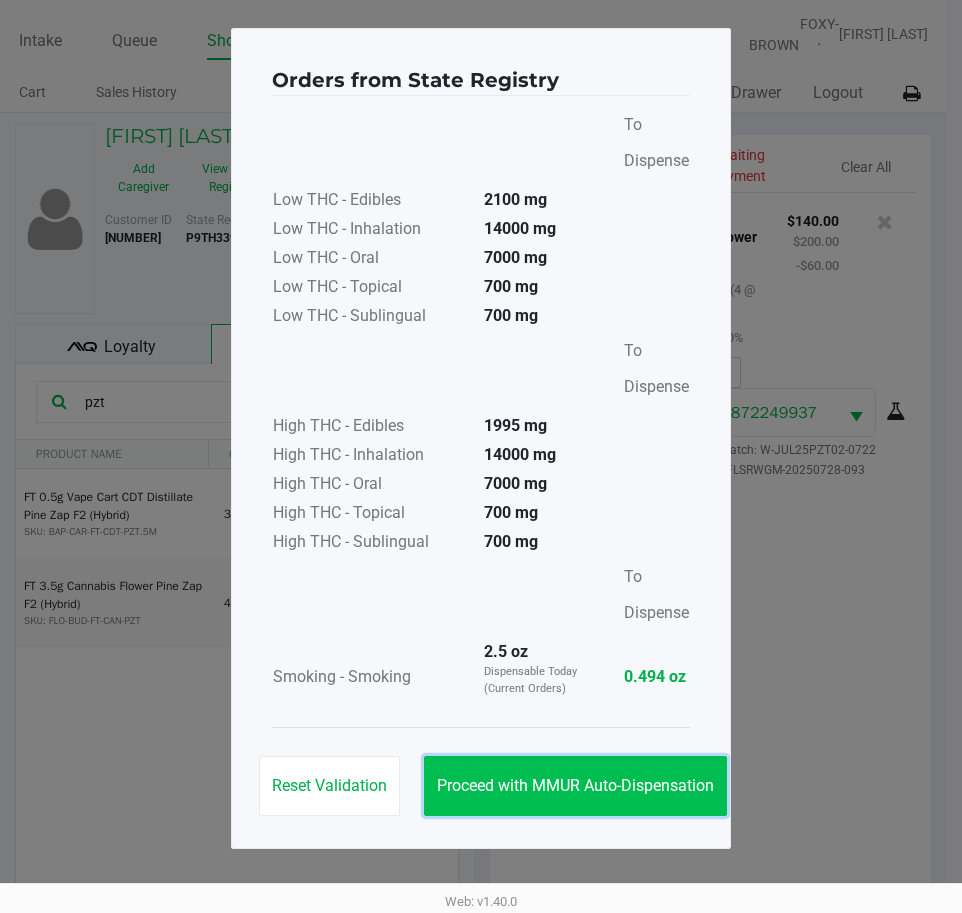 click on "Proceed with MMUR Auto-Dispensation" 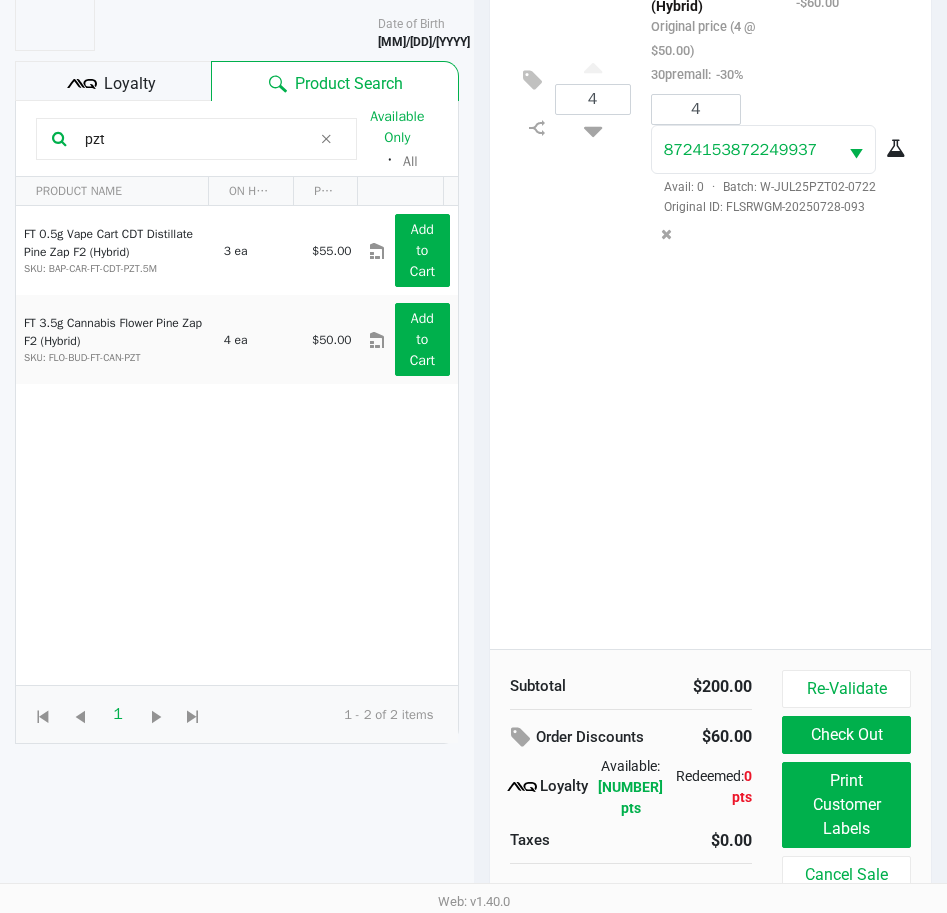 scroll, scrollTop: 265, scrollLeft: 0, axis: vertical 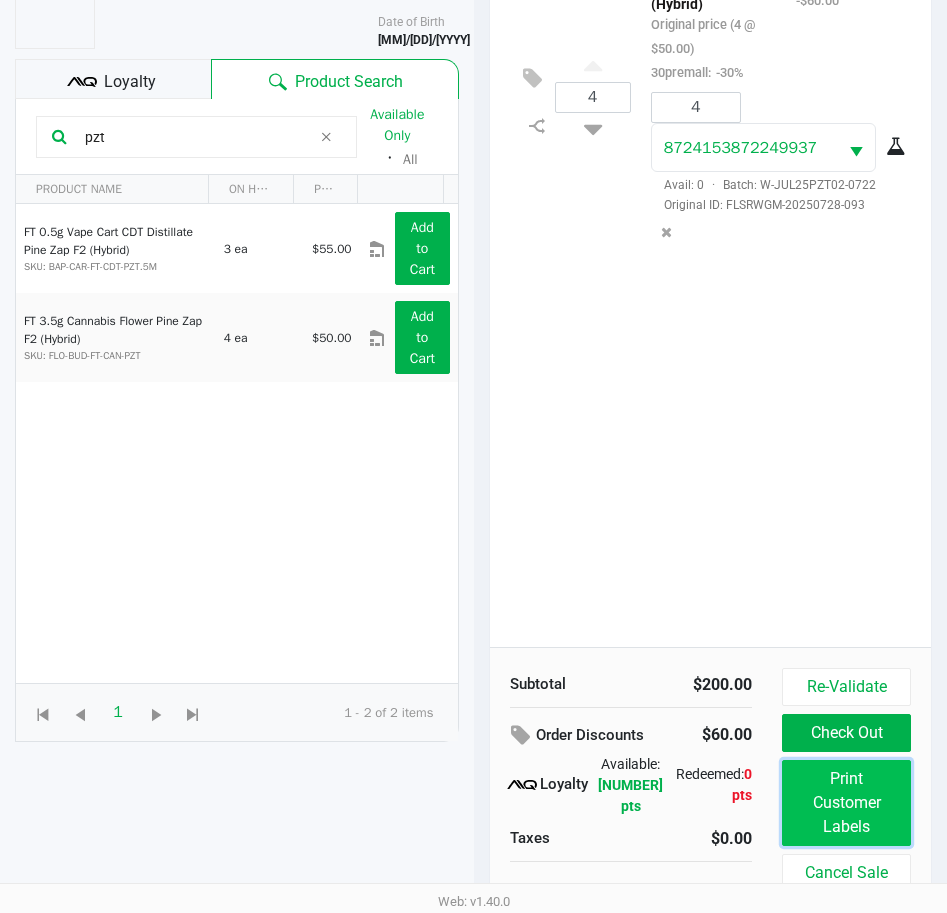 click on "Print Customer Labels" 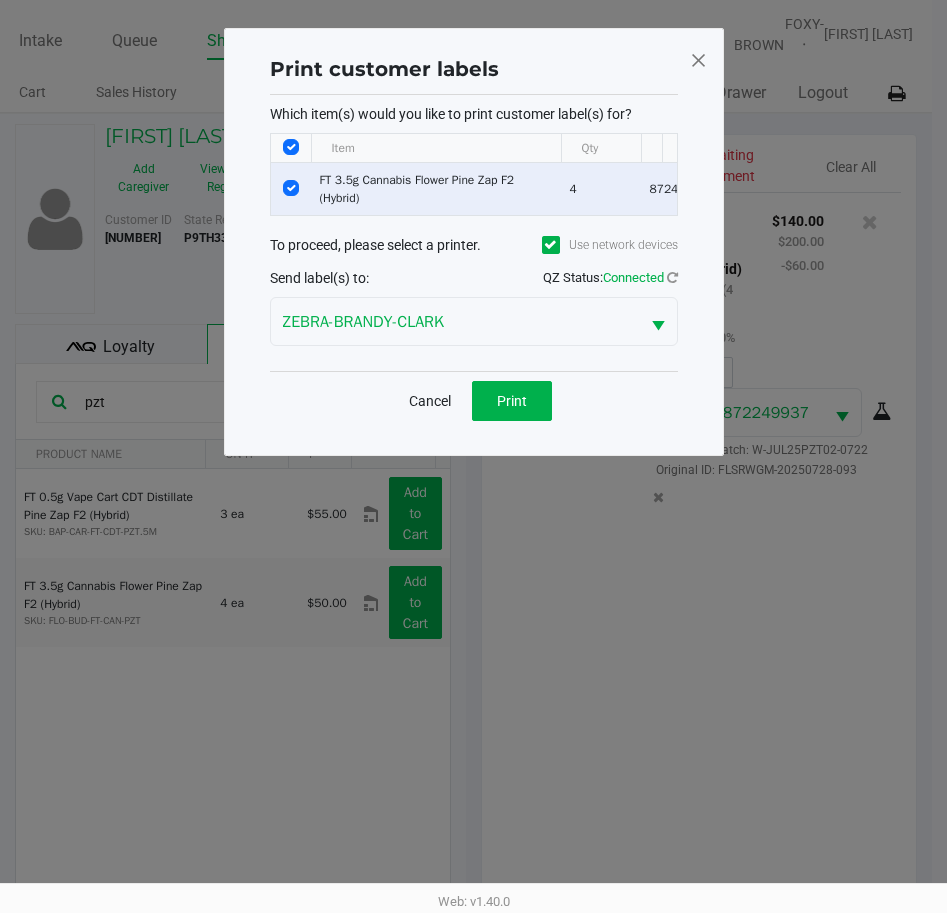 scroll, scrollTop: 0, scrollLeft: 0, axis: both 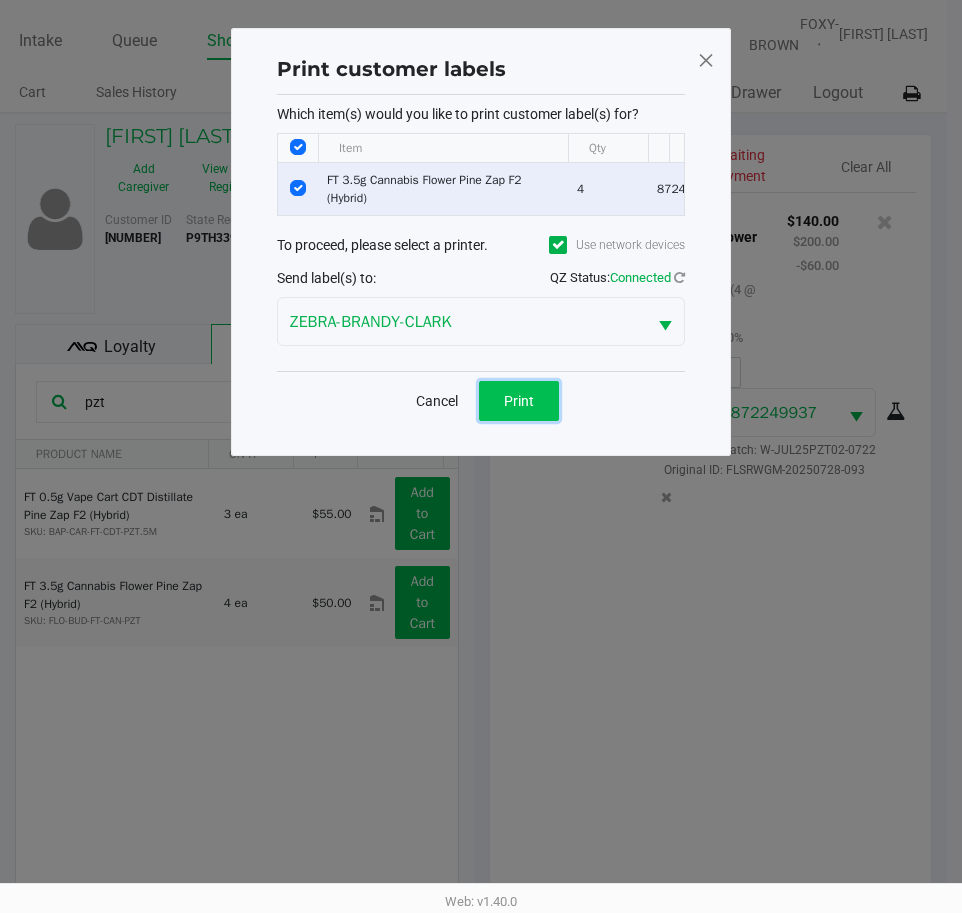 click on "Print" 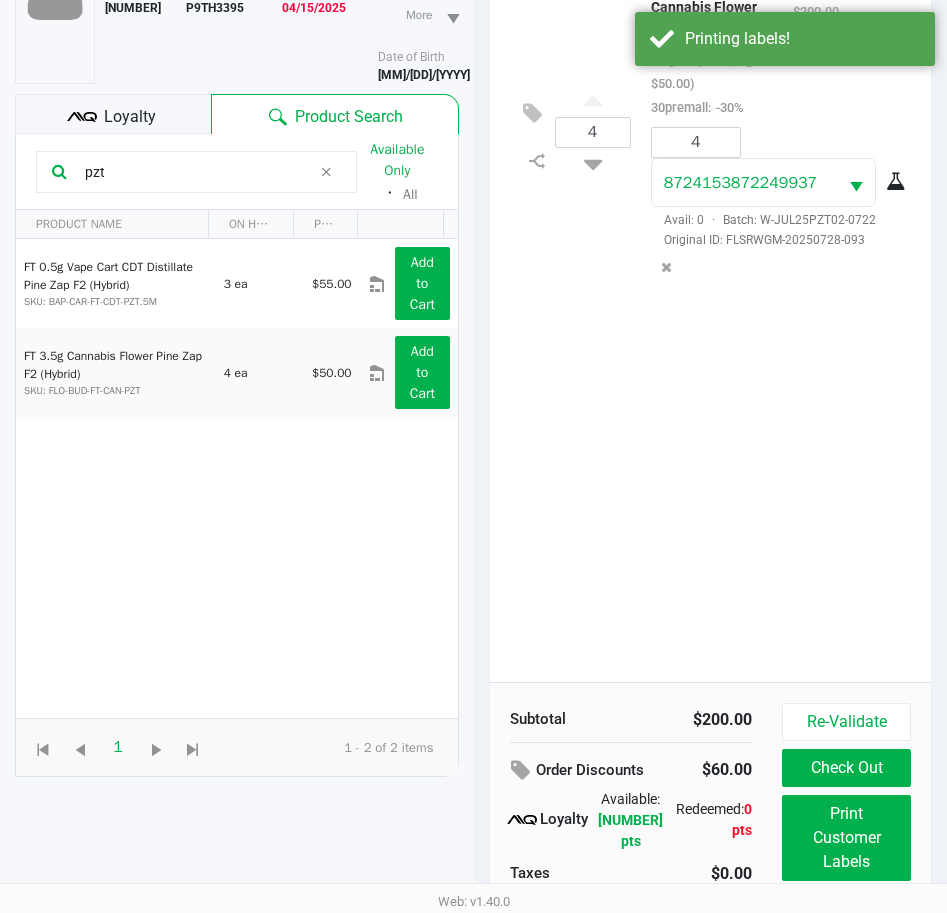 scroll, scrollTop: 265, scrollLeft: 0, axis: vertical 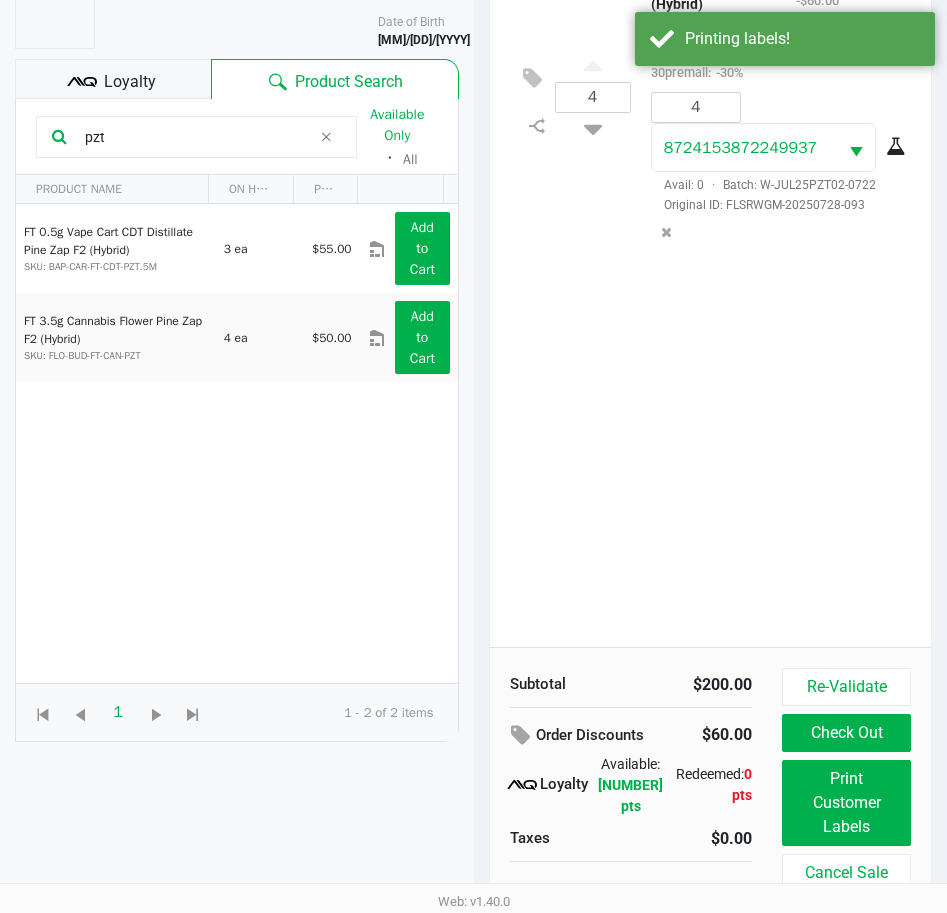 click on "Loyalty" 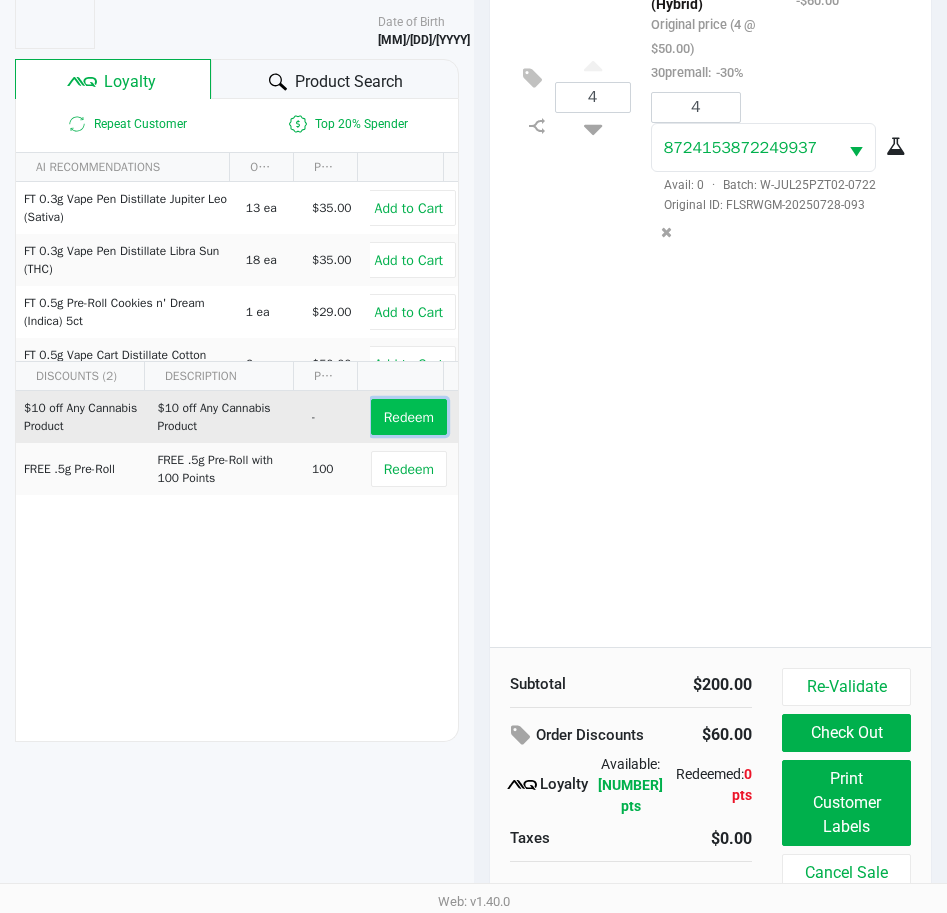click on "Redeem" 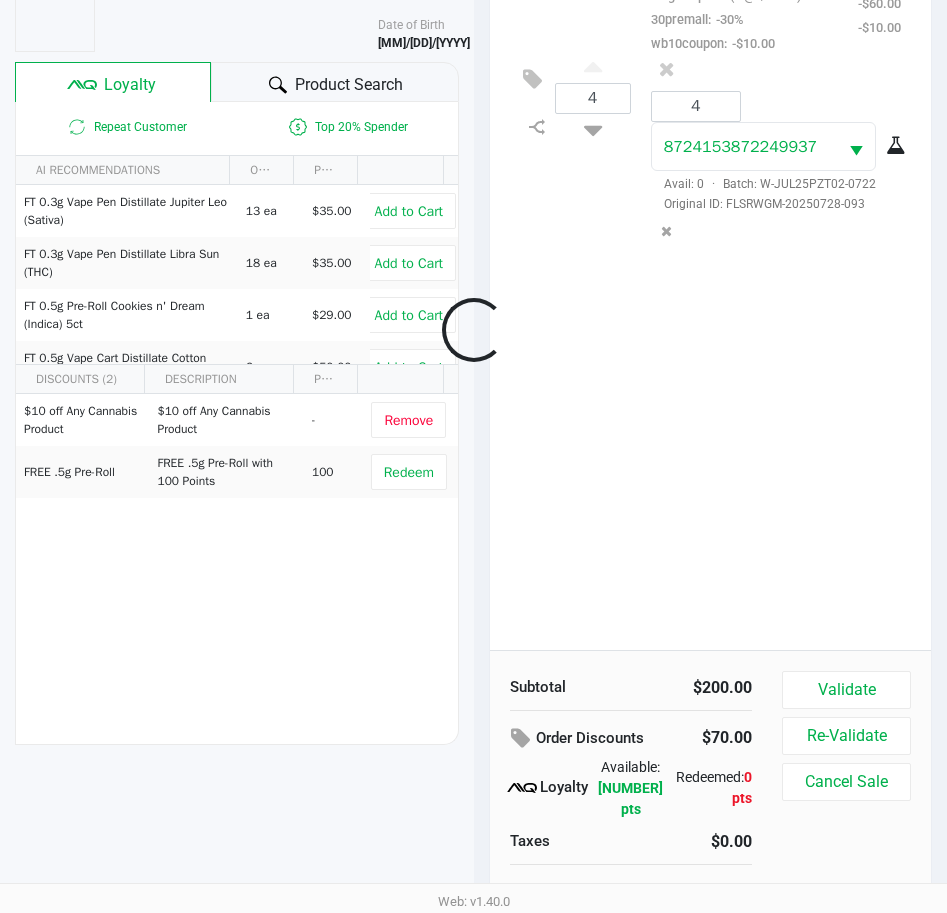scroll, scrollTop: 265, scrollLeft: 0, axis: vertical 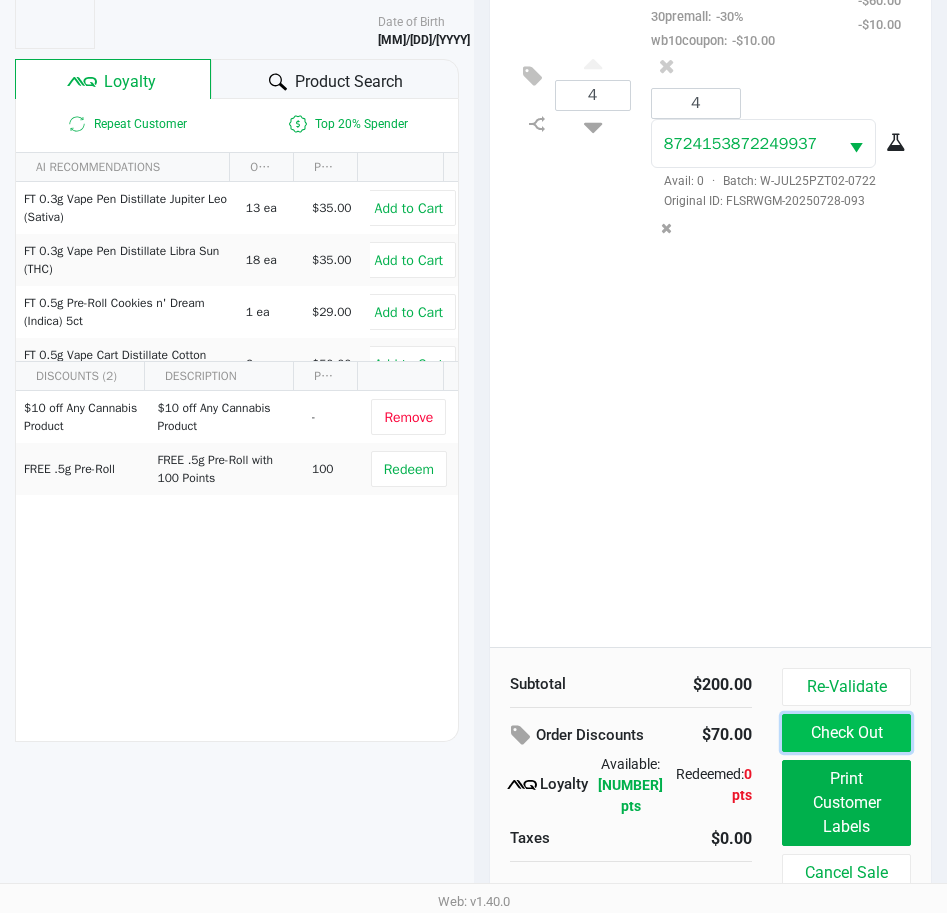 click on "Check Out" 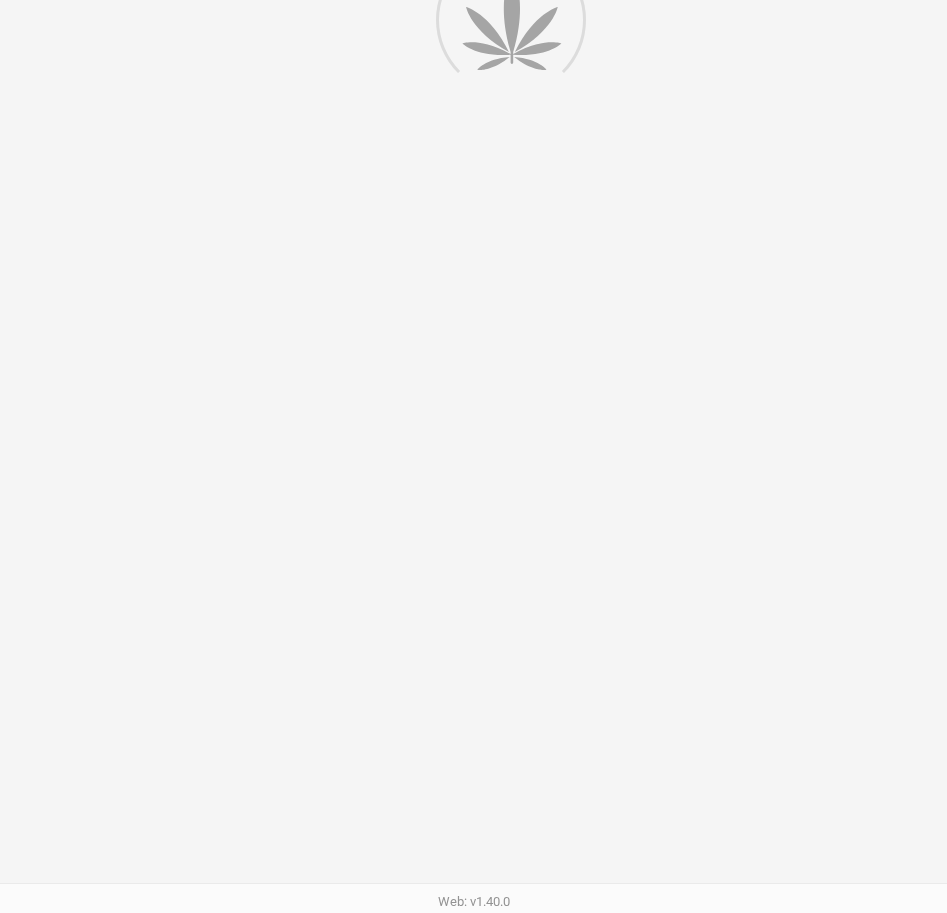 scroll, scrollTop: 0, scrollLeft: 0, axis: both 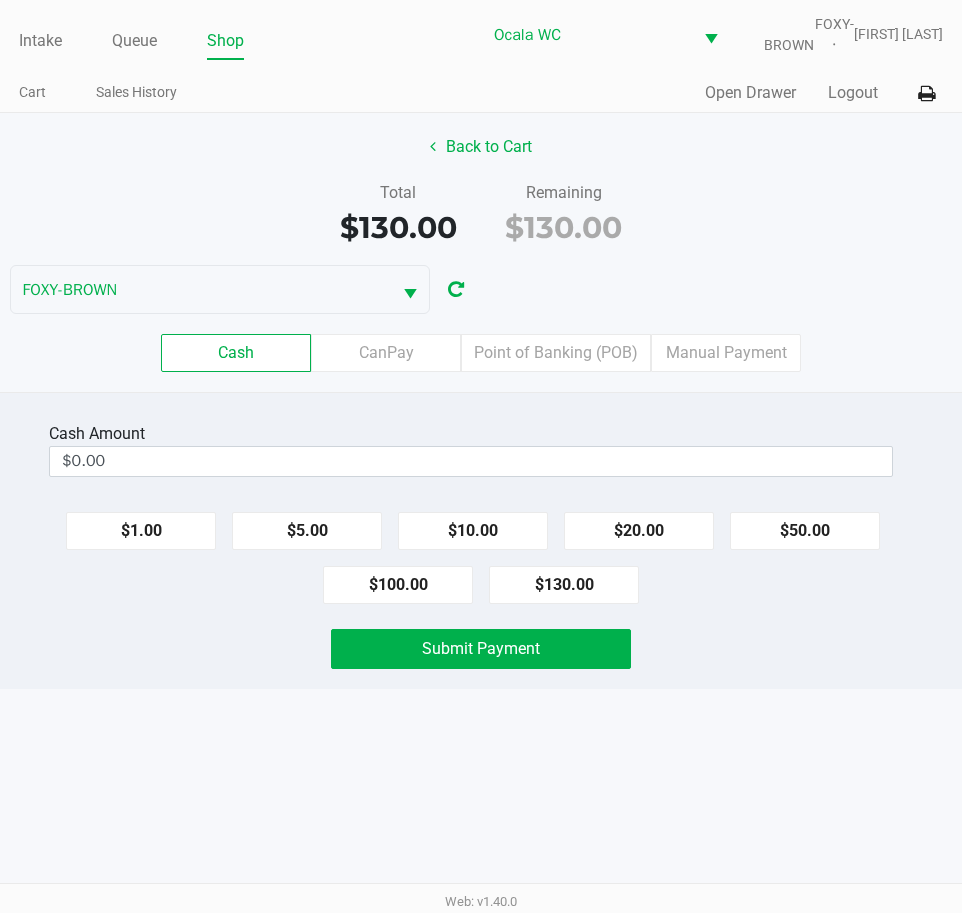 click on "$130.00" 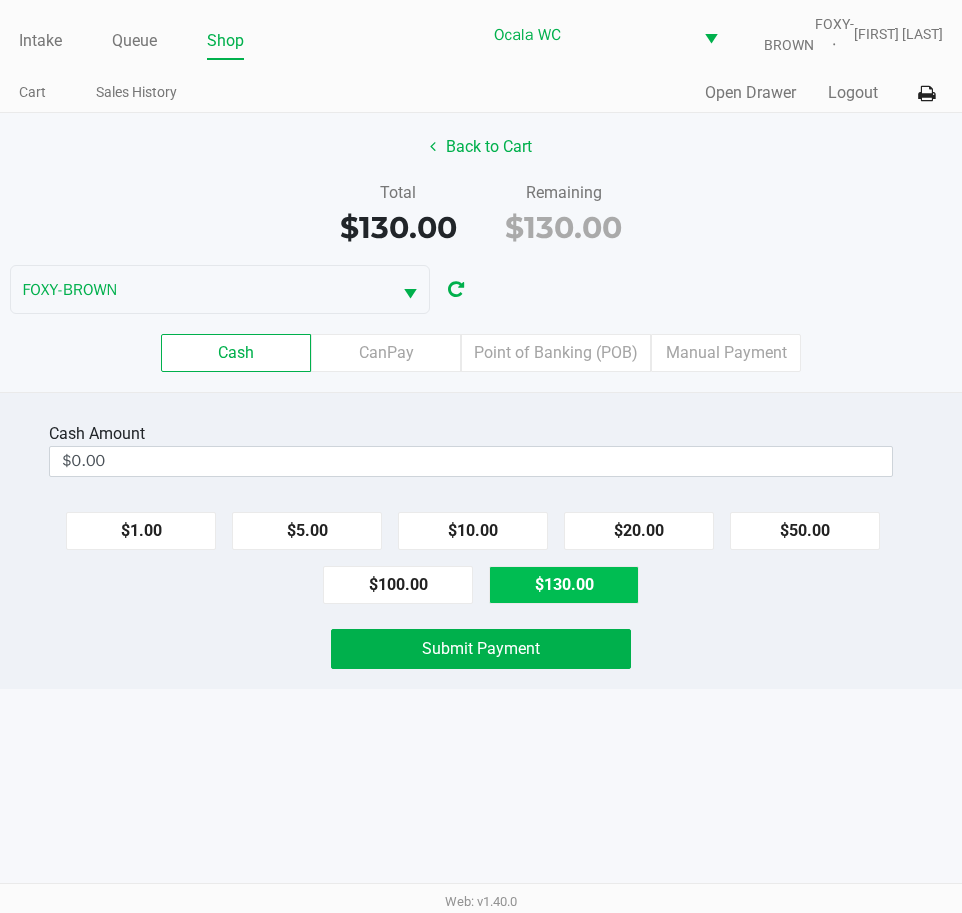 type on "$130.00" 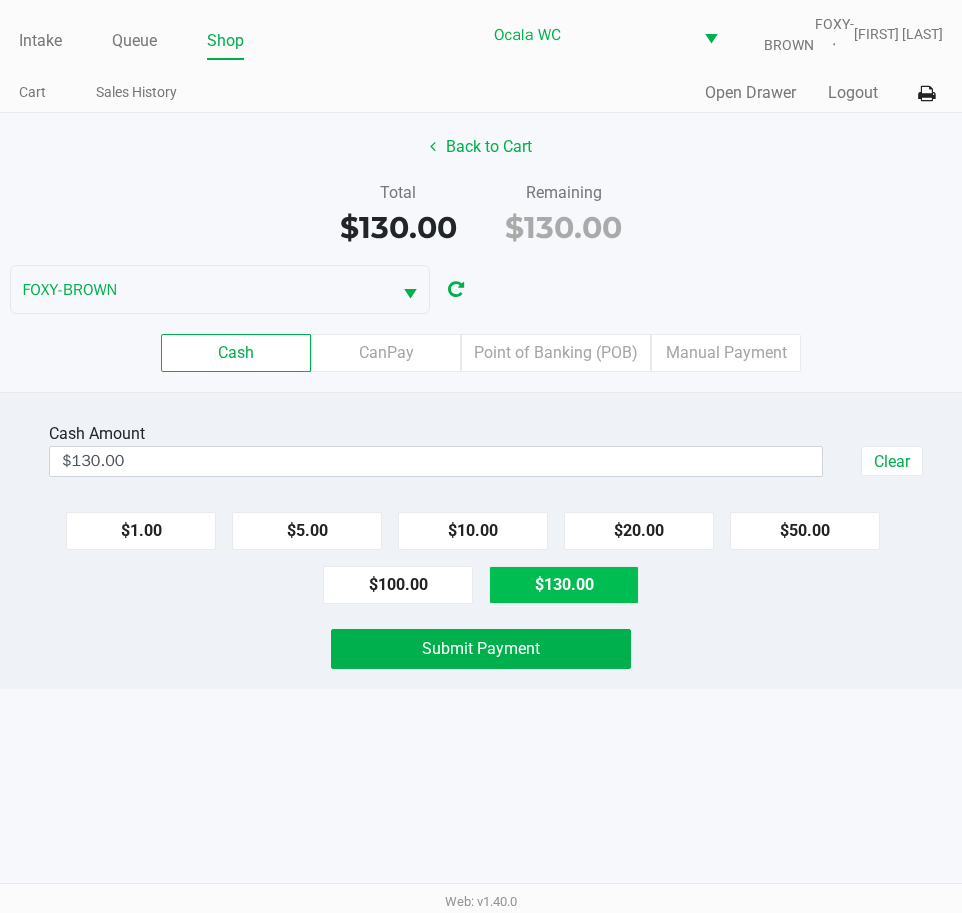 click on "Submit Payment" 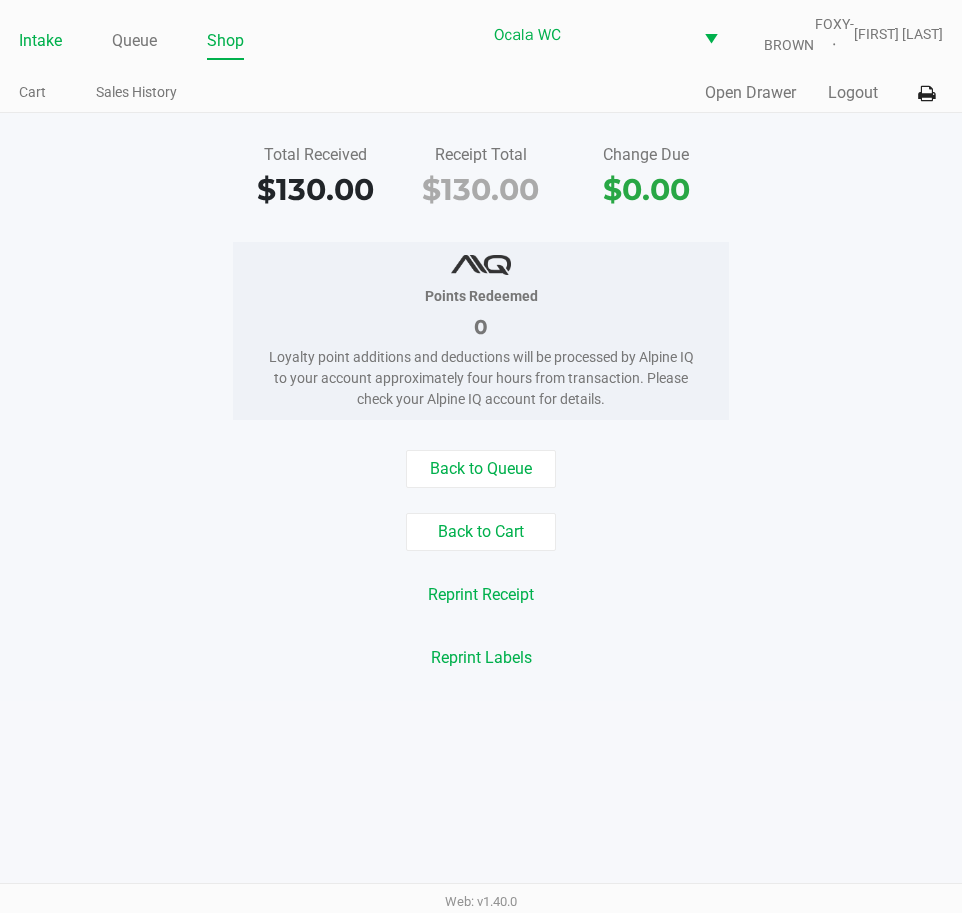 click on "Intake" 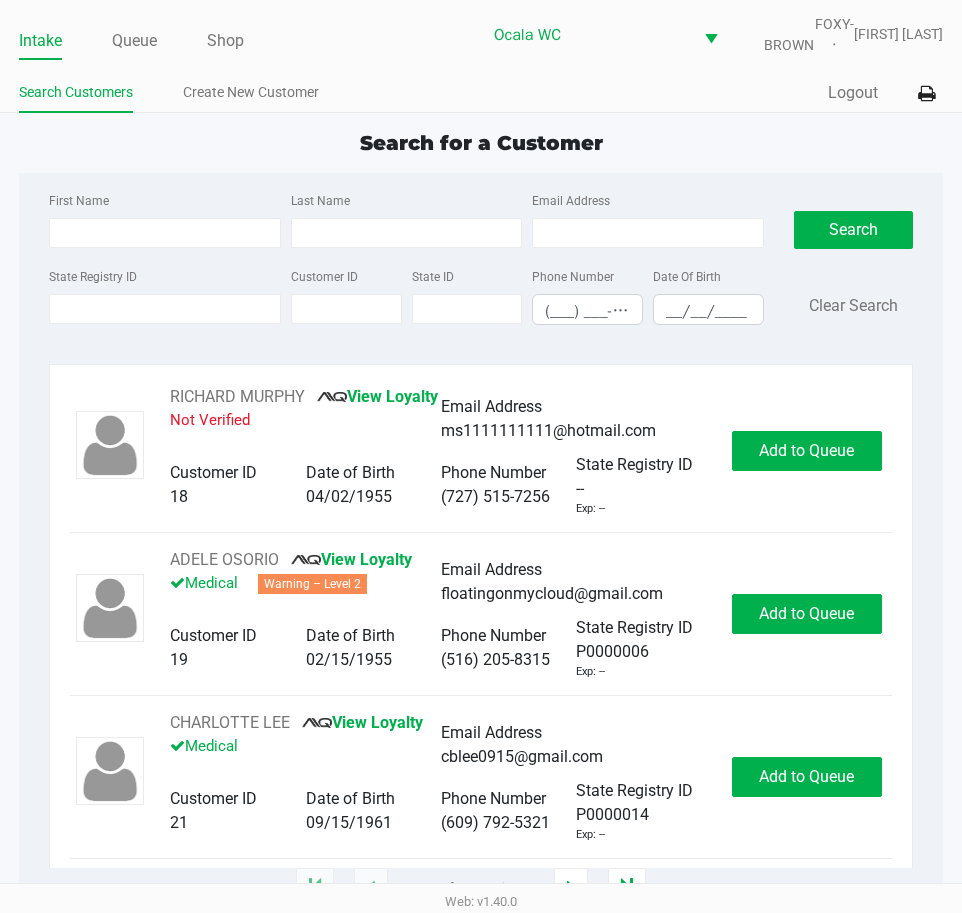 type on "[NAME]" 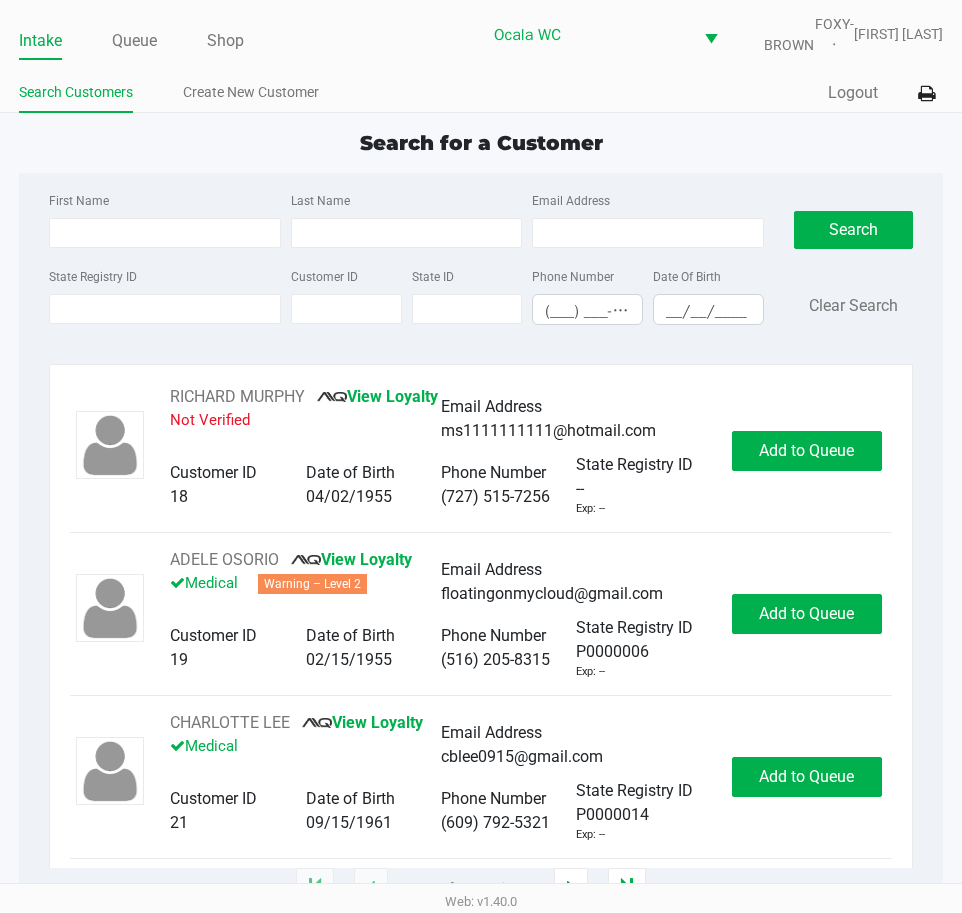 type on "HOWARD" 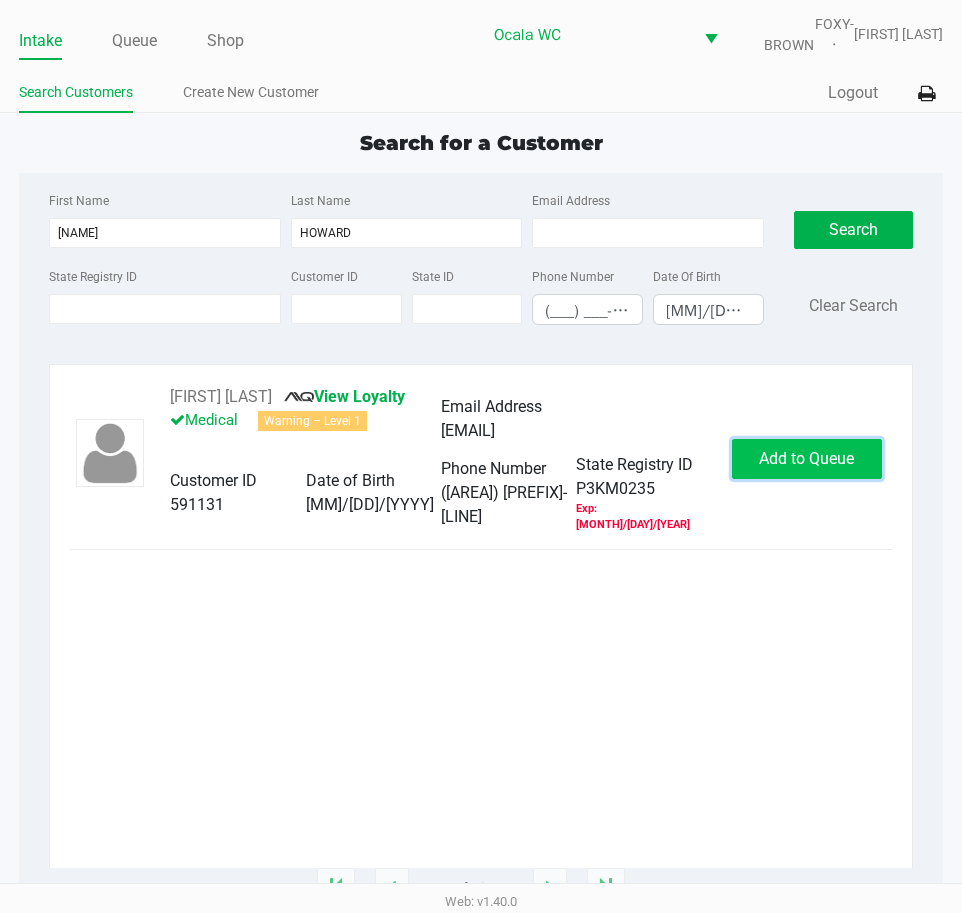 click on "Add to Queue" 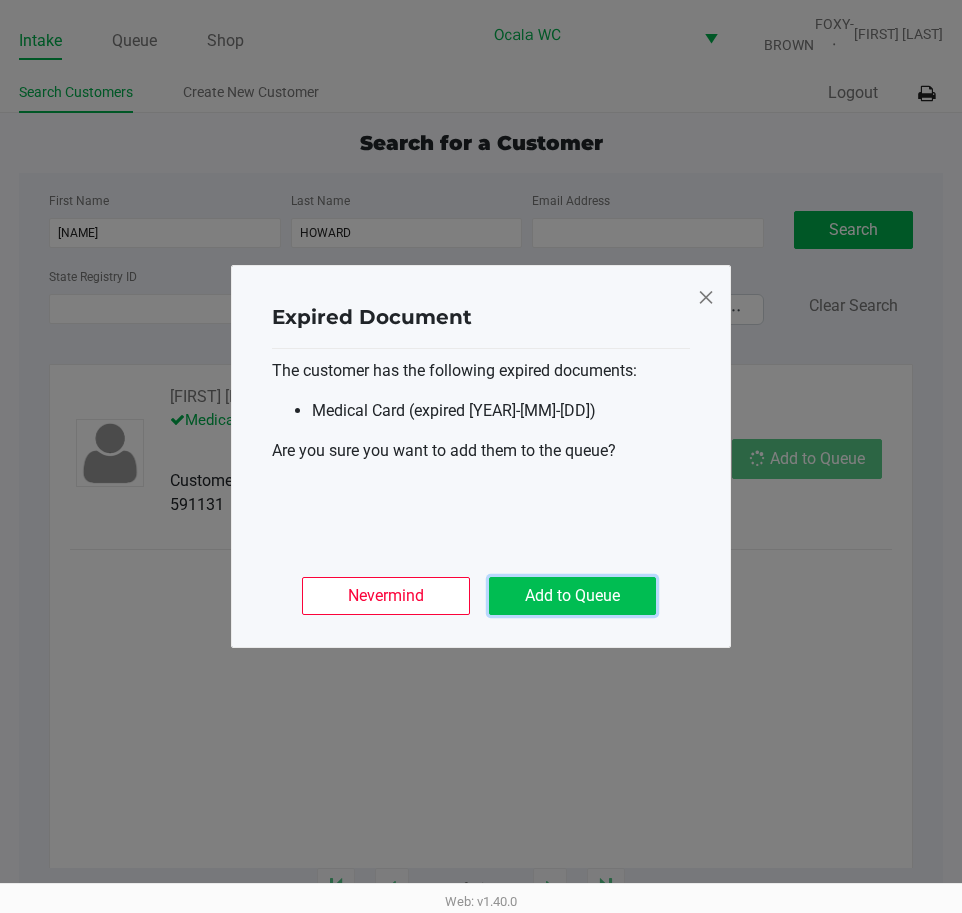 click on "Add to Queue" 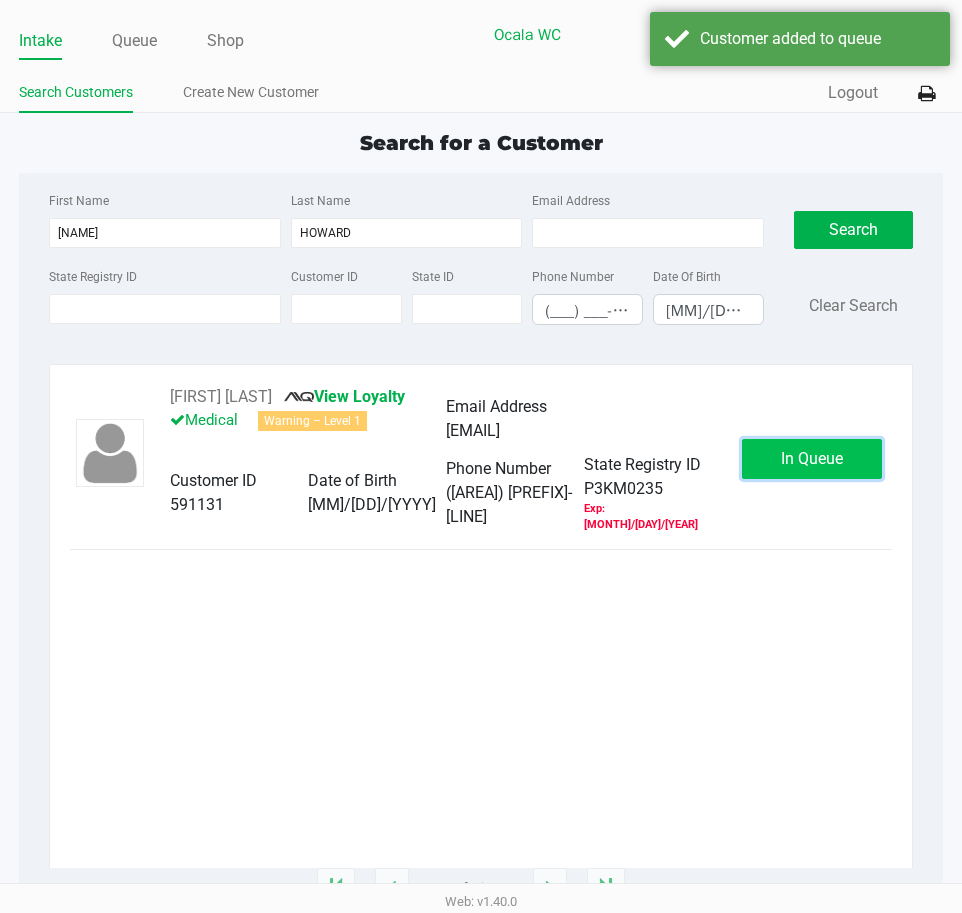 click on "In Queue" 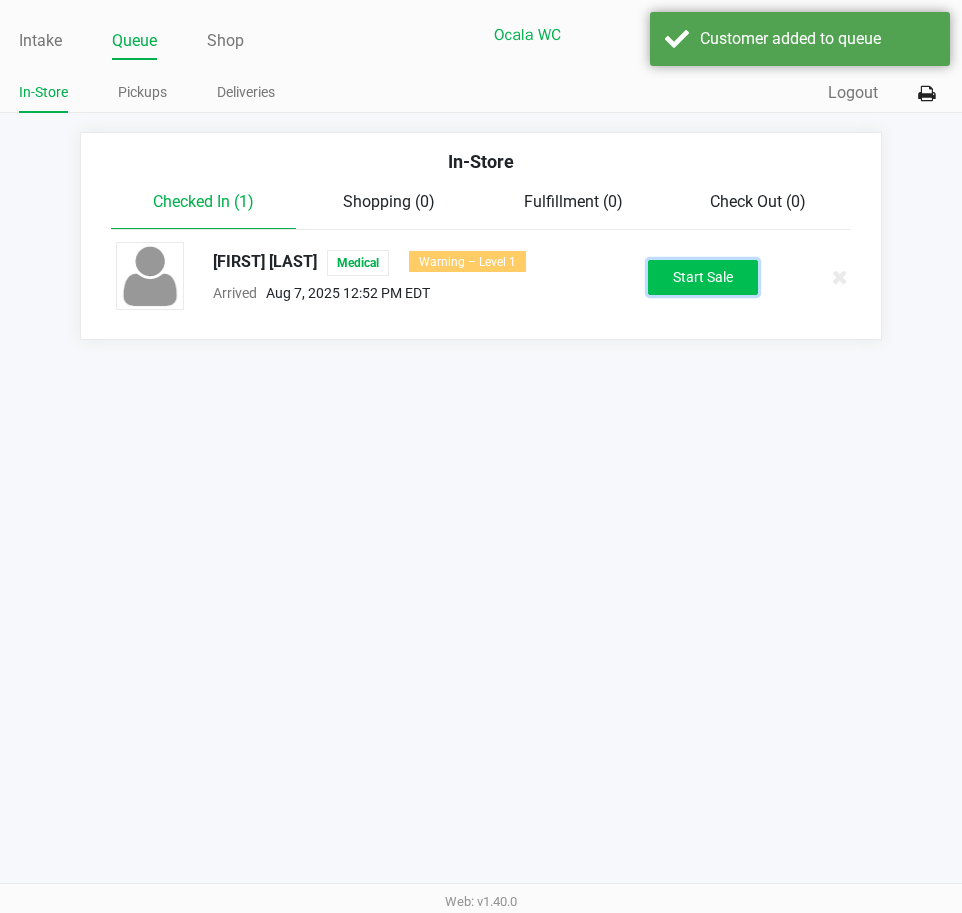 click on "Start Sale" 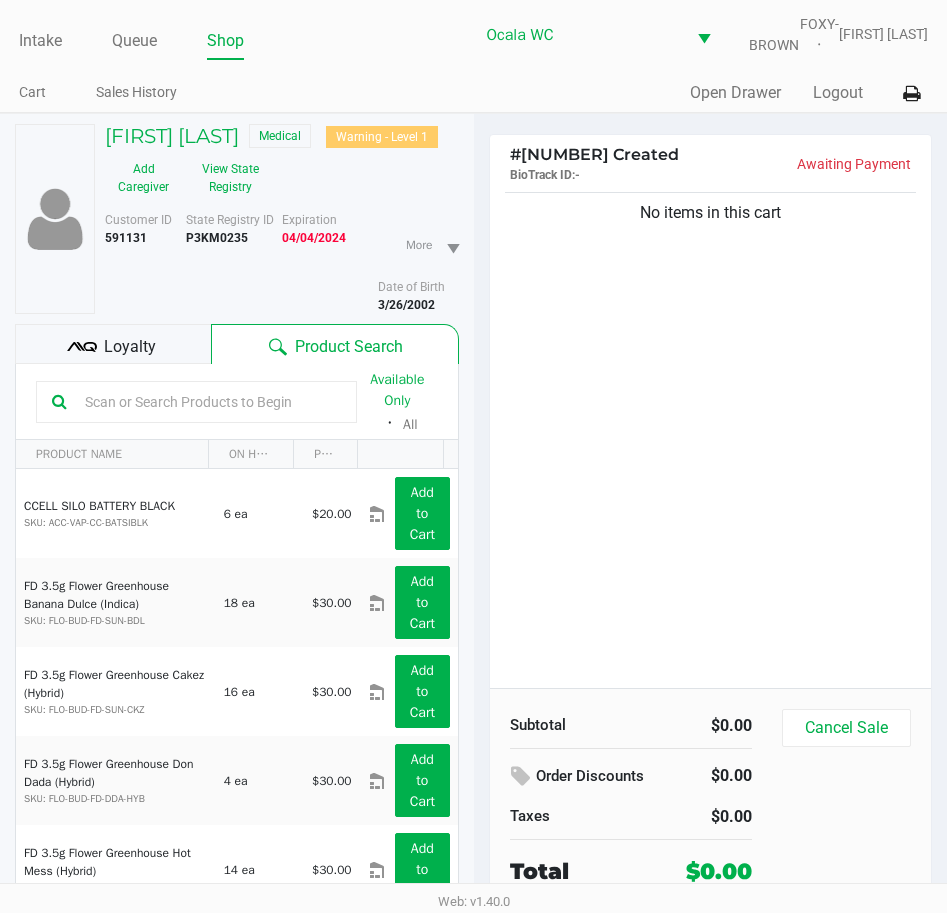 click on "Loyalty" 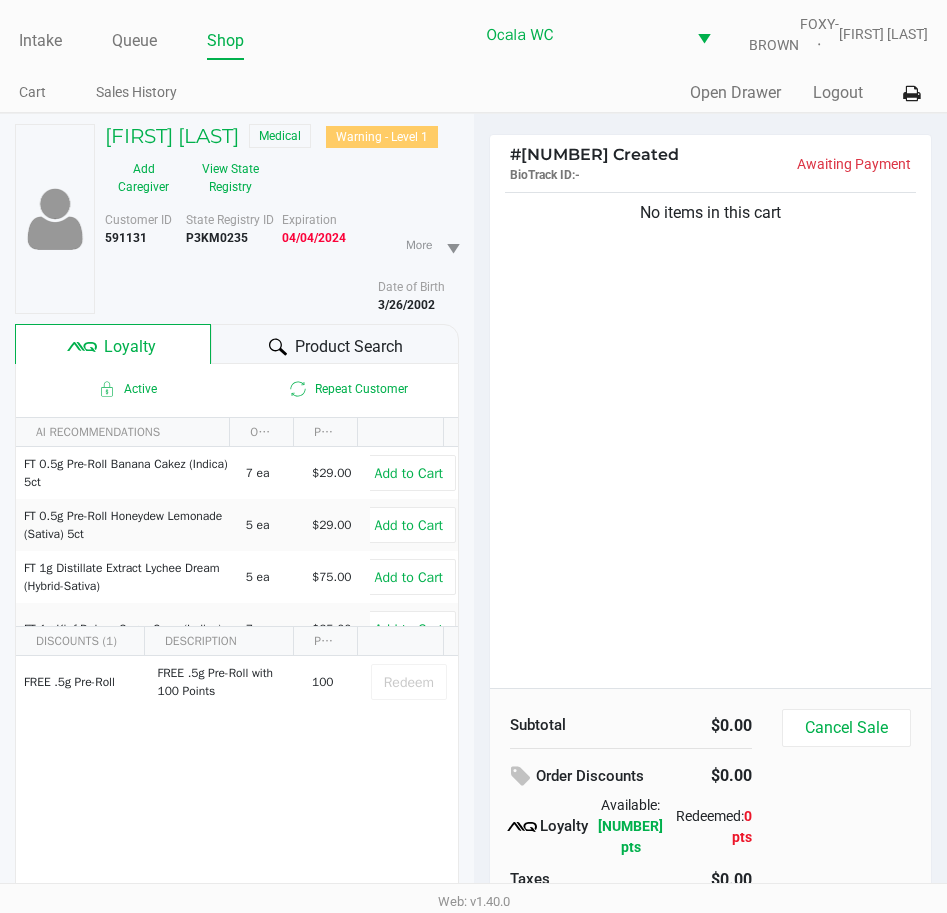 click on "Product Search" 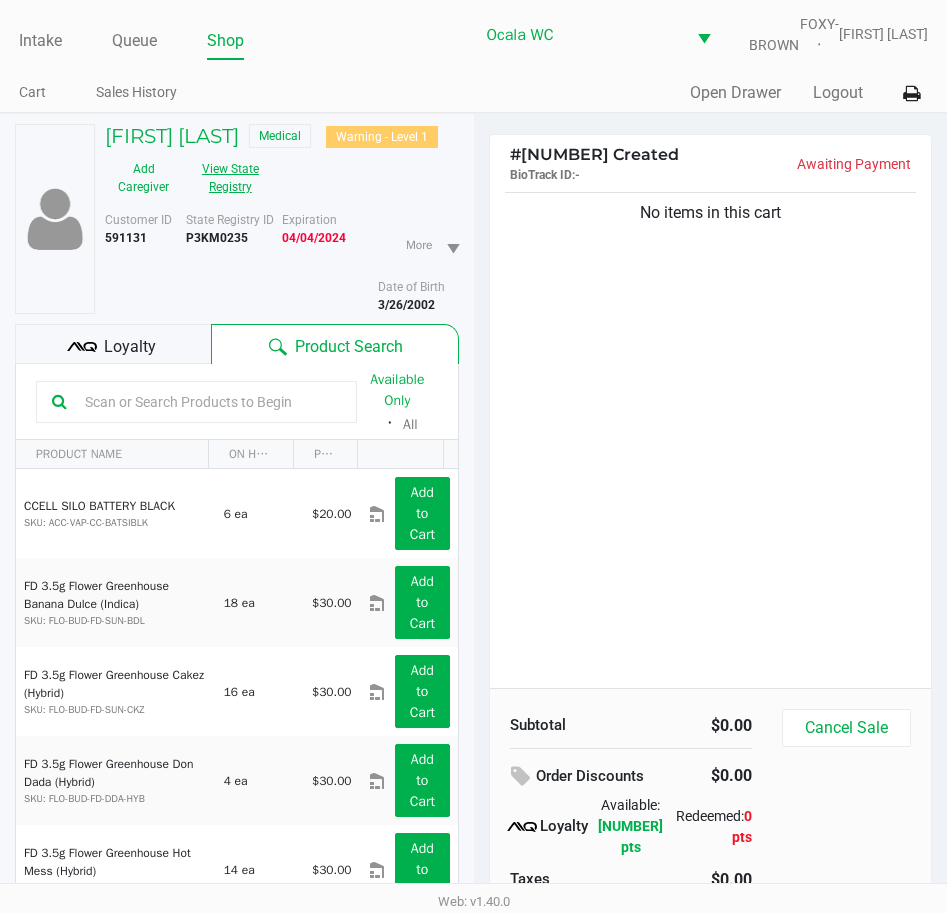 click on "View State Registry" 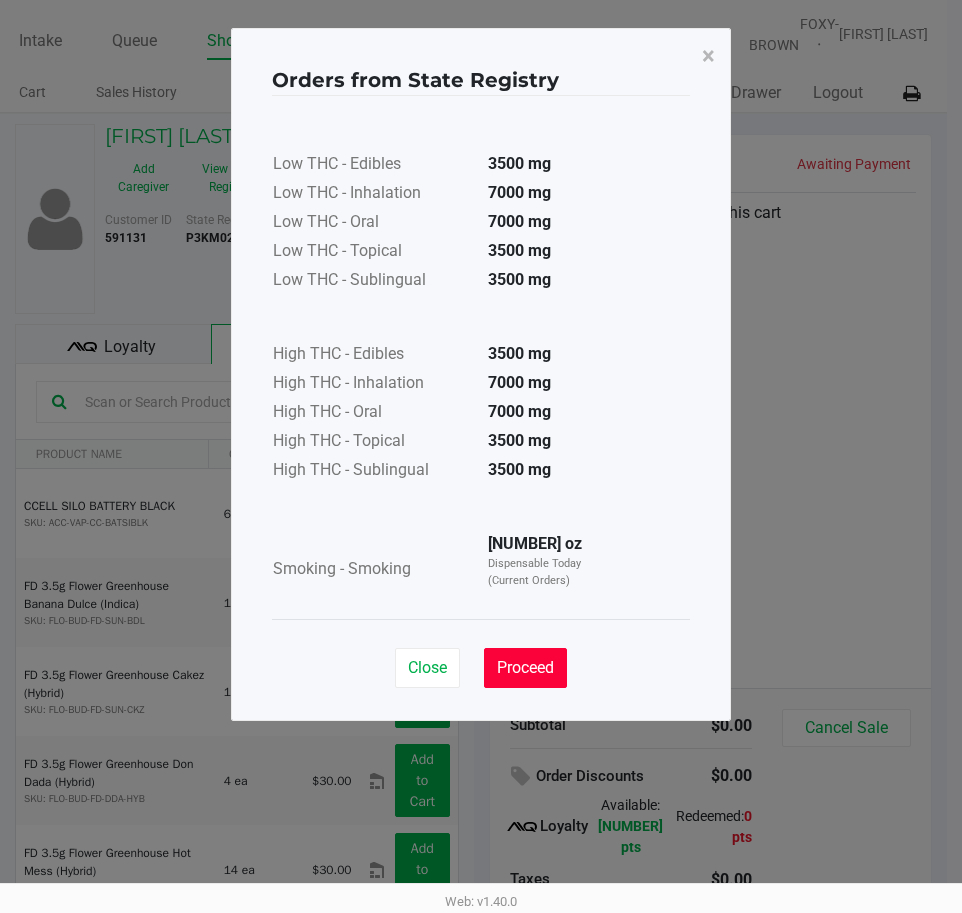 drag, startPoint x: 523, startPoint y: 669, endPoint x: 498, endPoint y: 637, distance: 40.60788 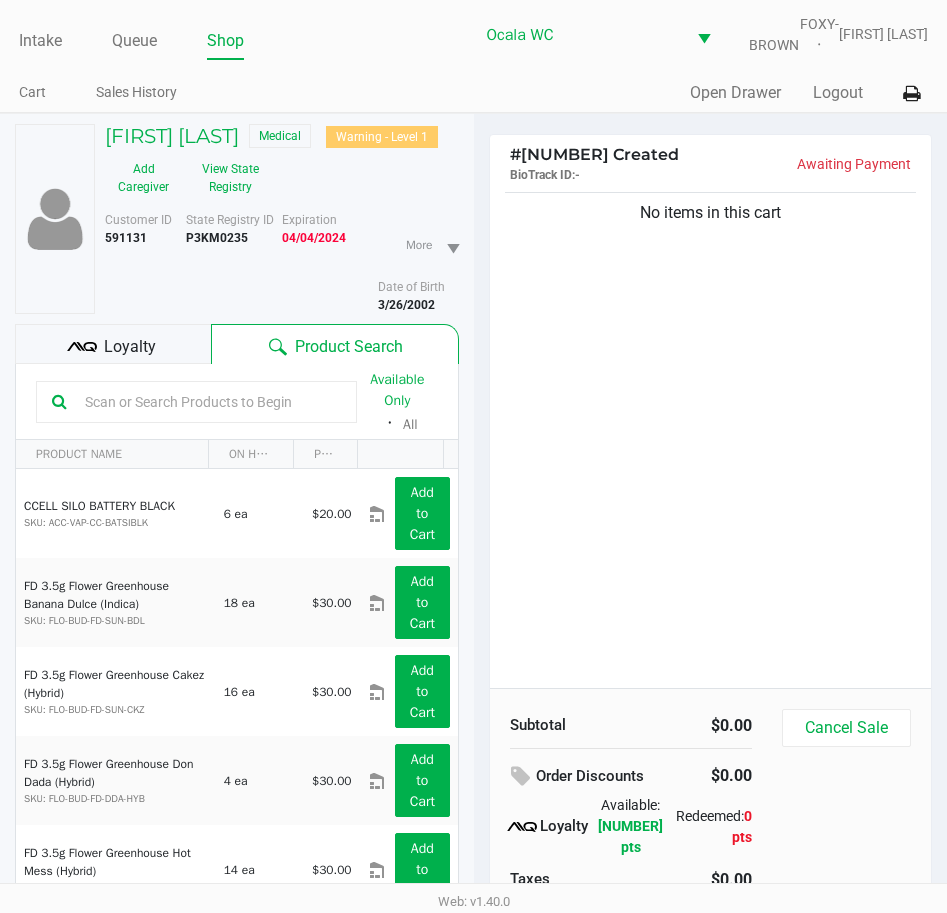 click on "P3KM0235" 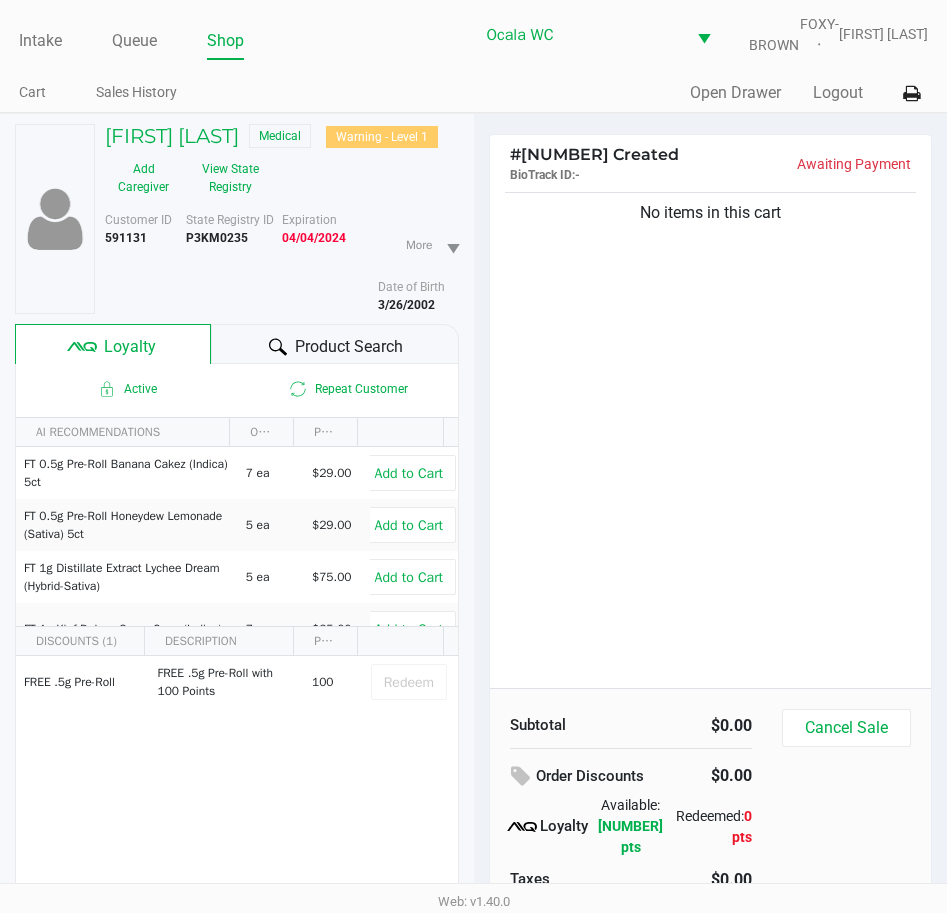 click on "Product Search" 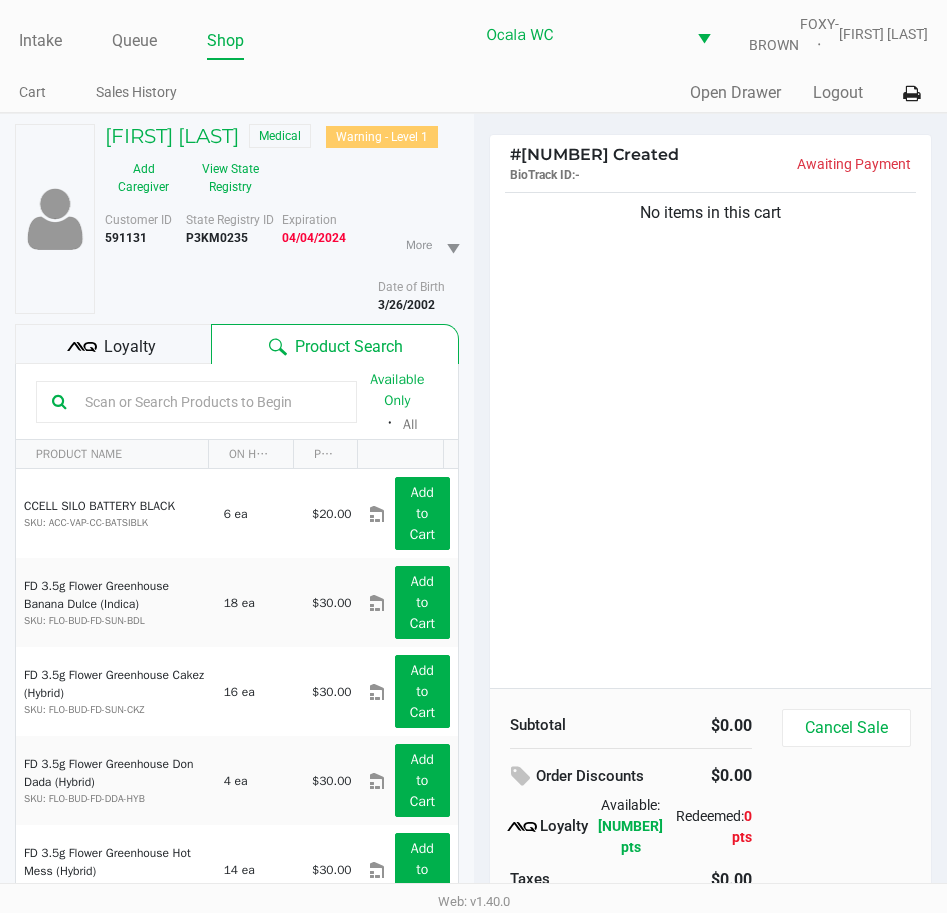 click 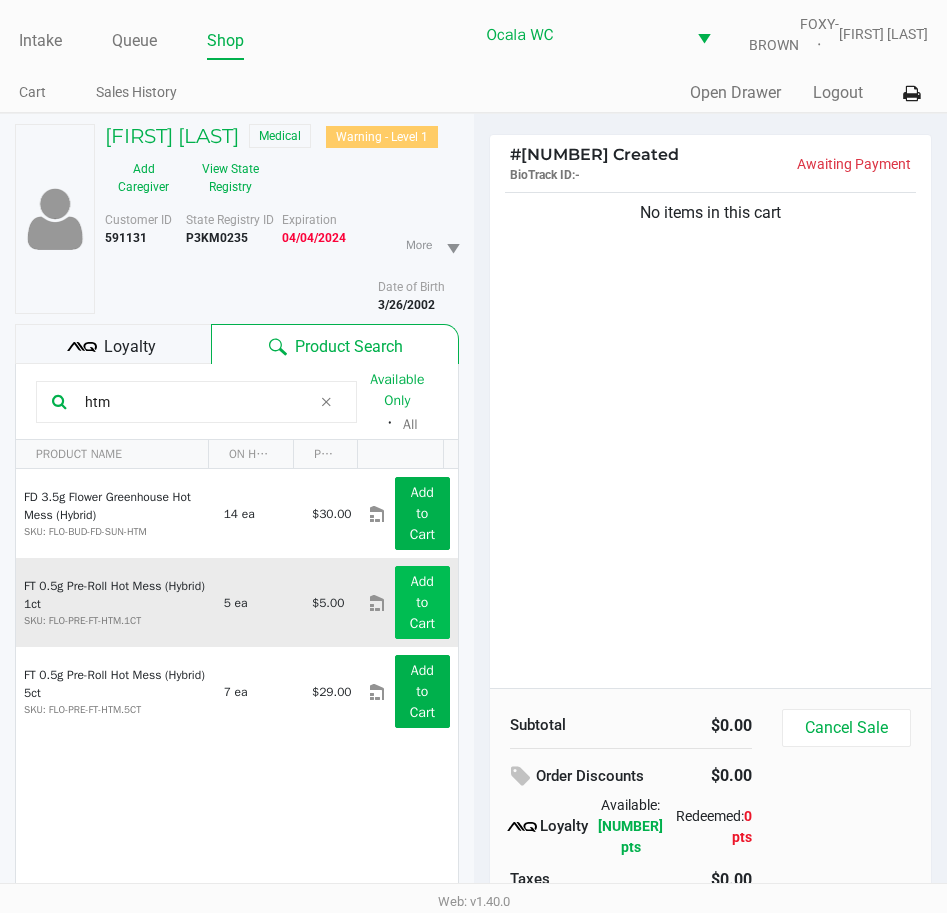 type on "htm" 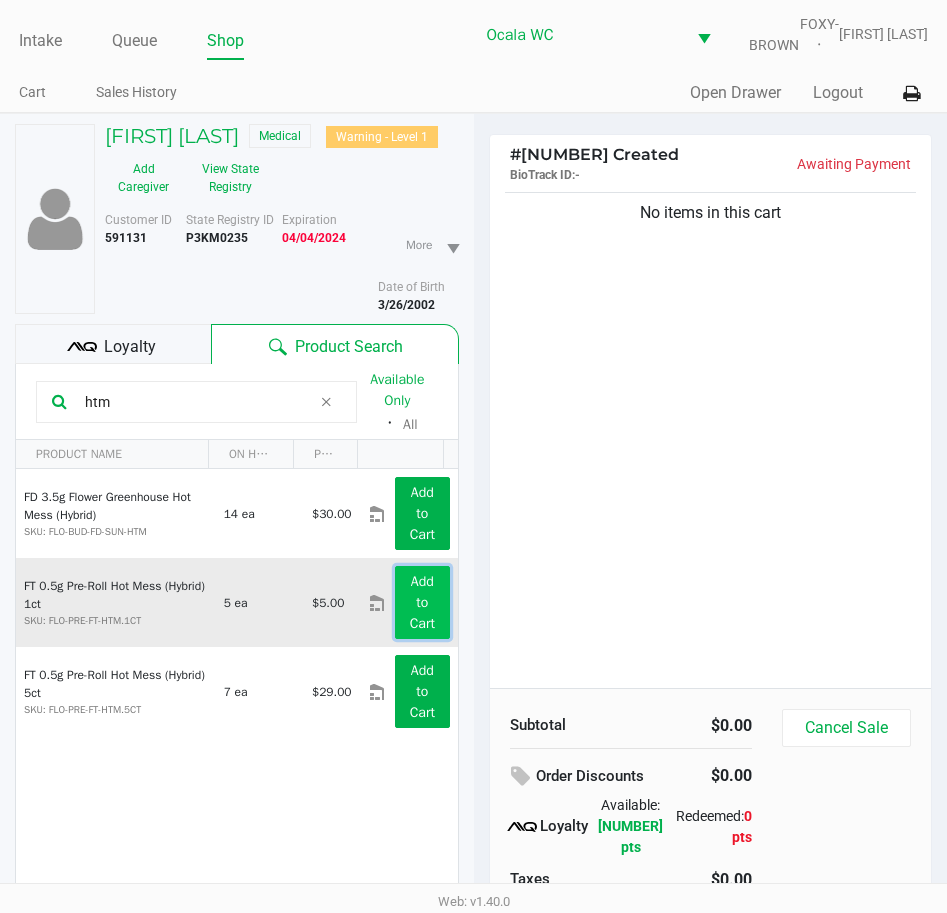 click on "Add to Cart" 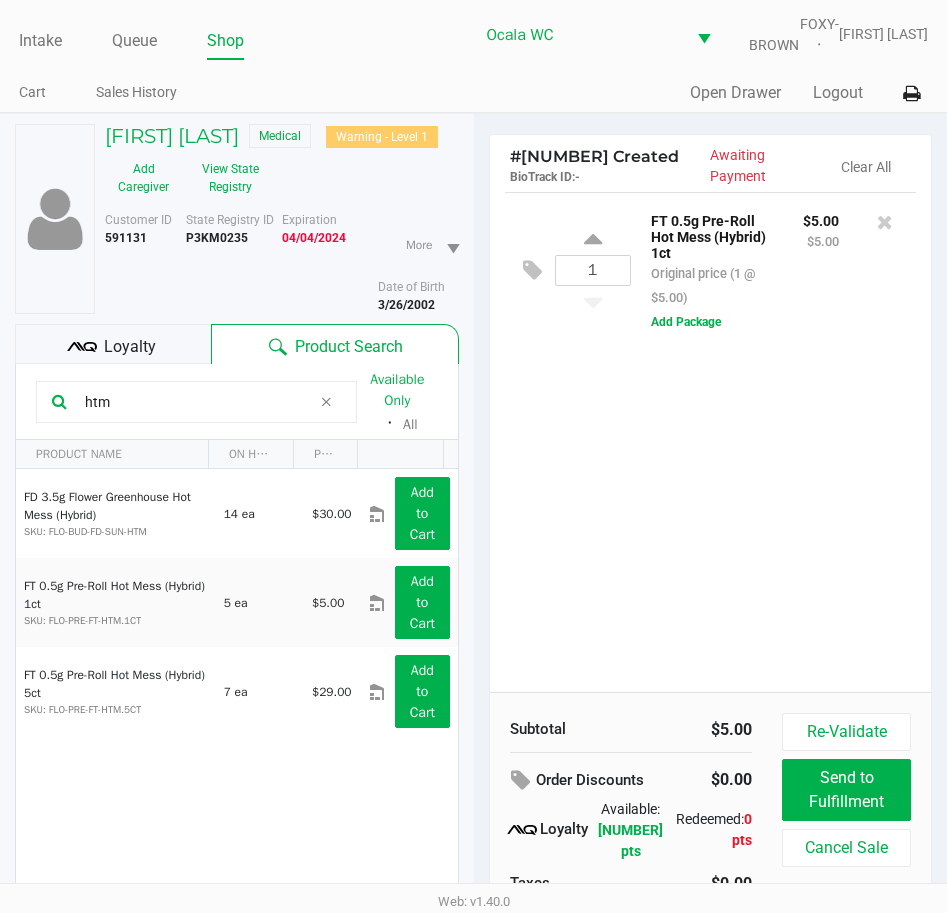 click on "1  FT 0.5g Pre-Roll Hot Mess (Hybrid) 1ct   Original price (1 @ $5.00) $5.00 $5.00  Add Package" 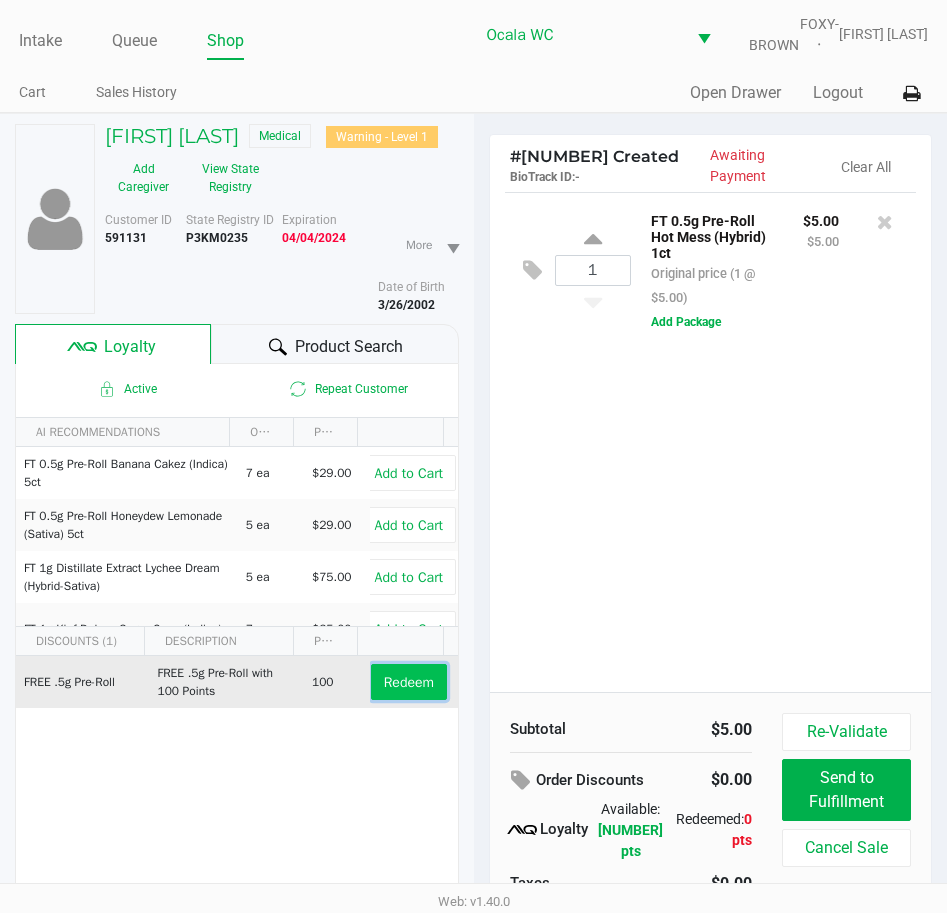 click on "Redeem" 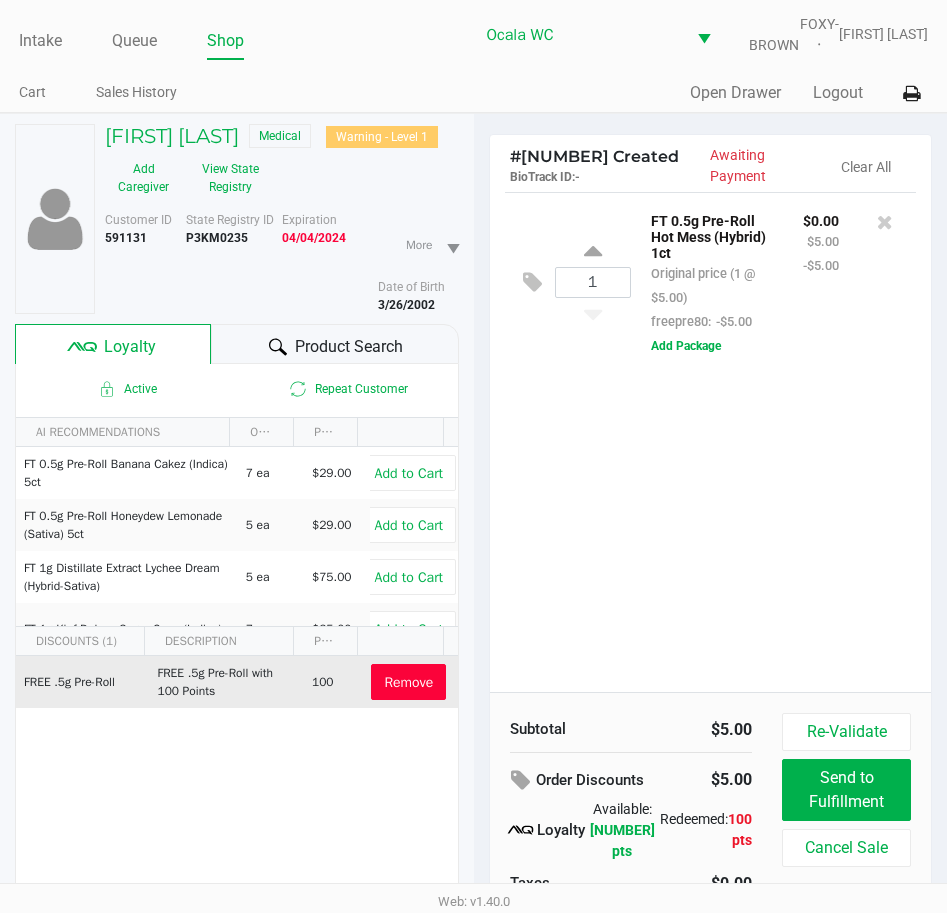 click on "1  FT 0.5g Pre-Roll Hot Mess (Hybrid) 1ct   Original price (1 @ $[PRICE])  freepre80:  -$[PRICE] $[PRICE] $[PRICE] -$[PRICE]  Add Package" 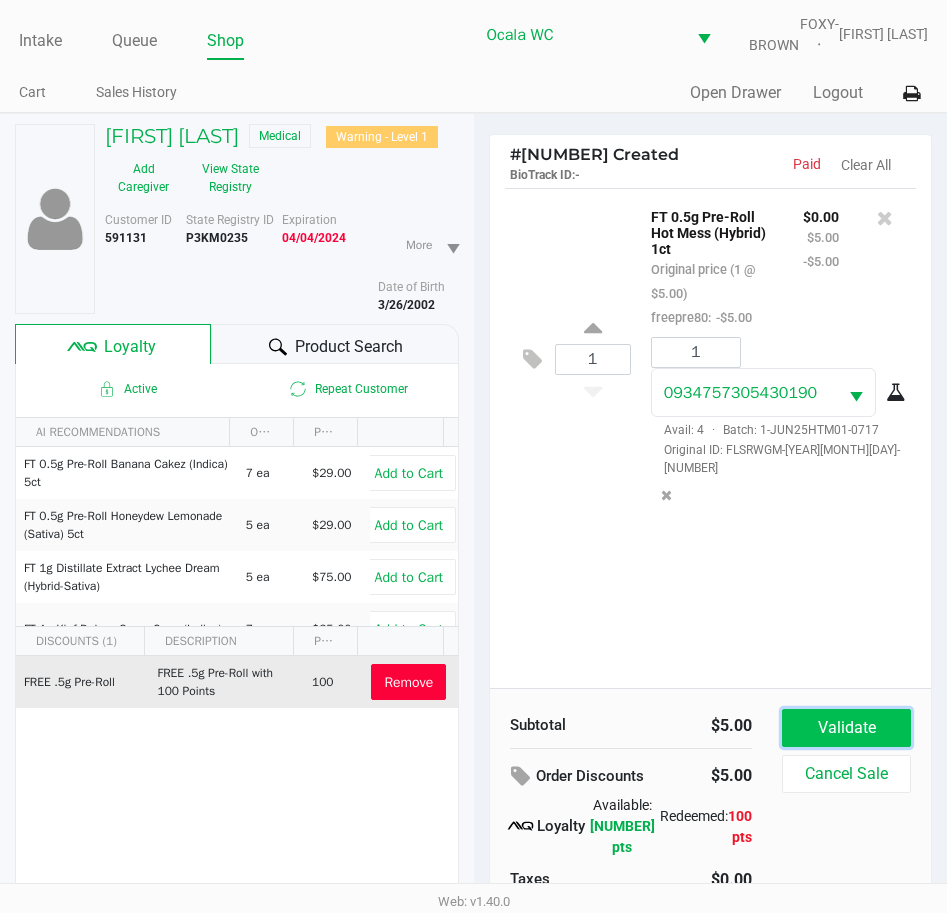 click on "Validate" 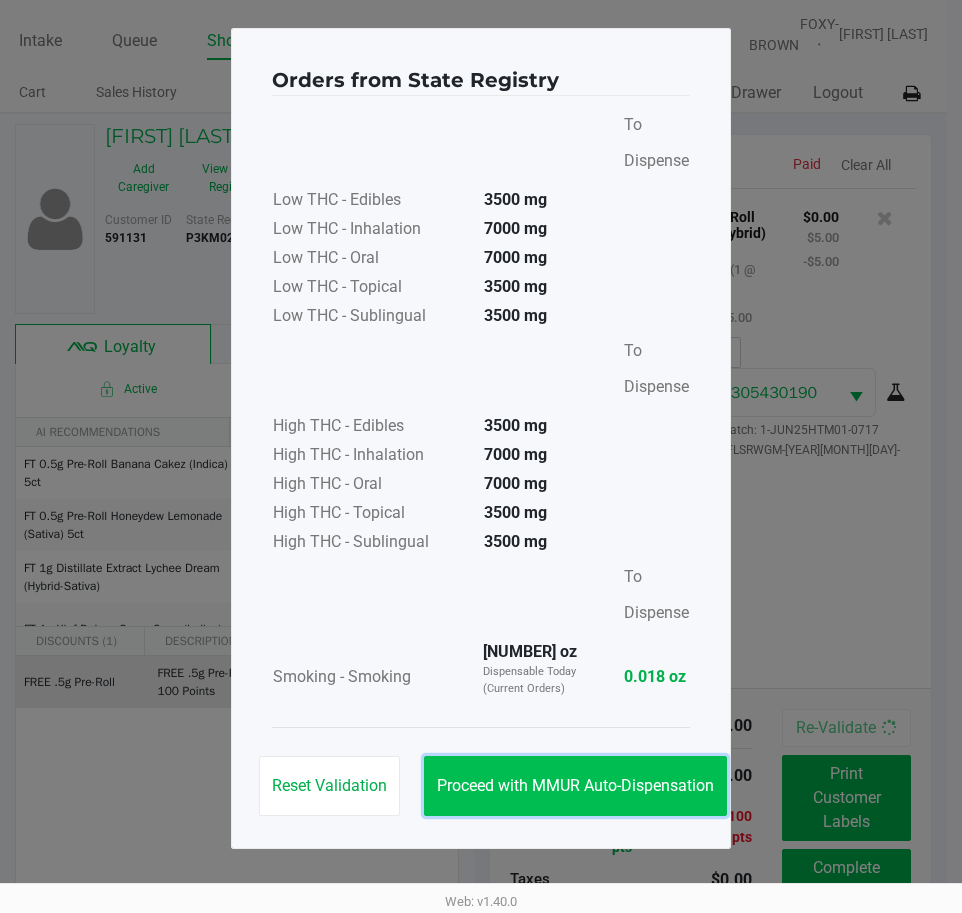 click on "Proceed with MMUR Auto-Dispensation" 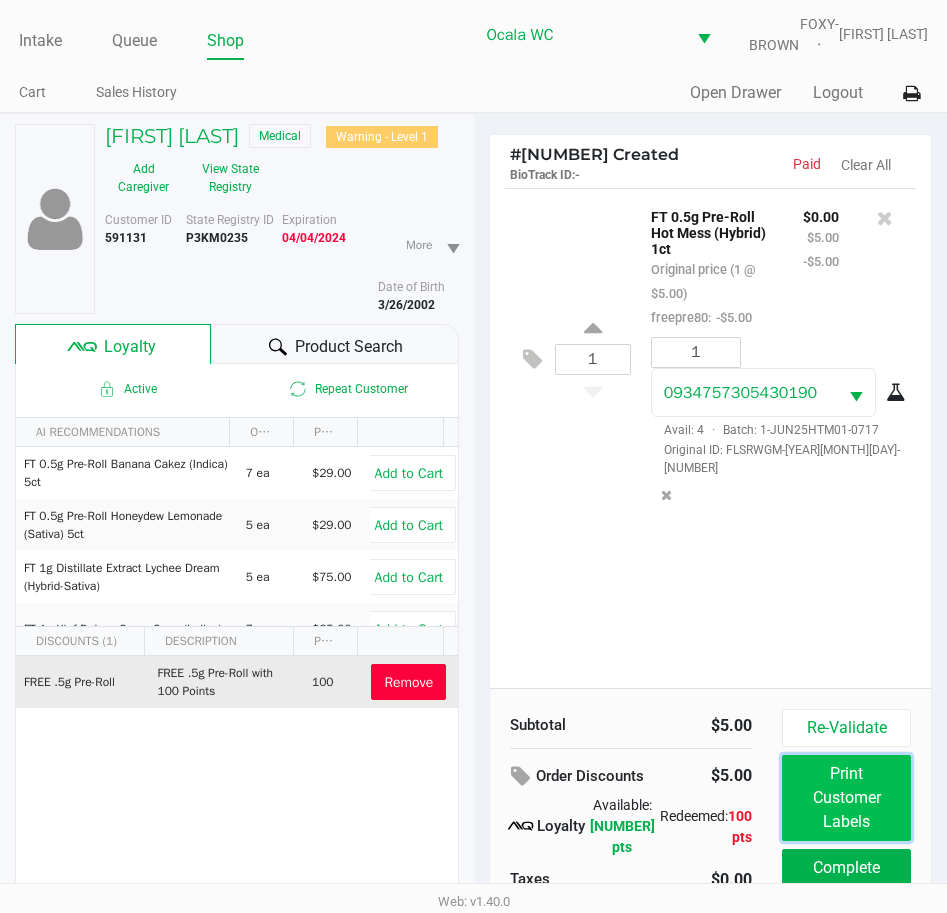 click on "Print Customer Labels" 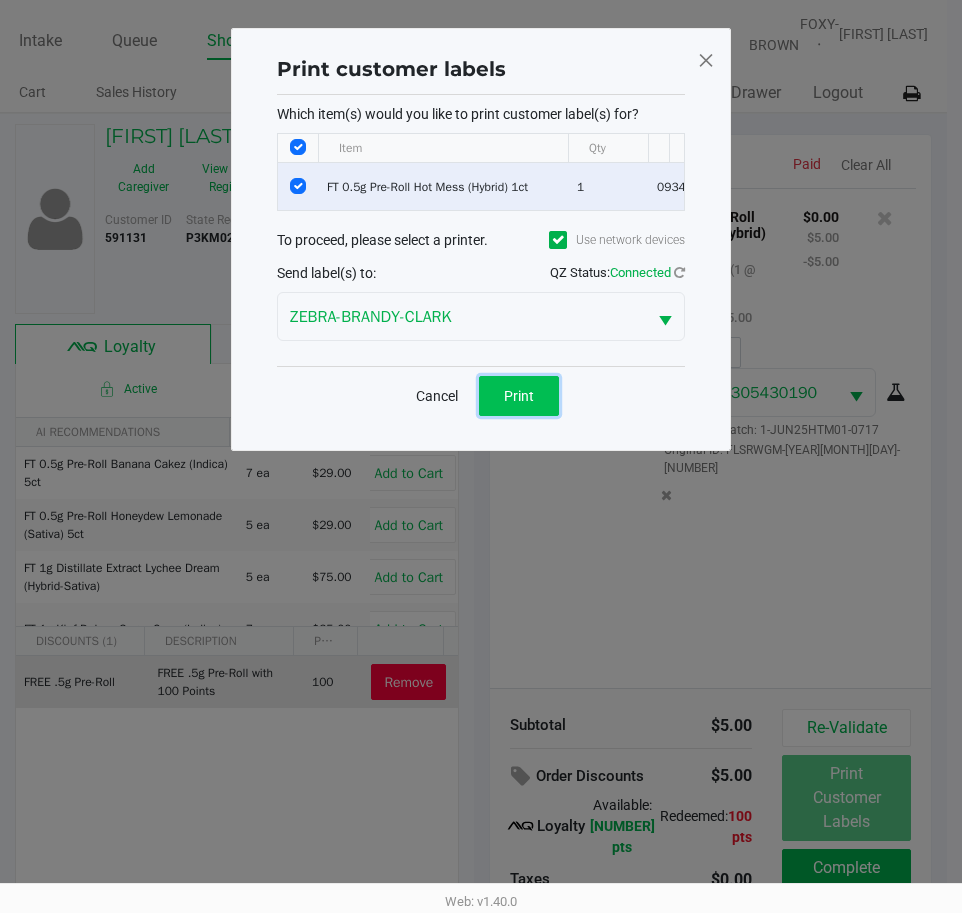 click on "Print" 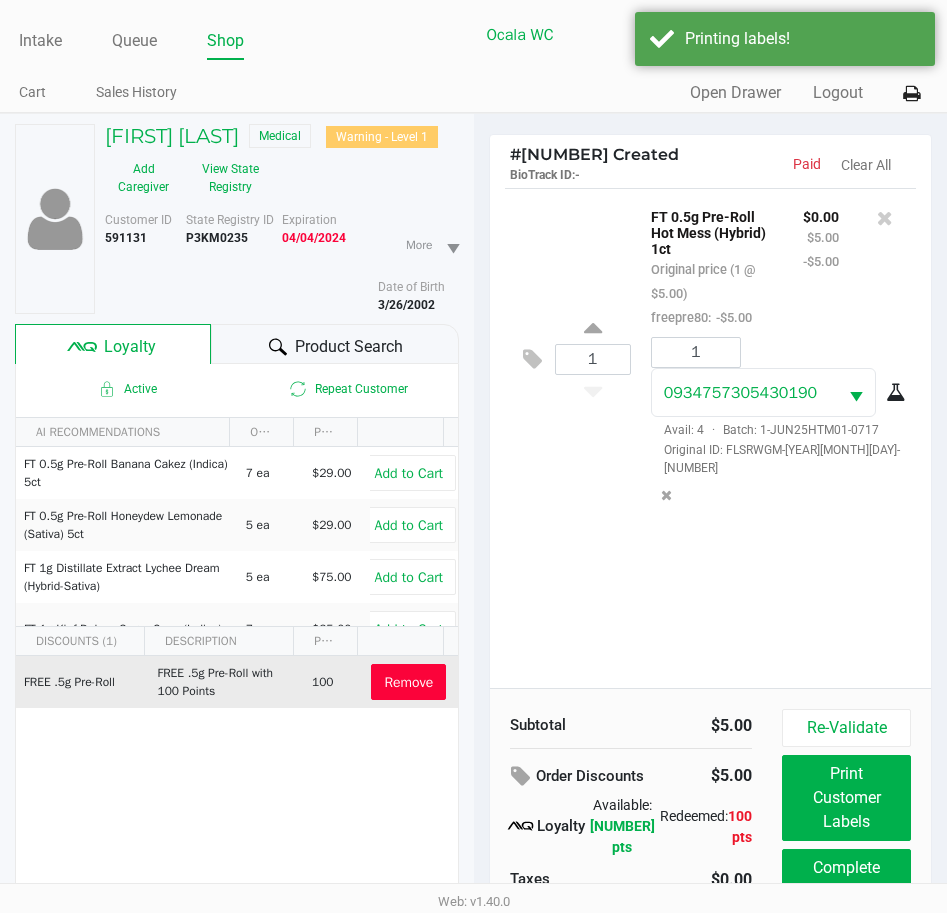 scroll, scrollTop: 104, scrollLeft: 0, axis: vertical 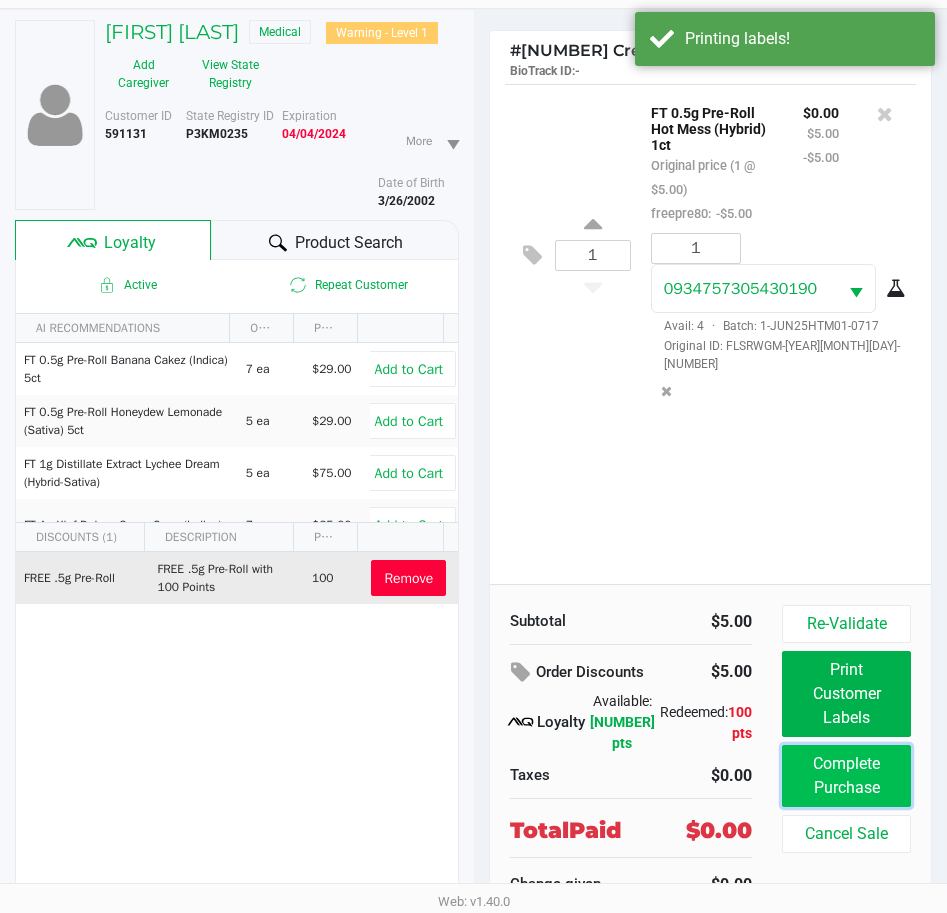 click on "Complete Purchase" 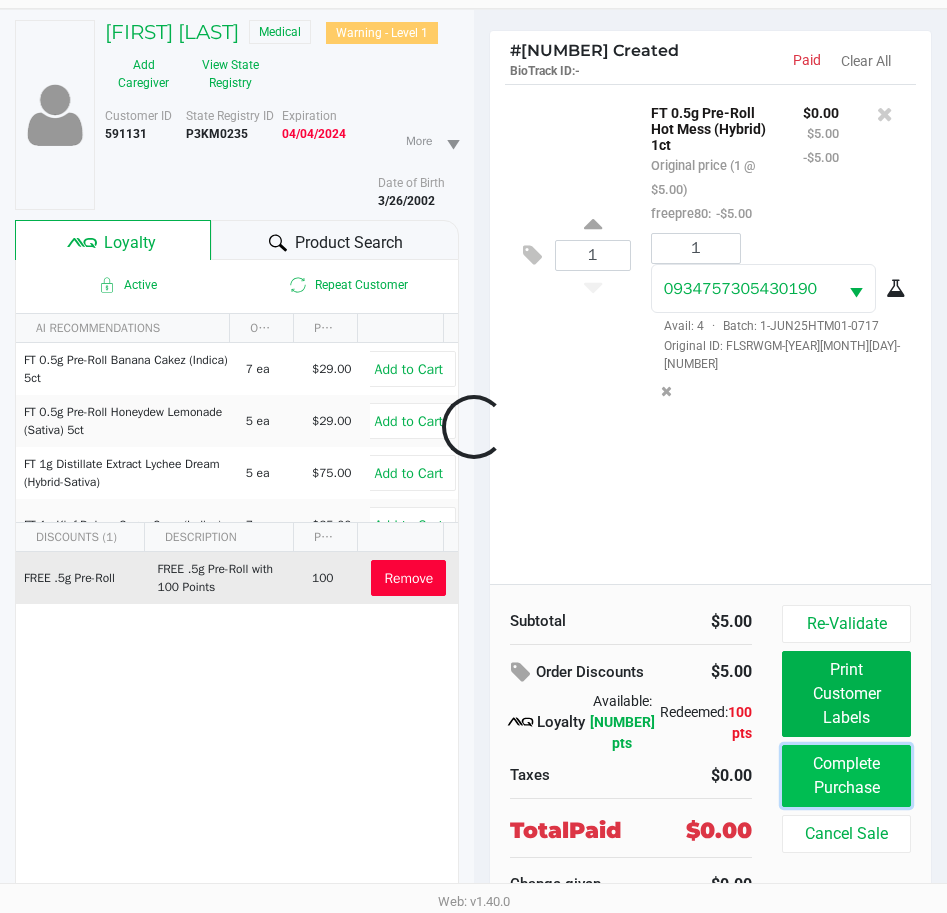 click on "Complete Purchase" 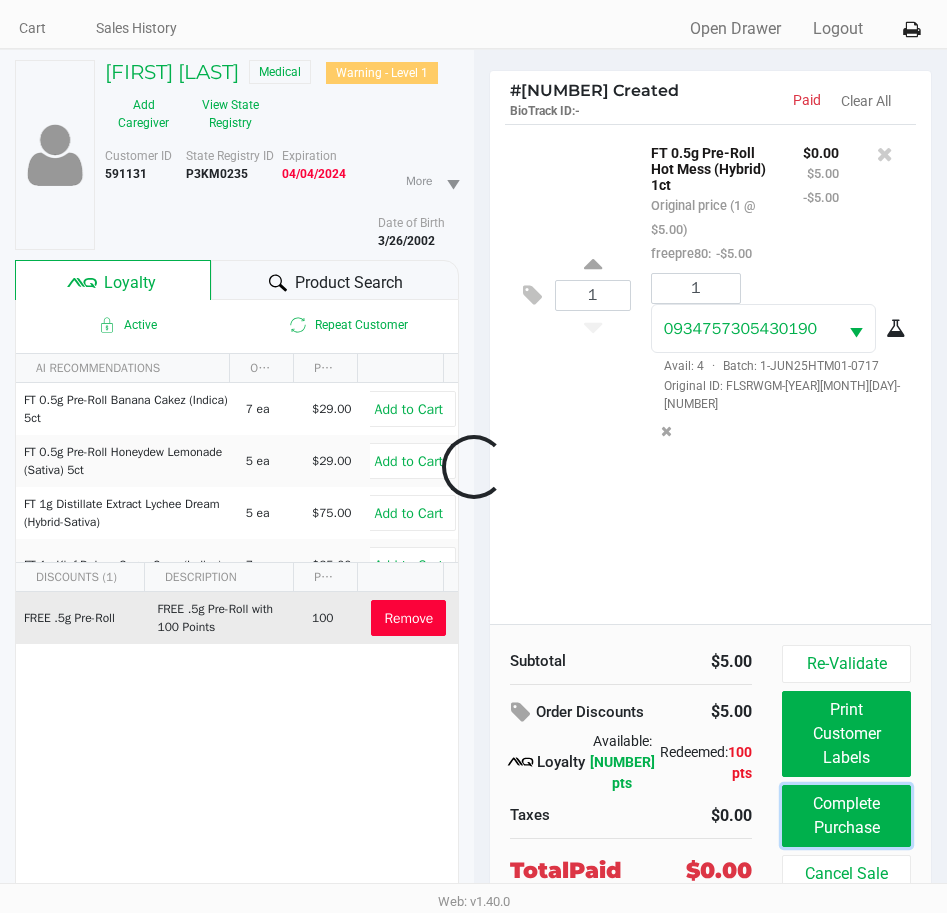 scroll, scrollTop: 104, scrollLeft: 0, axis: vertical 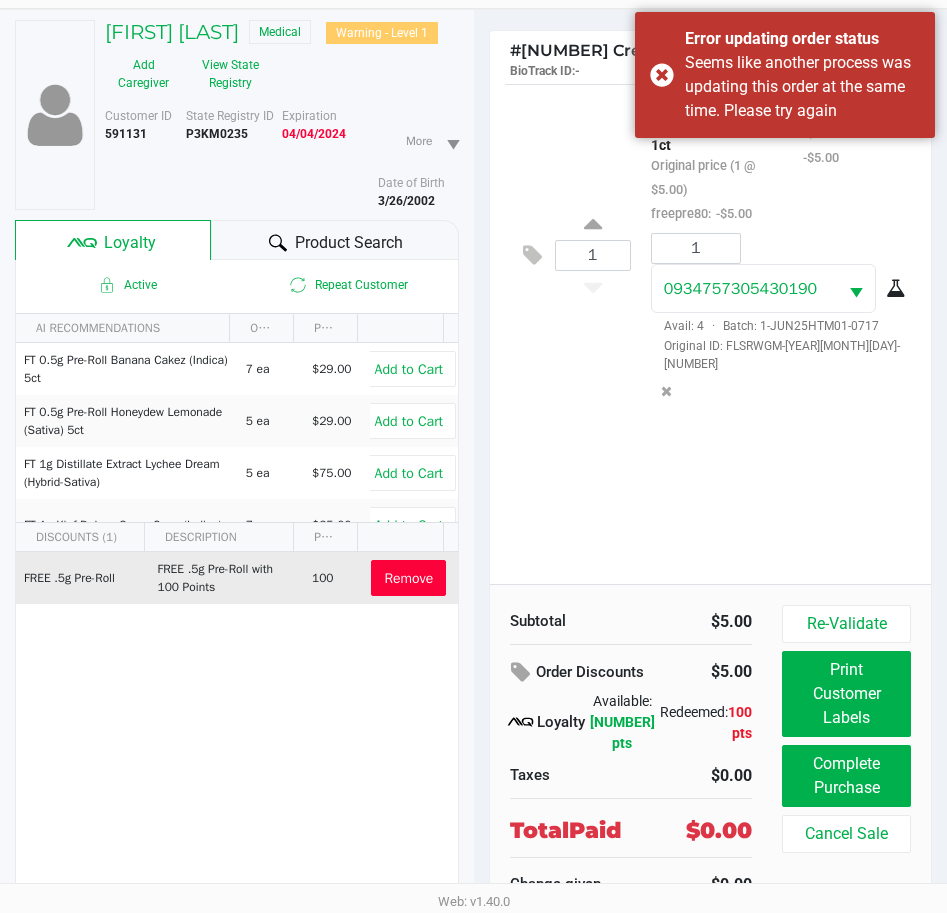 click on "1 FT 0.5g Pre-Roll Hot Mess (Hybrid) 1ct Original price (1 @ $5.00) freepre80: -$5.00 $0.00 $5.00 -$5.00 1 0934757305430190 Avail: 4 · Batch: 1-JUN25HTM01-0717 Original ID: FLSRWGM-20250723-1012" 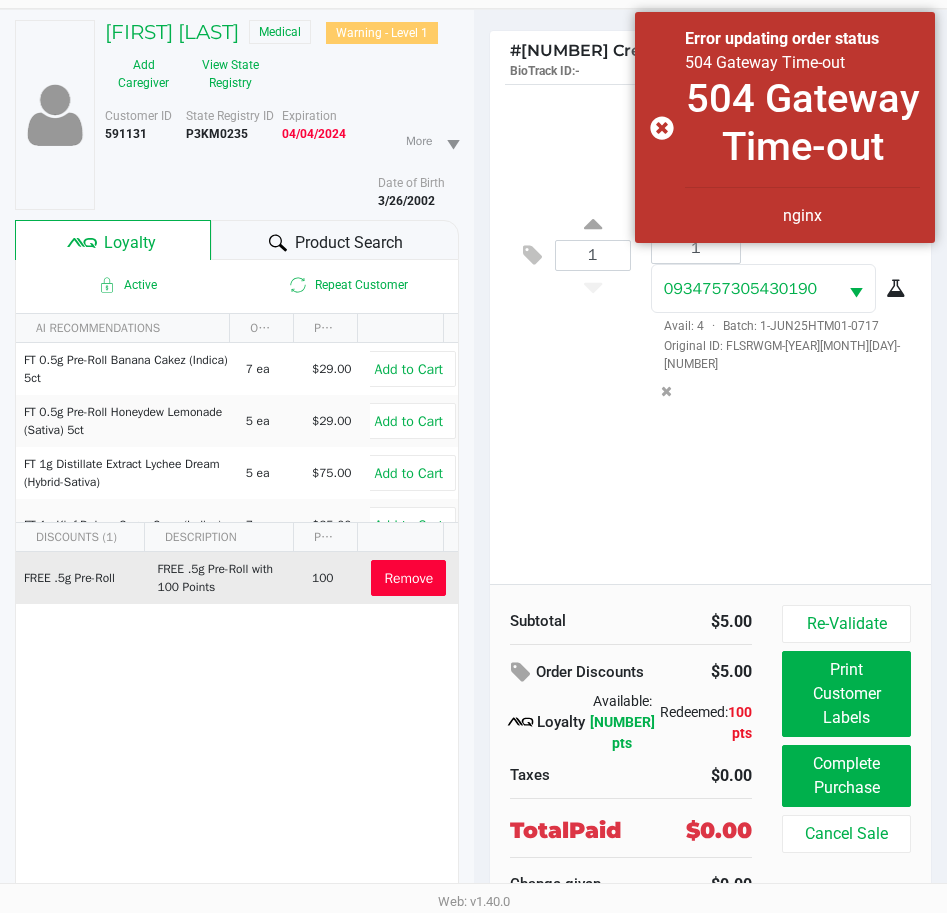 click on "1 FT 0.5g Pre-Roll Hot Mess (Hybrid) 1ct Original price (1 @ $5.00) freepre80: -$5.00 $0.00 $5.00 -$5.00 1 0934757305430190 Avail: 4 · Batch: 1-JUN25HTM01-0717 Original ID: FLSRWGM-20250723-1012" 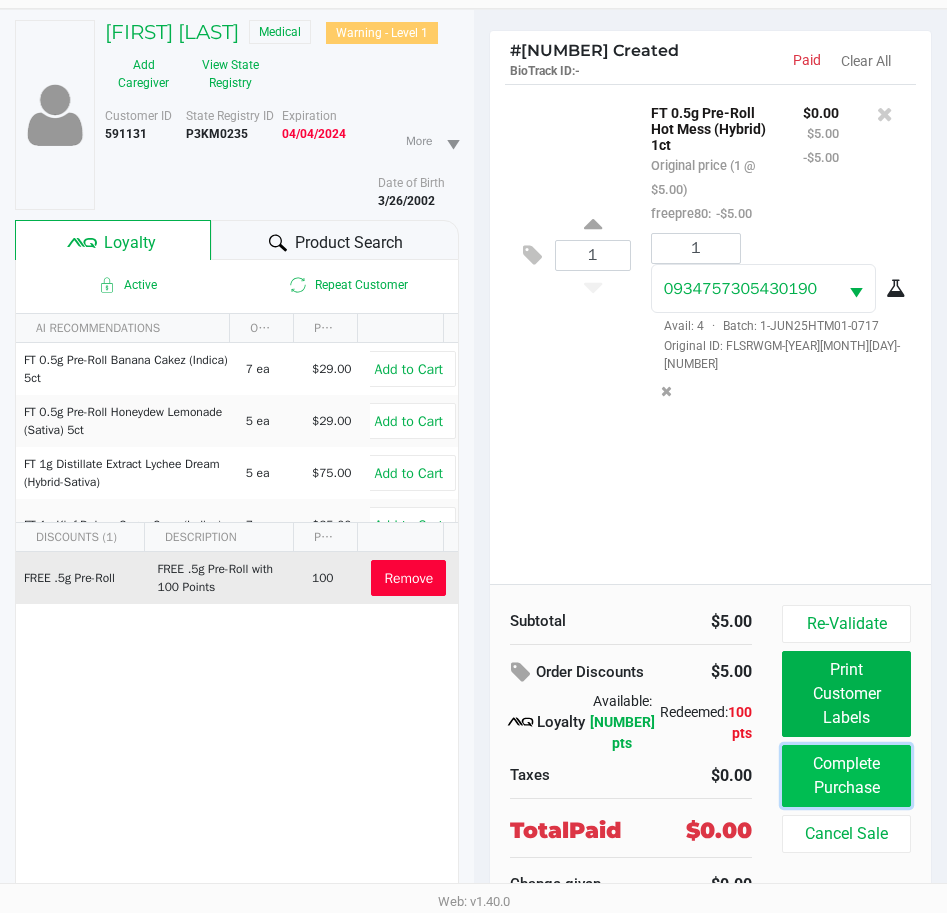click on "Complete Purchase" 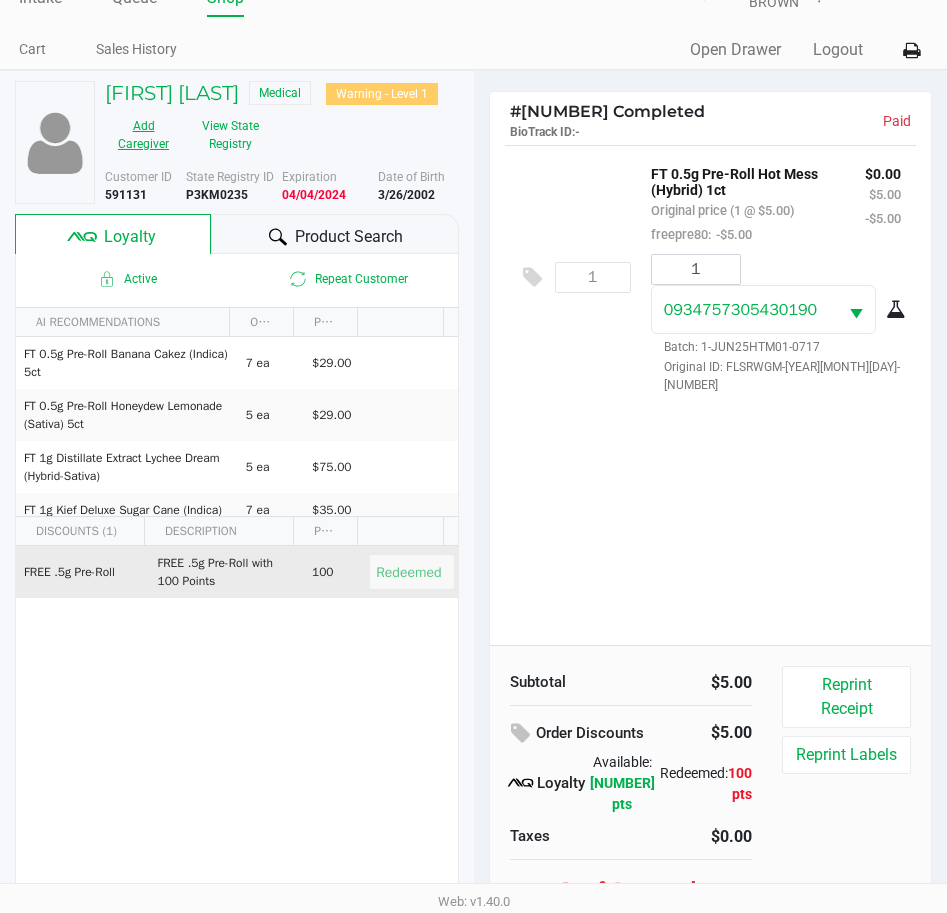 scroll, scrollTop: 0, scrollLeft: 0, axis: both 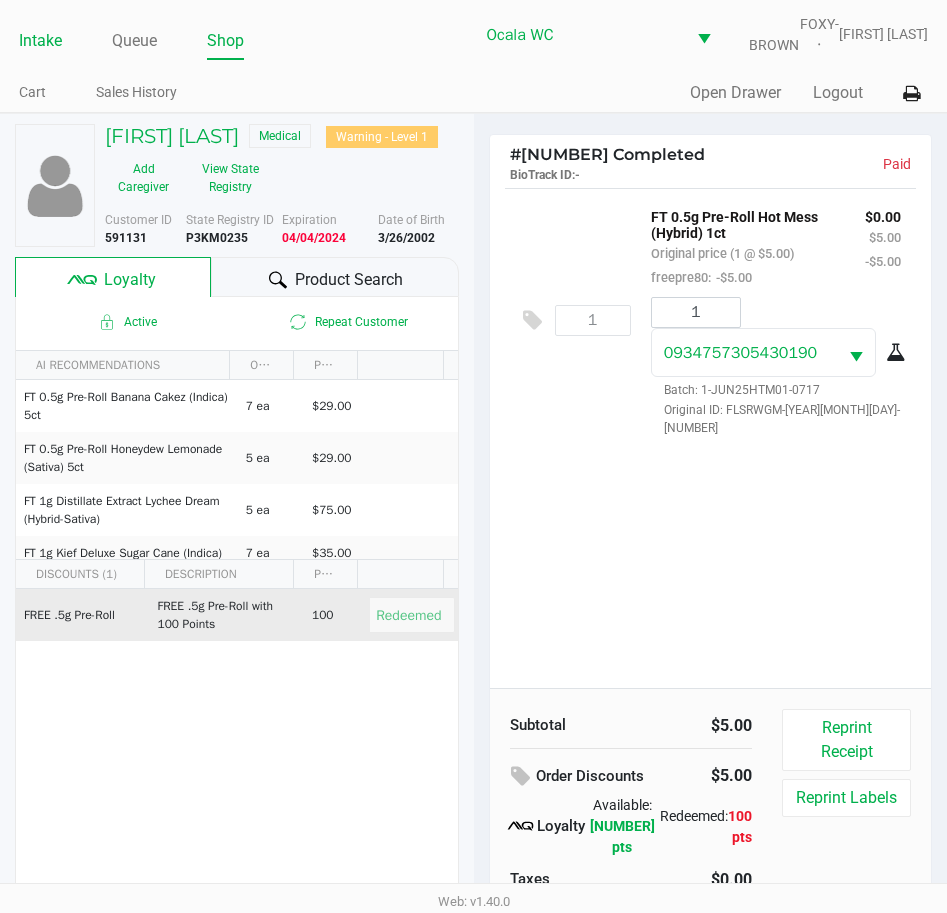 click on "Intake" 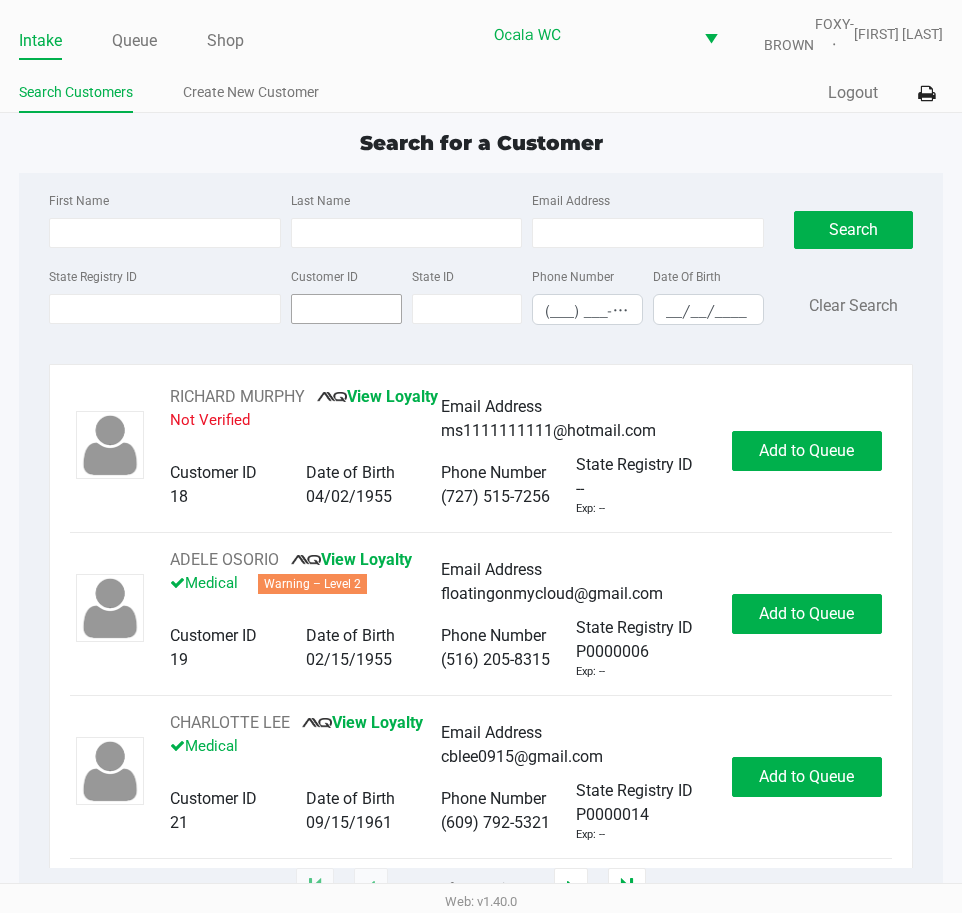 type on "[NAME]" 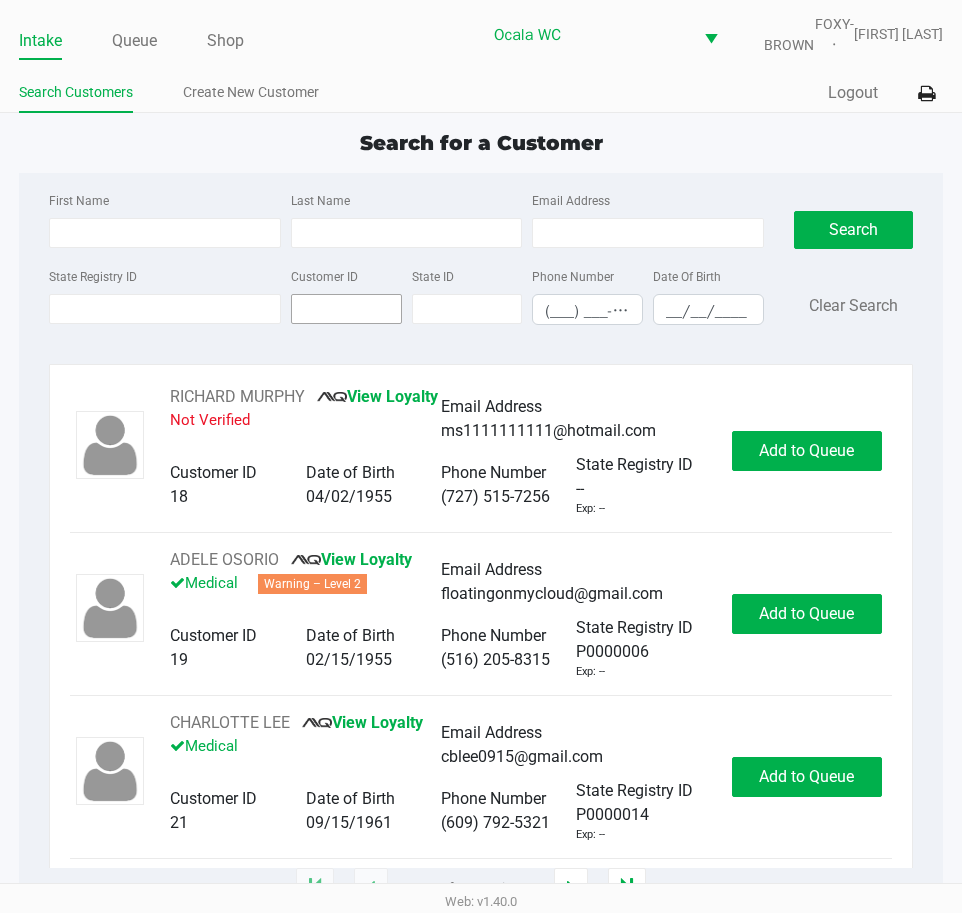 type on "[LAST]" 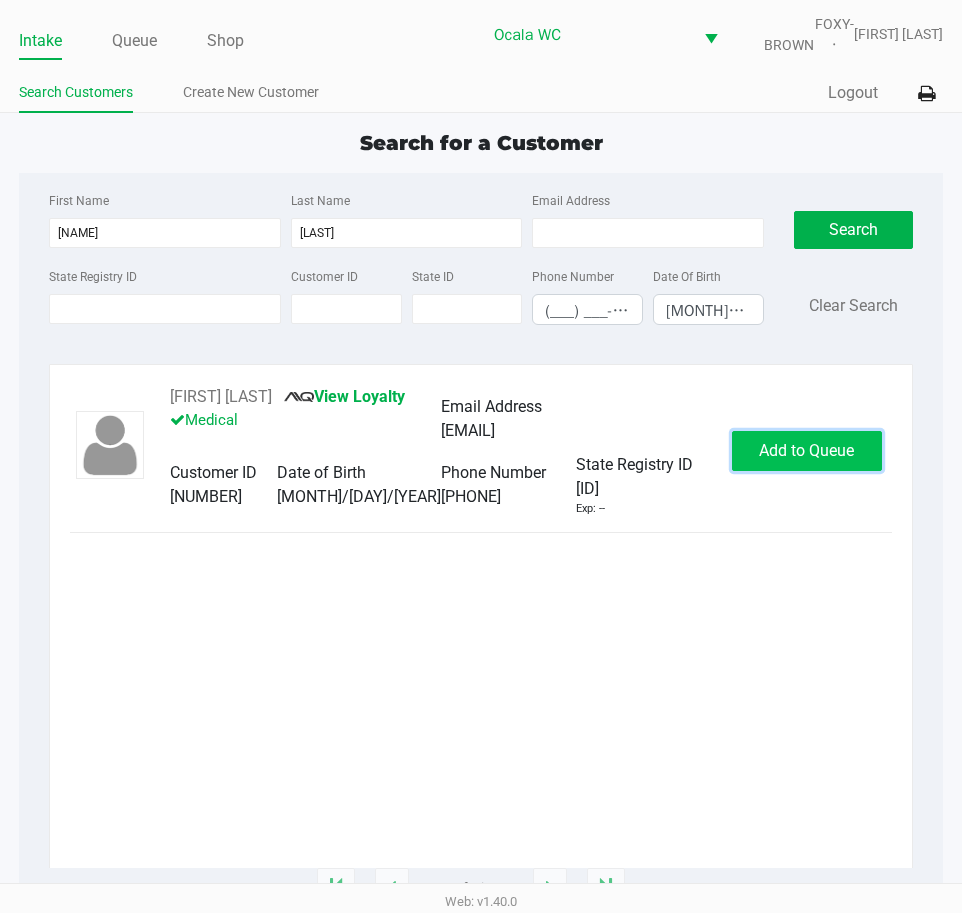 click on "Add to Queue" 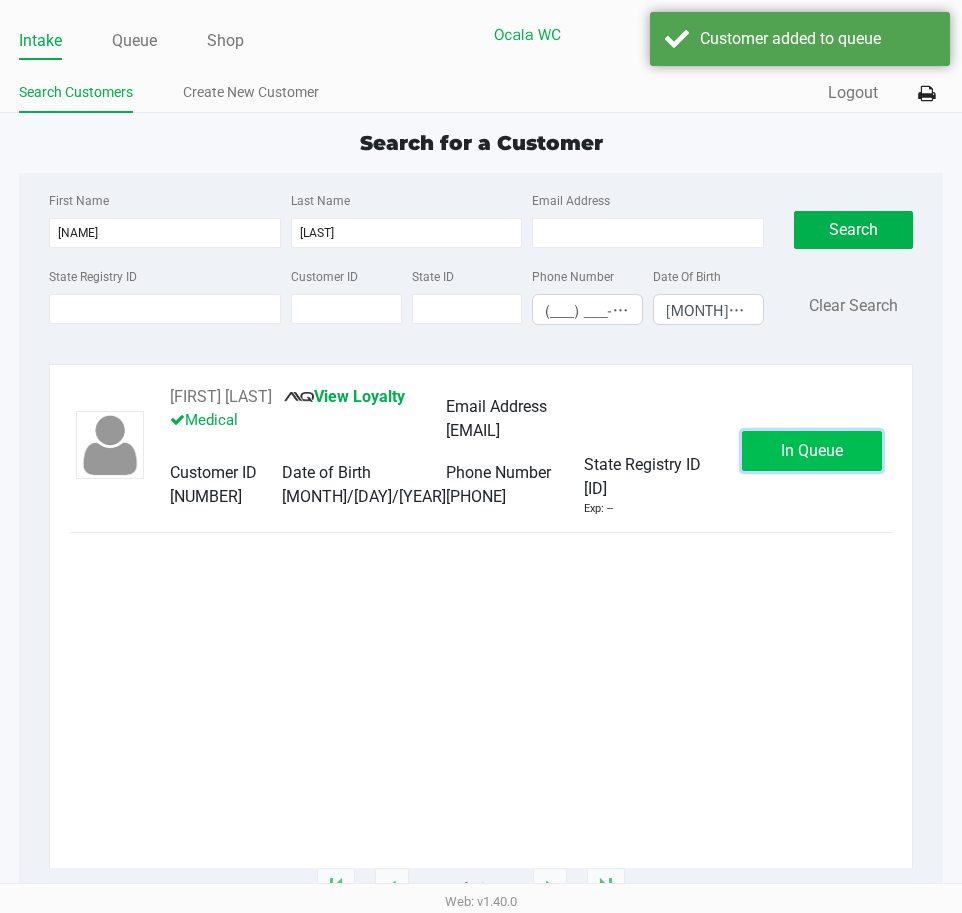 click on "In Queue" 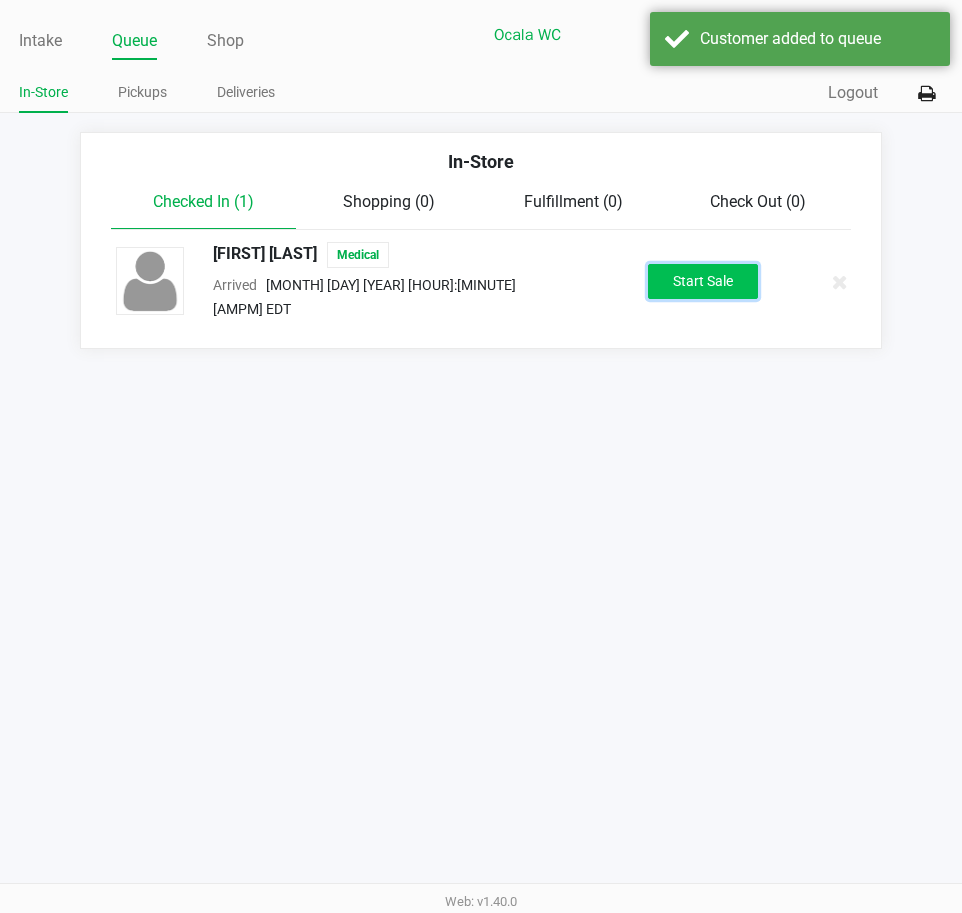 click on "Start Sale" 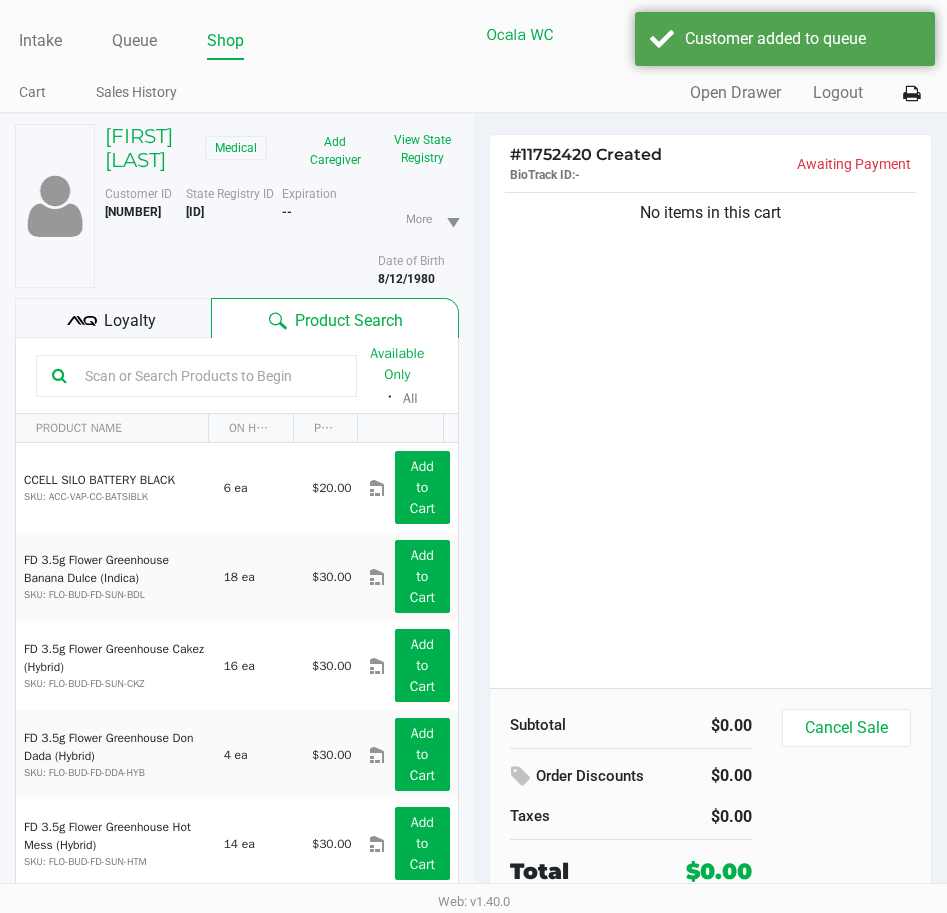 click 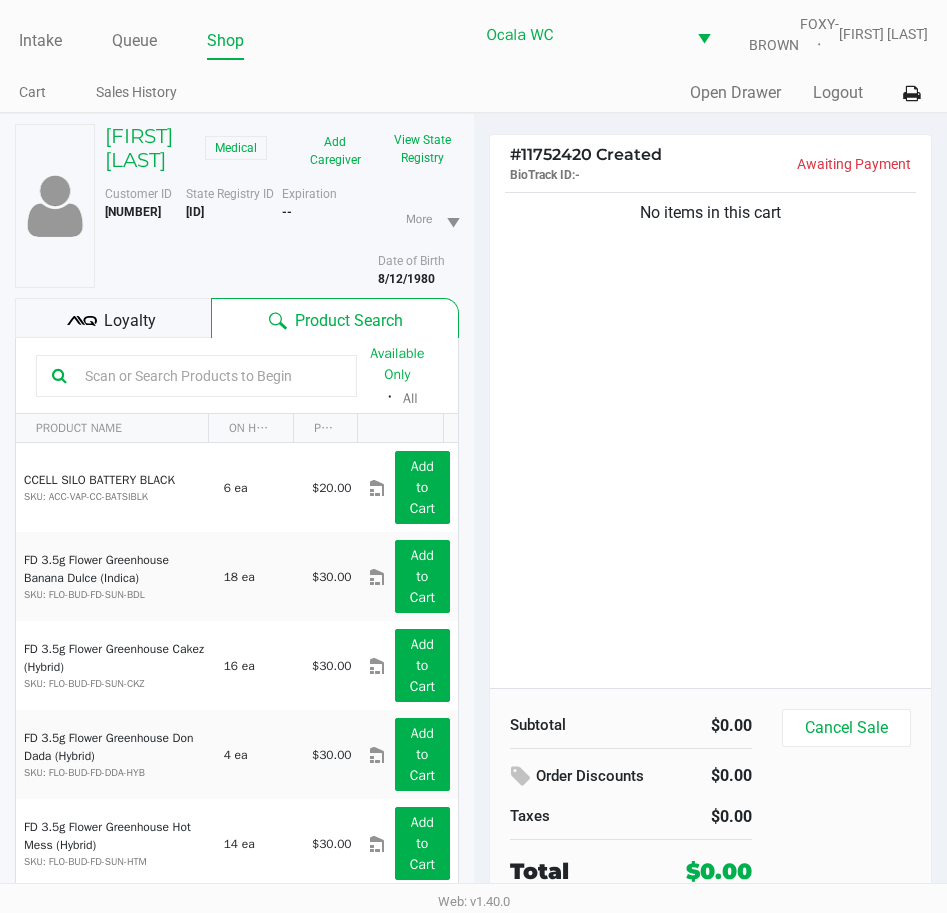 click 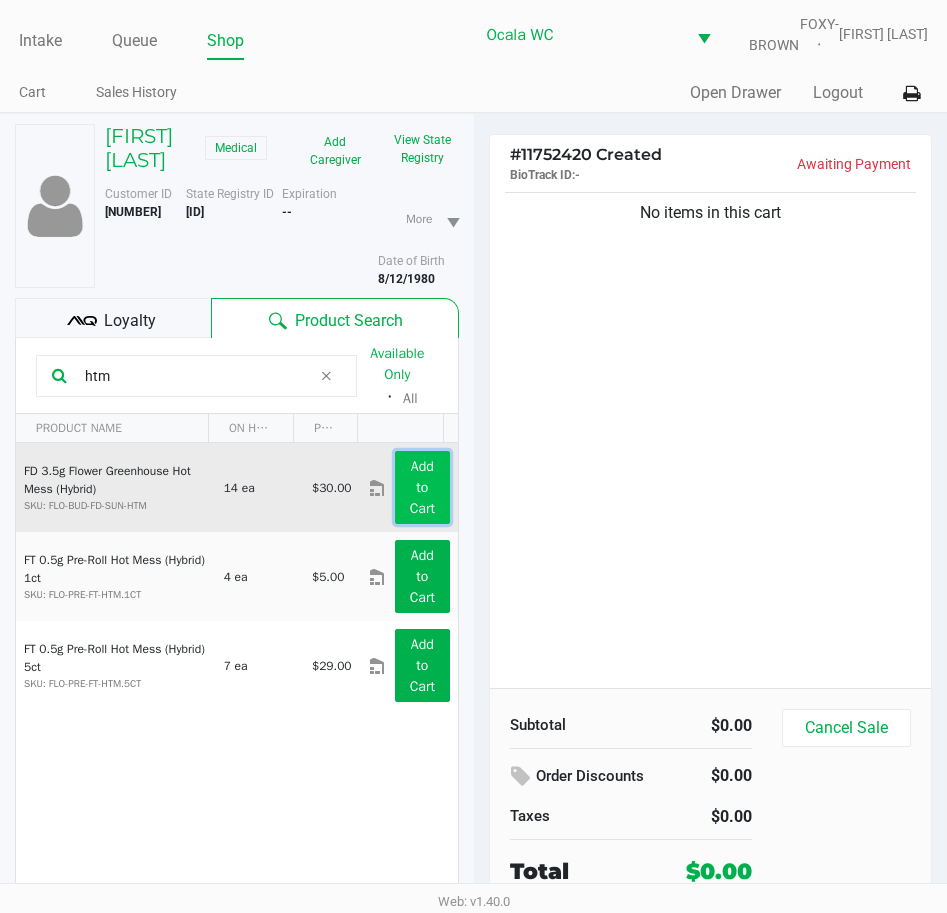 click on "Add to Cart" 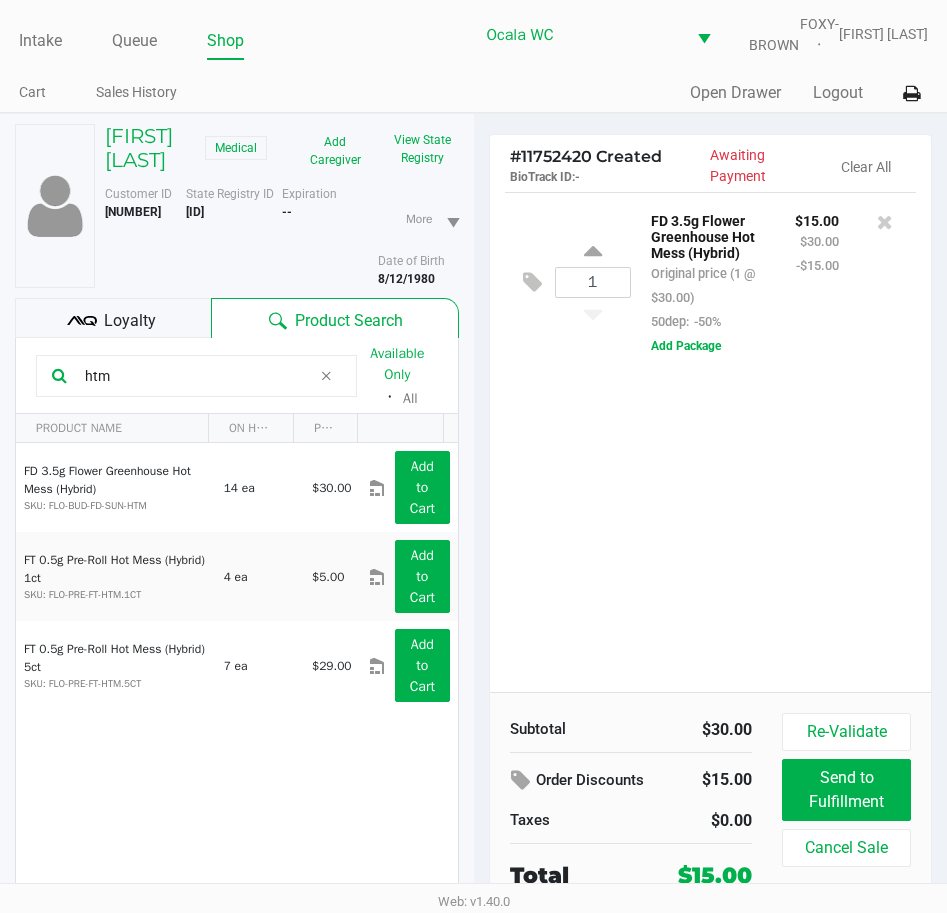 drag, startPoint x: 120, startPoint y: 400, endPoint x: 79, endPoint y: 404, distance: 41.19466 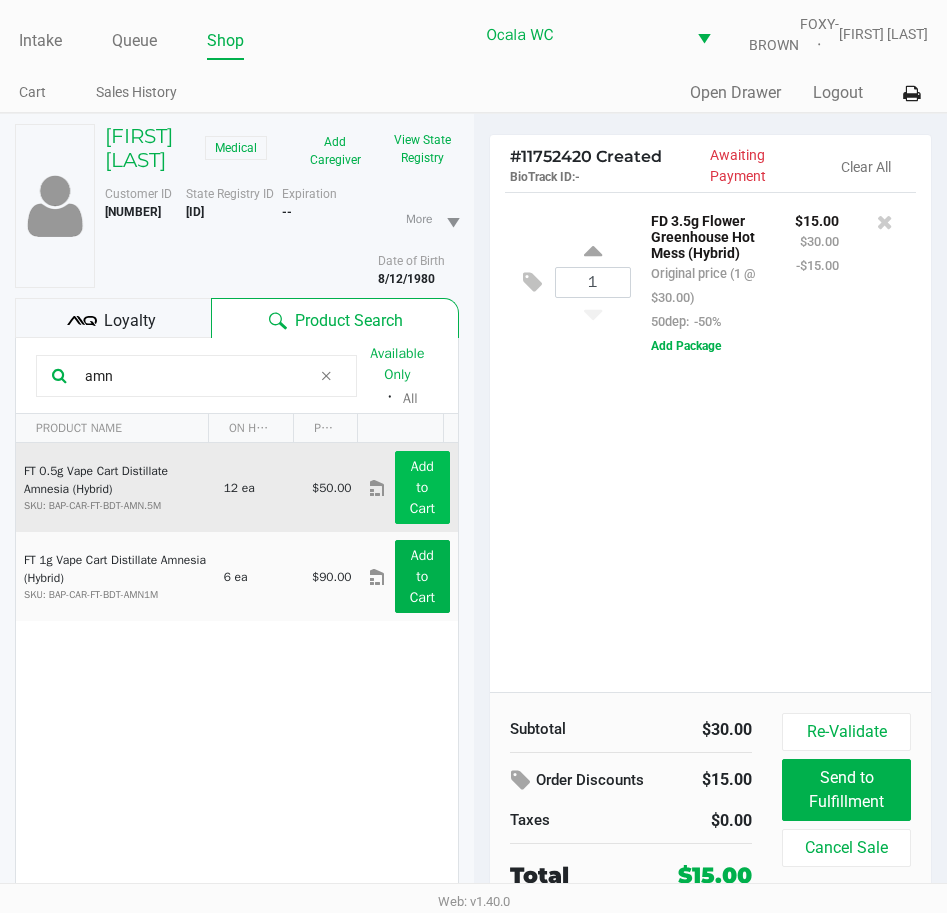type on "amn" 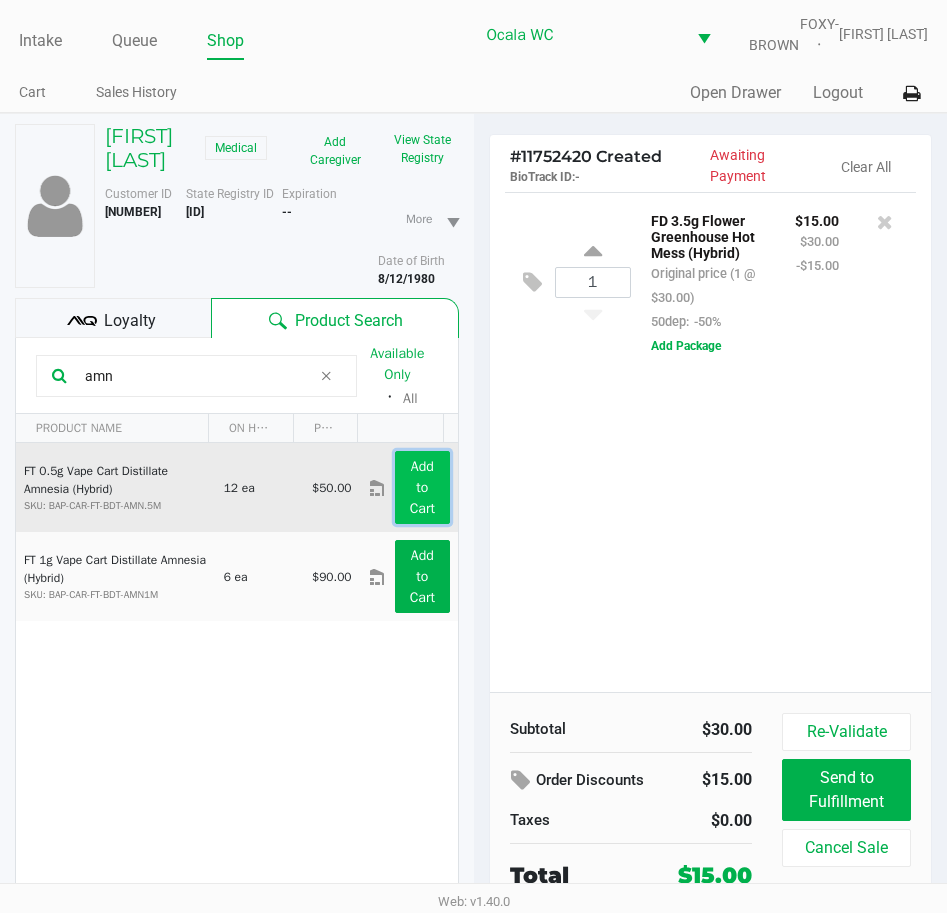 click on "Add to Cart" 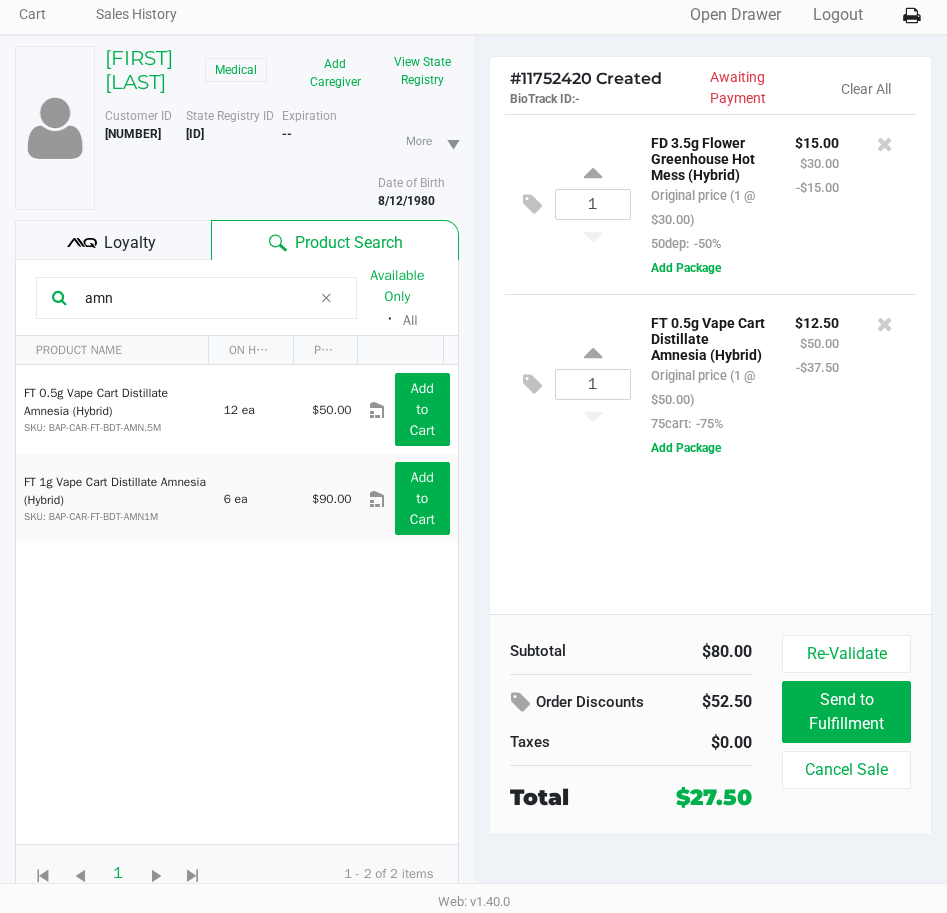 scroll, scrollTop: 104, scrollLeft: 0, axis: vertical 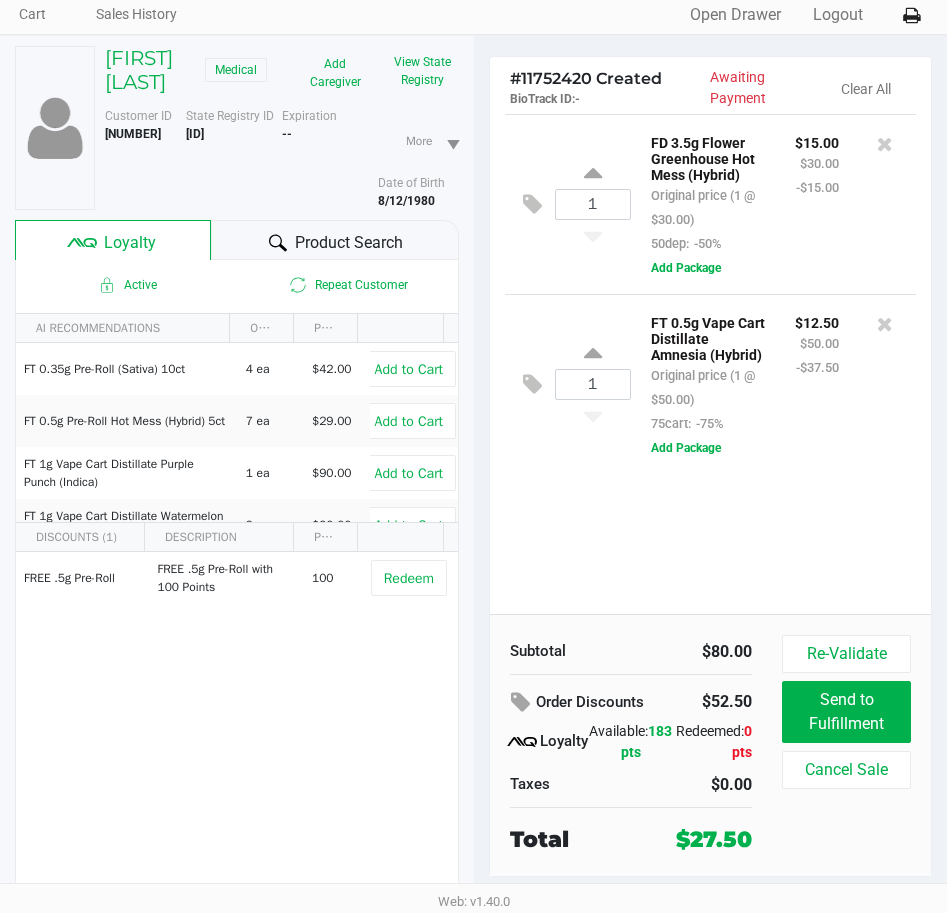 click 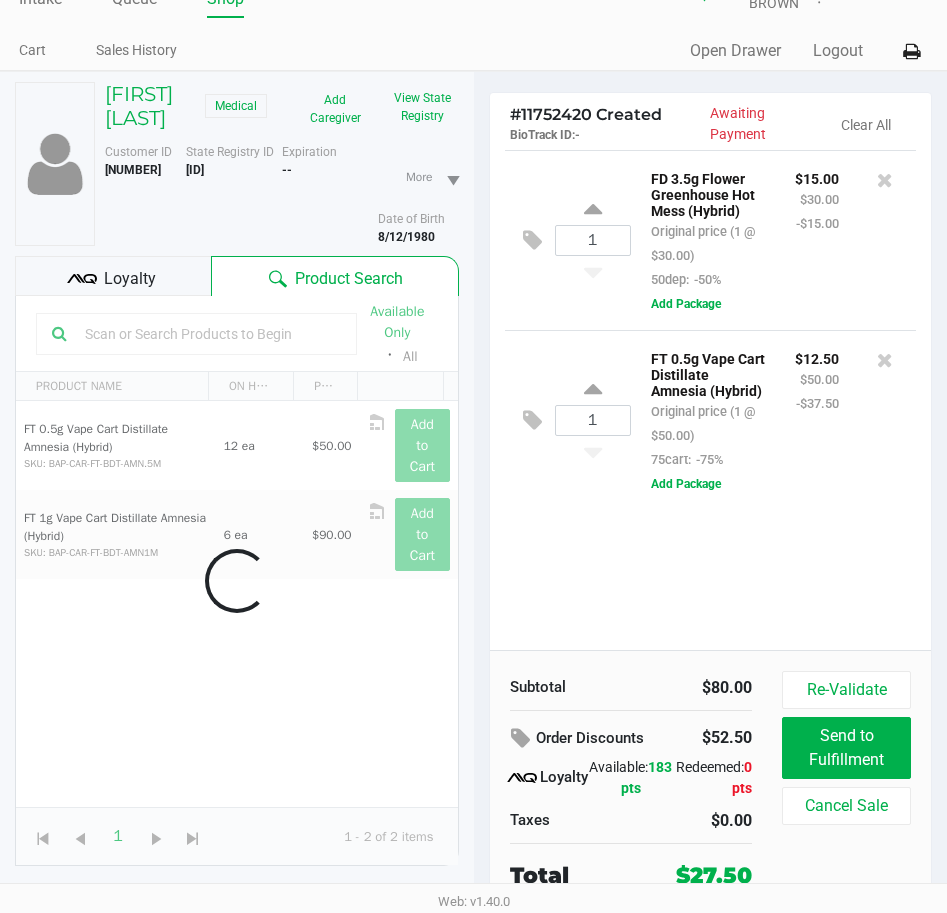 scroll, scrollTop: 104, scrollLeft: 0, axis: vertical 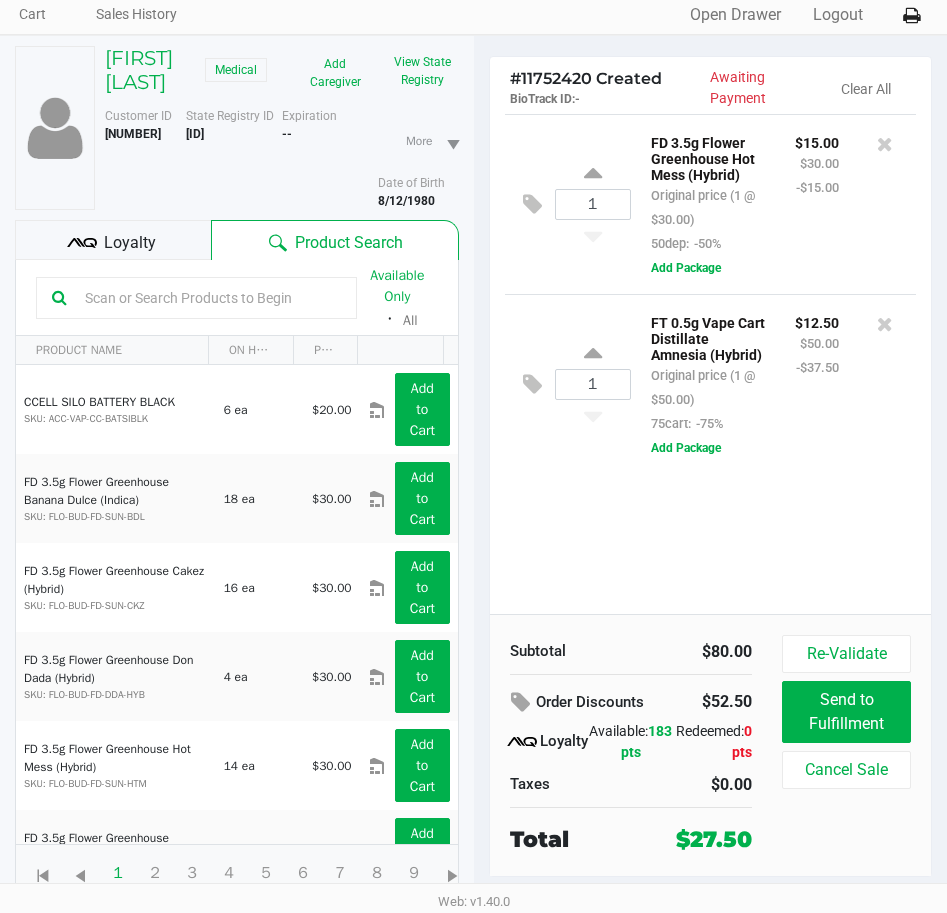 click on "1 FD 3.5g Flower Greenhouse Hot Mess (Hybrid) Original price (1 @ $30.00) 50dep: -50% $15.00 $30.00 -$15.00 Add Package 1 FT 0.5g Vape Cart Distillate Amnesia (Hybrid) Original price (1 @ $50.00) 75cart: -75% $12.50 $50.00 -$37.50 Add Package" 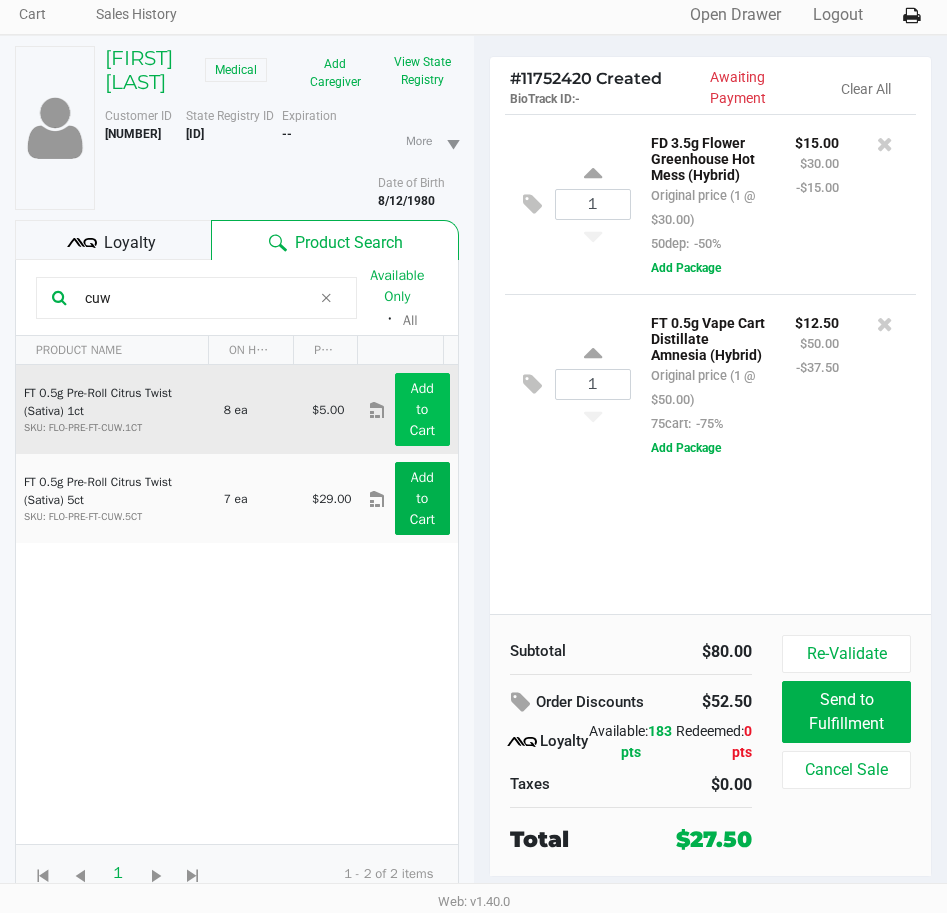 type on "cuw" 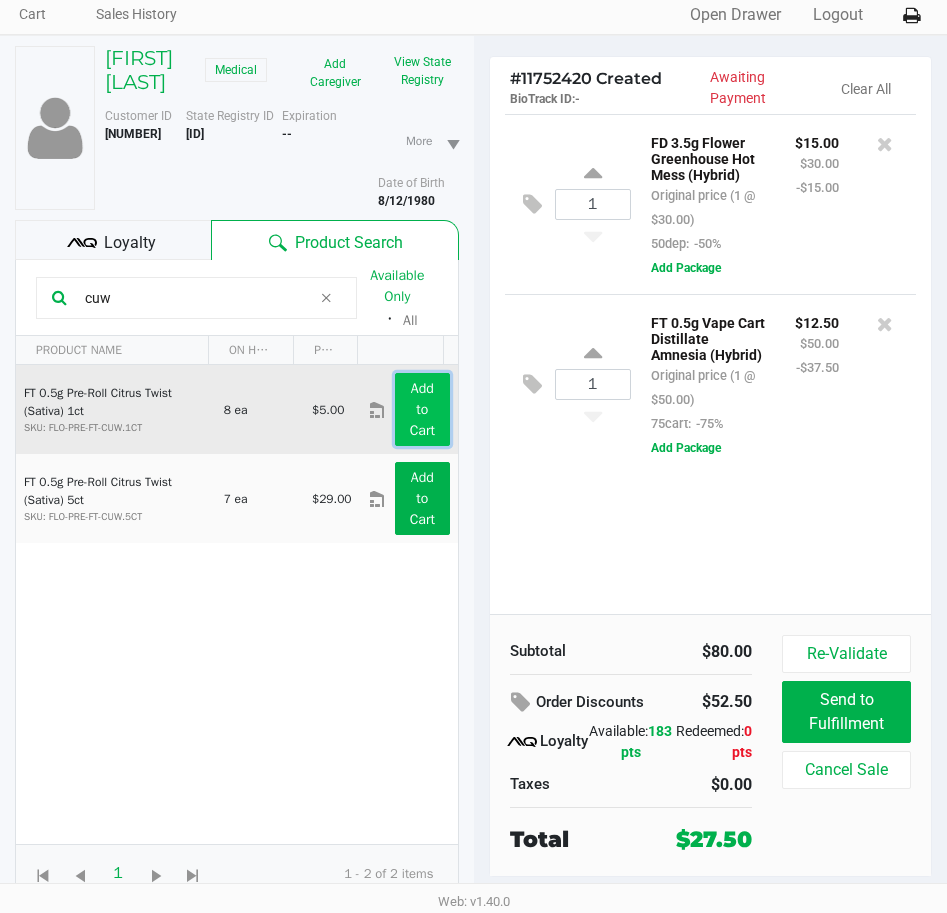 click on "Add to Cart" 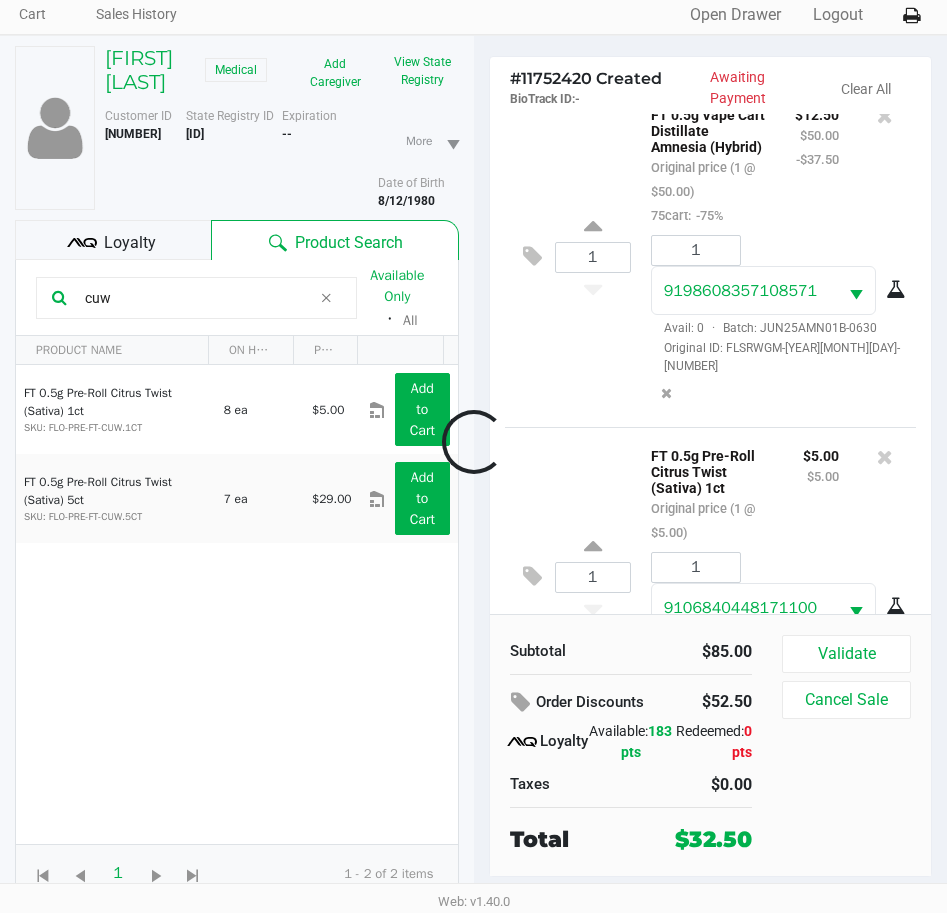 scroll, scrollTop: 488, scrollLeft: 0, axis: vertical 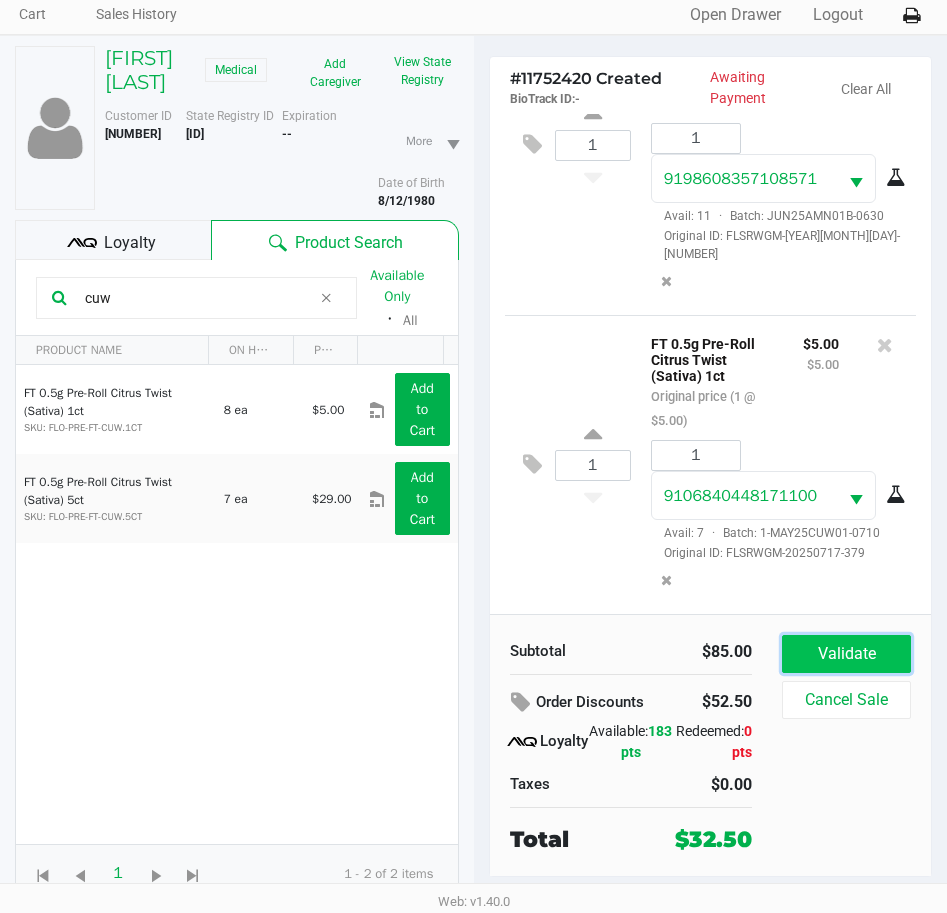 click on "Validate" 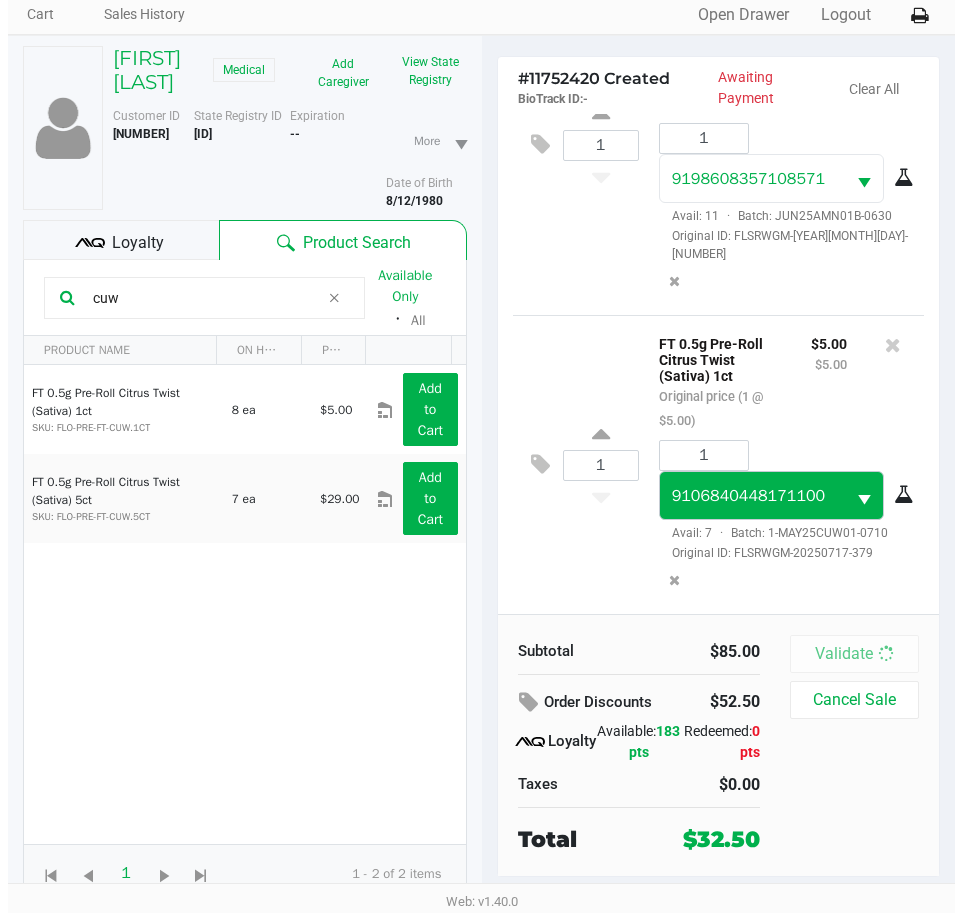 scroll, scrollTop: 0, scrollLeft: 0, axis: both 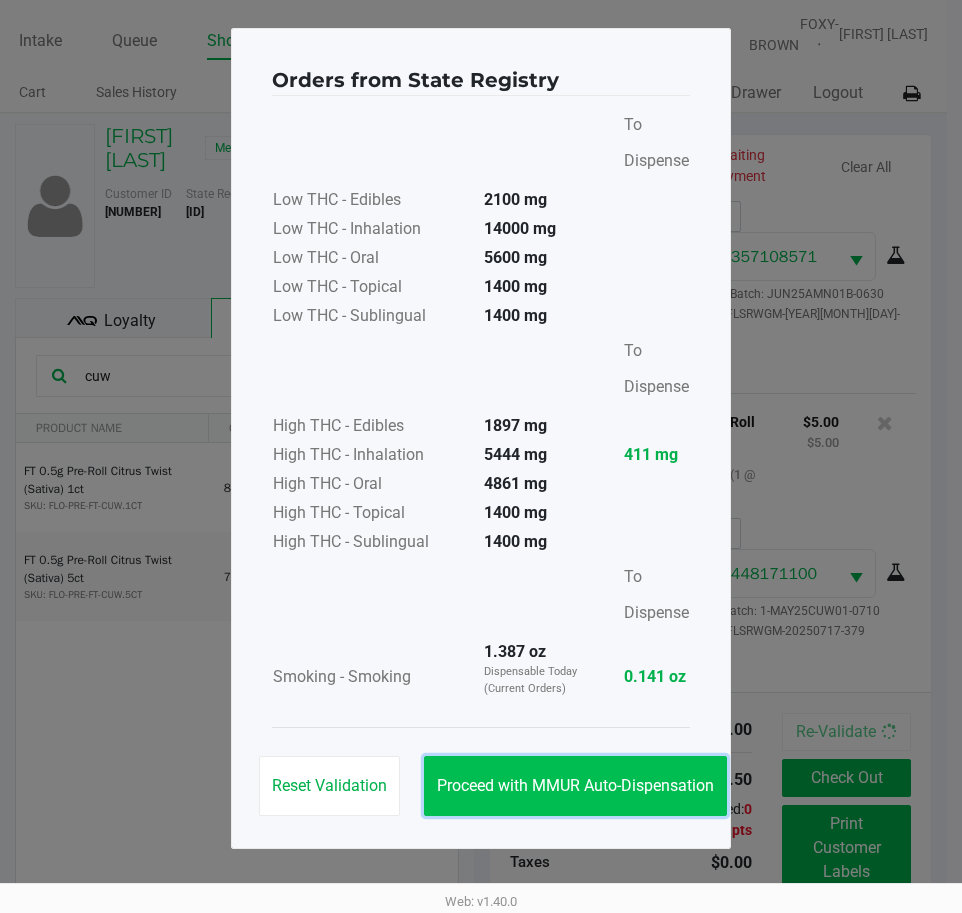 click on "Proceed with MMUR Auto-Dispensation" 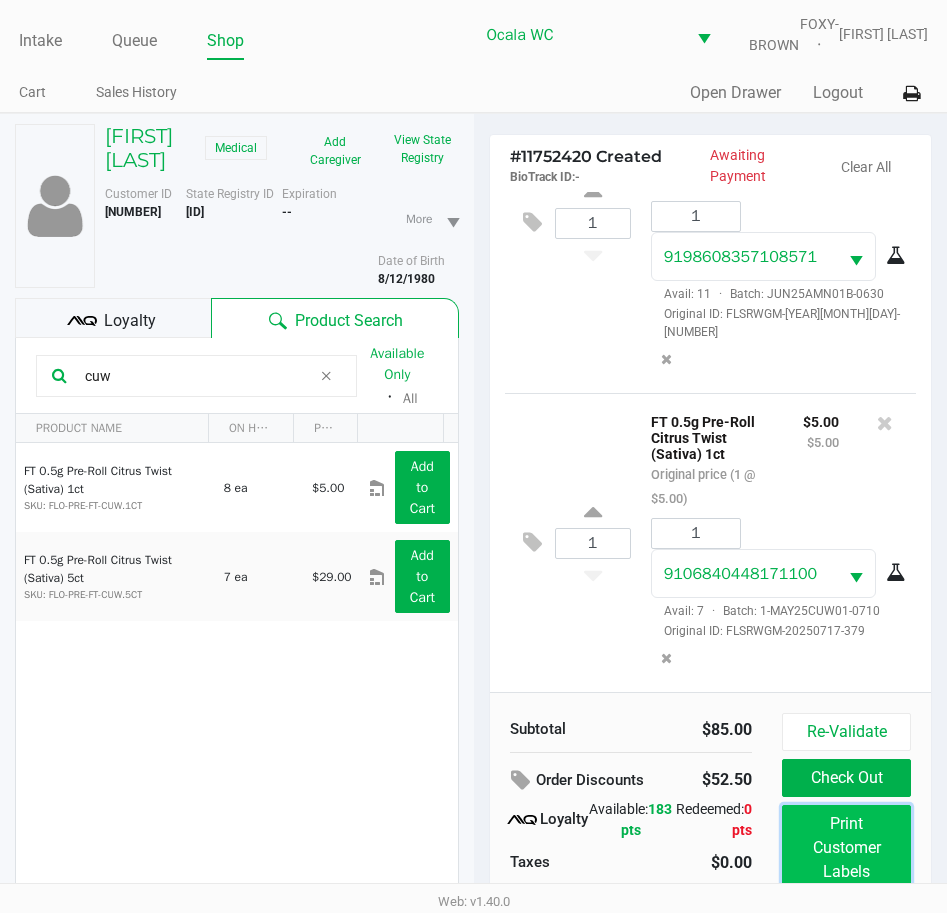 click on "Print Customer Labels" 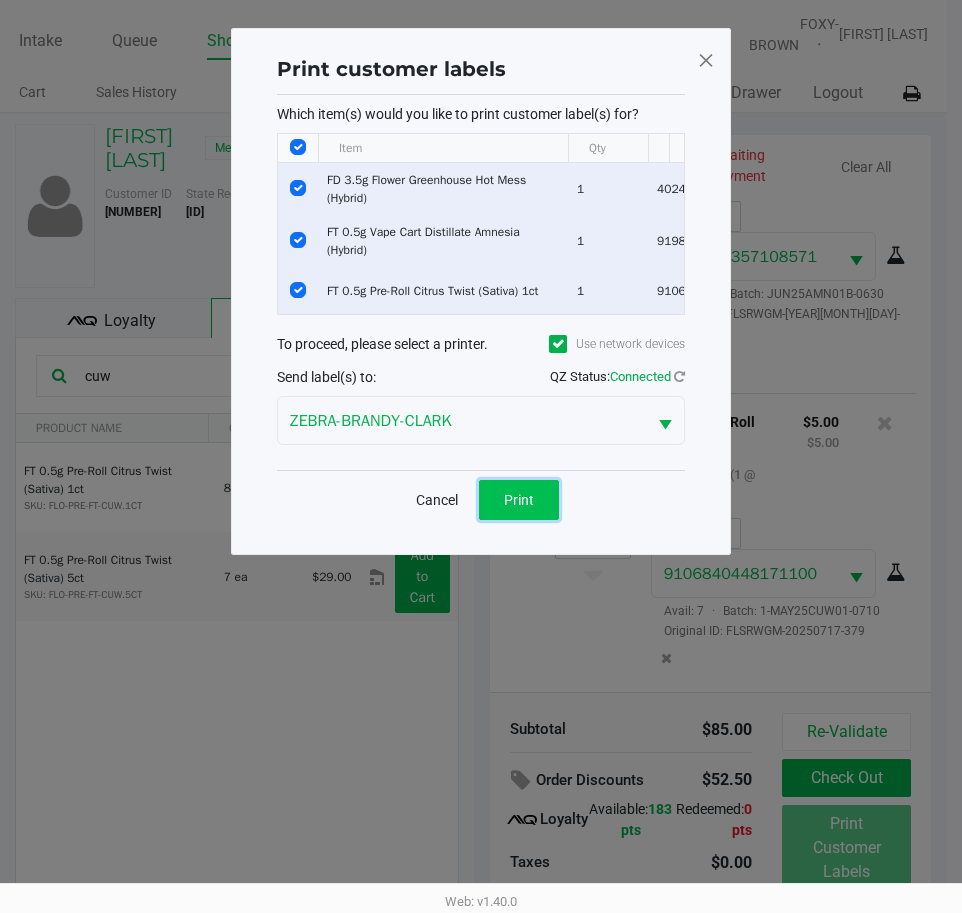 click on "Print" 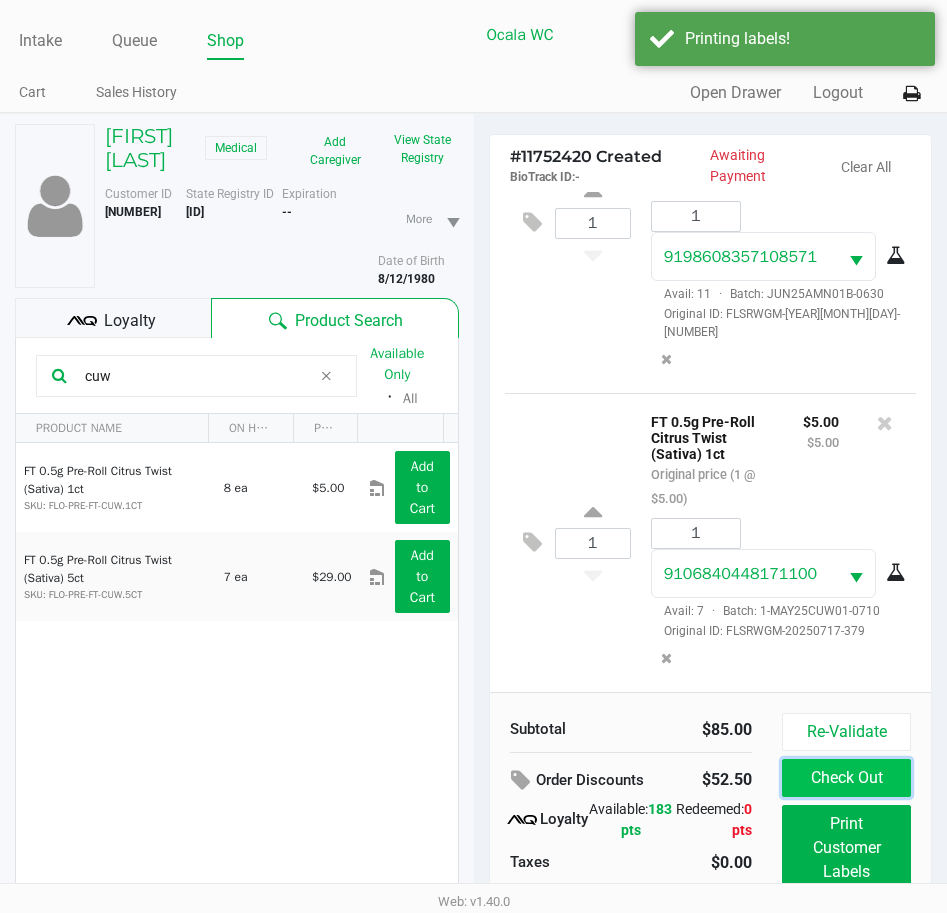click on "Check Out" 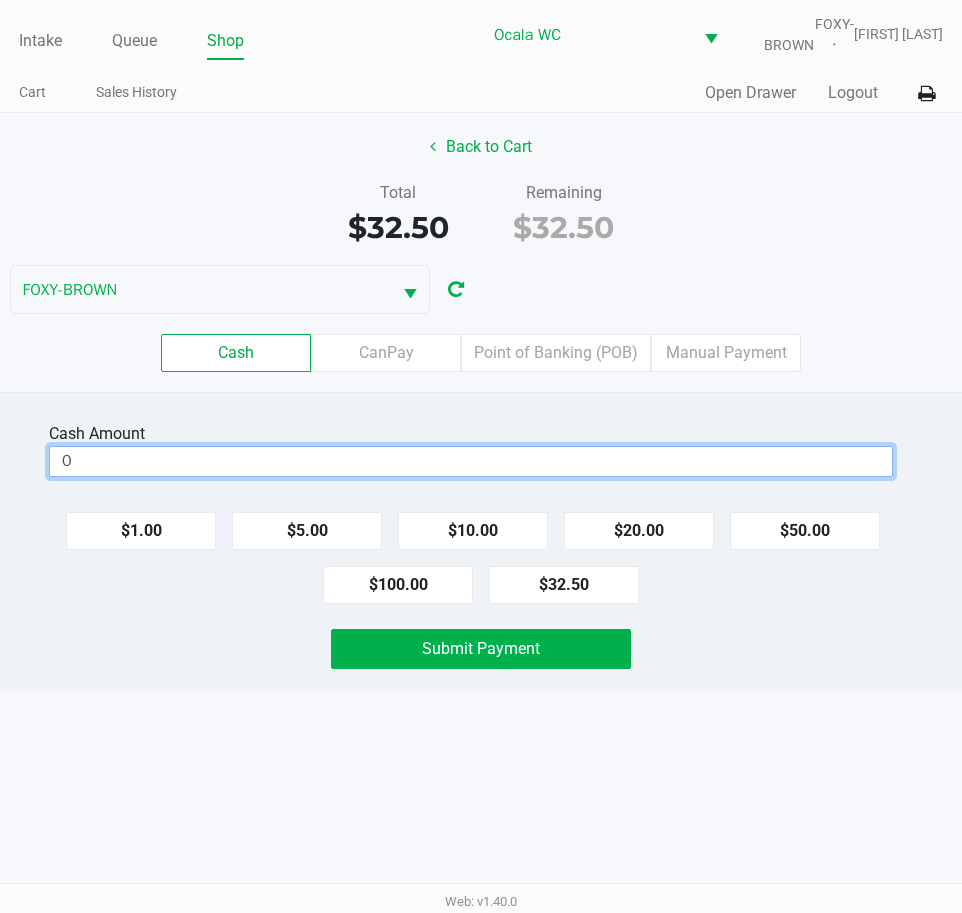 click on "0" at bounding box center (471, 461) 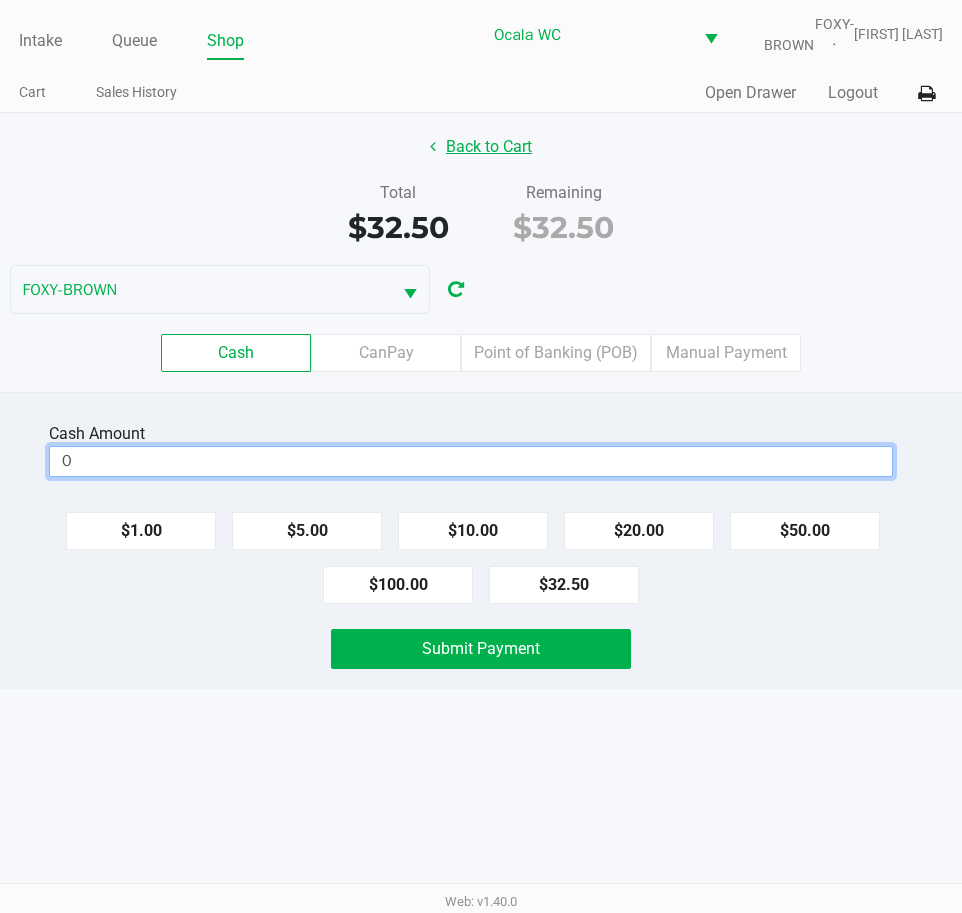 type on "$0.00" 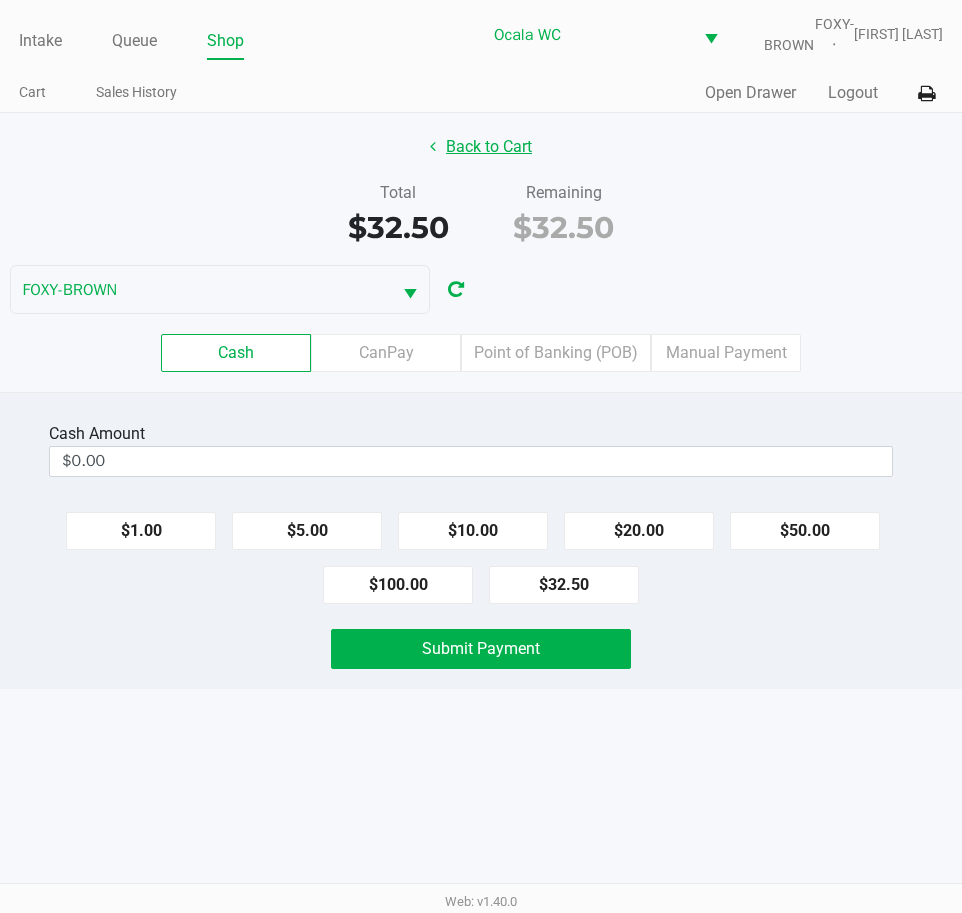 click on "Back to Cart" 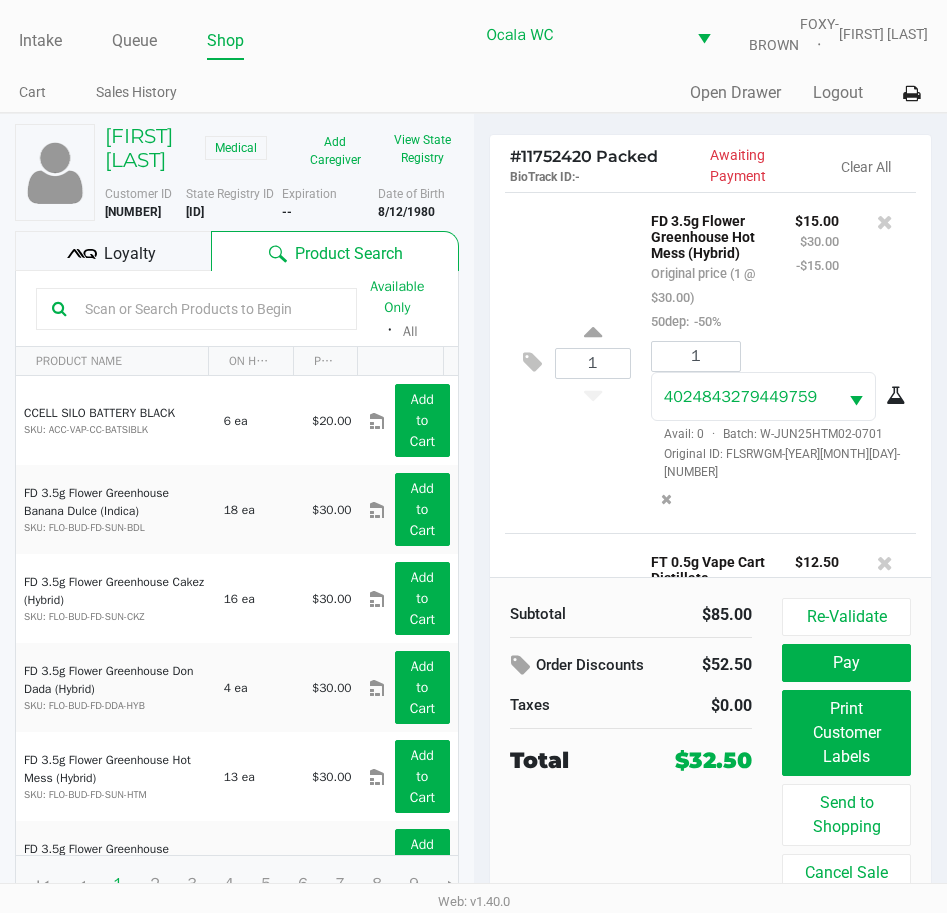click on "Loyalty" 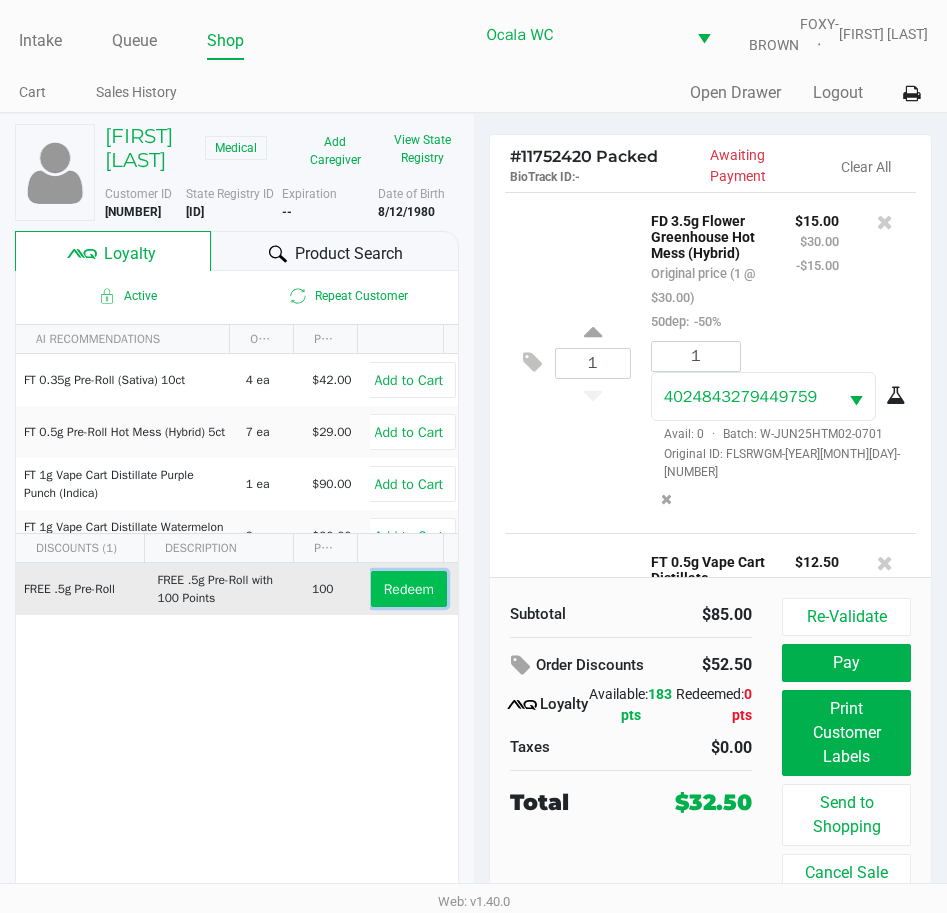 click on "Redeem" 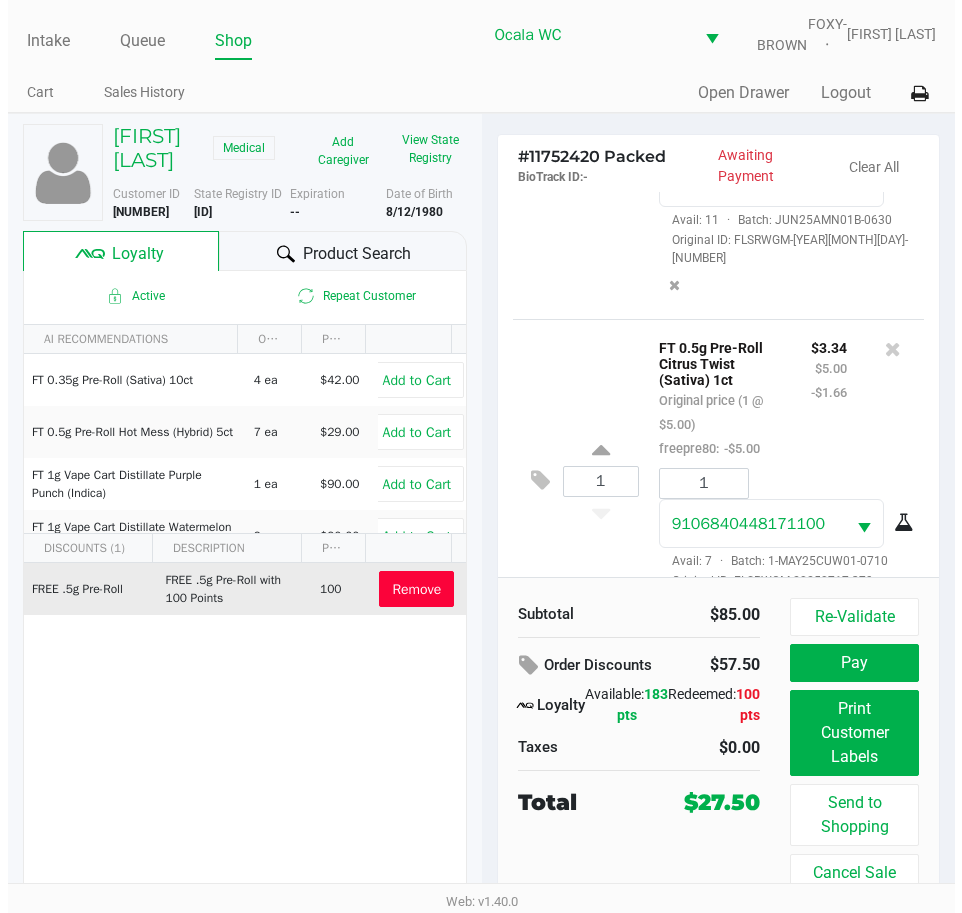 scroll, scrollTop: 723, scrollLeft: 0, axis: vertical 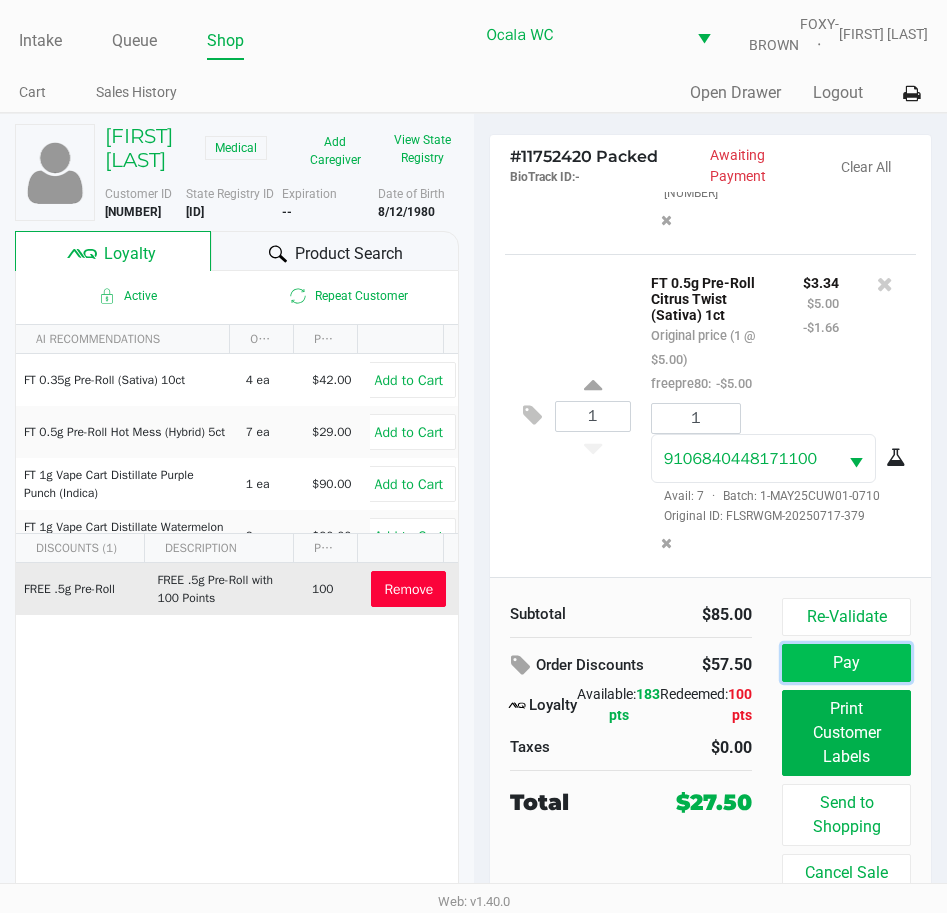 click on "Pay" 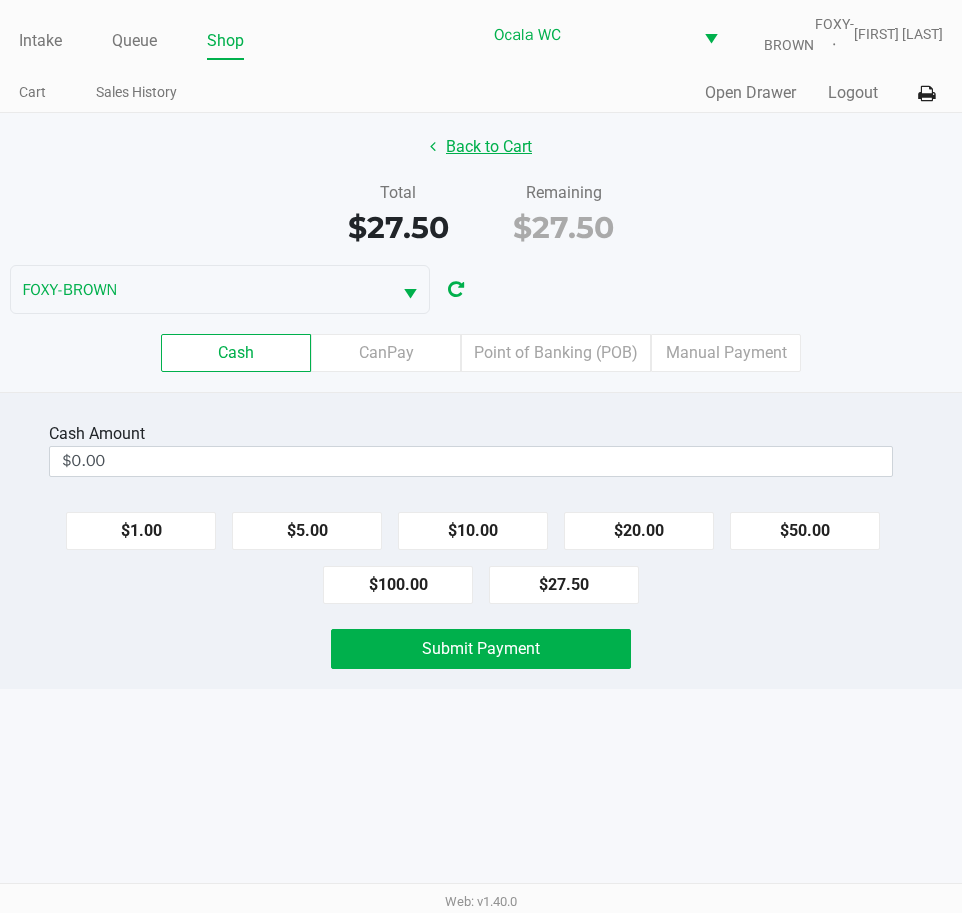 click on "Back to Cart" 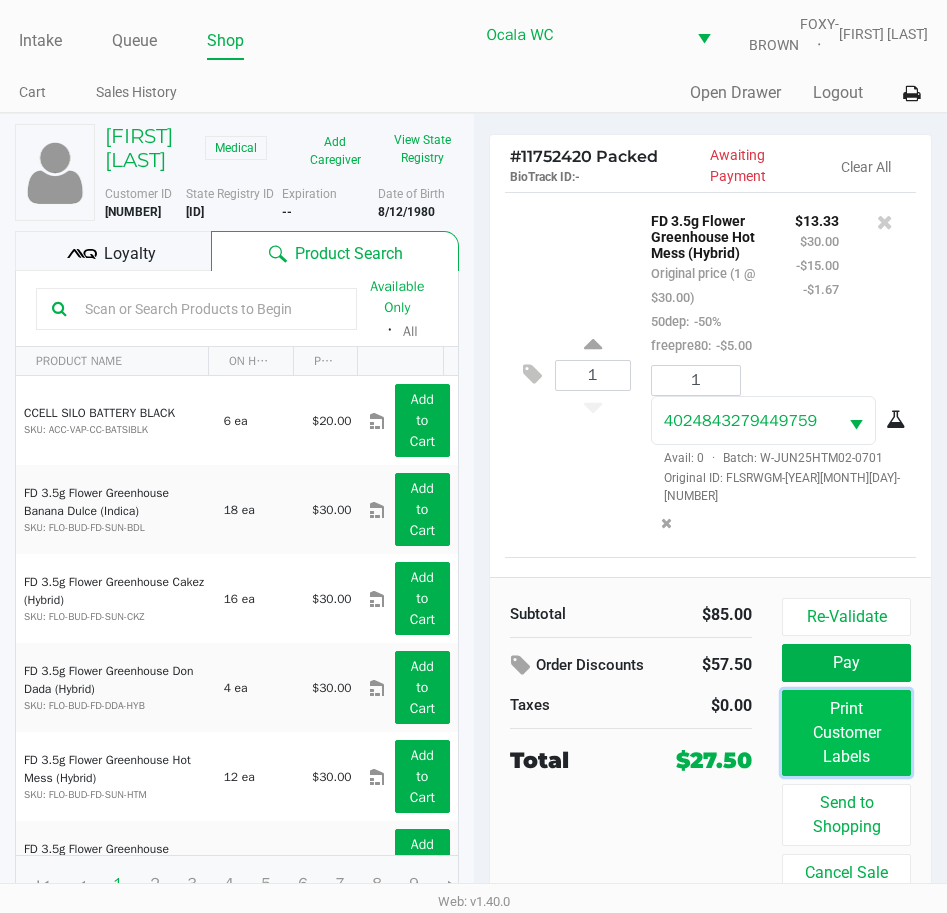click on "Print Customer Labels" 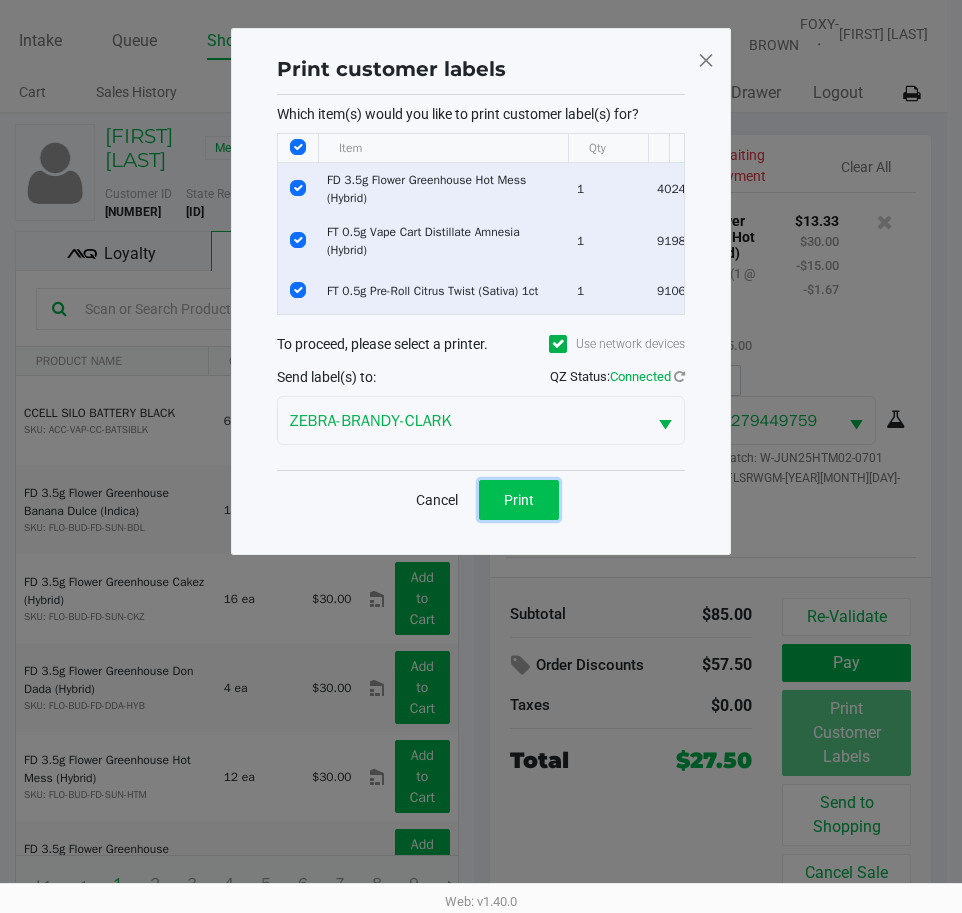 click on "Print" 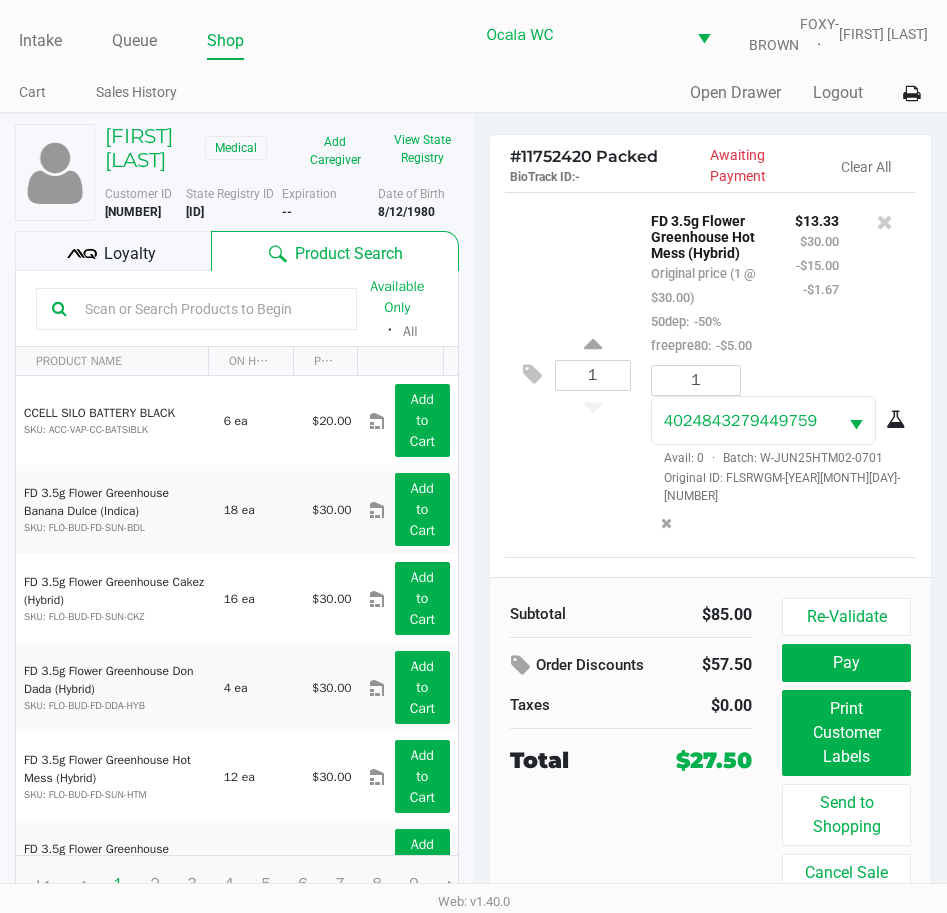 click on "Pay" 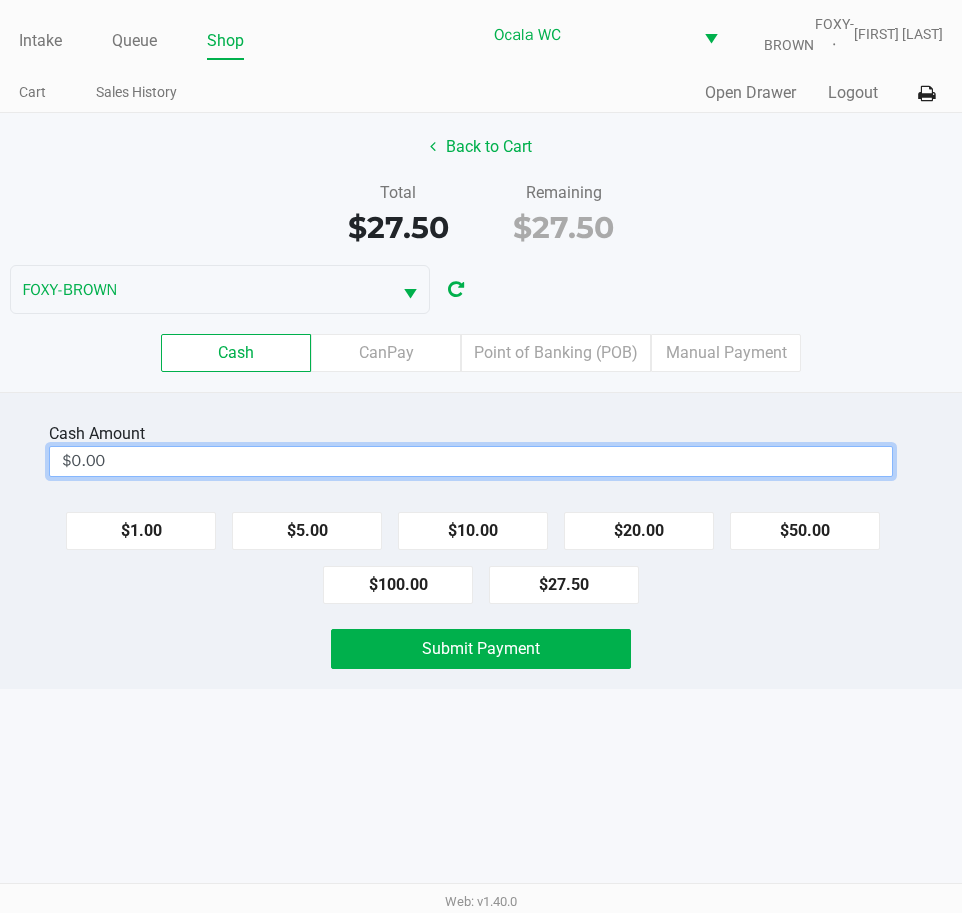 click on "$0.00" at bounding box center [471, 461] 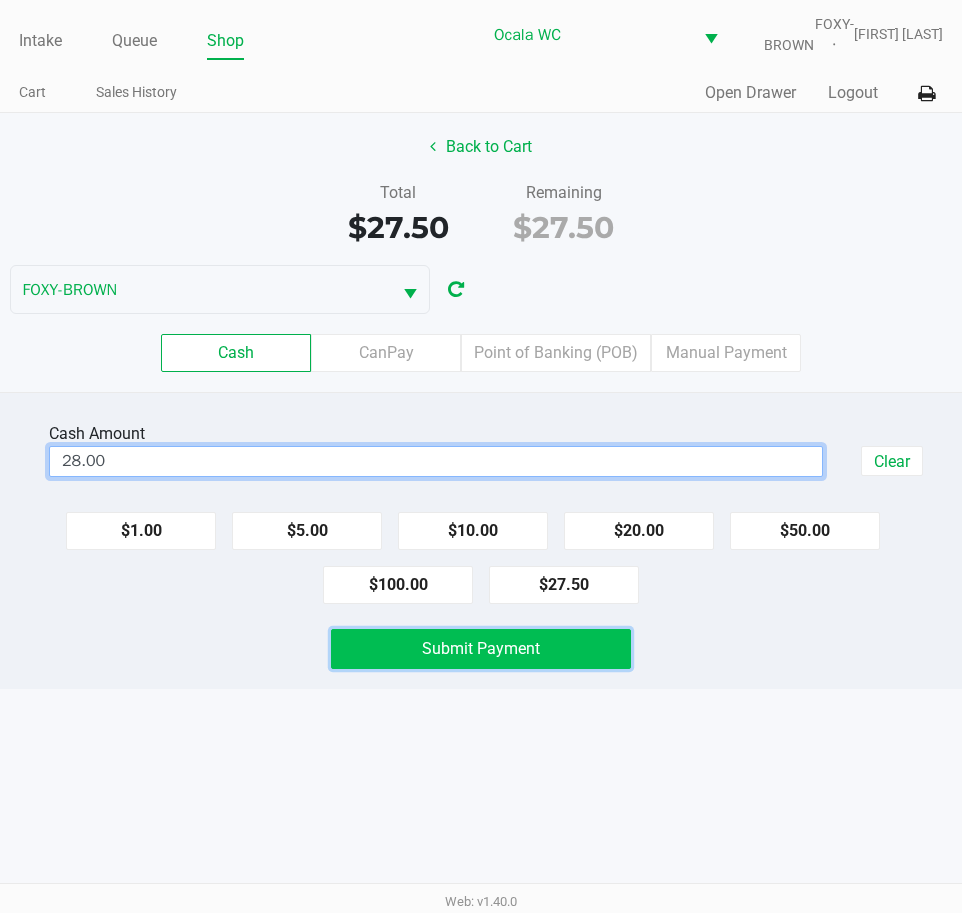 type on "$28.00" 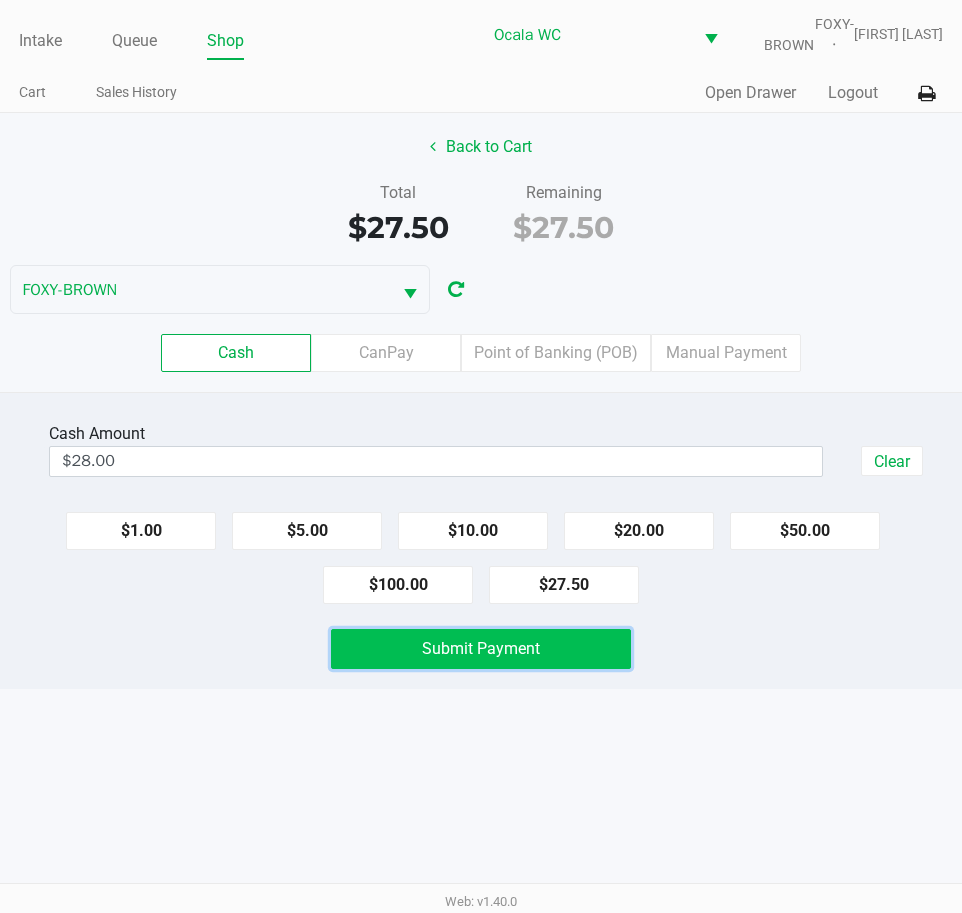 click on "Submit Payment" 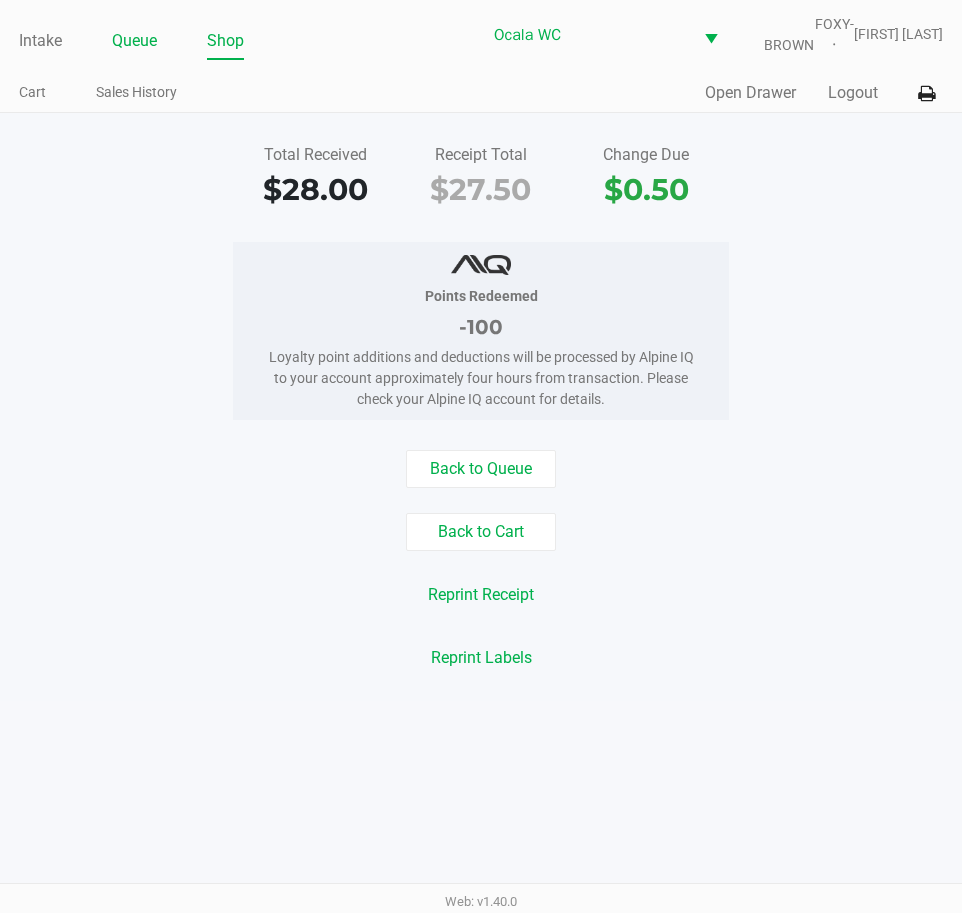 click on "Queue" 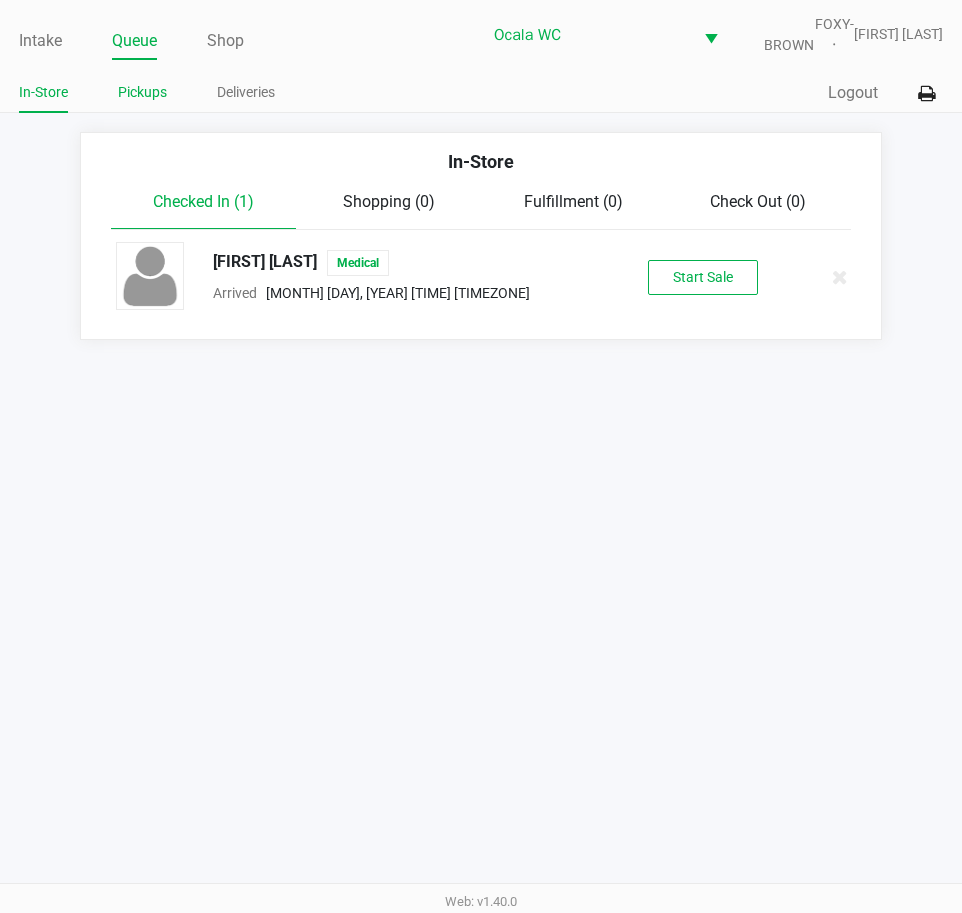click on "Pickups" 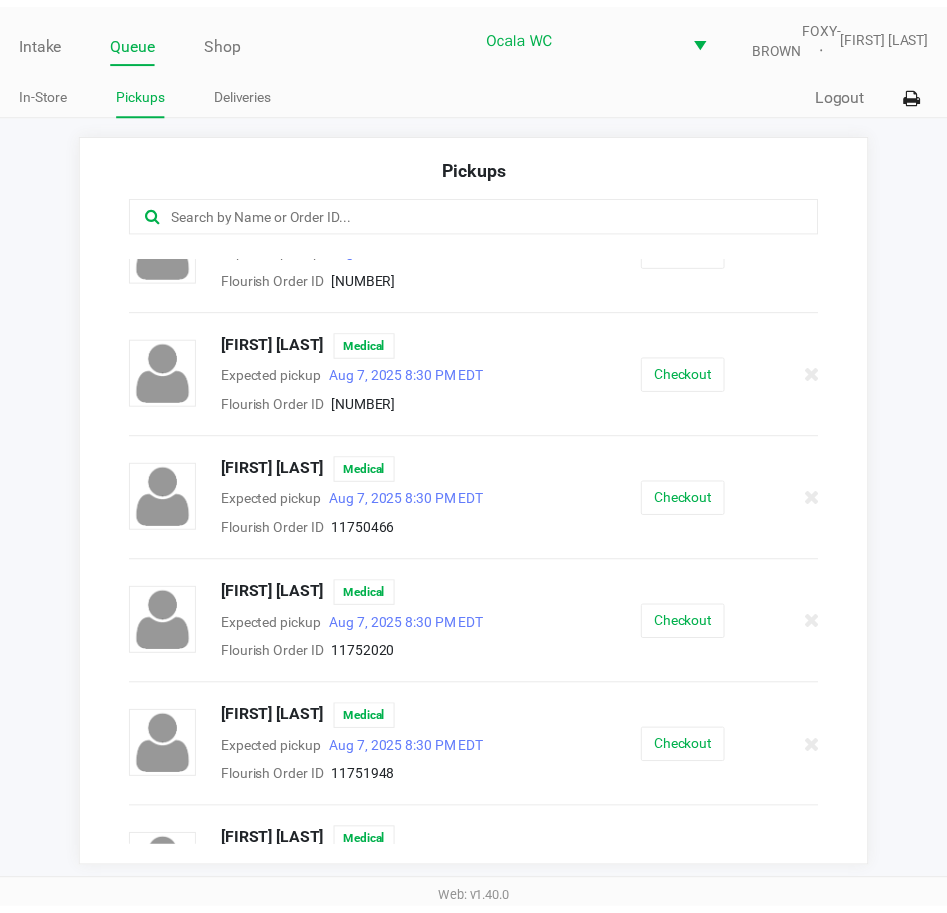 scroll, scrollTop: 365, scrollLeft: 0, axis: vertical 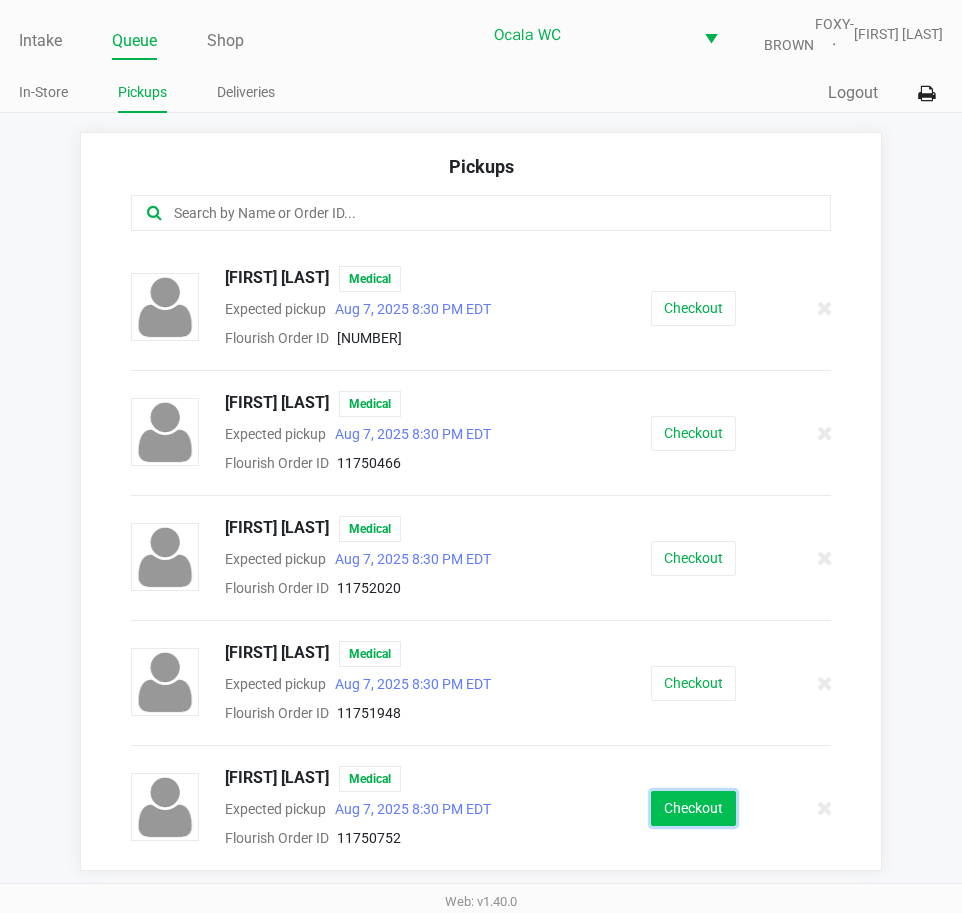 click on "Checkout" 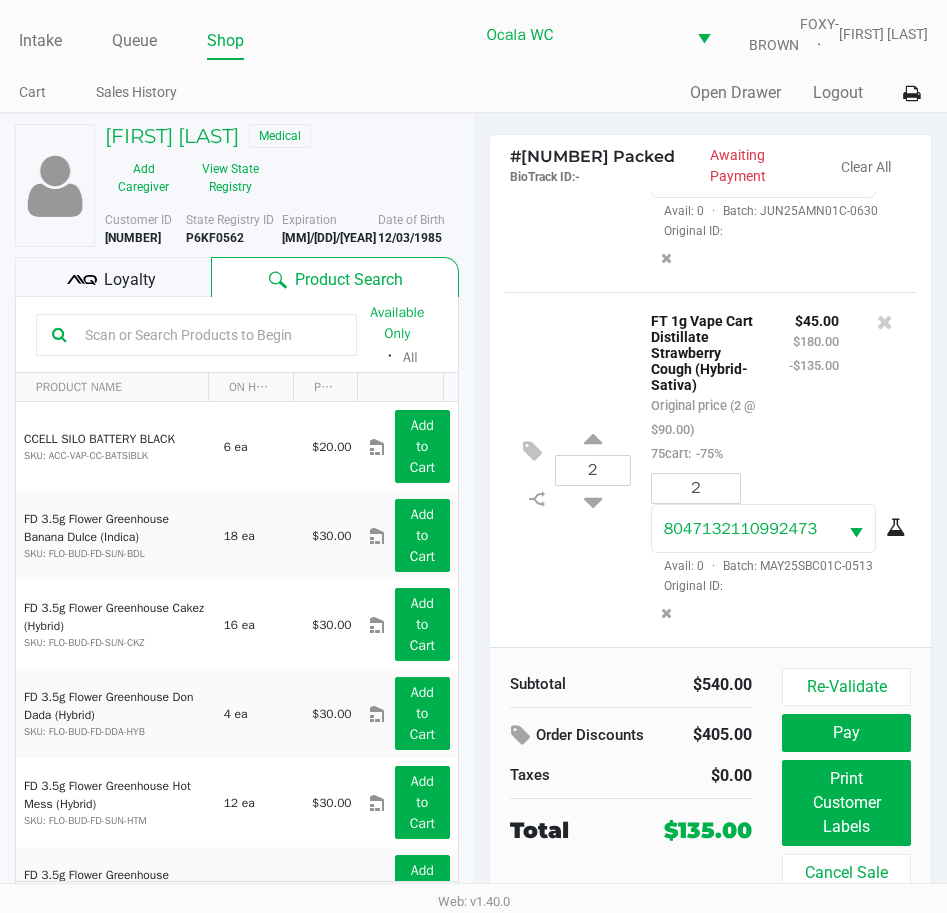 scroll, scrollTop: 625, scrollLeft: 0, axis: vertical 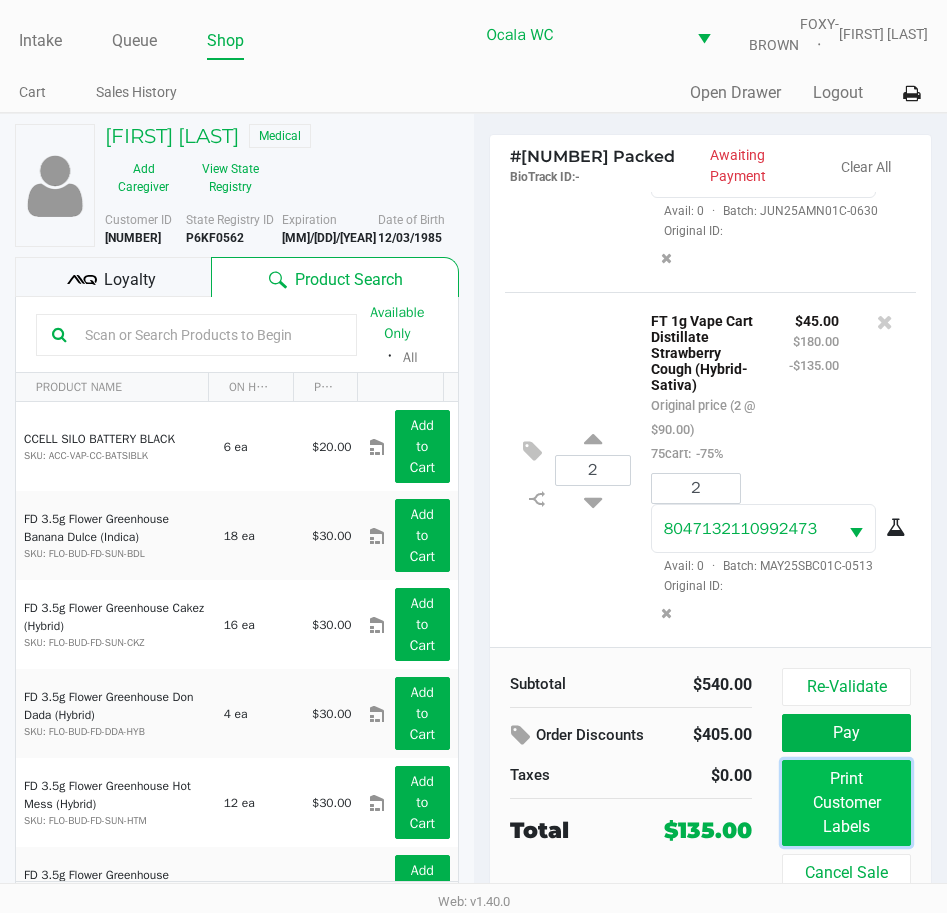 click on "Print Customer Labels" 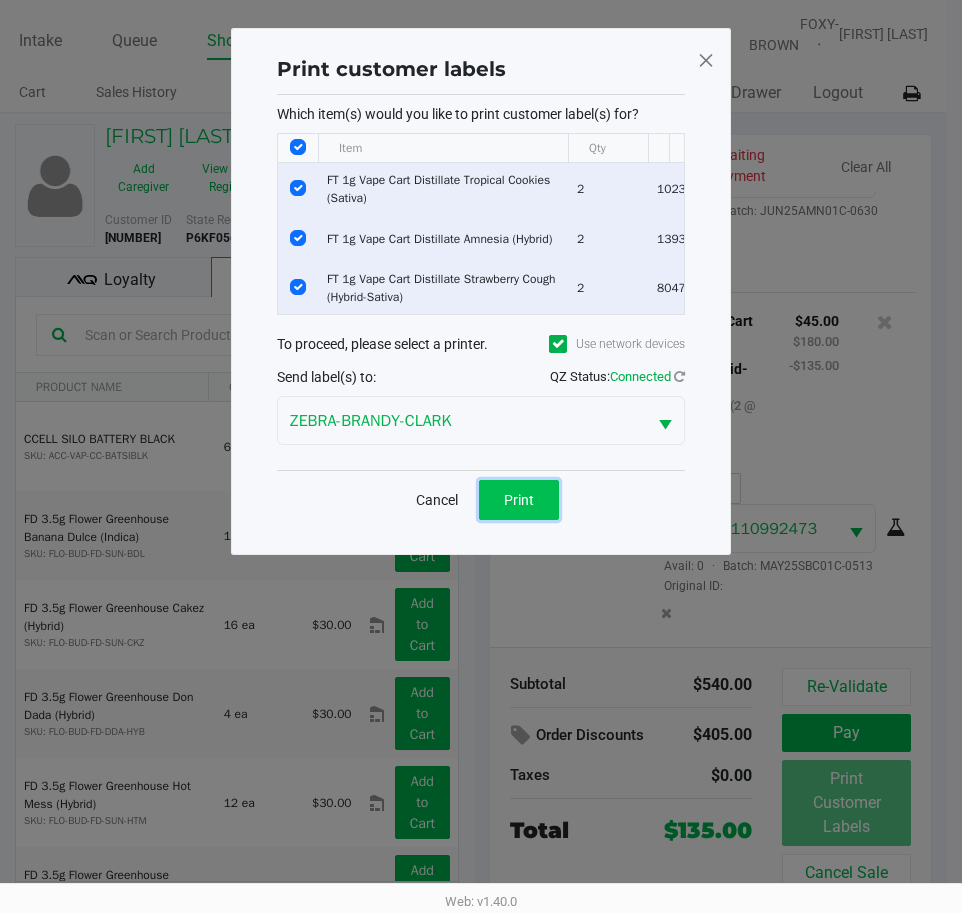 click on "Print" 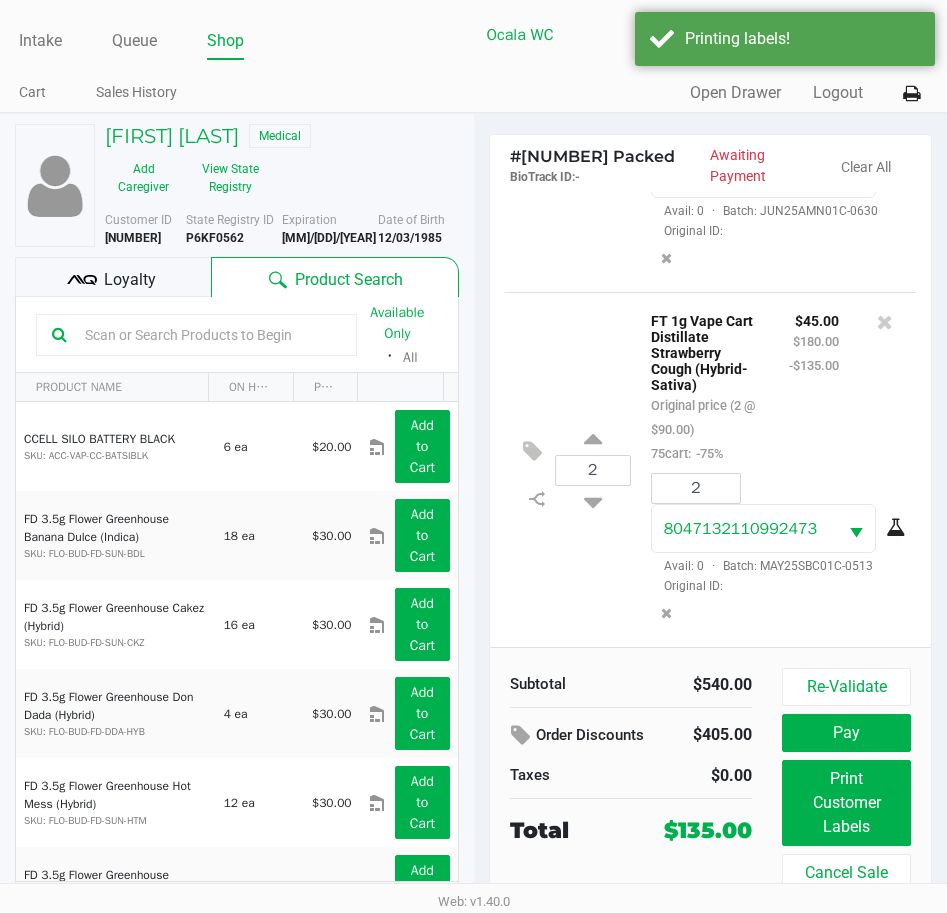 click 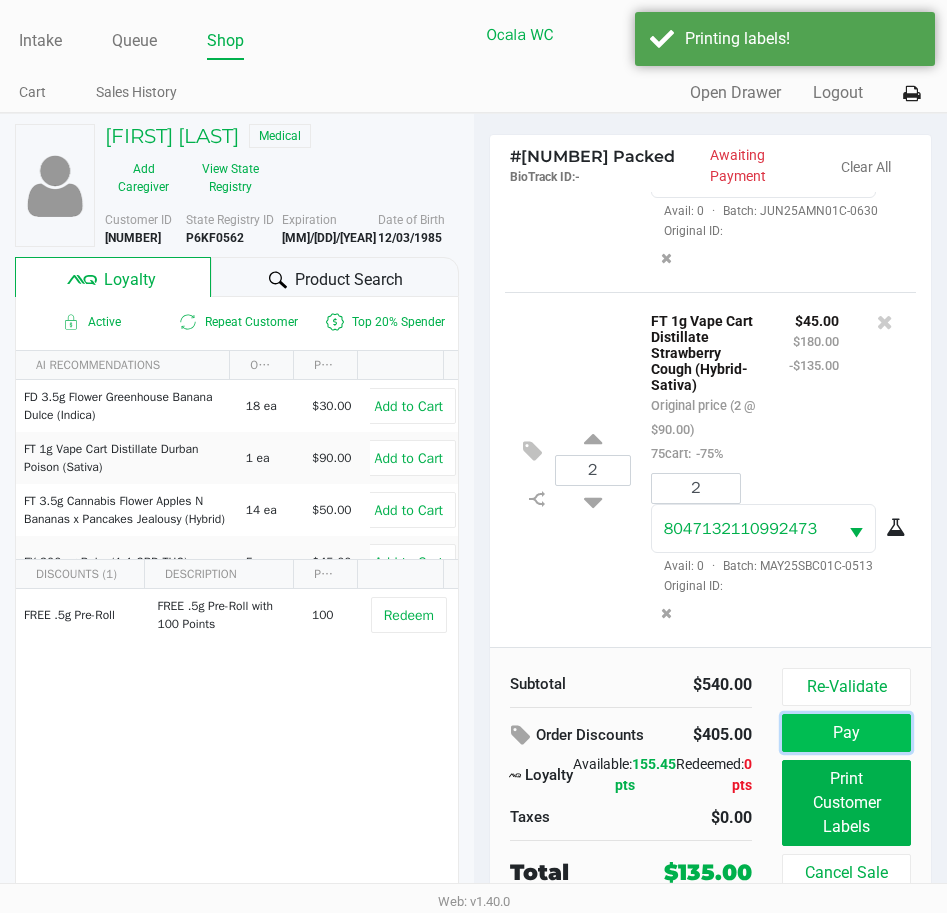 click on "Pay" 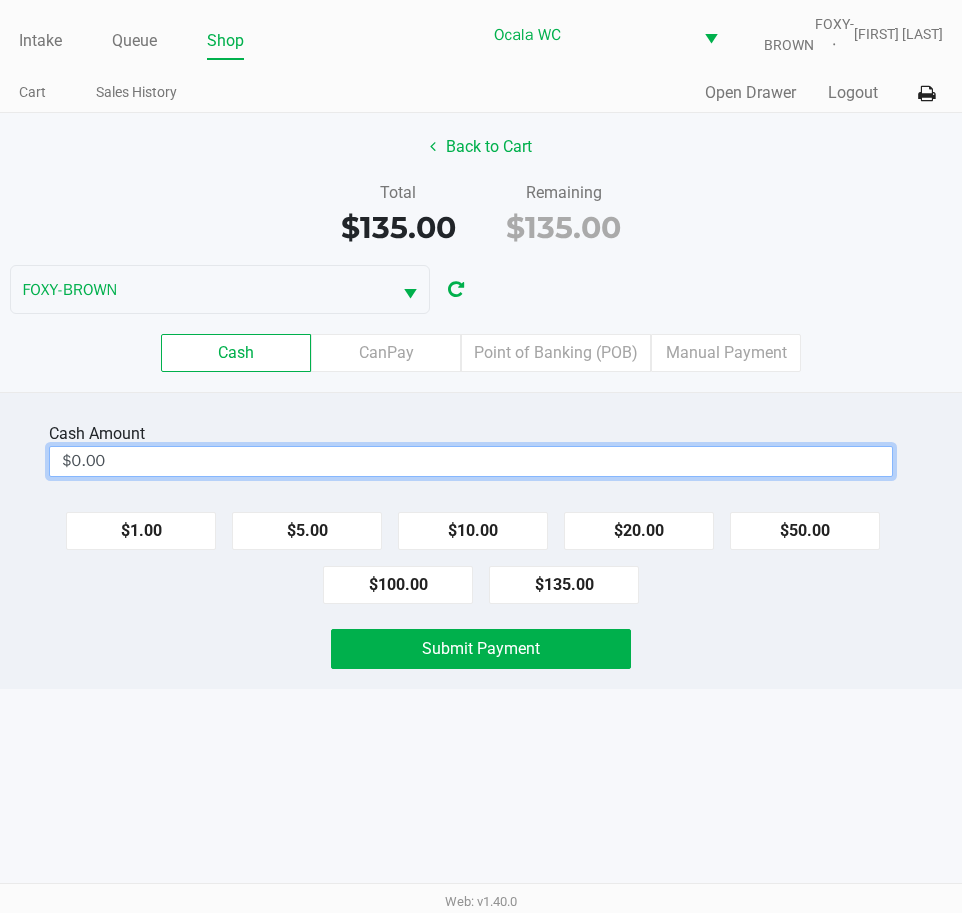 click on "$0.00" at bounding box center [471, 461] 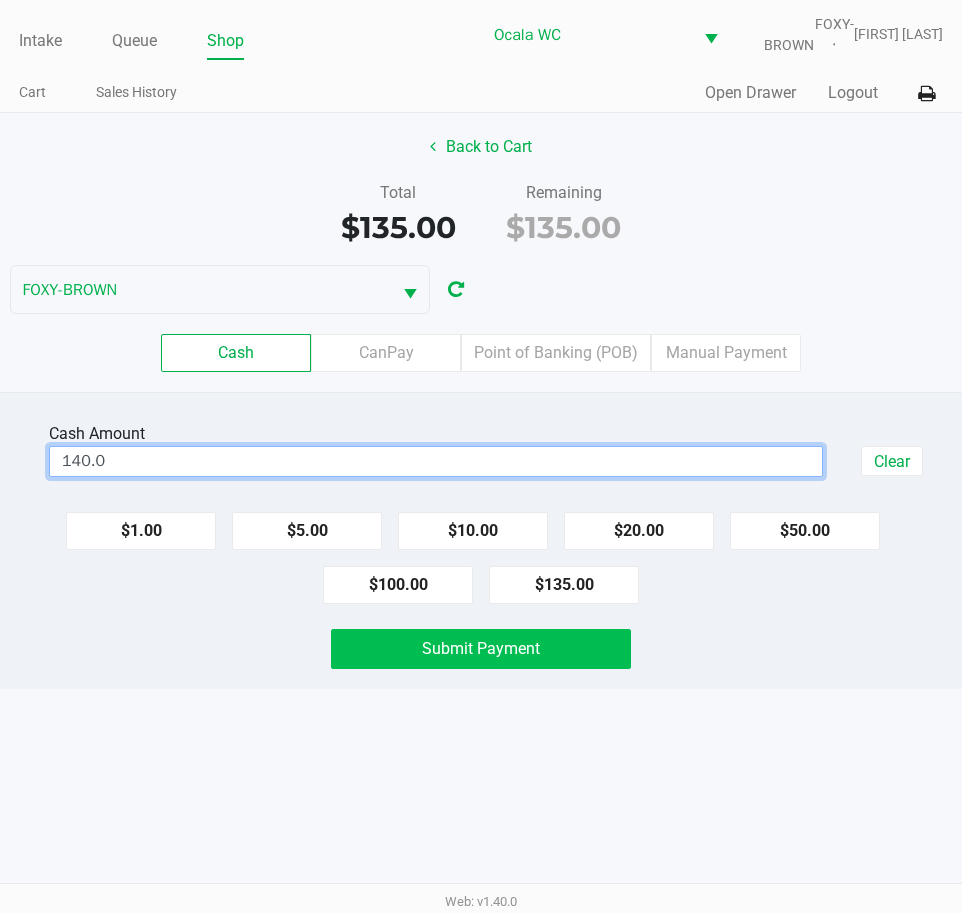 click on "Submit Payment" 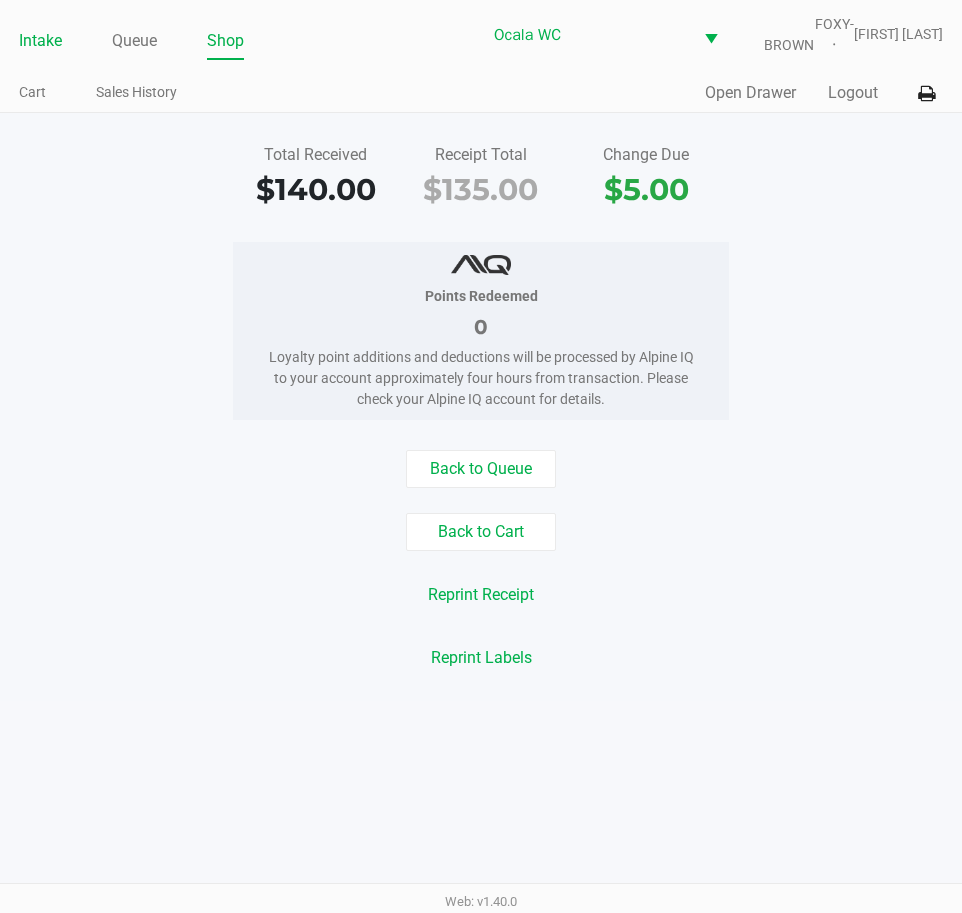 click on "Intake" 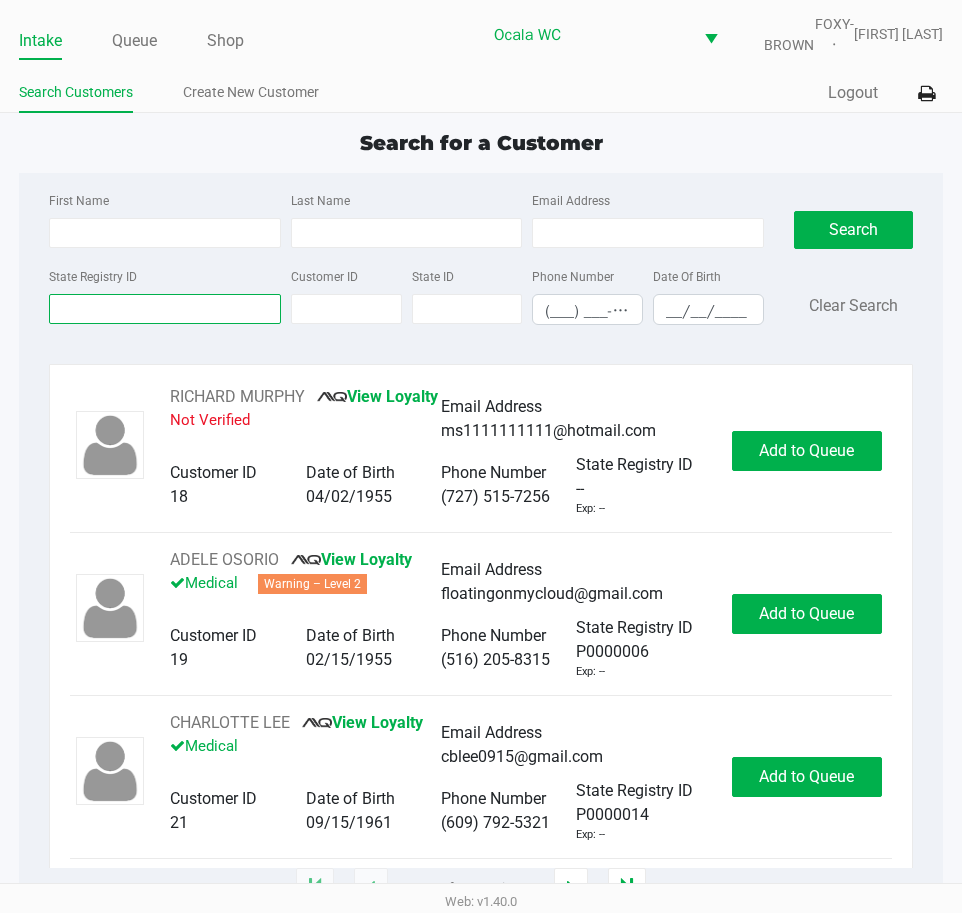 click on "State Registry ID" at bounding box center (165, 309) 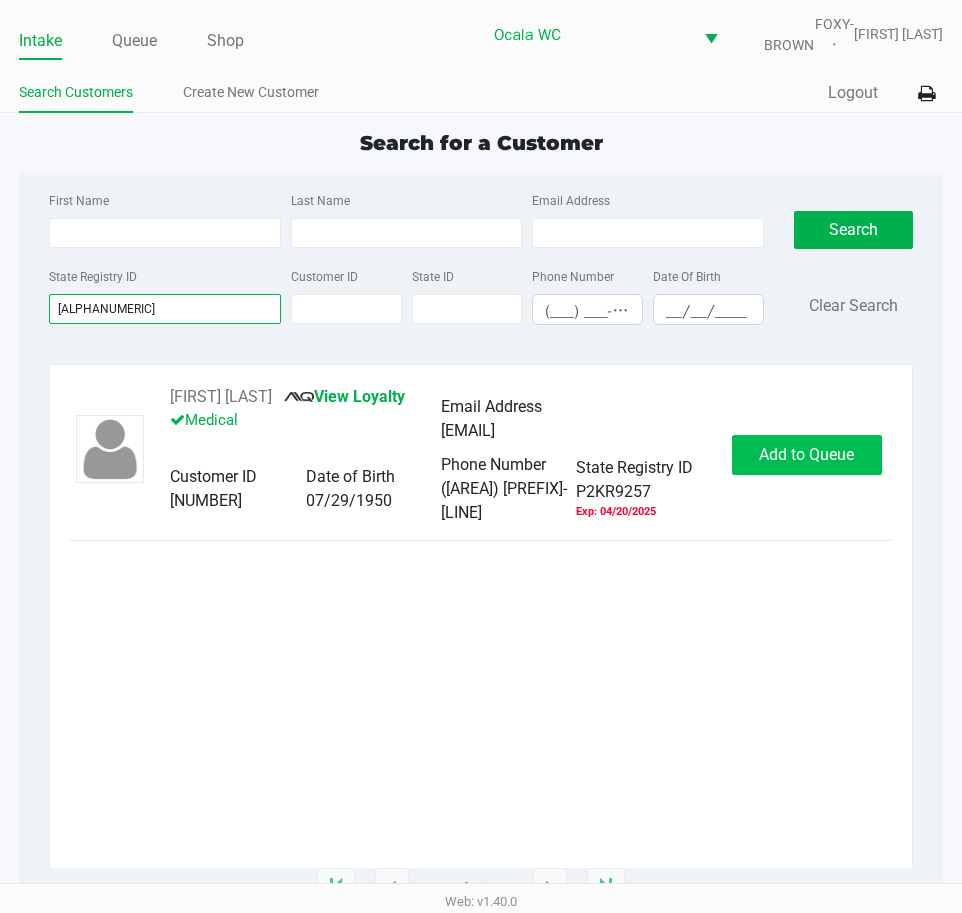 type on "[ALPHANUMERIC]" 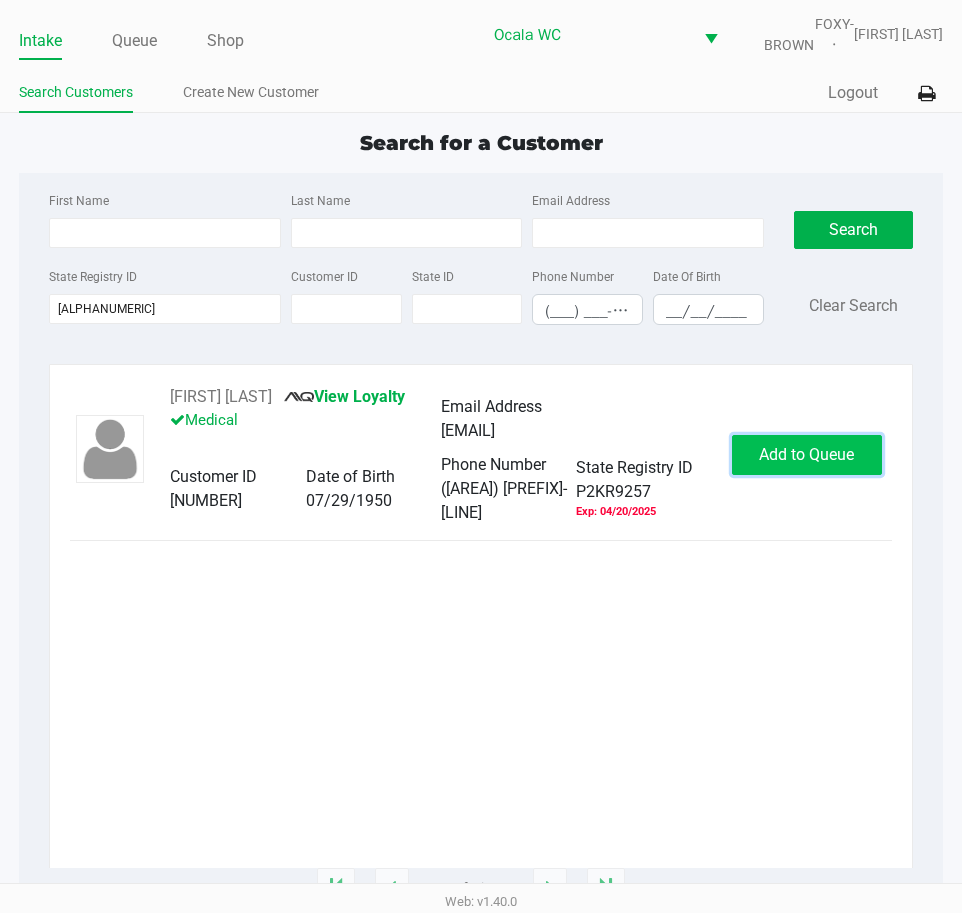 click on "Add to Queue" 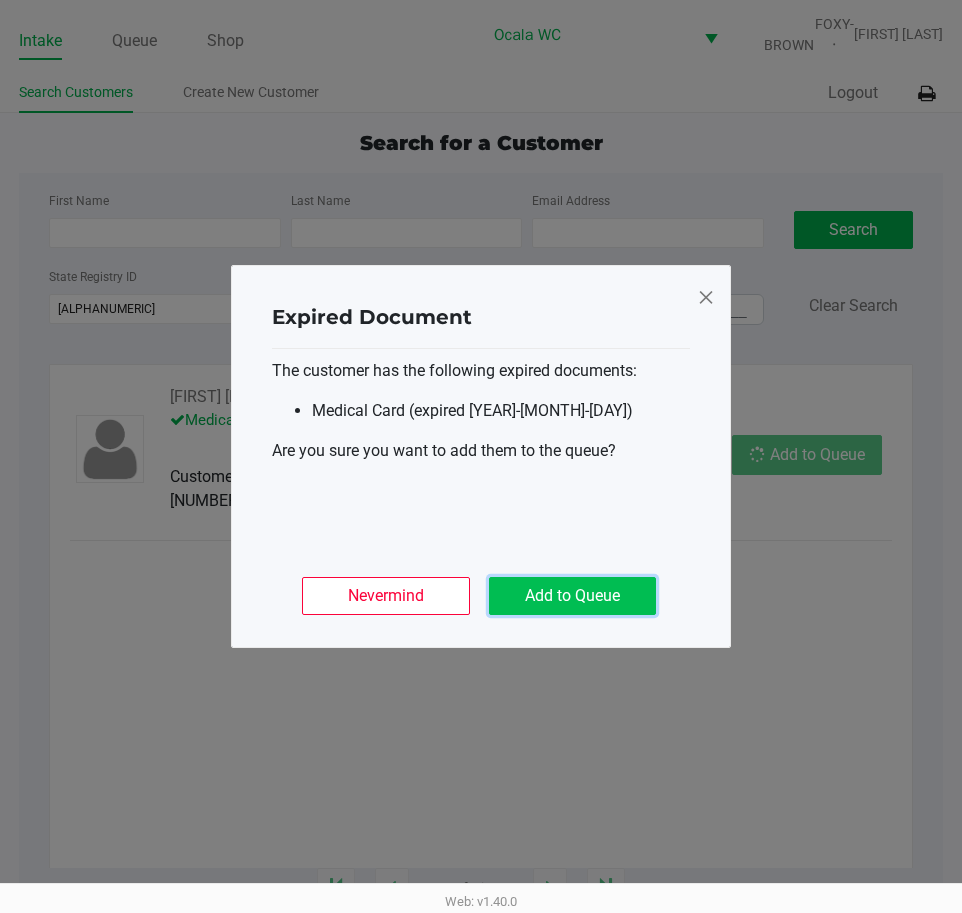 click on "Add to Queue" 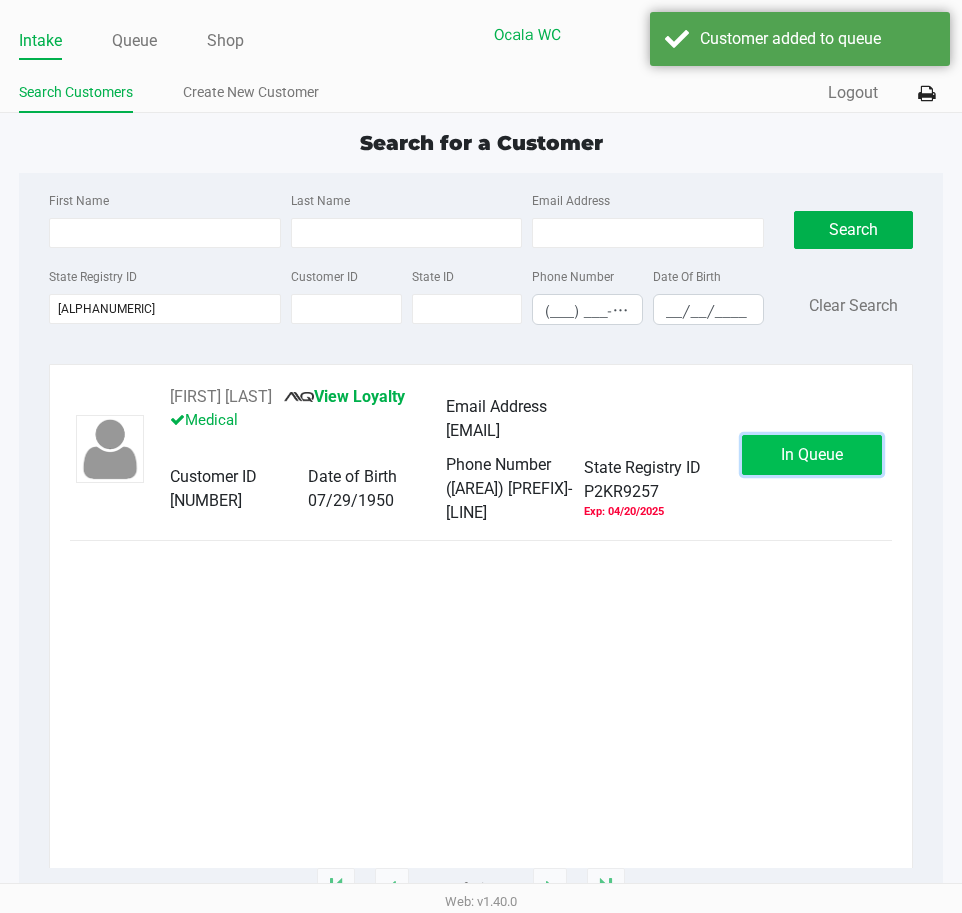 click on "In Queue" 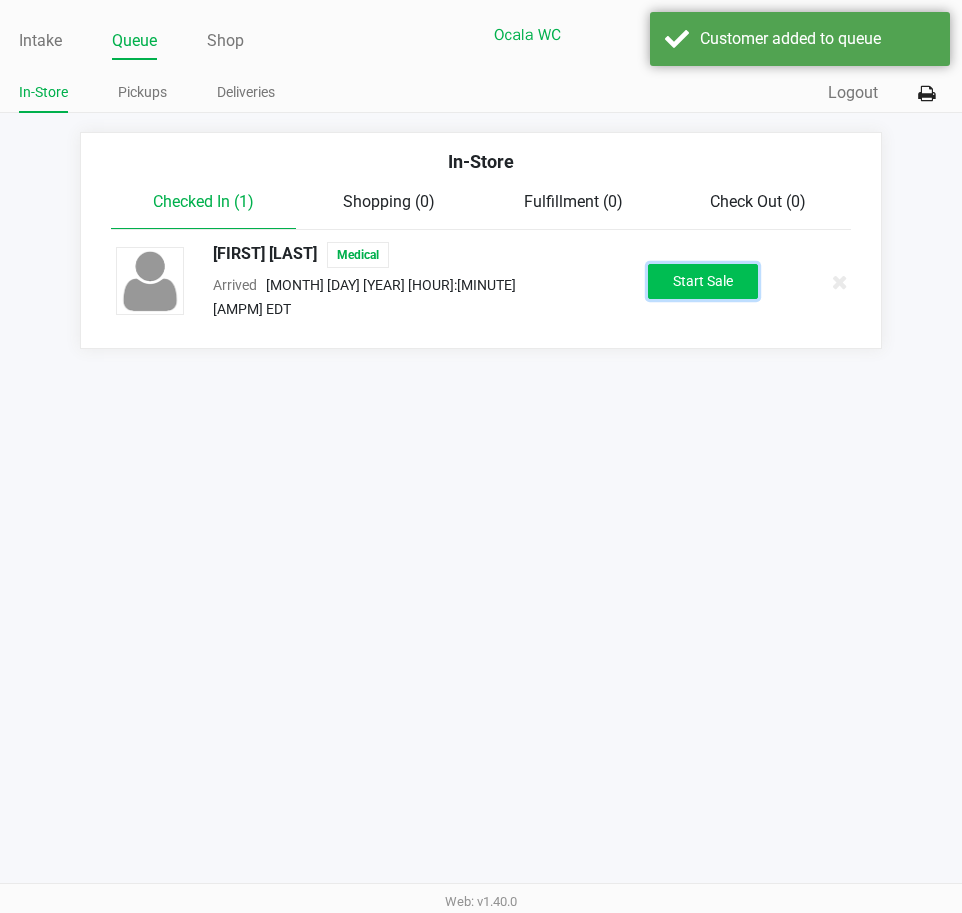 click on "Start Sale" 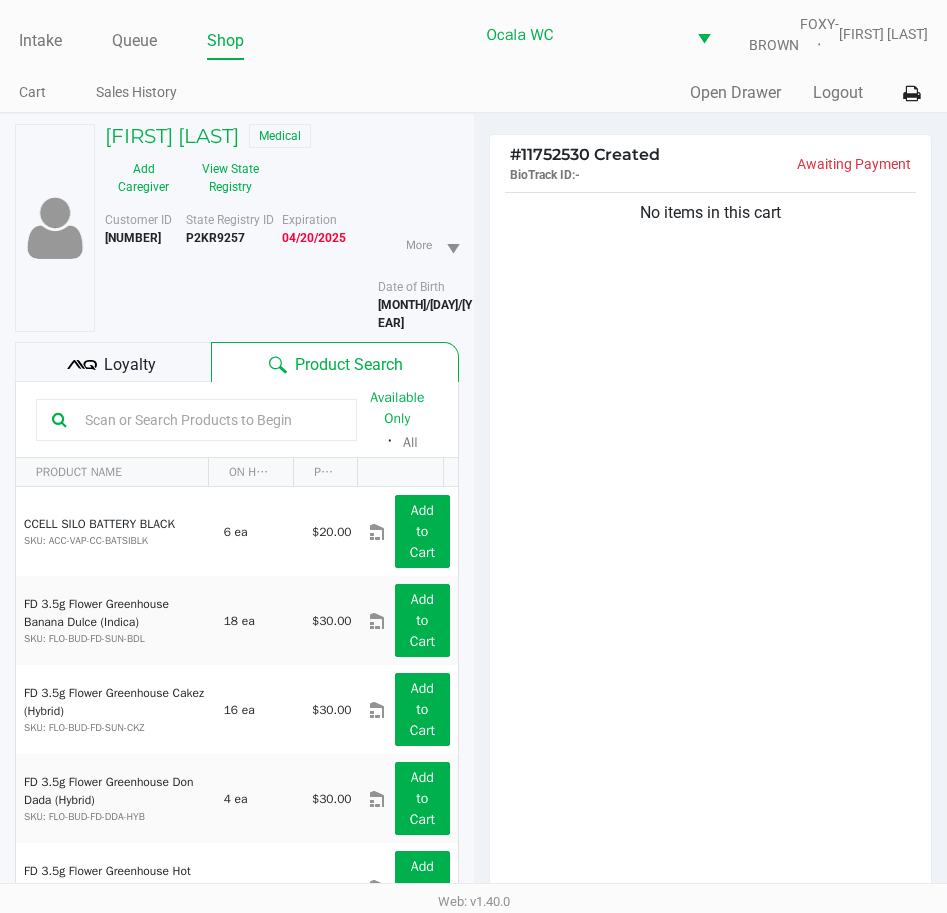 click on "Loyalty" 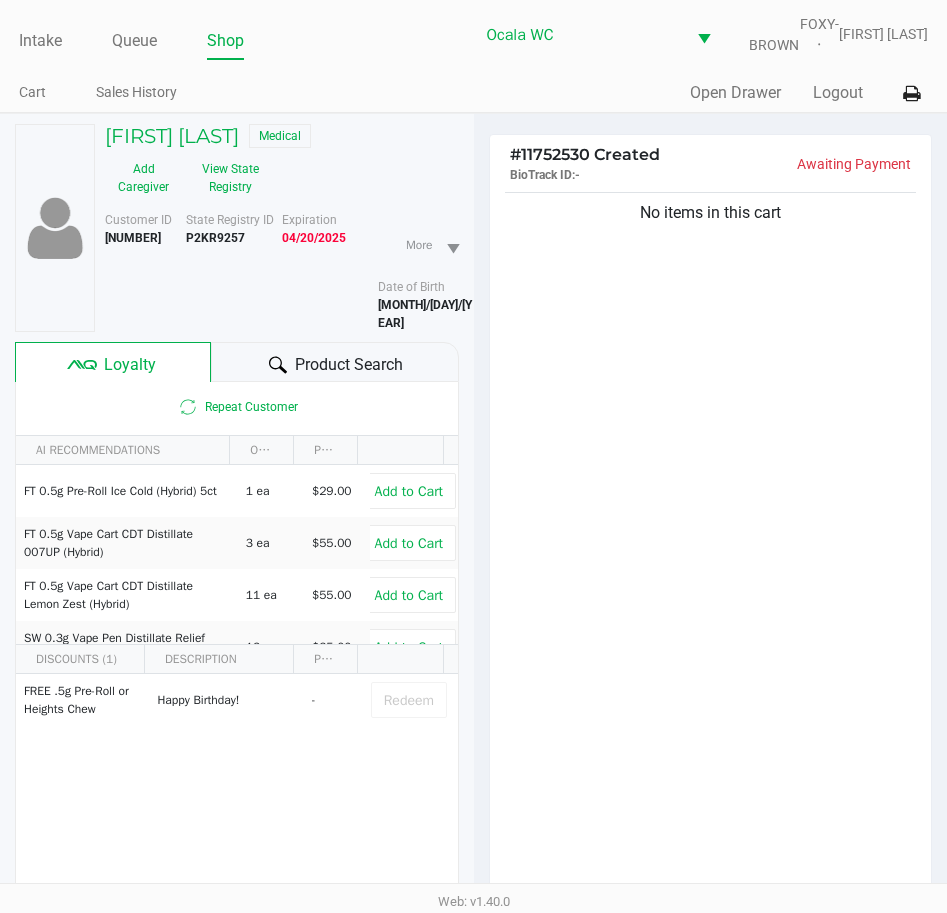 click on "Product Search" 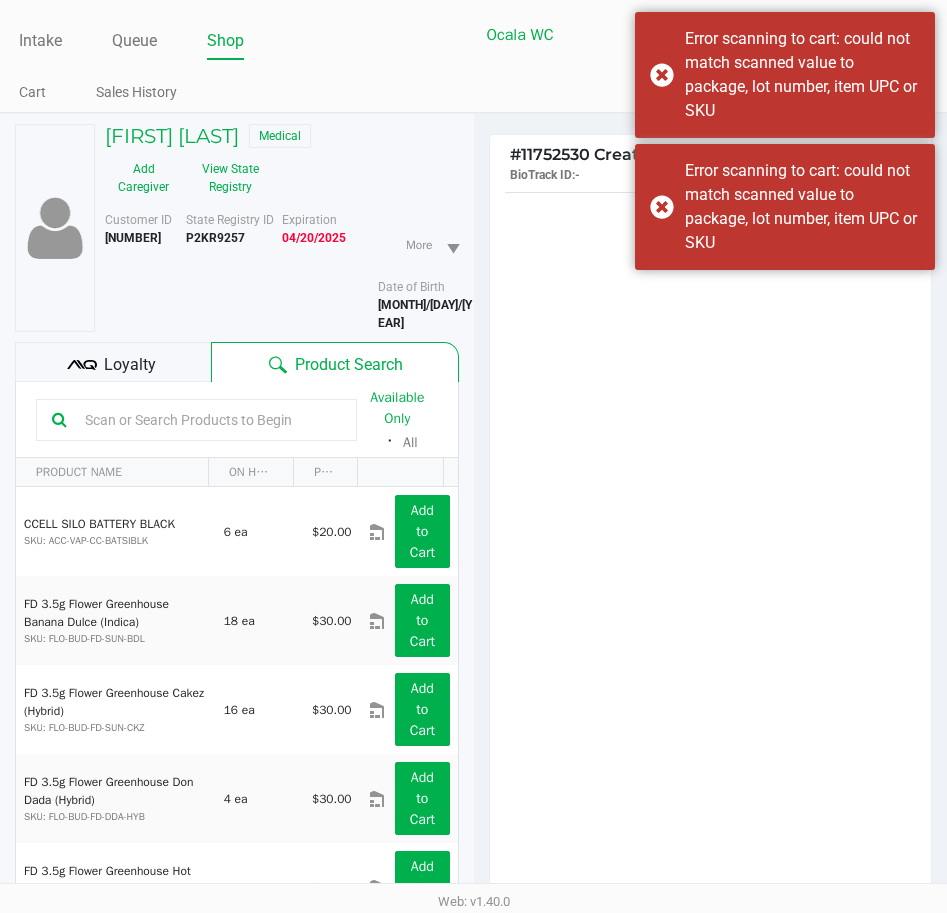 click 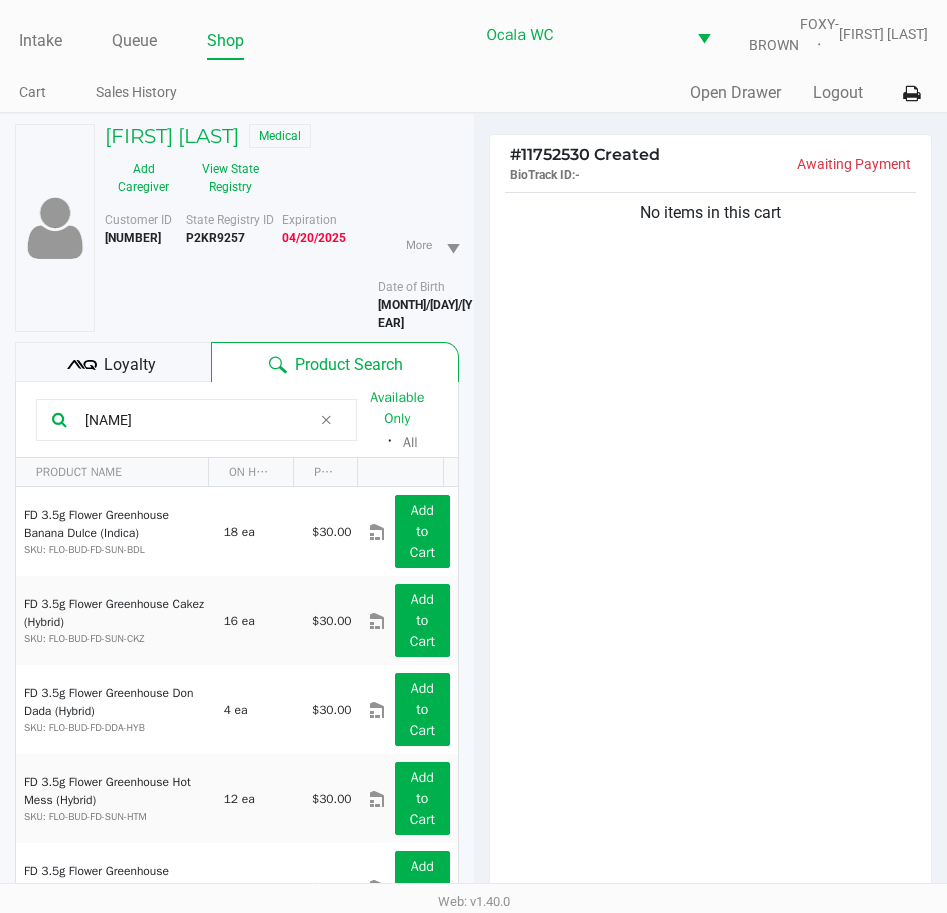 type on "[FIRST]" 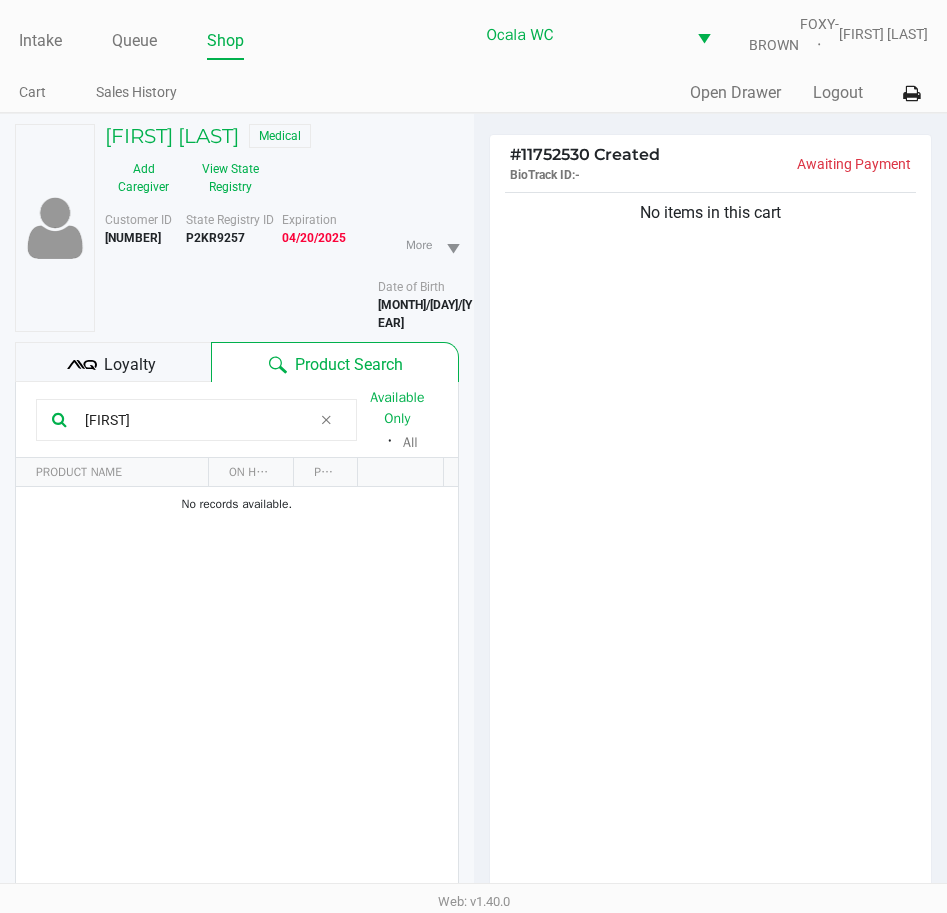 drag, startPoint x: 154, startPoint y: 405, endPoint x: 42, endPoint y: 398, distance: 112.21854 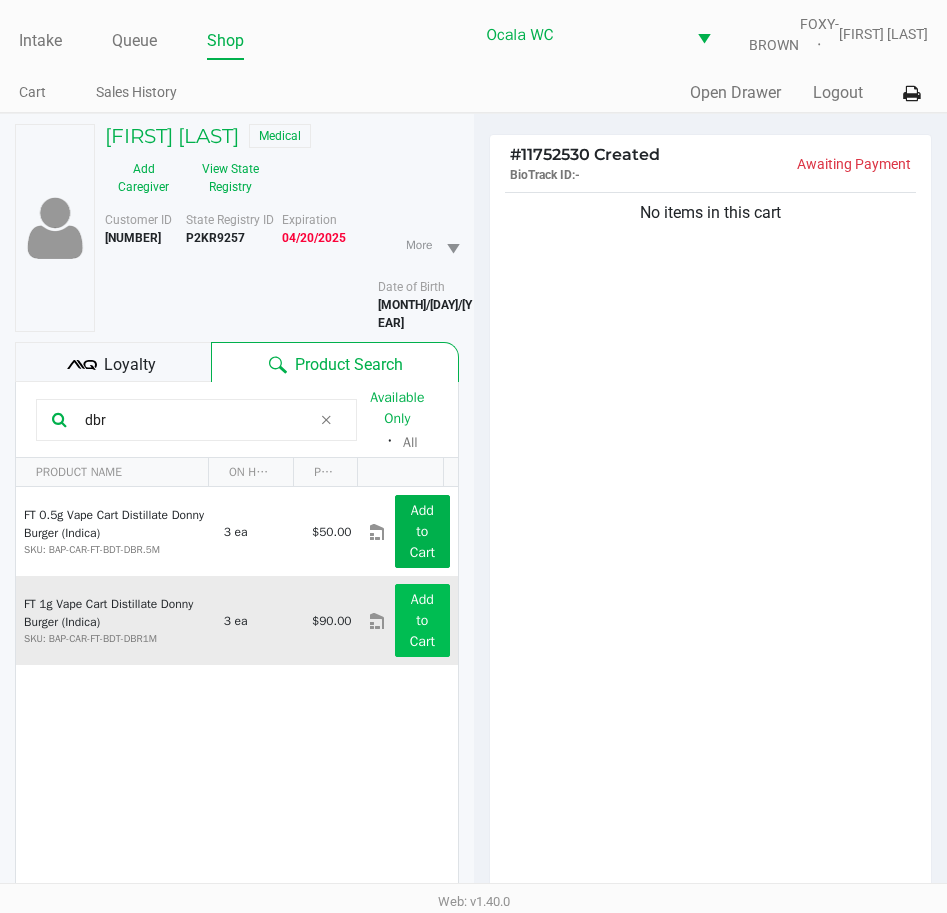 type on "dbr" 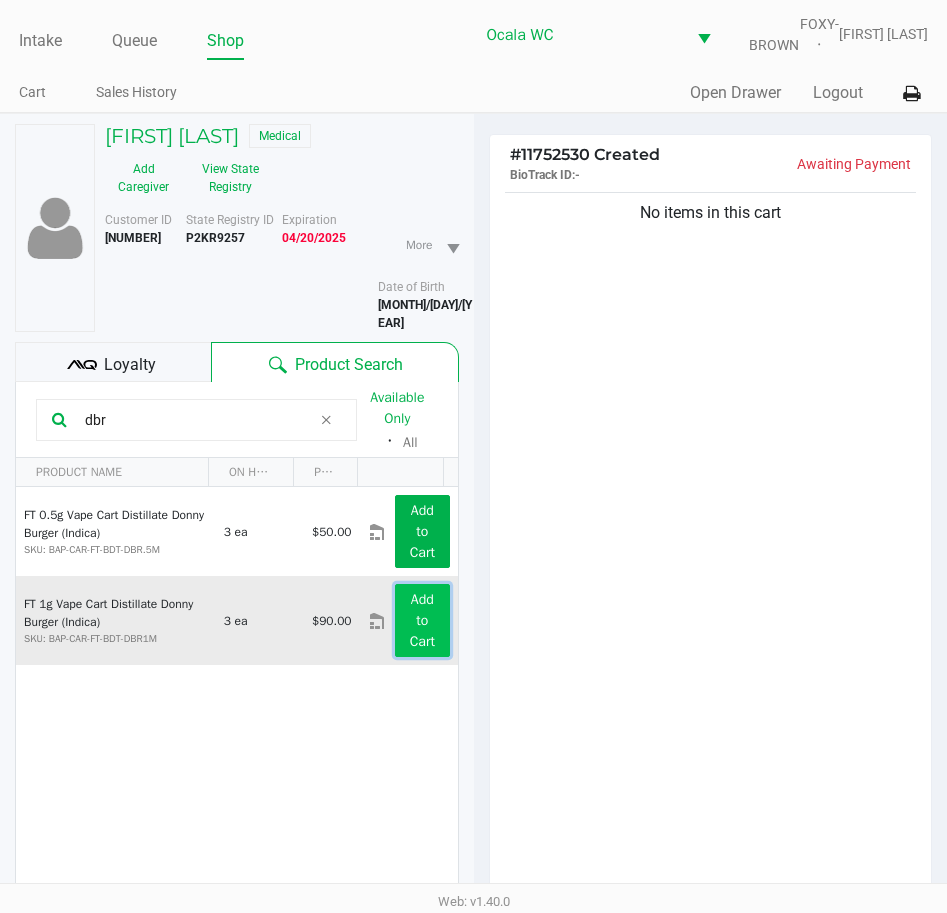 click on "Add to Cart" 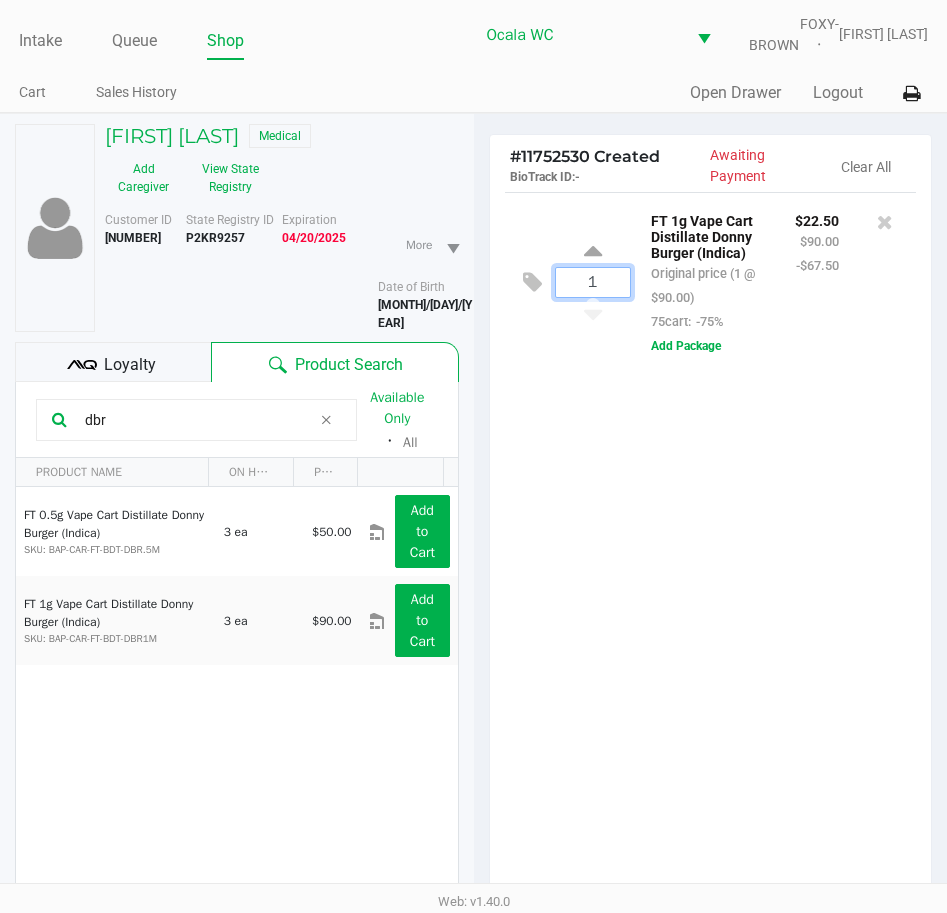 click on "1" at bounding box center (593, 282) 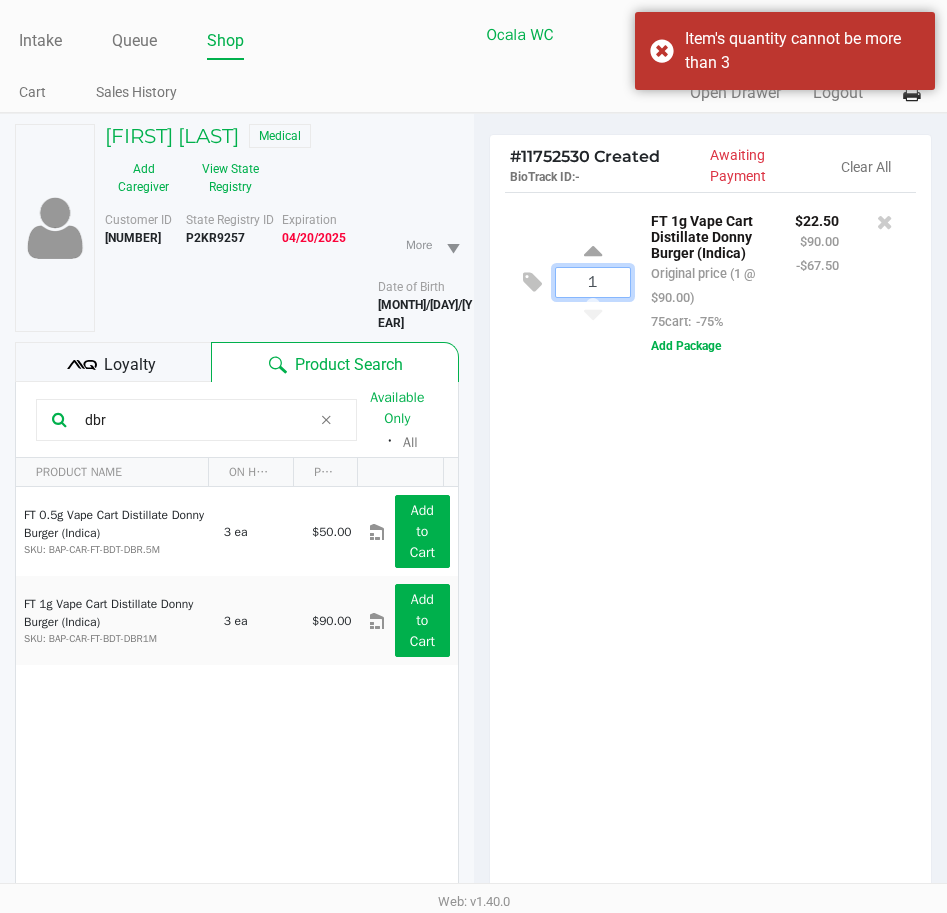 click on "1" at bounding box center [593, 282] 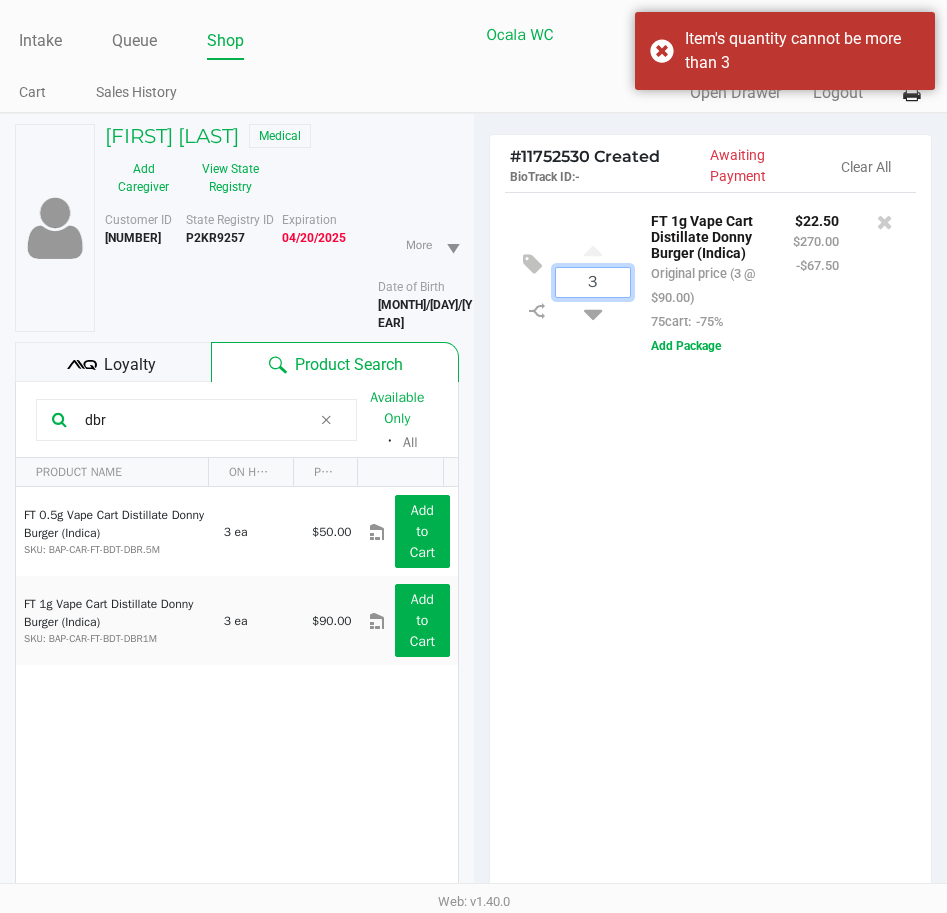 type on "3" 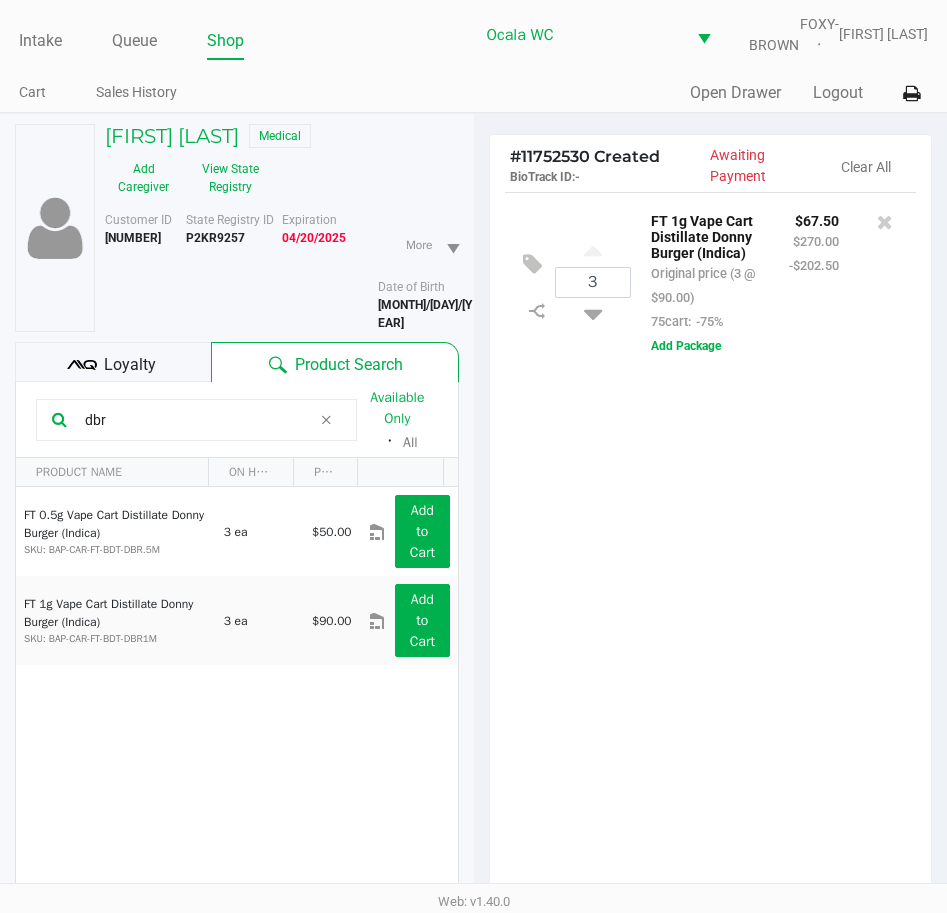 drag, startPoint x: 106, startPoint y: 396, endPoint x: 36, endPoint y: 398, distance: 70.028564 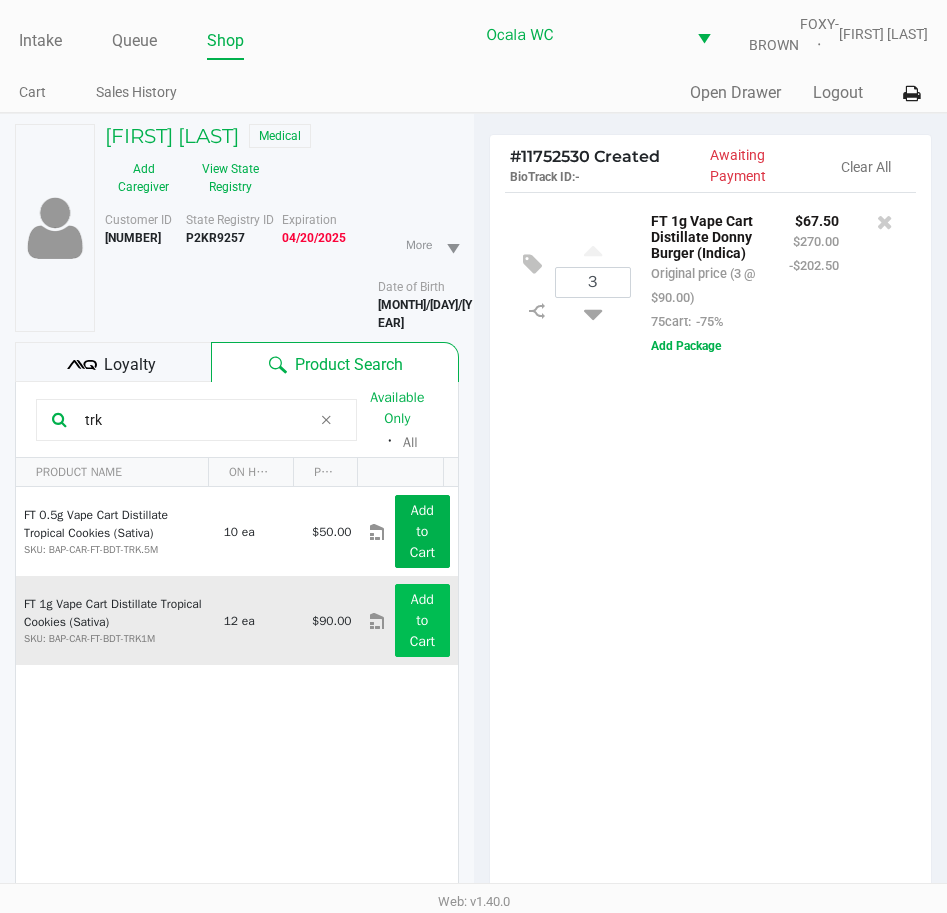 type on "trk" 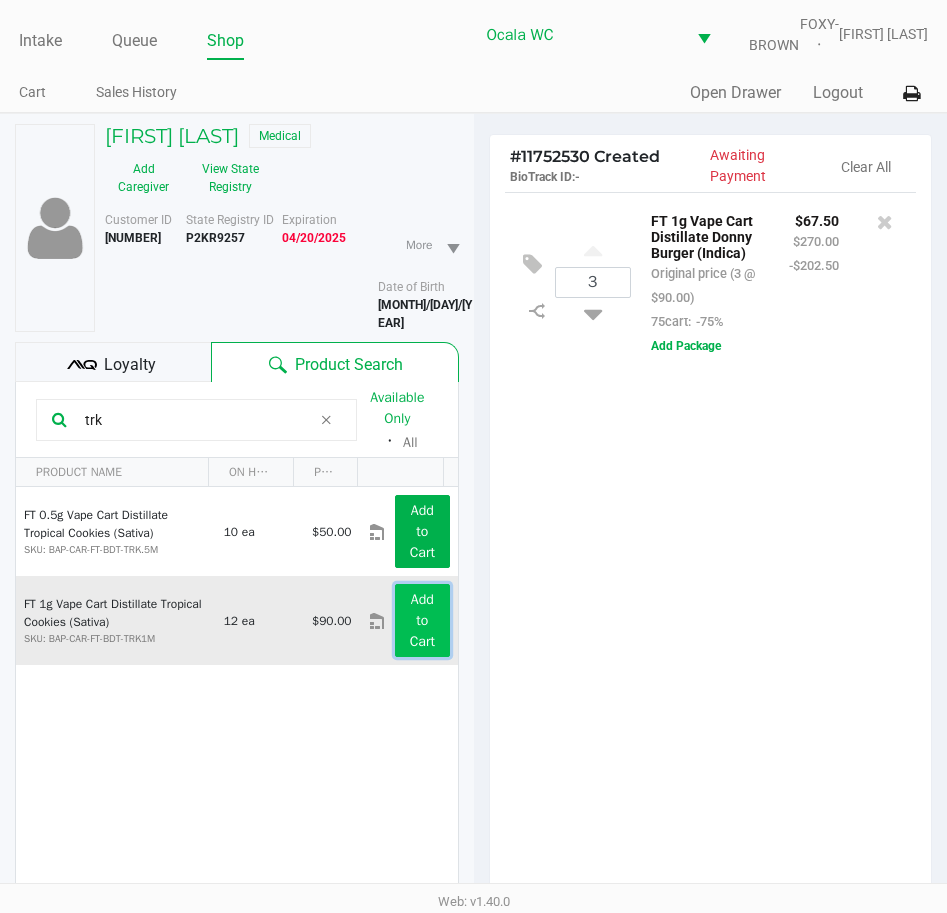 click on "Add to Cart" 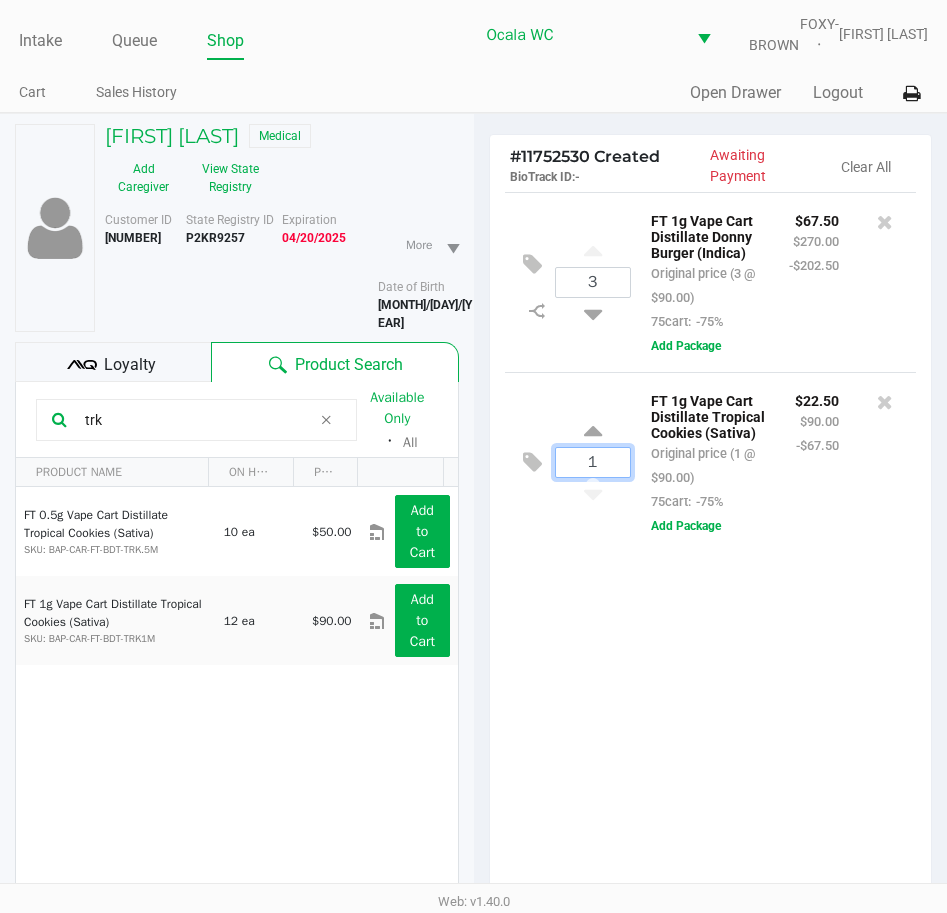click on "1" at bounding box center (593, 462) 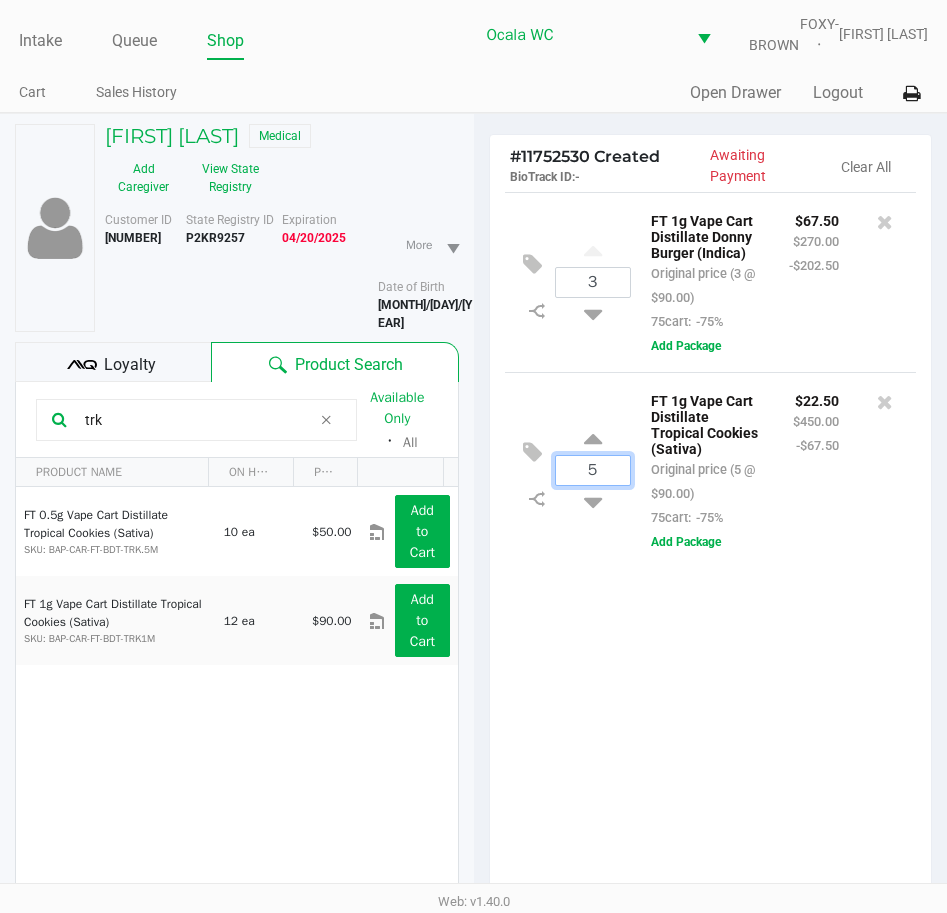 type on "5" 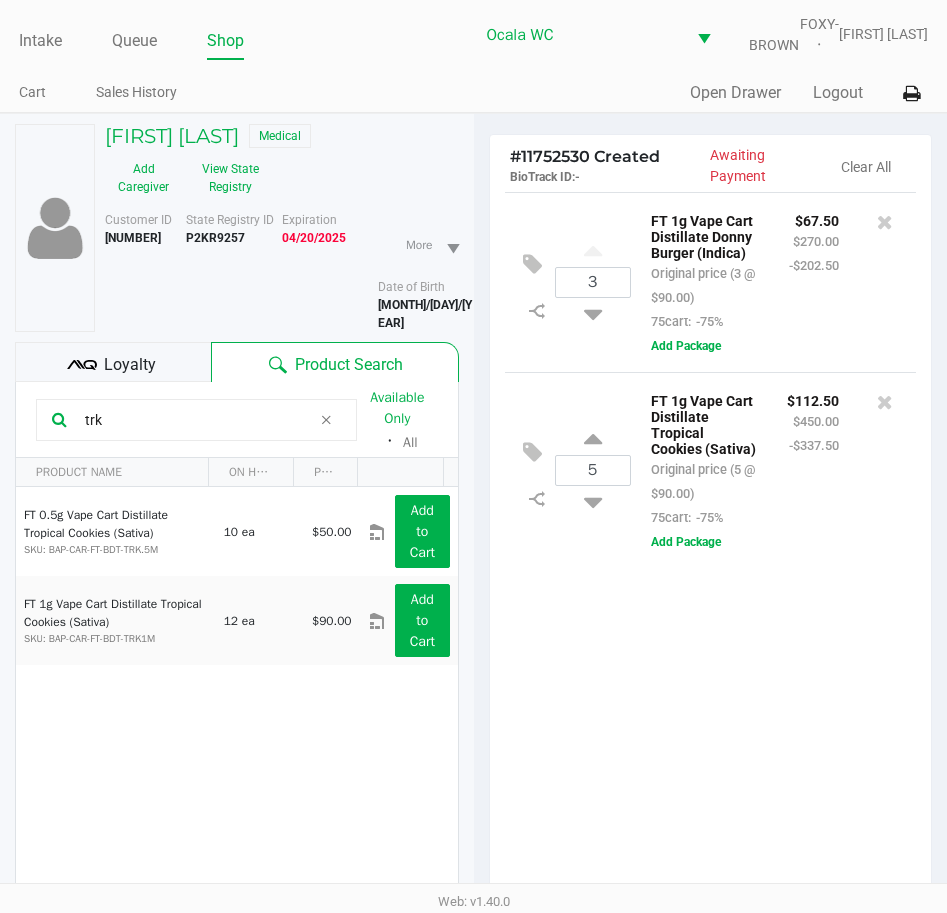 drag, startPoint x: 130, startPoint y: 402, endPoint x: 0, endPoint y: 401, distance: 130.00385 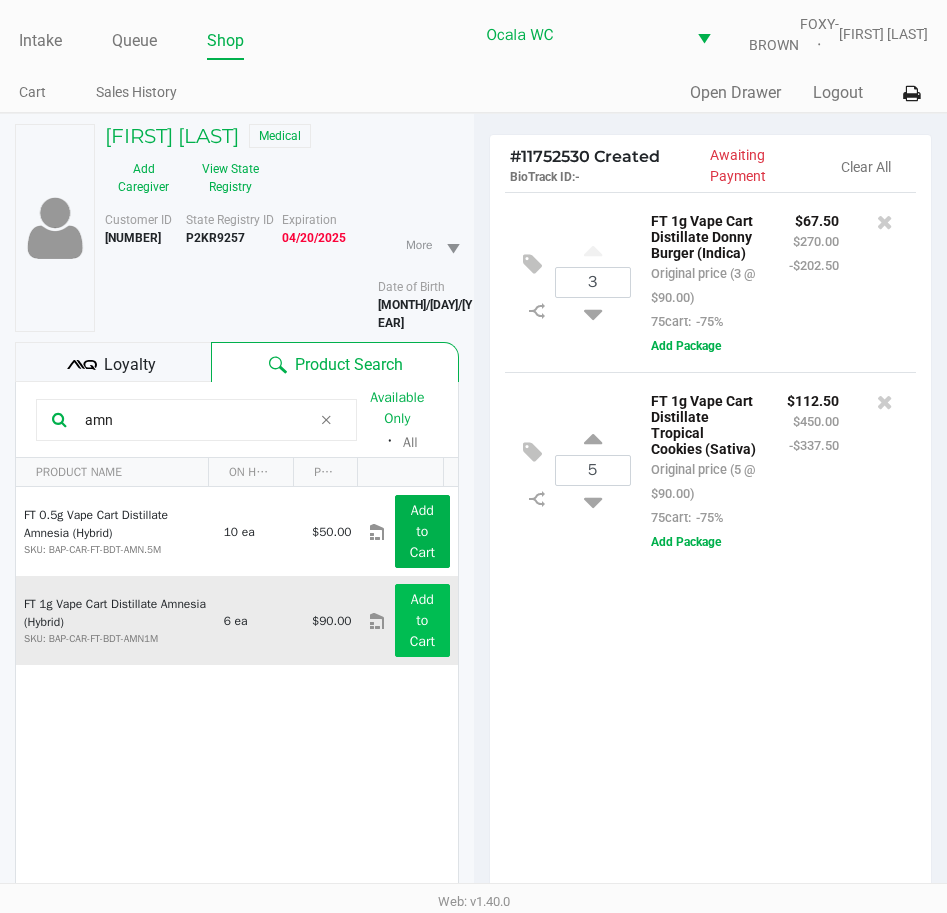type on "amn" 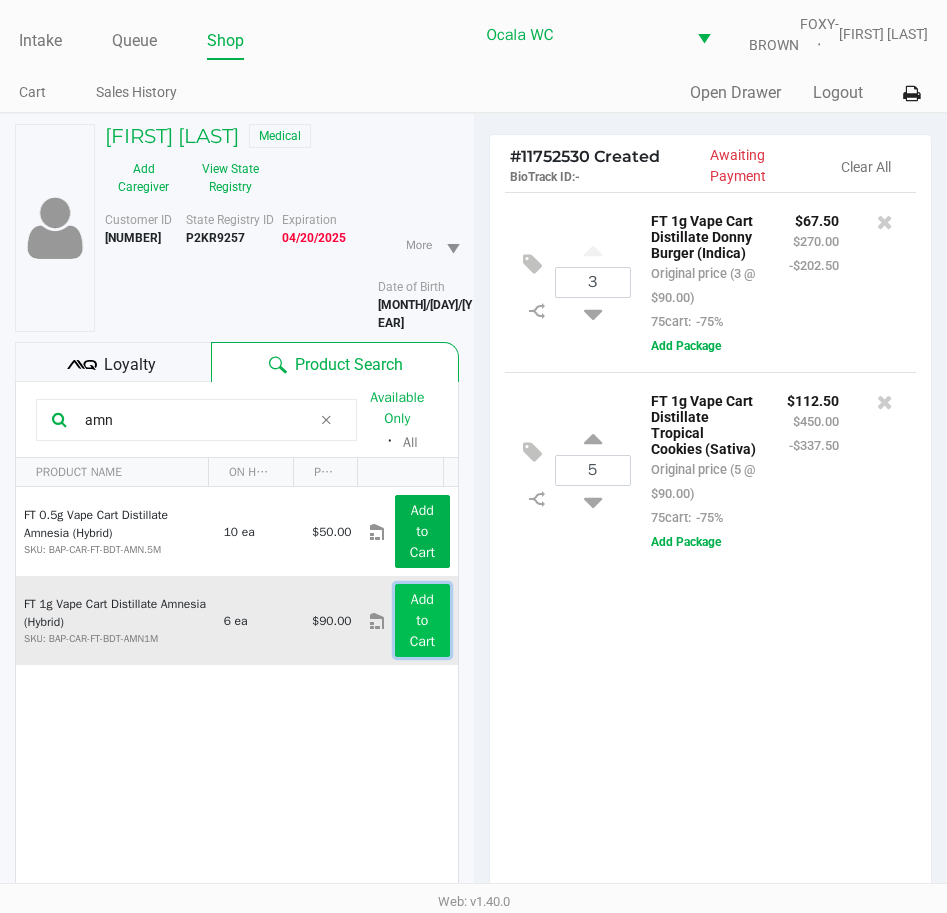 click on "Add to Cart" 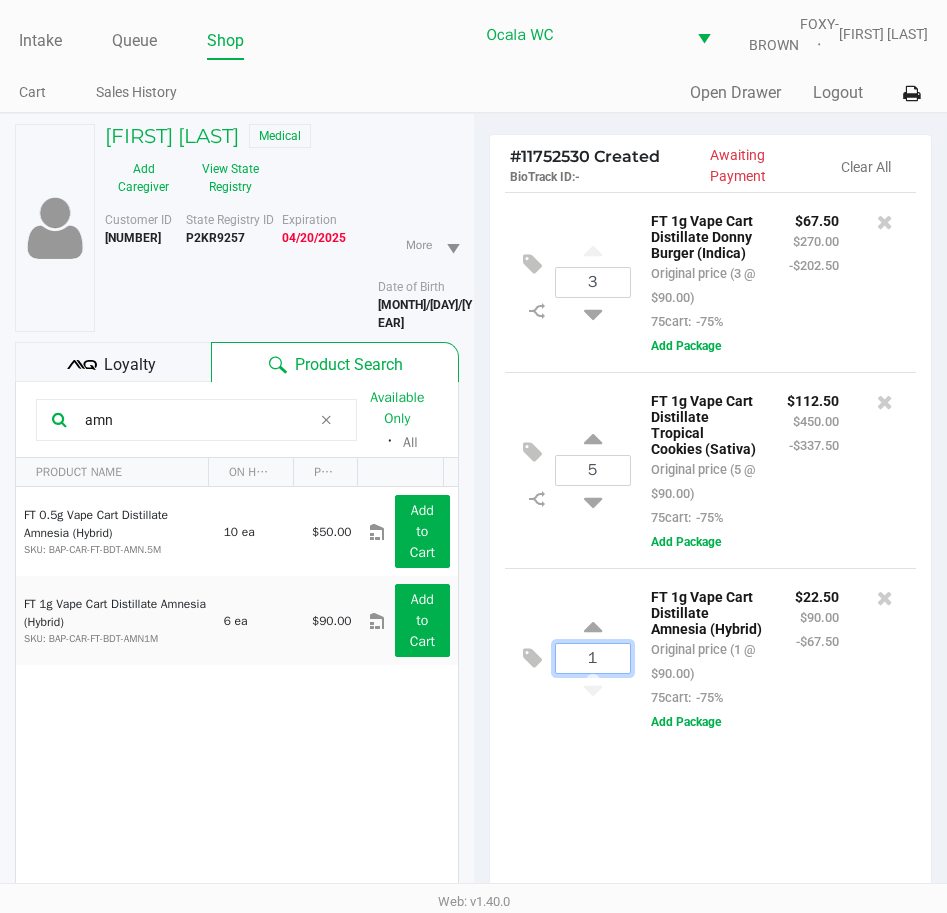 click on "1" at bounding box center (593, 658) 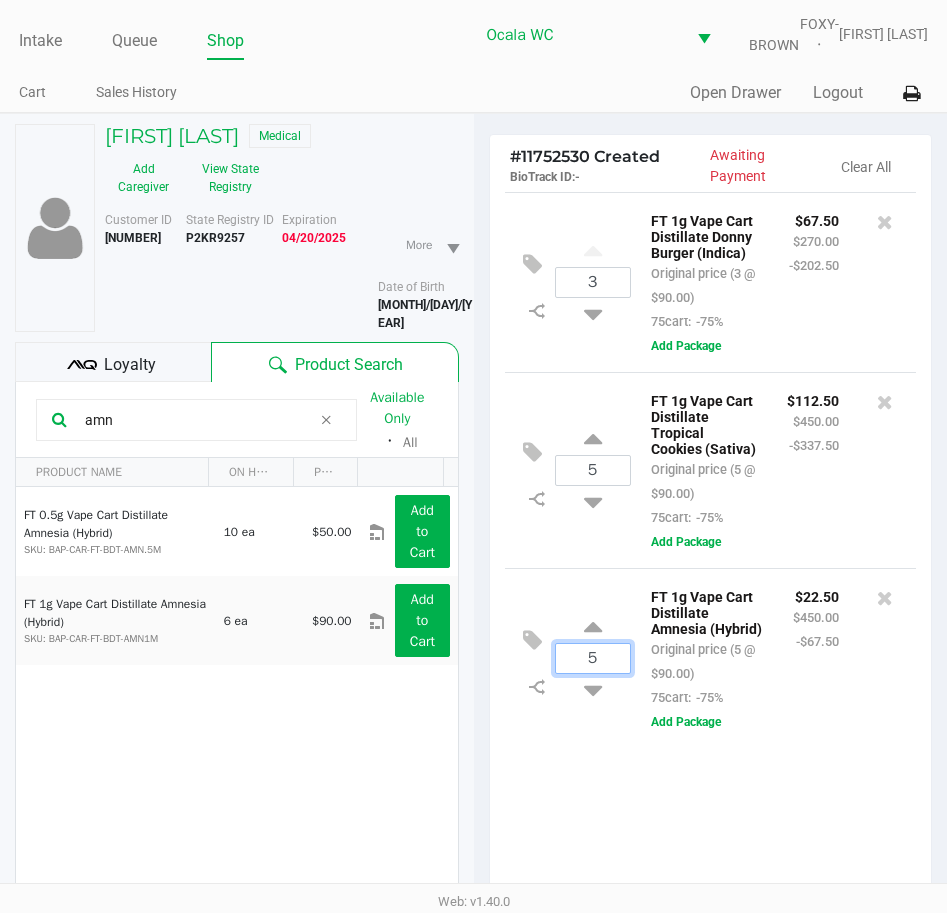 type on "5" 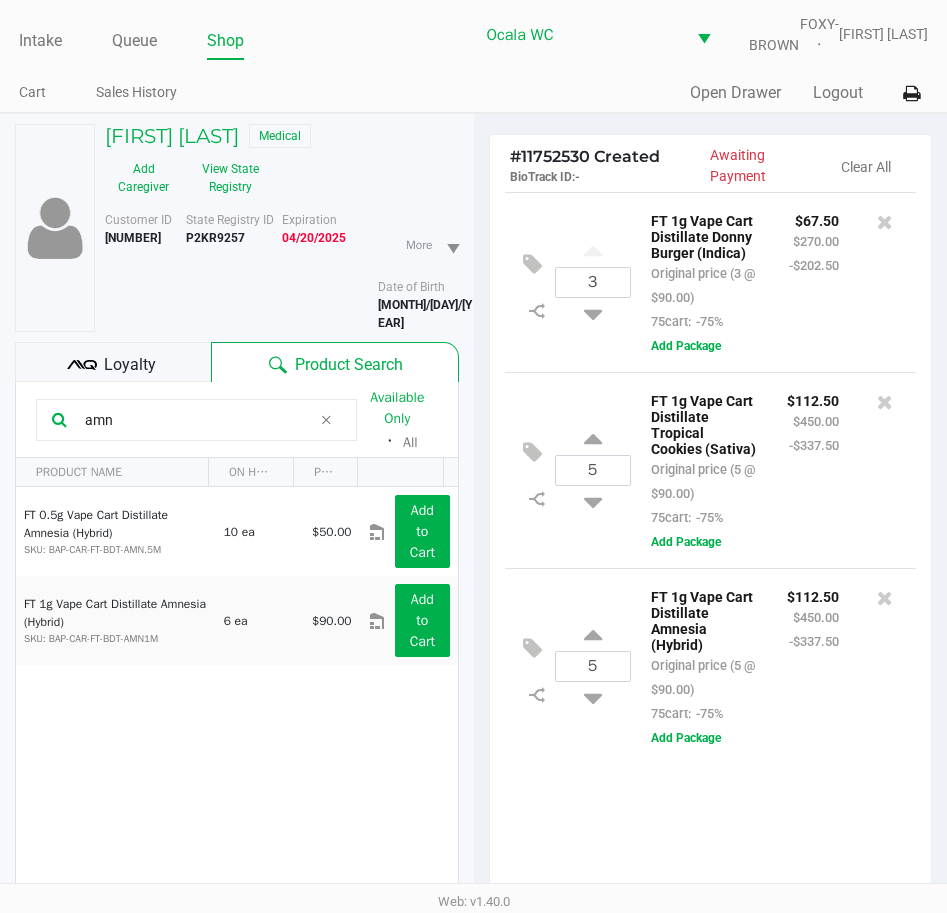 drag, startPoint x: 150, startPoint y: 398, endPoint x: 68, endPoint y: 394, distance: 82.0975 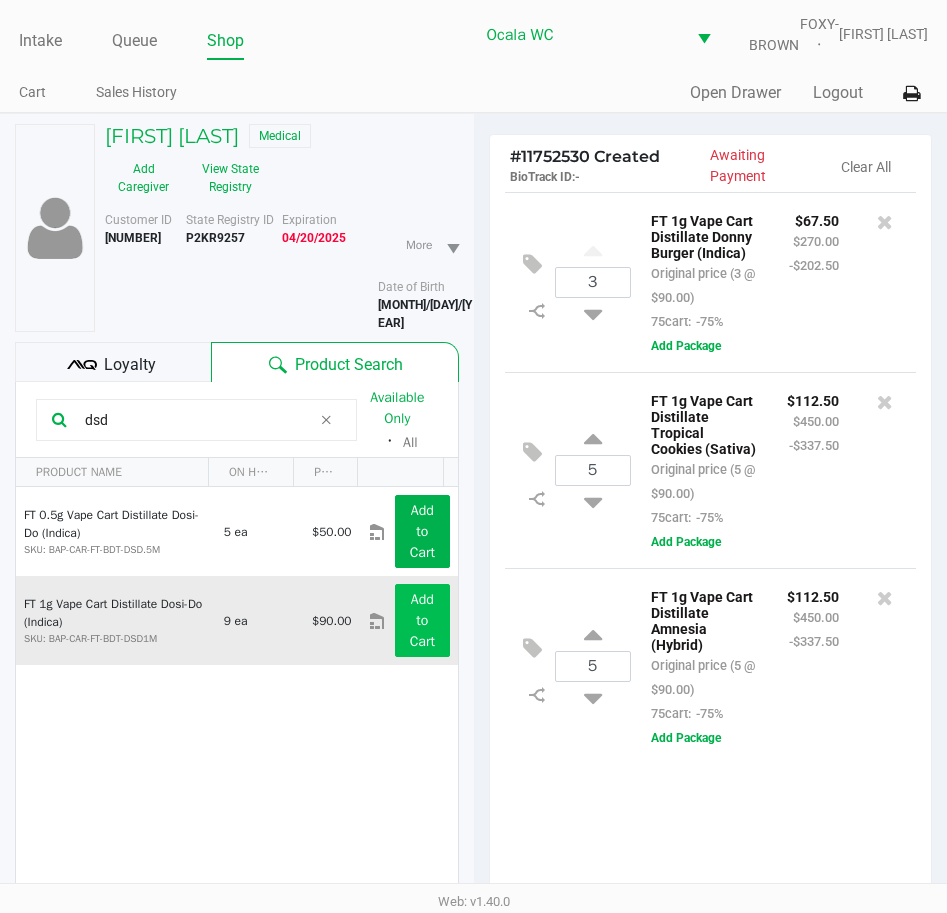 type on "dsd" 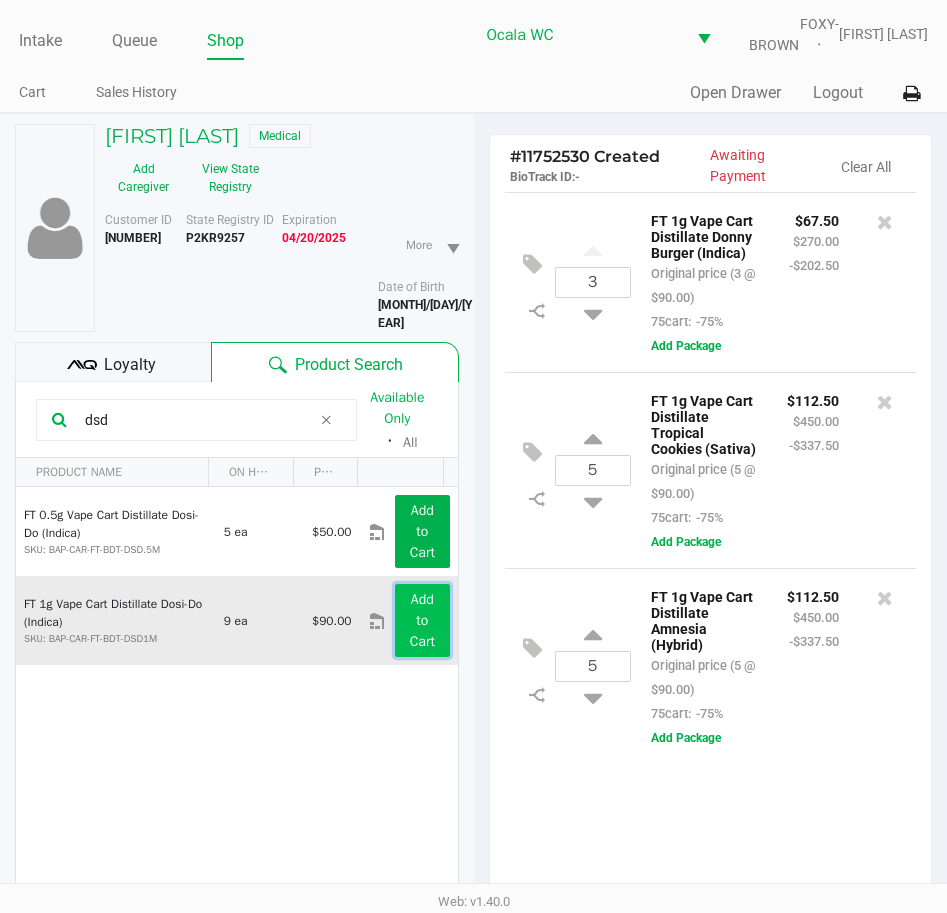 click on "Add to Cart" 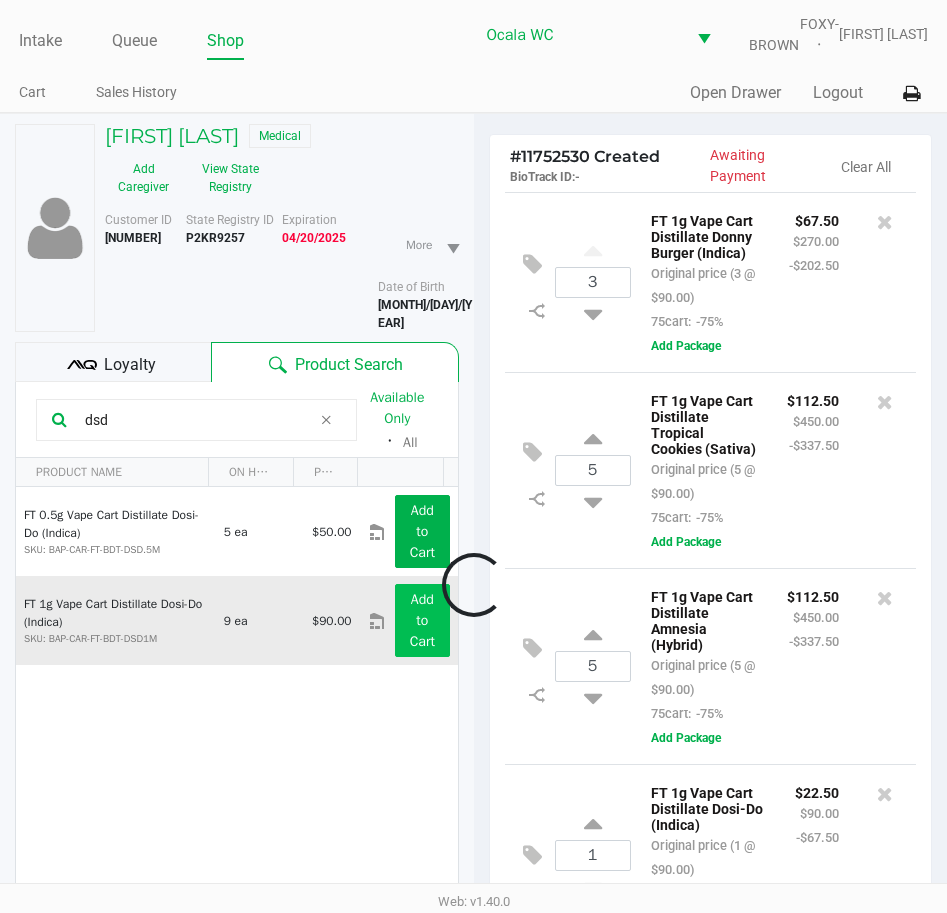 scroll, scrollTop: 97, scrollLeft: 0, axis: vertical 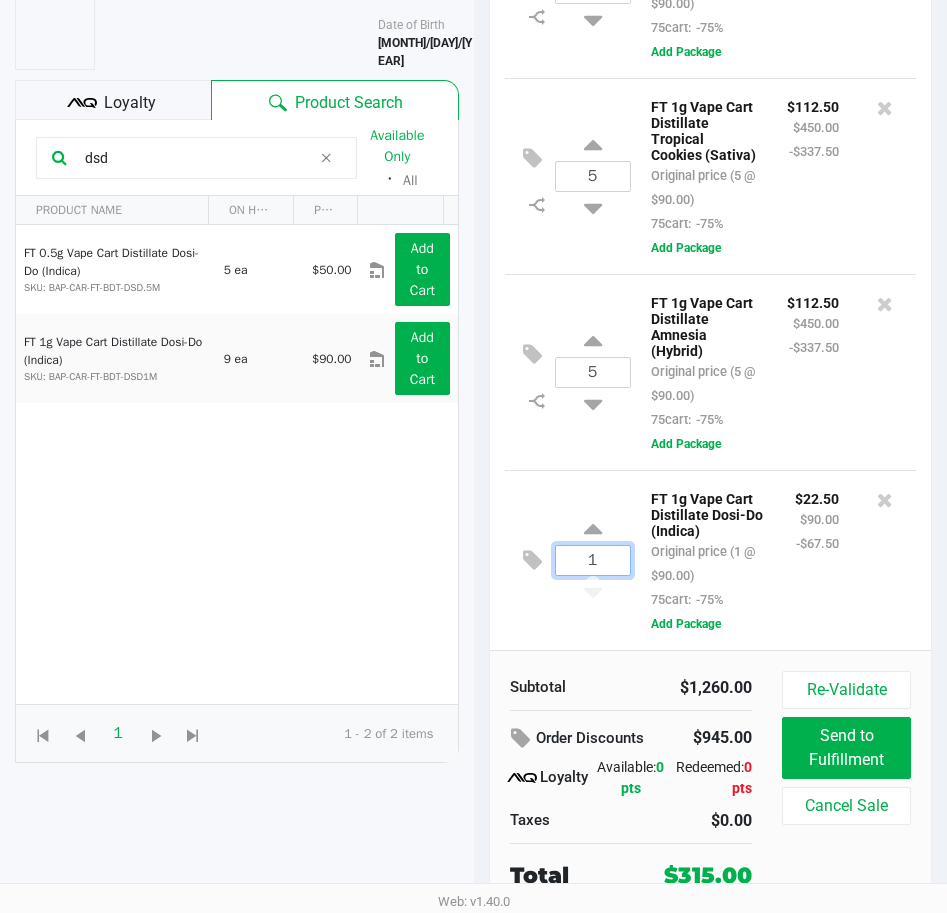click on "1" at bounding box center (593, 560) 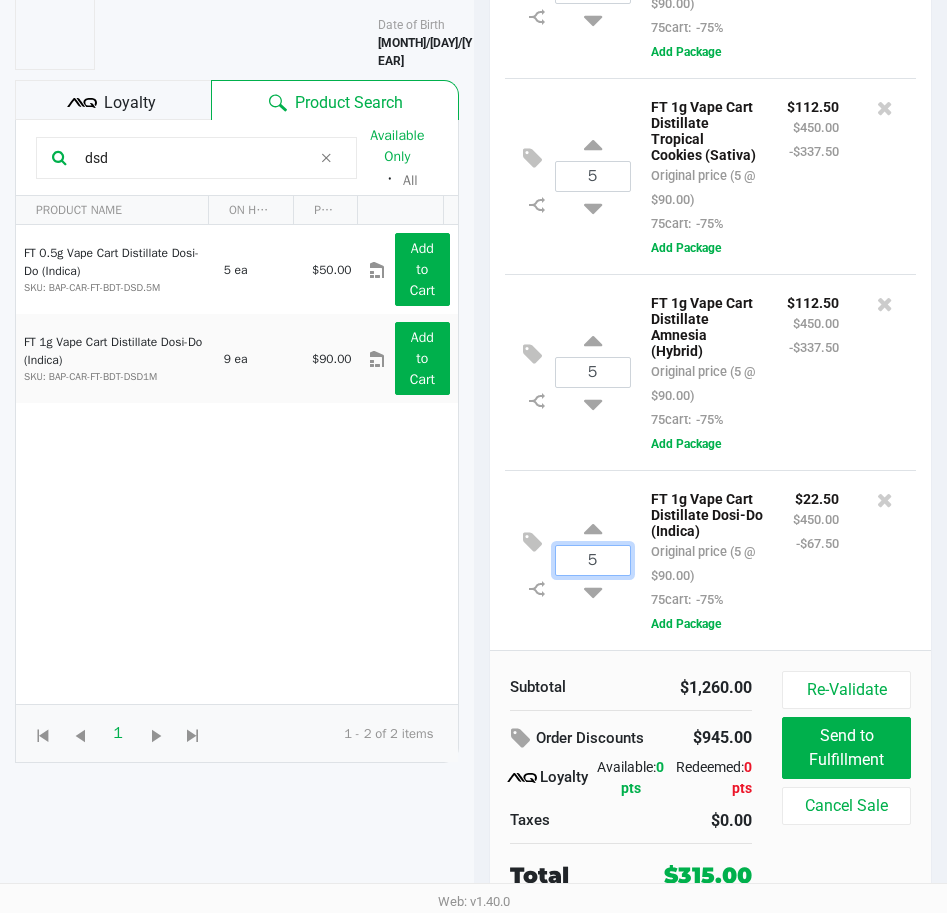 type on "5" 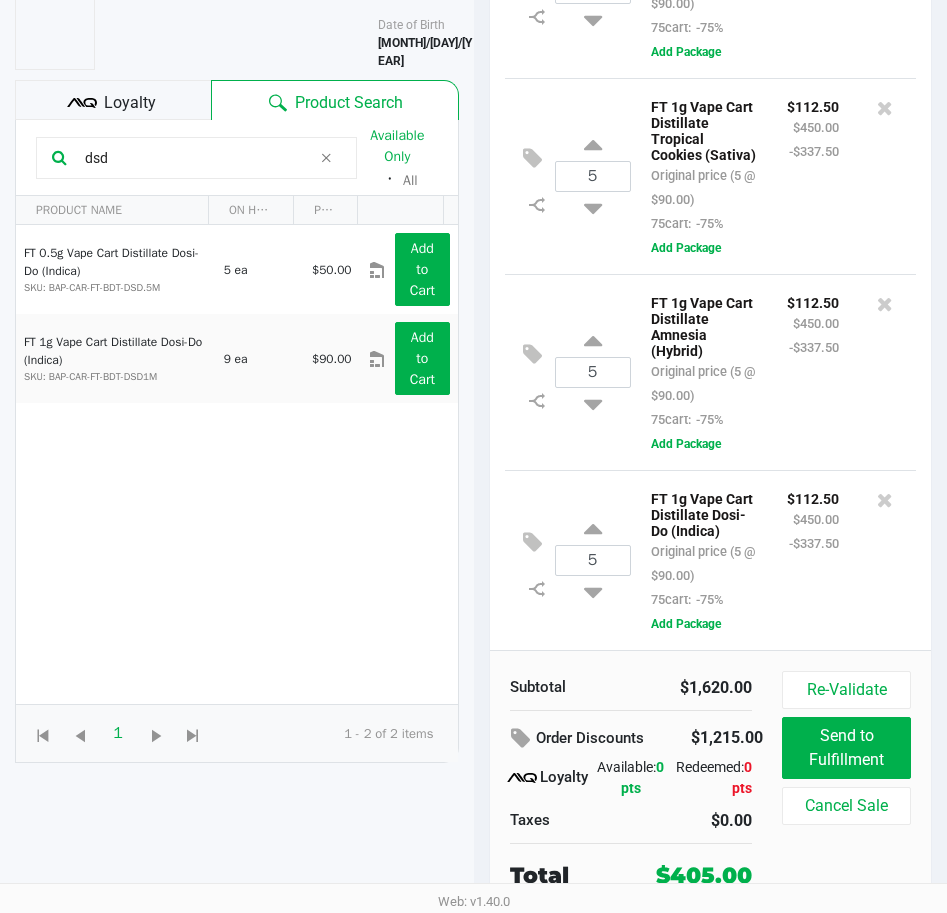 scroll, scrollTop: 0, scrollLeft: 0, axis: both 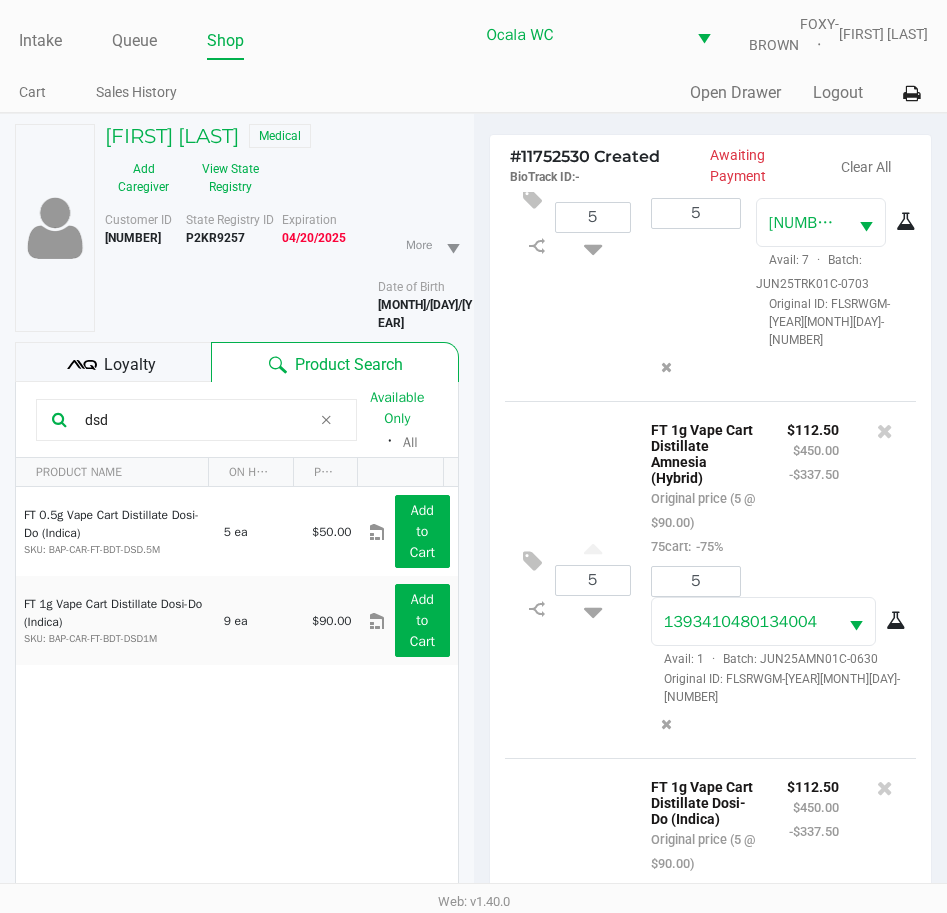 click on "1 FT 1g Vape Cart Distillate Amnesia (Hybrid) Original price (5 @ $90.00) 75cart: -75% $112.50 $450.00 -$337.50 5 1393410480134004 Avail: 1 · Batch: JUN25AMN01C-0630 Original ID: FLSRWGM-20250707-1747" 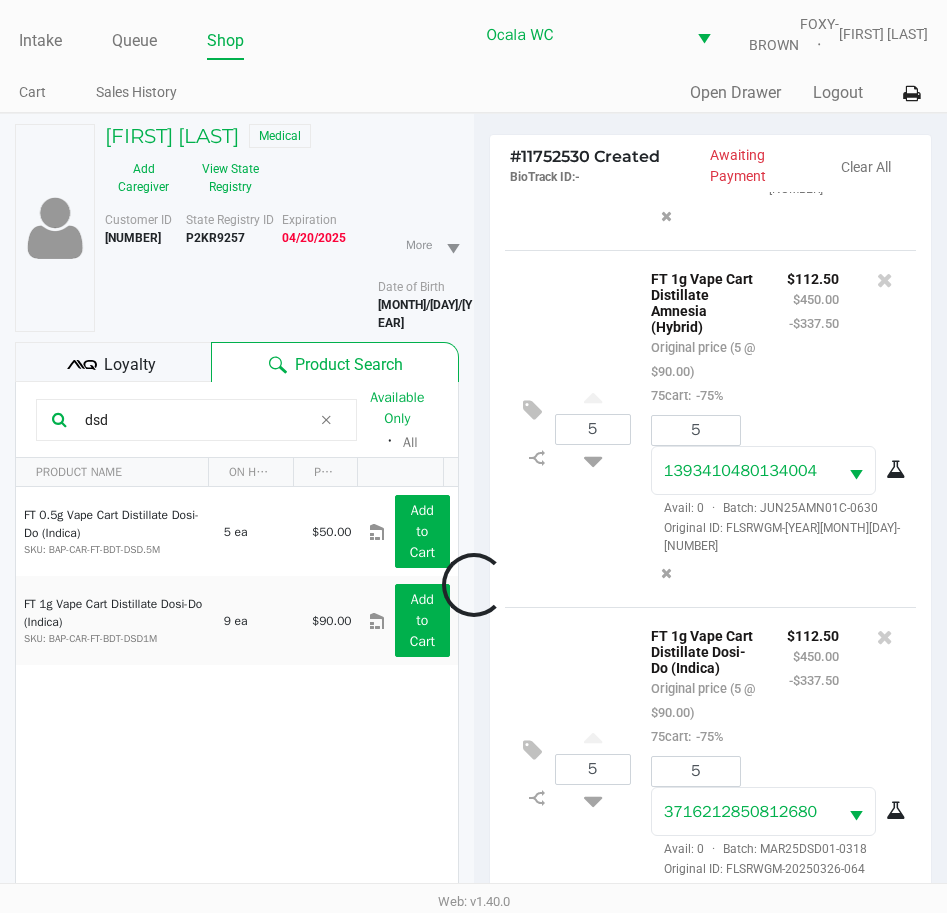scroll, scrollTop: 836, scrollLeft: 0, axis: vertical 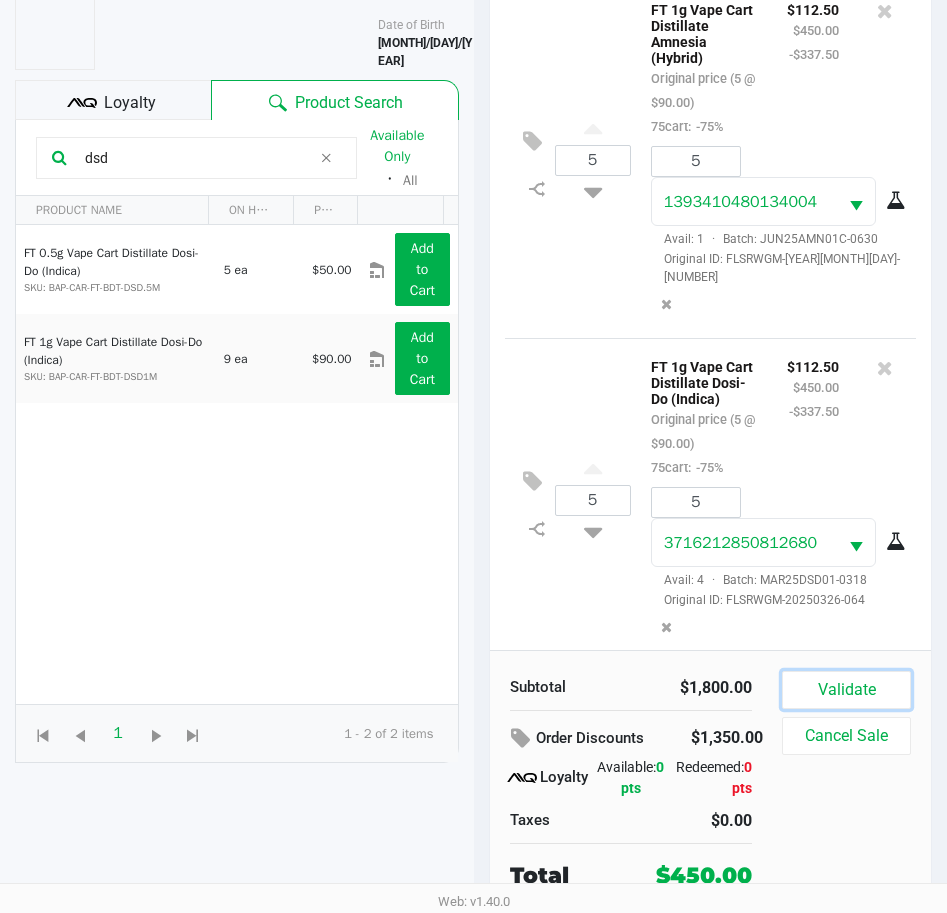 click on "Validate" 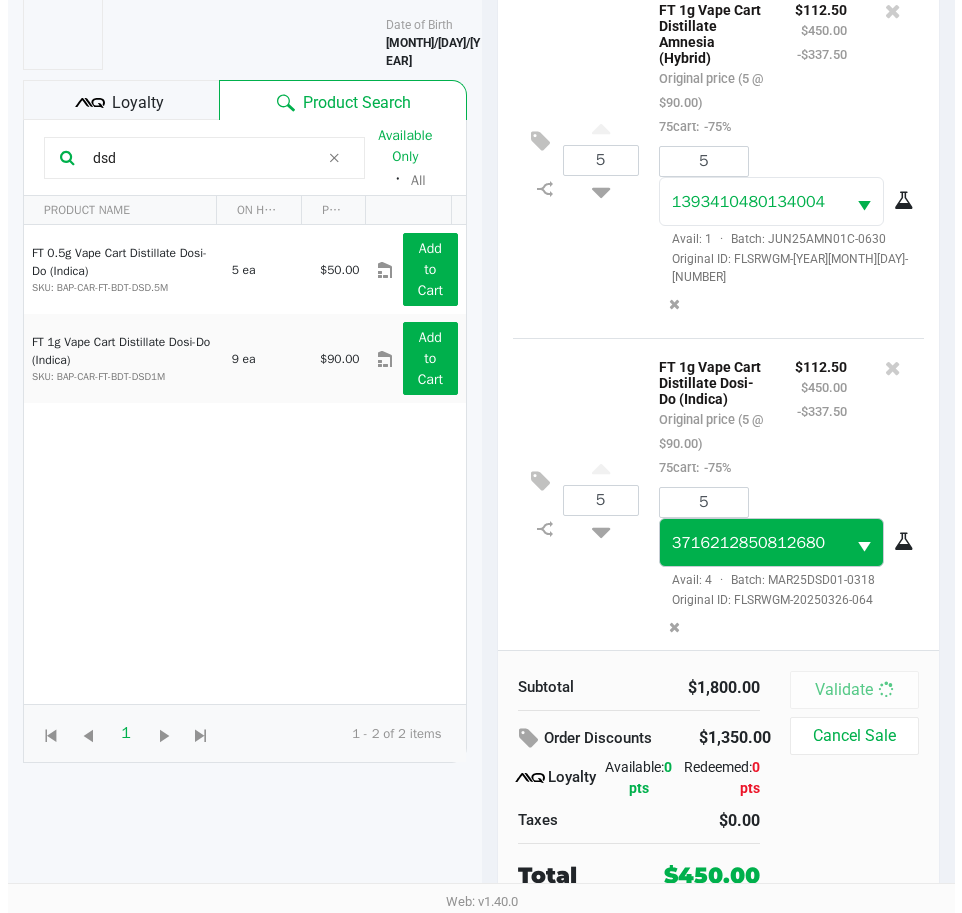 scroll, scrollTop: 0, scrollLeft: 0, axis: both 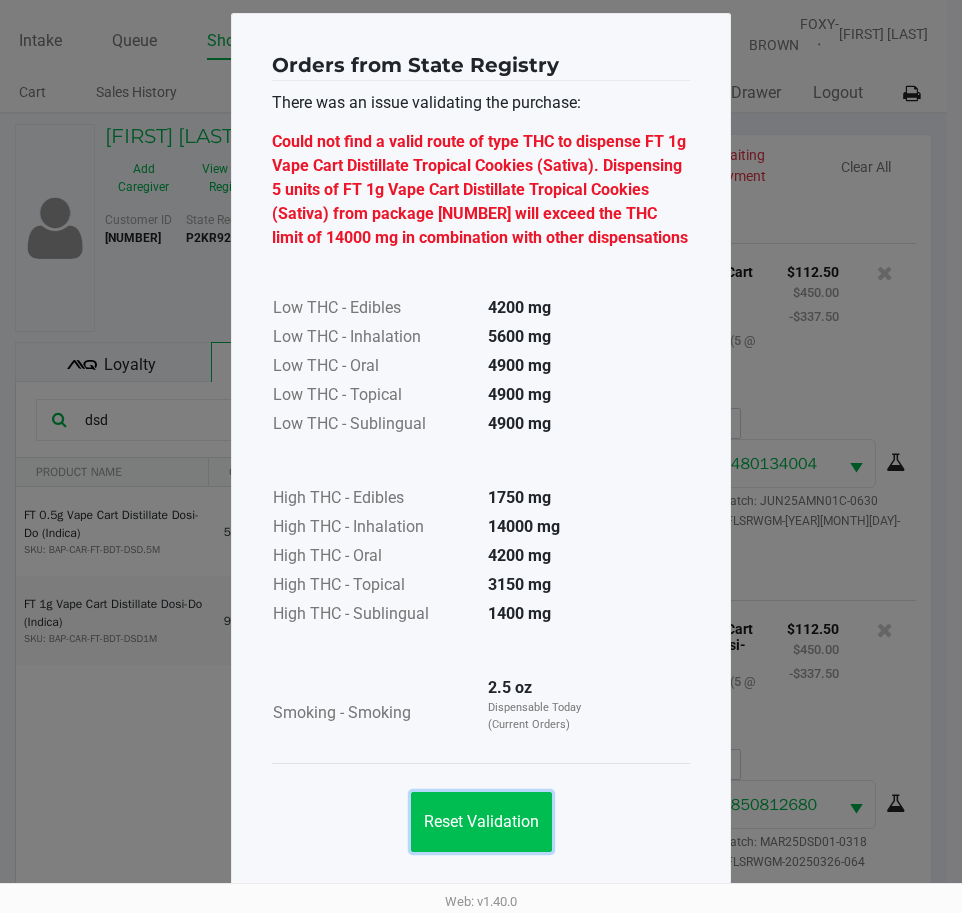 click on "Reset Validation" 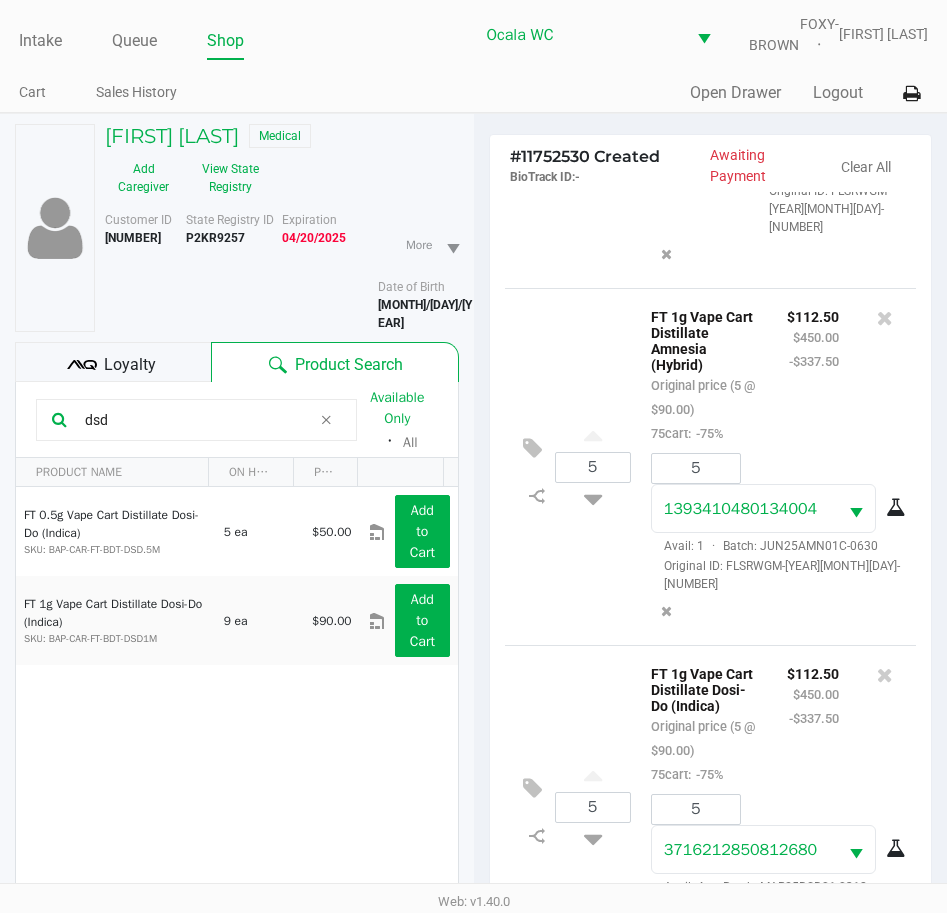 scroll, scrollTop: 836, scrollLeft: 0, axis: vertical 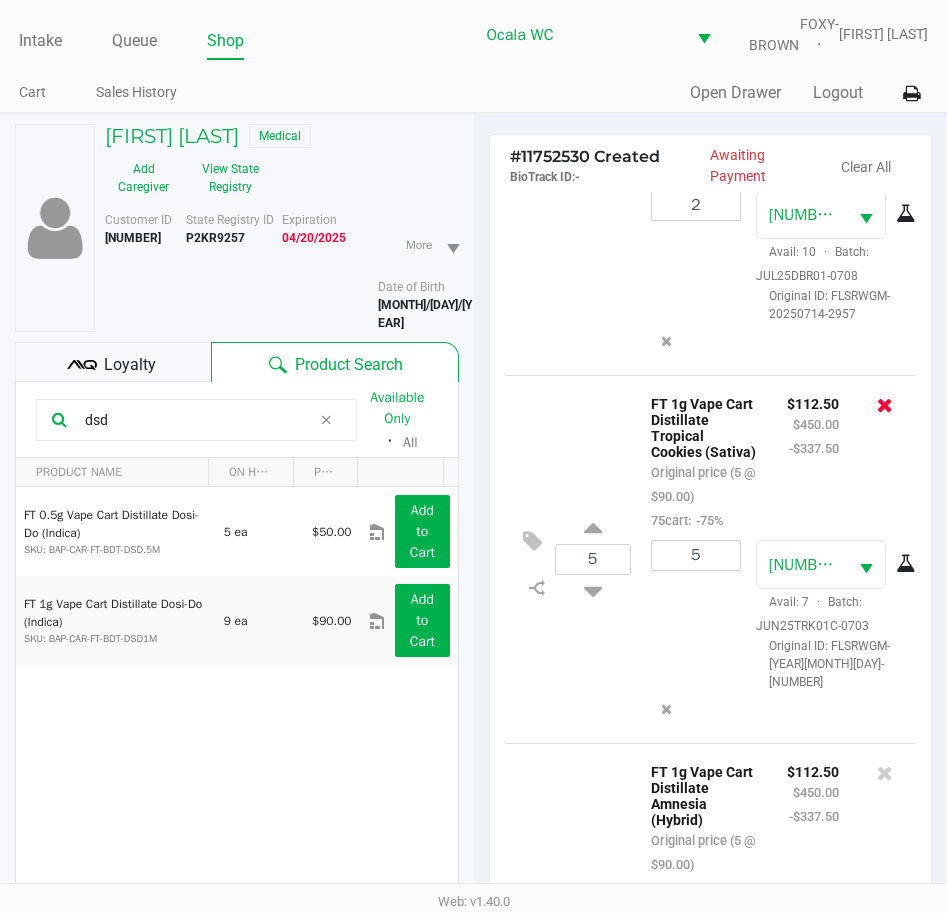 click 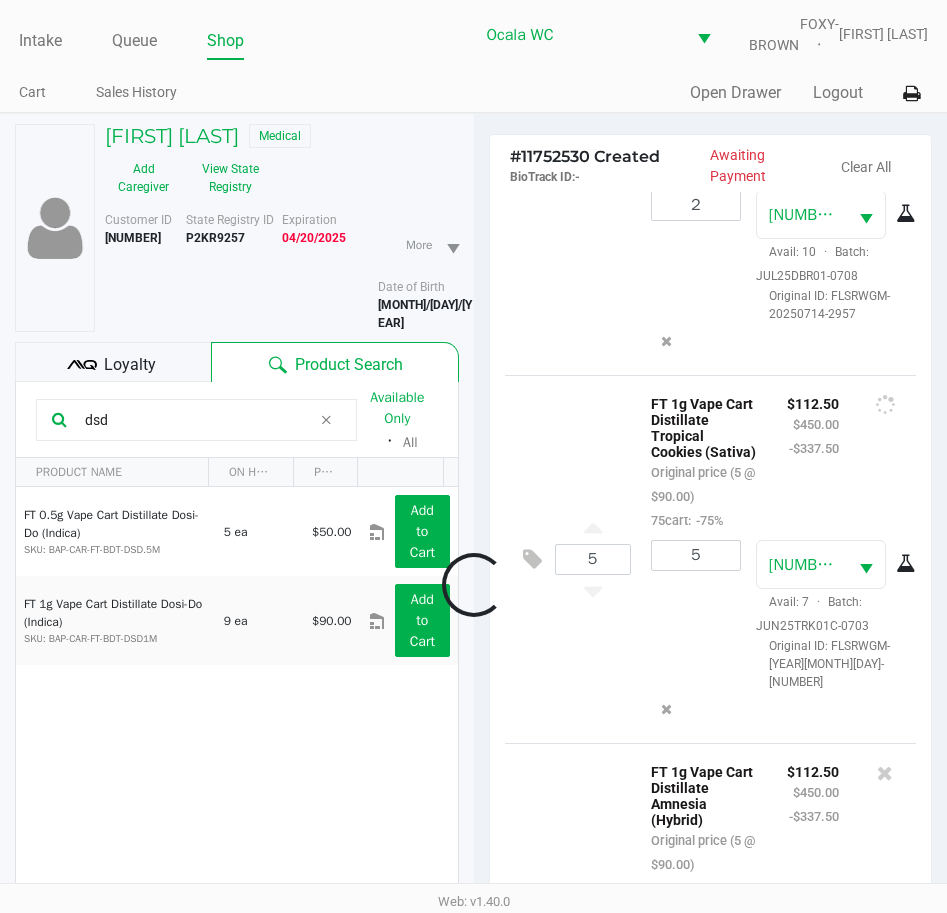 scroll, scrollTop: 476, scrollLeft: 0, axis: vertical 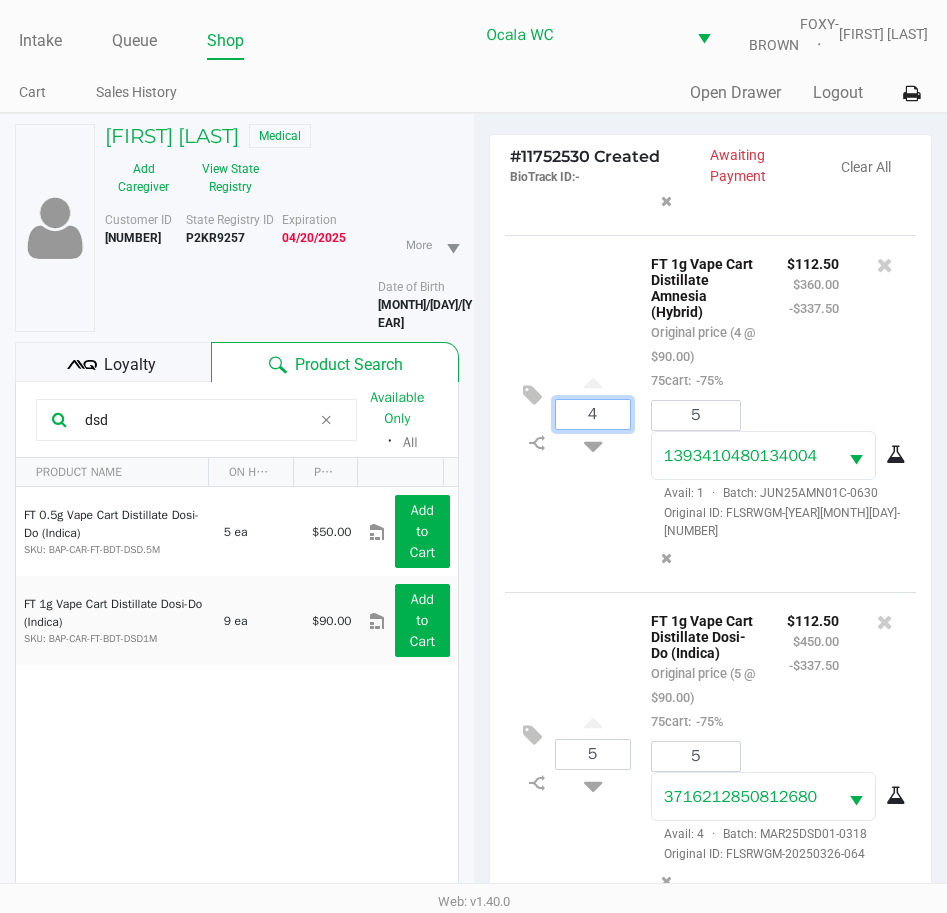 type on "5" 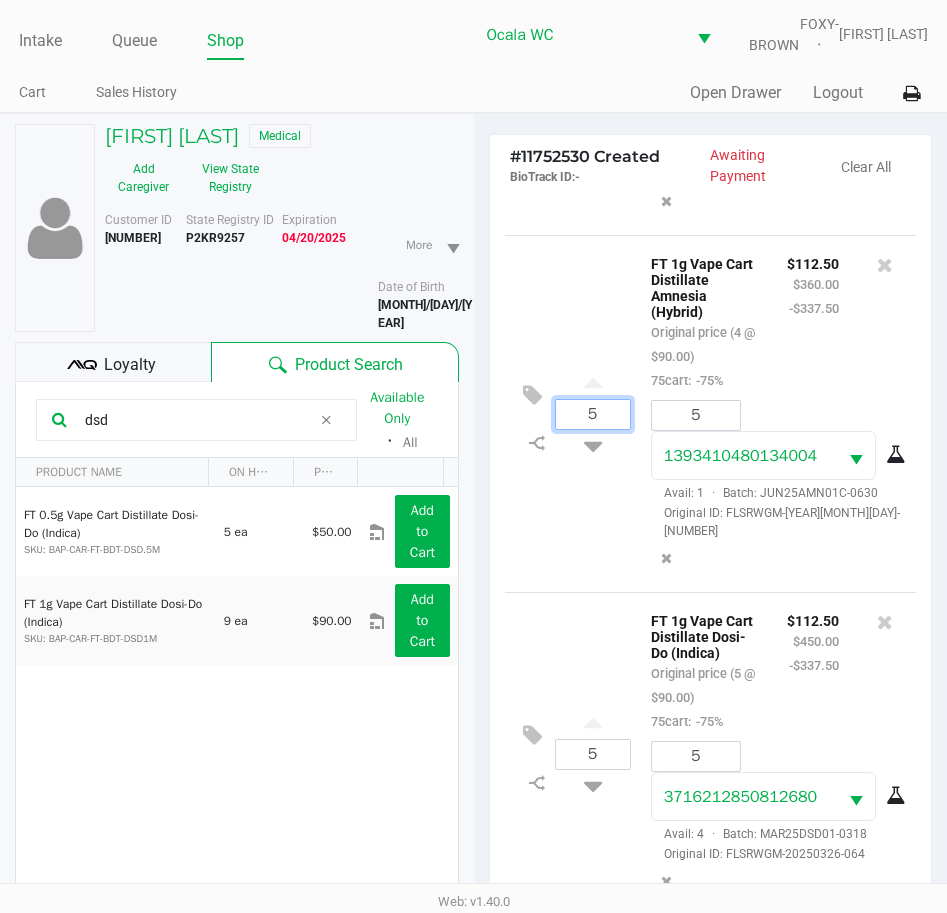 type 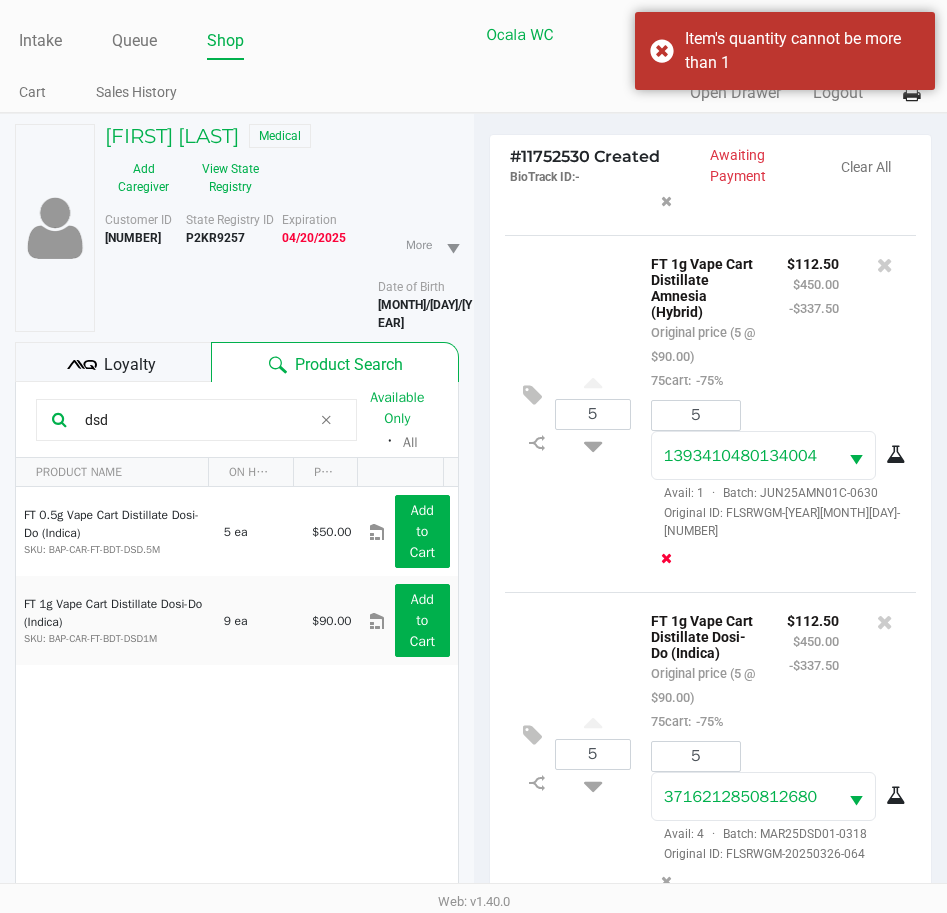 click 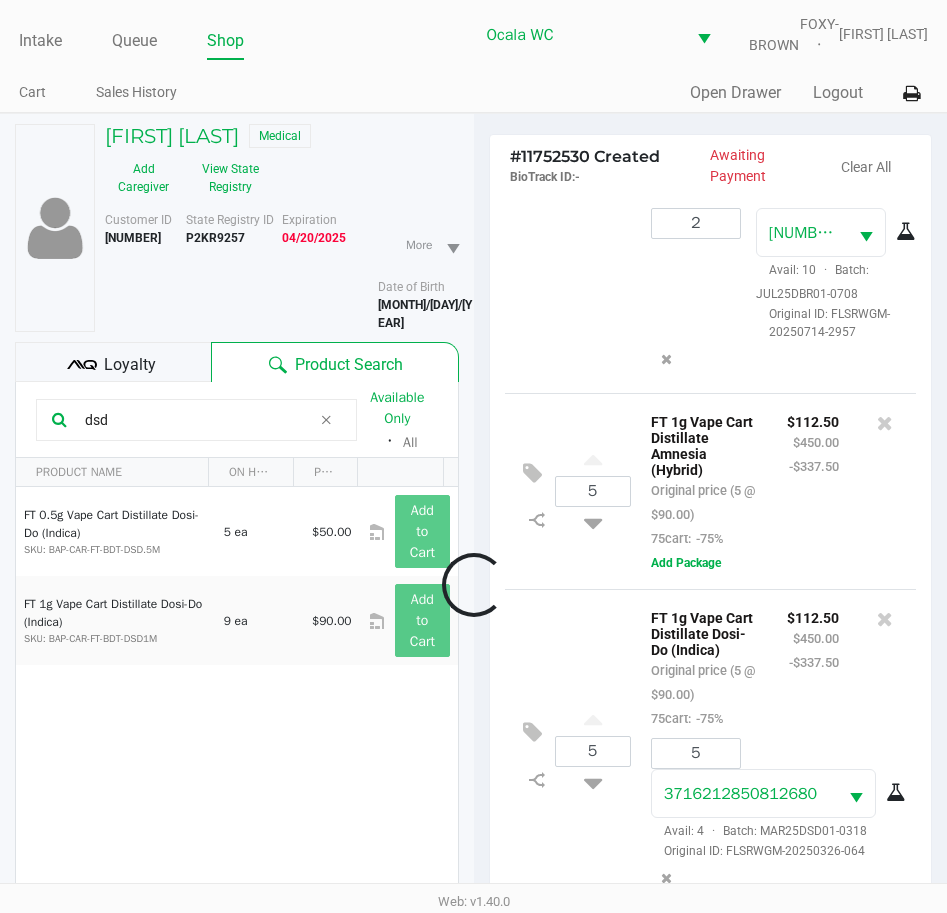 scroll, scrollTop: 333, scrollLeft: 0, axis: vertical 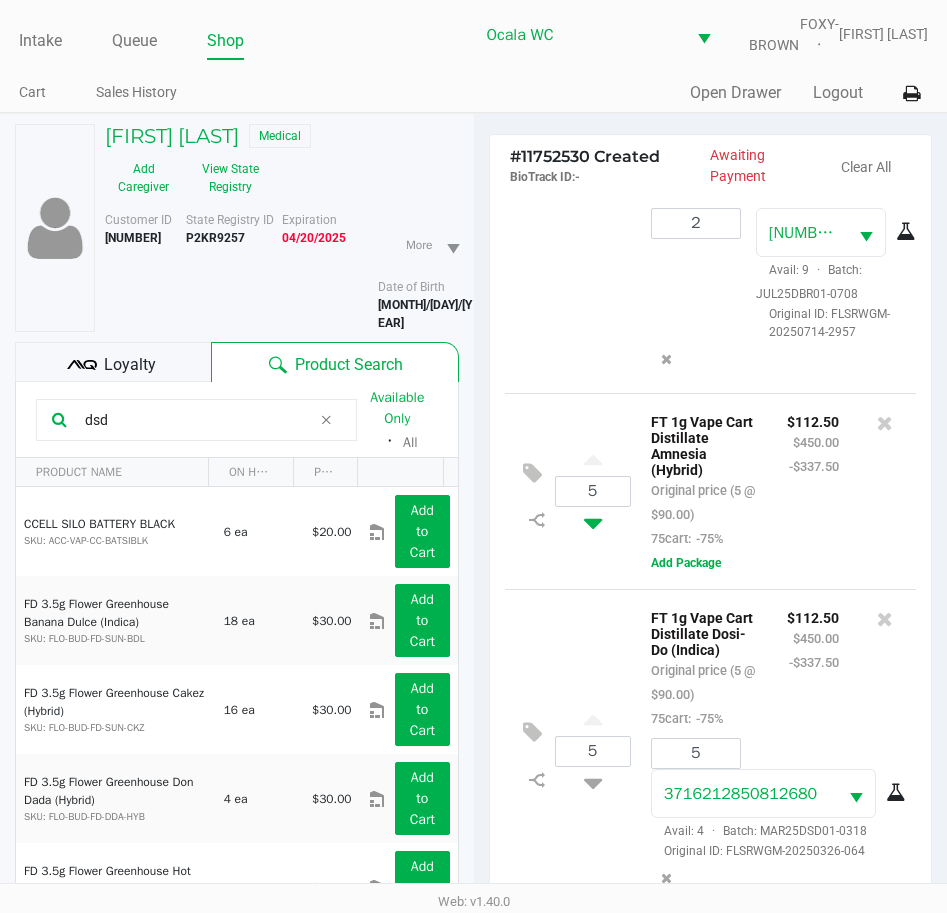 click 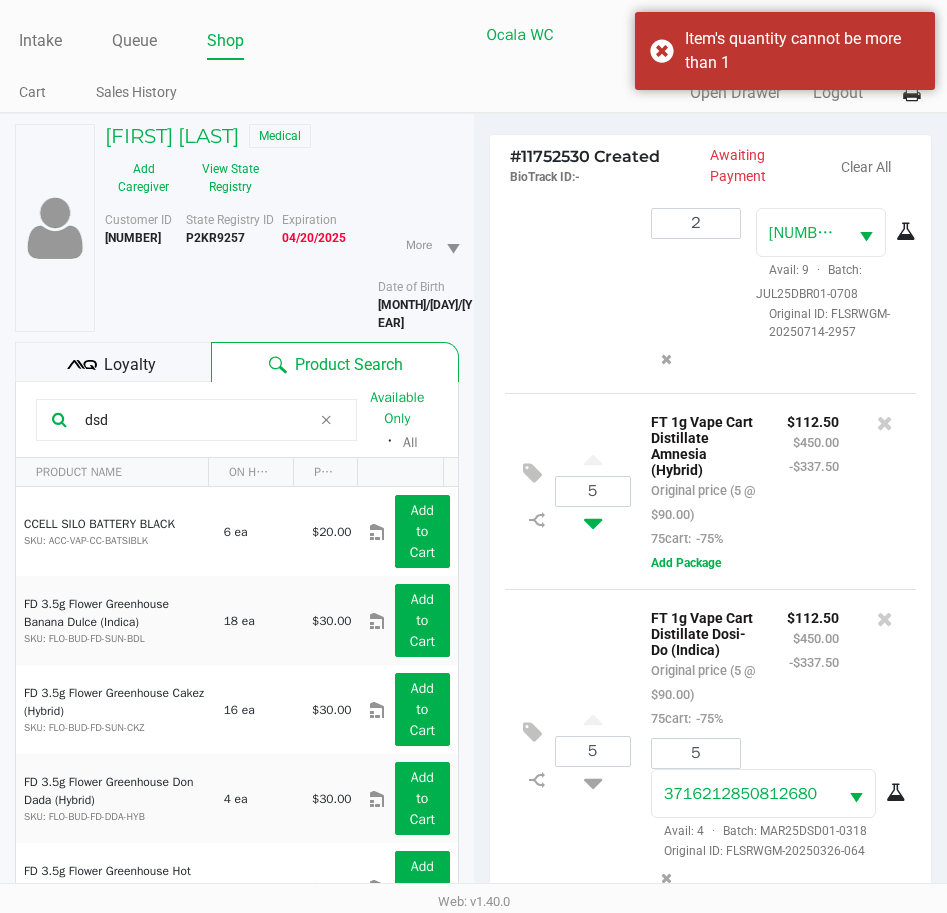 click 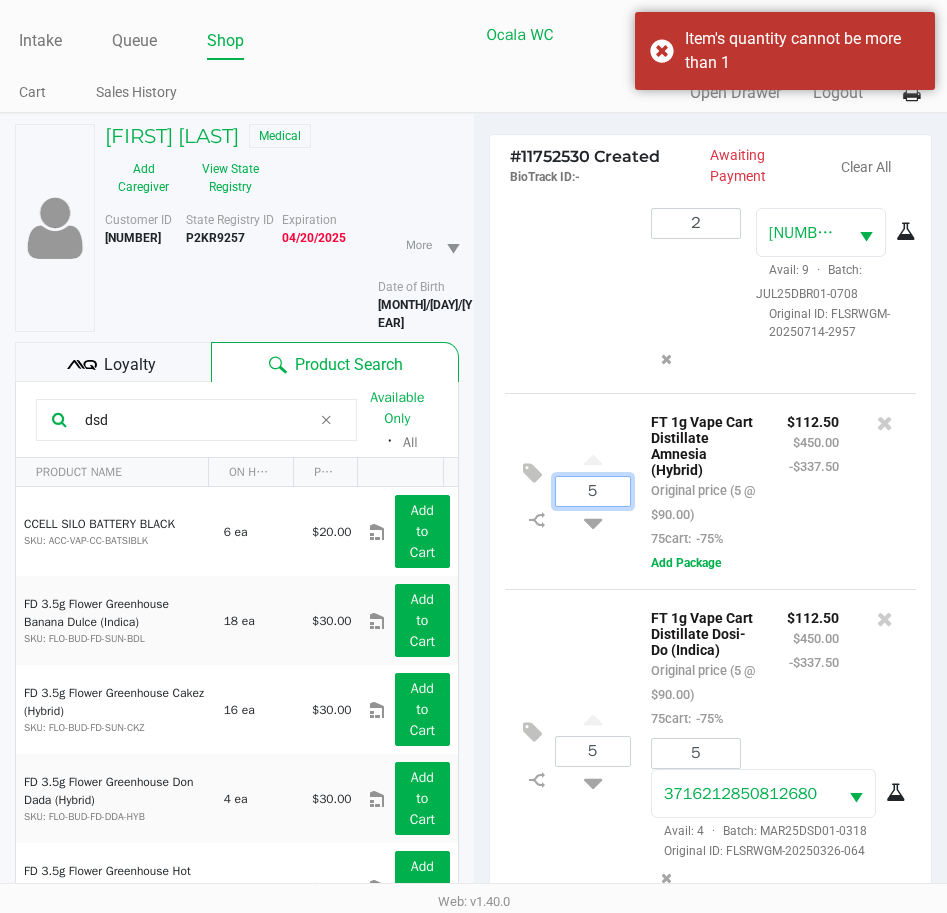 click on "5" at bounding box center (593, 491) 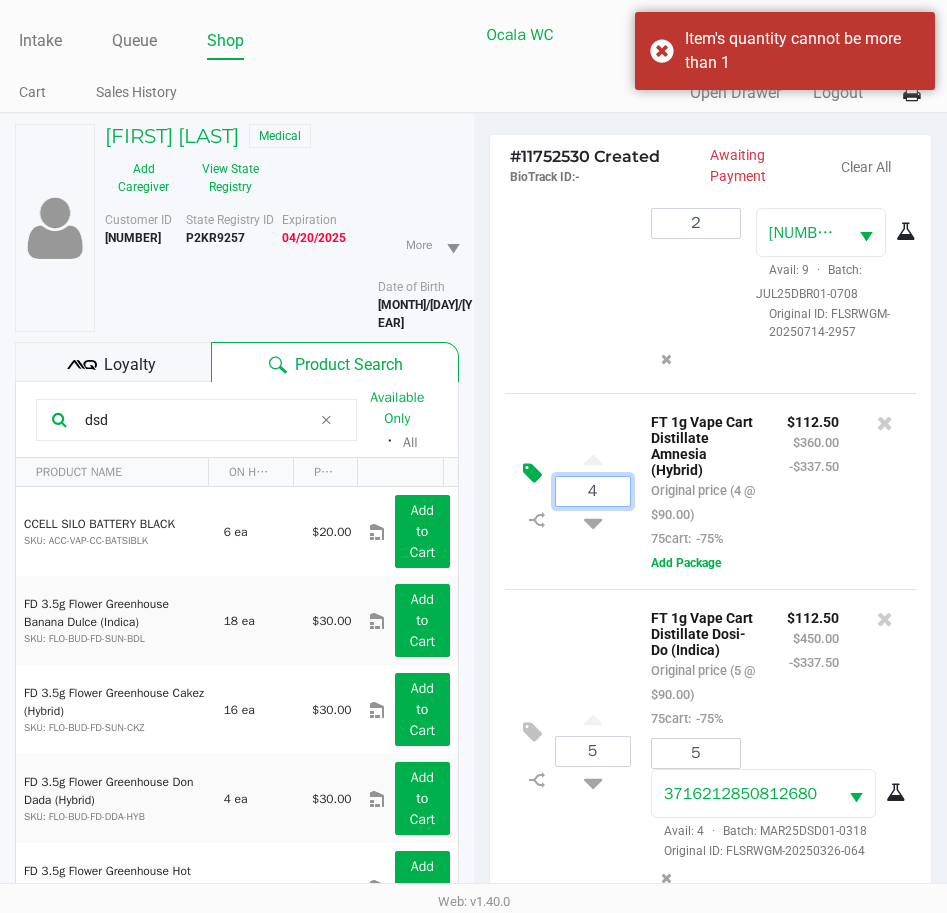 type on "5" 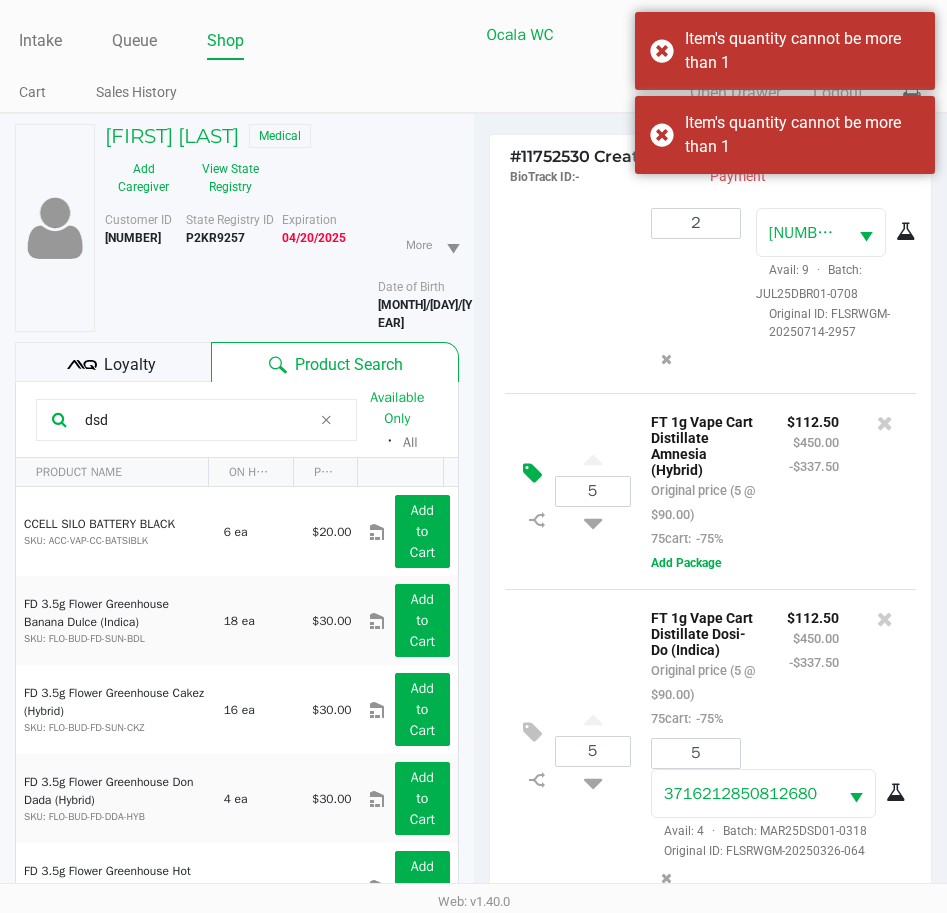 type 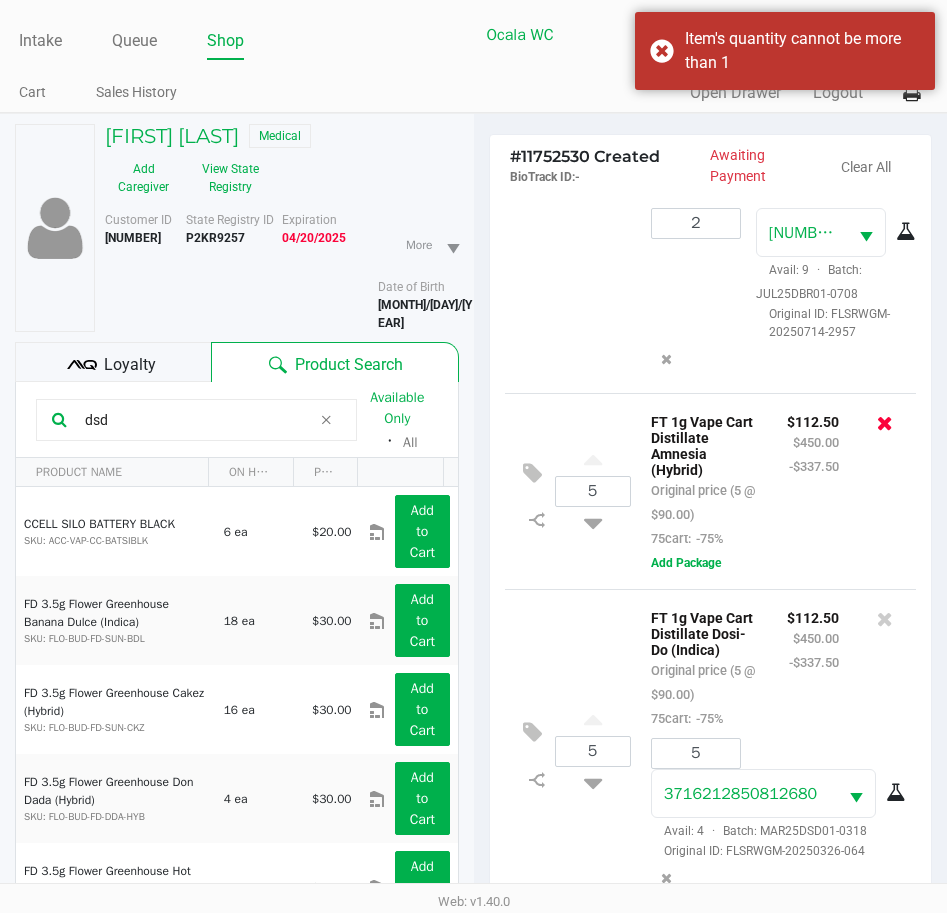 click 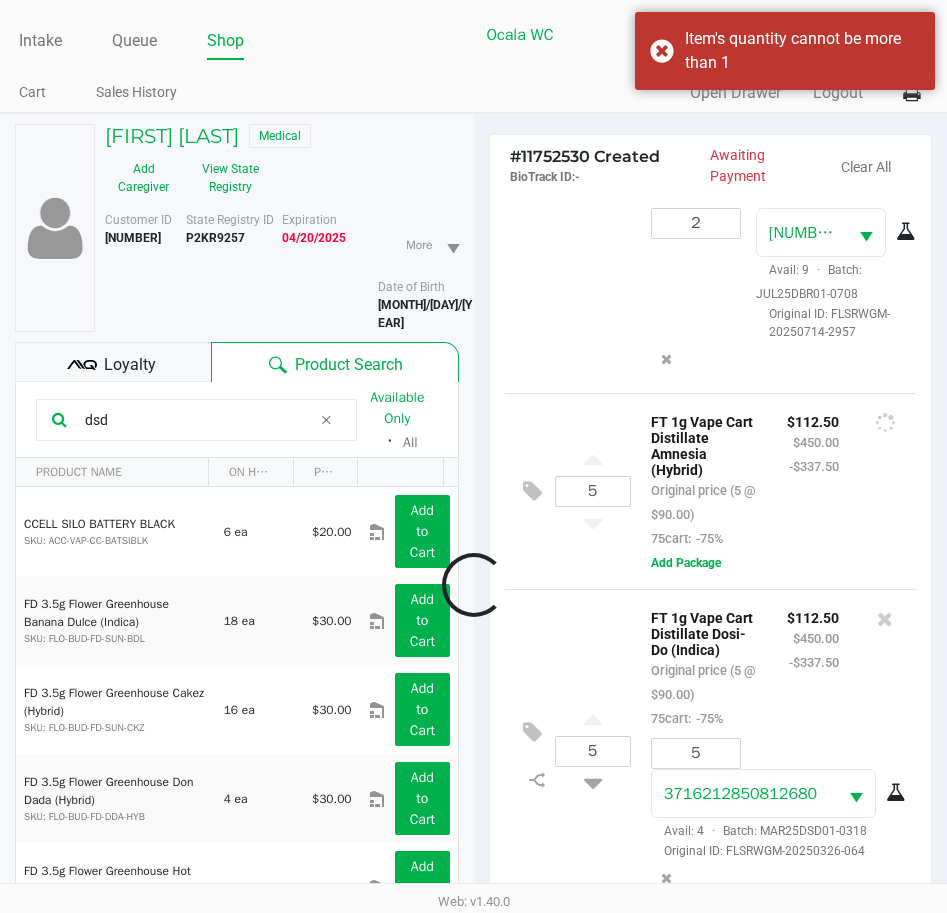 scroll, scrollTop: 133, scrollLeft: 0, axis: vertical 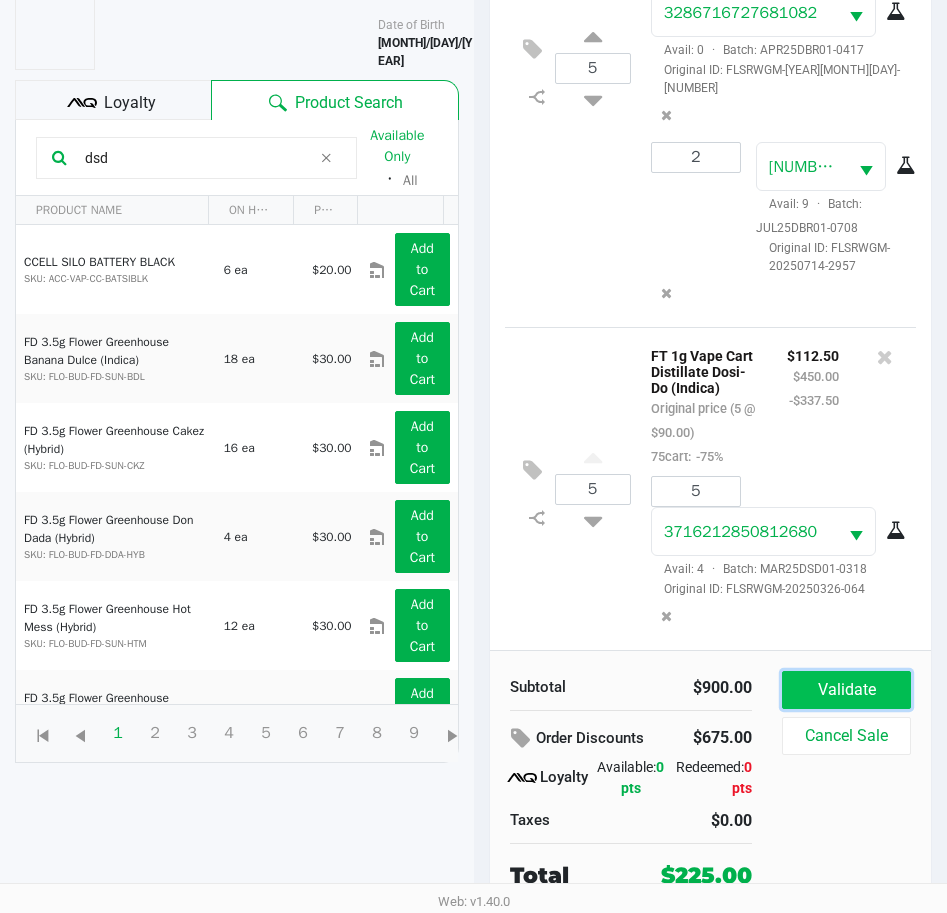 click on "Validate" 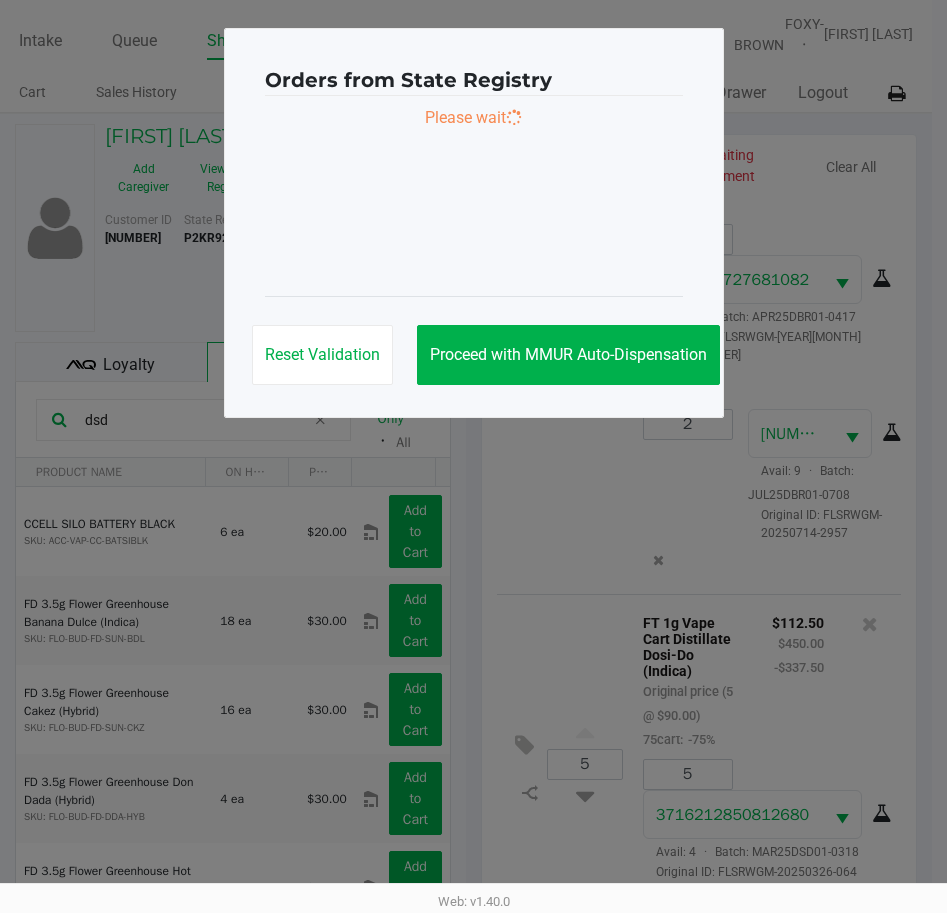 scroll, scrollTop: 0, scrollLeft: 0, axis: both 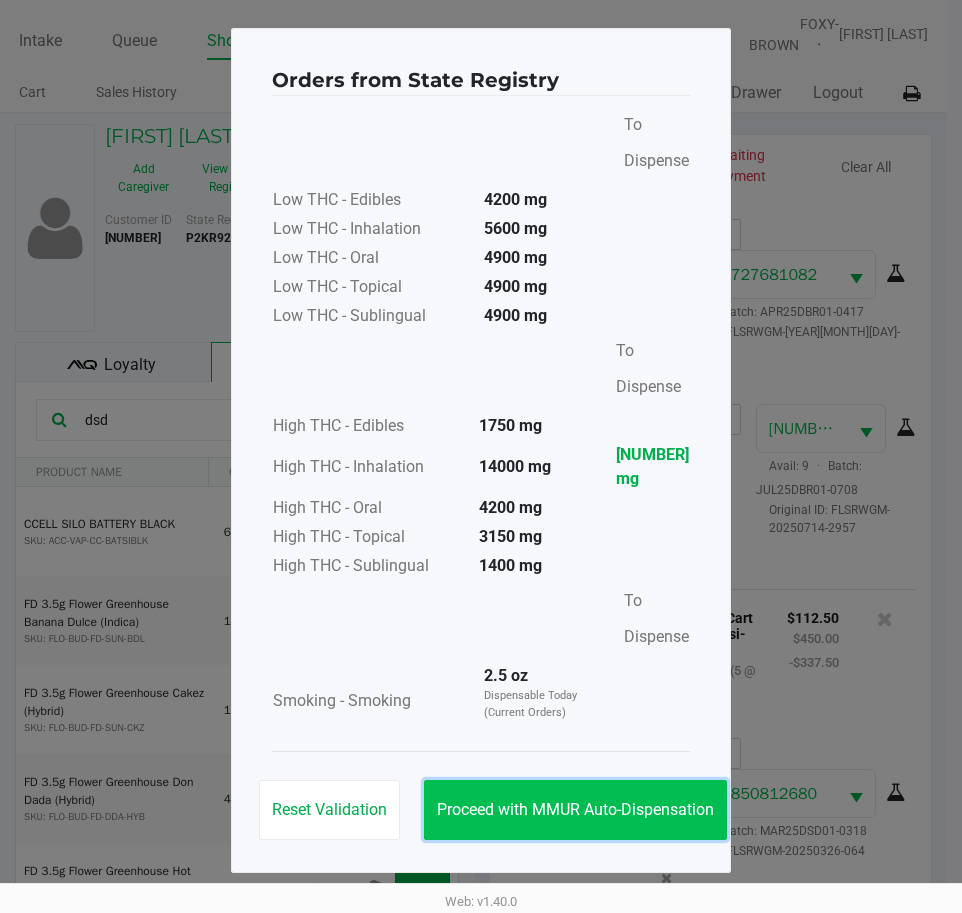 click on "Proceed with MMUR Auto-Dispensation" 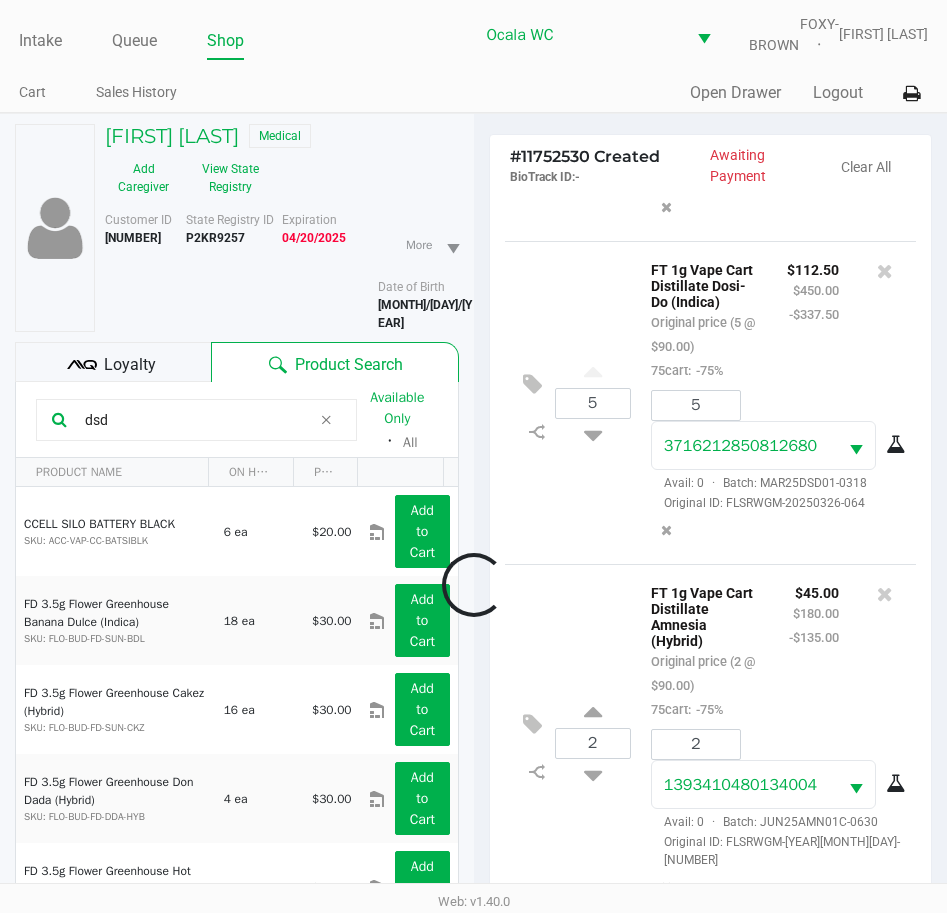 scroll, scrollTop: 476, scrollLeft: 0, axis: vertical 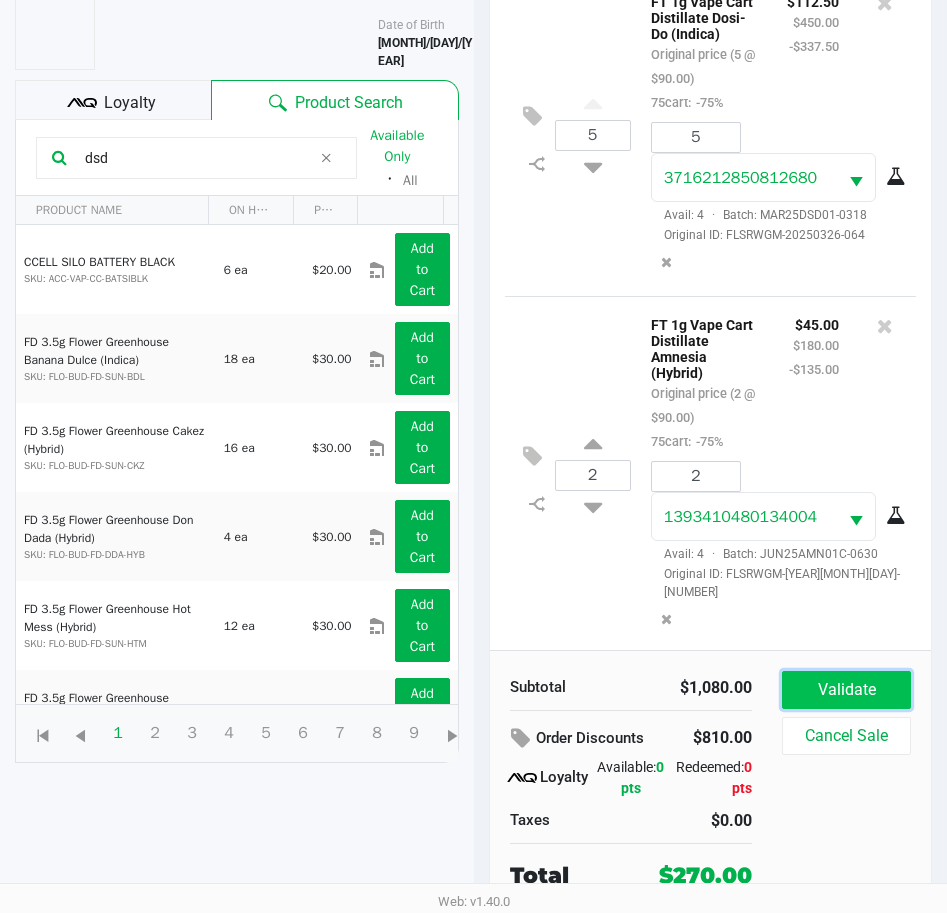 click on "Validate" 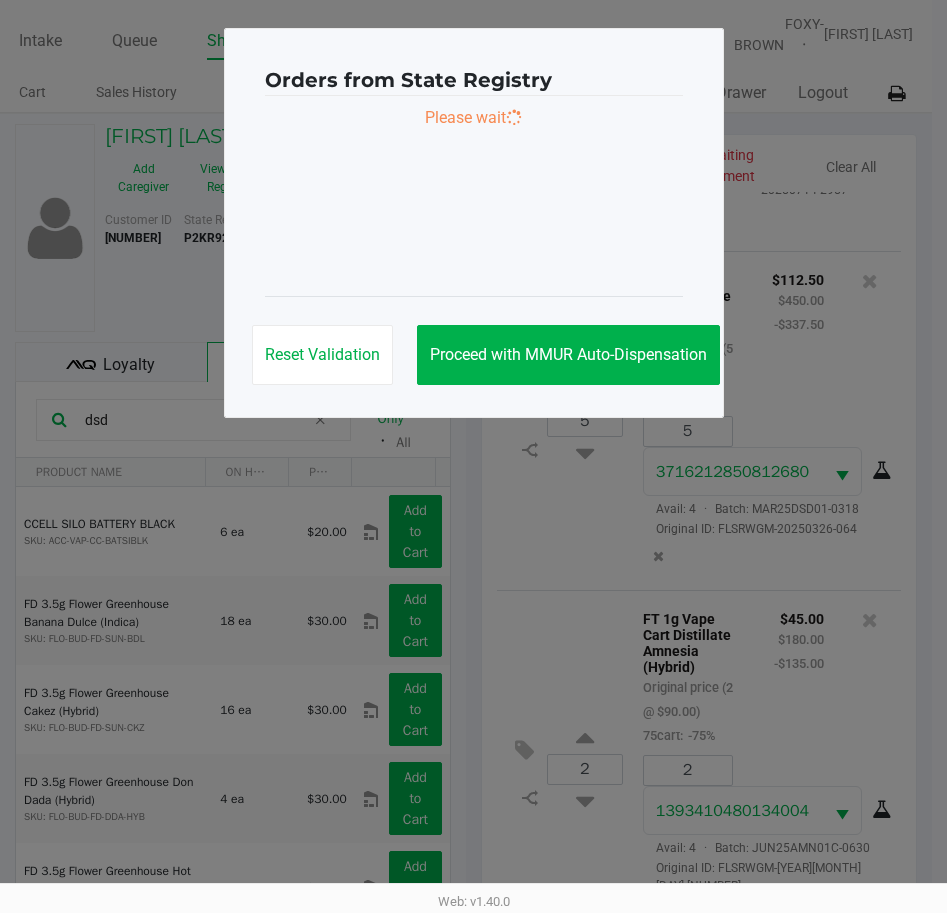 scroll, scrollTop: 0, scrollLeft: 0, axis: both 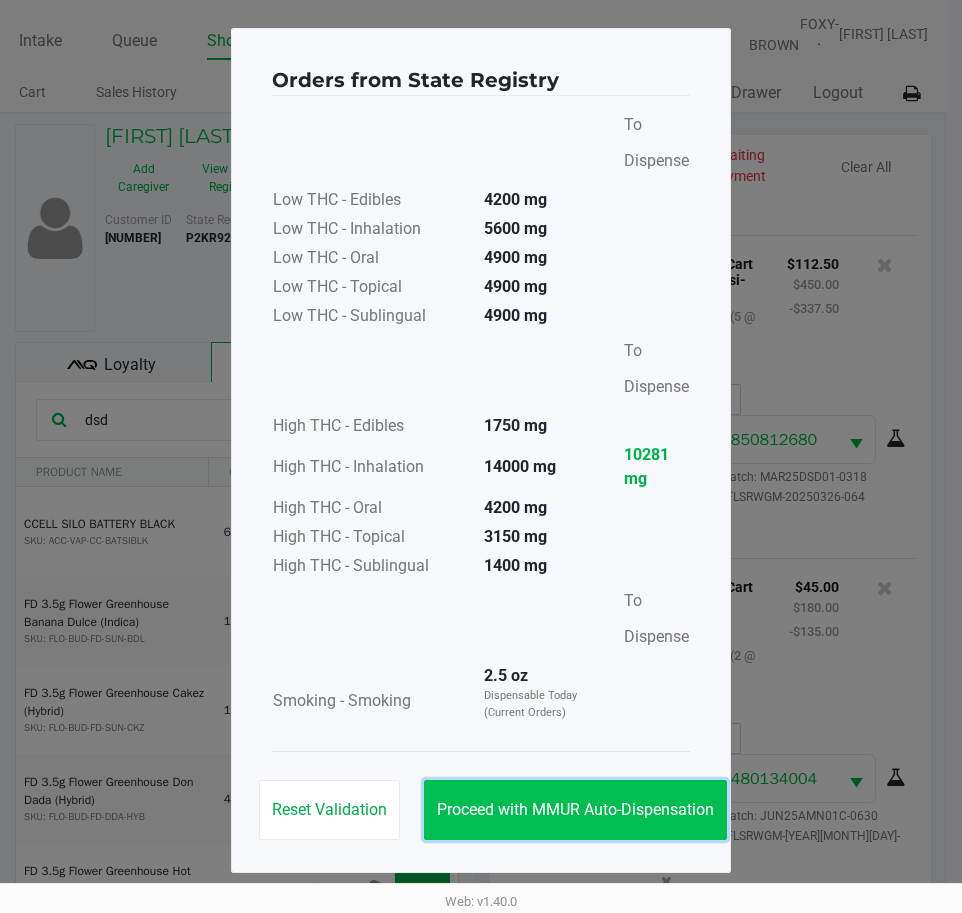 click on "Proceed with MMUR Auto-Dispensation" 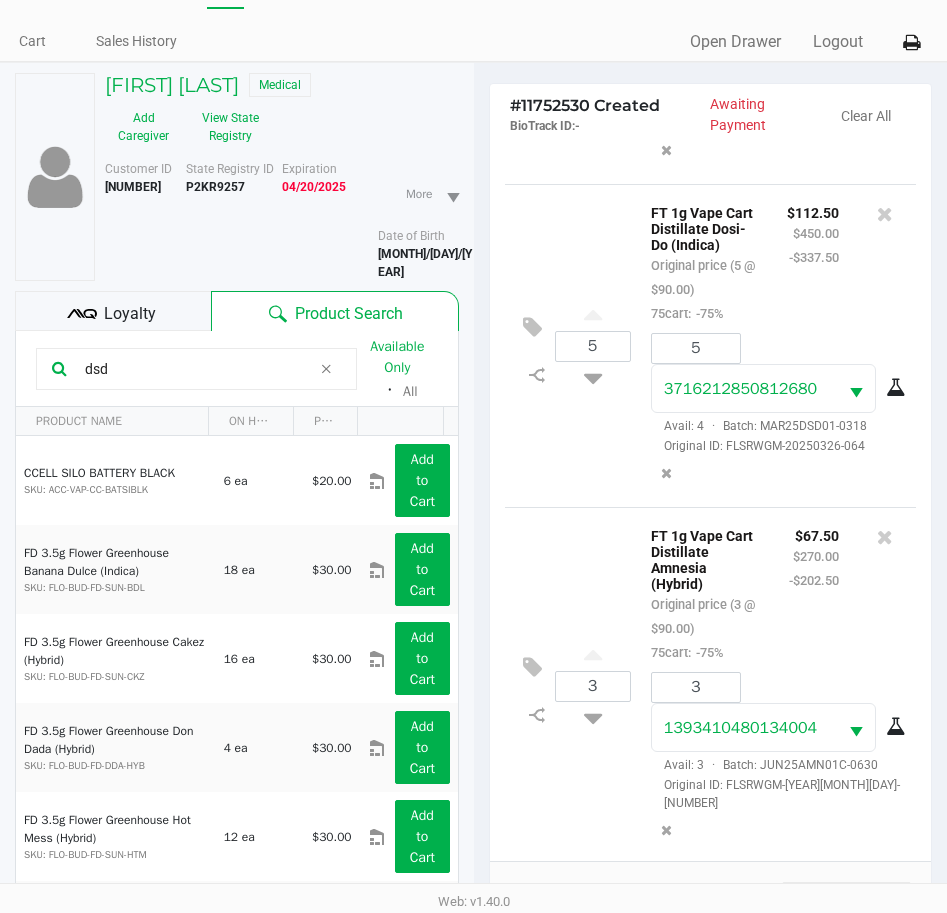 scroll, scrollTop: 100, scrollLeft: 0, axis: vertical 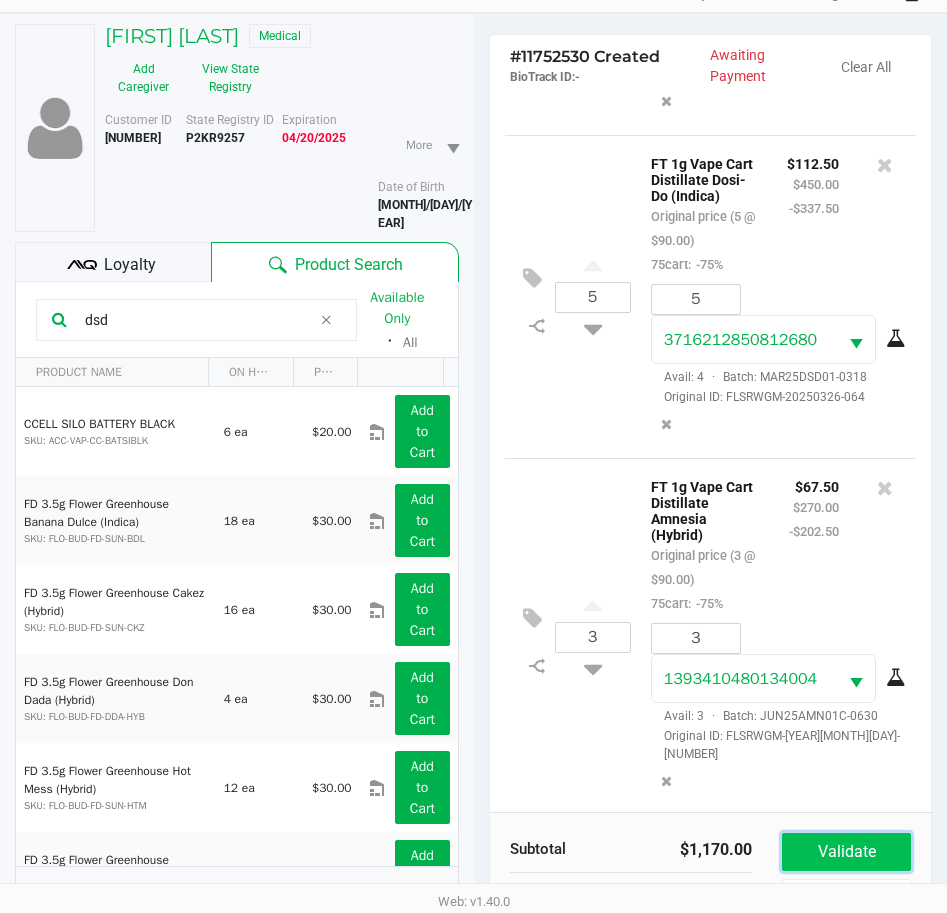 click on "Validate" 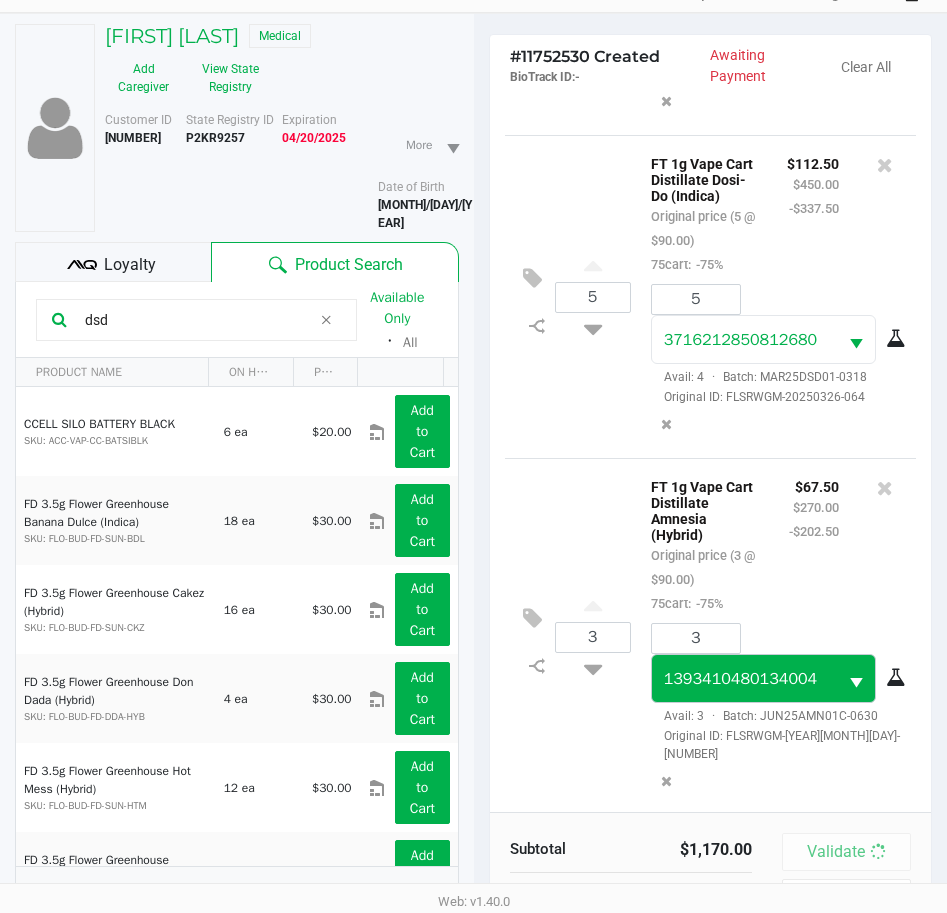 scroll, scrollTop: 0, scrollLeft: 0, axis: both 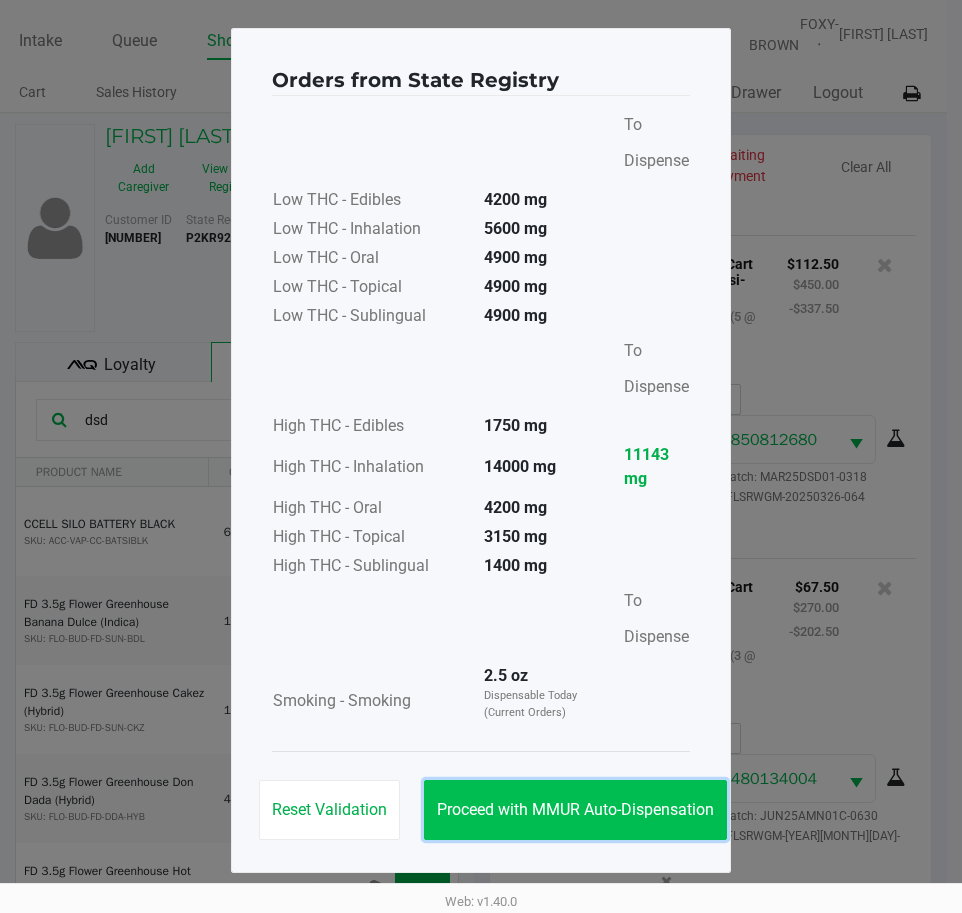 click on "Proceed with MMUR Auto-Dispensation" 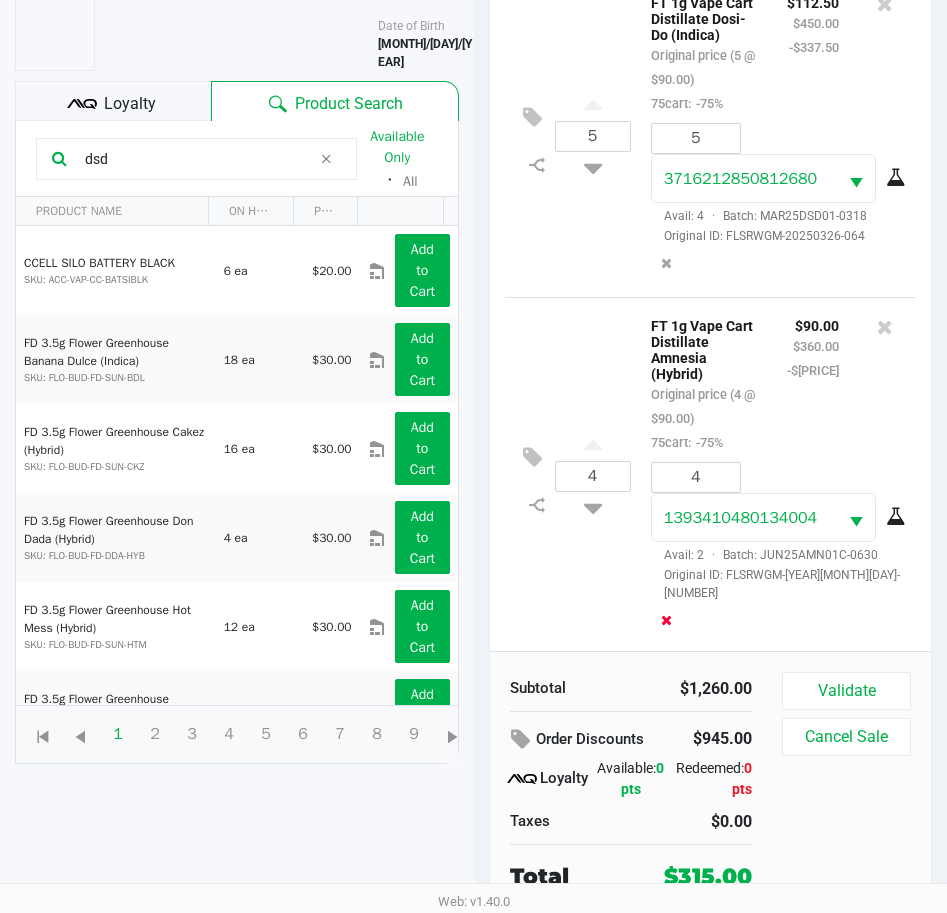 scroll, scrollTop: 262, scrollLeft: 0, axis: vertical 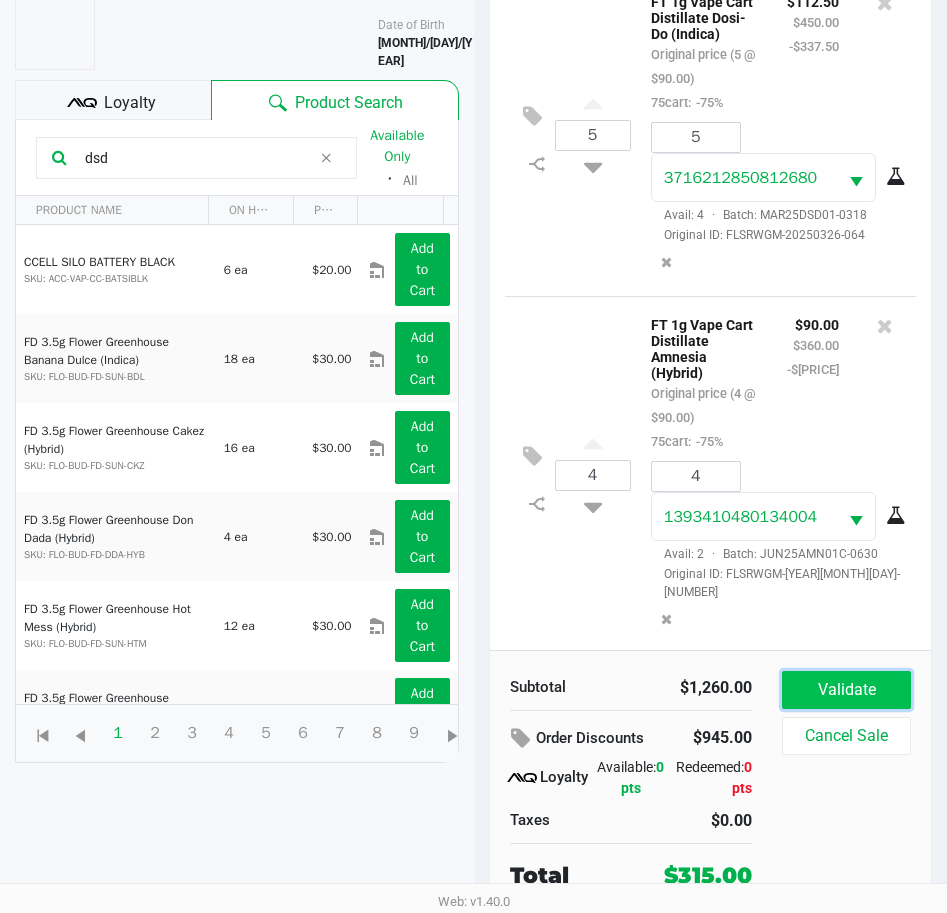 click on "Validate" 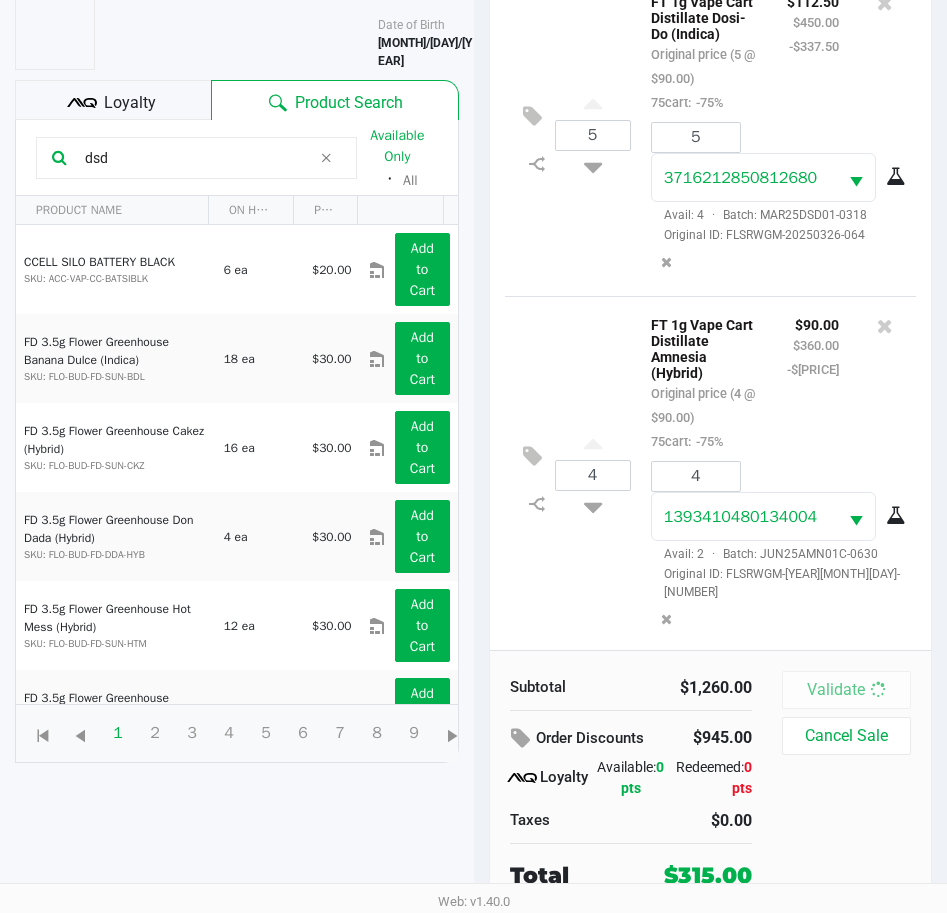scroll, scrollTop: 0, scrollLeft: 0, axis: both 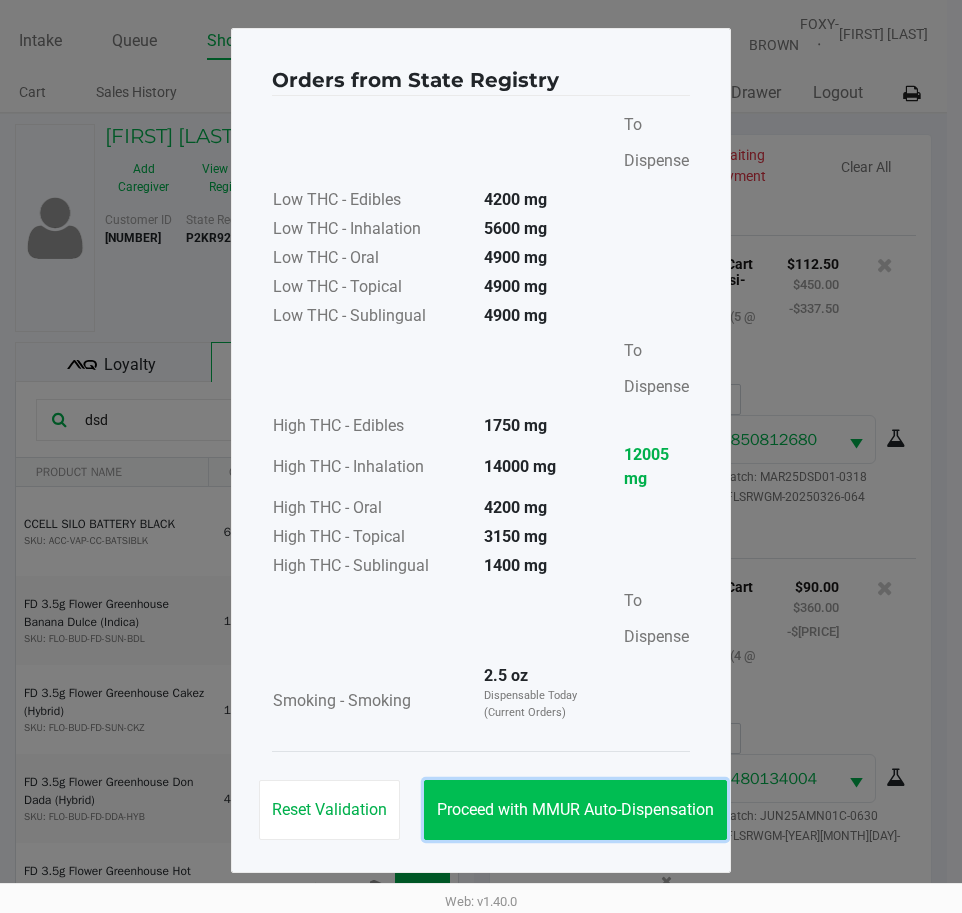 click on "Proceed with MMUR Auto-Dispensation" 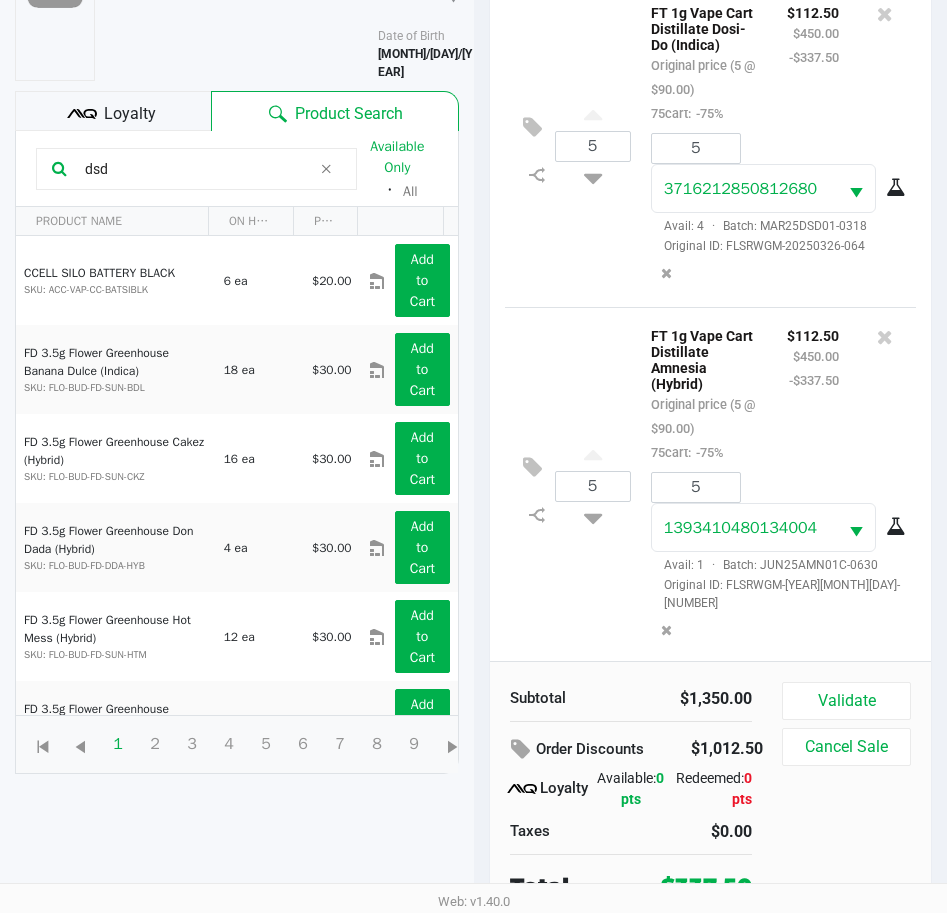 scroll, scrollTop: 262, scrollLeft: 0, axis: vertical 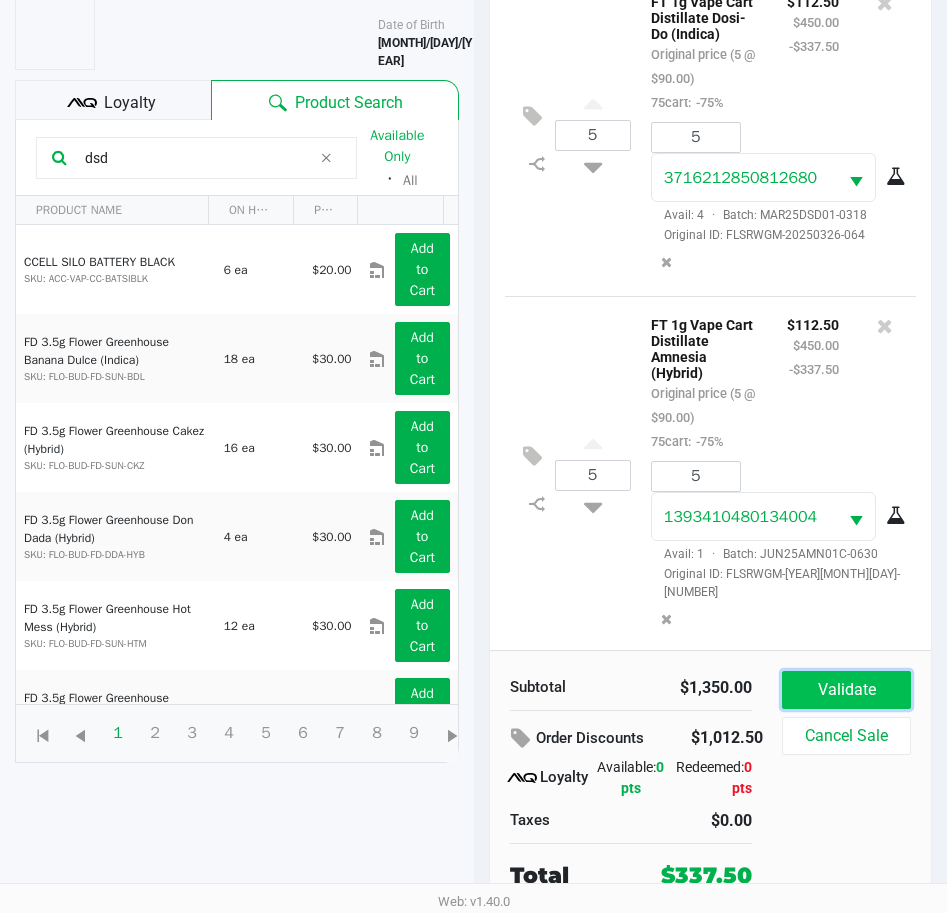 click on "Validate" 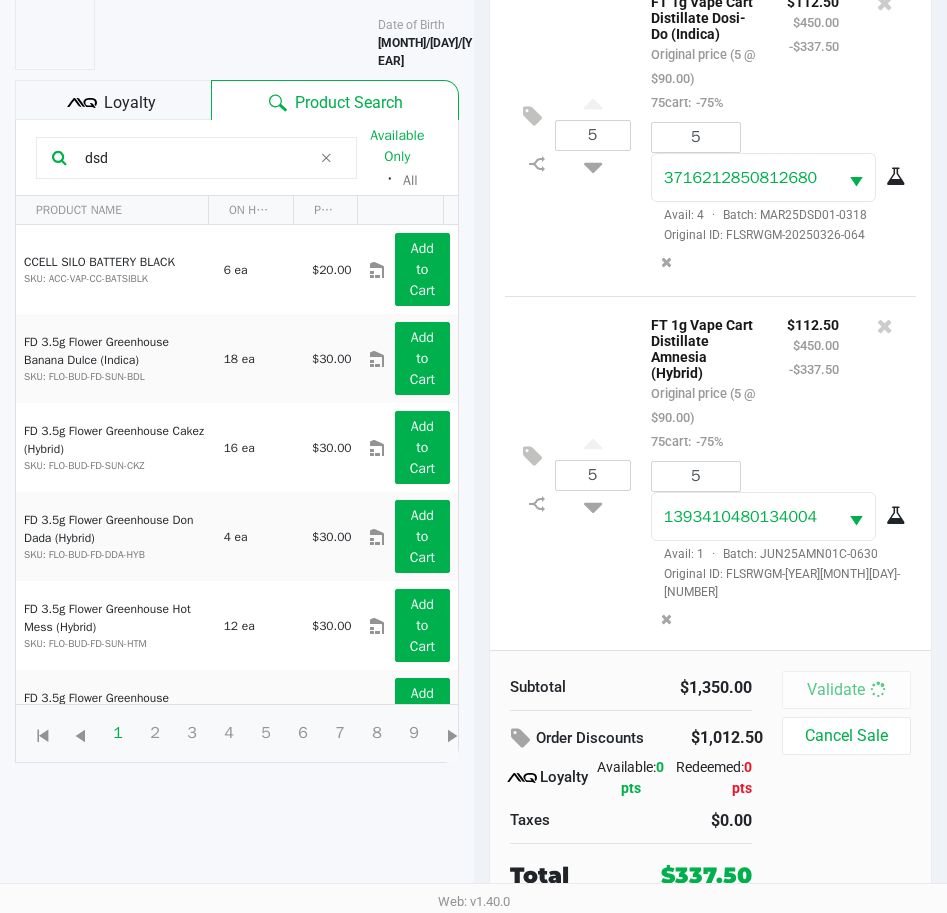 scroll, scrollTop: 0, scrollLeft: 0, axis: both 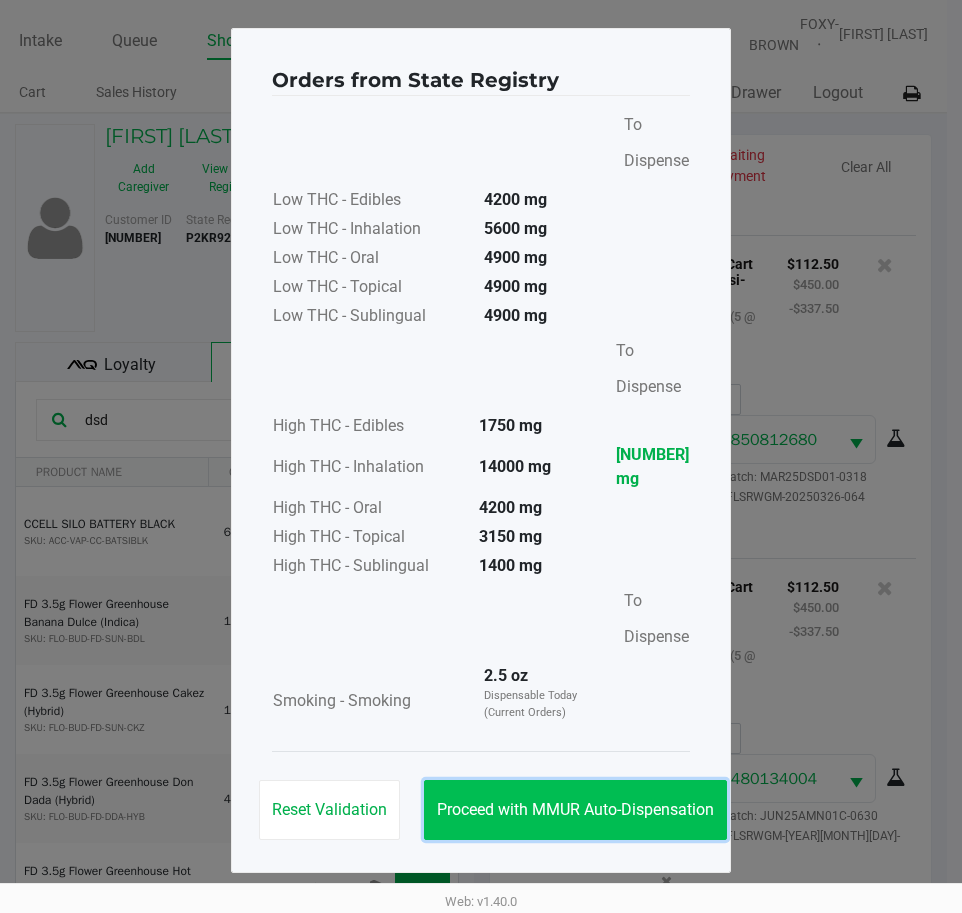 click on "Proceed with MMUR Auto-Dispensation" 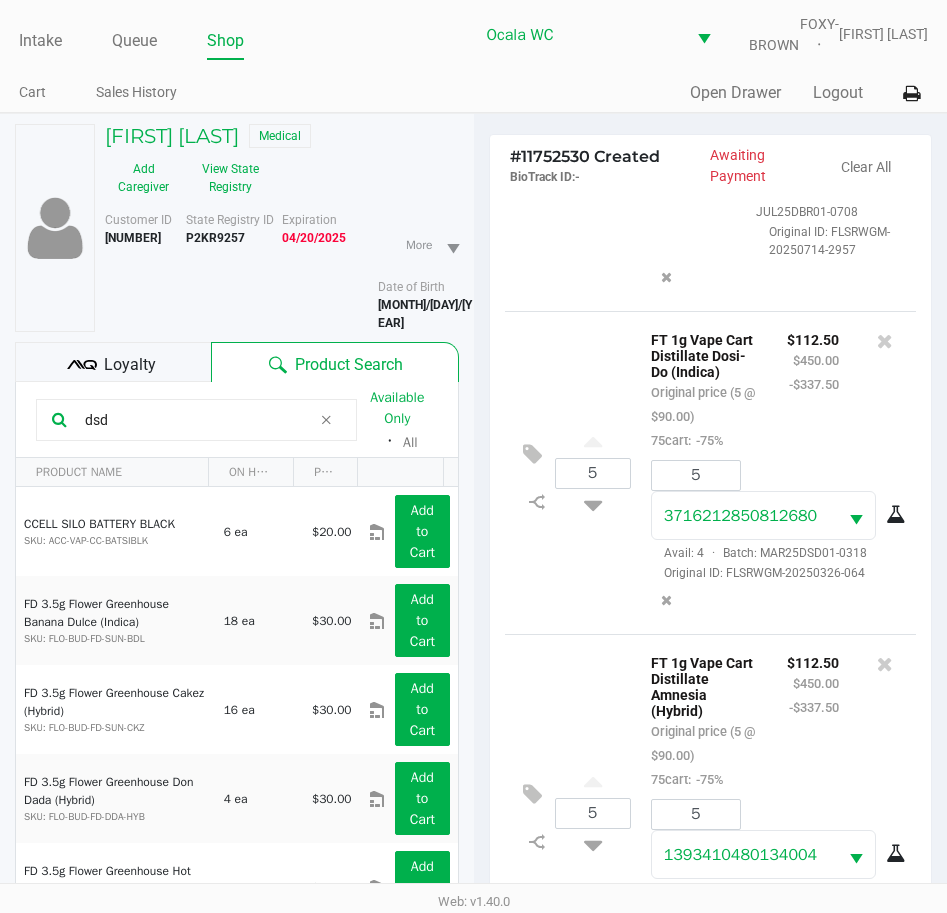 scroll, scrollTop: 476, scrollLeft: 0, axis: vertical 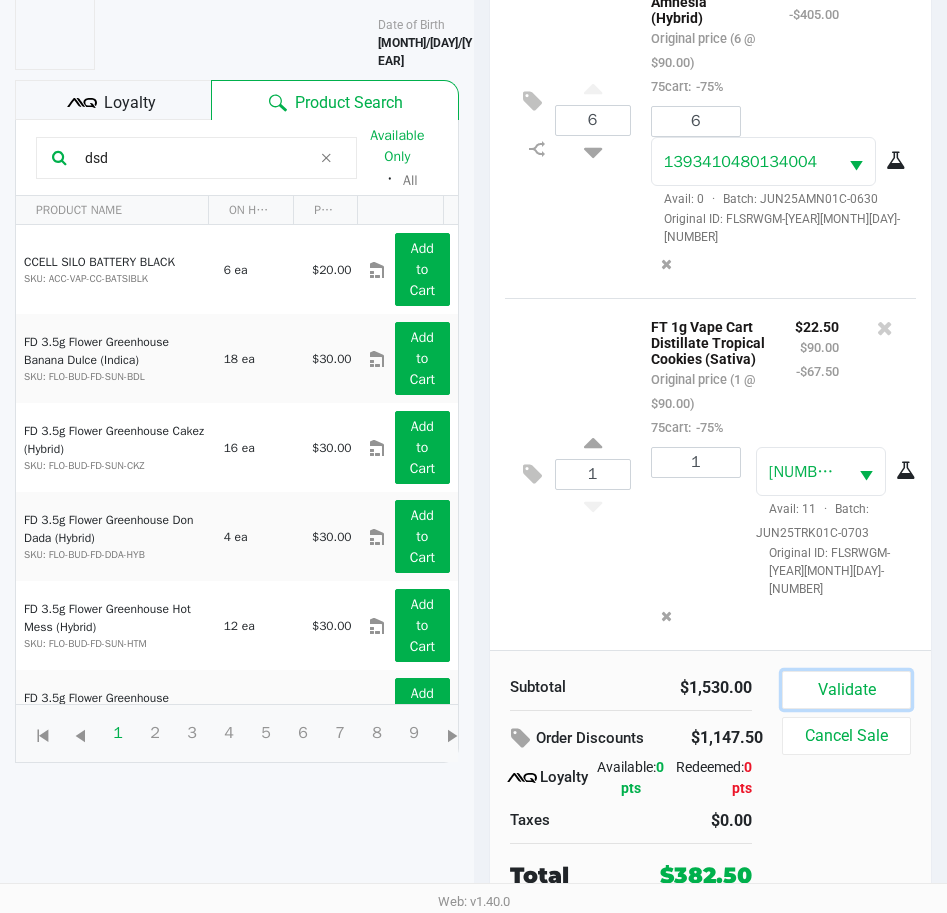 click on "Validate" 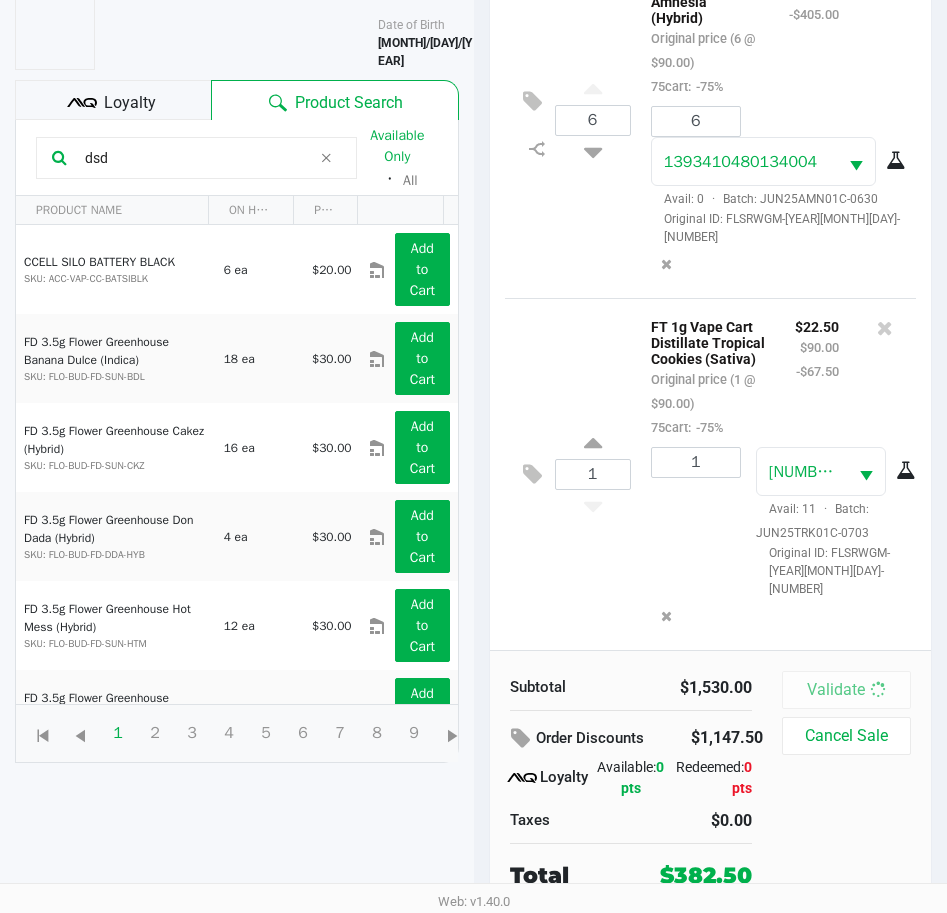 scroll, scrollTop: 0, scrollLeft: 0, axis: both 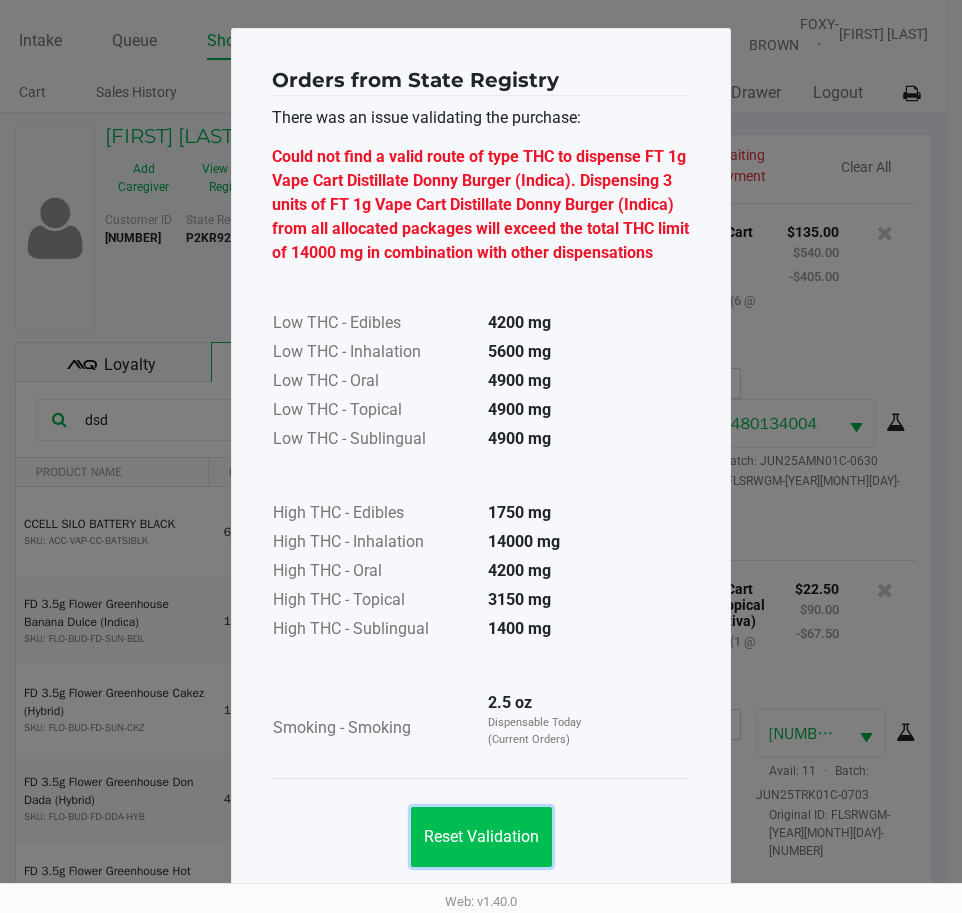 click on "Reset Validation" 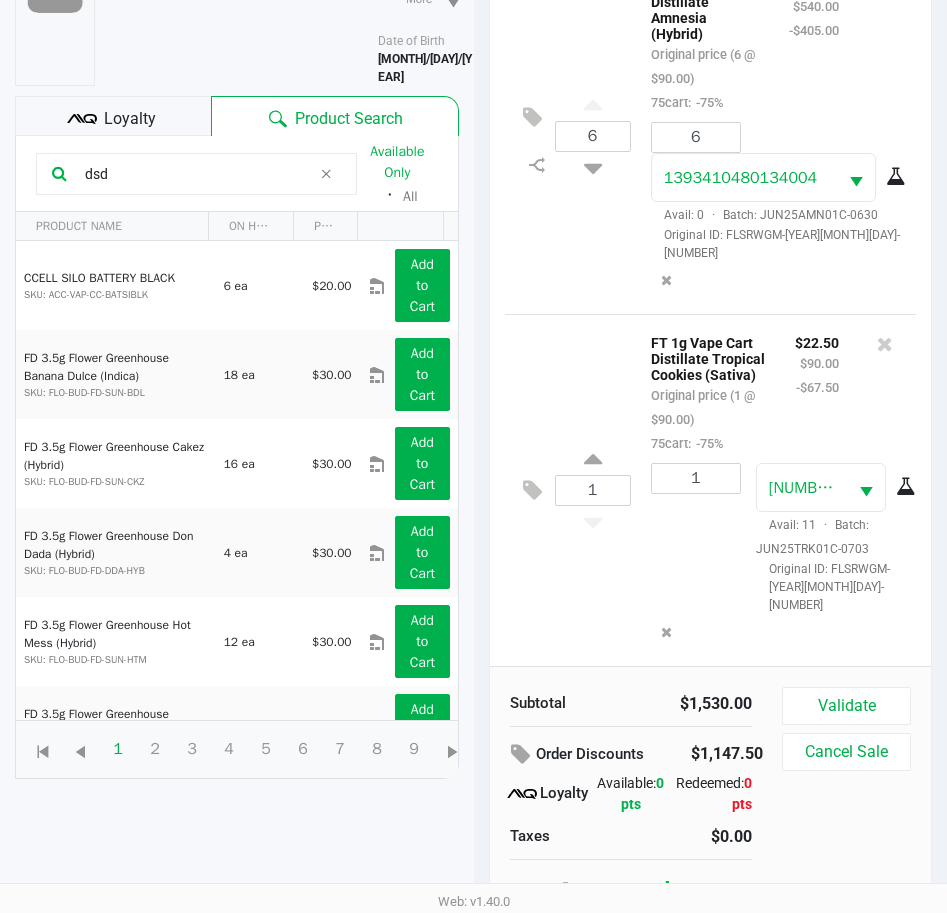 scroll, scrollTop: 262, scrollLeft: 0, axis: vertical 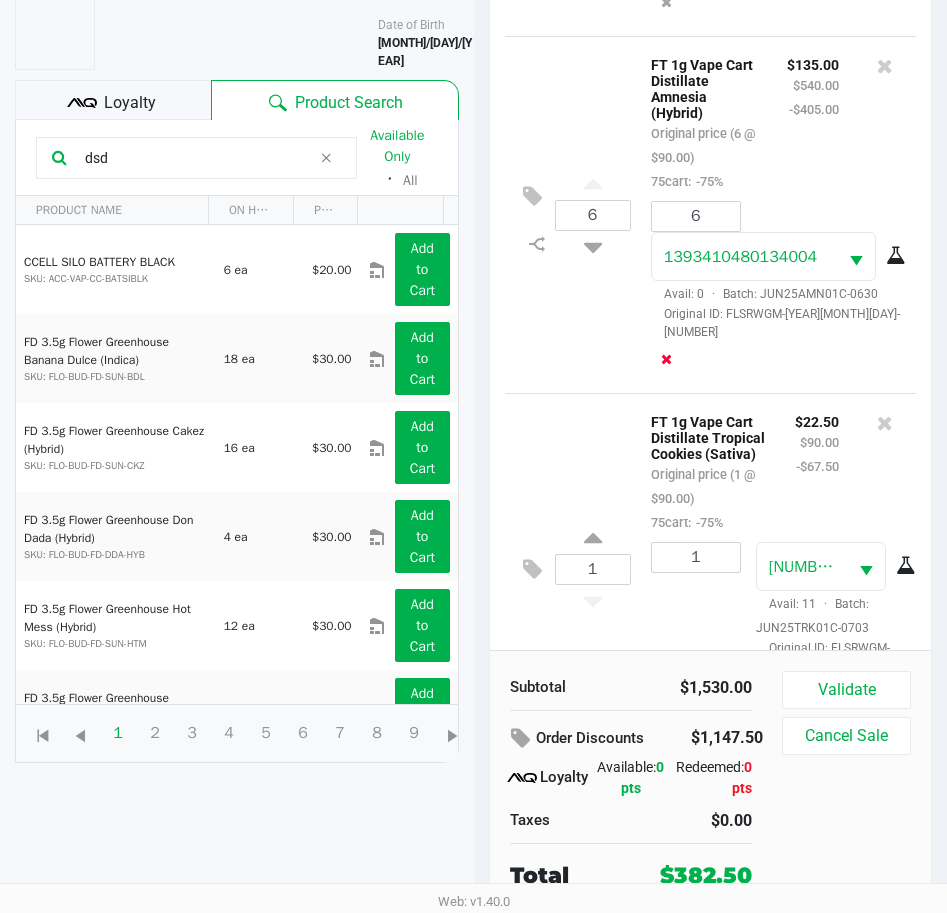 click 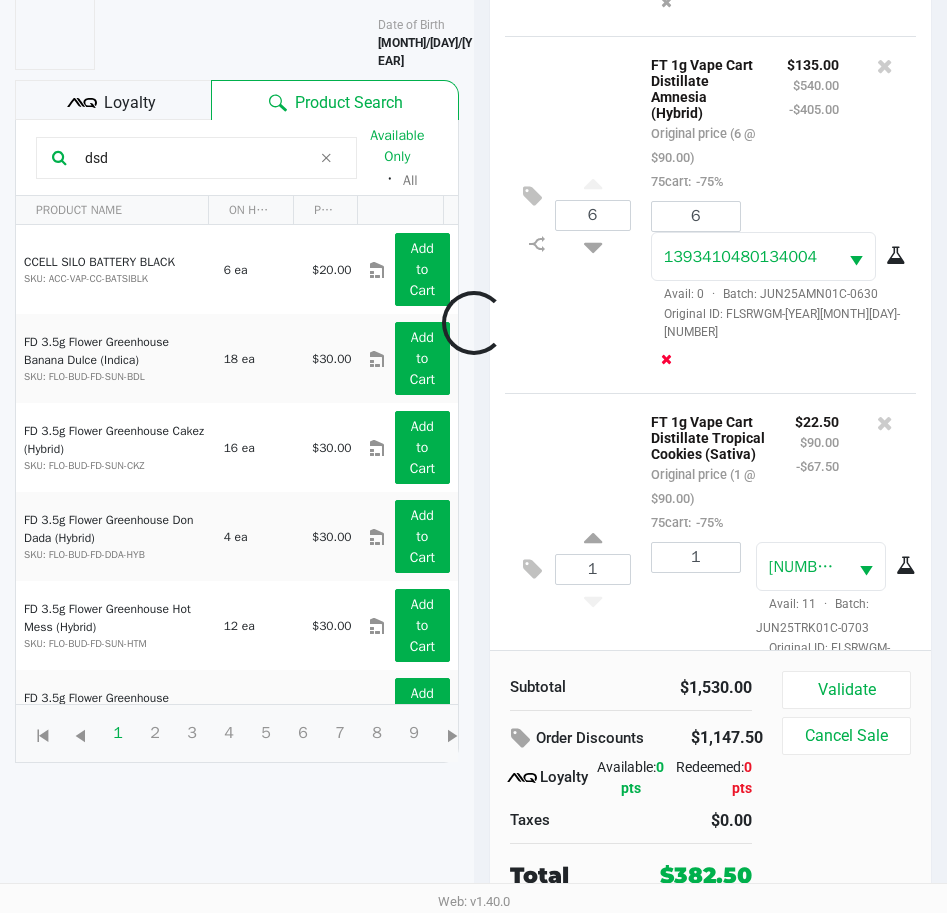 scroll, scrollTop: 693, scrollLeft: 0, axis: vertical 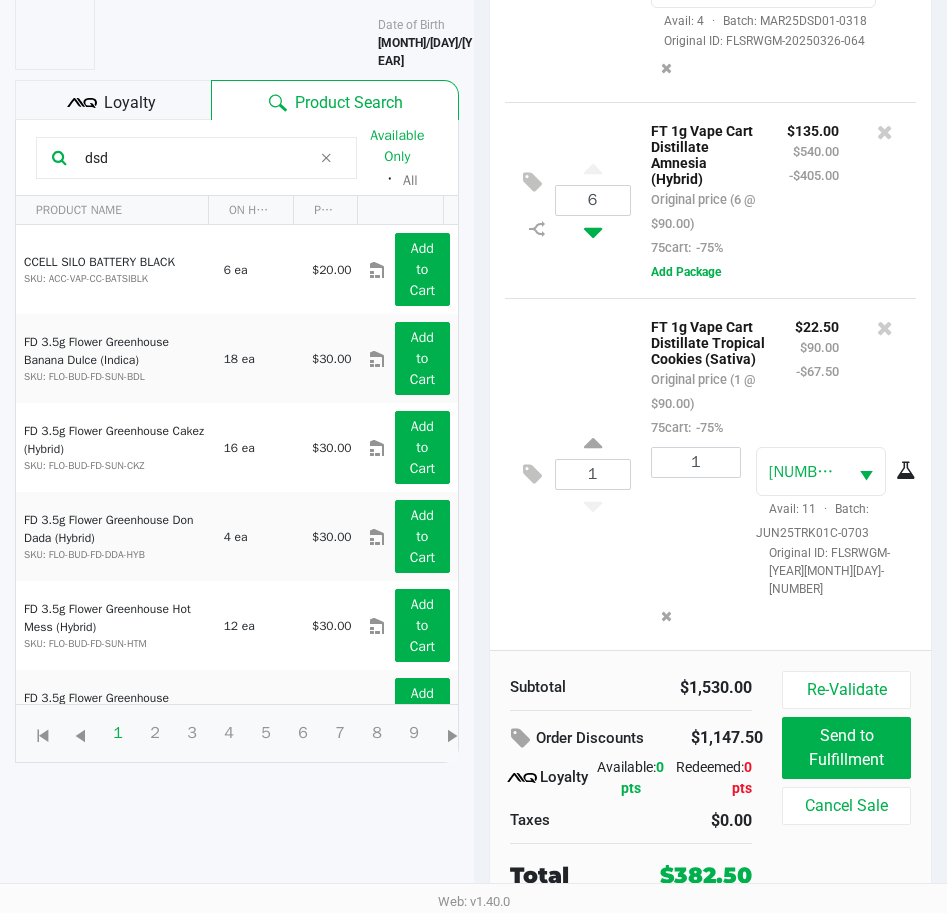 click 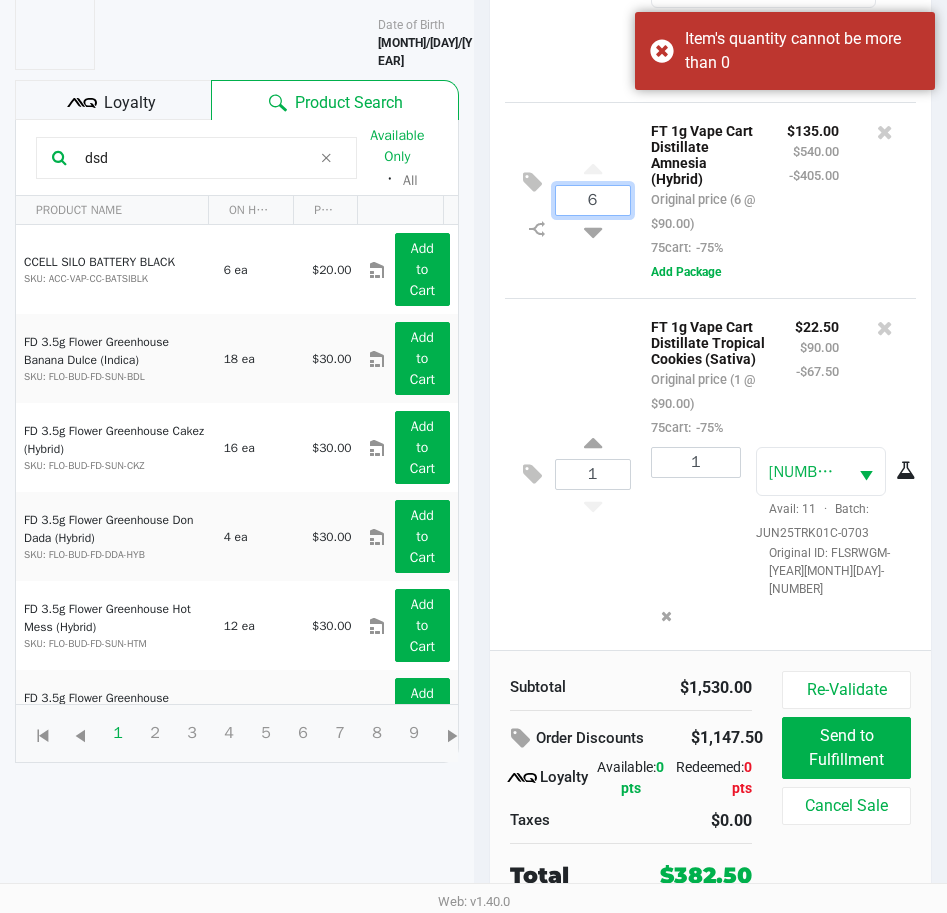 click on "6" at bounding box center [593, 200] 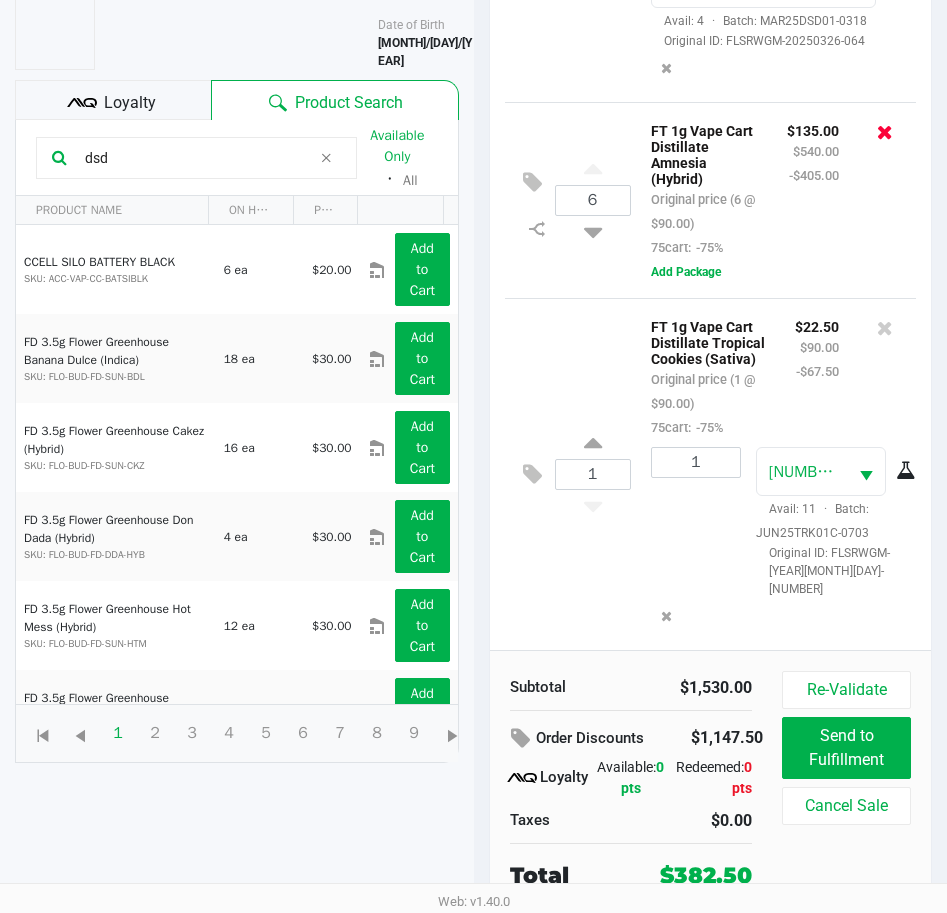 click 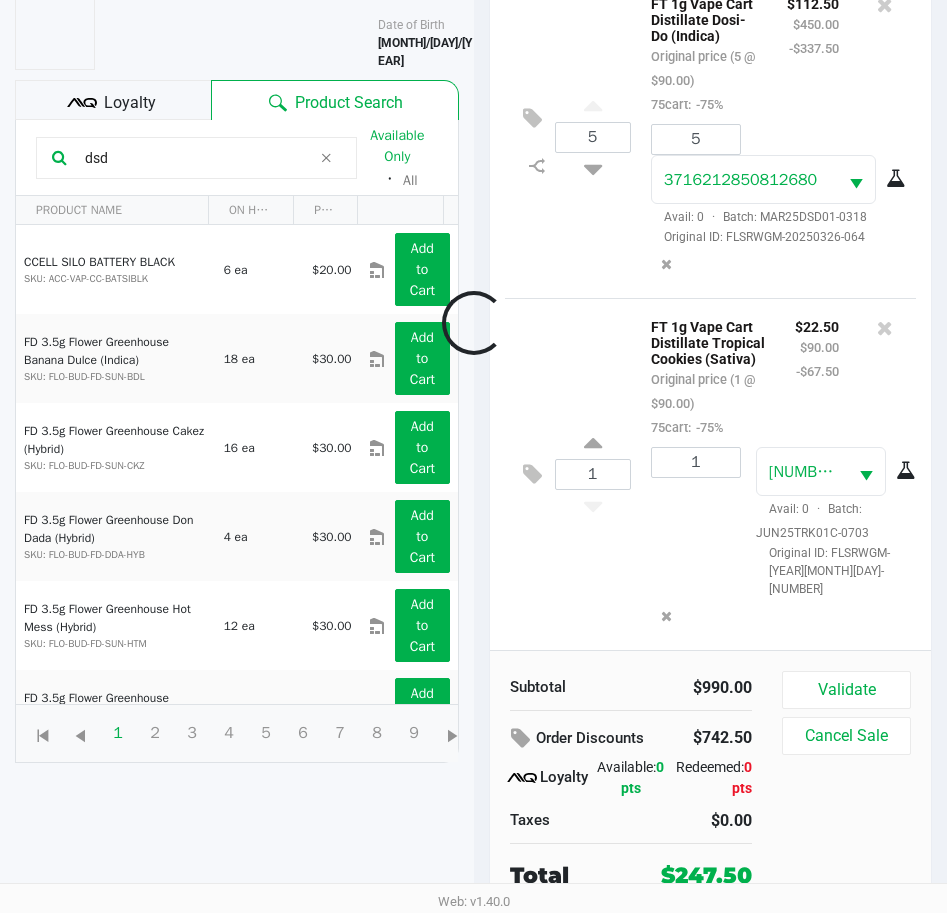 scroll, scrollTop: 493, scrollLeft: 0, axis: vertical 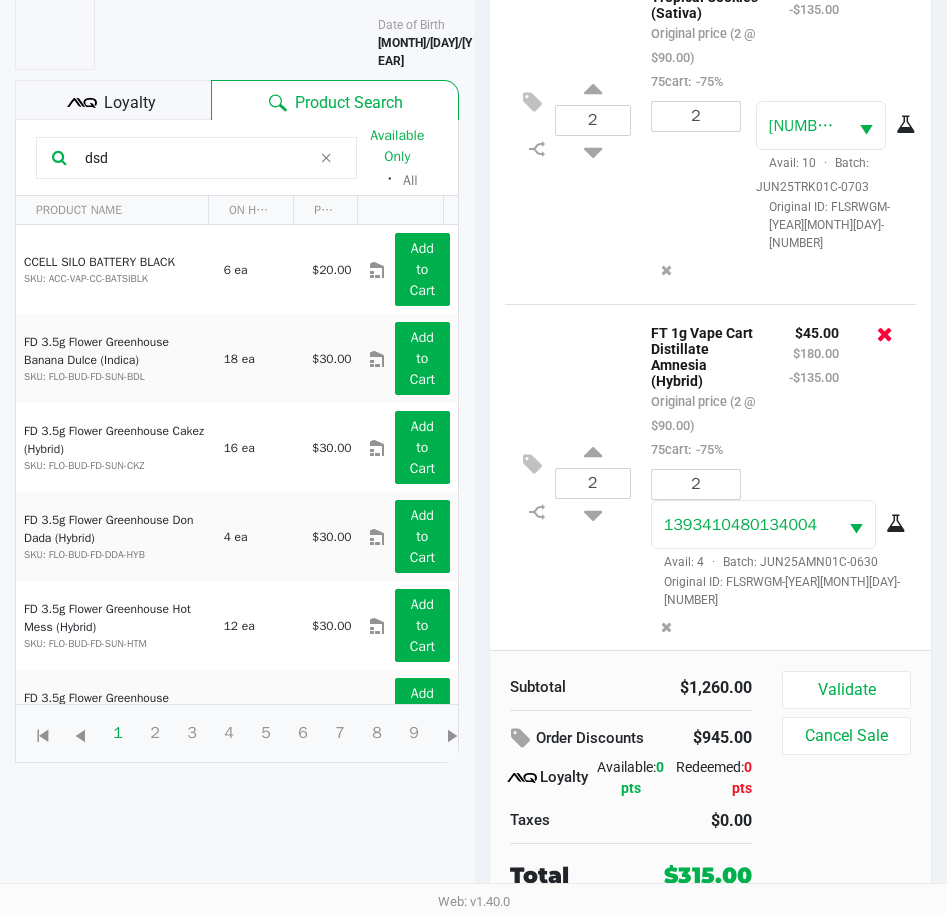 click 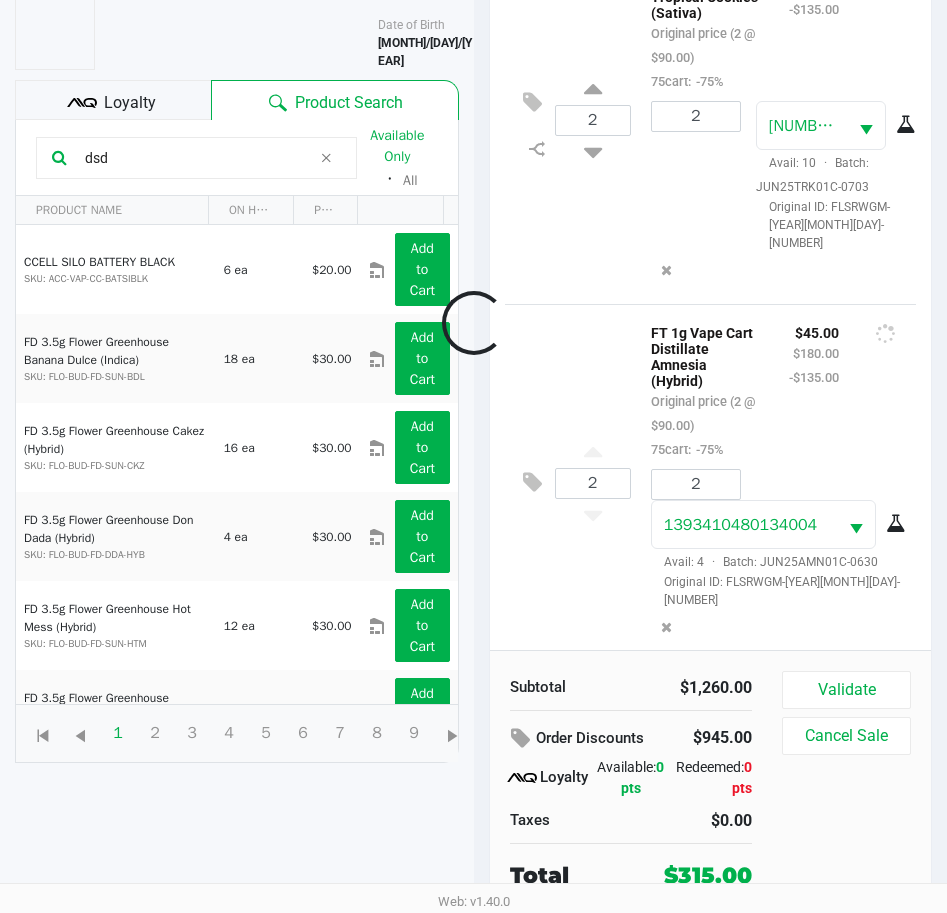 scroll, scrollTop: 493, scrollLeft: 0, axis: vertical 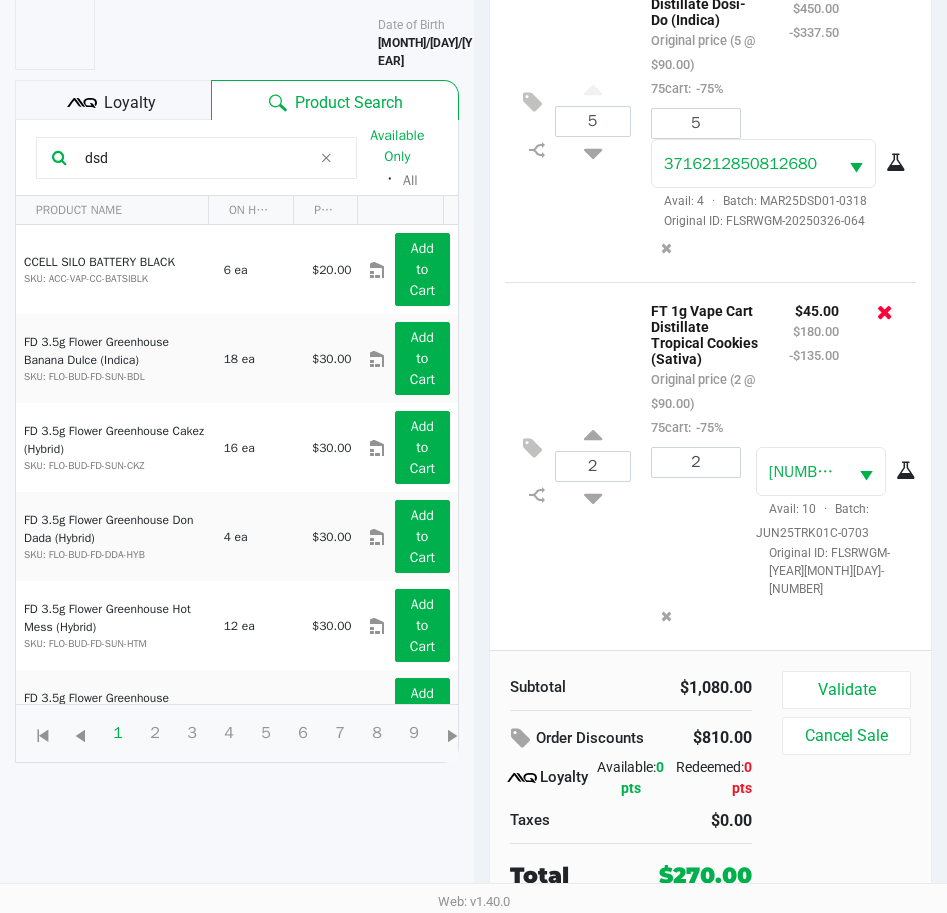 click 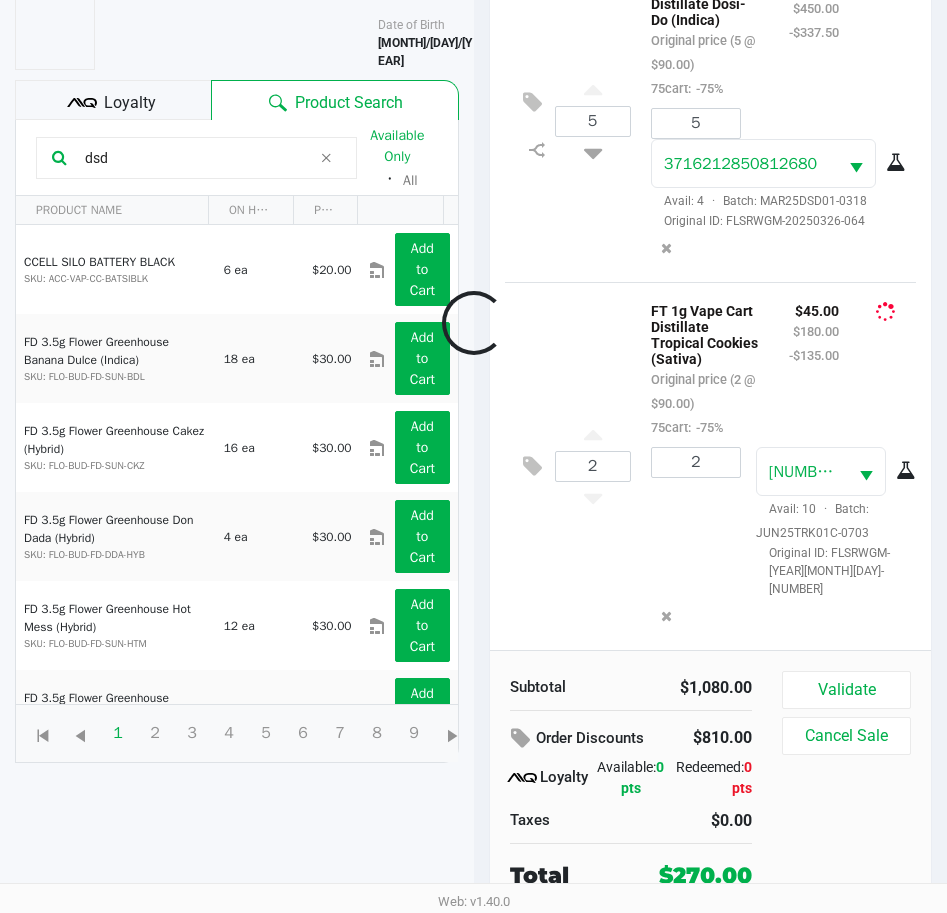 scroll, scrollTop: 133, scrollLeft: 0, axis: vertical 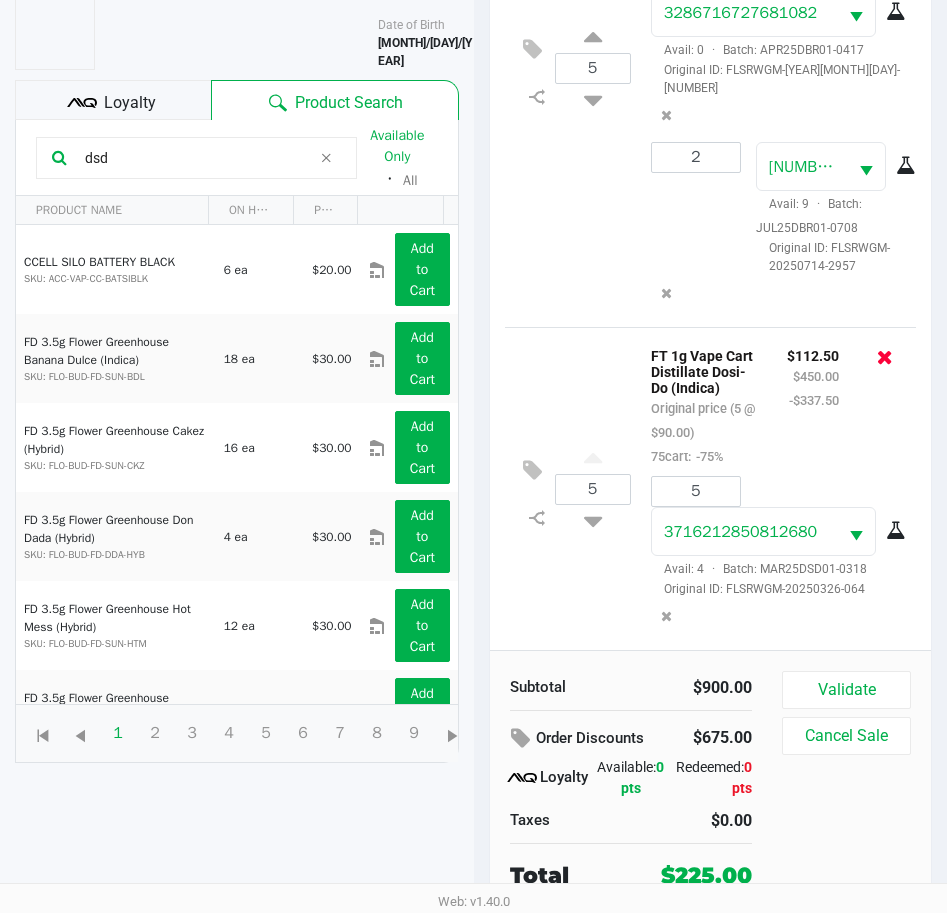 click 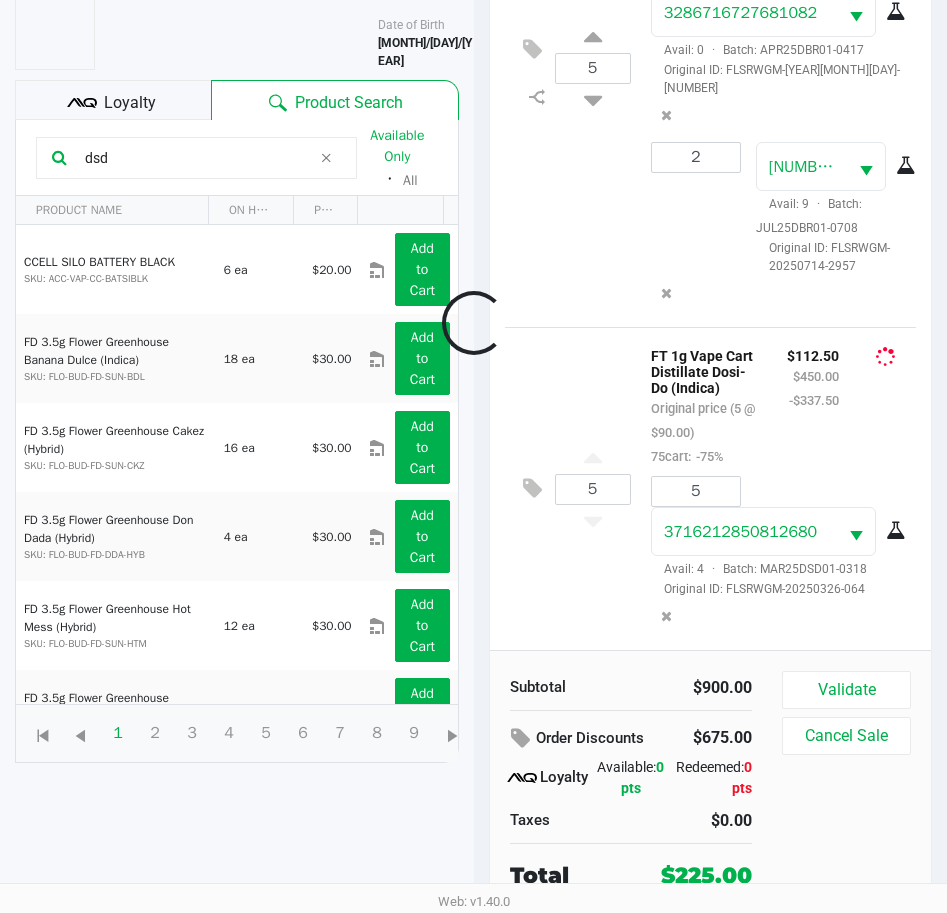 scroll, scrollTop: 0, scrollLeft: 0, axis: both 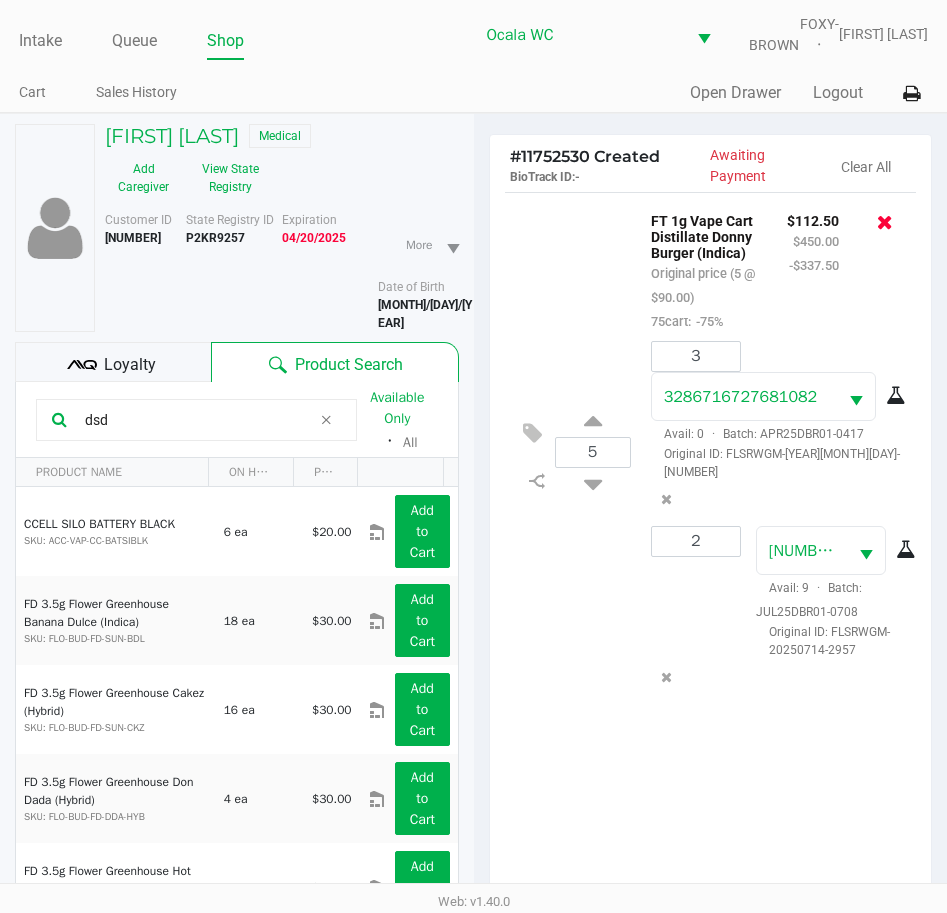 click 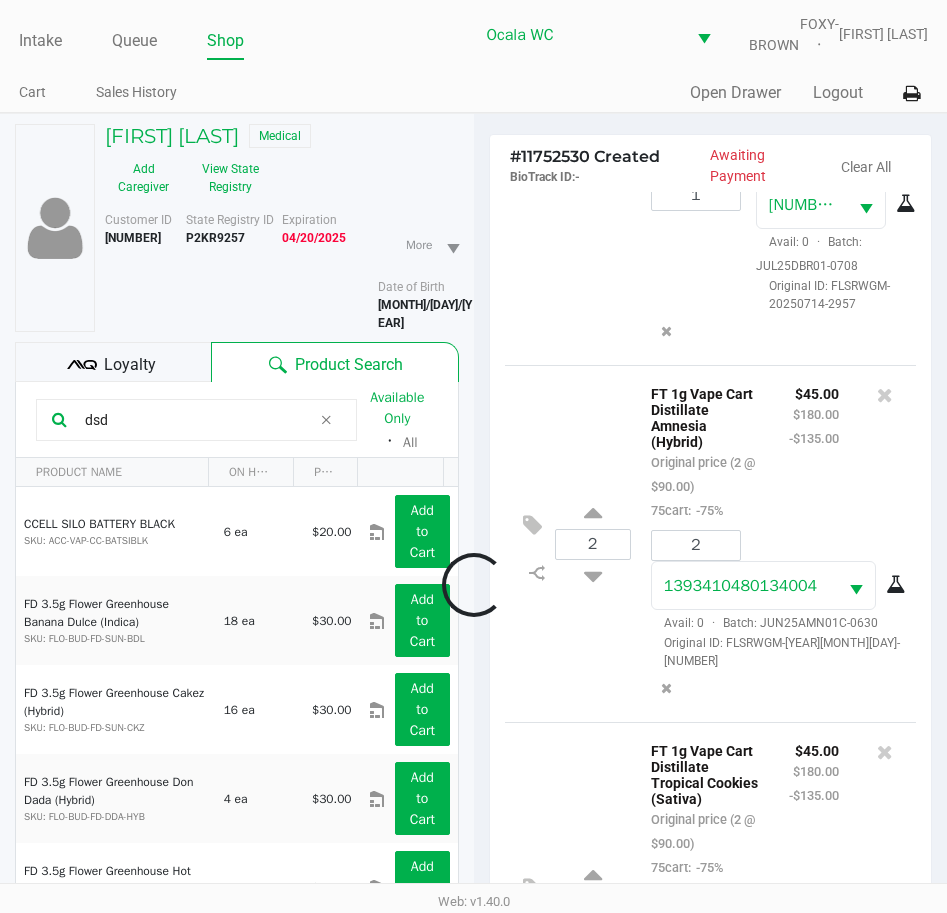 scroll, scrollTop: 836, scrollLeft: 0, axis: vertical 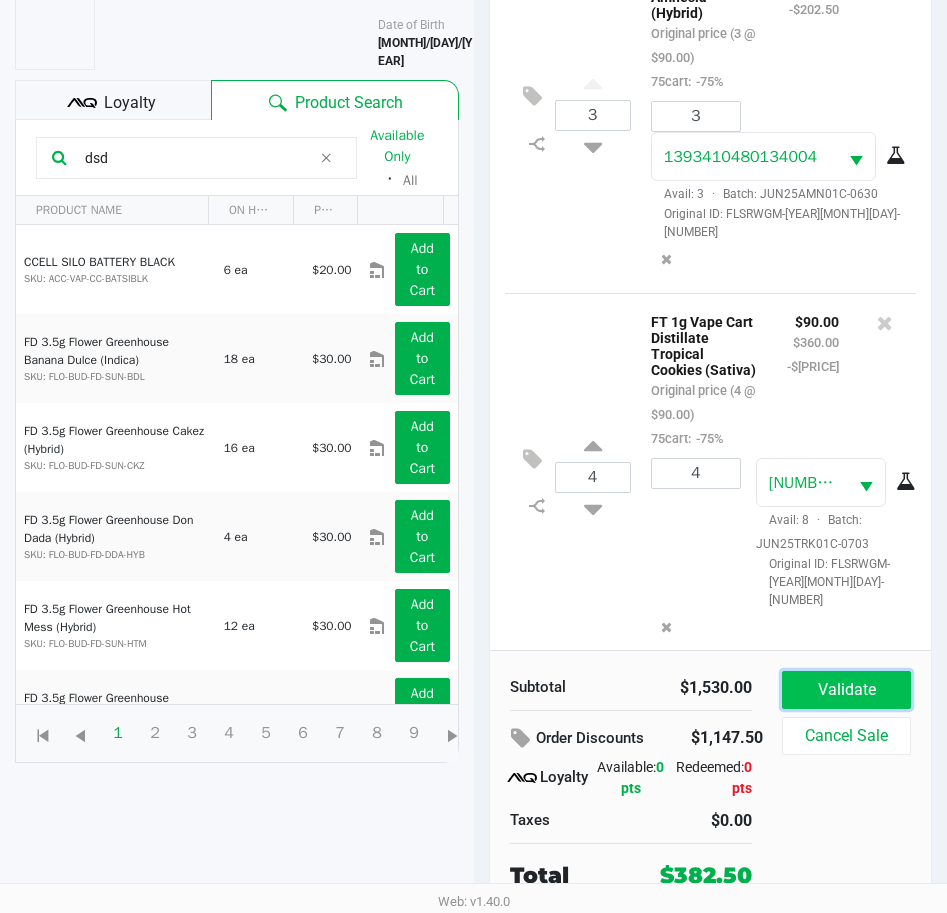click on "Validate" 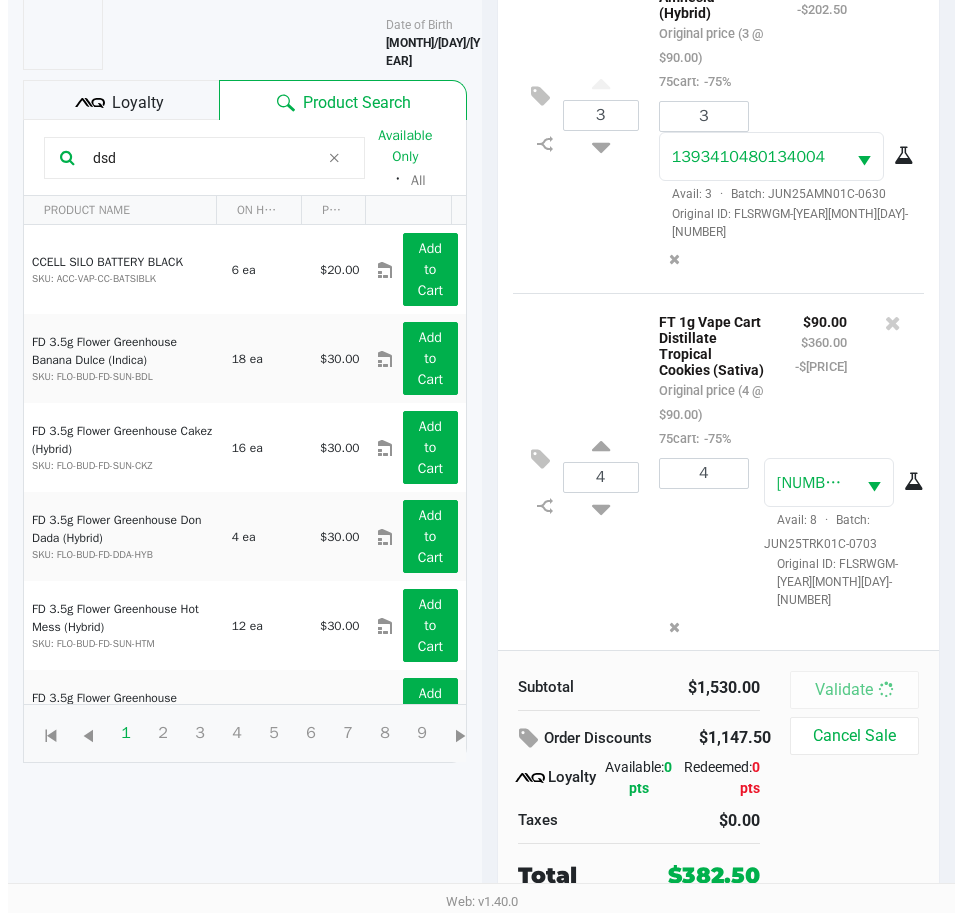 scroll, scrollTop: 0, scrollLeft: 0, axis: both 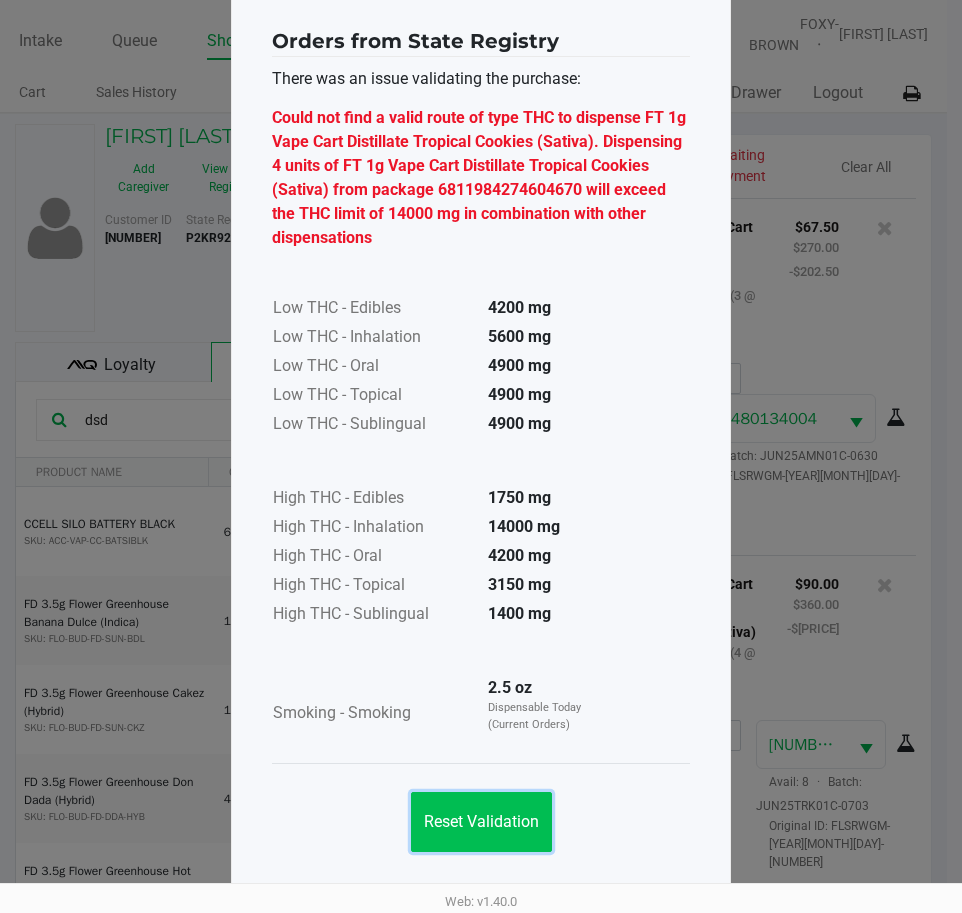 click on "Reset Validation" 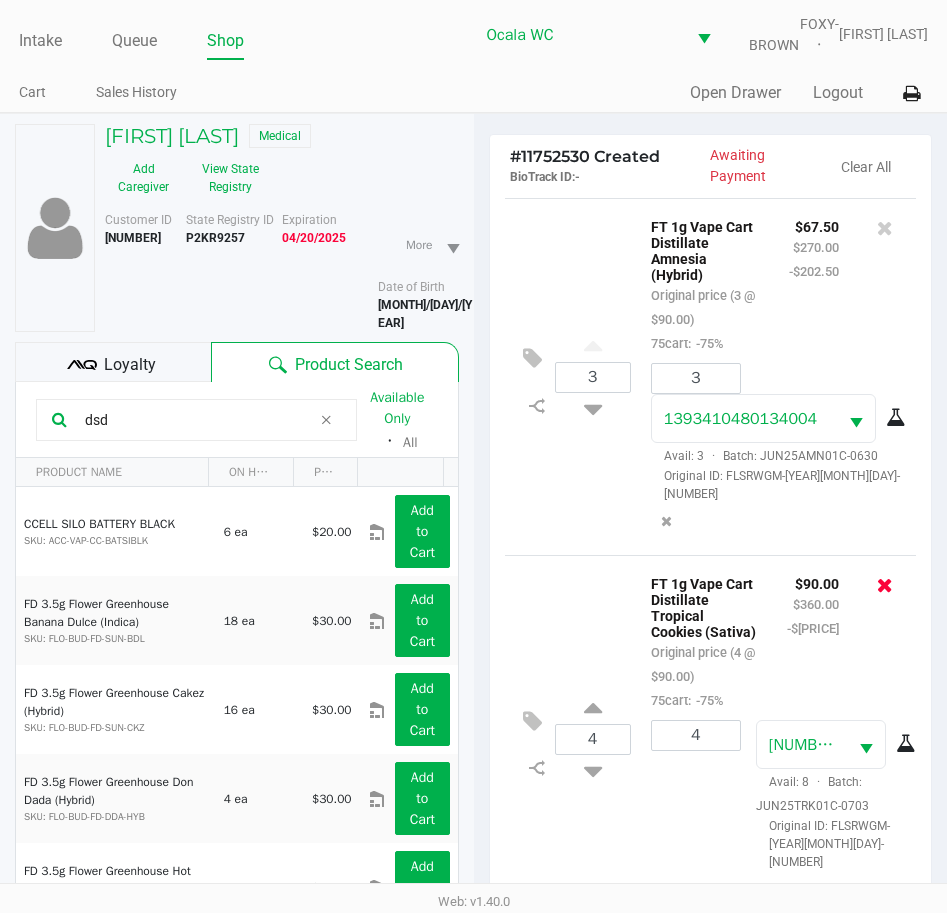 click 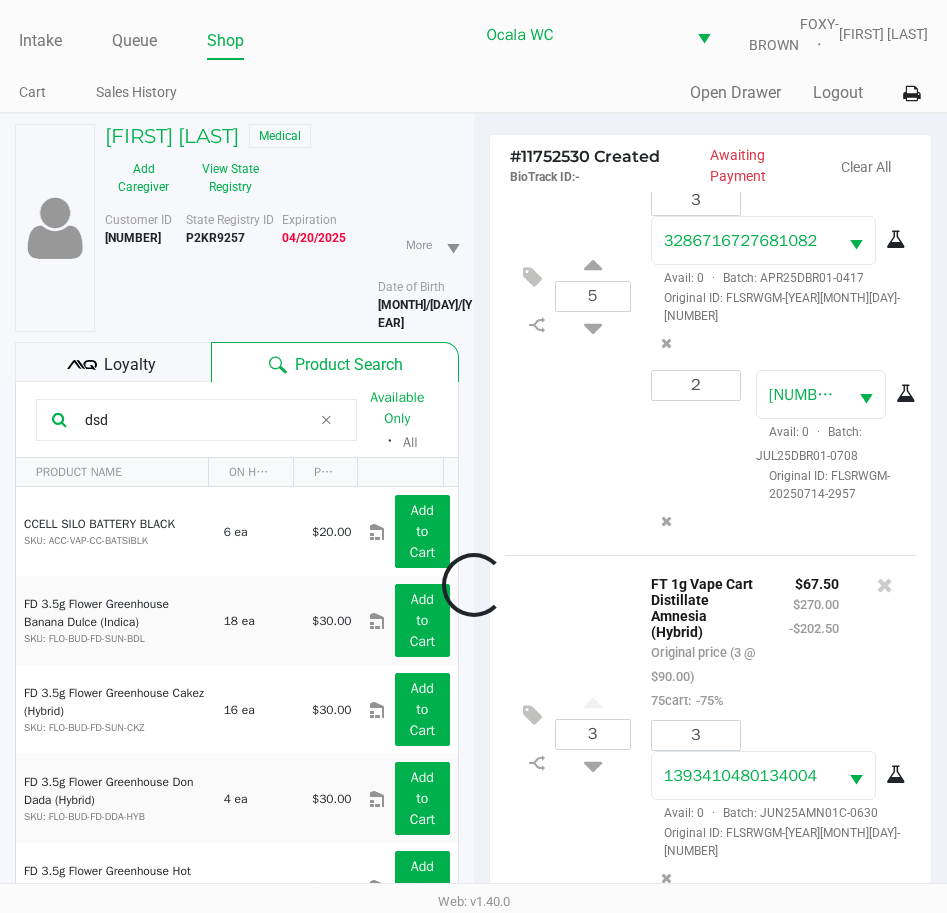 scroll, scrollTop: 476, scrollLeft: 0, axis: vertical 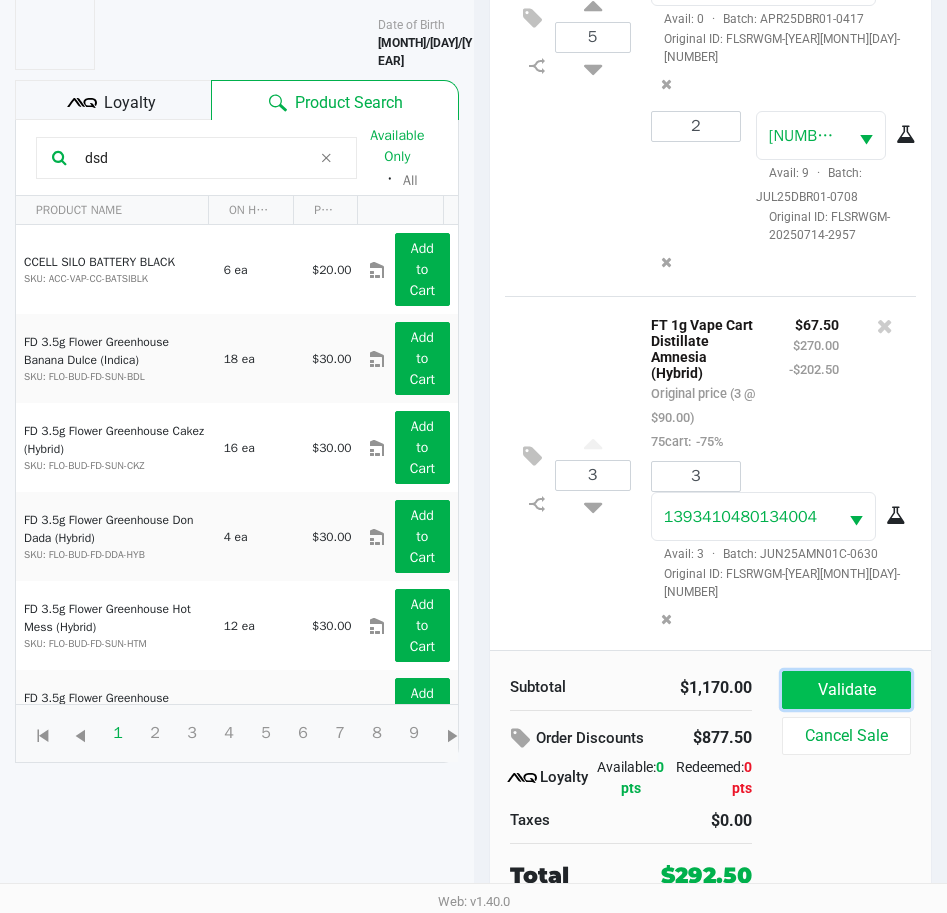 click on "Validate" 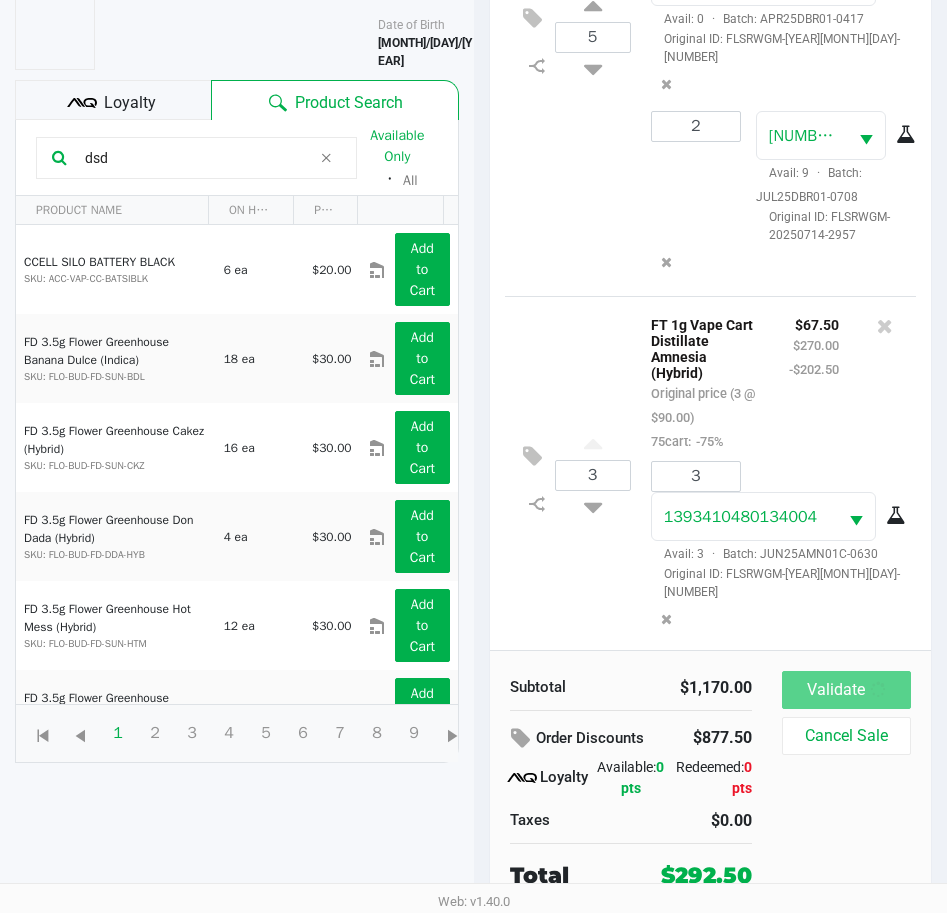 scroll, scrollTop: 0, scrollLeft: 0, axis: both 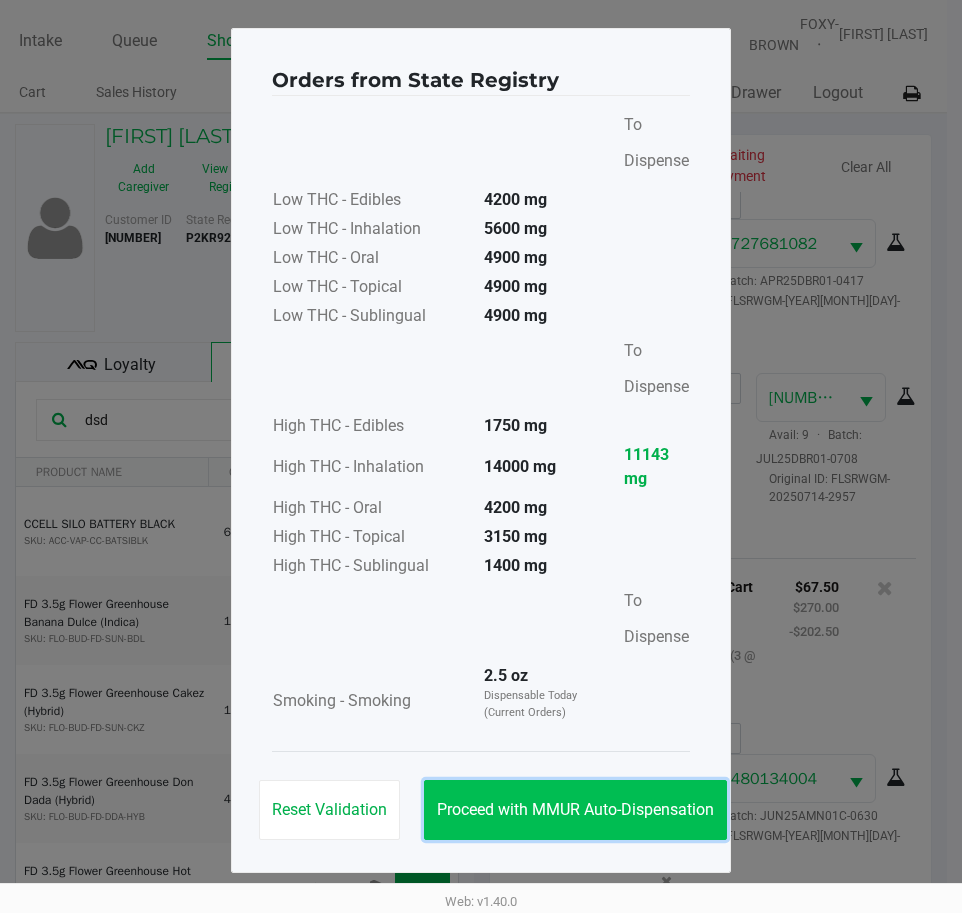 click on "Proceed with MMUR Auto-Dispensation" 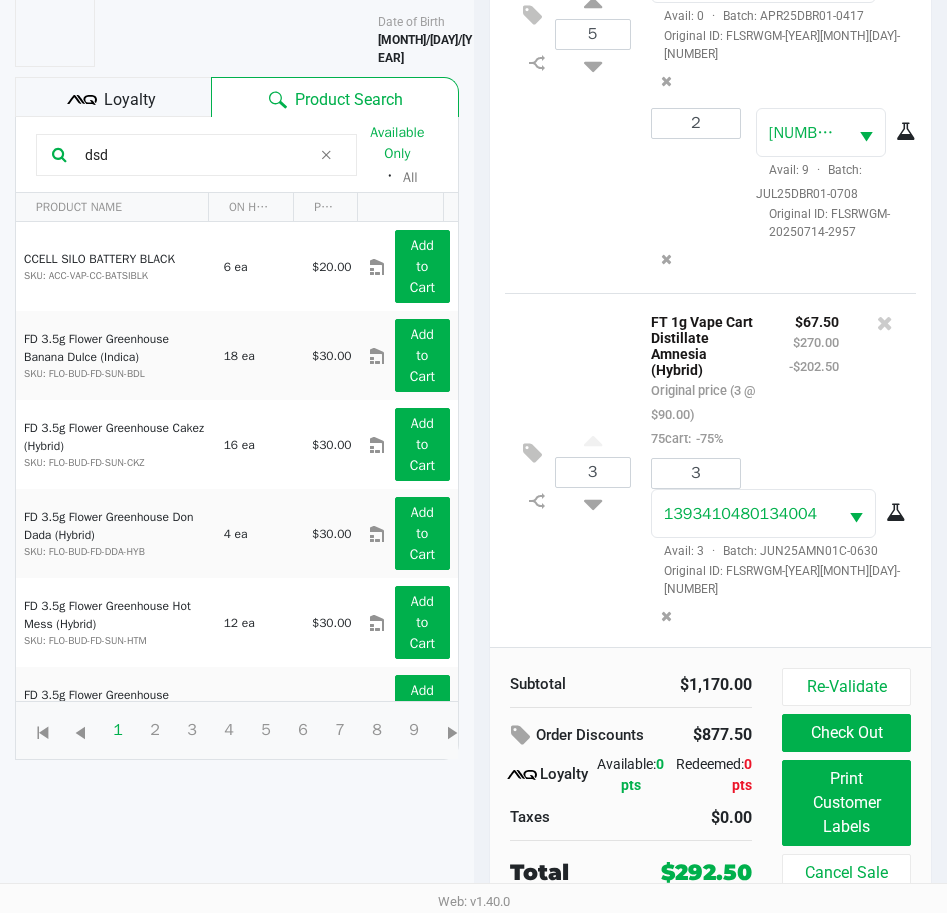 scroll, scrollTop: 165, scrollLeft: 0, axis: vertical 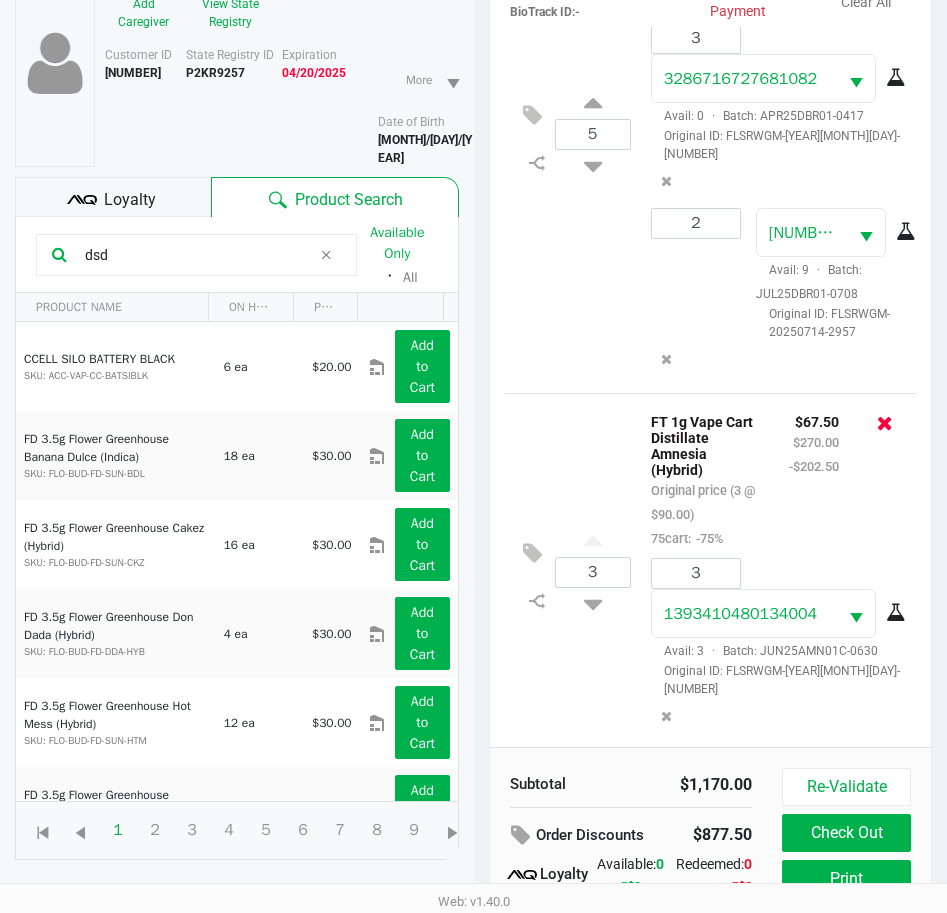 click 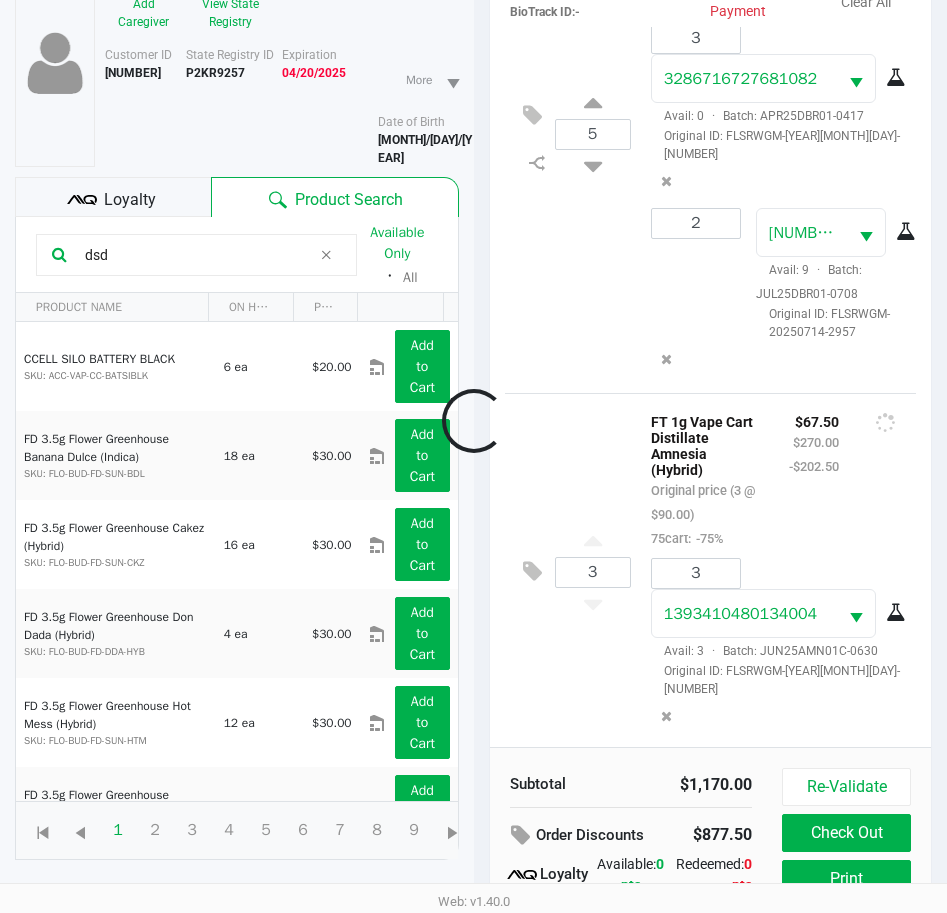 scroll, scrollTop: 133, scrollLeft: 0, axis: vertical 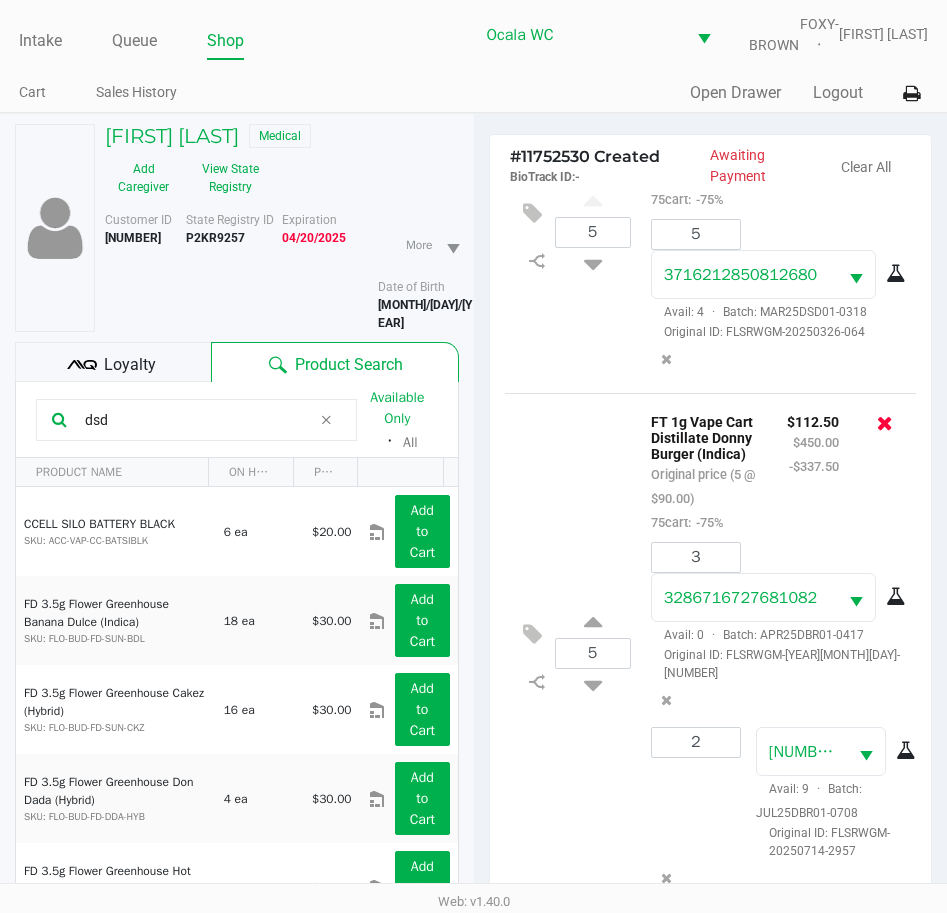 click 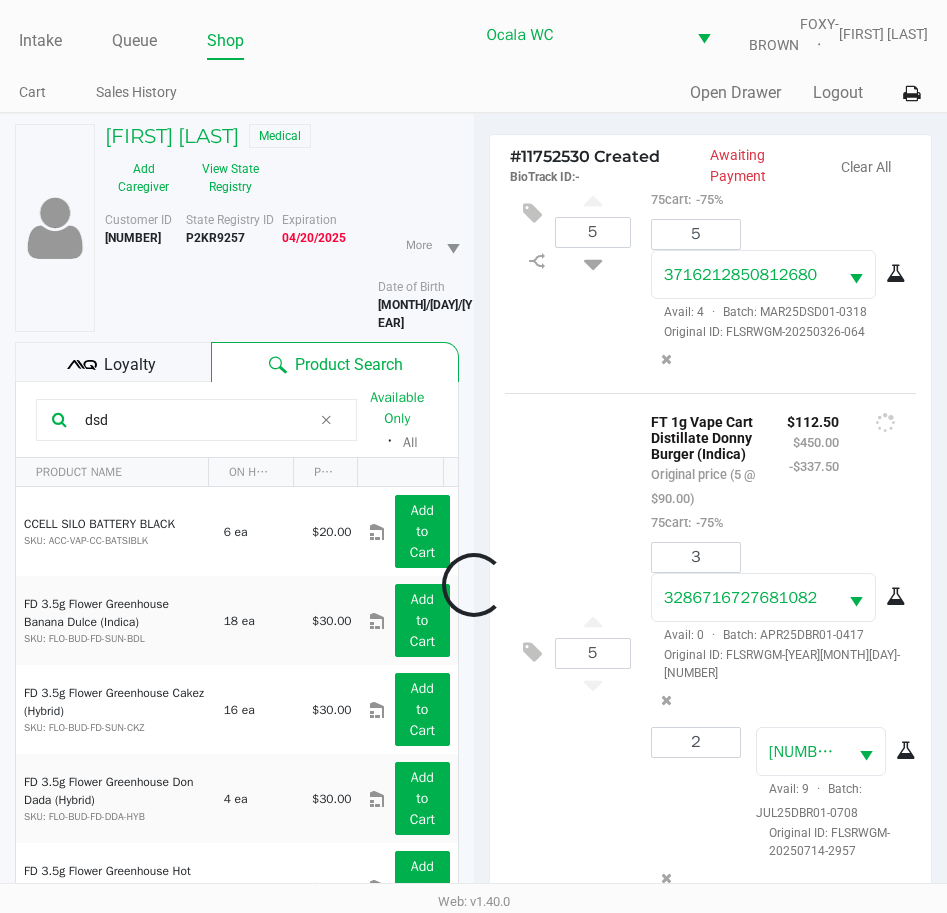 scroll, scrollTop: 0, scrollLeft: 0, axis: both 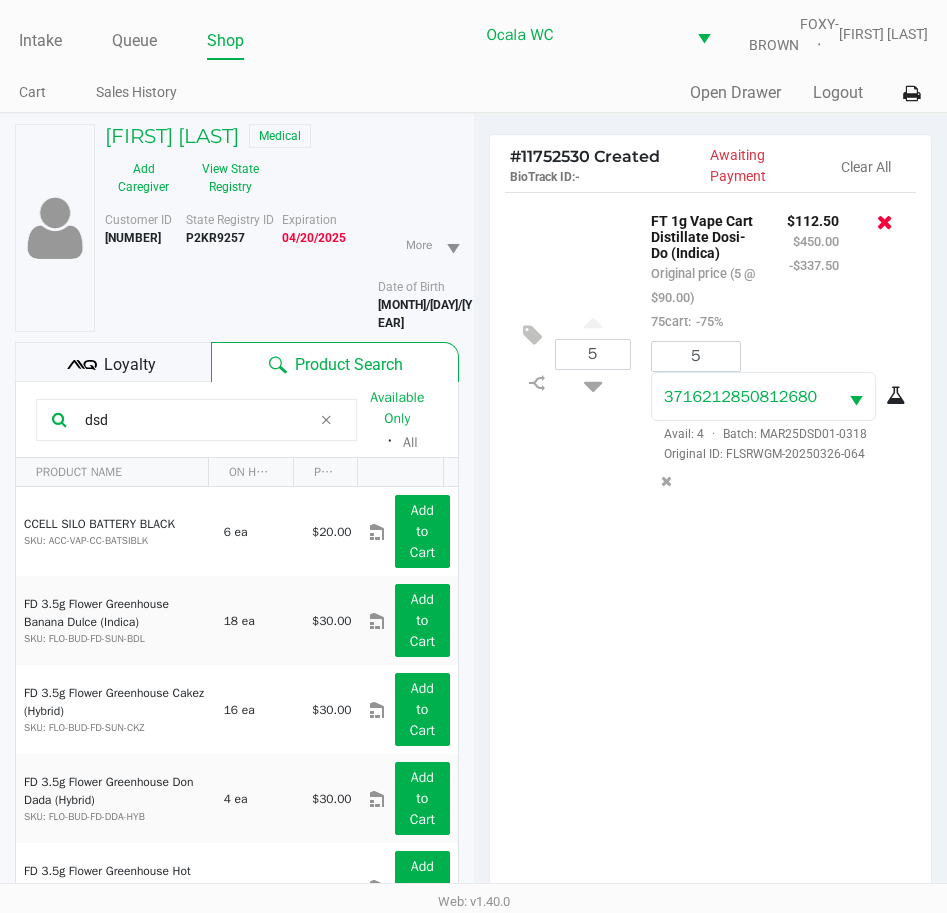 click 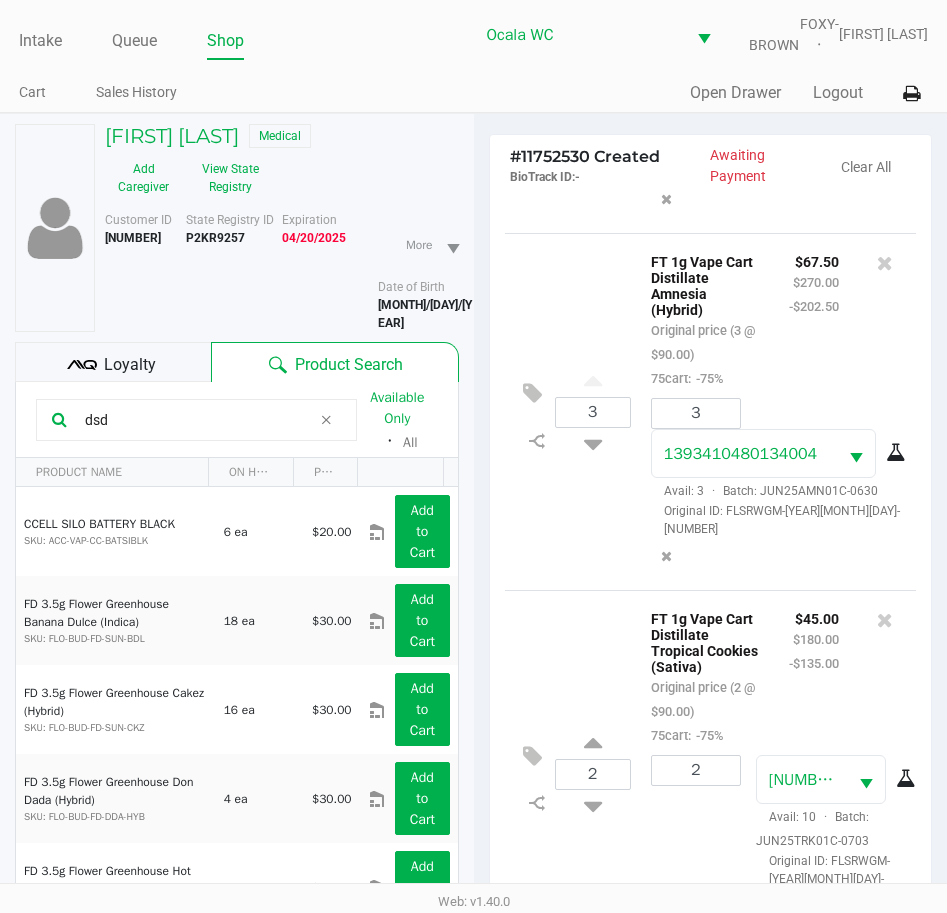 scroll, scrollTop: 836, scrollLeft: 0, axis: vertical 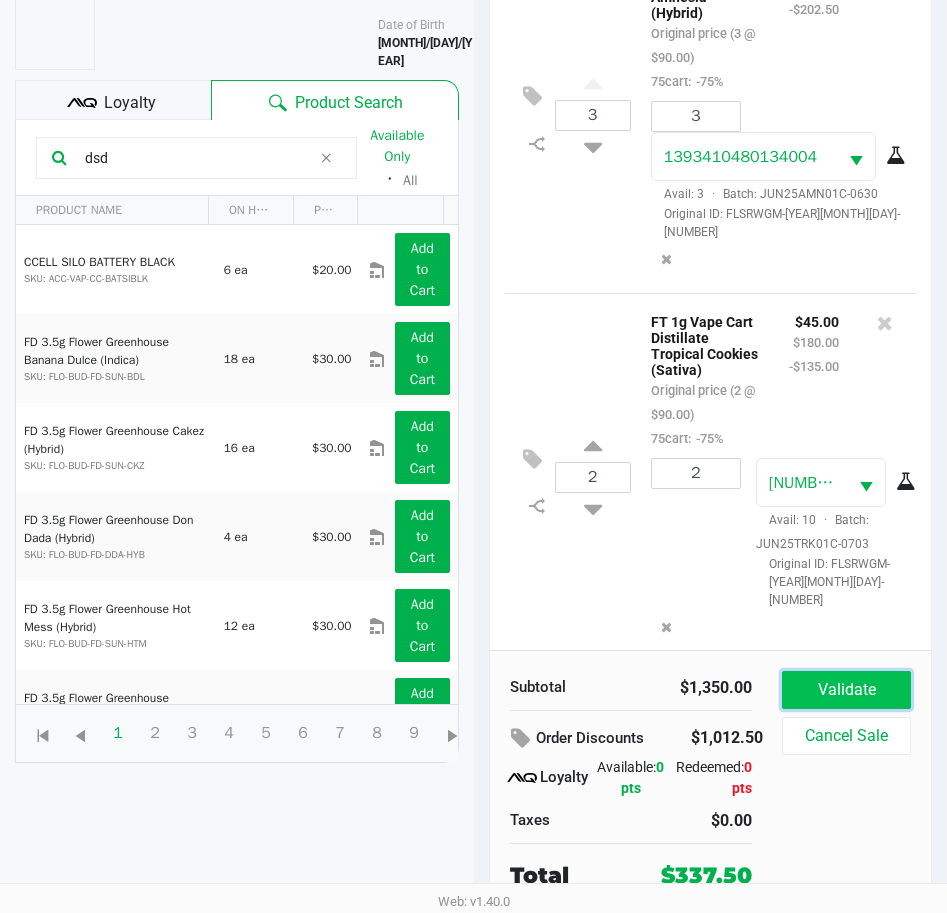 click on "Validate" 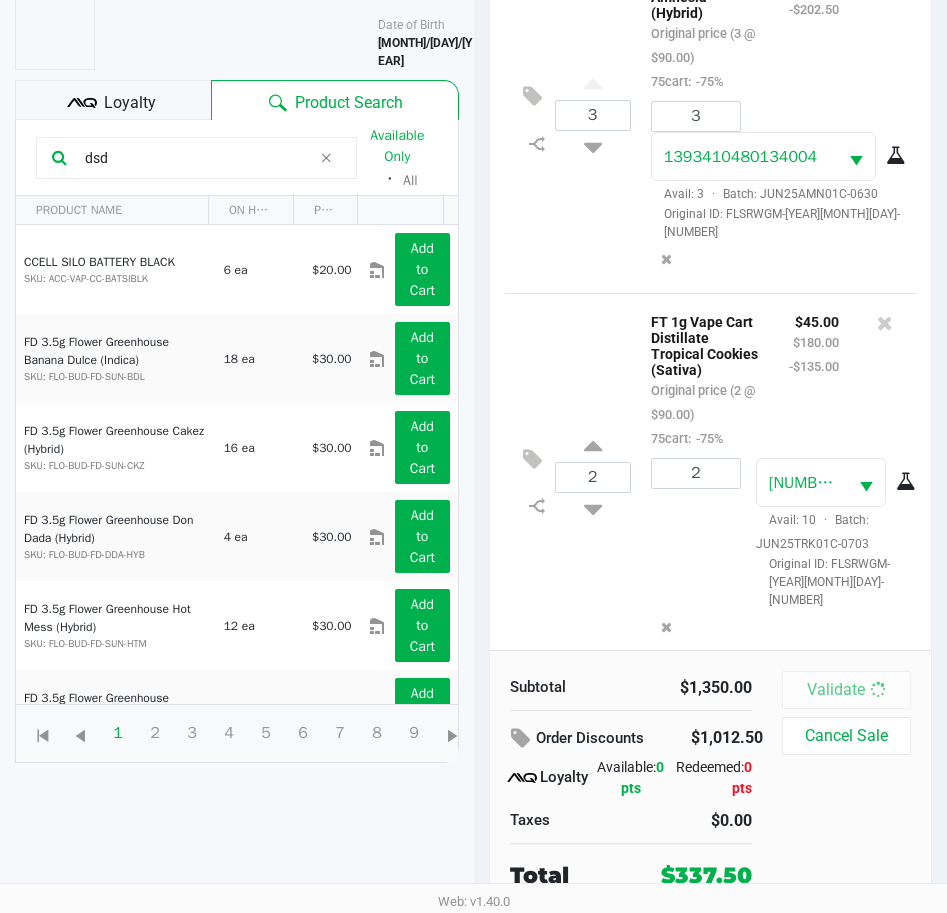scroll, scrollTop: 0, scrollLeft: 0, axis: both 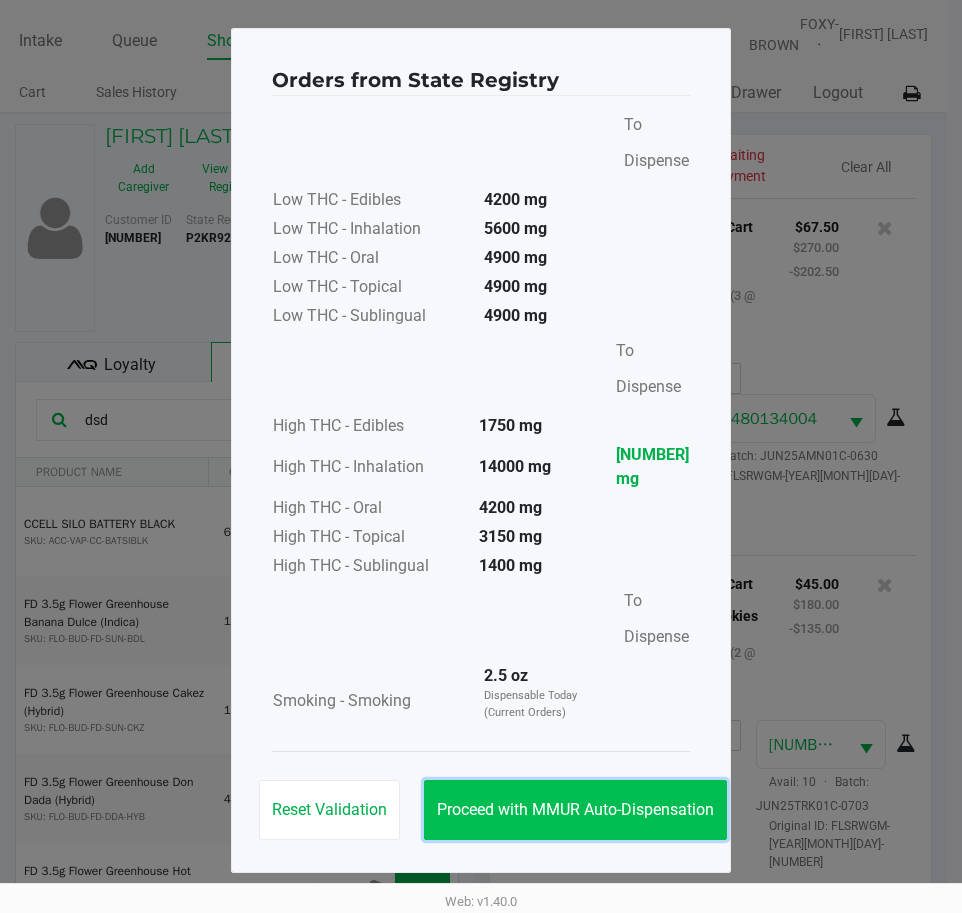 click on "Proceed with MMUR Auto-Dispensation" 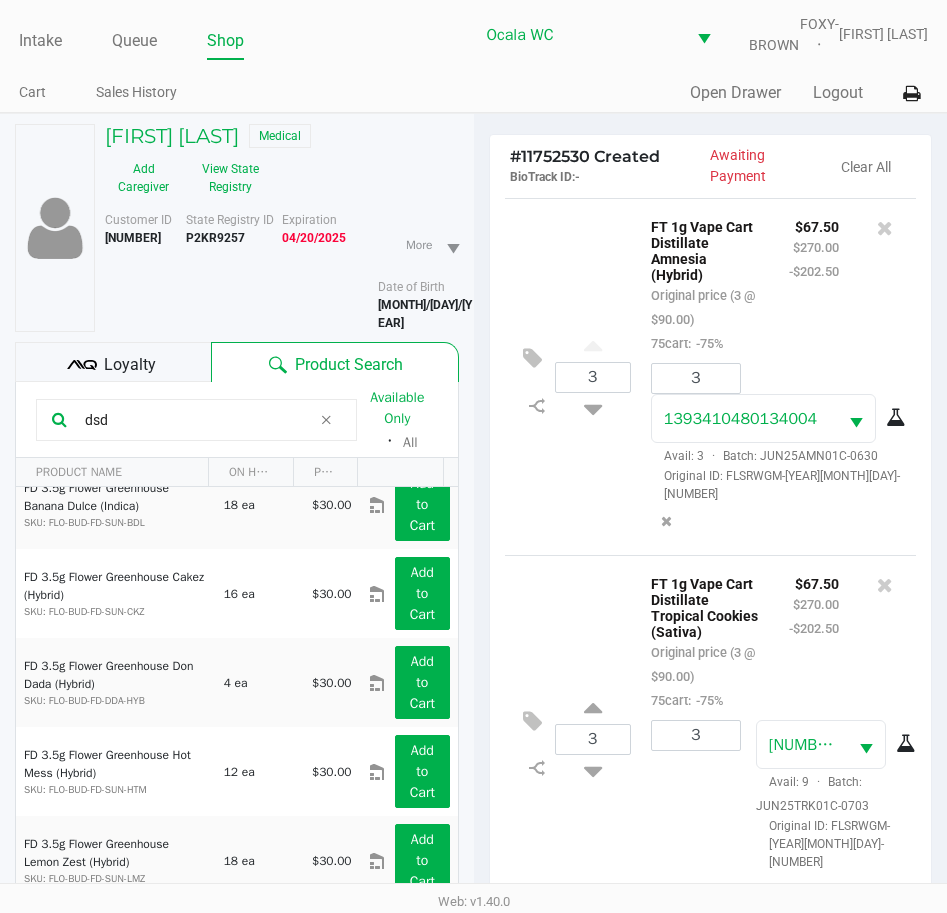 scroll, scrollTop: 300, scrollLeft: 0, axis: vertical 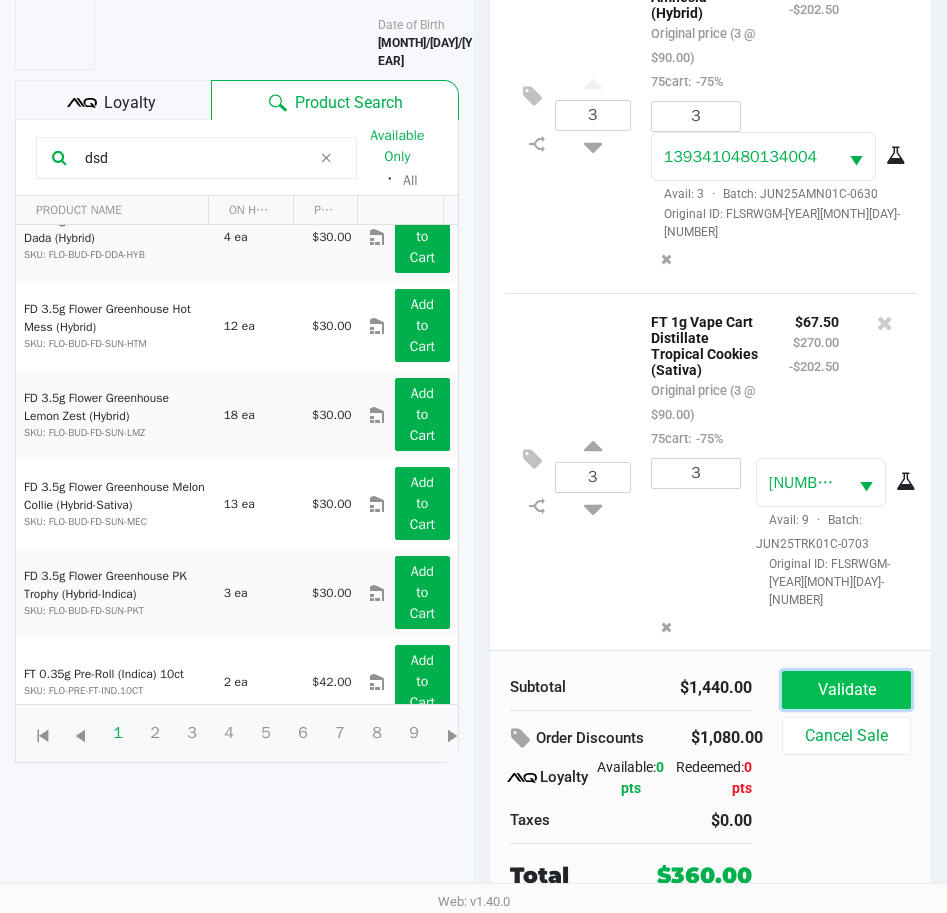 click on "Validate" 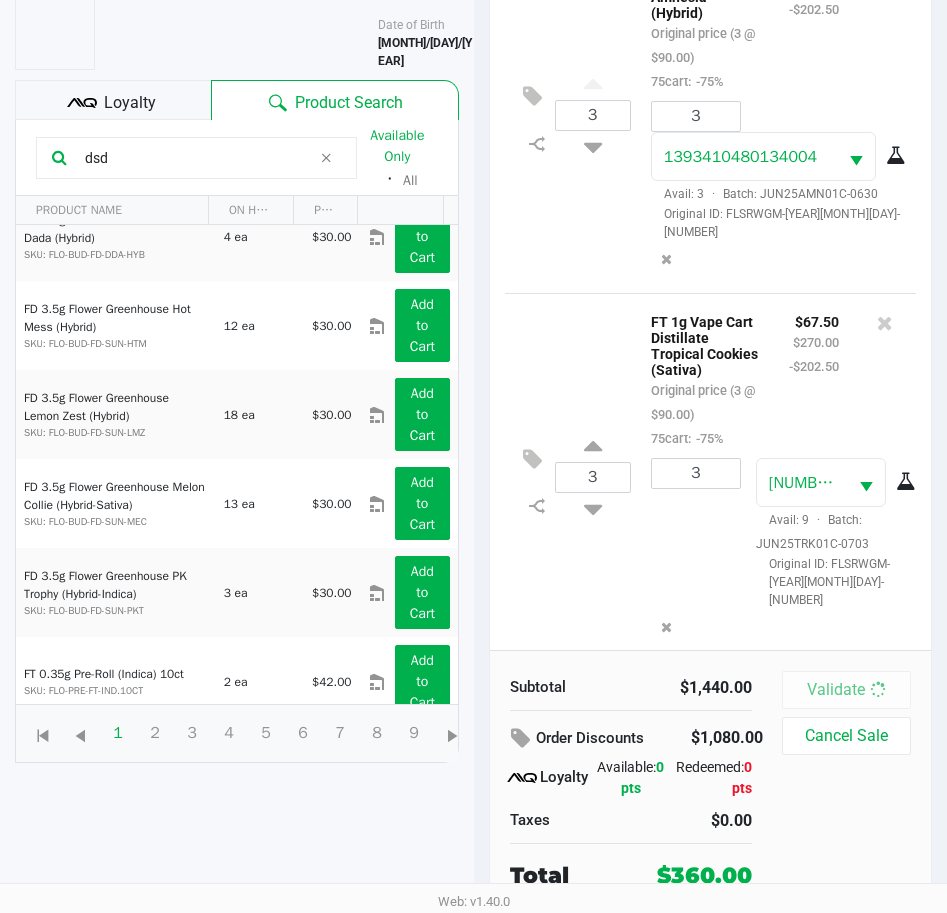 scroll, scrollTop: 0, scrollLeft: 0, axis: both 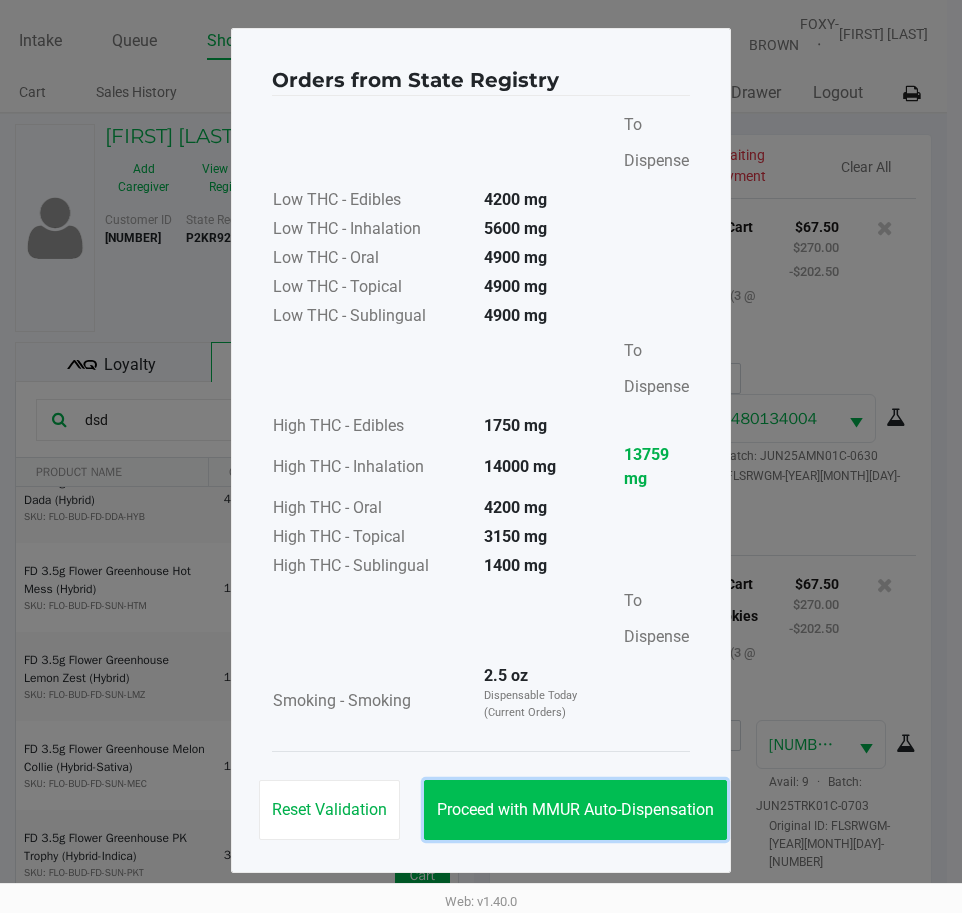click on "Proceed with MMUR Auto-Dispensation" 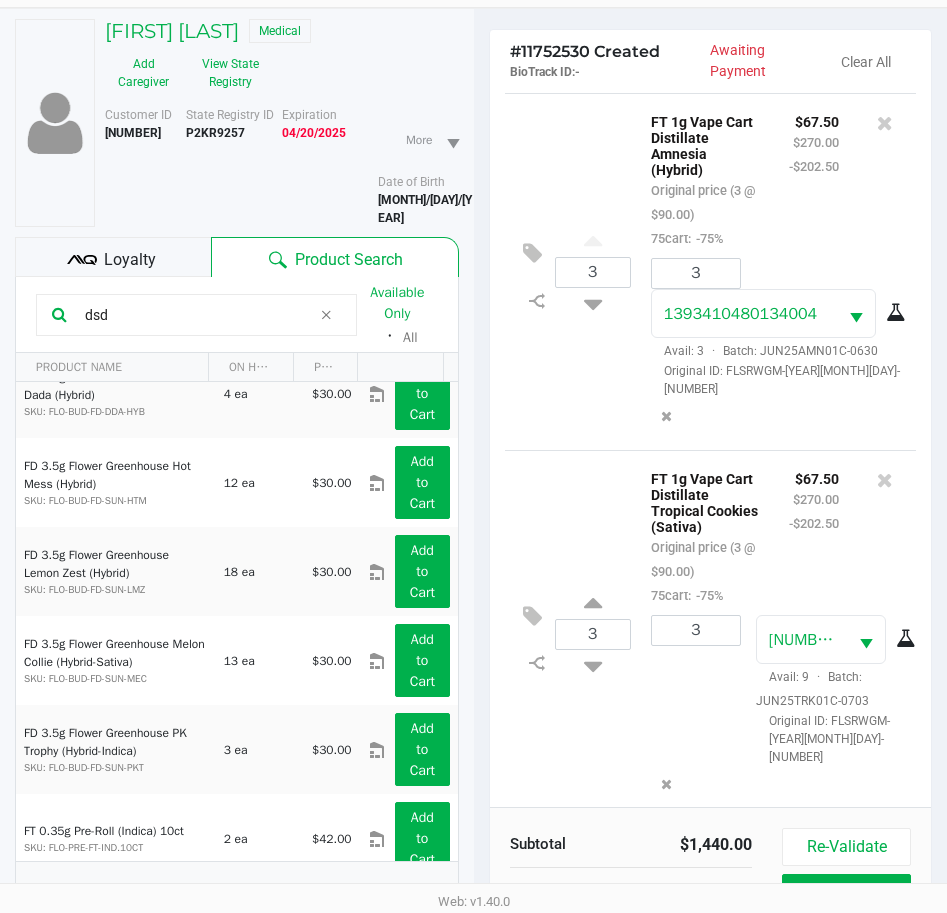 scroll, scrollTop: 265, scrollLeft: 0, axis: vertical 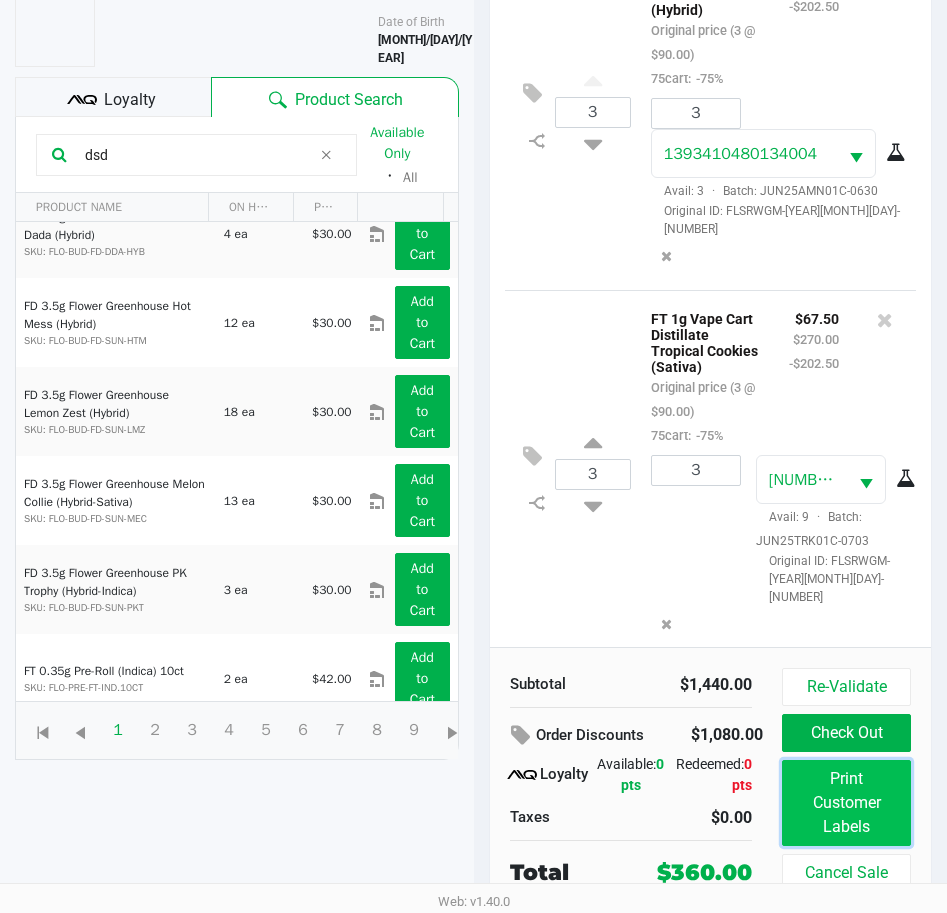 click on "Print Customer Labels" 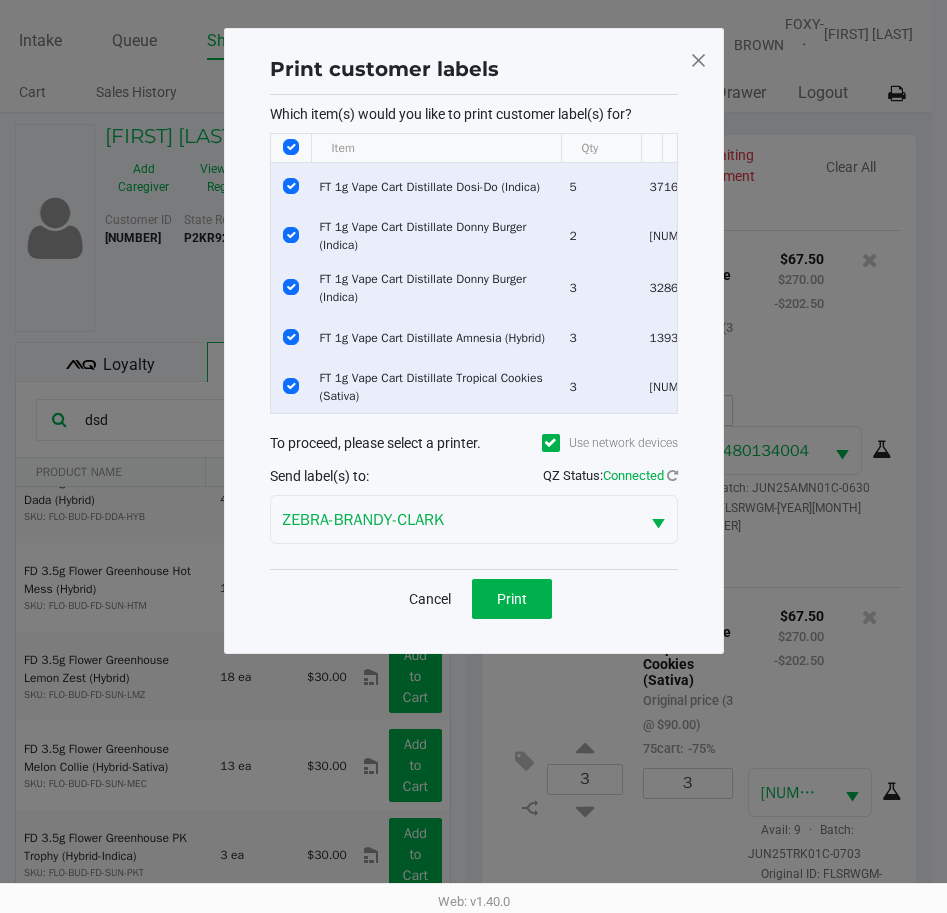 scroll, scrollTop: 0, scrollLeft: 0, axis: both 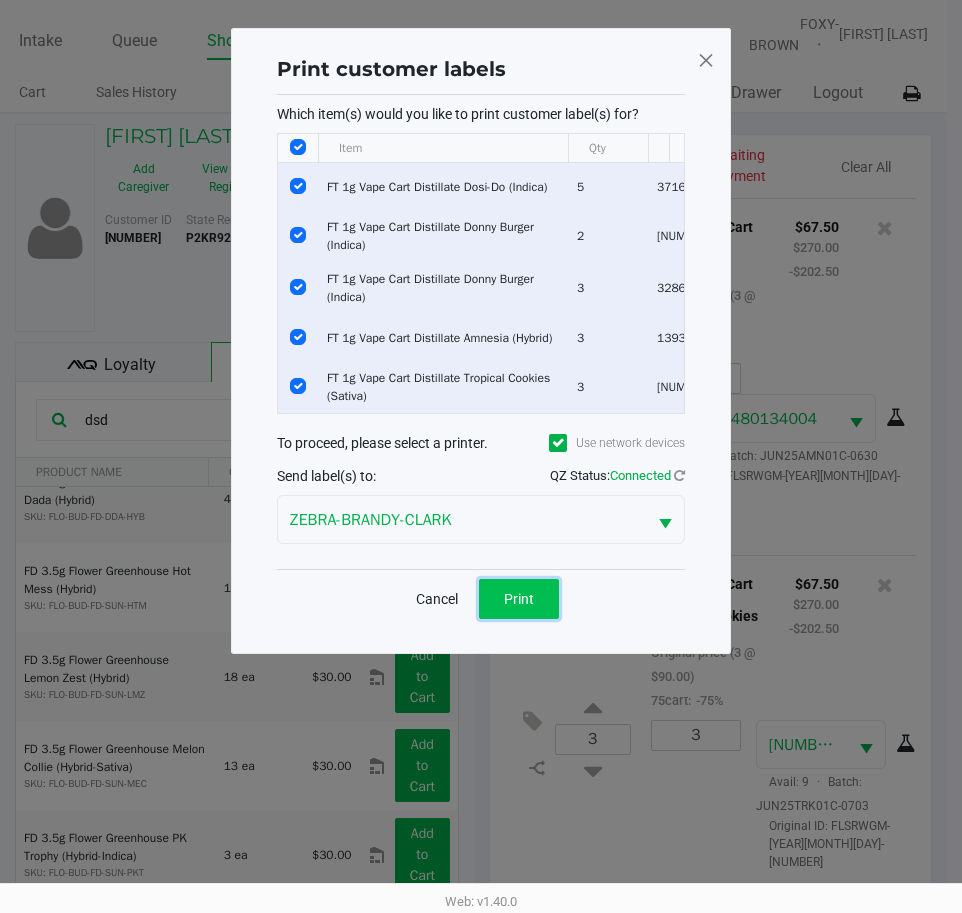 click on "Print" 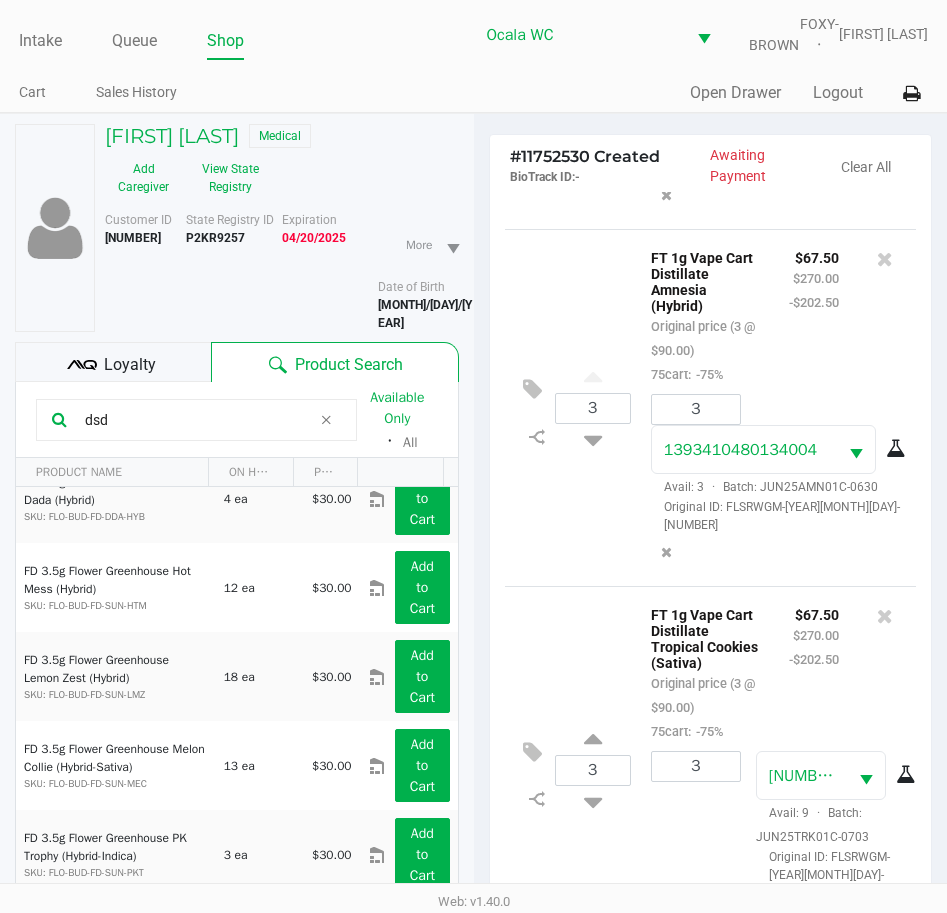 scroll, scrollTop: 836, scrollLeft: 0, axis: vertical 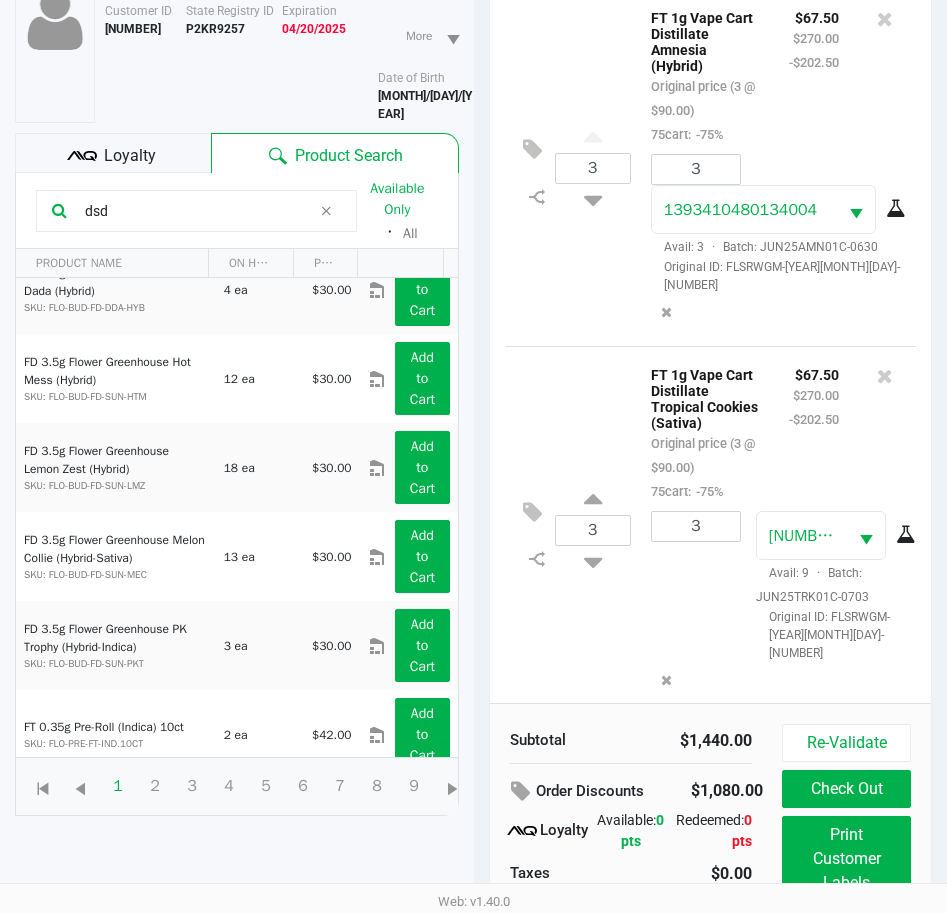 click on "Loyalty" 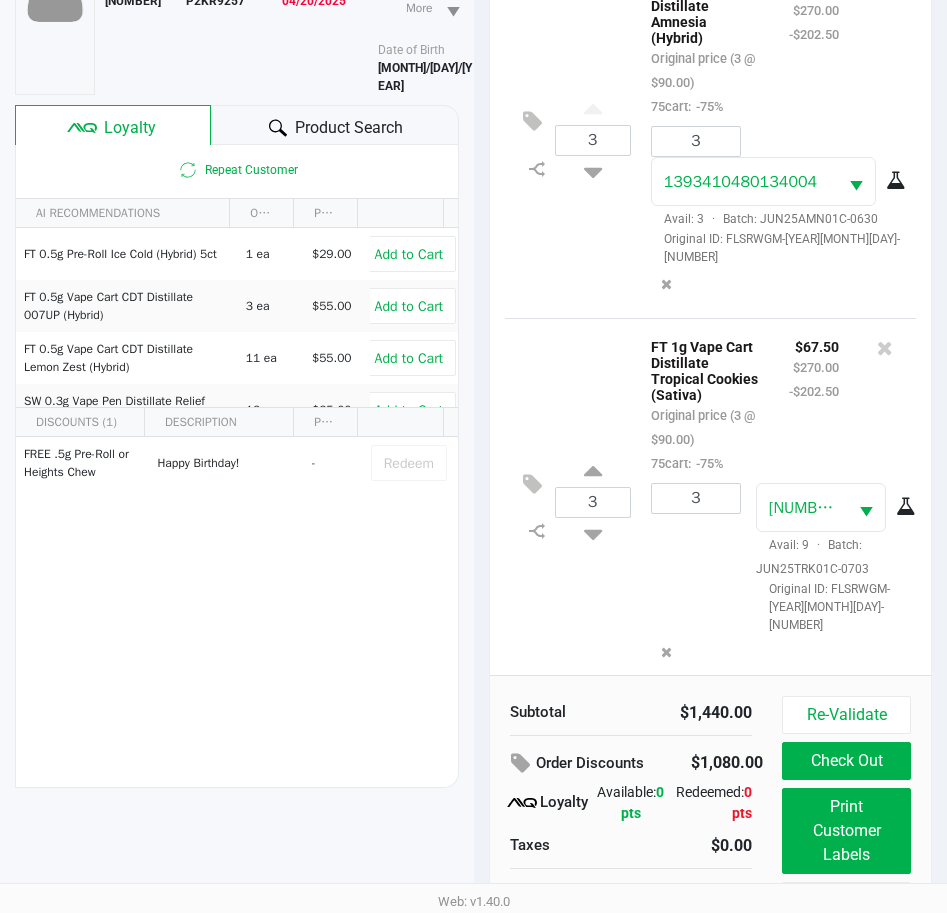 scroll, scrollTop: 265, scrollLeft: 0, axis: vertical 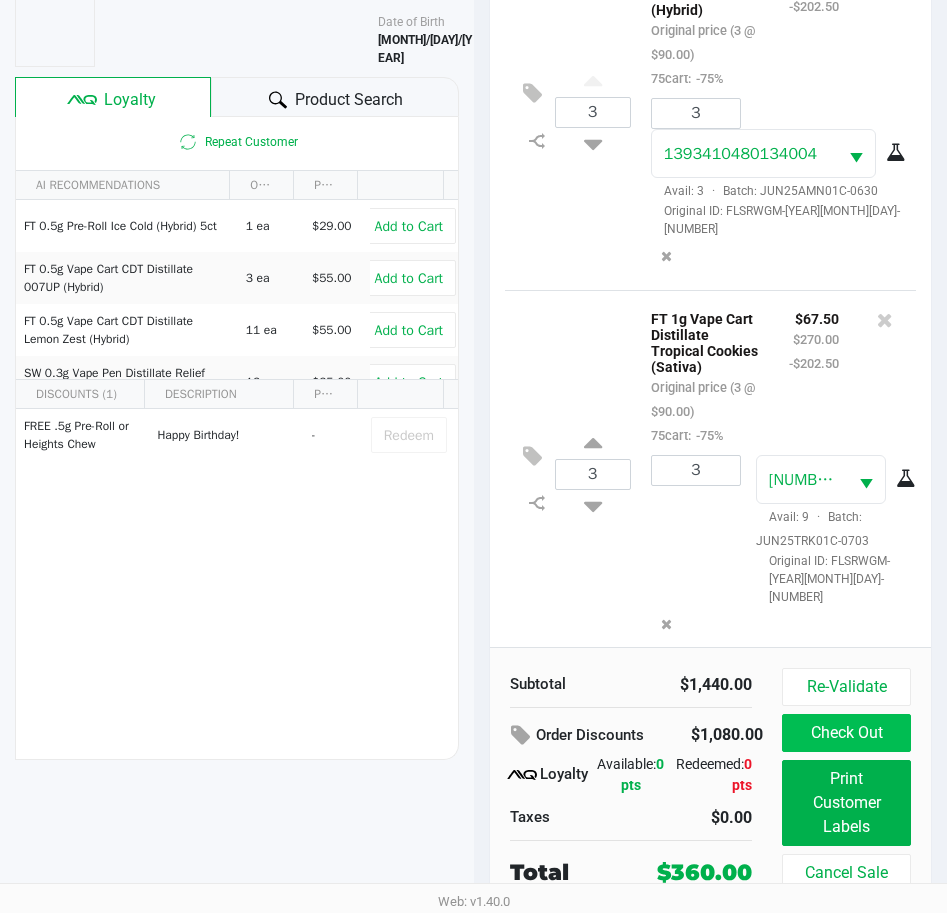 click on "Check Out" 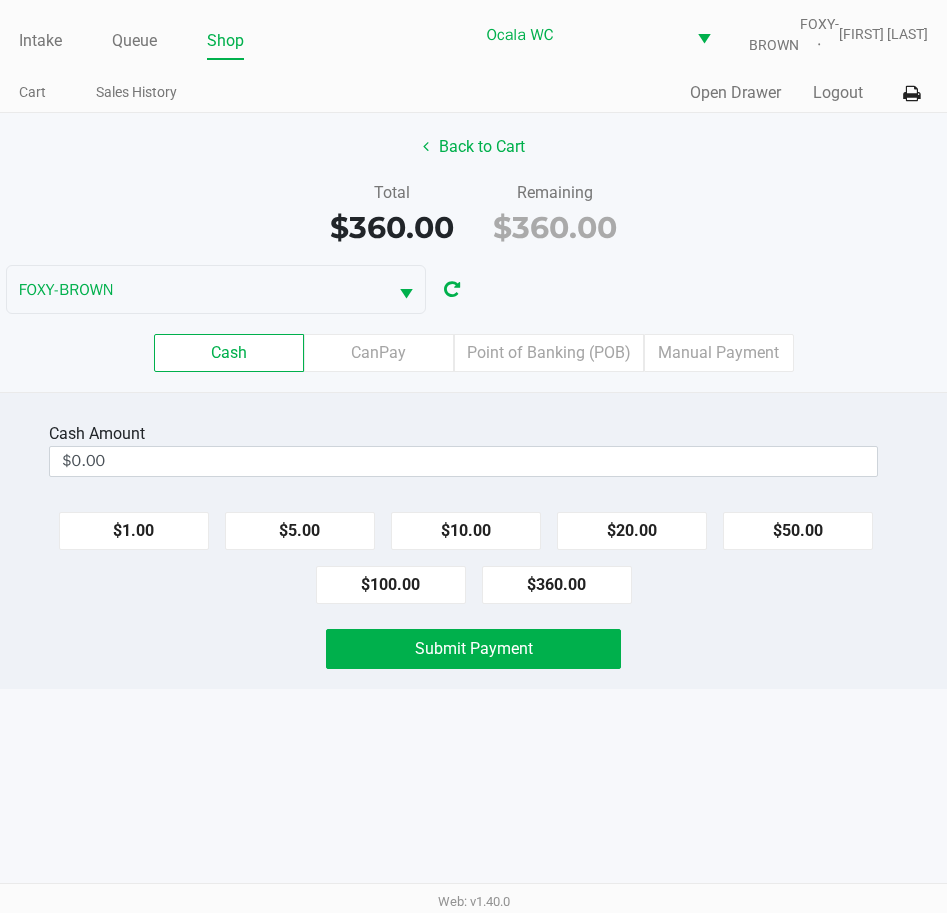 scroll, scrollTop: 0, scrollLeft: 0, axis: both 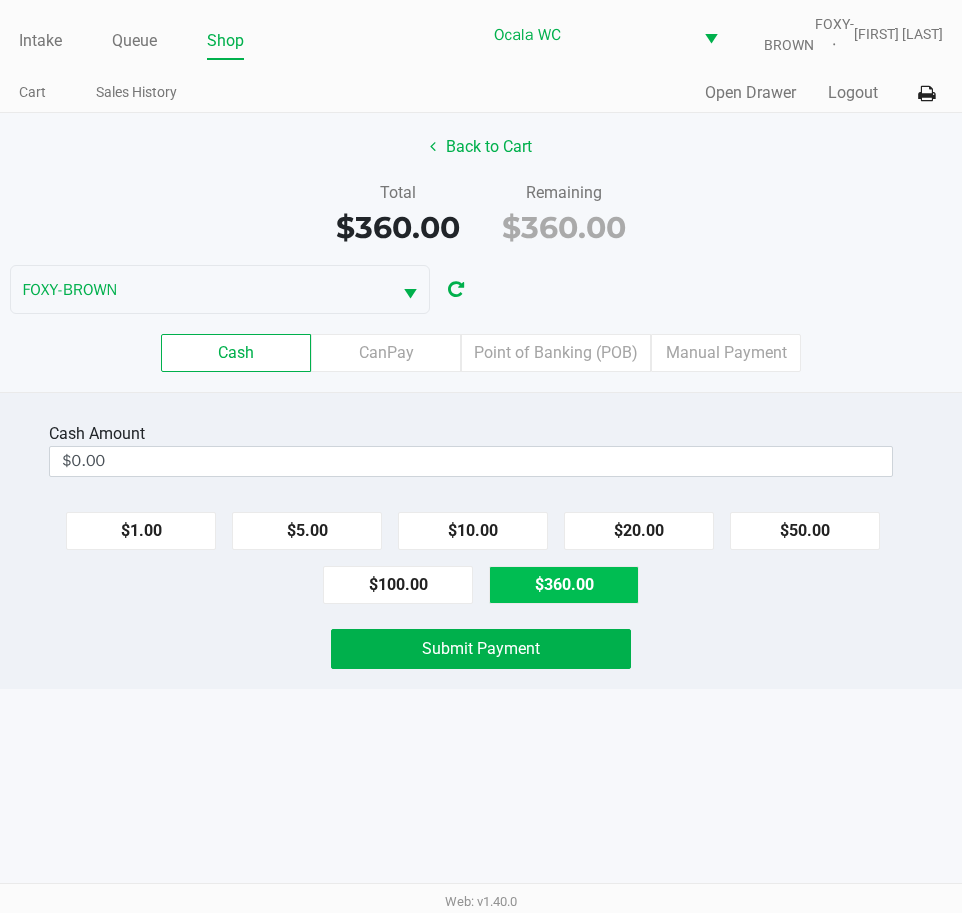 click on "$360.00" 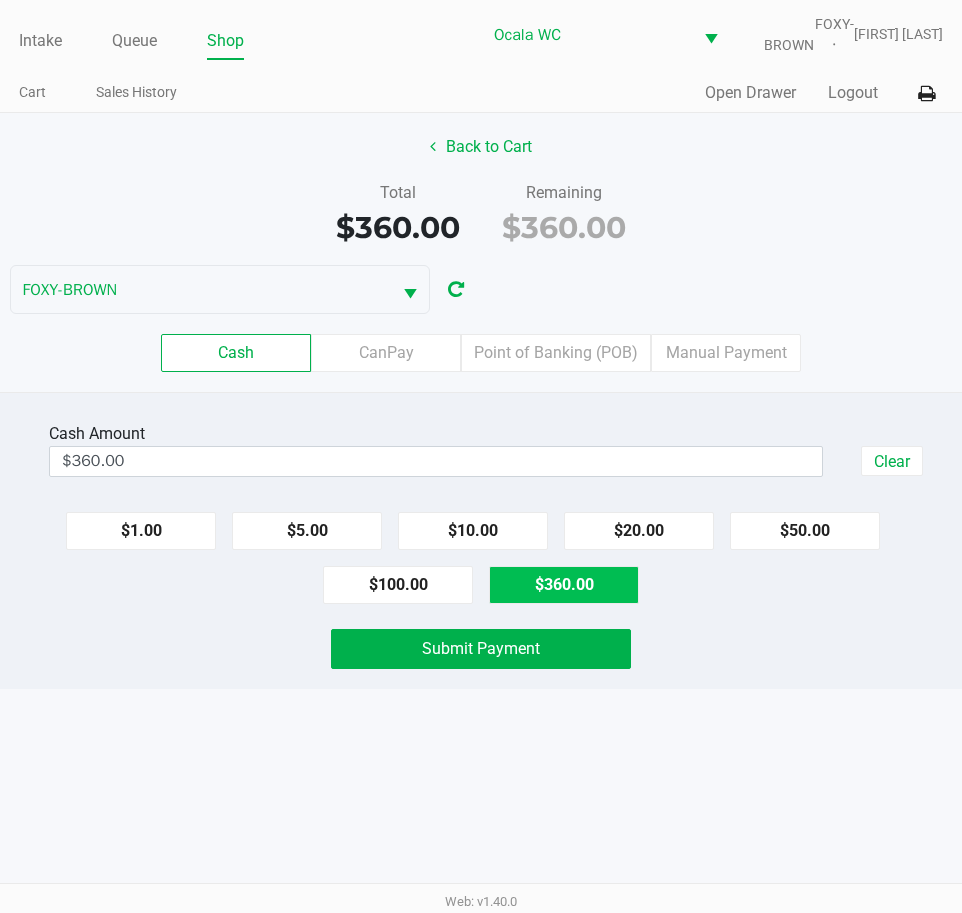 click on "Submit Payment" 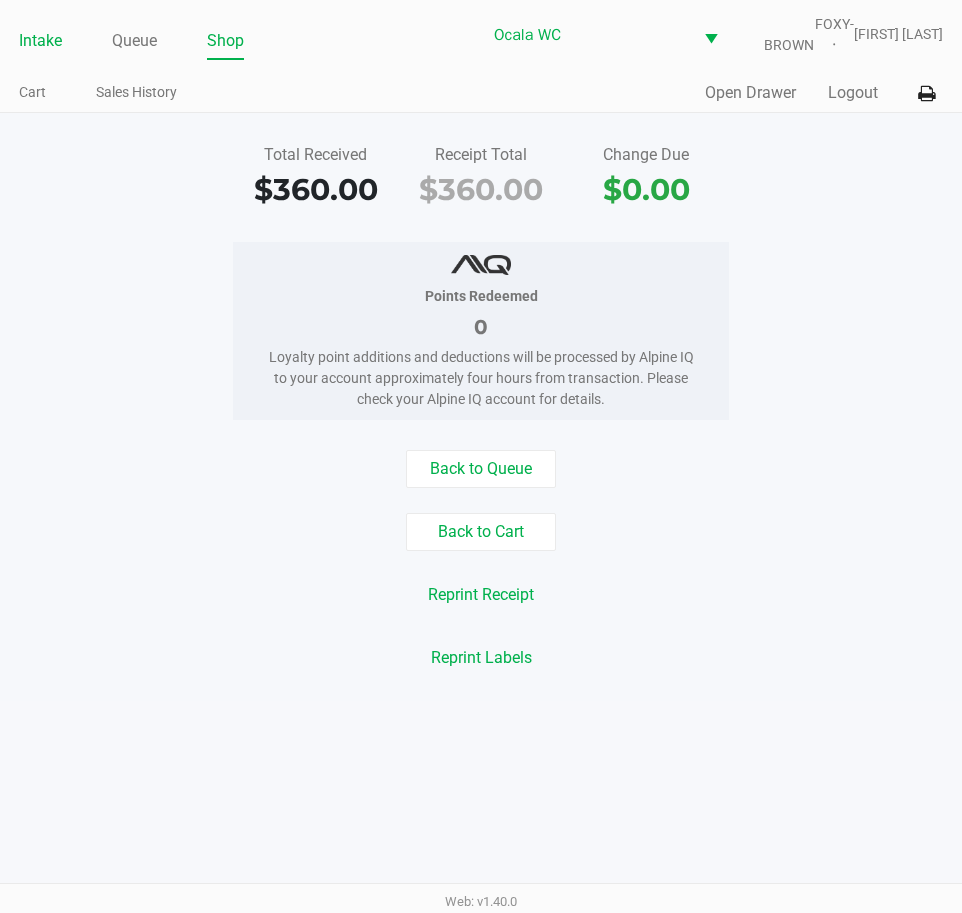 click on "Intake" 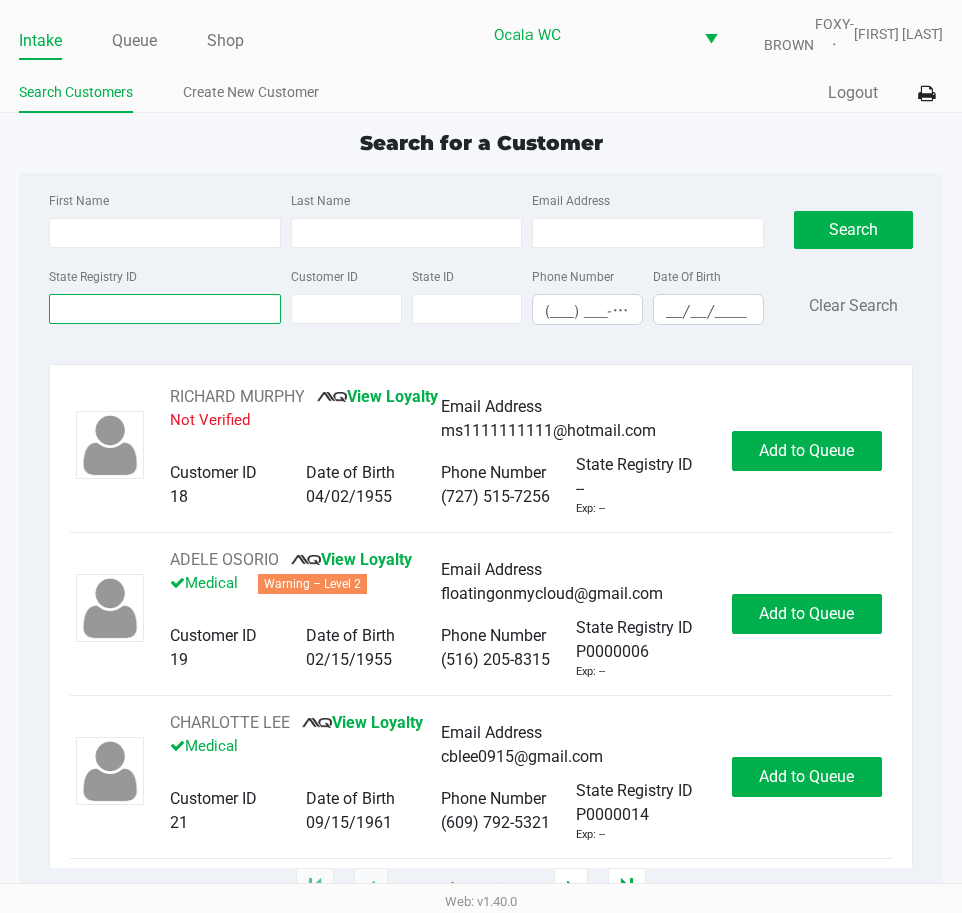 click on "State Registry ID" at bounding box center [165, 309] 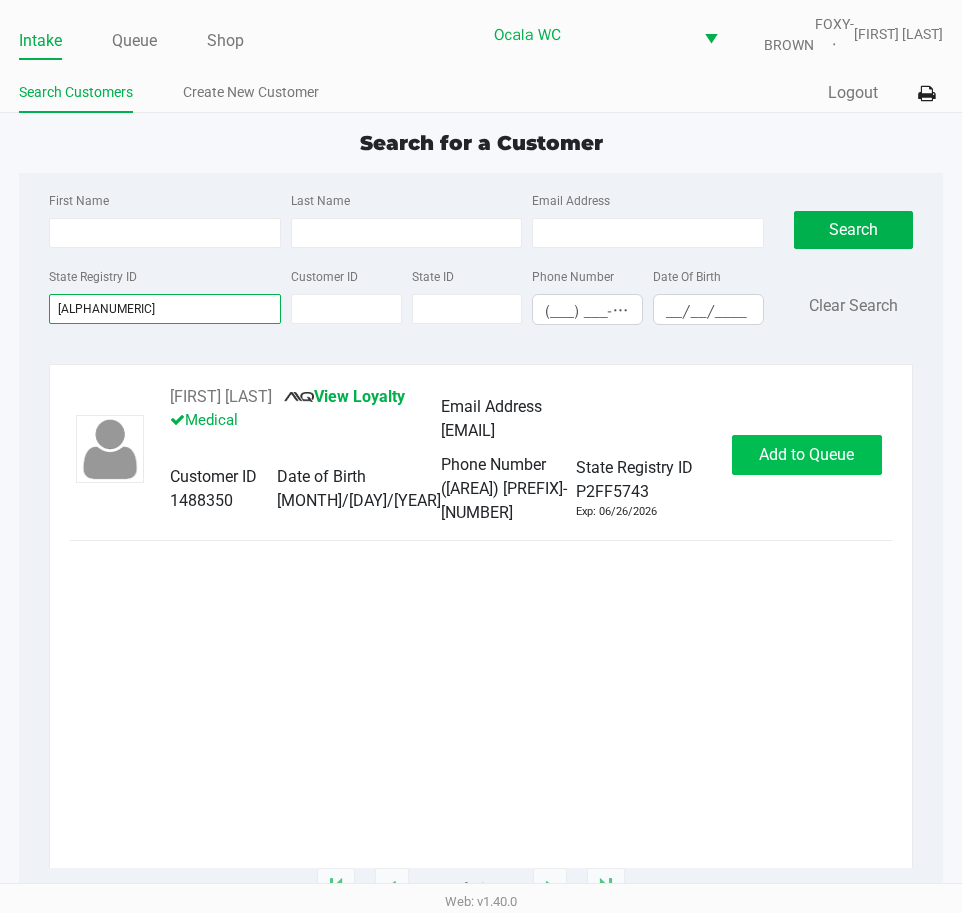 type on "[ALPHANUMERIC]" 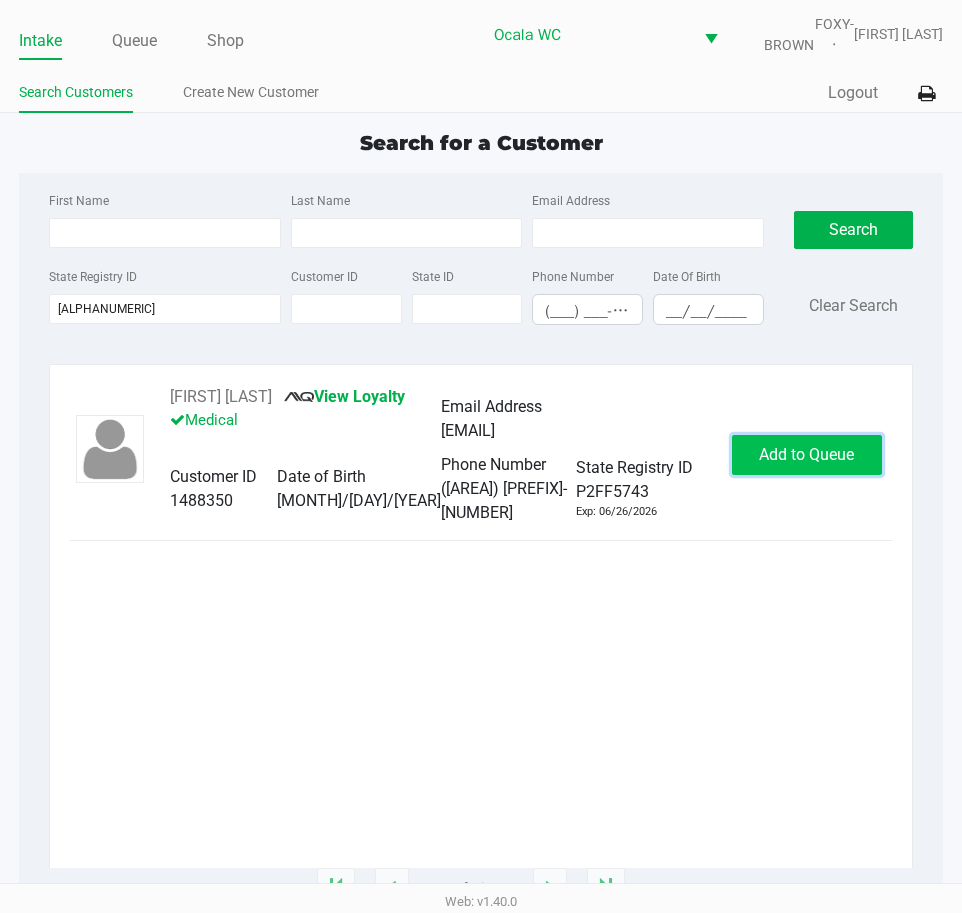 click on "Add to Queue" 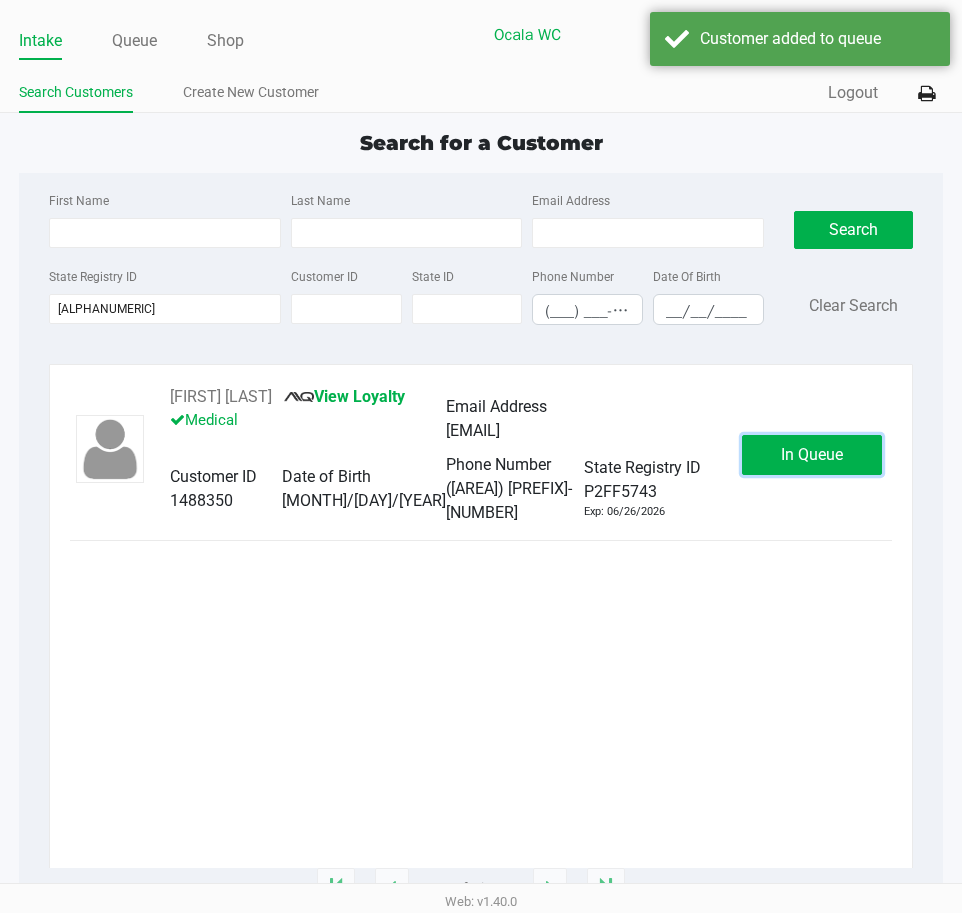 click on "In Queue" 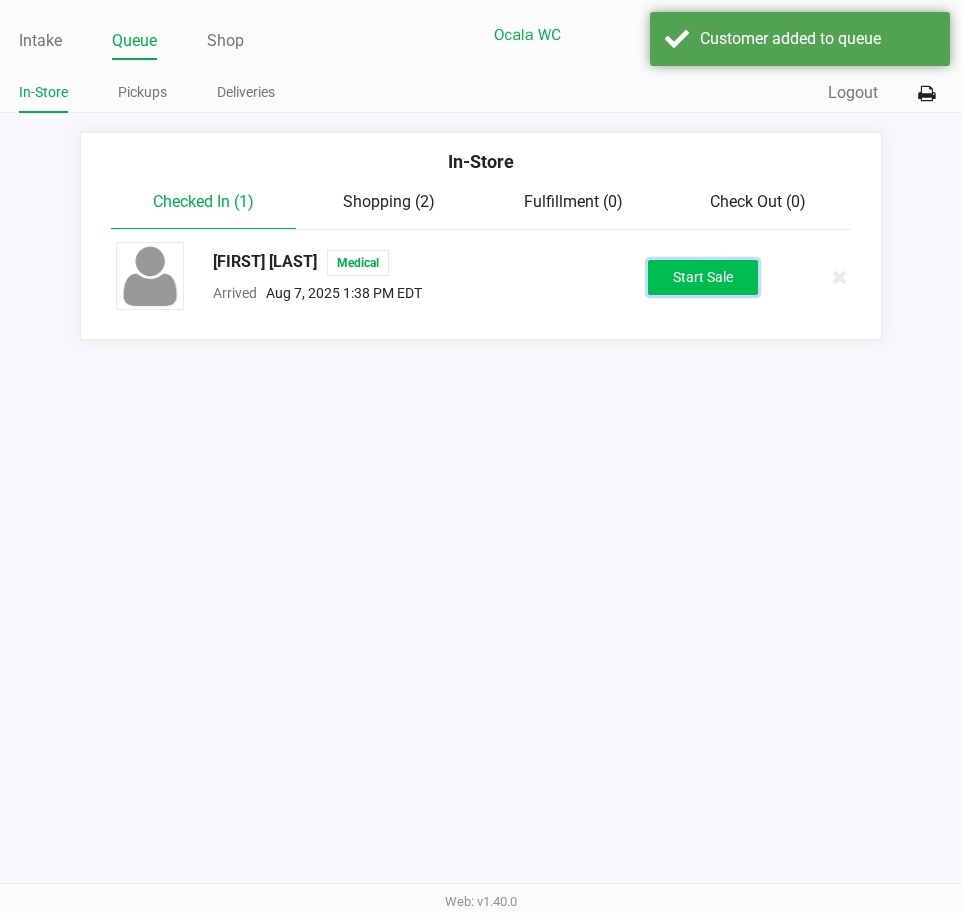 click on "Start Sale" 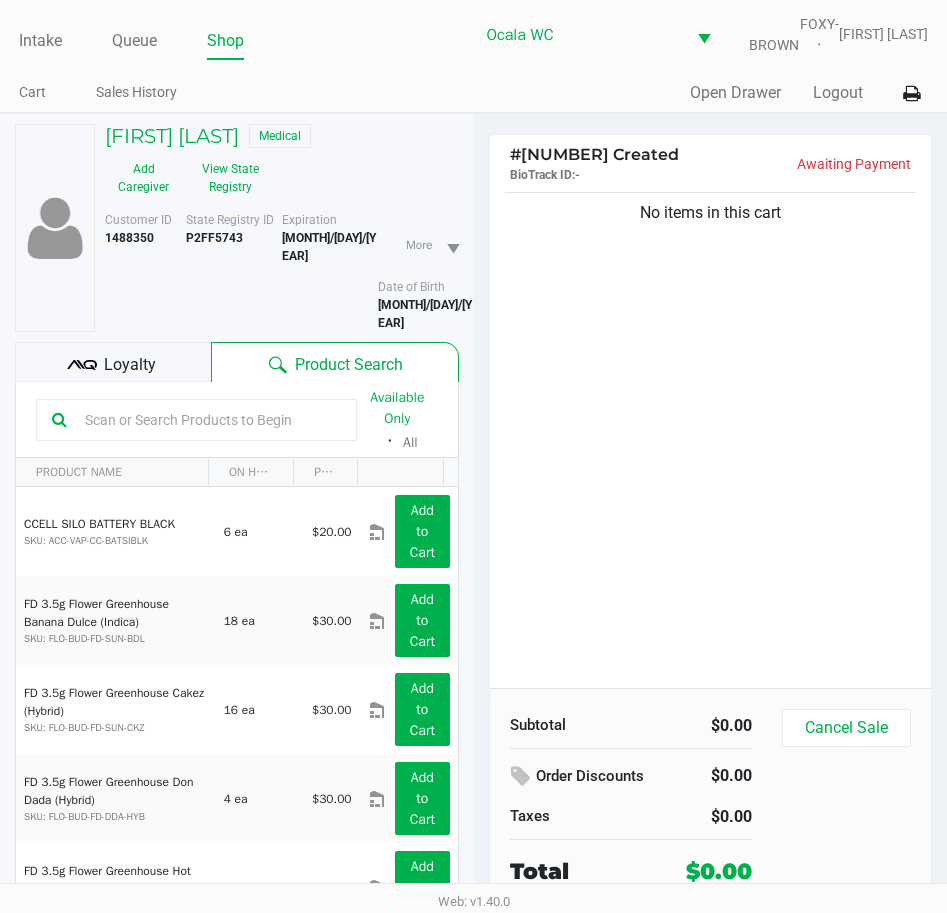 click on "Loyalty" 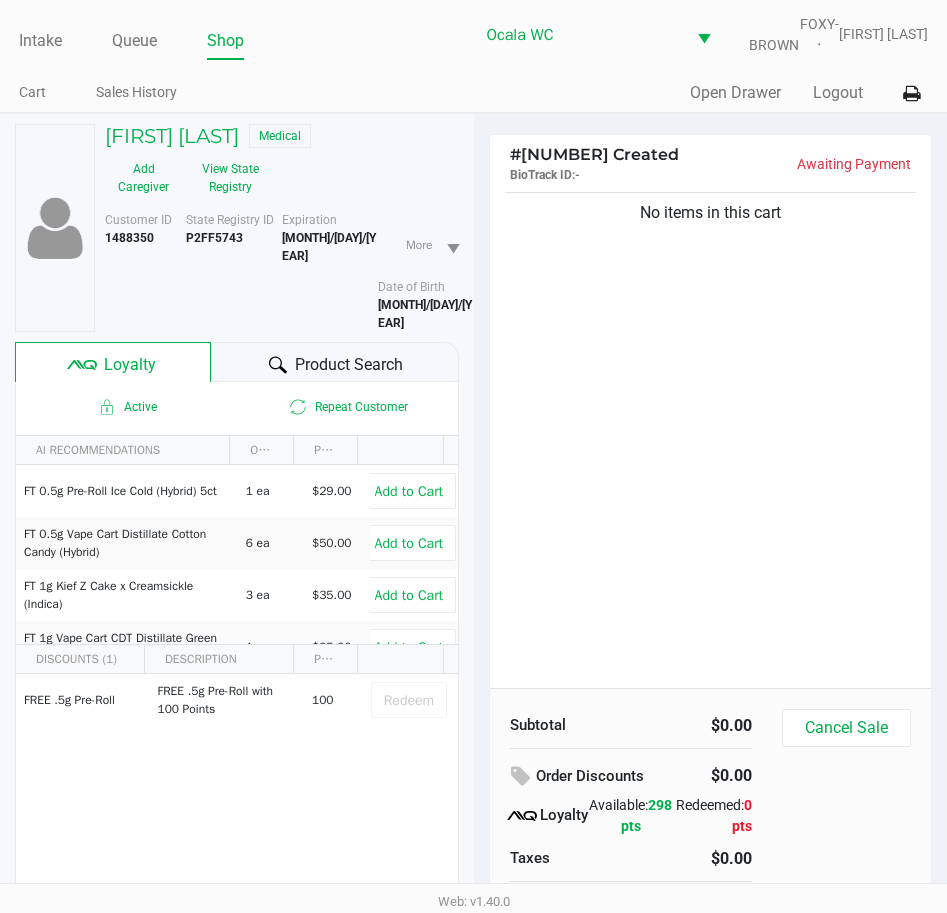 click 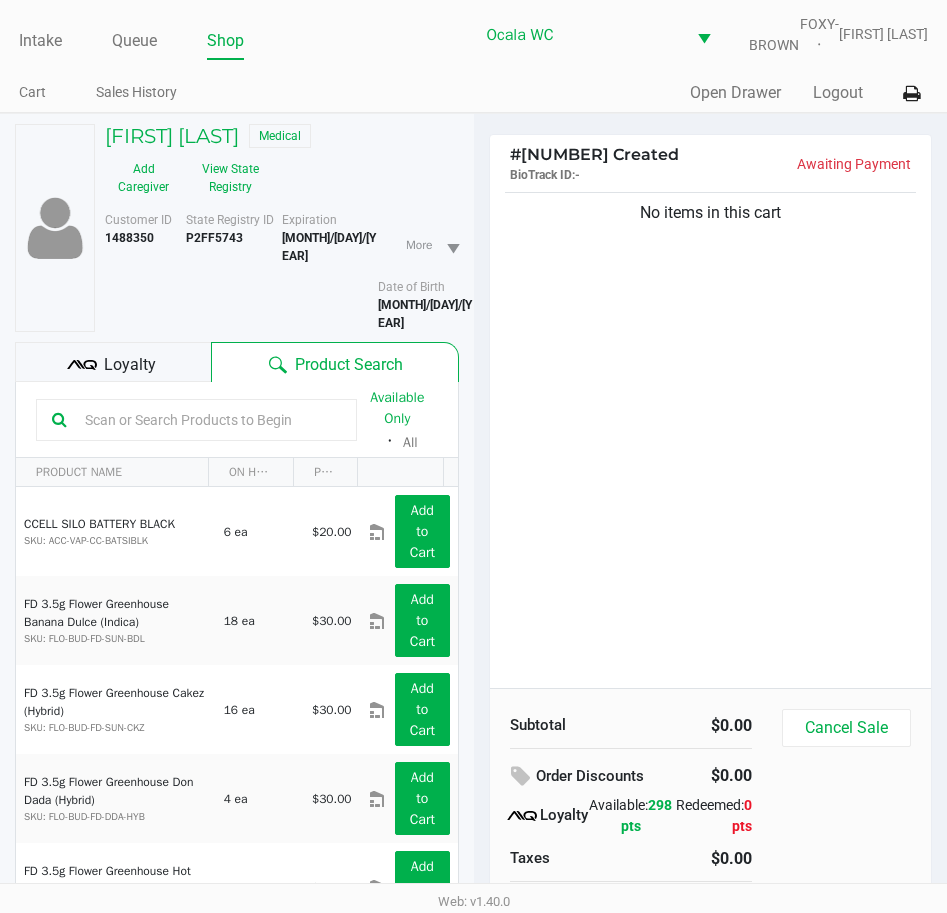 click 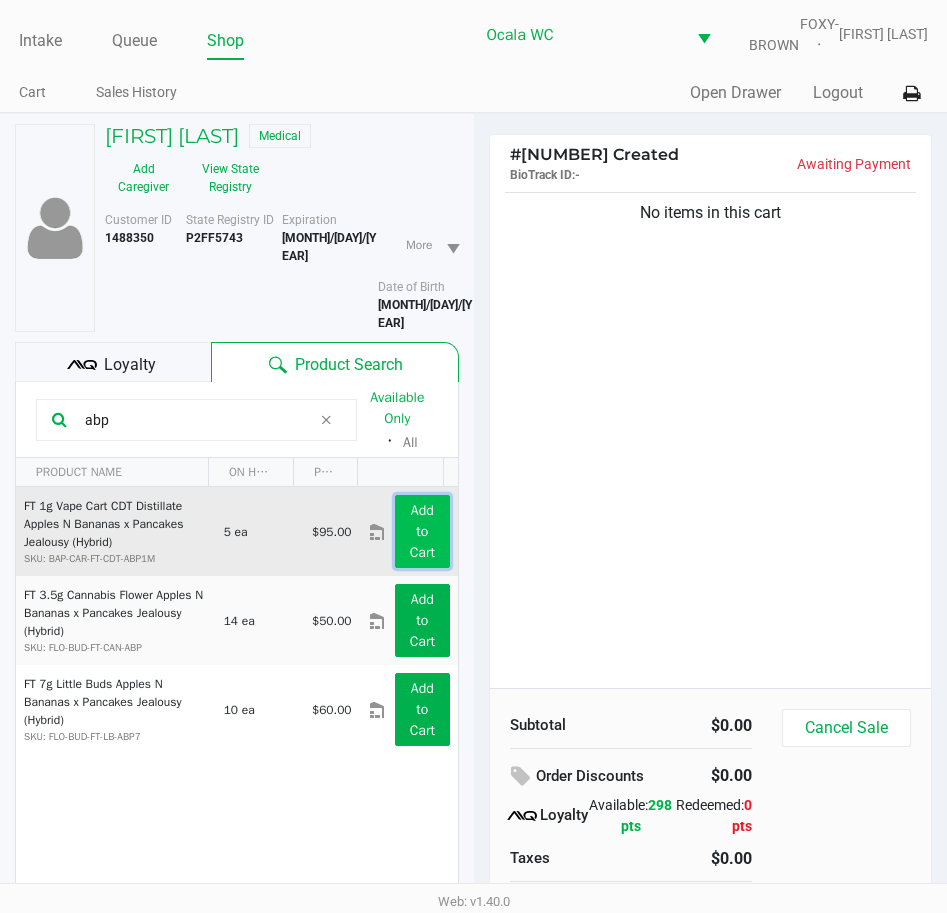 click on "Add to Cart" 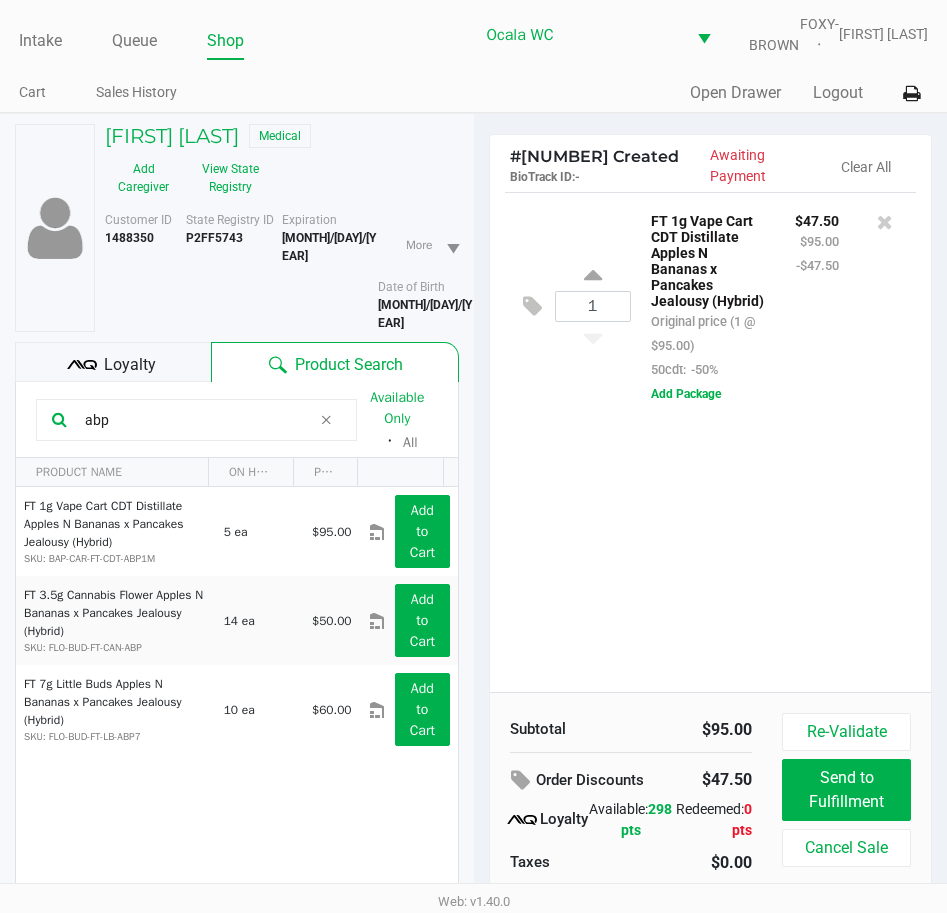 drag, startPoint x: 113, startPoint y: 398, endPoint x: 0, endPoint y: 375, distance: 115.316956 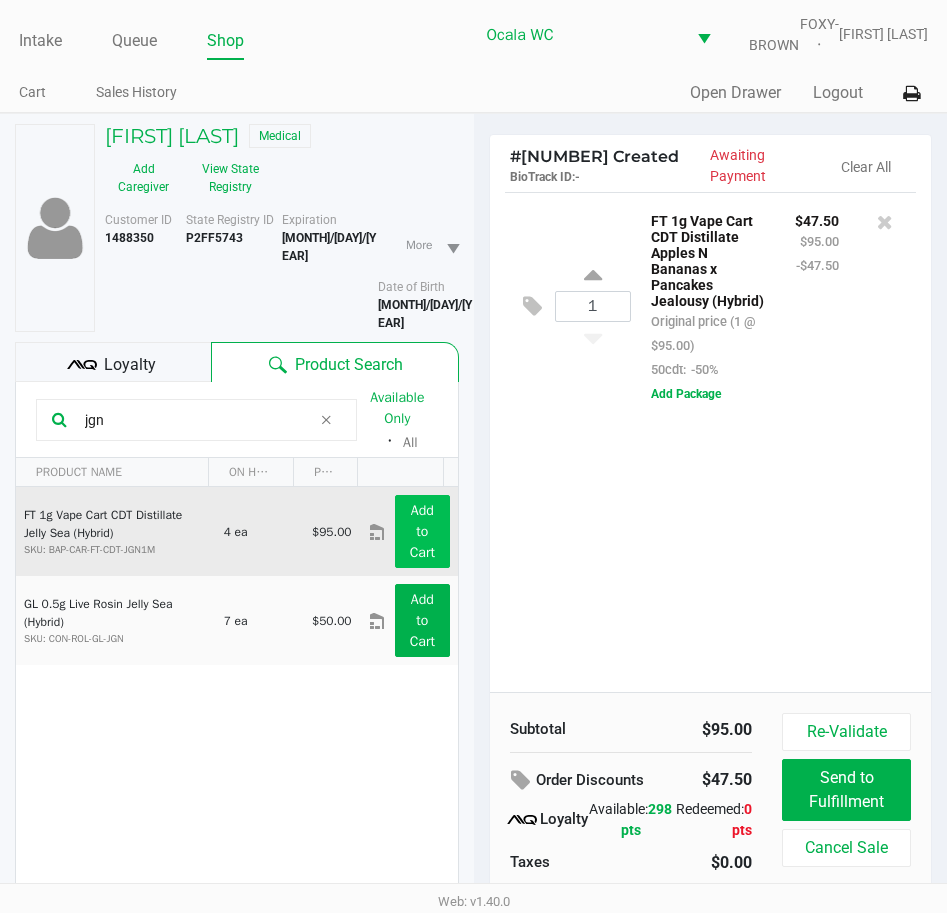 type on "jgn" 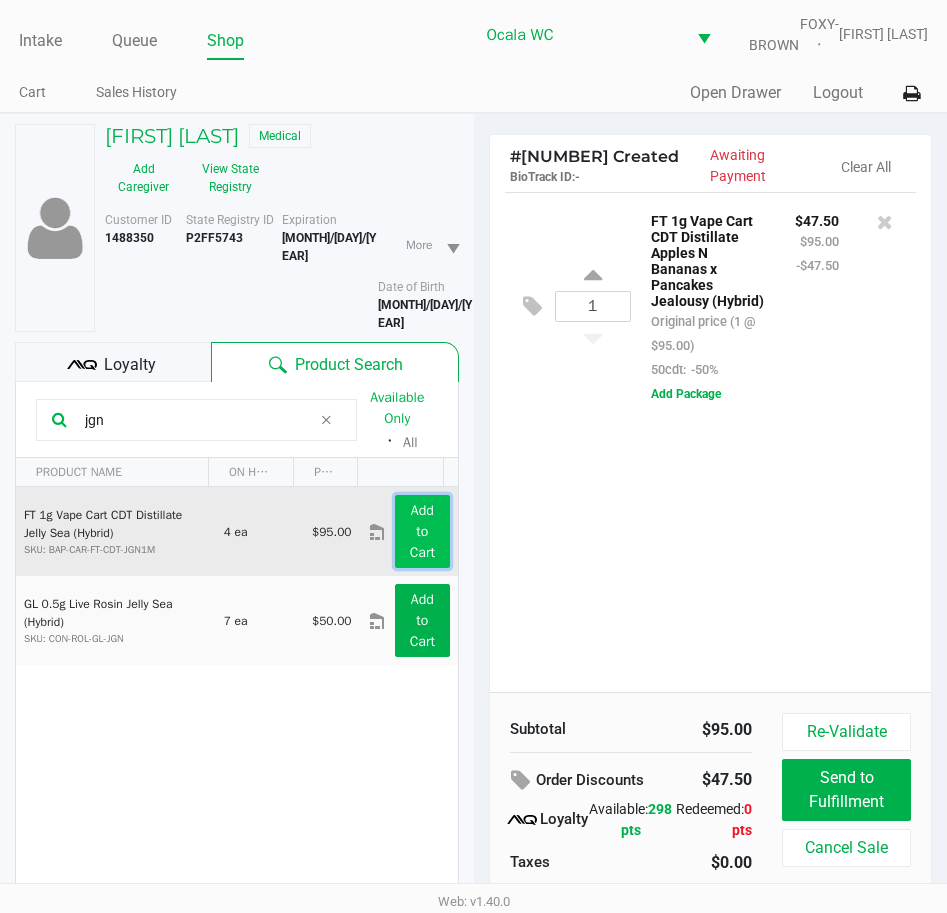 click on "Add to Cart" 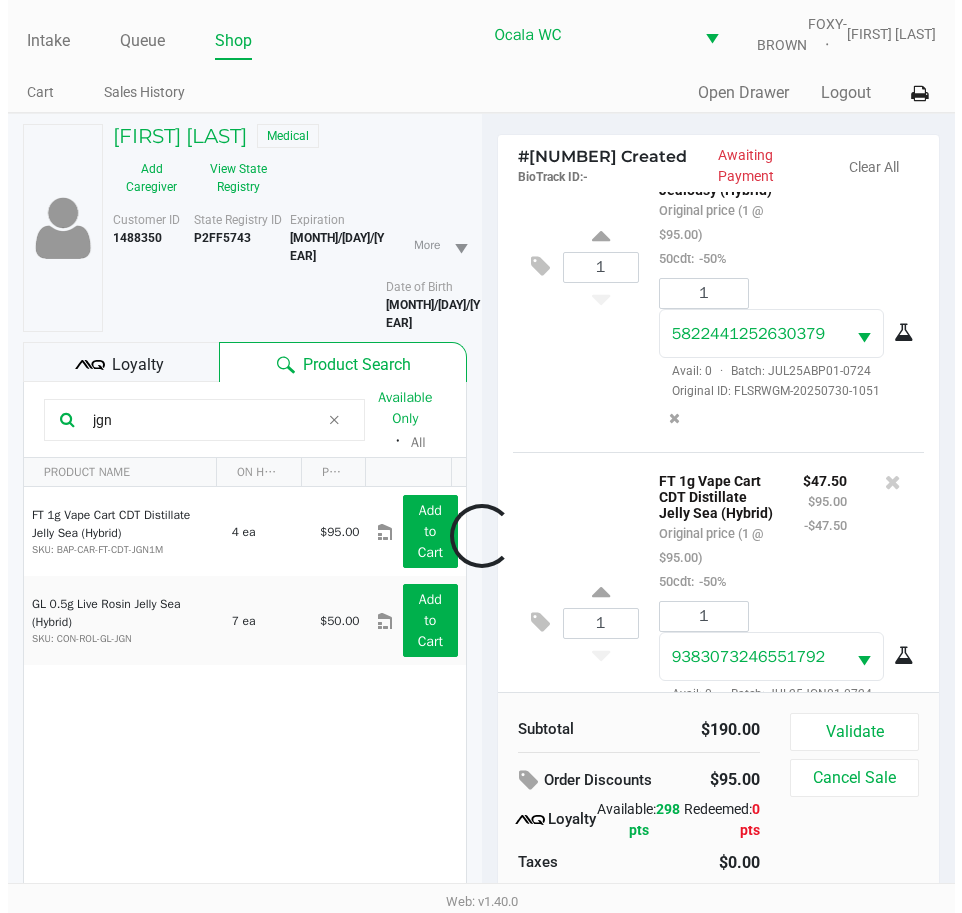 scroll, scrollTop: 254, scrollLeft: 0, axis: vertical 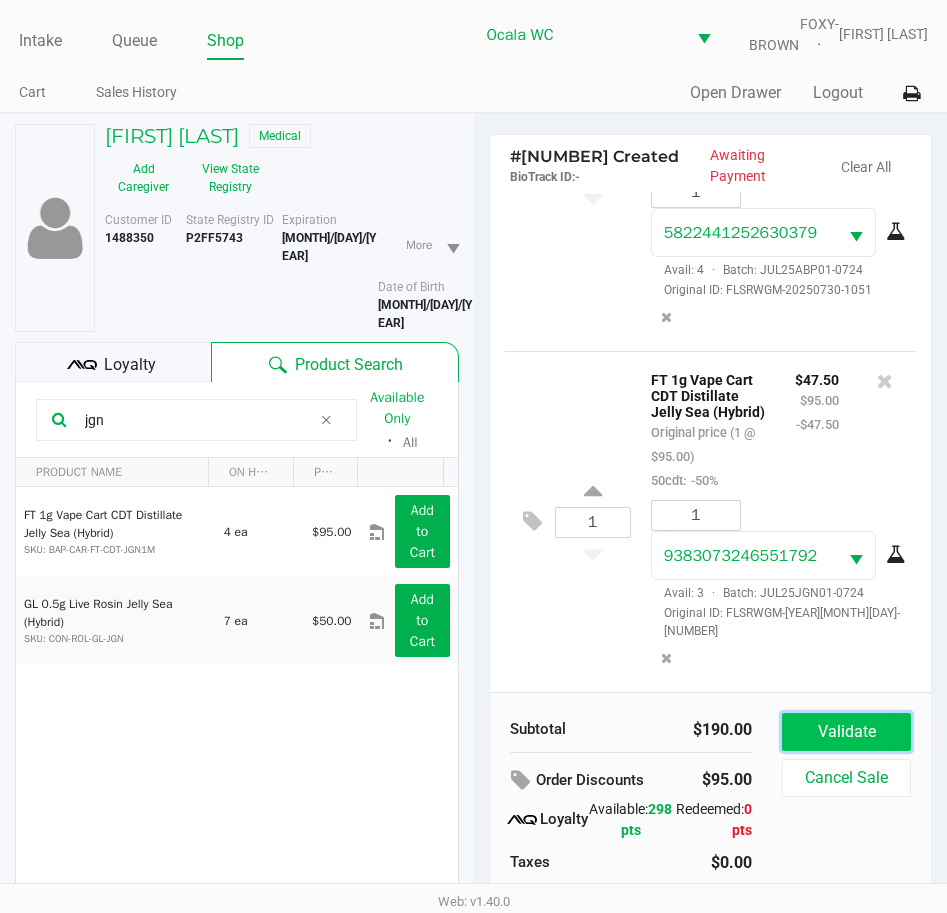 click on "Validate" 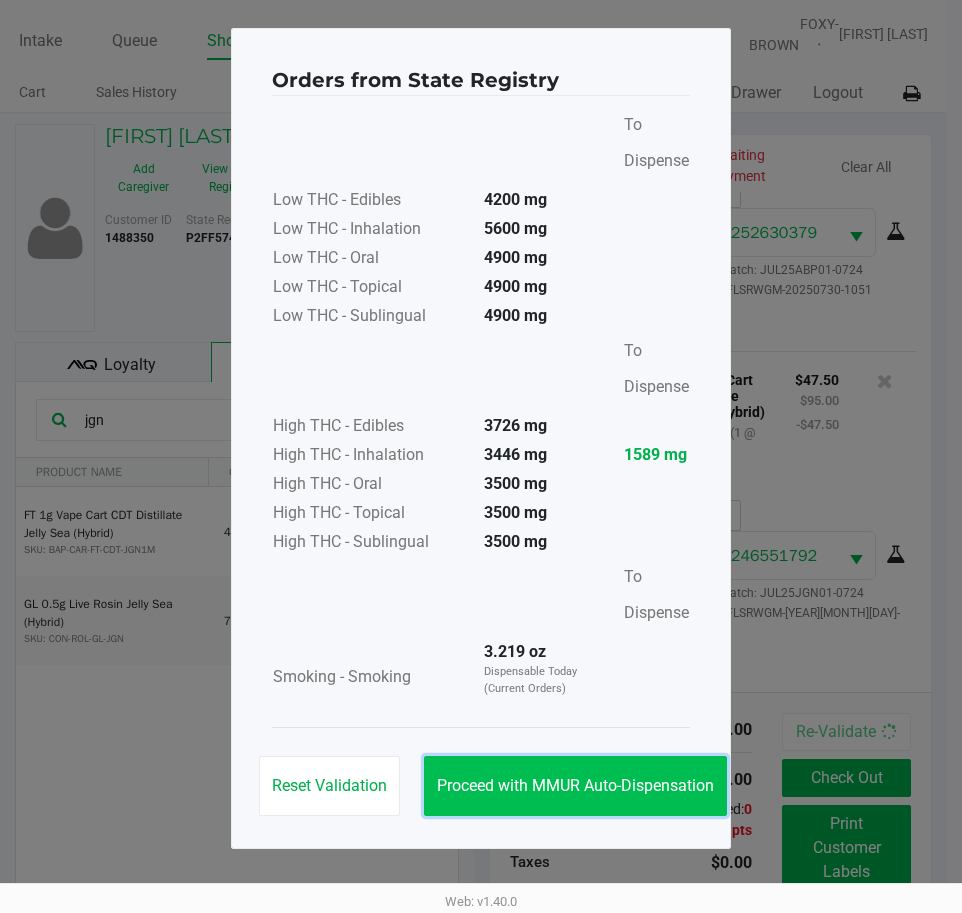 click on "Proceed with MMUR Auto-Dispensation" 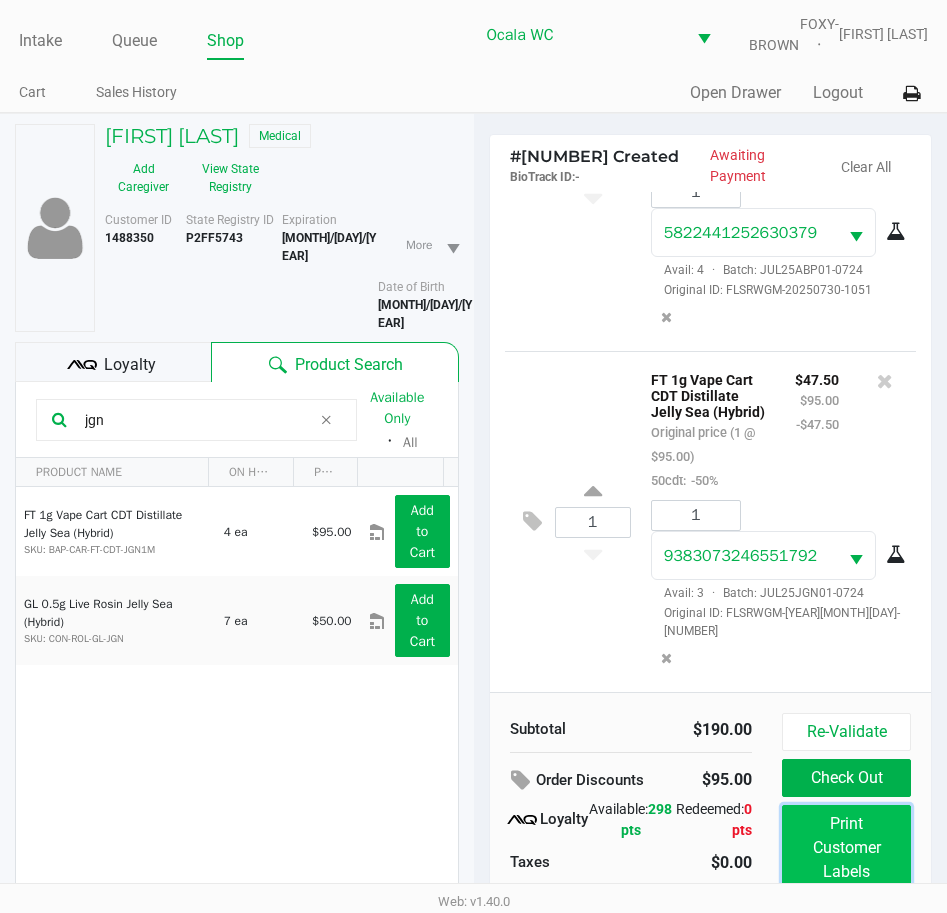 click on "Print Customer Labels" 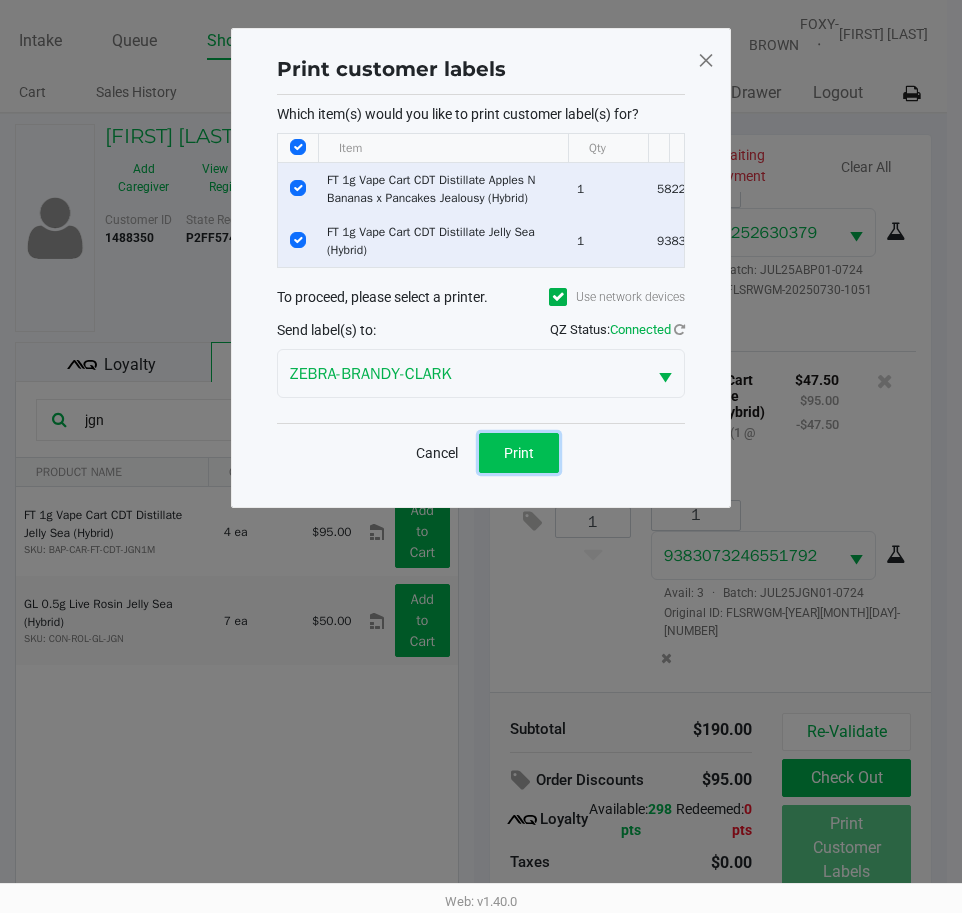 click on "Print" 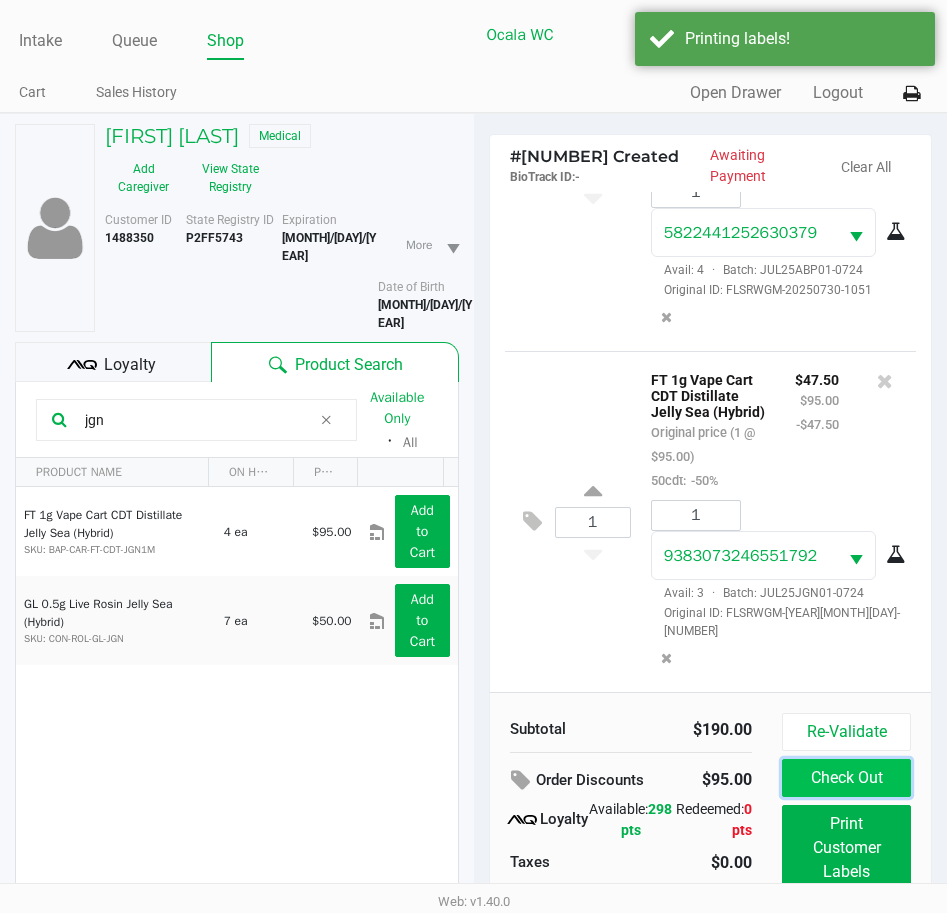 click on "Check Out" 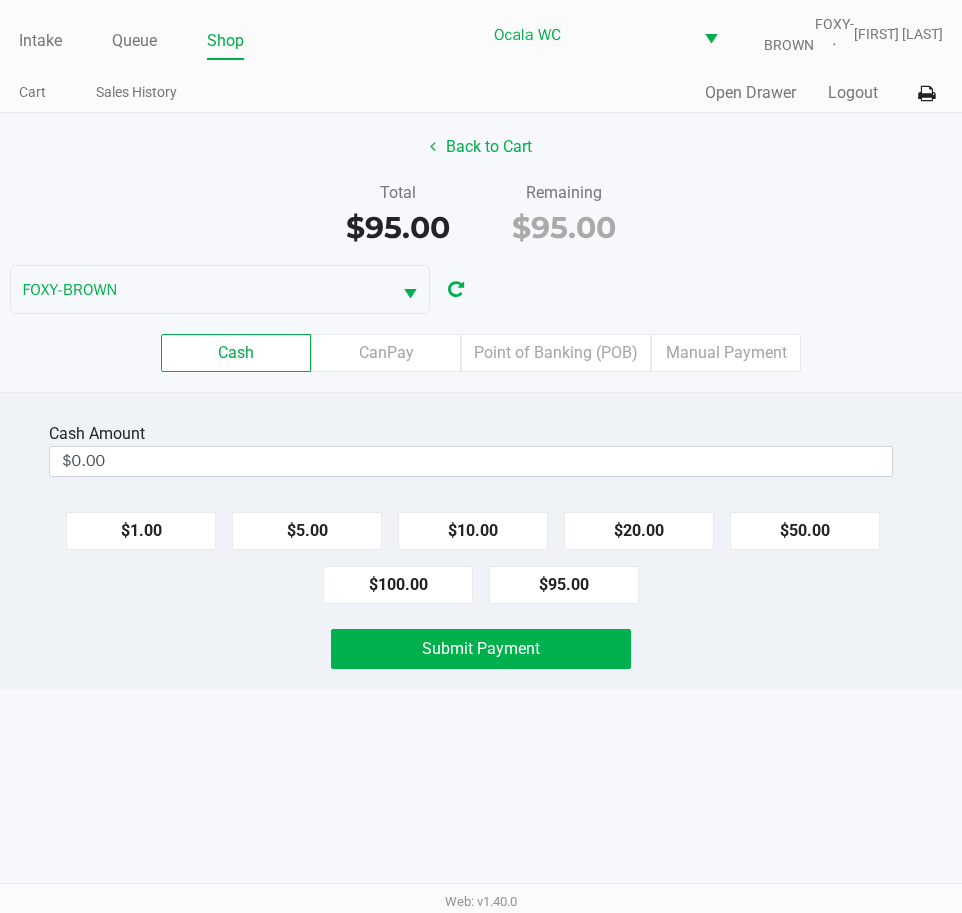 click on "Point of Banking (POB)" 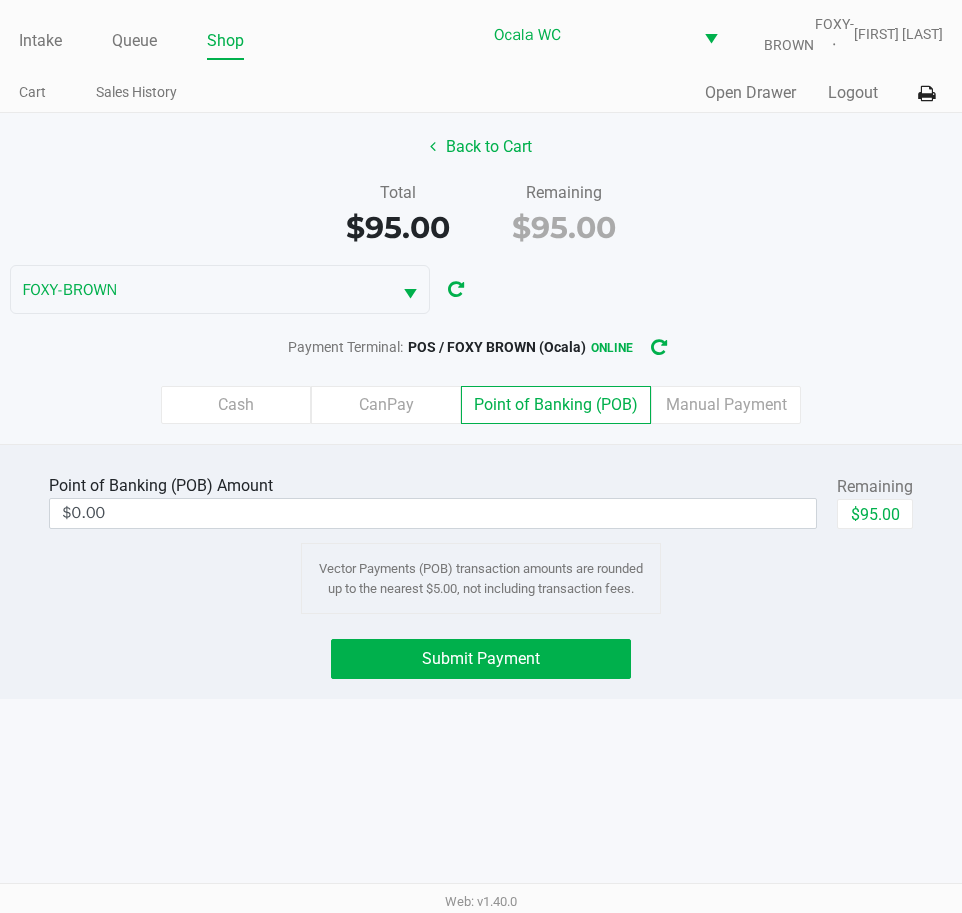 click on "$95.00" 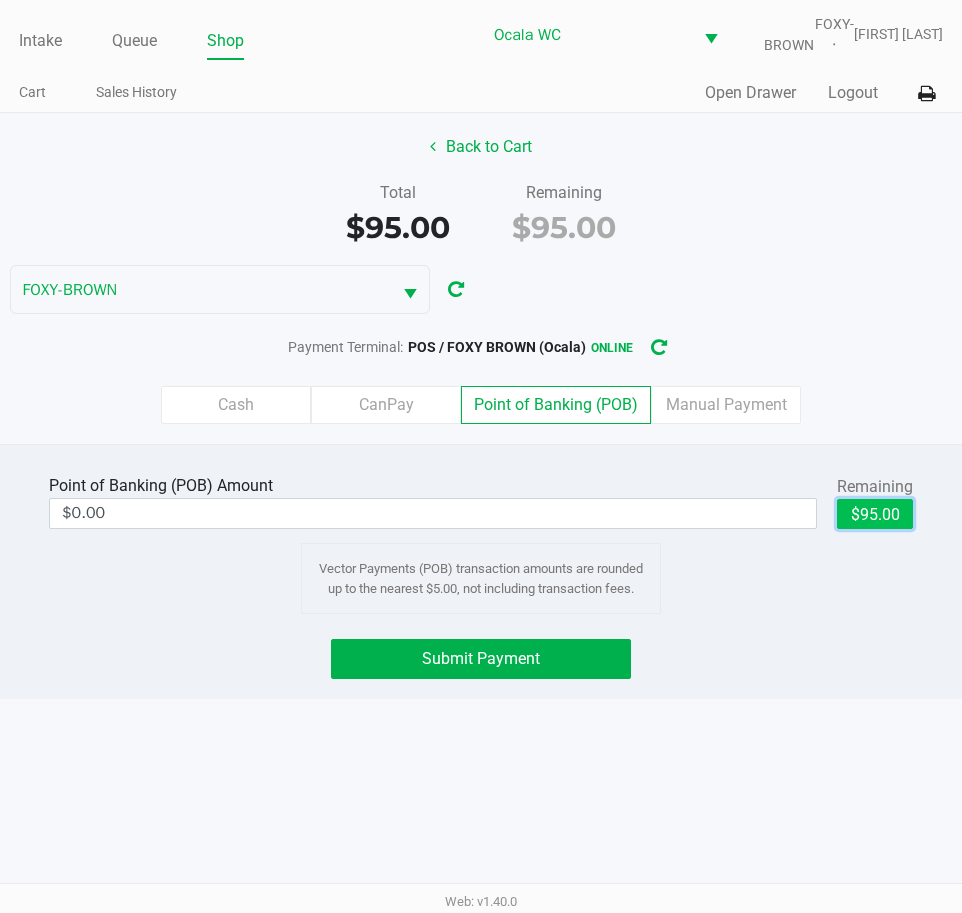 type on "$95.00" 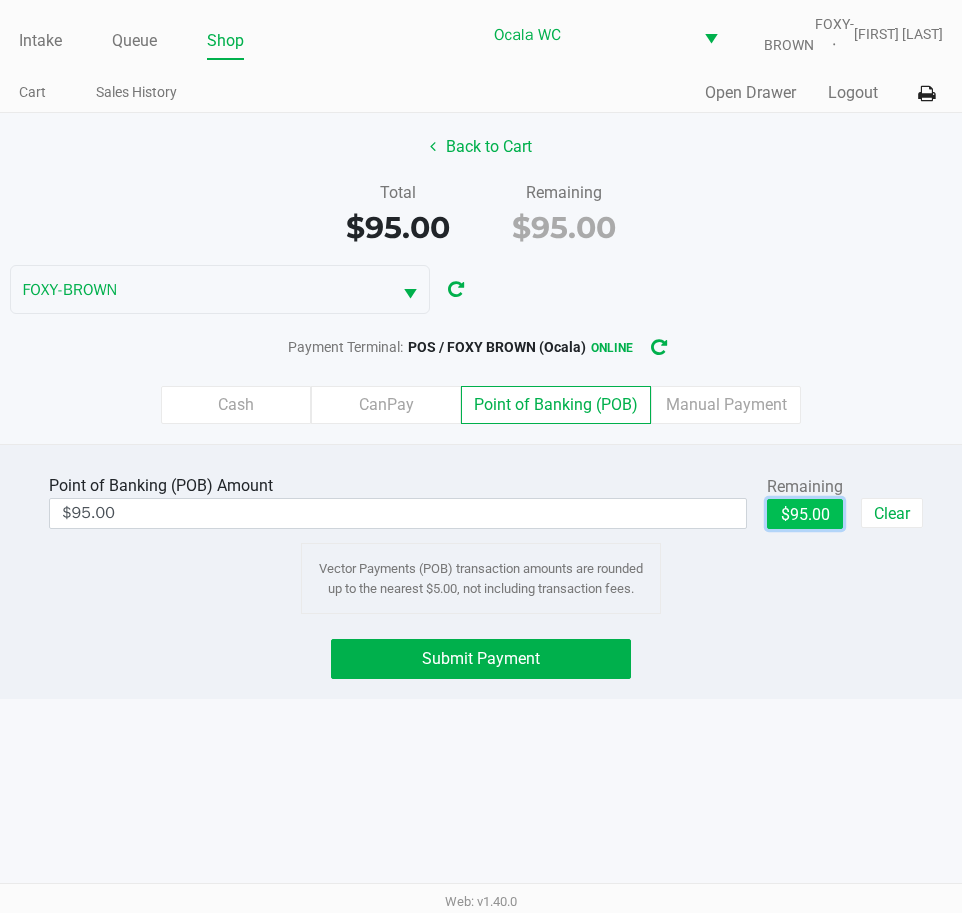 click on "Submit Payment" 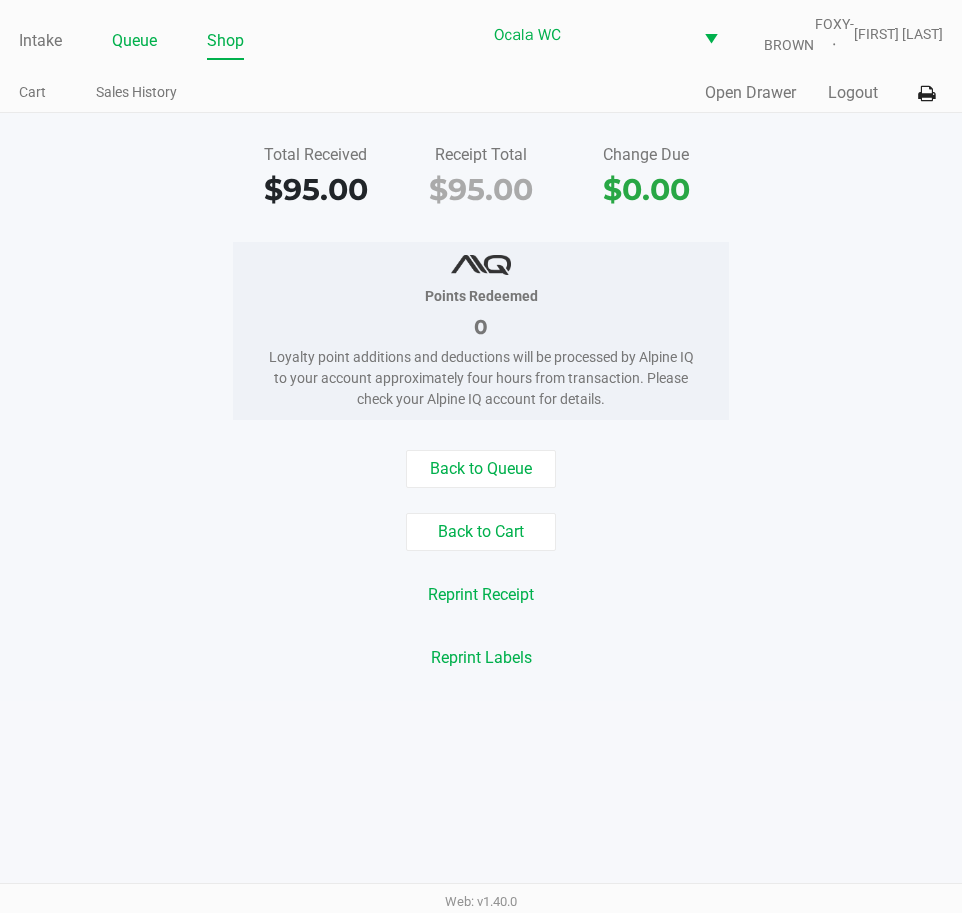 click on "Queue" 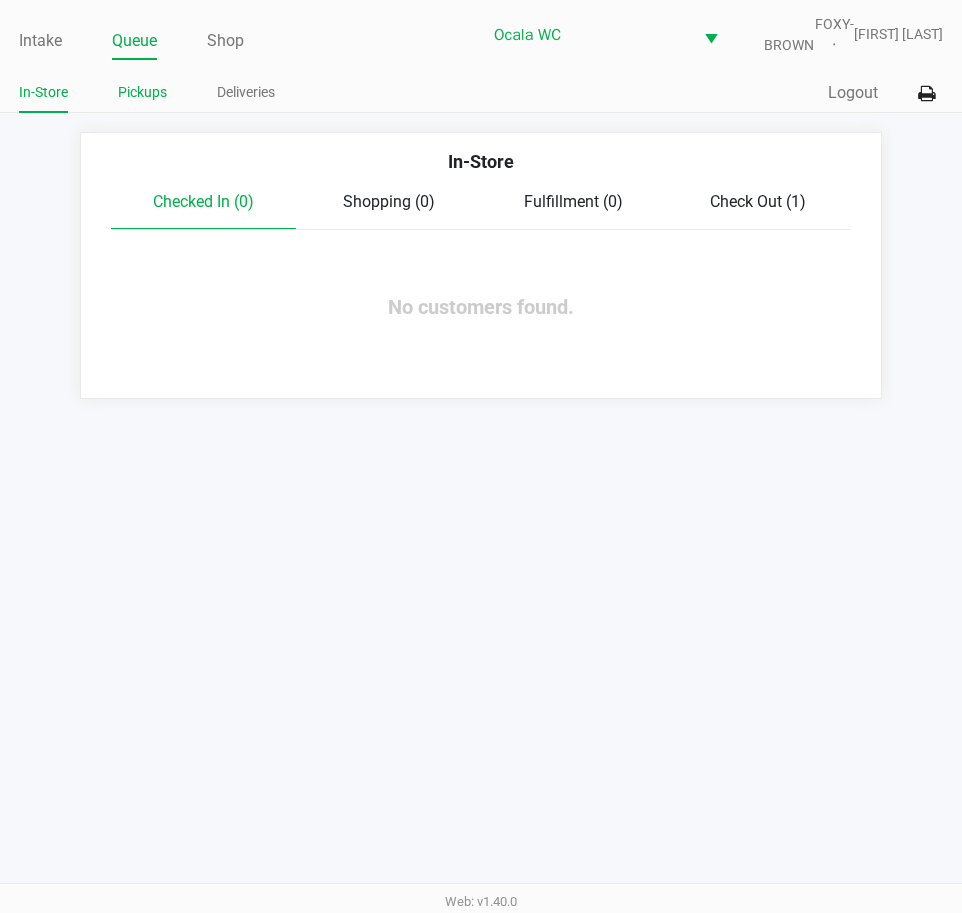 click on "Pickups" 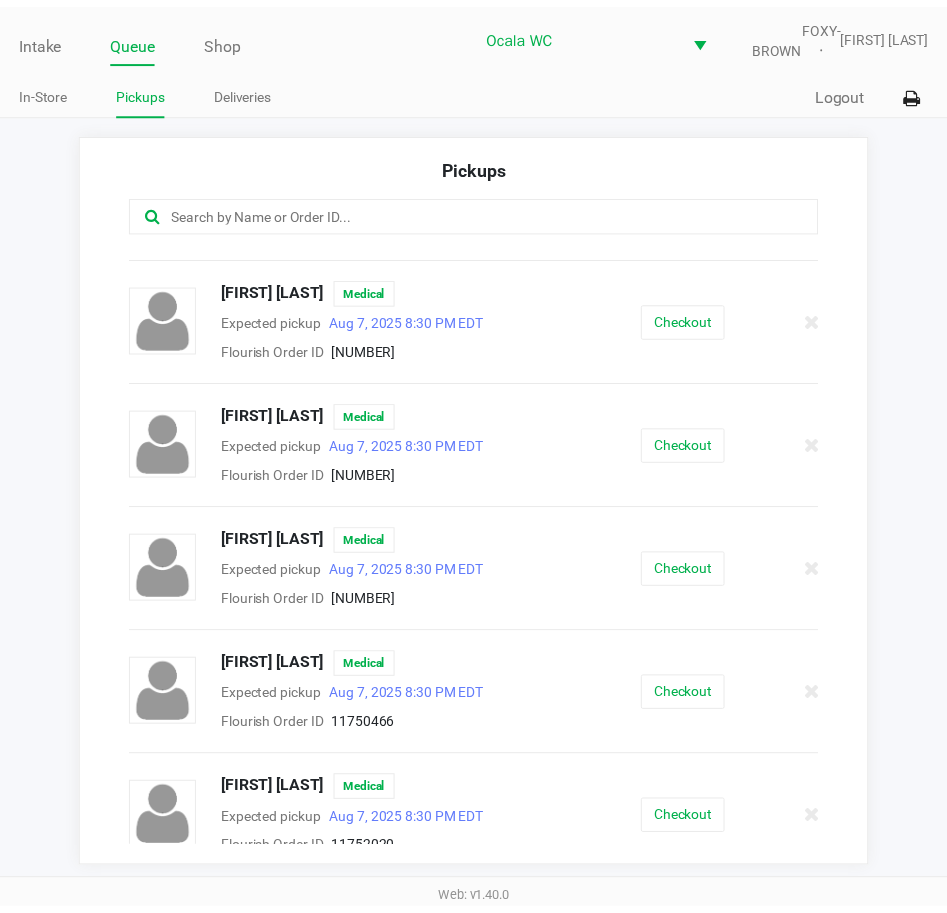 scroll, scrollTop: 240, scrollLeft: 0, axis: vertical 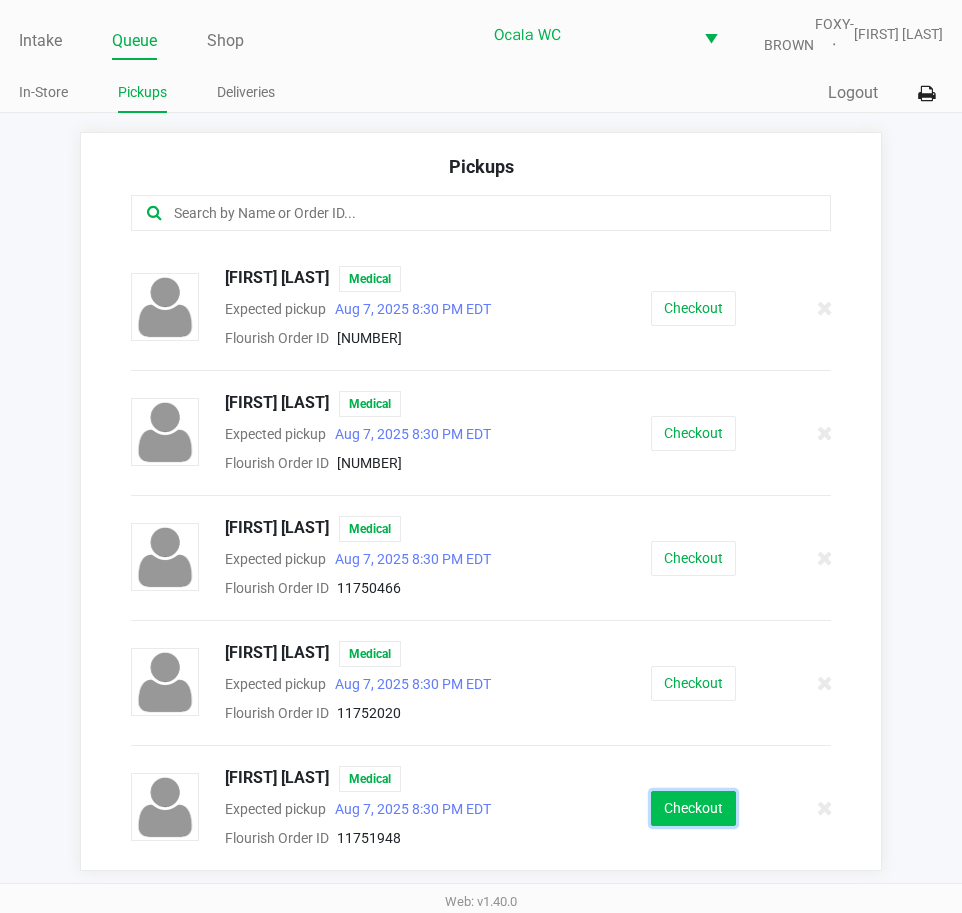 click on "Checkout" 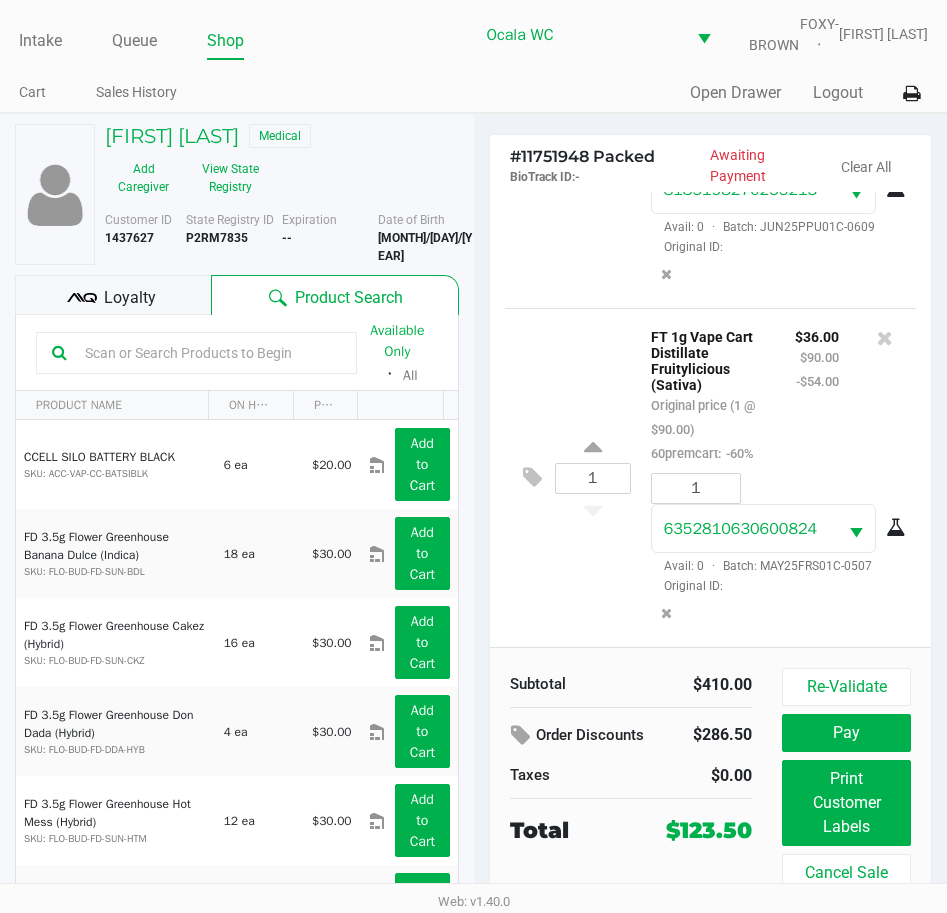 scroll, scrollTop: 1308, scrollLeft: 0, axis: vertical 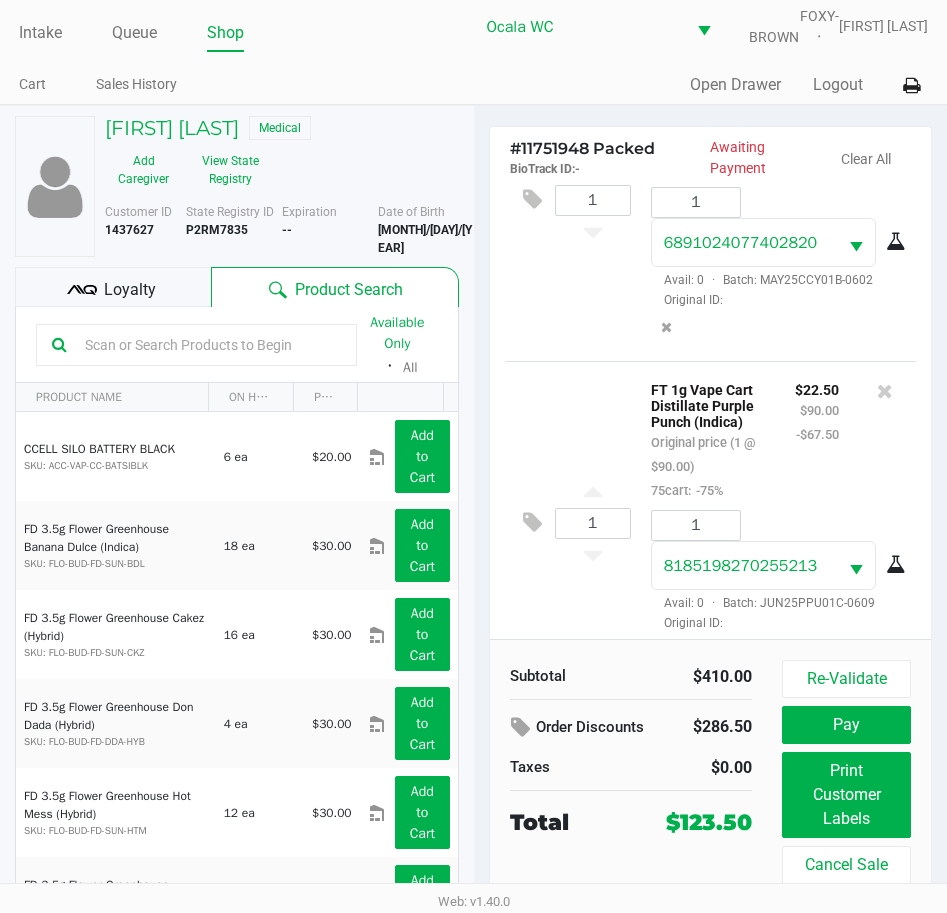 click on "Loyalty" 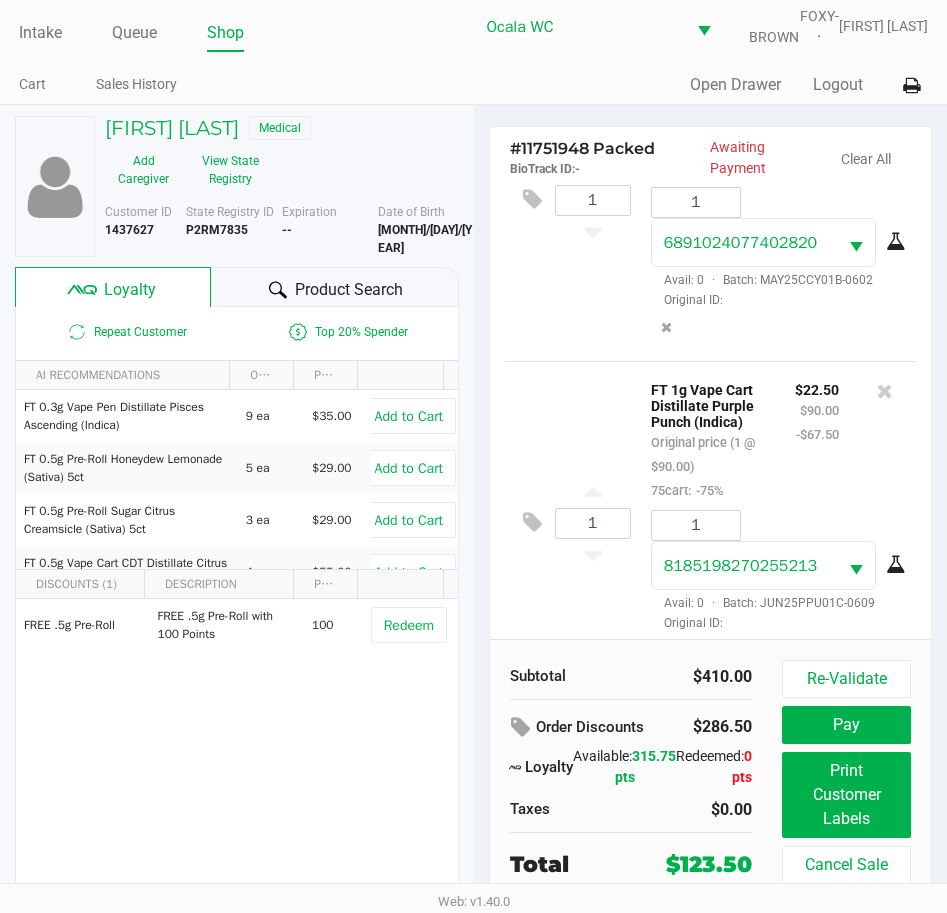 click on "Product Search" 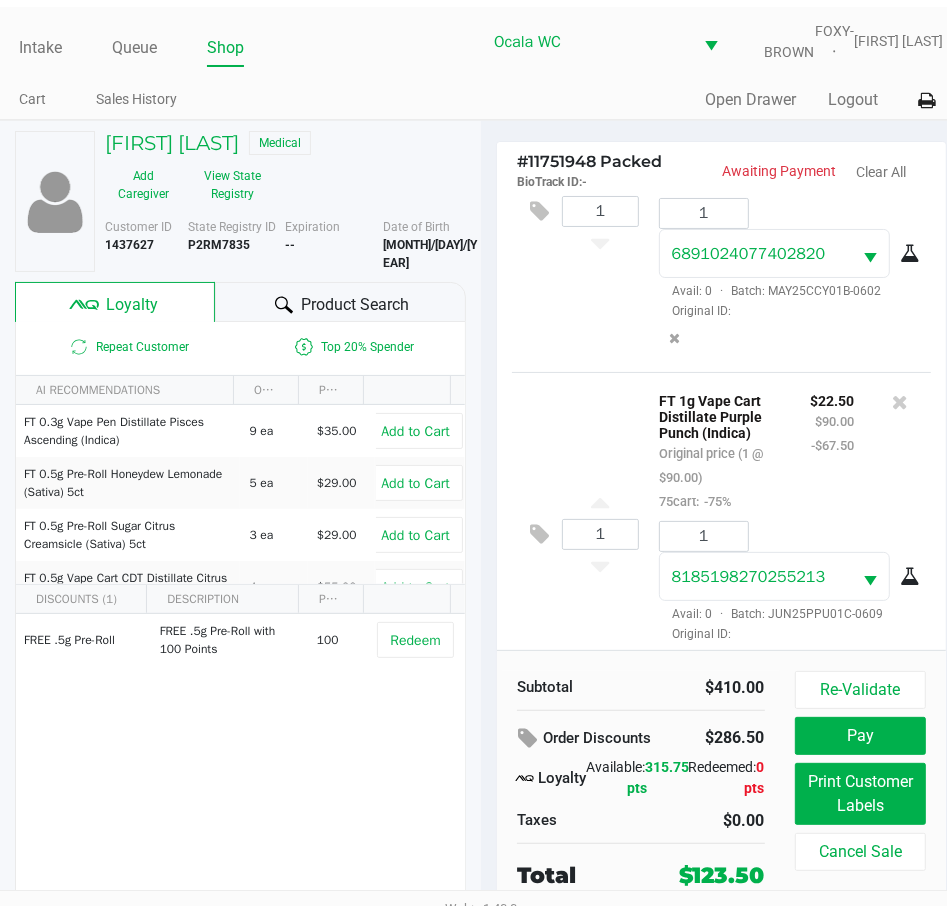 scroll, scrollTop: 808, scrollLeft: 0, axis: vertical 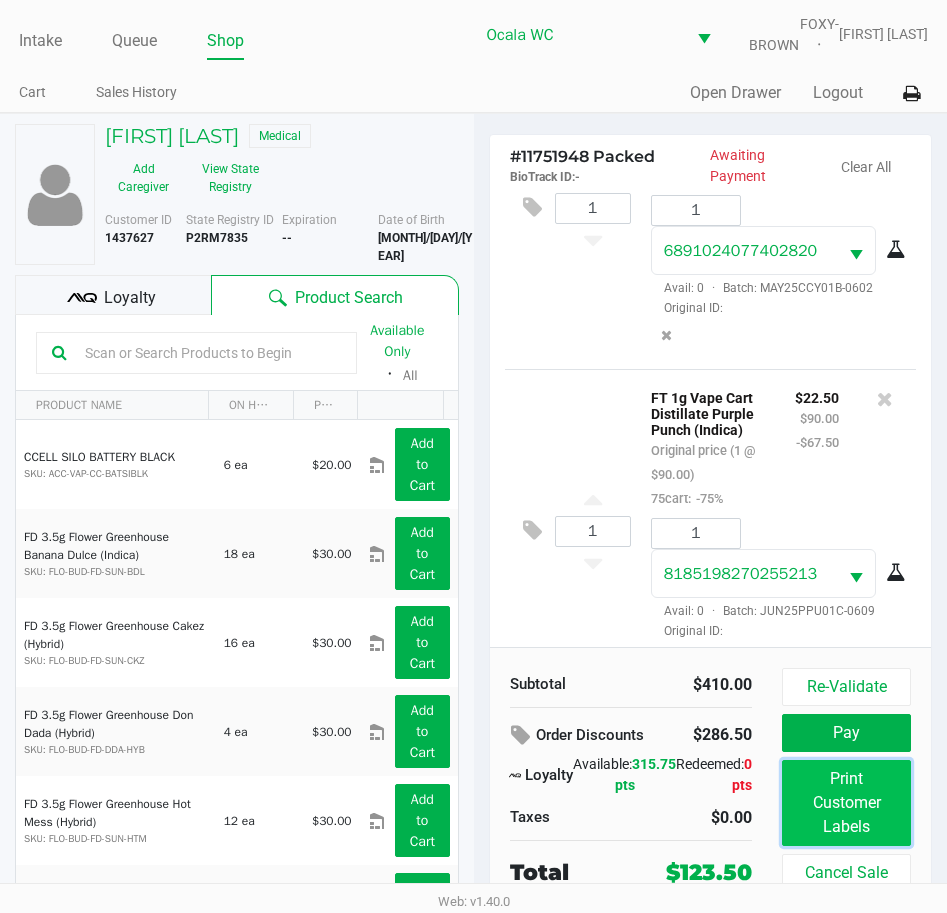 click on "Print Customer Labels" 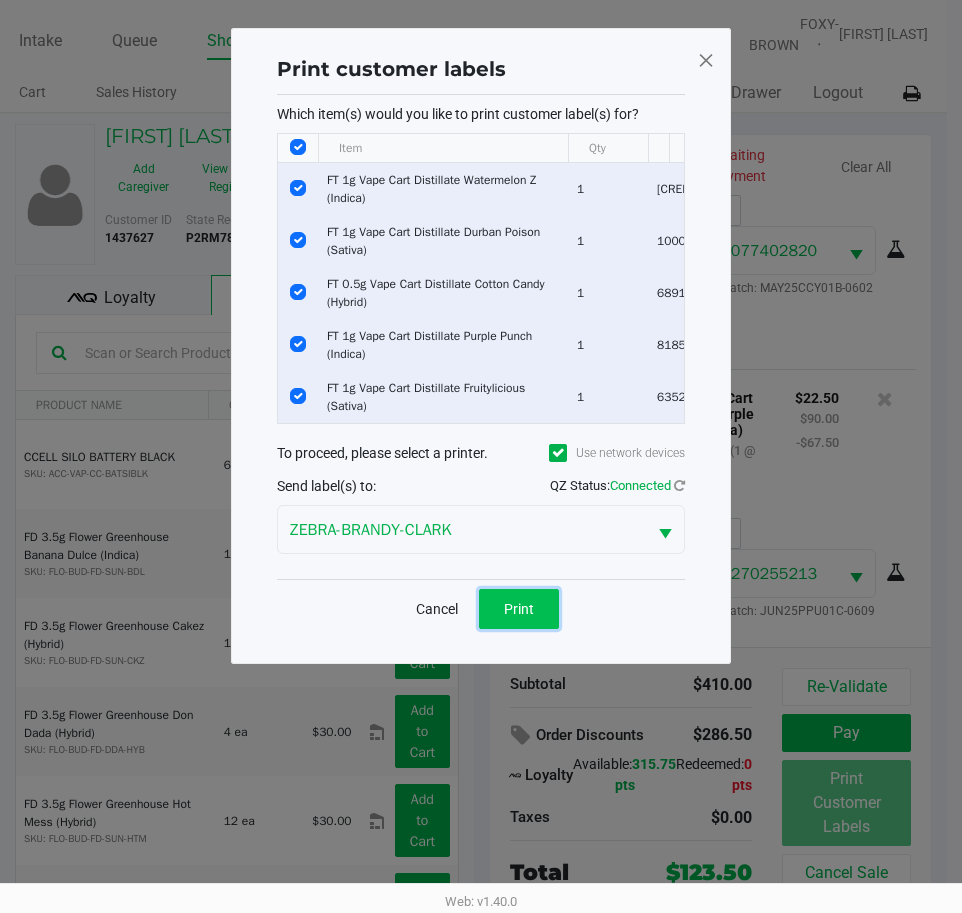 click on "Print" 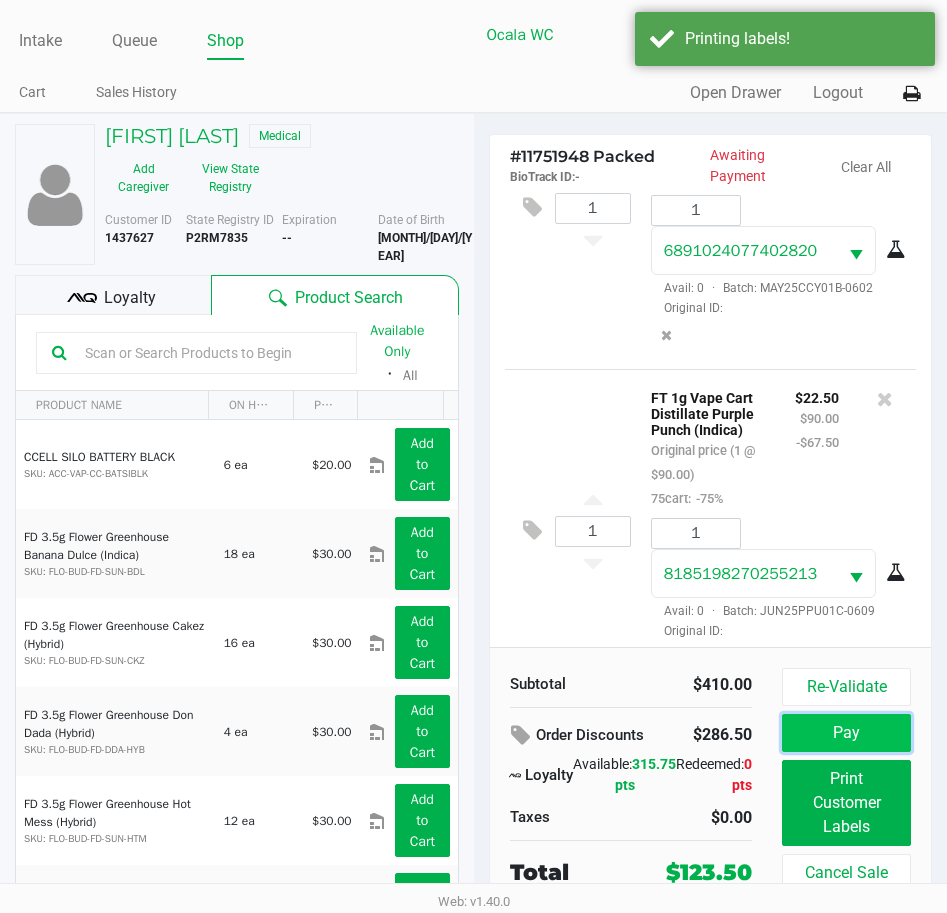 click on "Pay" 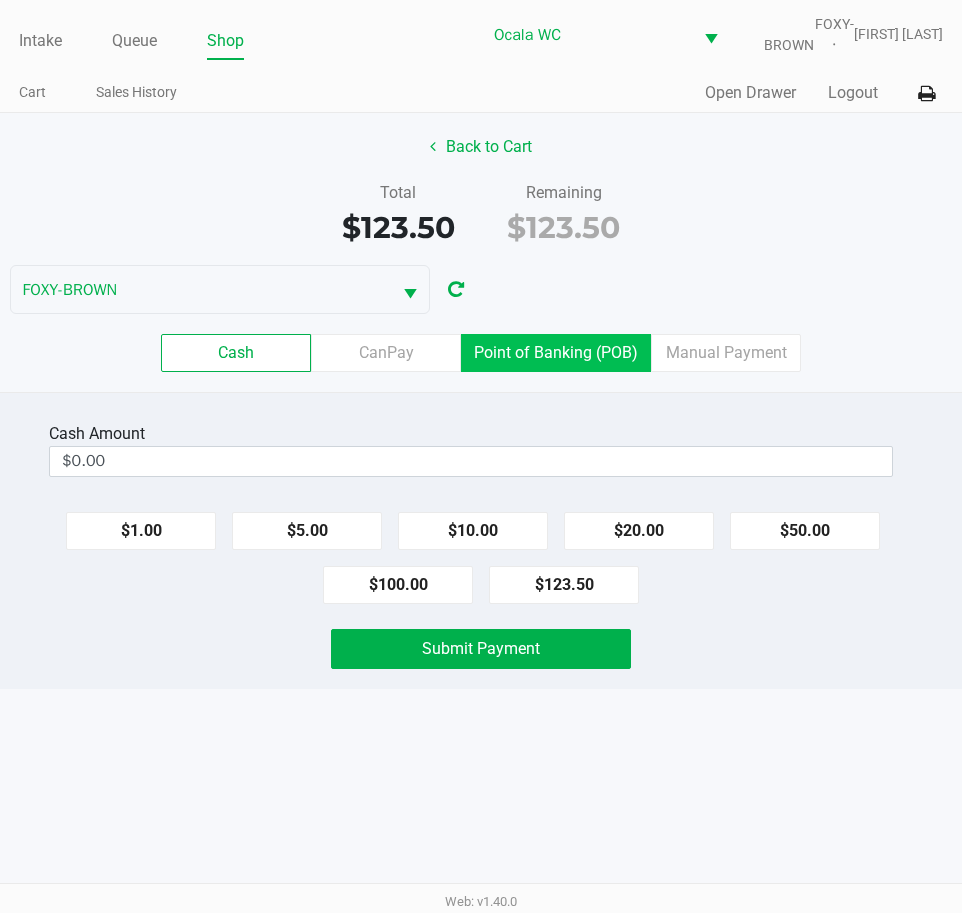 click on "Point of Banking (POB)" 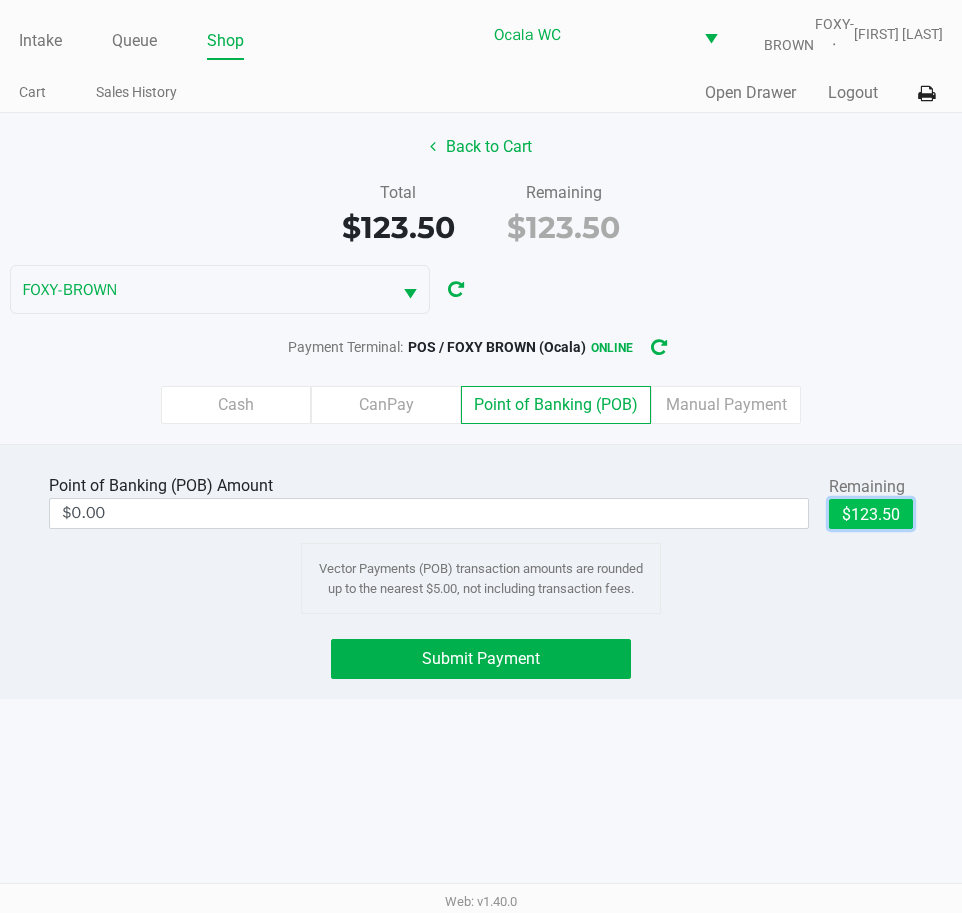 click on "$123.50" 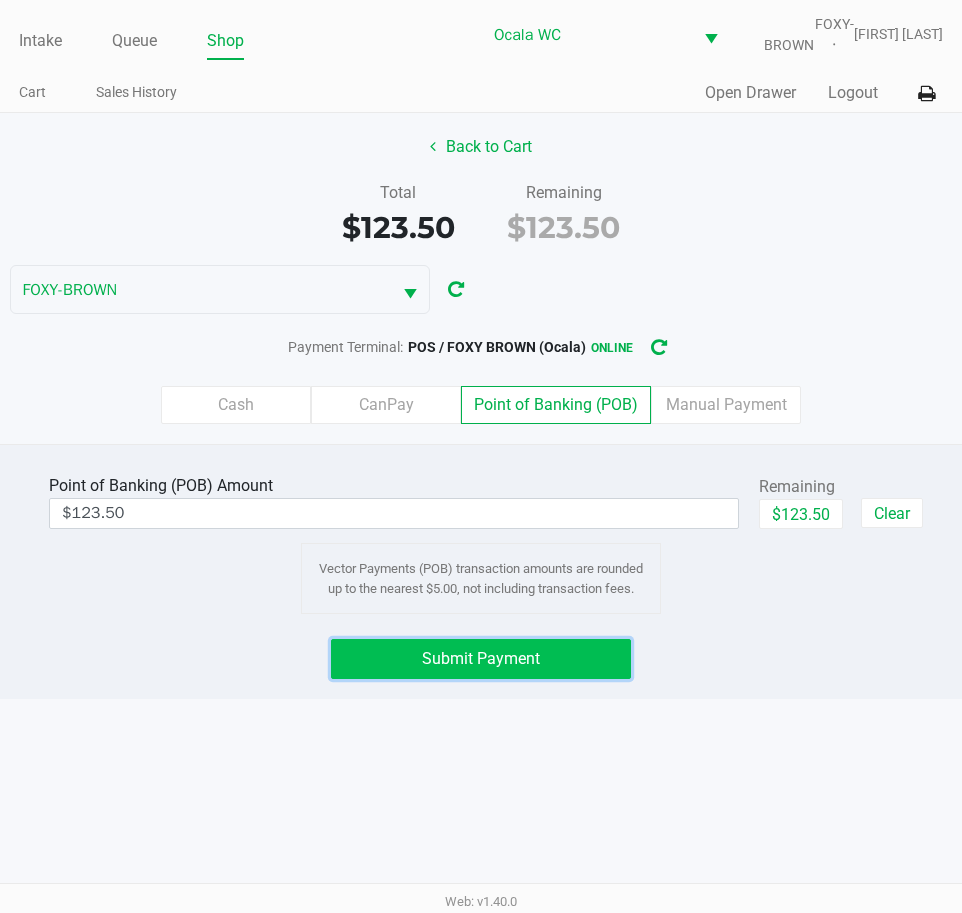 click on "Submit Payment" 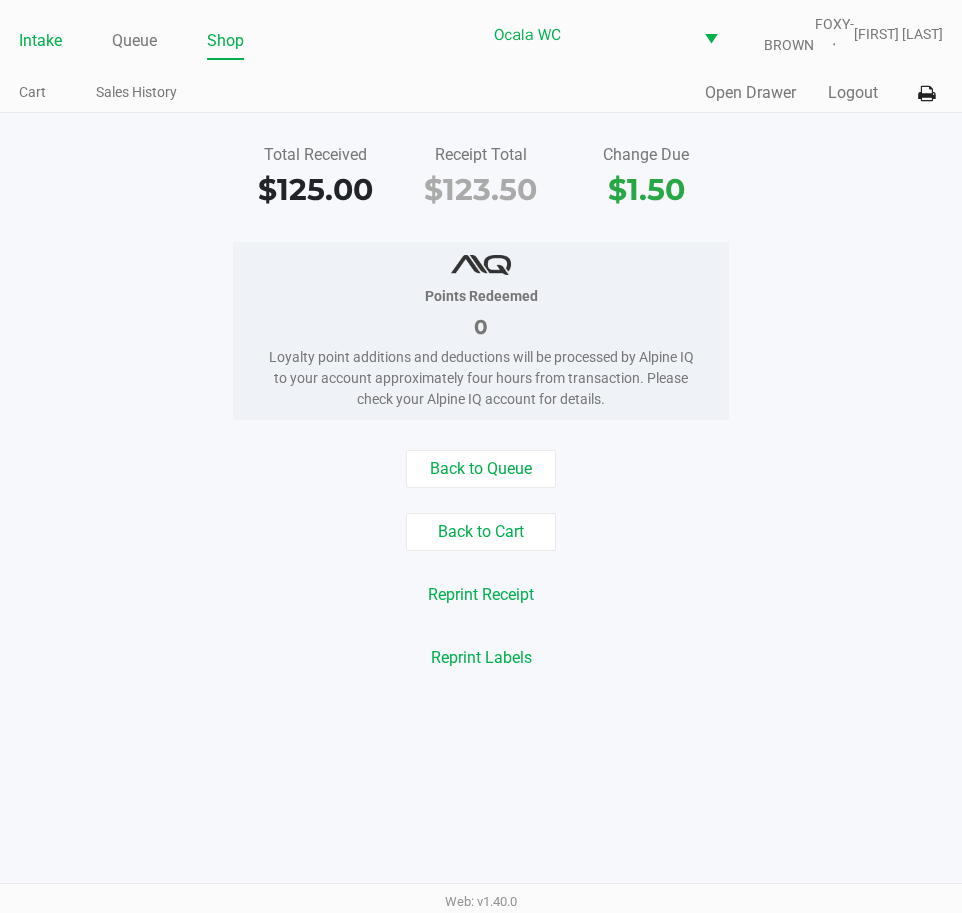 click on "Intake" 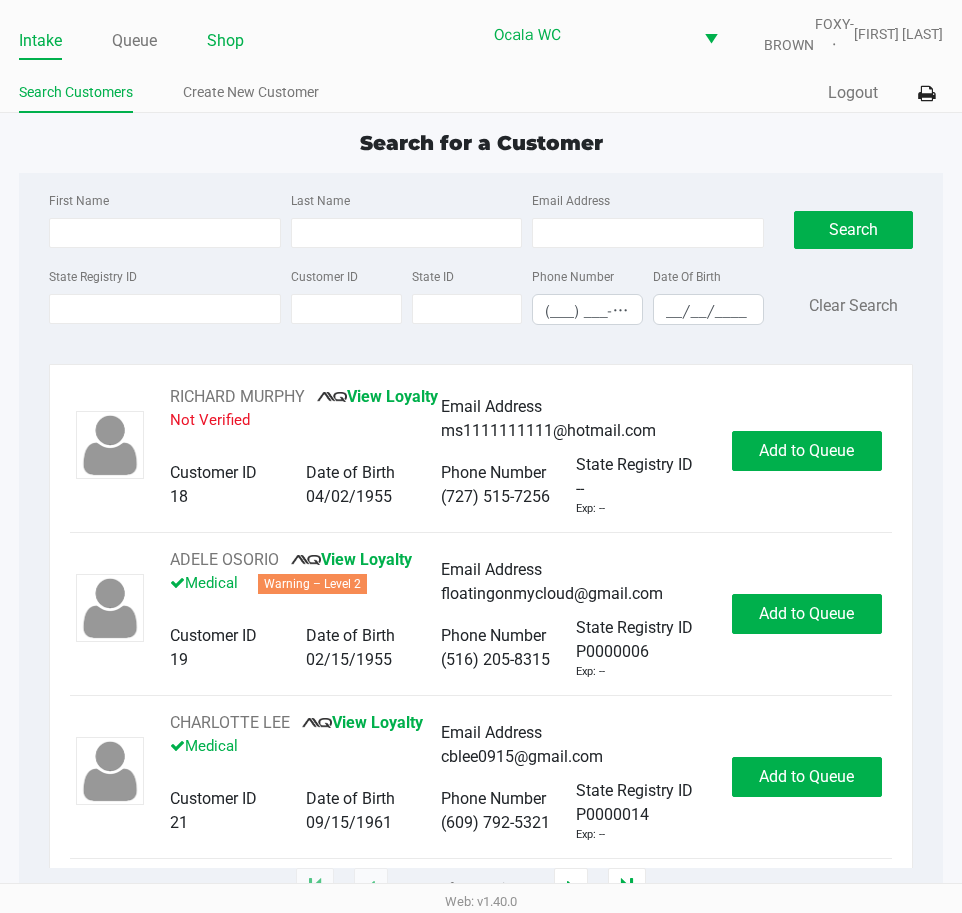 type on "[FIRST]" 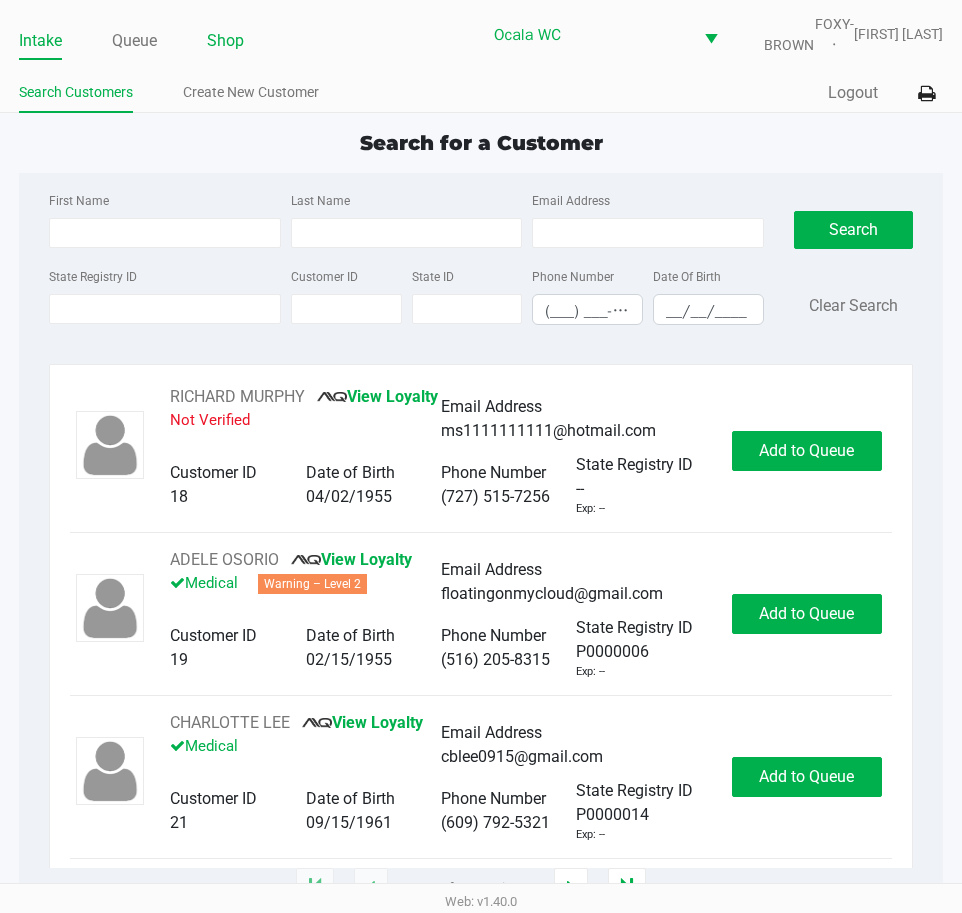 type on "D[LAST]" 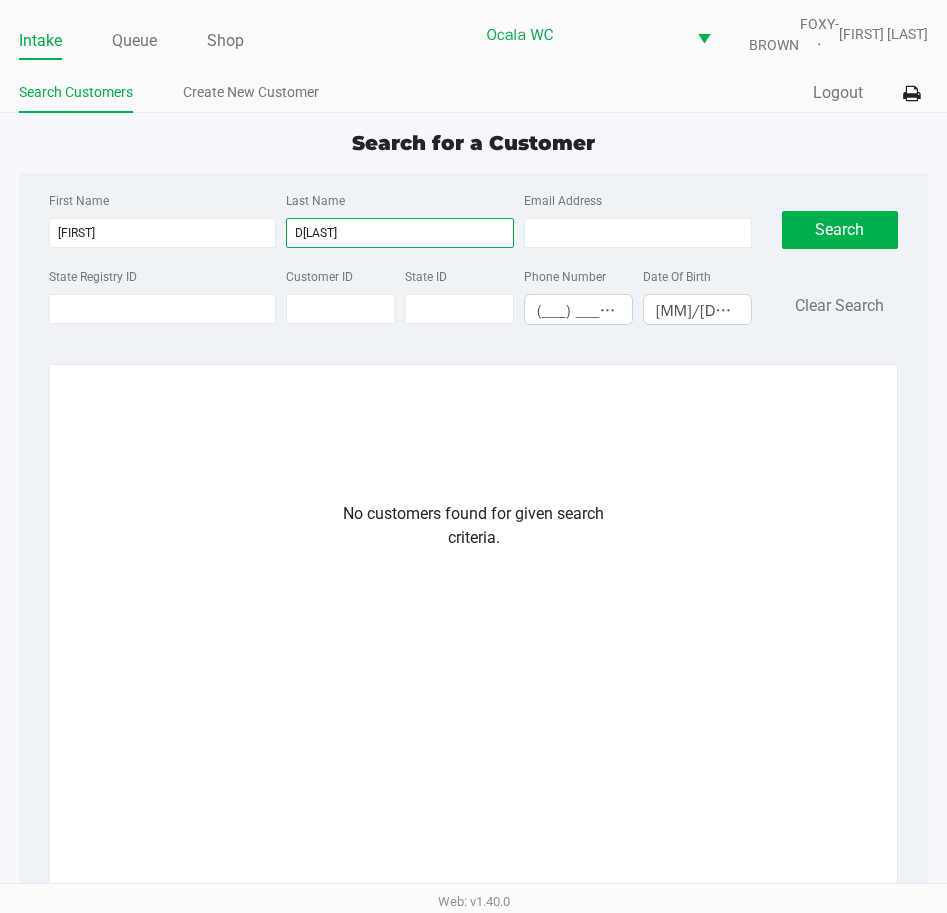 click on "D[LAST]" at bounding box center [400, 233] 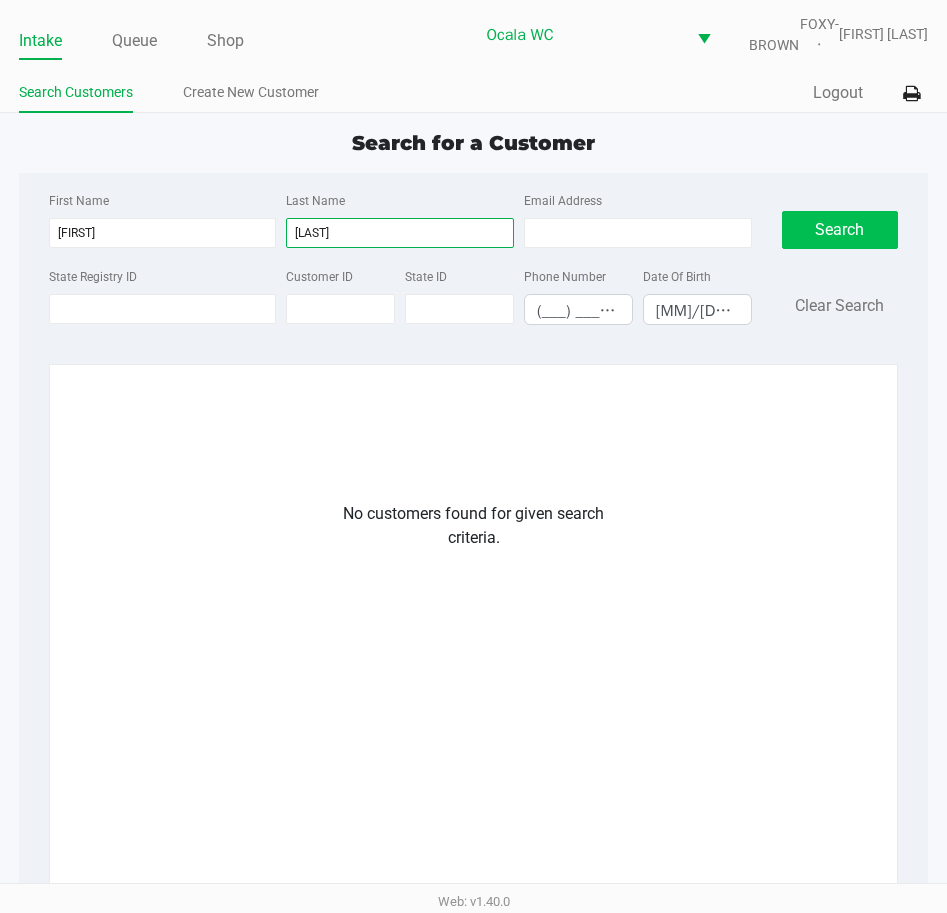 type on "[LAST]" 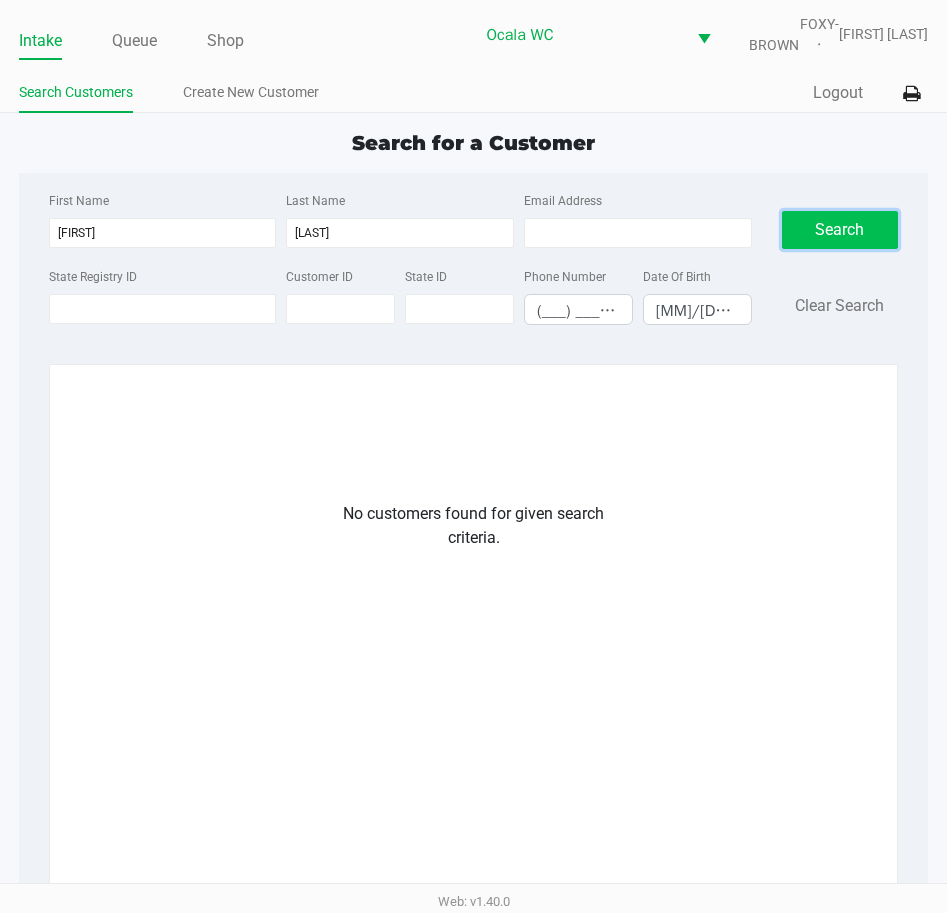click on "Search" 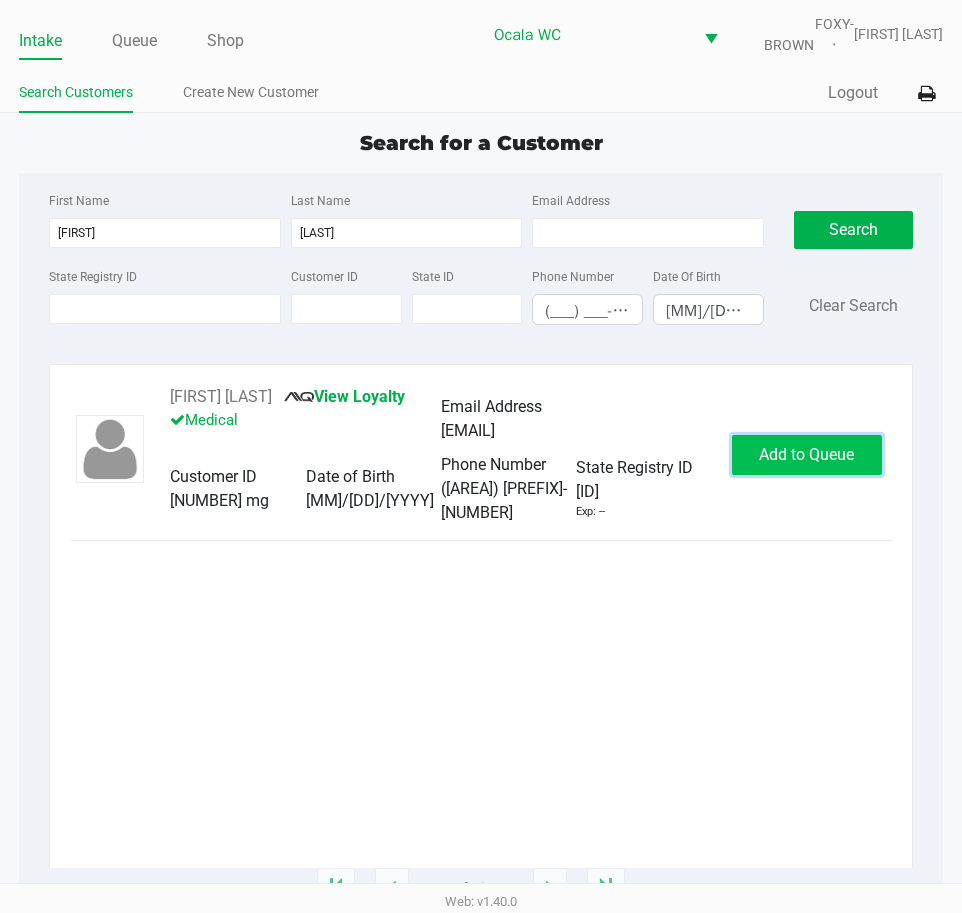 click on "Add to Queue" 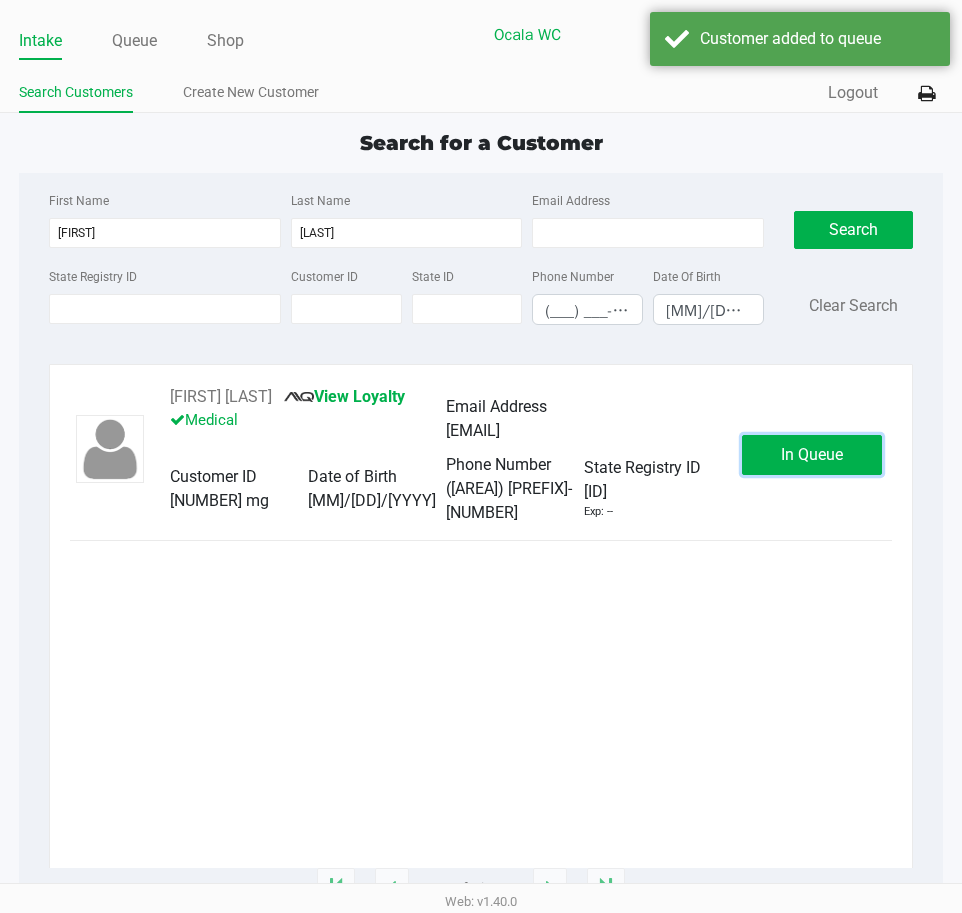 click on "In Queue" 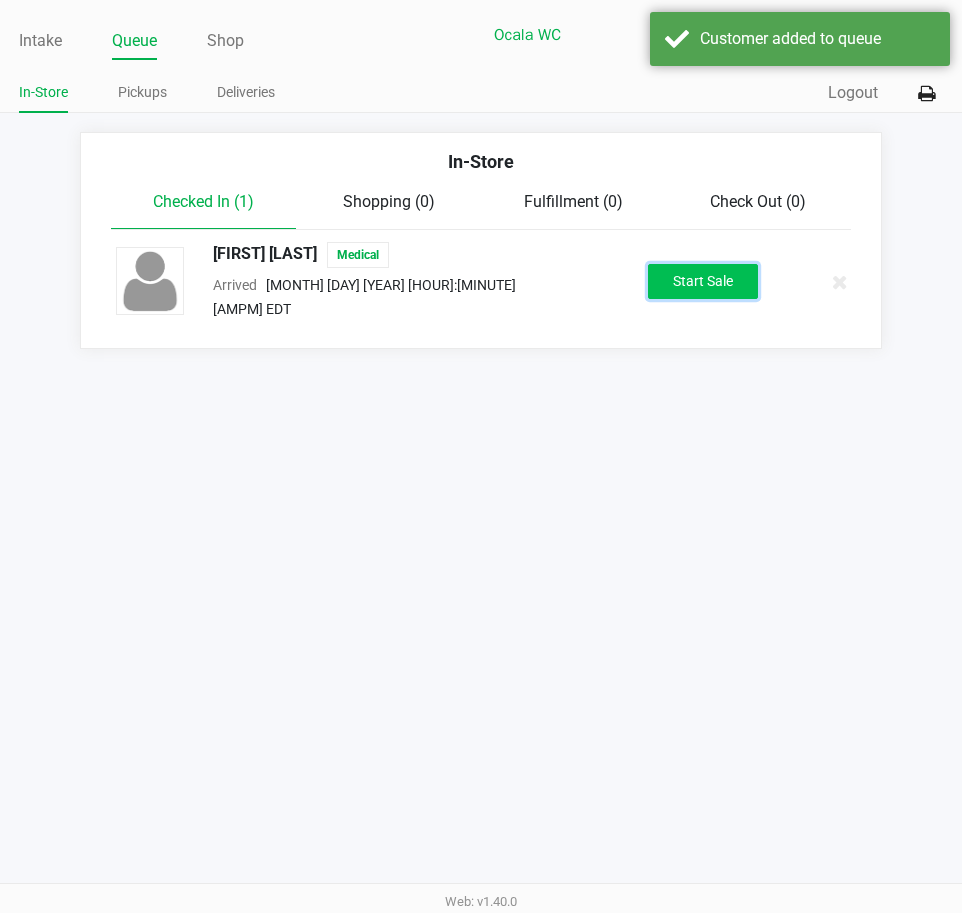 click on "Start Sale" 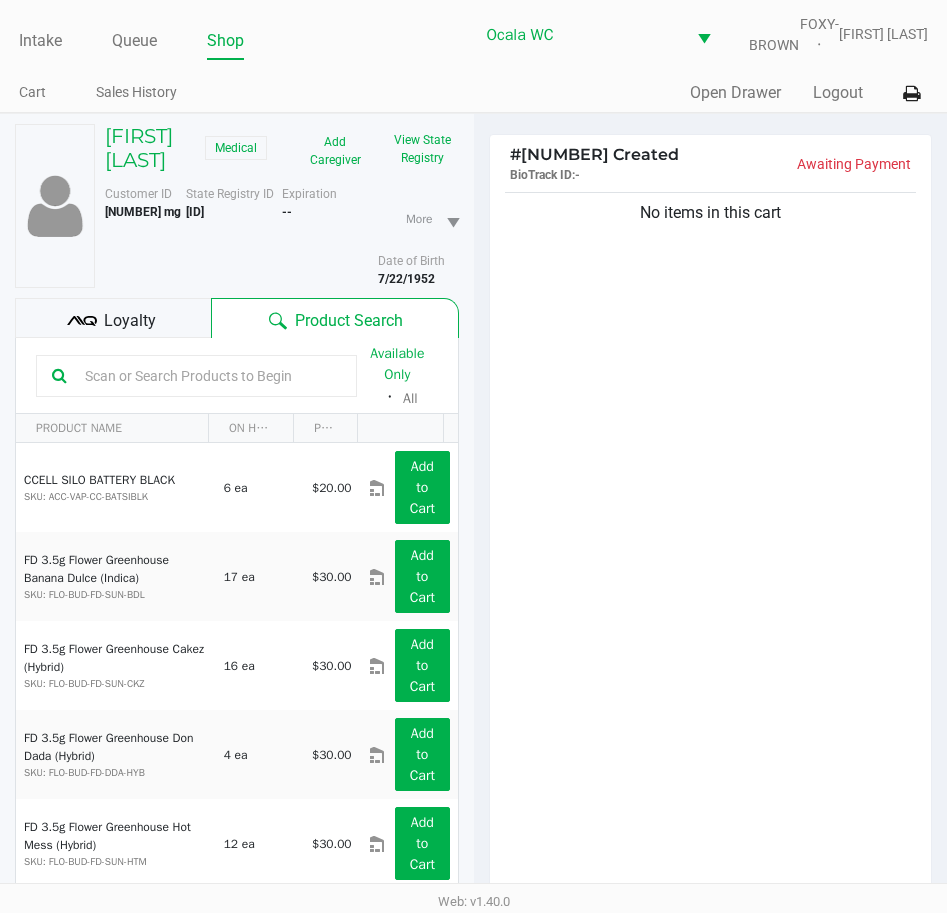 click on "Loyalty" 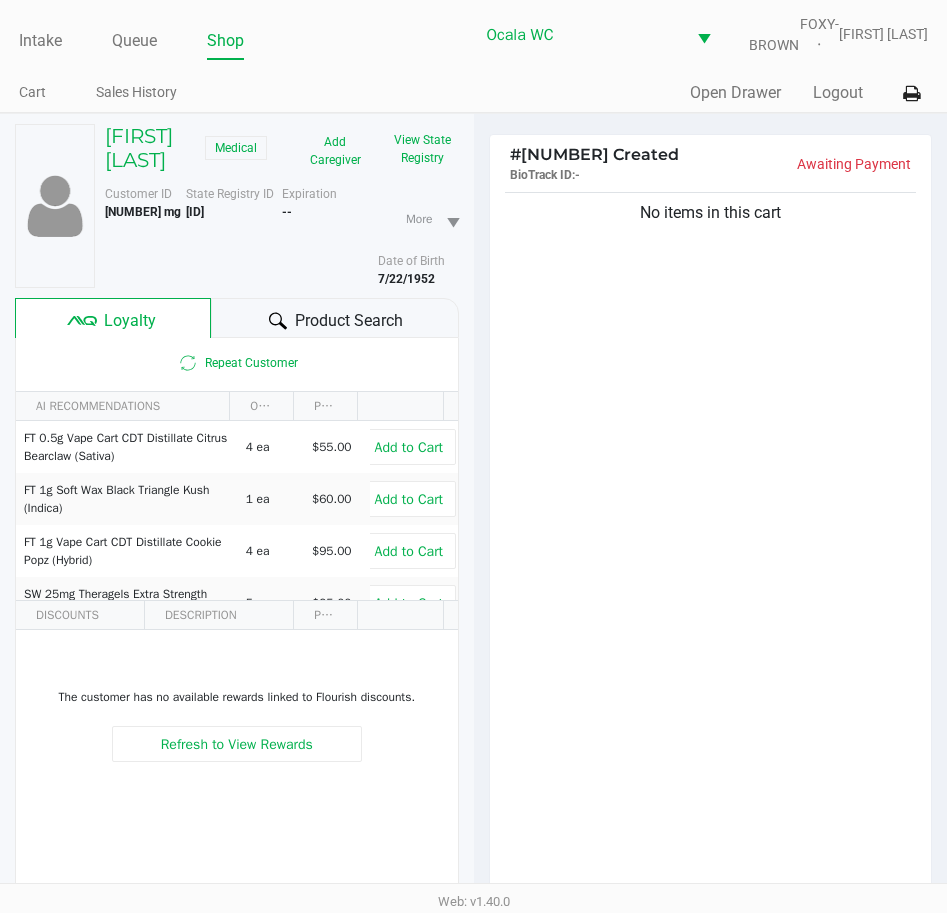 click on "Product Search" 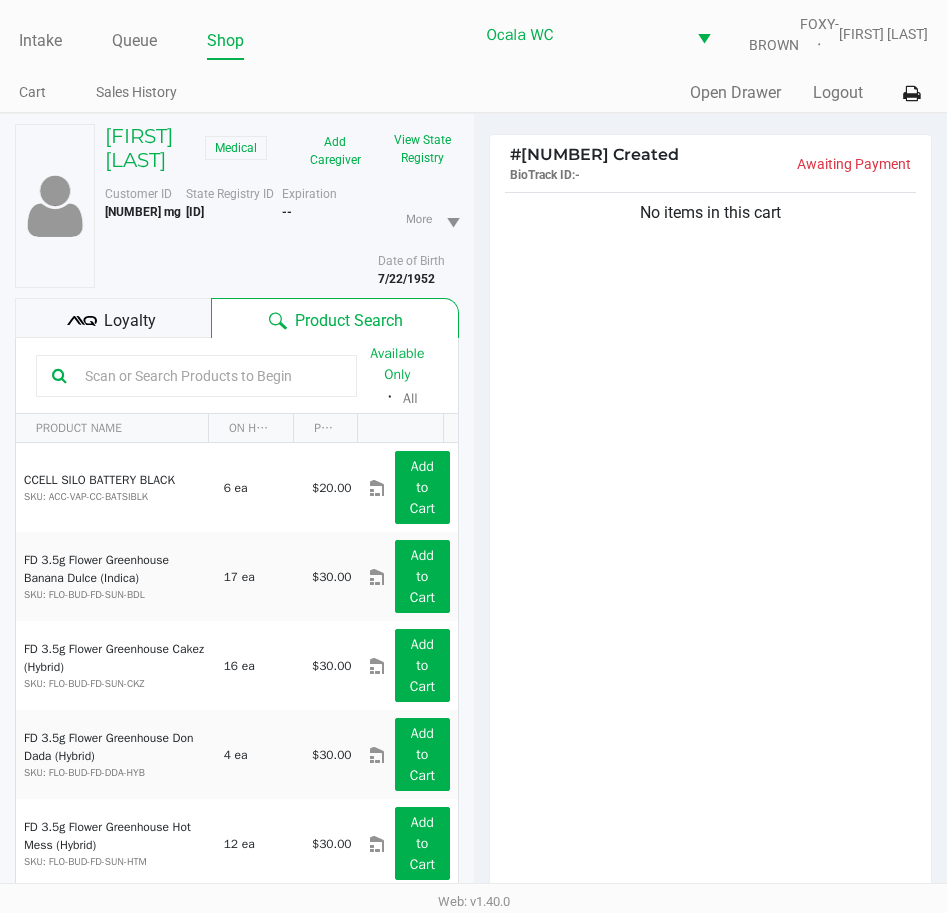 click 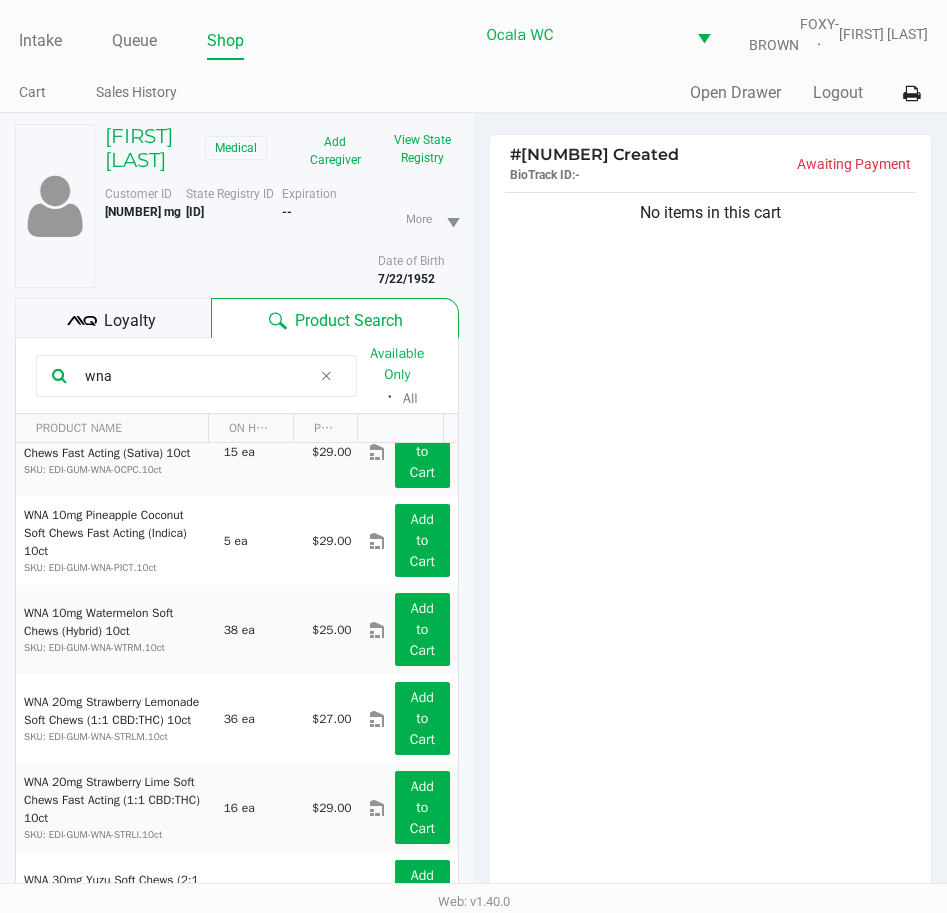 scroll, scrollTop: 321, scrollLeft: 0, axis: vertical 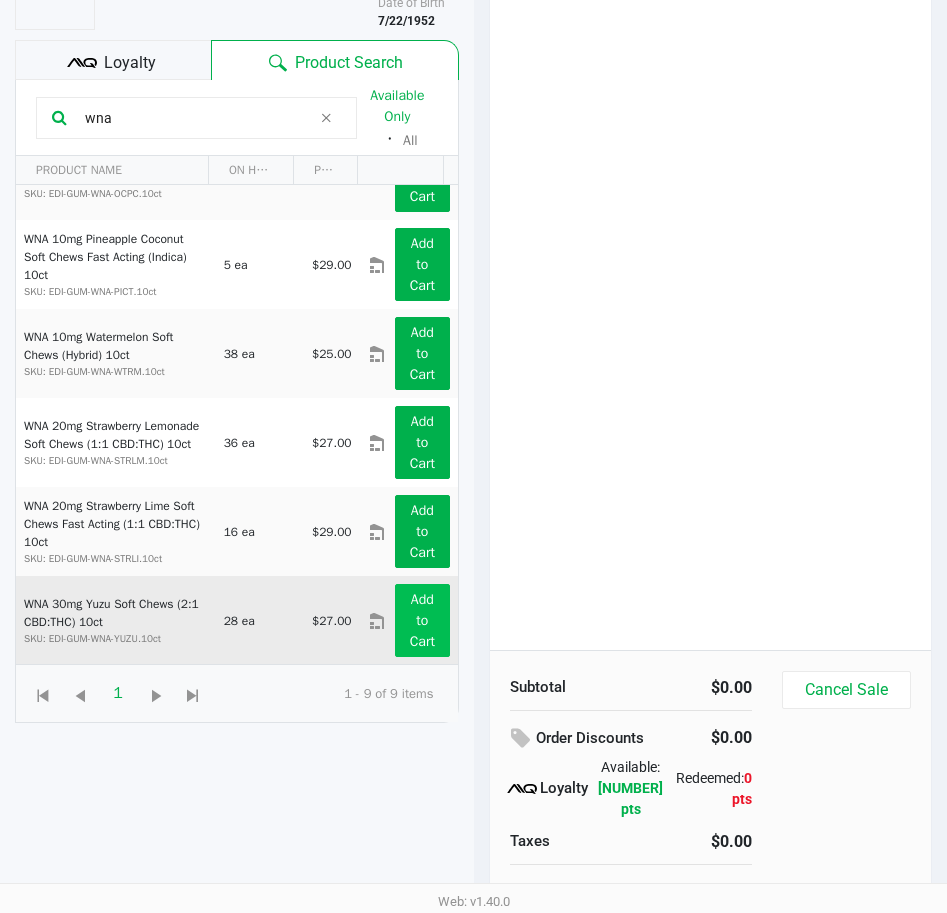 type on "wna" 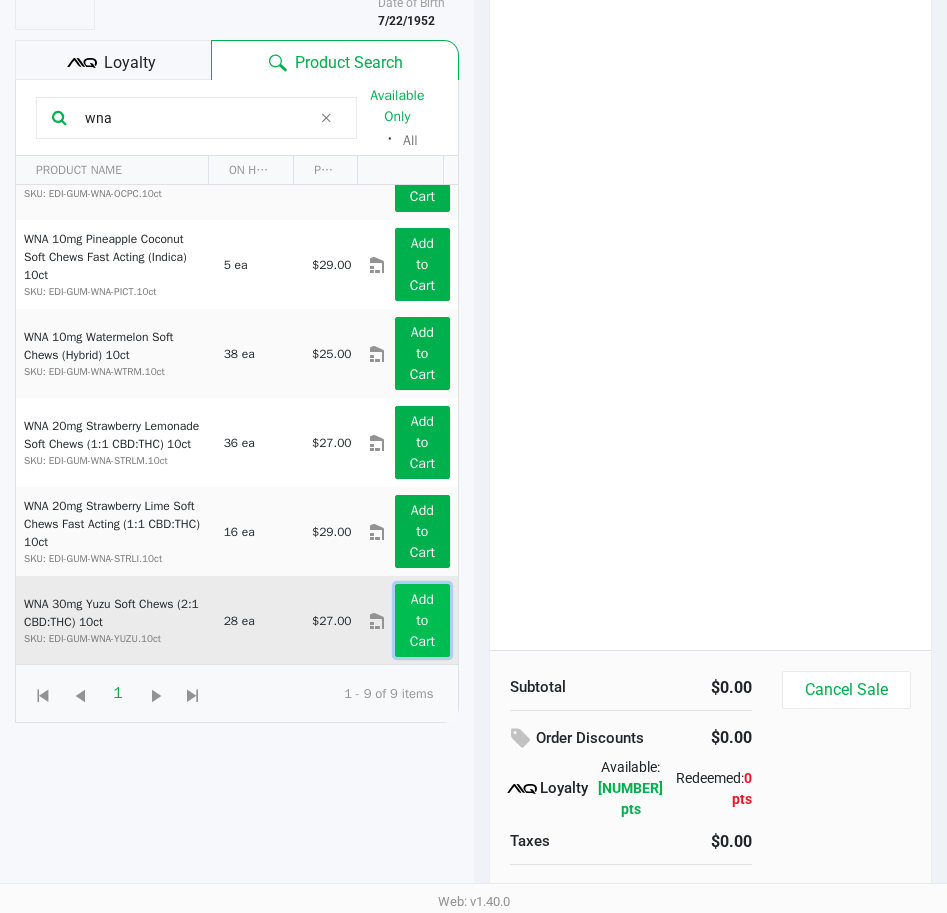 click on "Add to Cart" 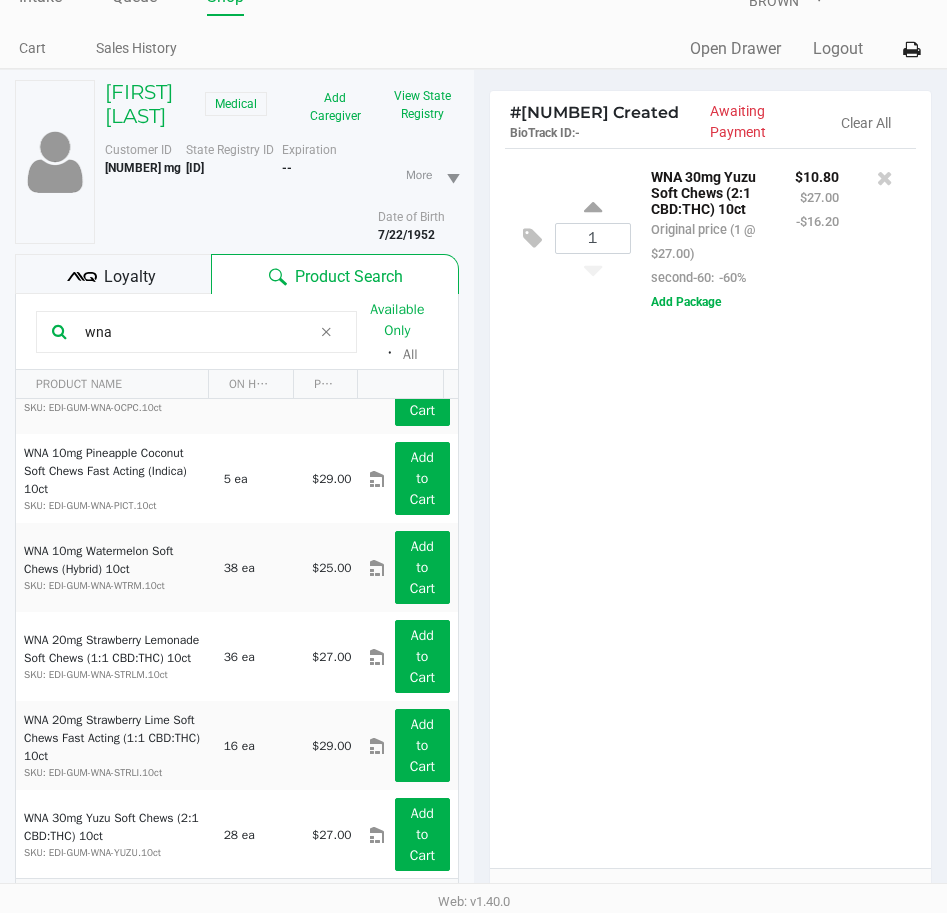 scroll, scrollTop: 0, scrollLeft: 0, axis: both 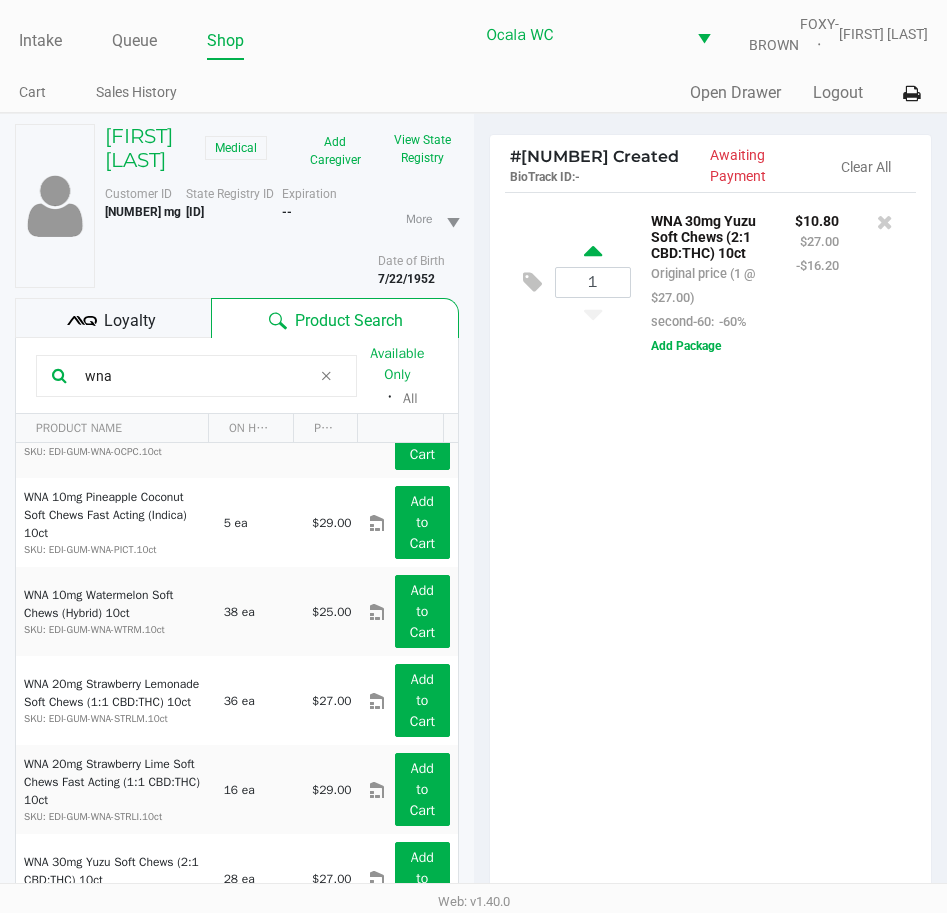 click 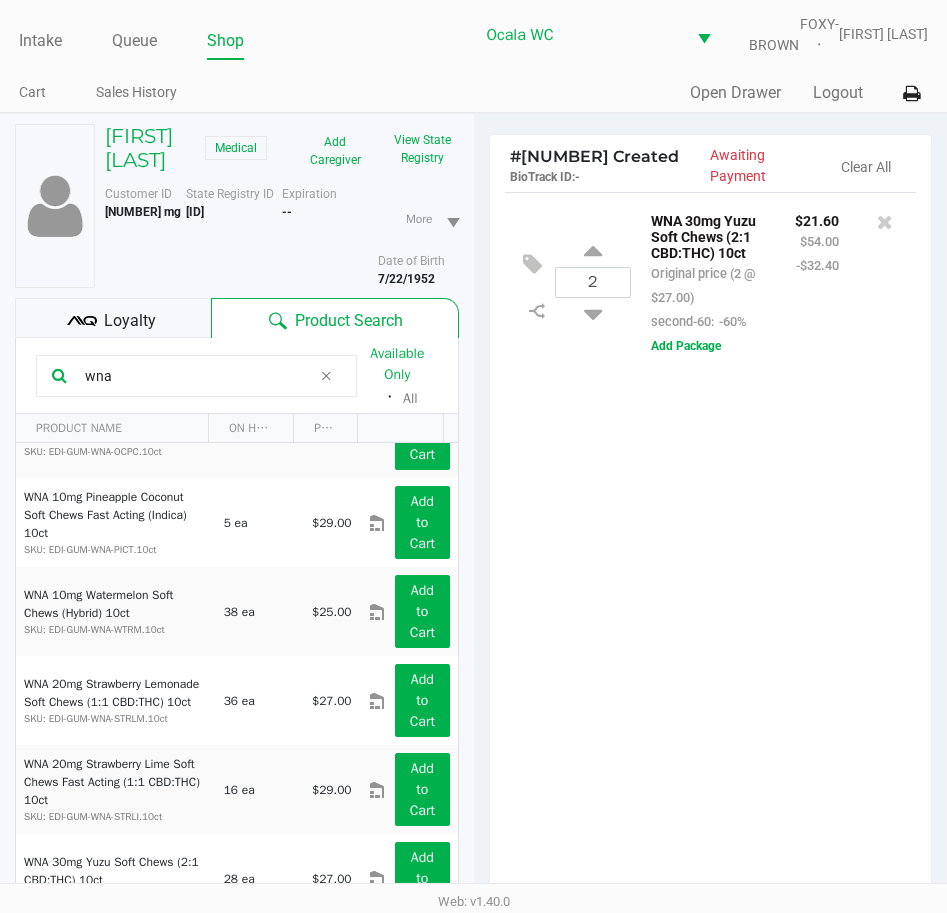 click 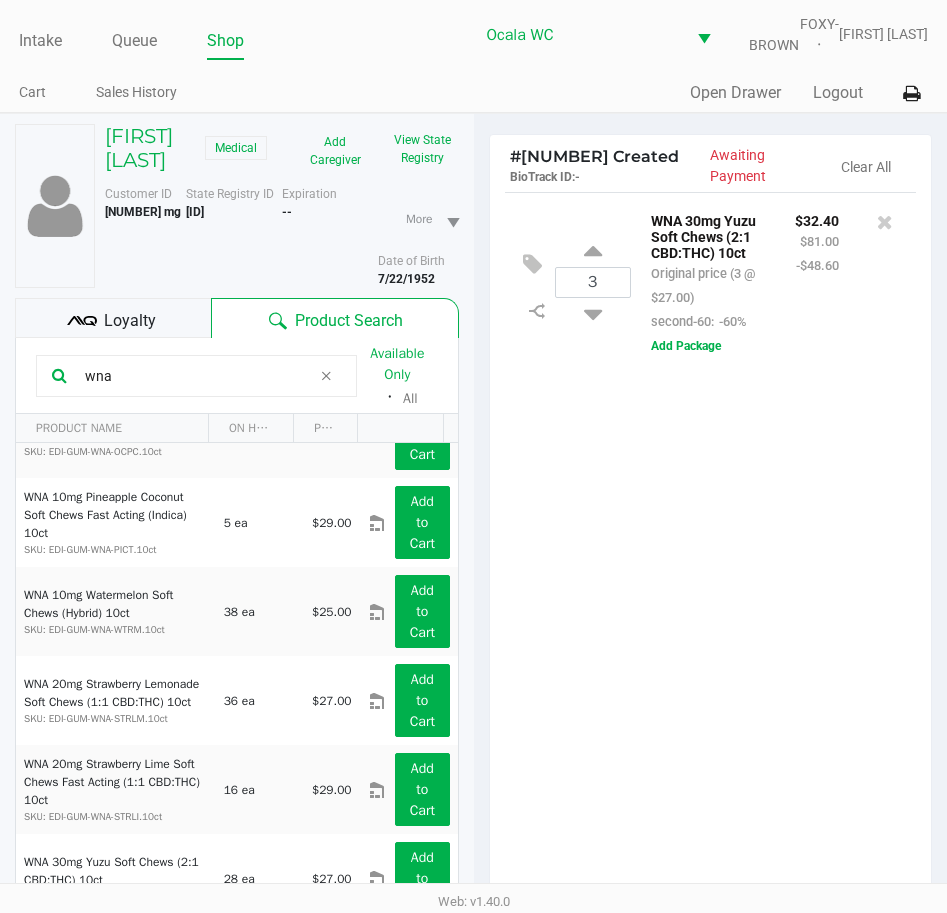 click on "D[LAST]" 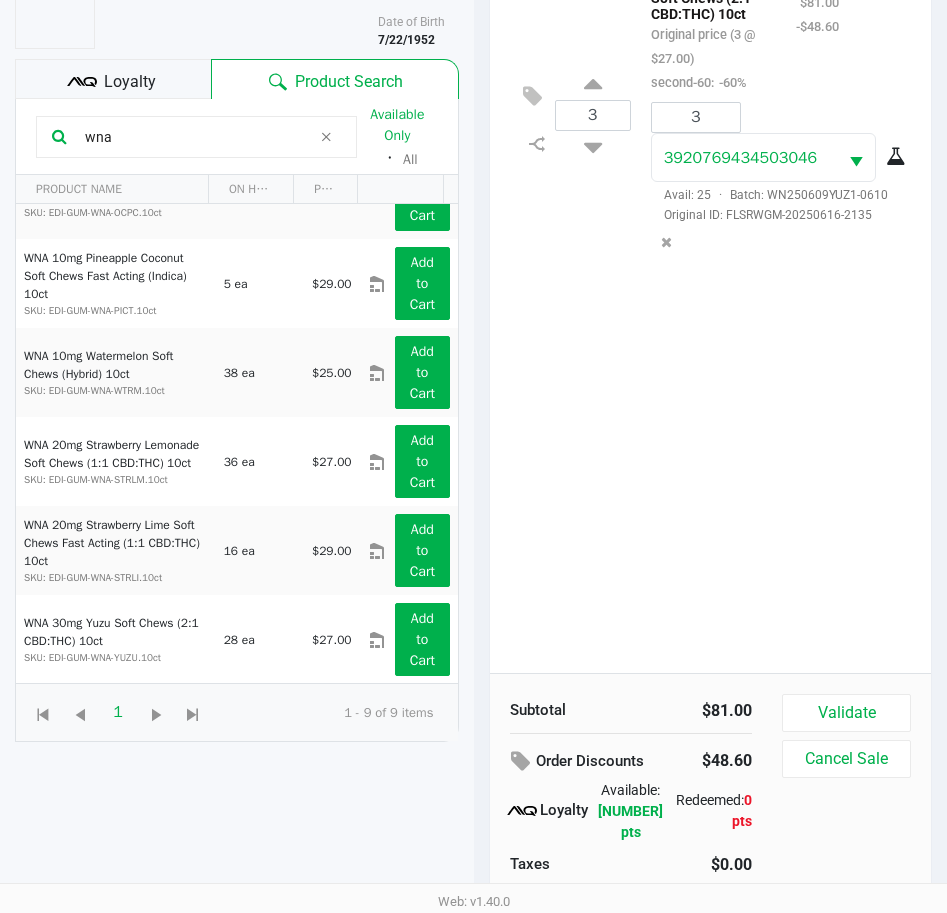 scroll, scrollTop: 262, scrollLeft: 0, axis: vertical 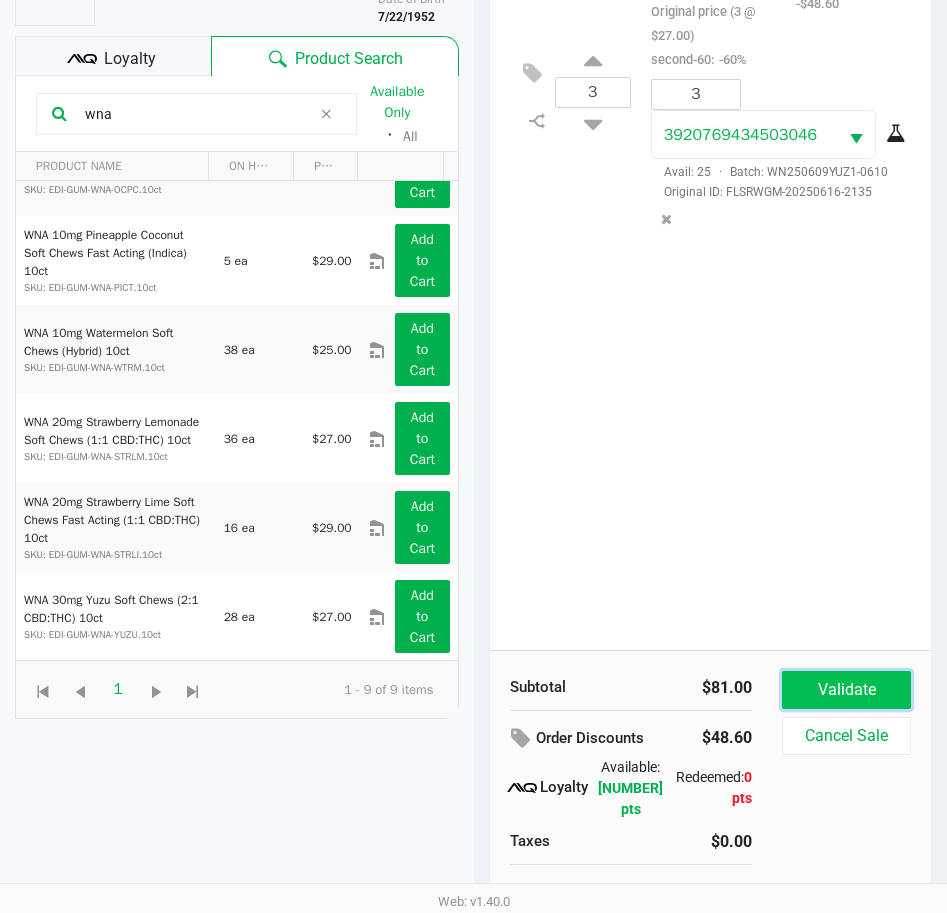 click on "Validate" 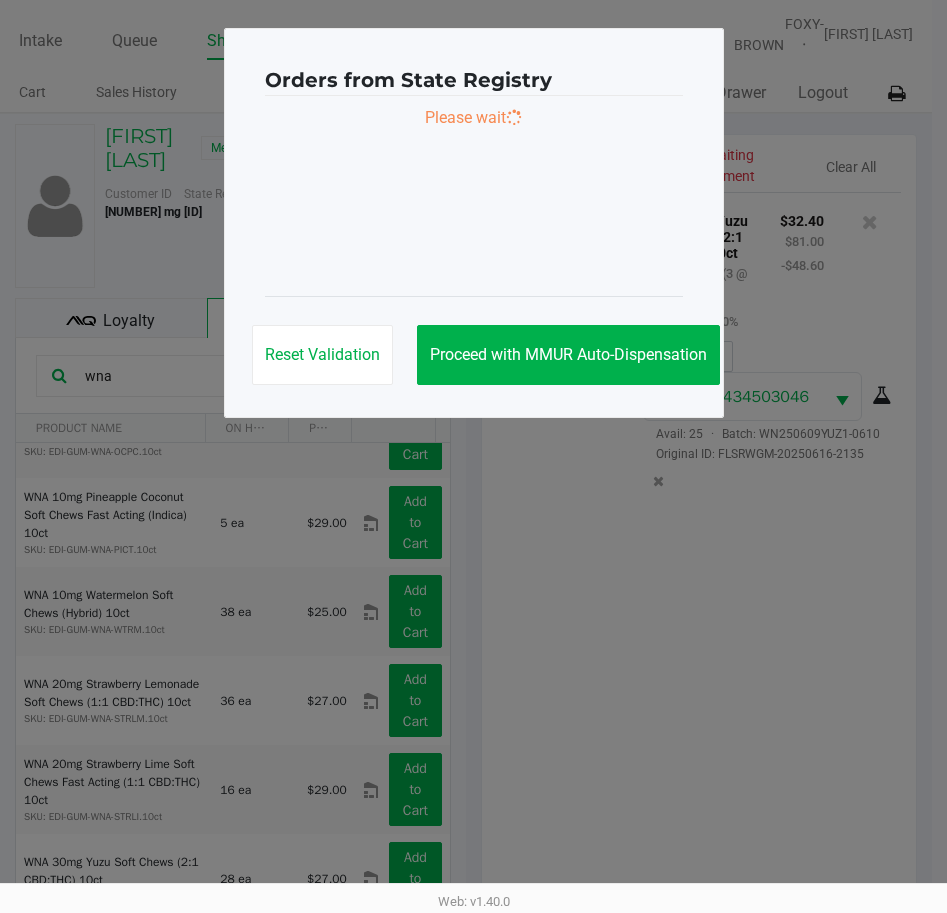scroll, scrollTop: 0, scrollLeft: 0, axis: both 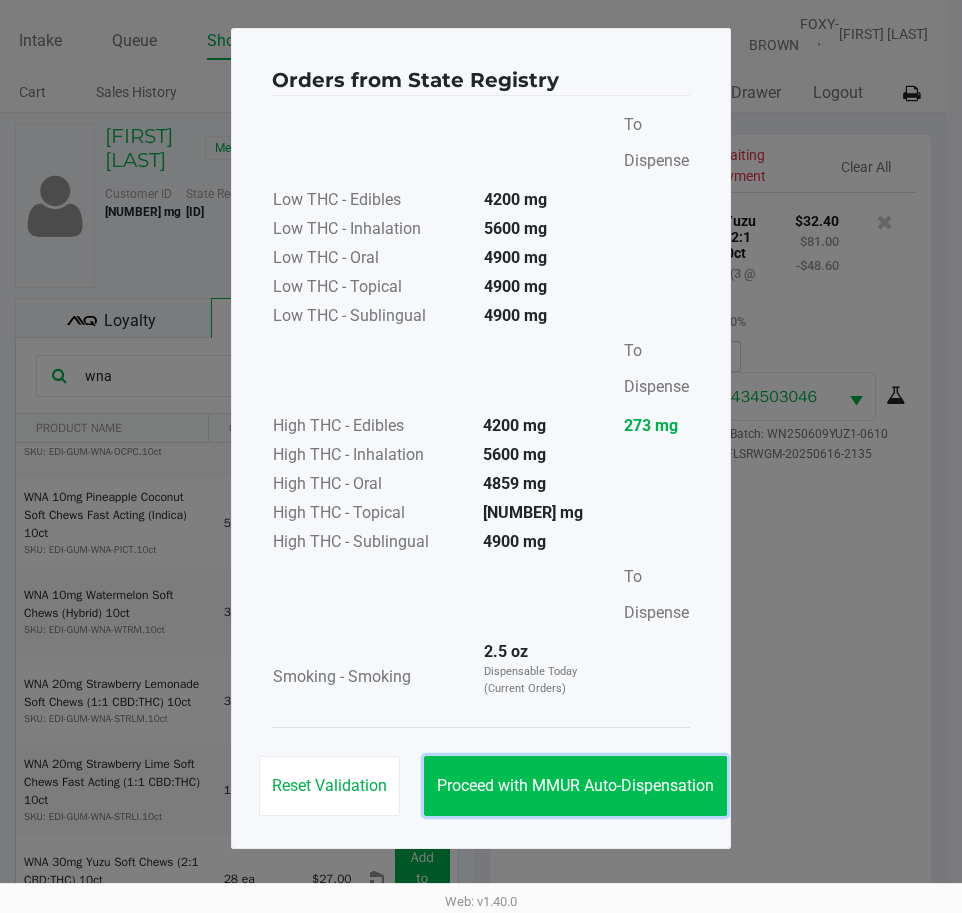 click on "Proceed with MMUR Auto-Dispensation" 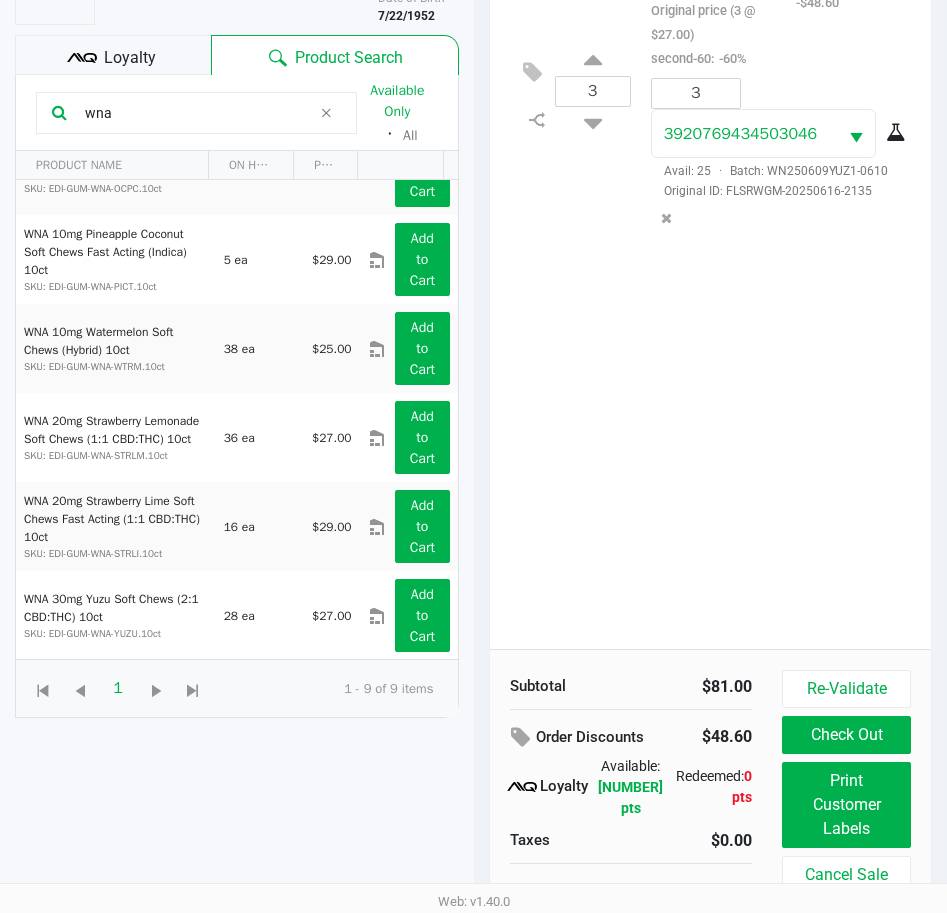 scroll, scrollTop: 265, scrollLeft: 0, axis: vertical 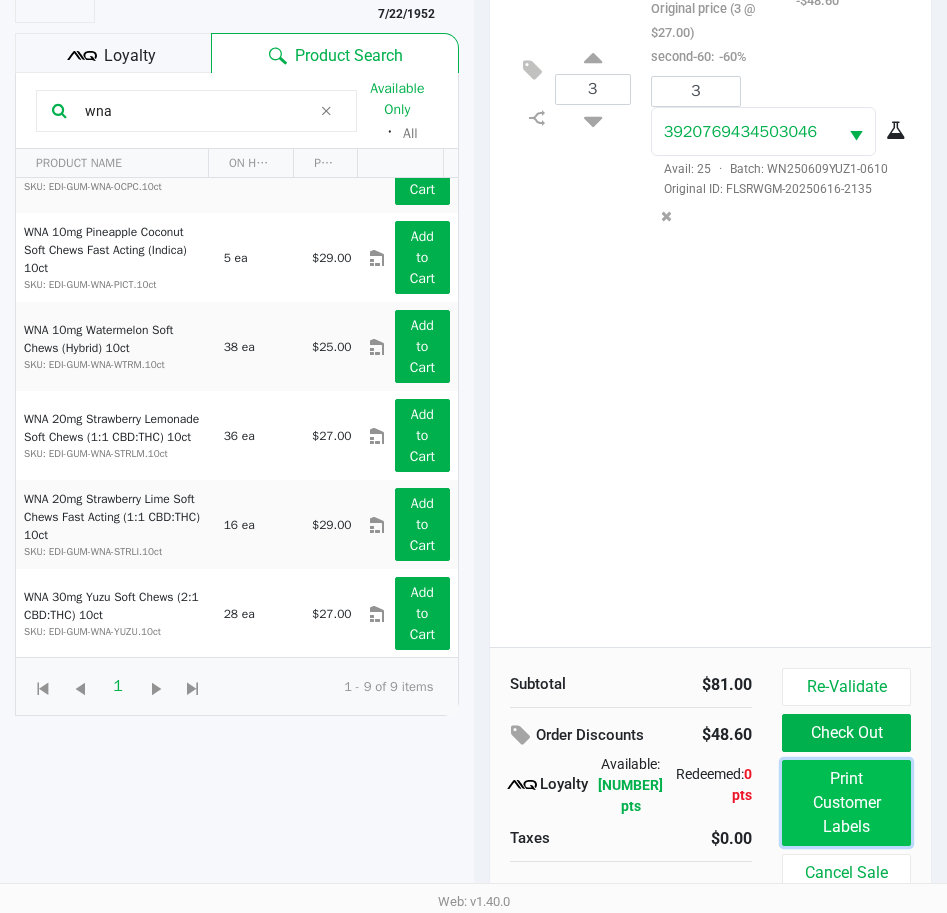 click on "Print Customer Labels" 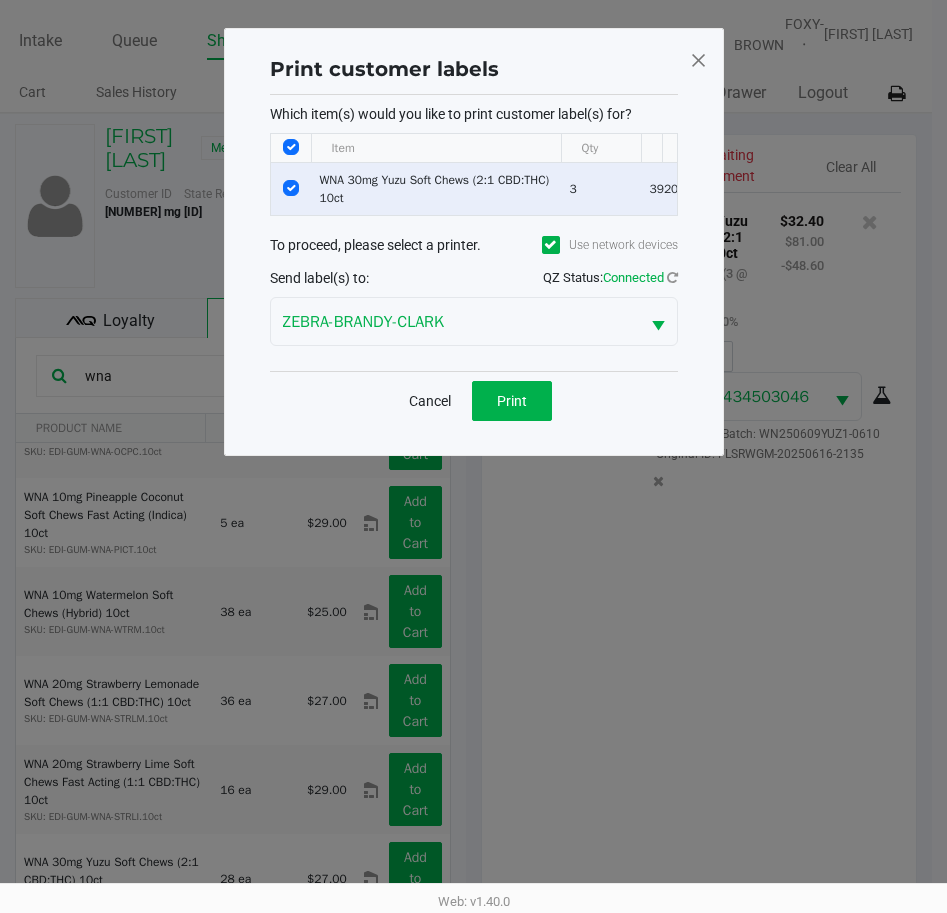 scroll, scrollTop: 0, scrollLeft: 0, axis: both 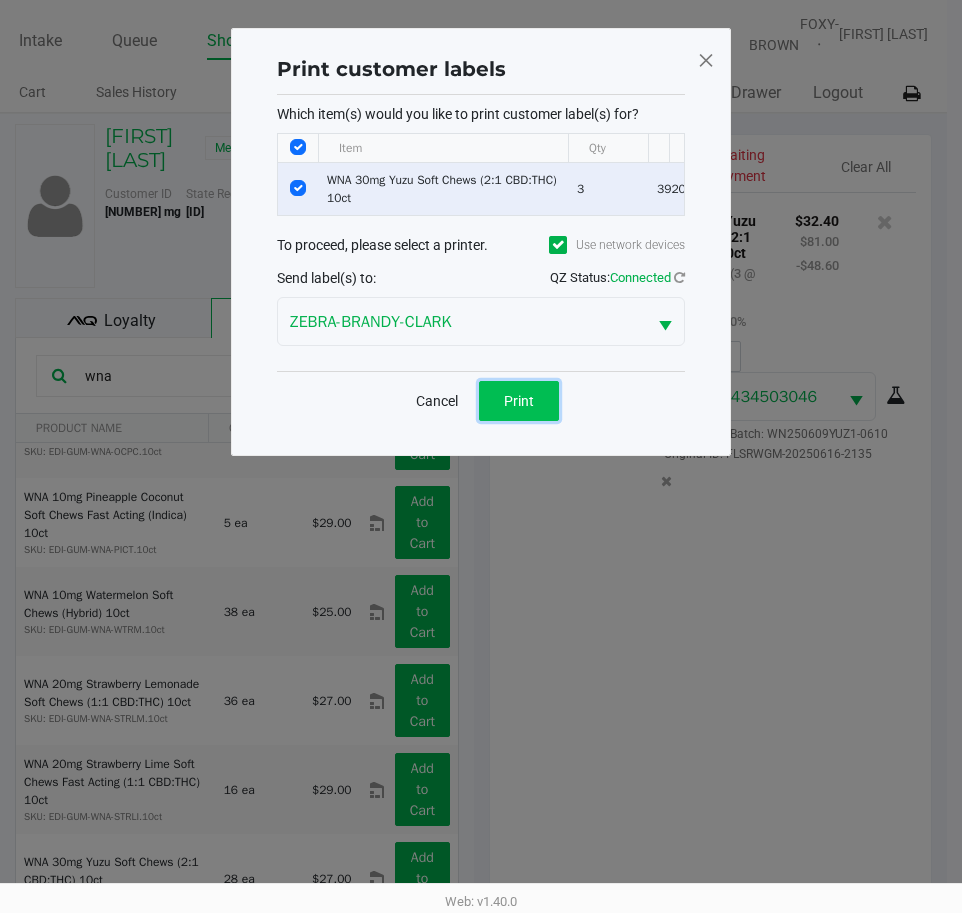 click on "Print" 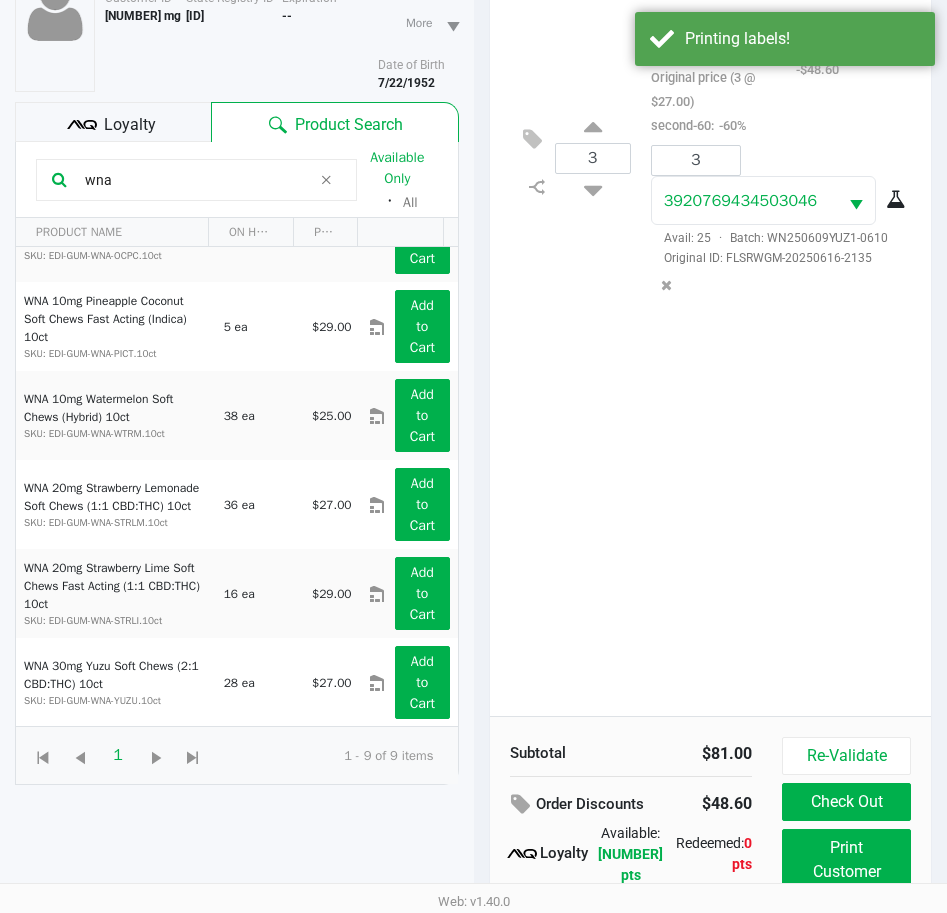 scroll, scrollTop: 265, scrollLeft: 0, axis: vertical 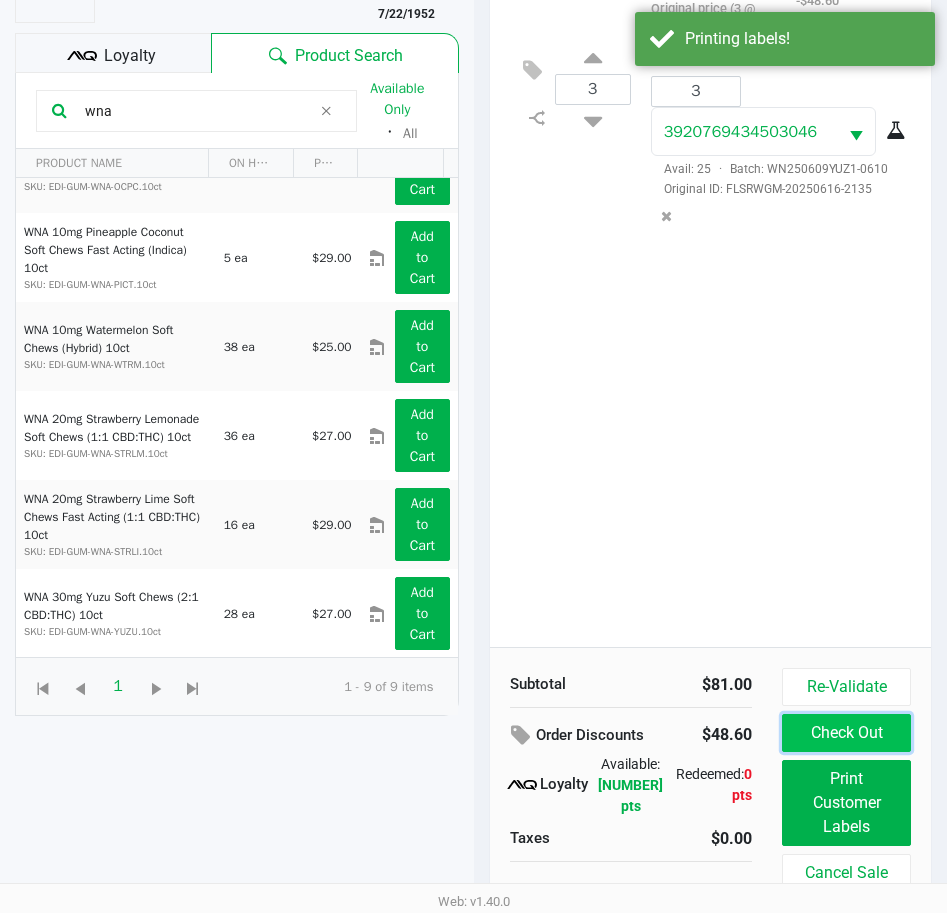 click on "Check Out" 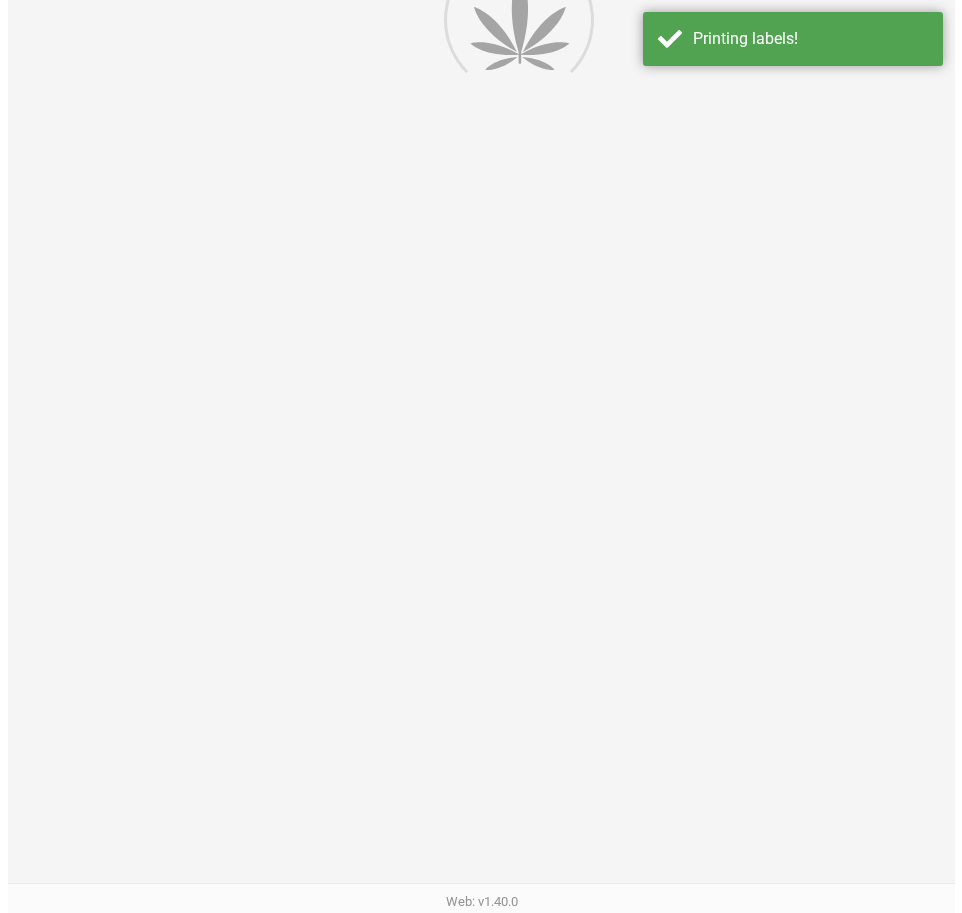 scroll, scrollTop: 0, scrollLeft: 0, axis: both 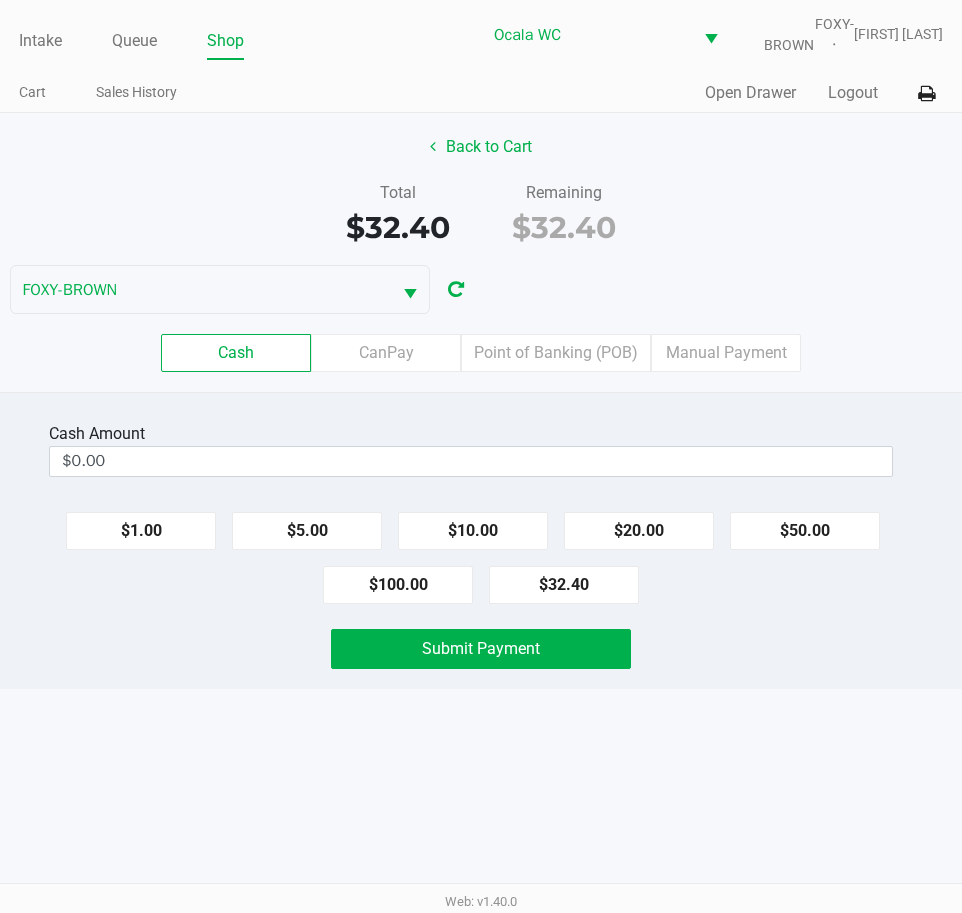 click on "Back to Cart   Total   $[PRICE]   Remaining   $[PRICE]  FOXY-BROWN  Cash   CanPay   Point of Banking (POB)   Manual Payment" 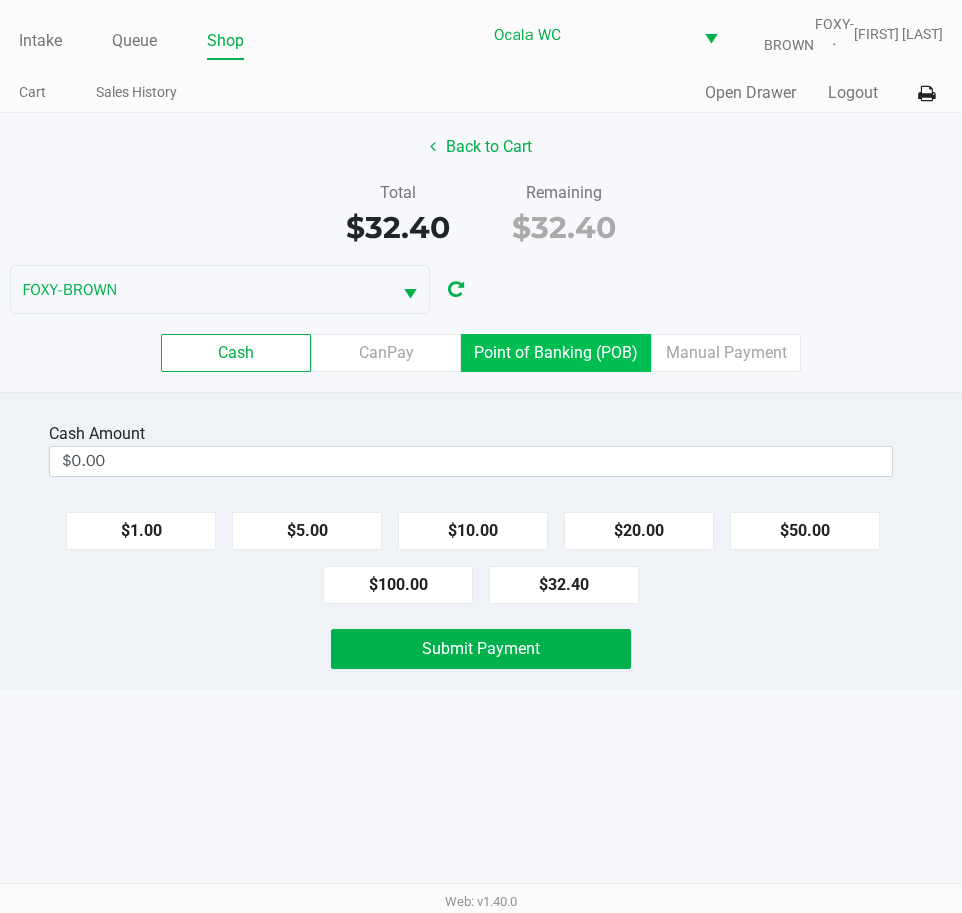 click on "Point of Banking (POB)" 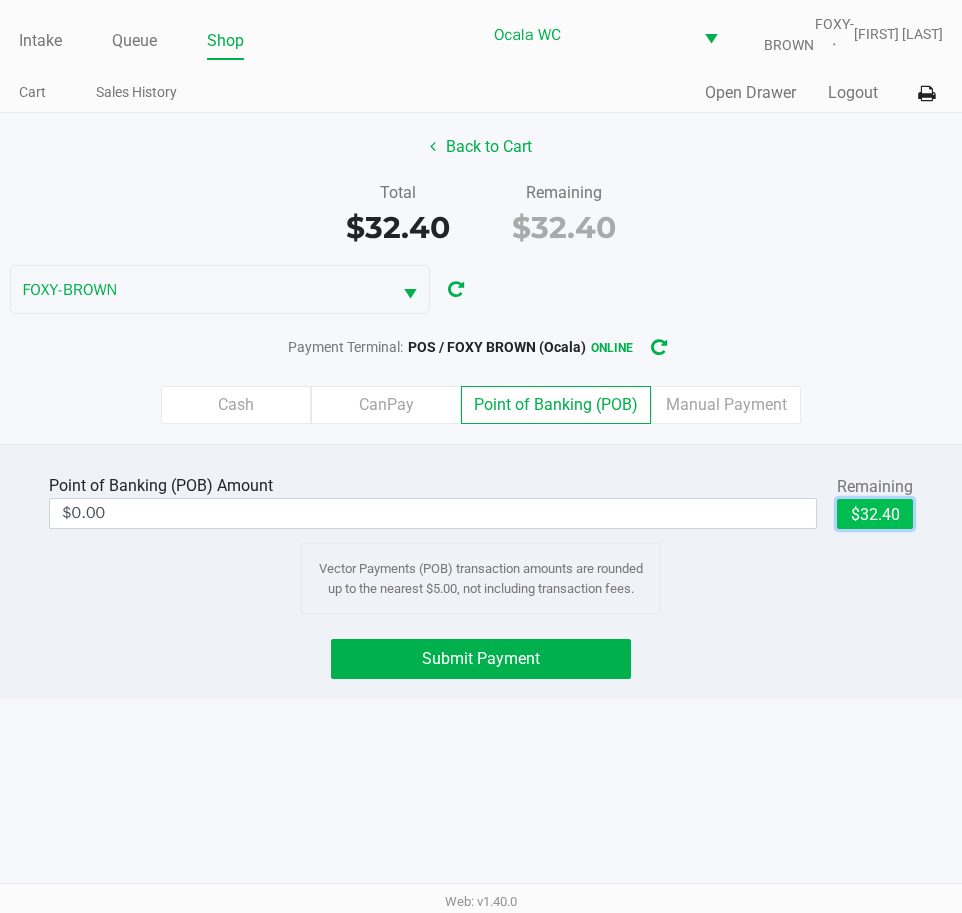 click on "$32.40" 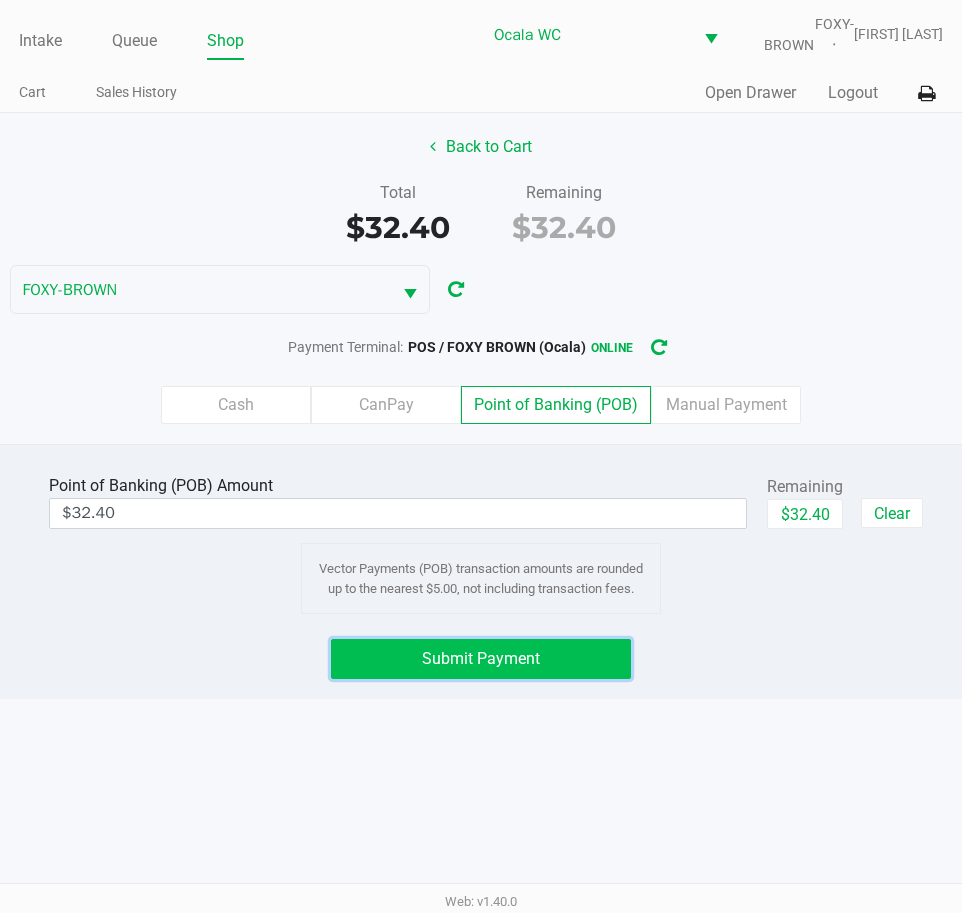 click on "Submit Payment" 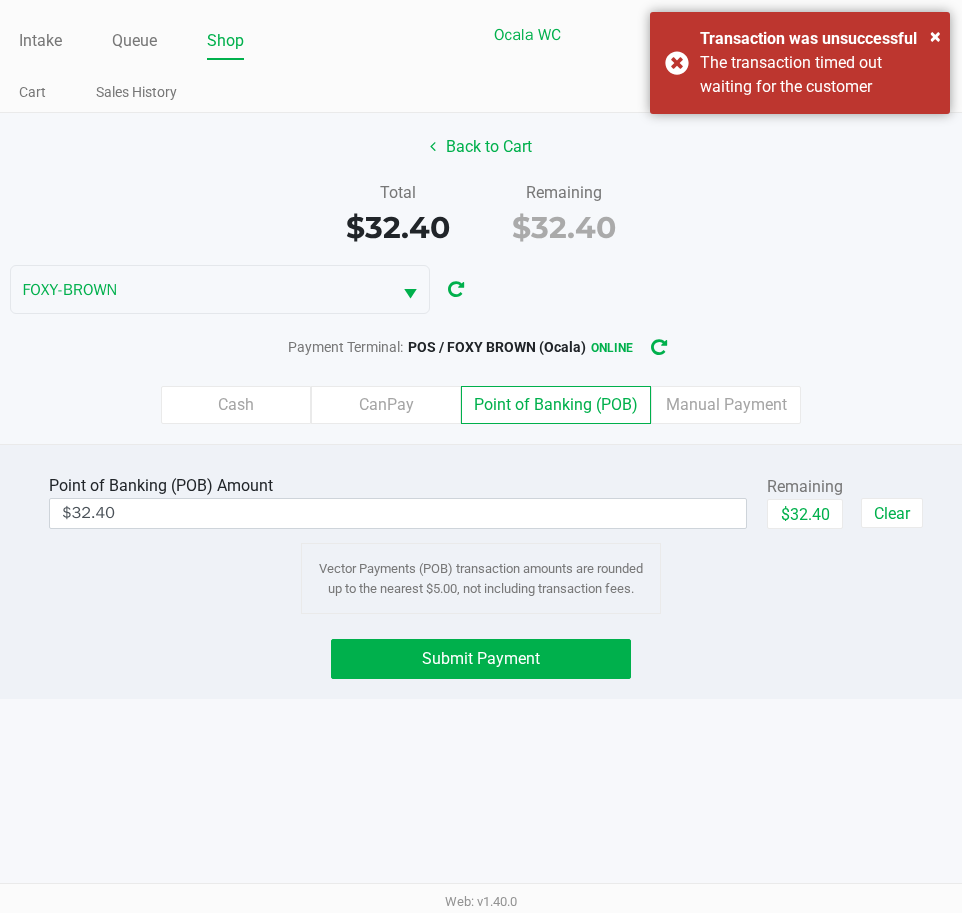 click on "Cash" 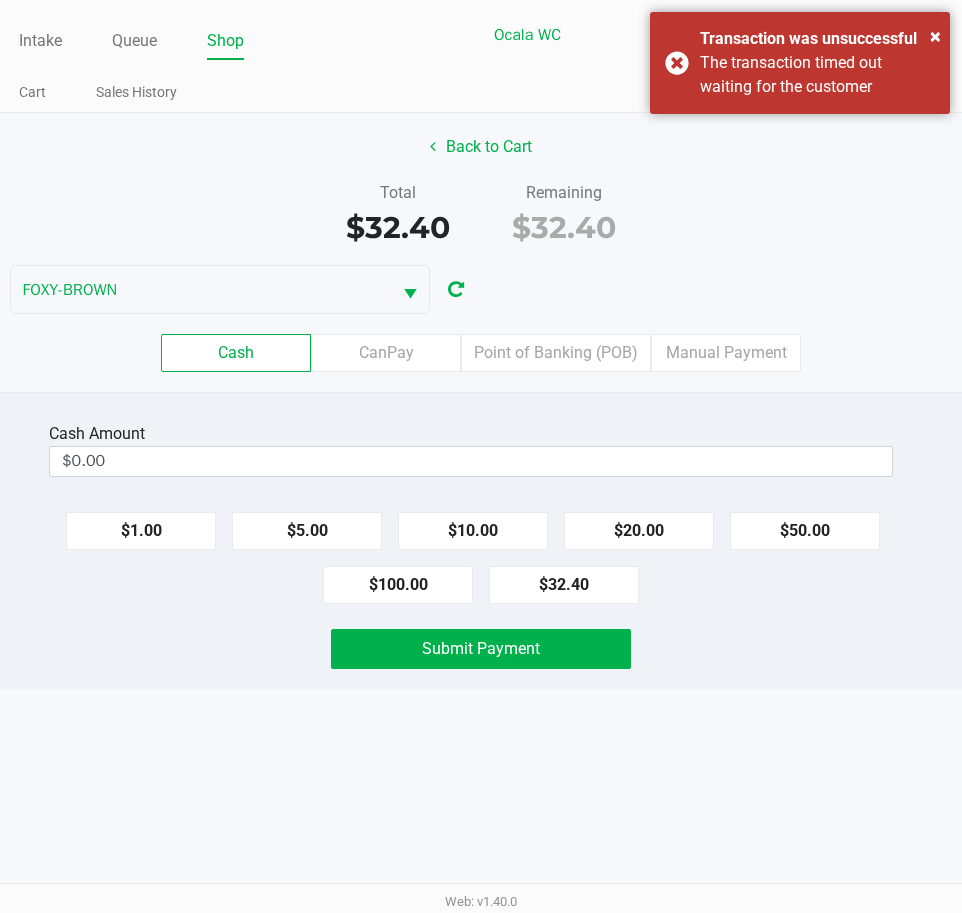 click on "$0.00" at bounding box center [471, 461] 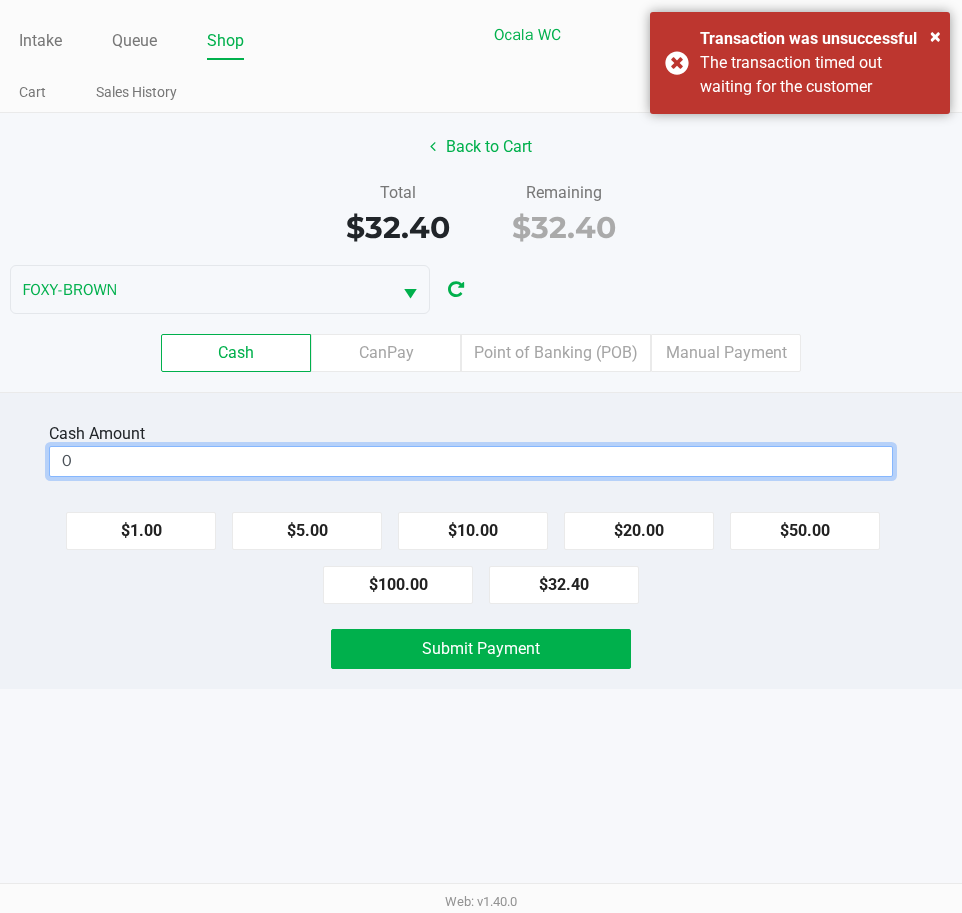 click on "0" at bounding box center [471, 461] 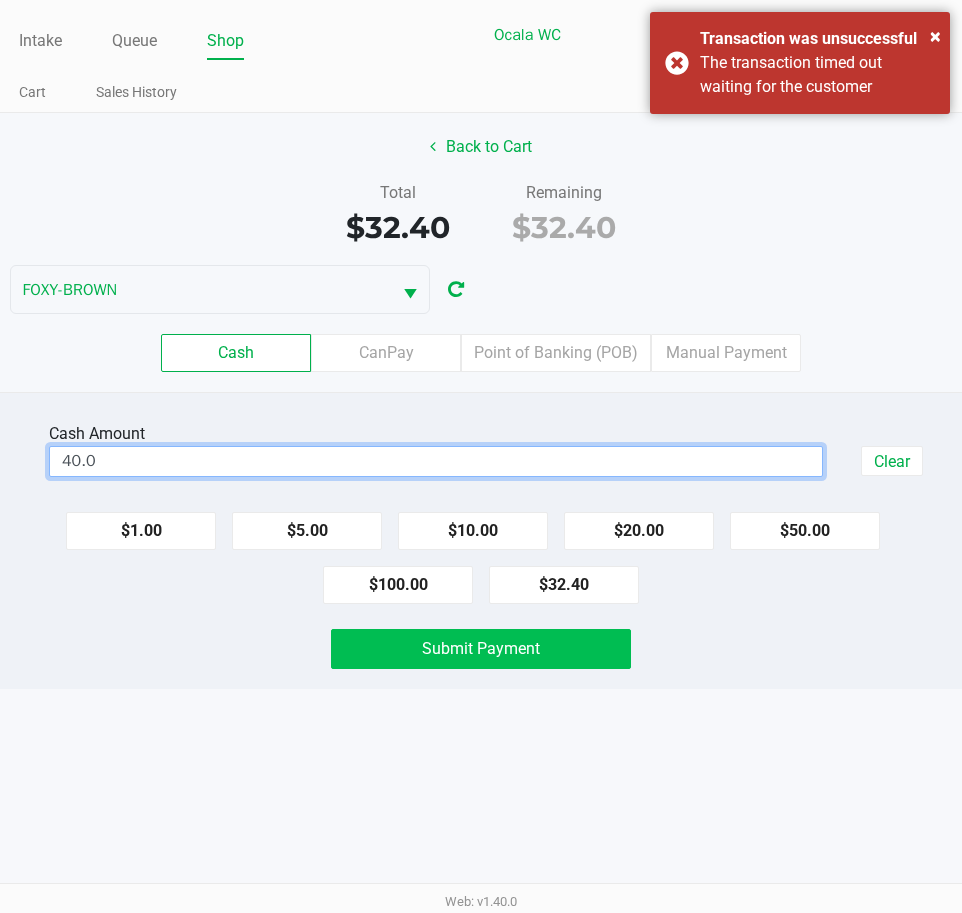 click on "Submit Payment" 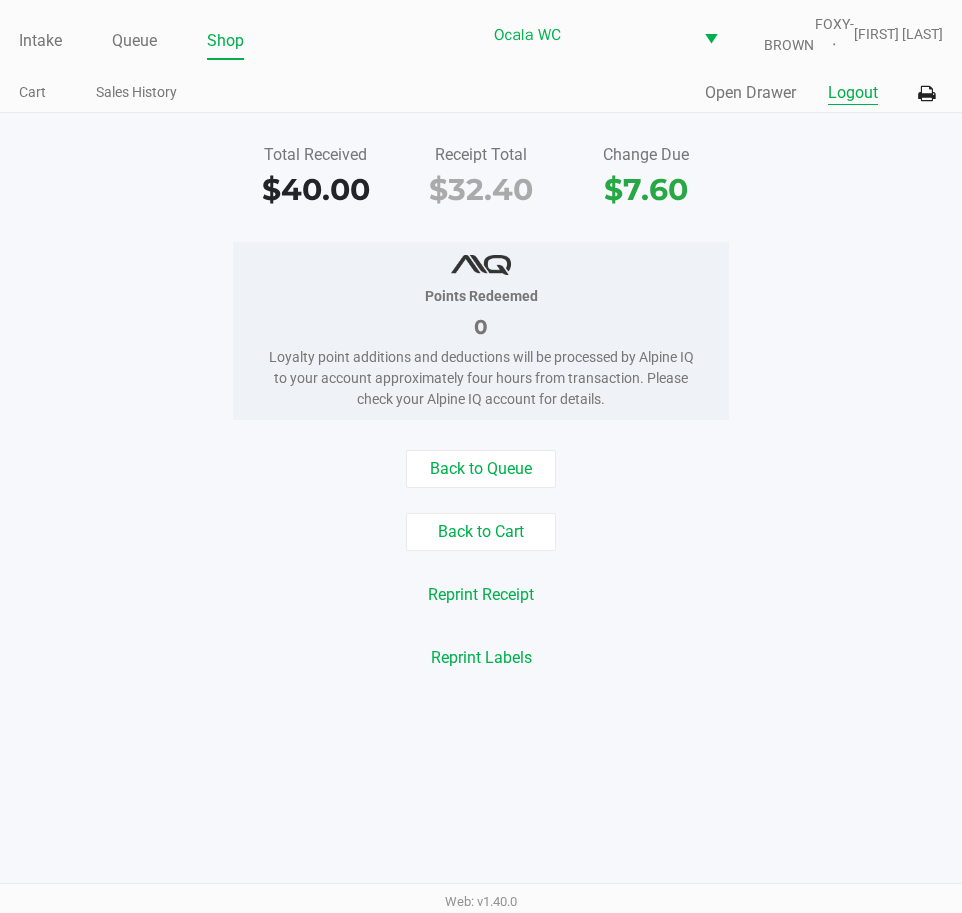 click on "Logout" 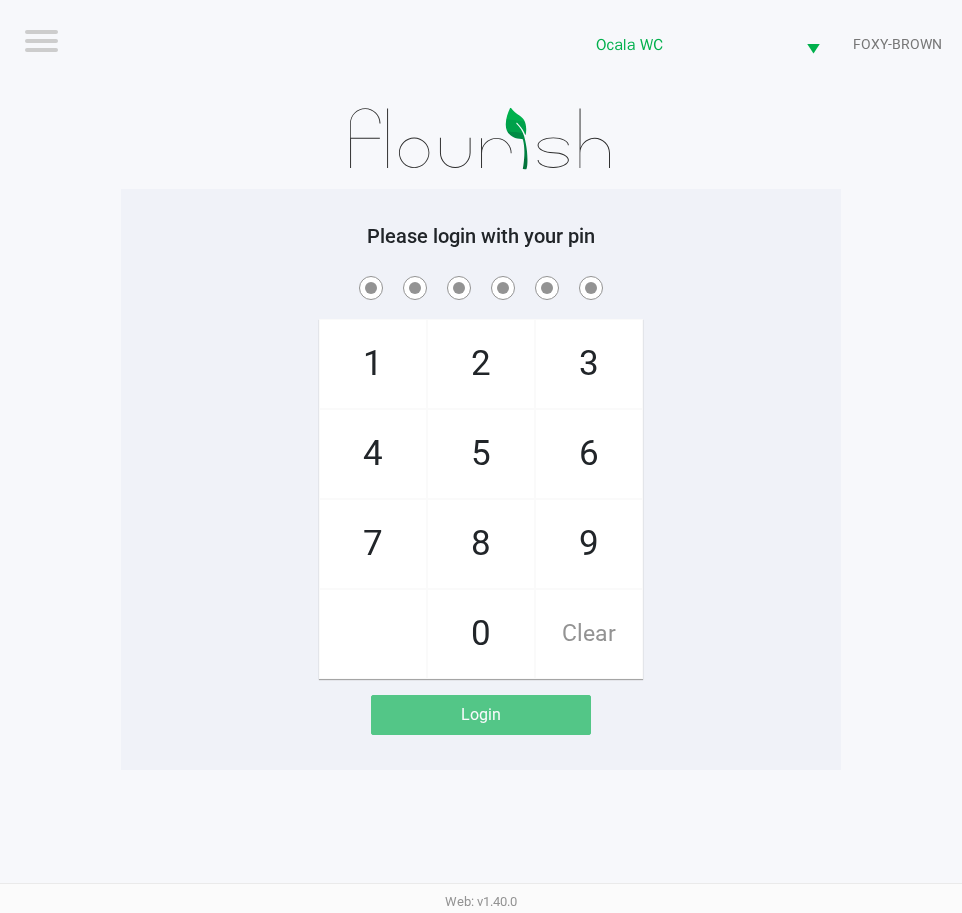 click on "Logout  Ocala WC  FOXY-BROWN  Please login with your pin  1   4   7       2   5   8   0   3   6   9   Clear   Login" 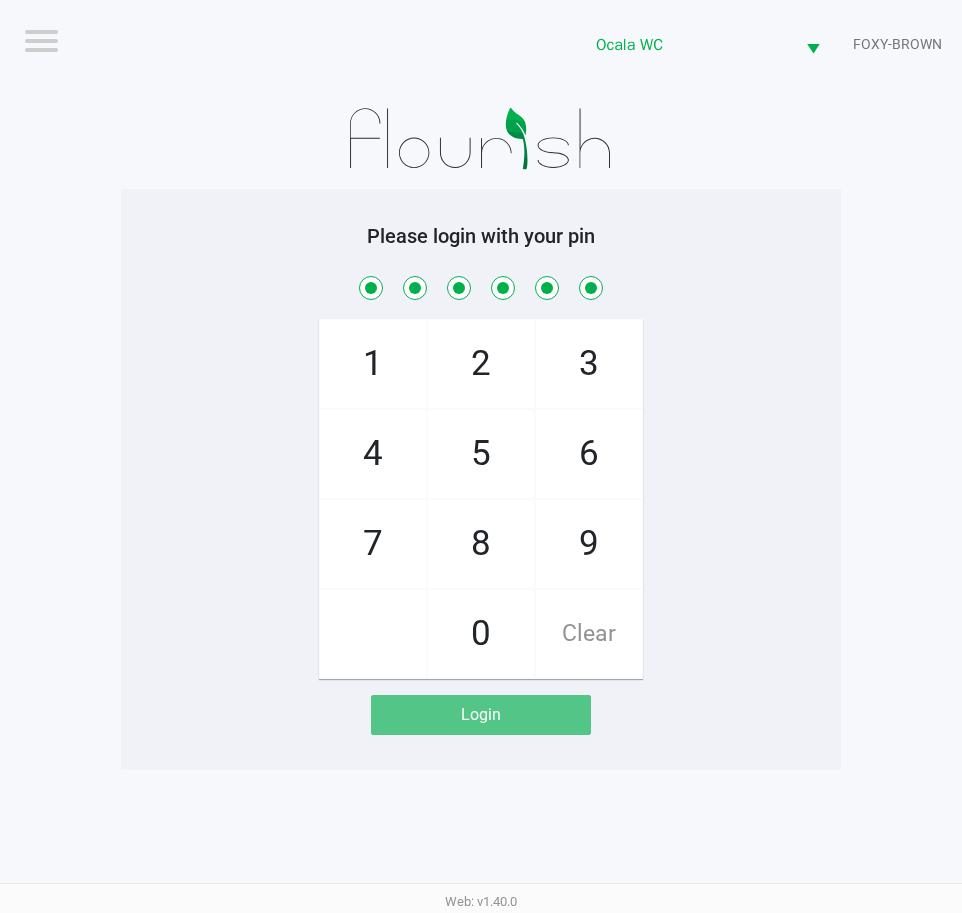 checkbox on "true" 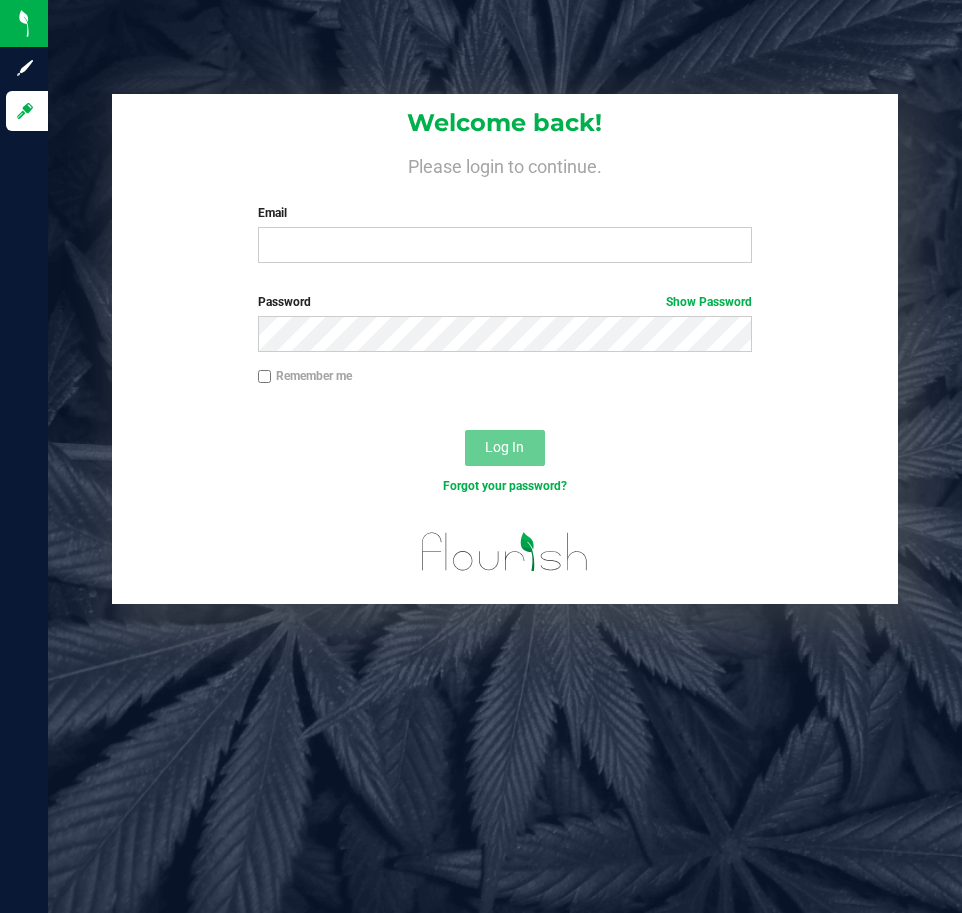 scroll, scrollTop: 0, scrollLeft: 0, axis: both 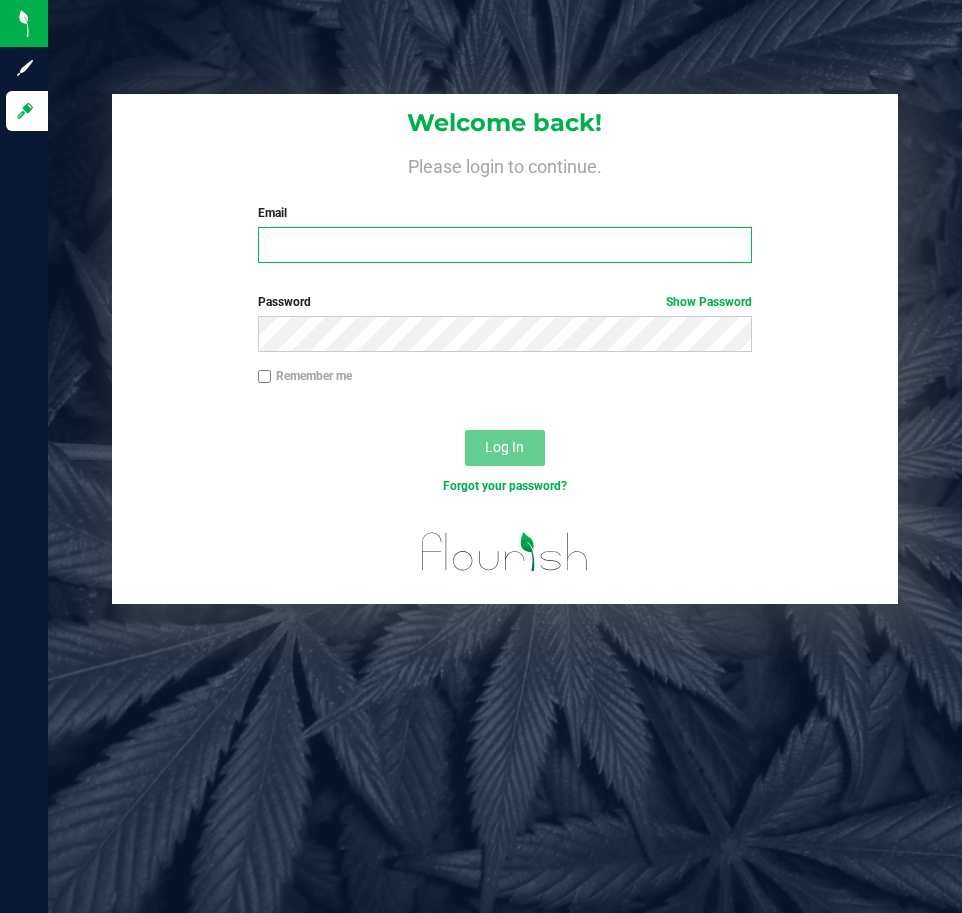click on "Email" at bounding box center [505, 245] 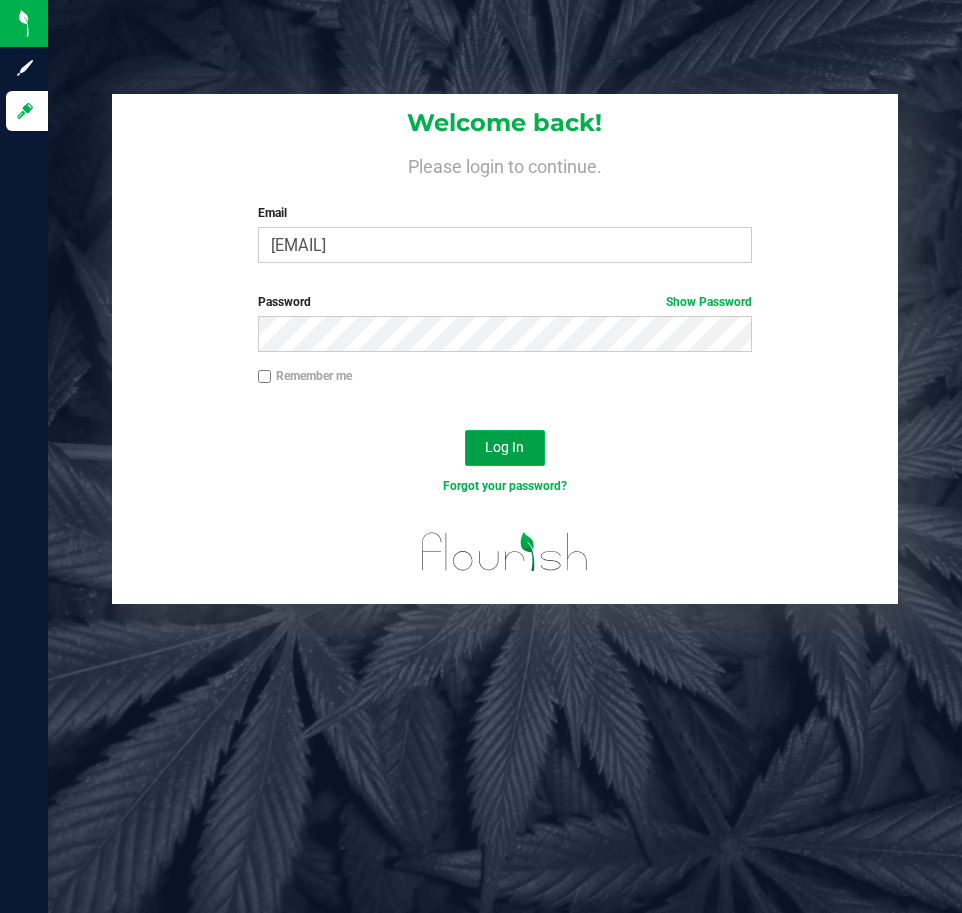 click on "Log In" at bounding box center [504, 447] 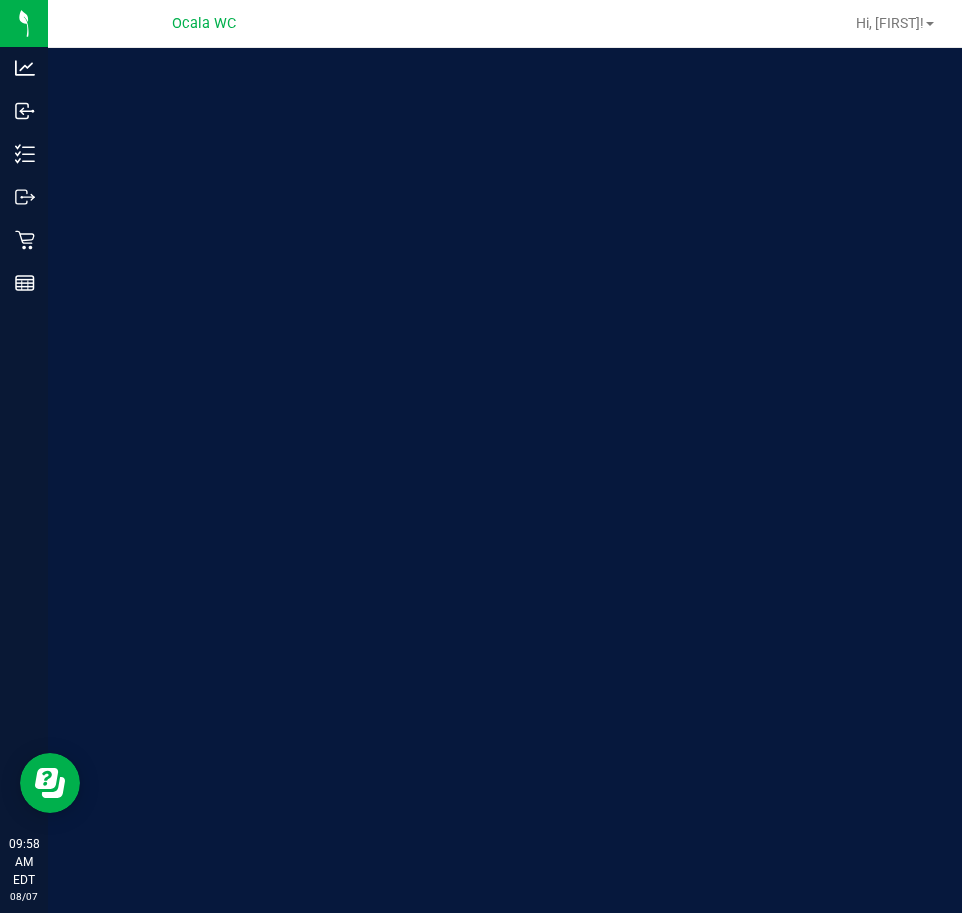 scroll, scrollTop: 0, scrollLeft: 0, axis: both 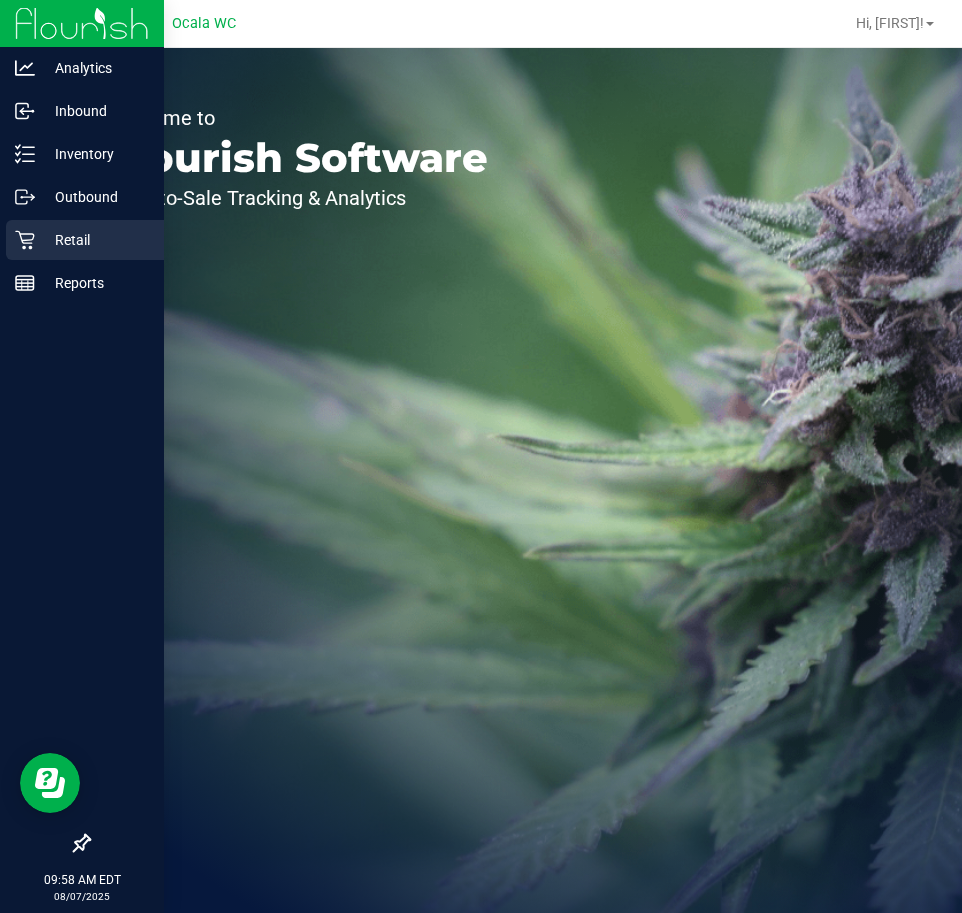 click on "Retail" at bounding box center [85, 240] 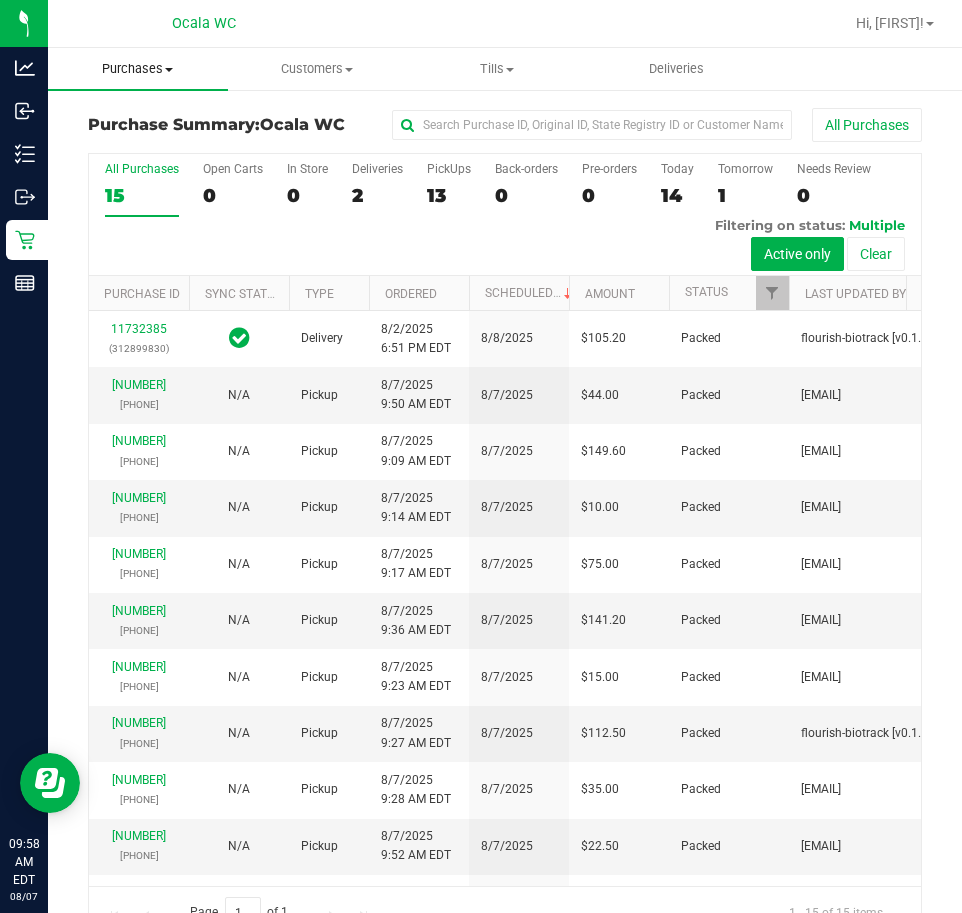click on "Purchases" at bounding box center (138, 69) 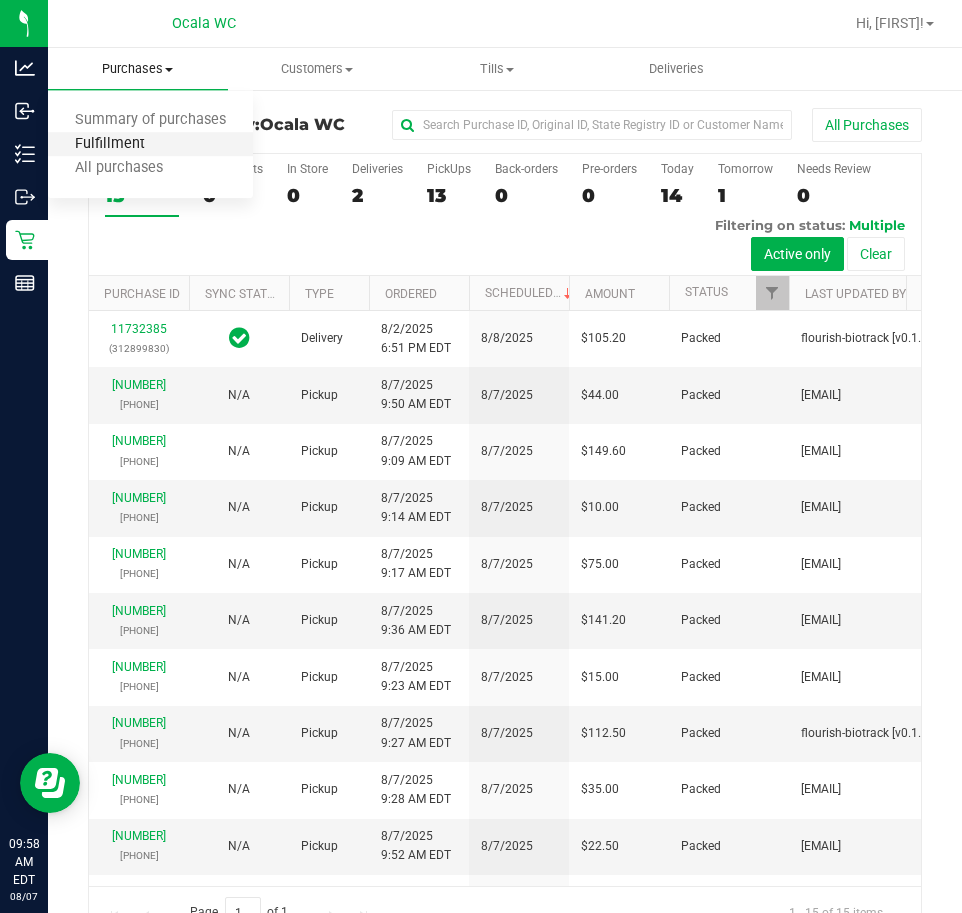 click on "Fulfillment" at bounding box center [110, 144] 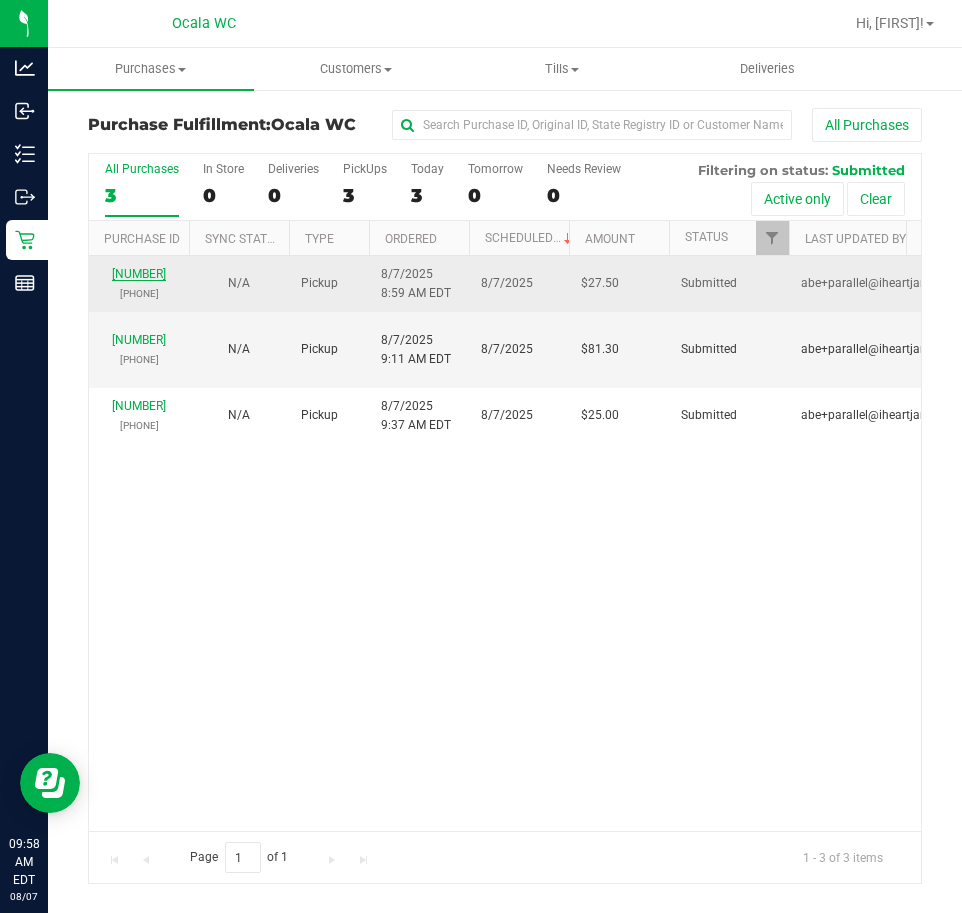 click on "11750767" at bounding box center (139, 274) 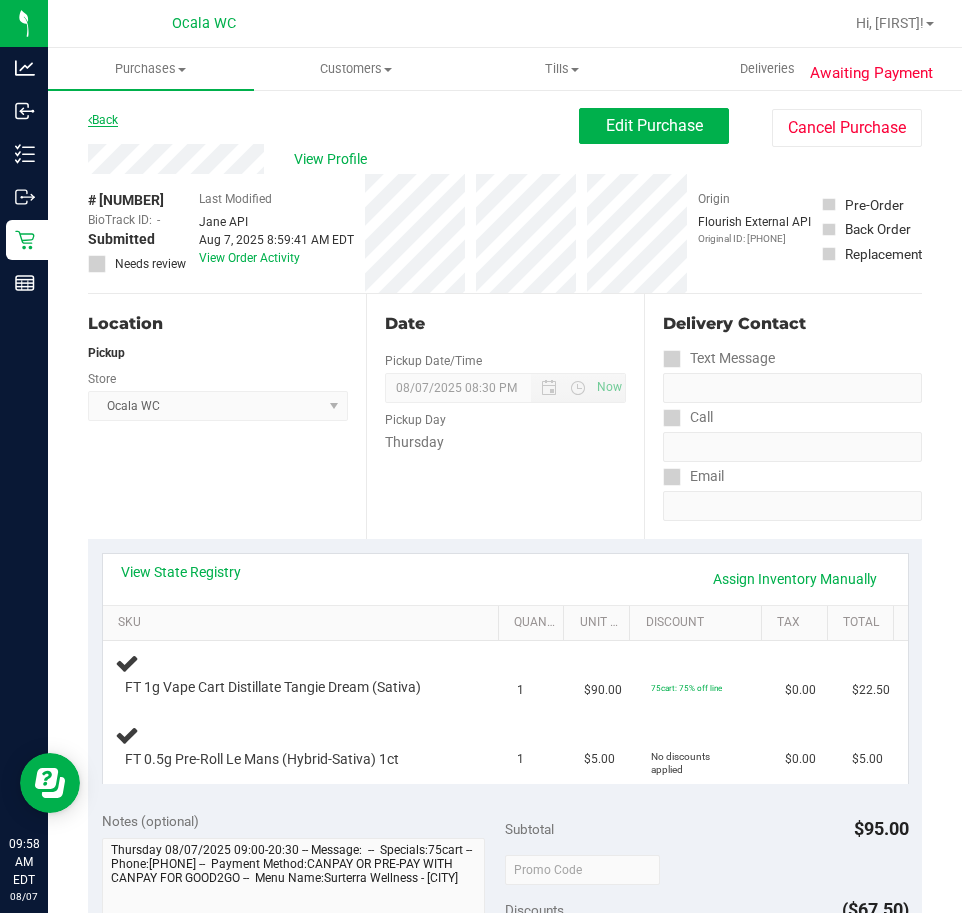 click on "Back" at bounding box center (103, 120) 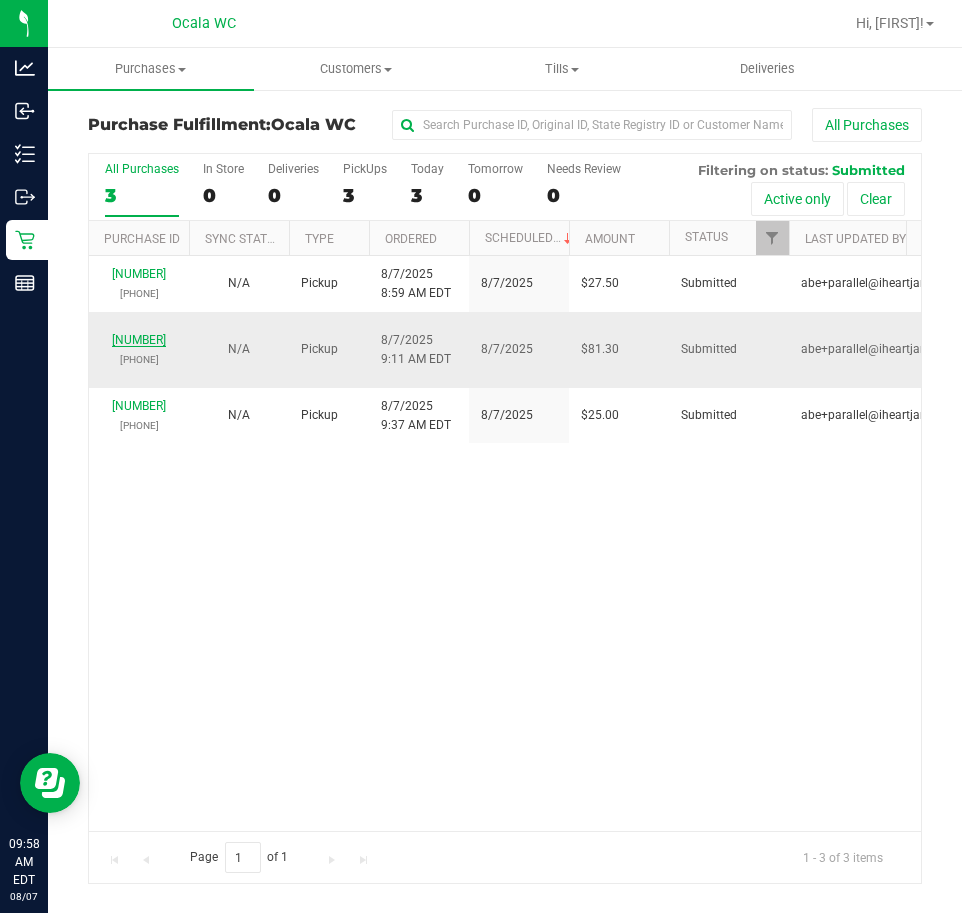 click on "[NUMBER]" at bounding box center (139, 340) 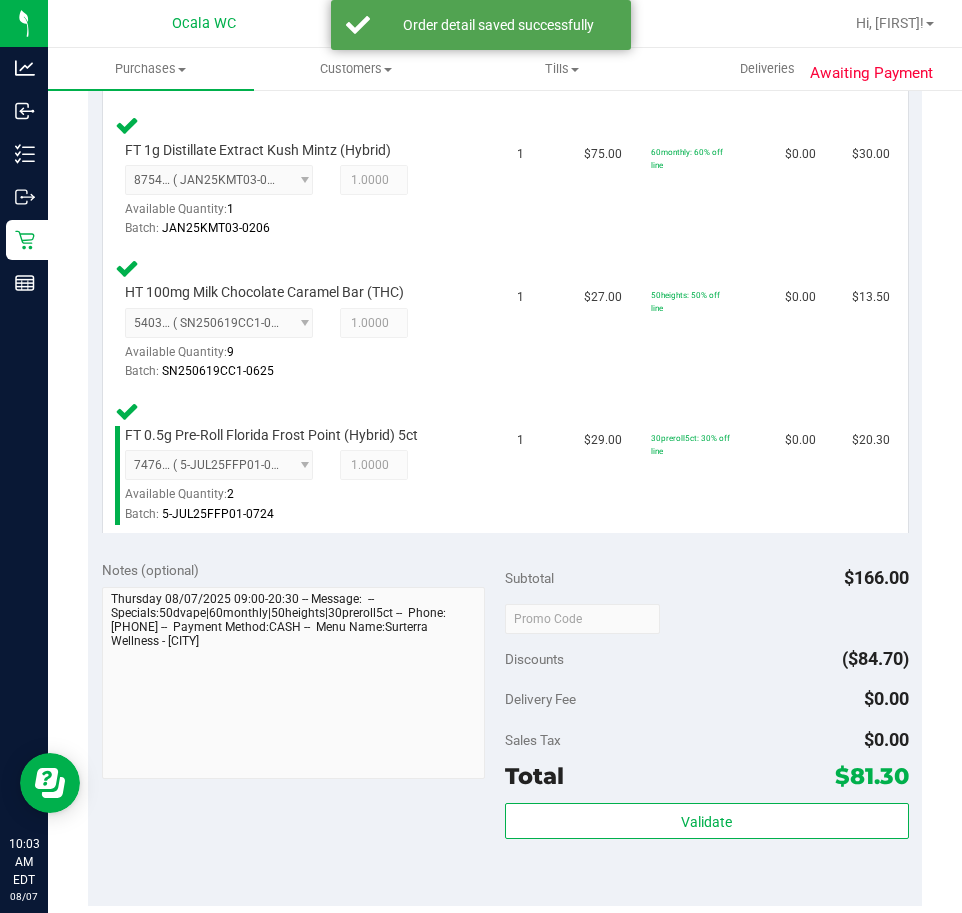 scroll, scrollTop: 726, scrollLeft: 0, axis: vertical 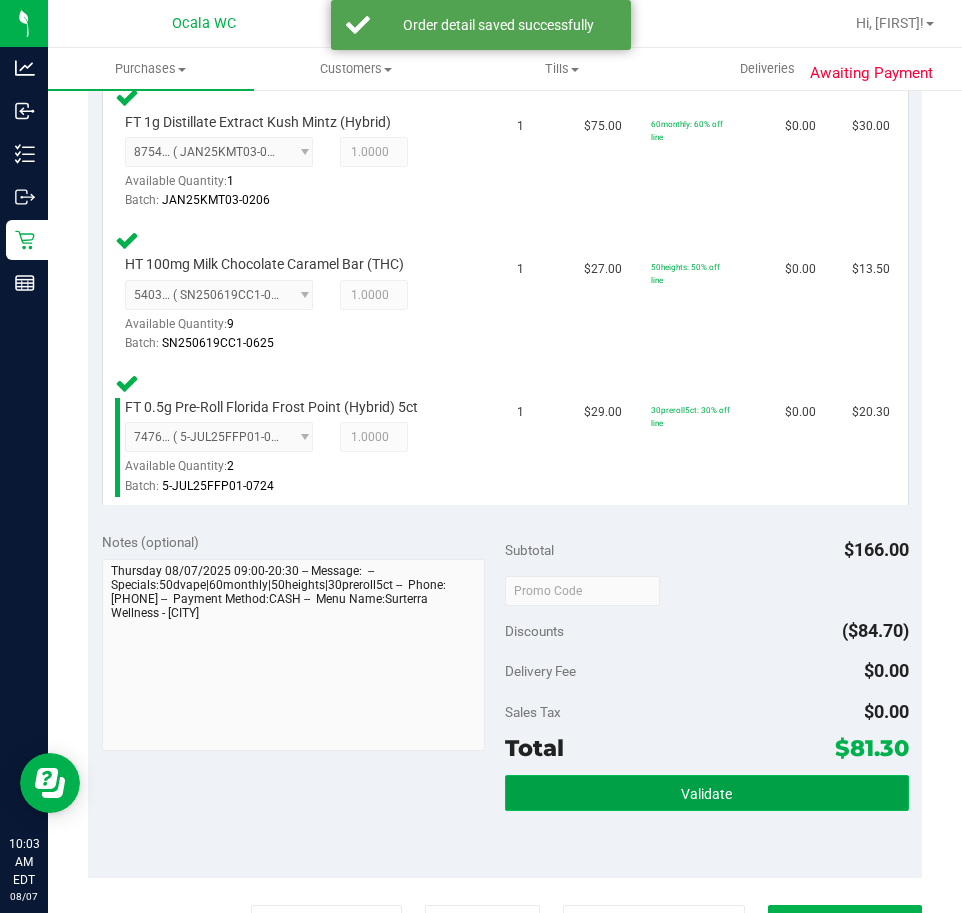 click on "Validate" at bounding box center [707, 793] 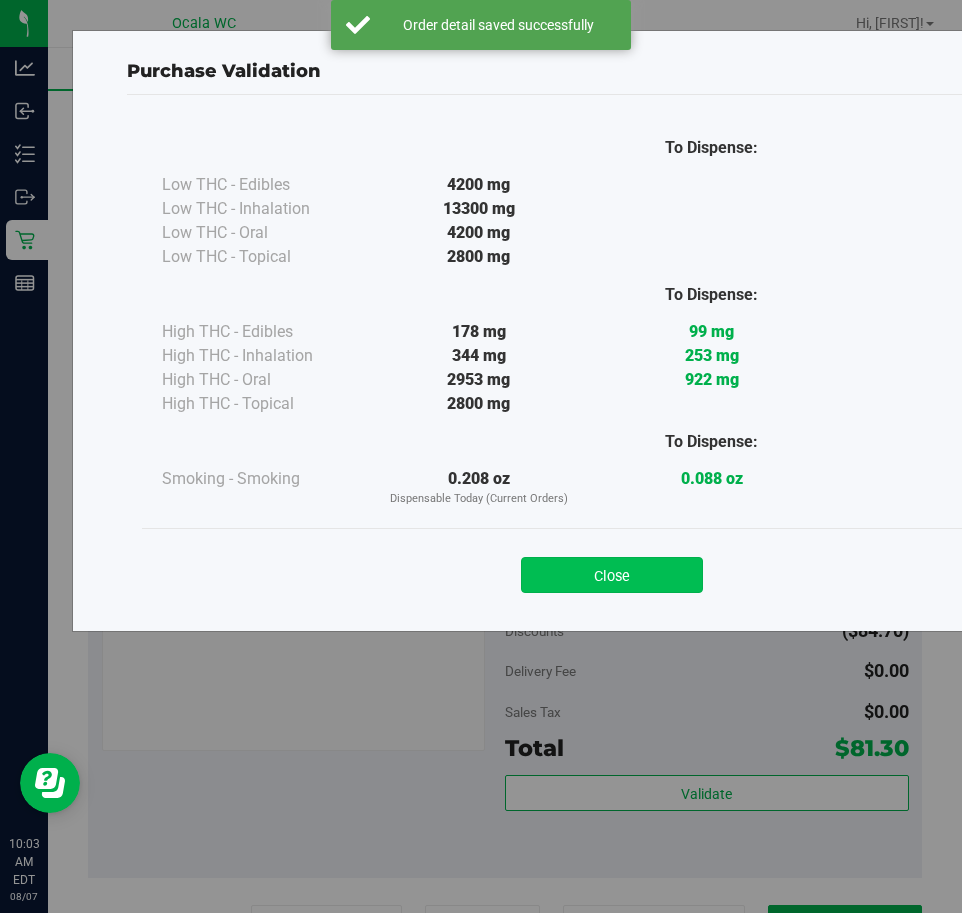 click on "Close" at bounding box center [612, 575] 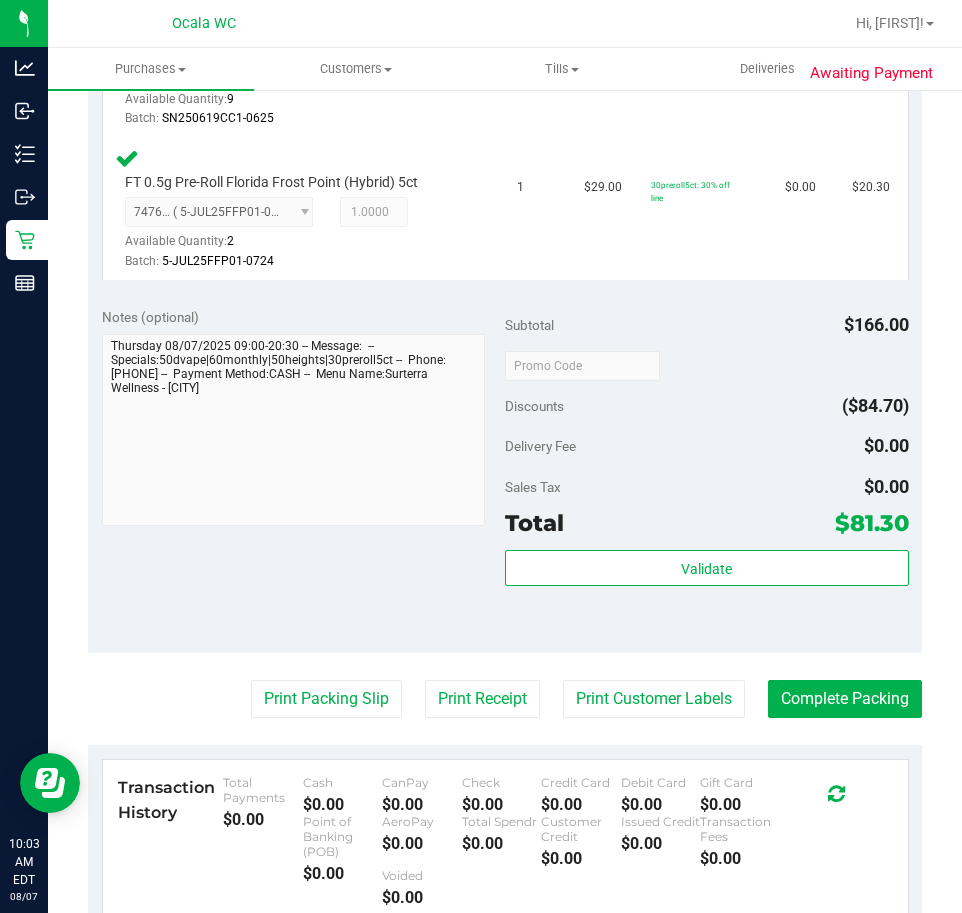 scroll, scrollTop: 1026, scrollLeft: 0, axis: vertical 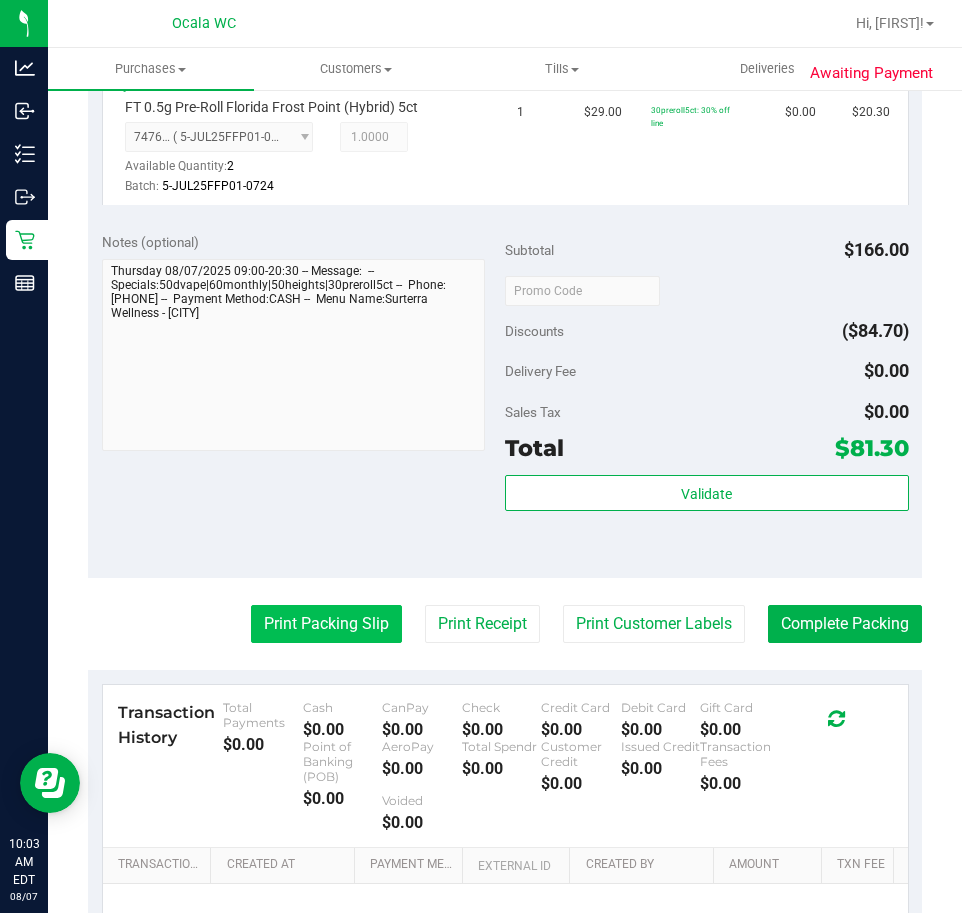 click on "Print Packing Slip" at bounding box center (326, 624) 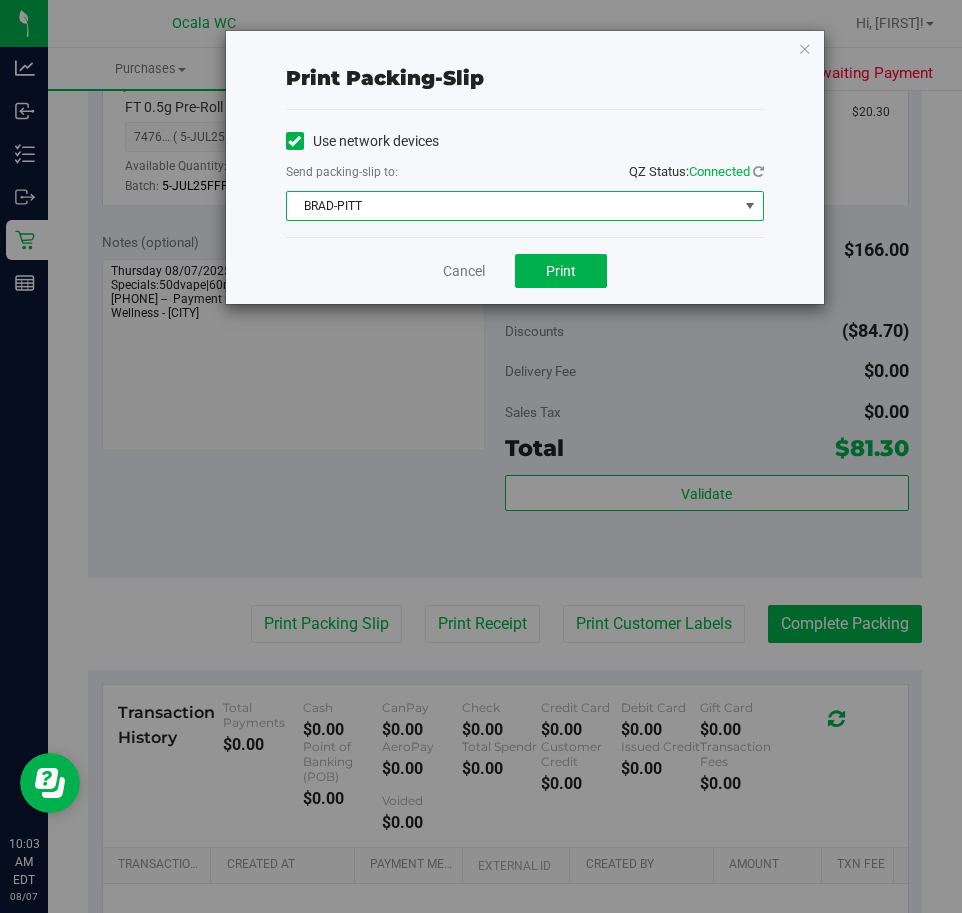 click on "BRAD-PITT" at bounding box center [512, 206] 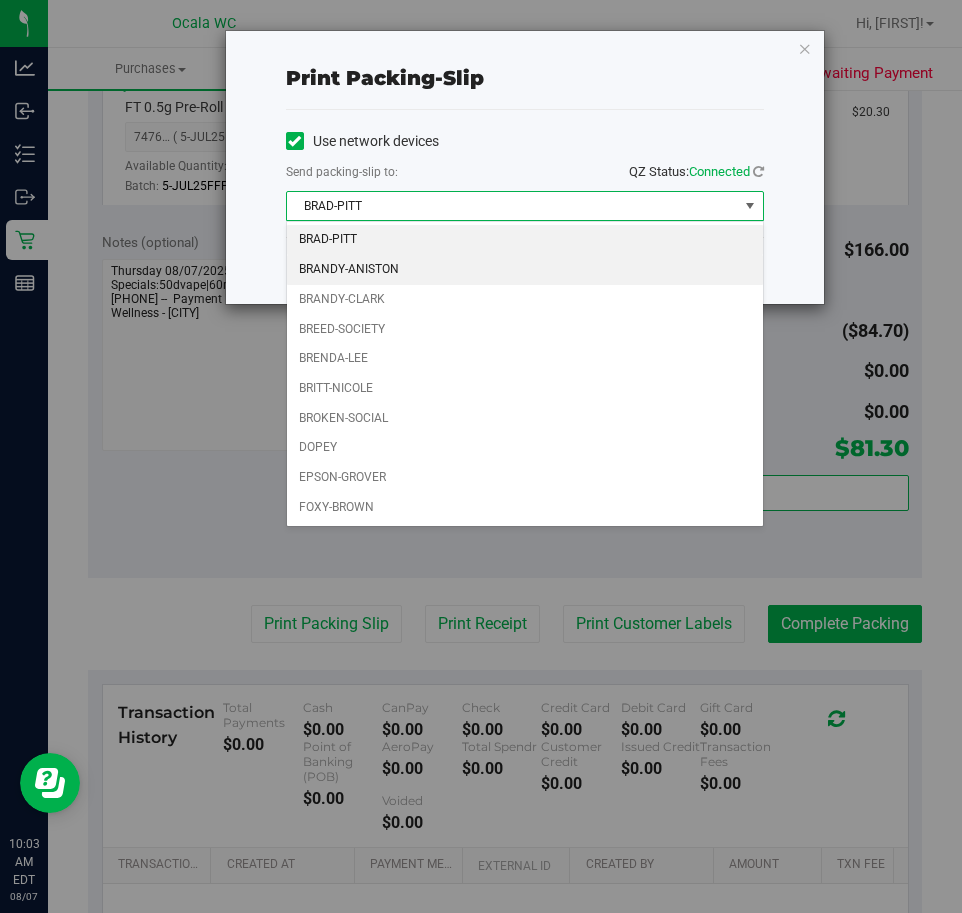 click on "BRANDY-ANISTON" at bounding box center [525, 270] 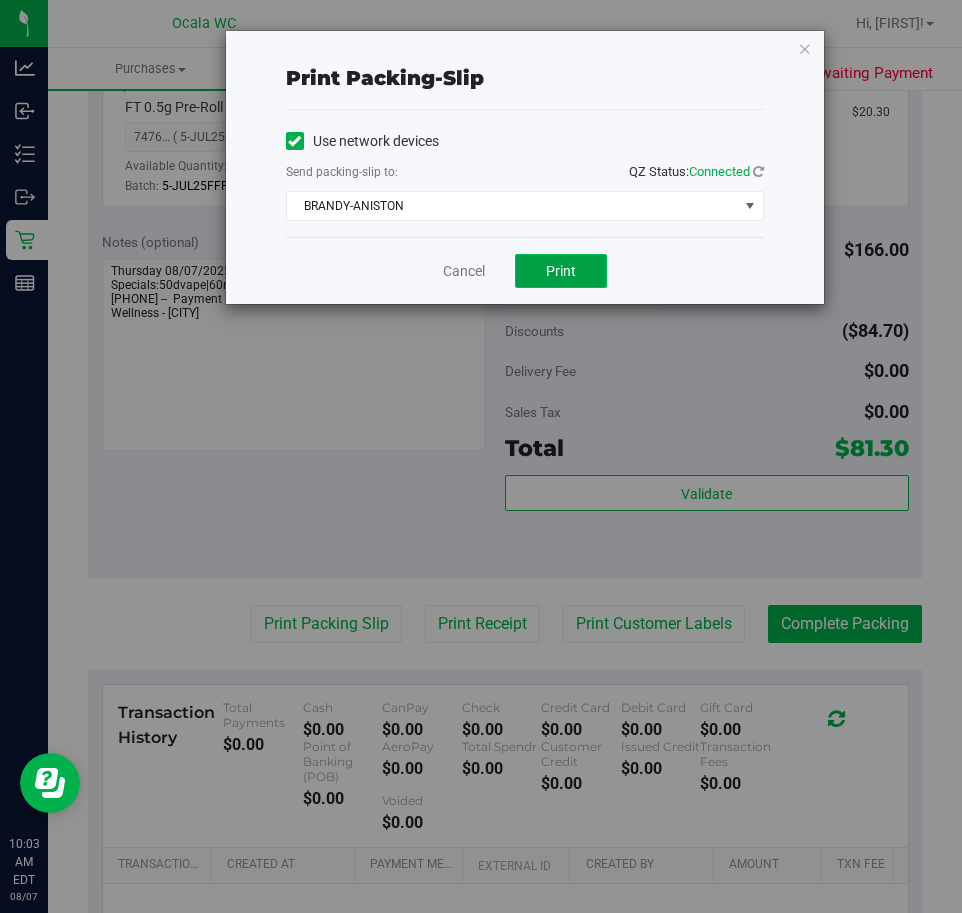 click on "Print" at bounding box center (561, 271) 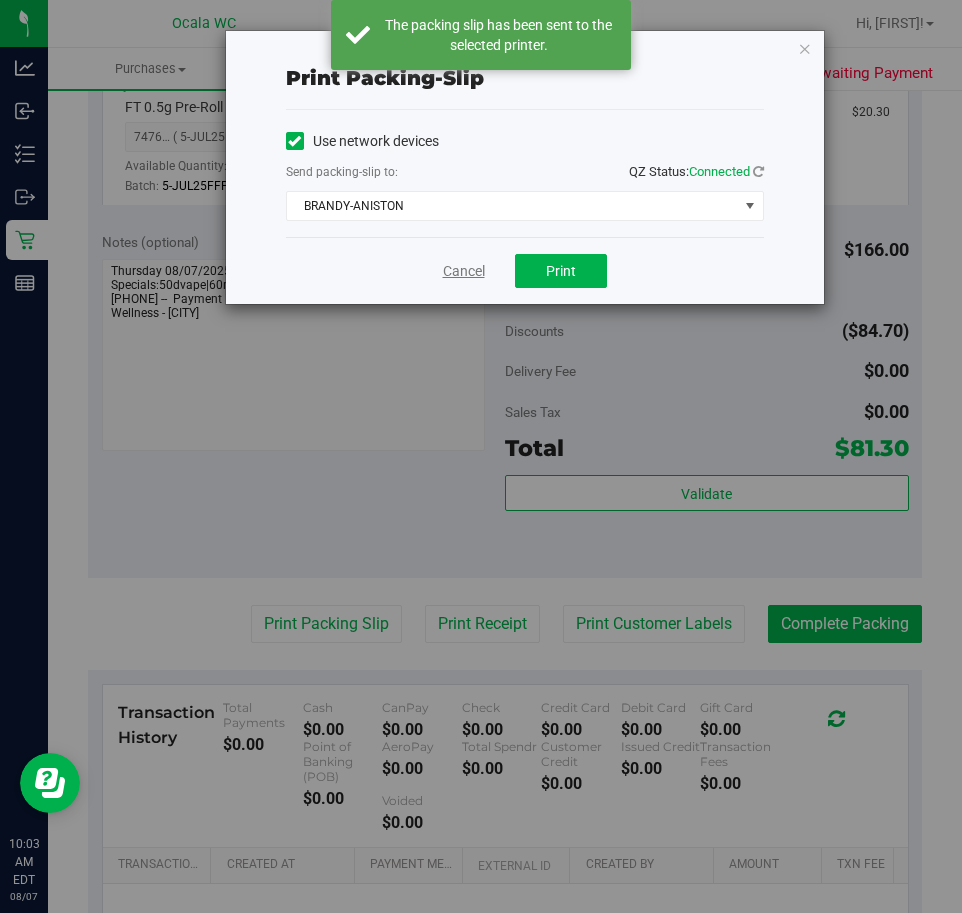click on "Cancel" at bounding box center [464, 271] 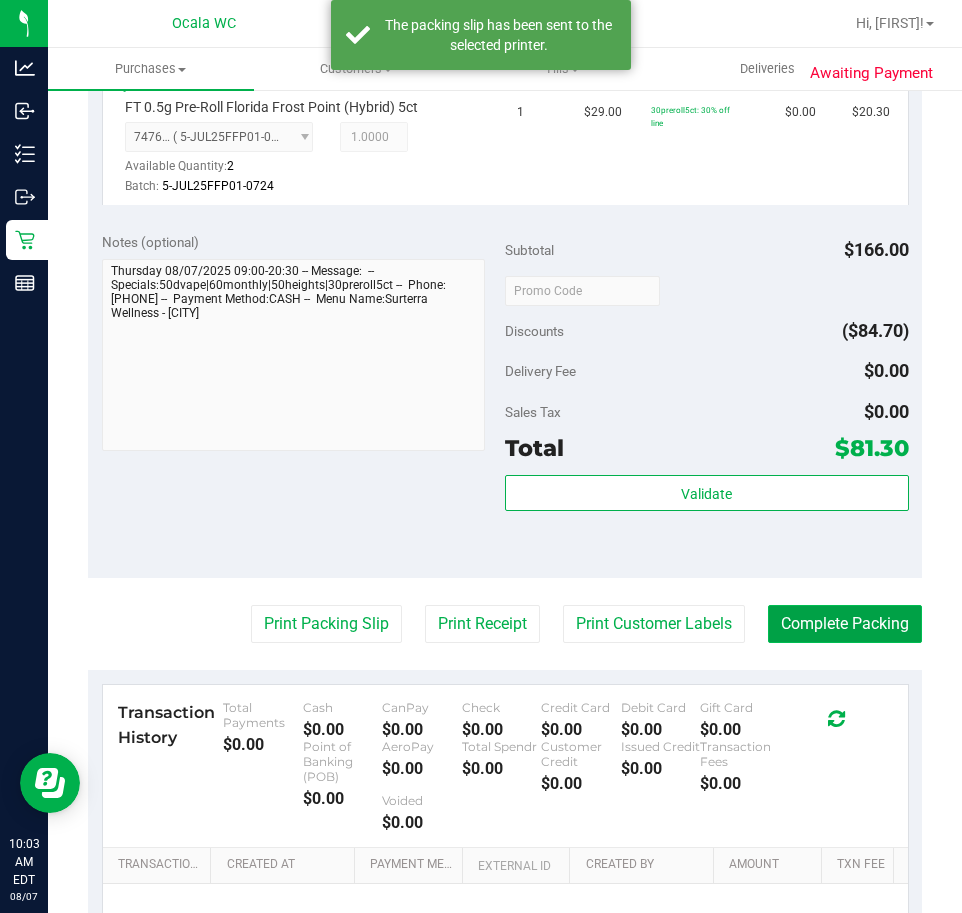 click on "Complete Packing" at bounding box center [845, 624] 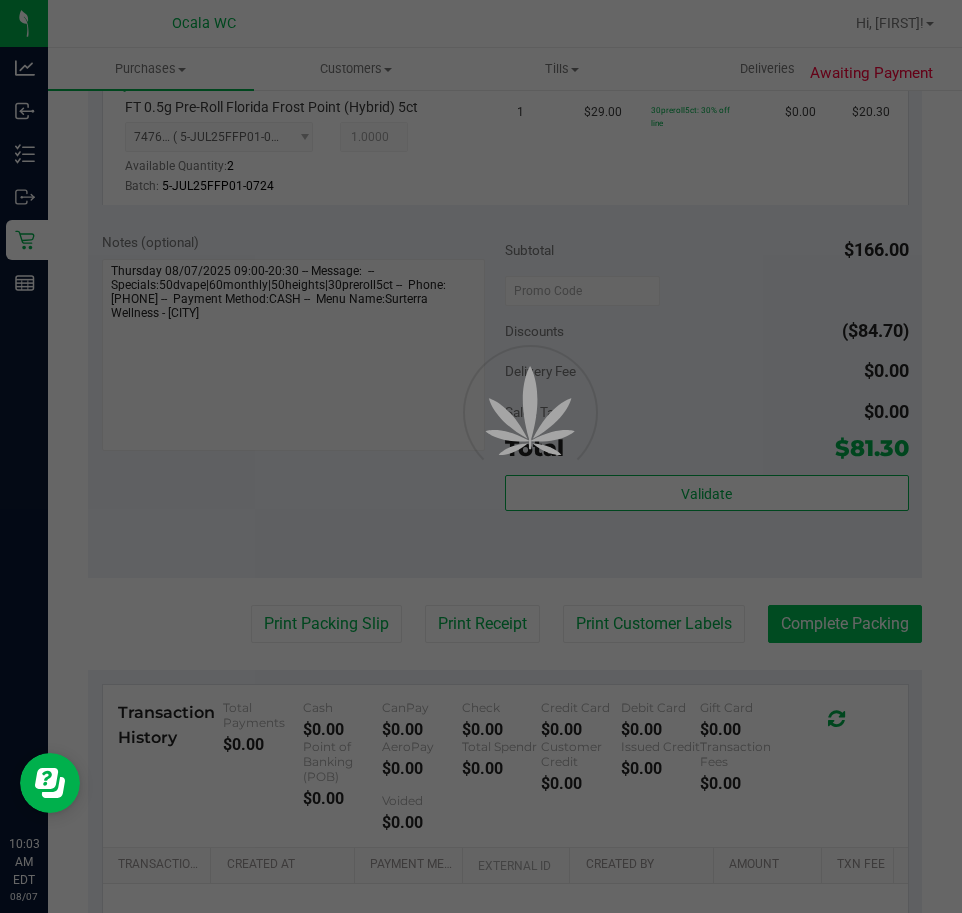 scroll, scrollTop: 0, scrollLeft: 0, axis: both 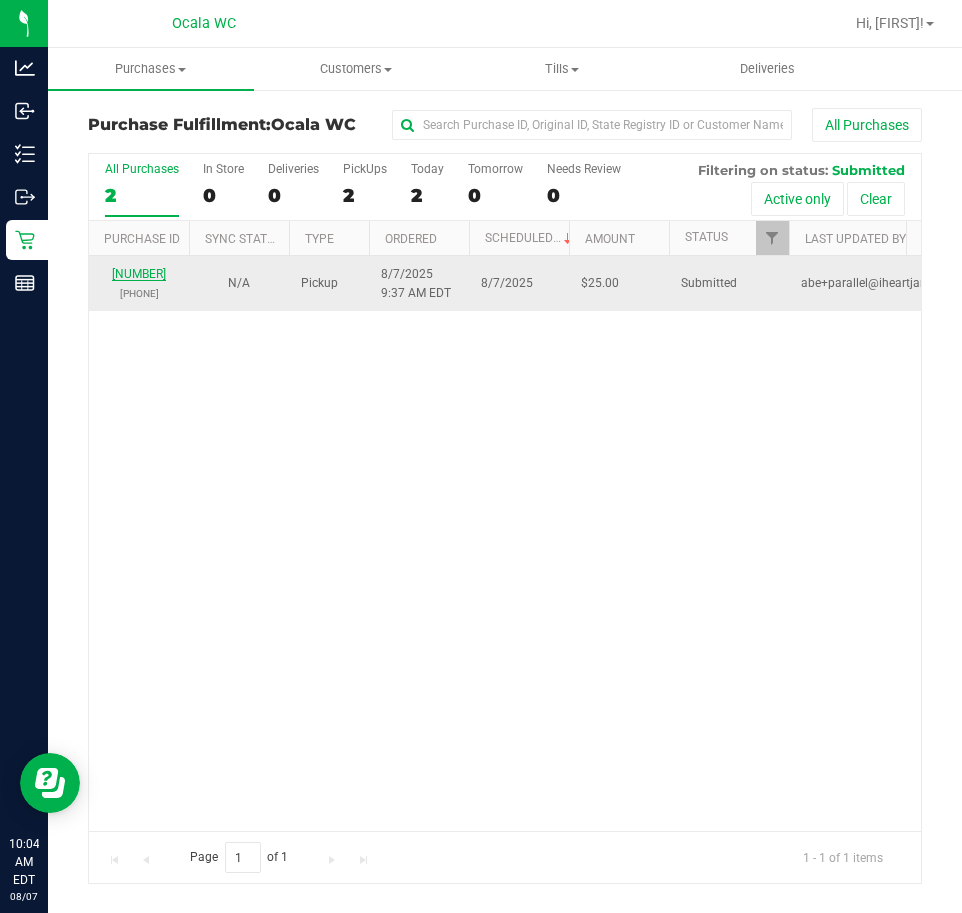 click on "[NUMBER]" at bounding box center [139, 274] 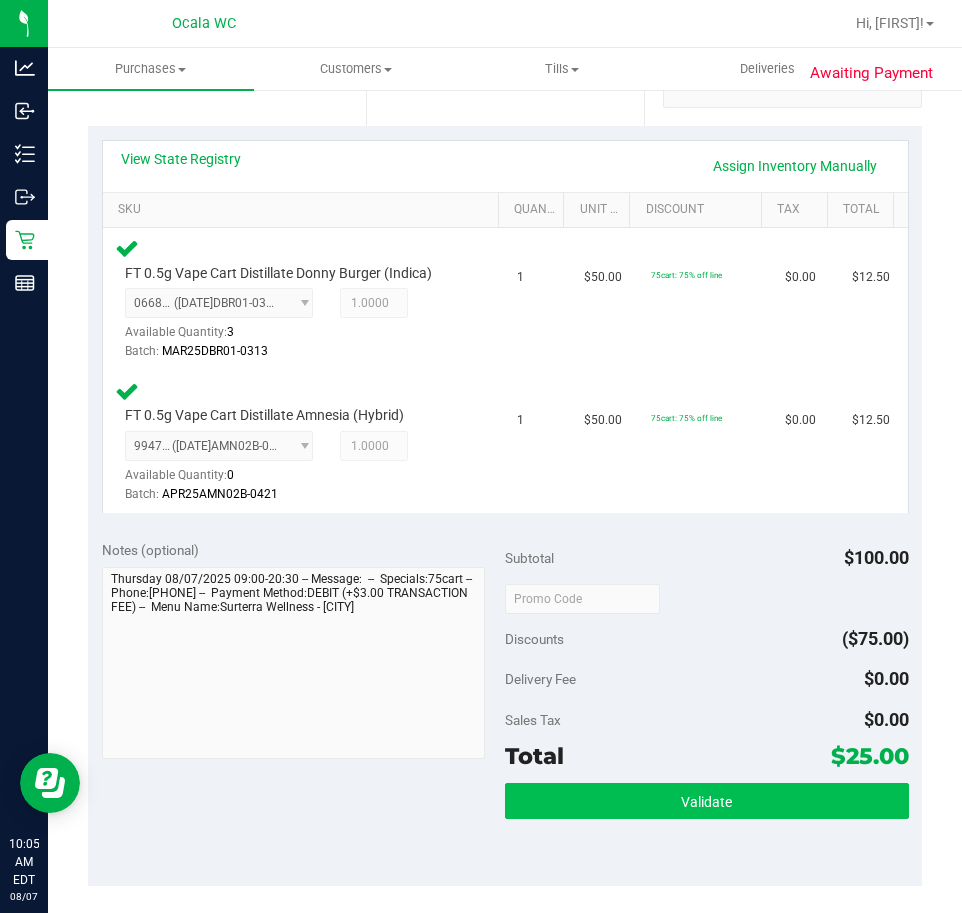 scroll, scrollTop: 600, scrollLeft: 0, axis: vertical 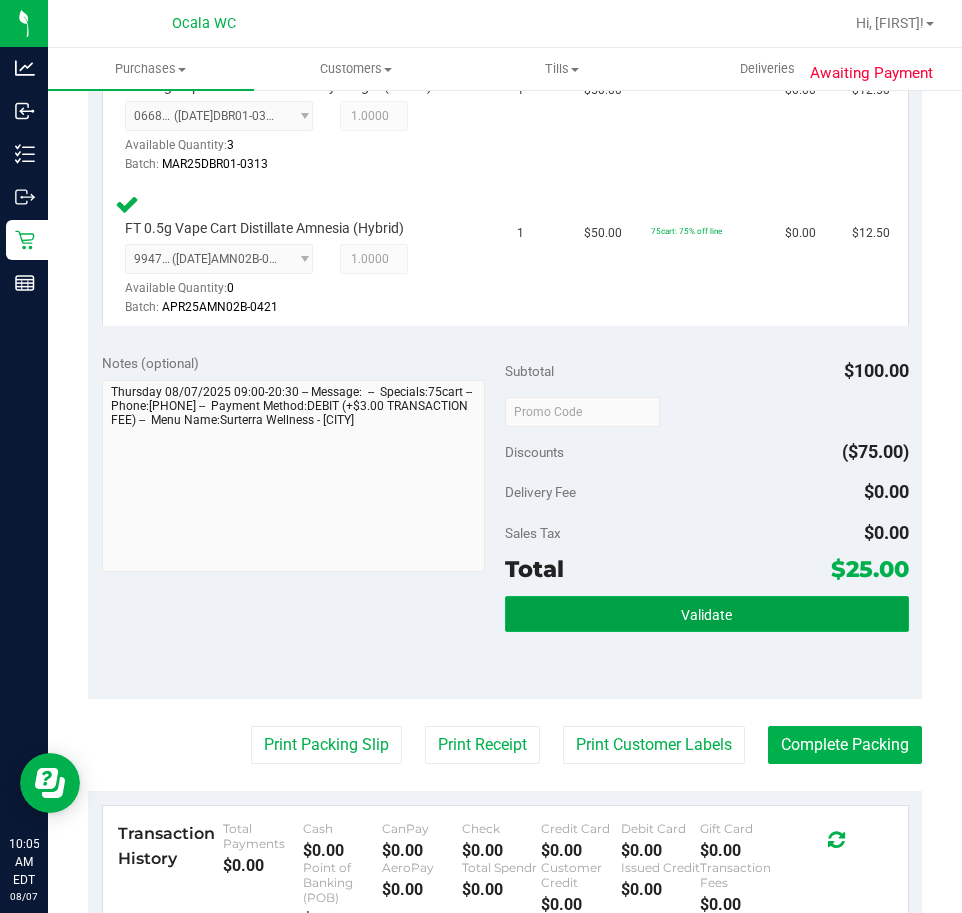click on "Validate" at bounding box center [707, 614] 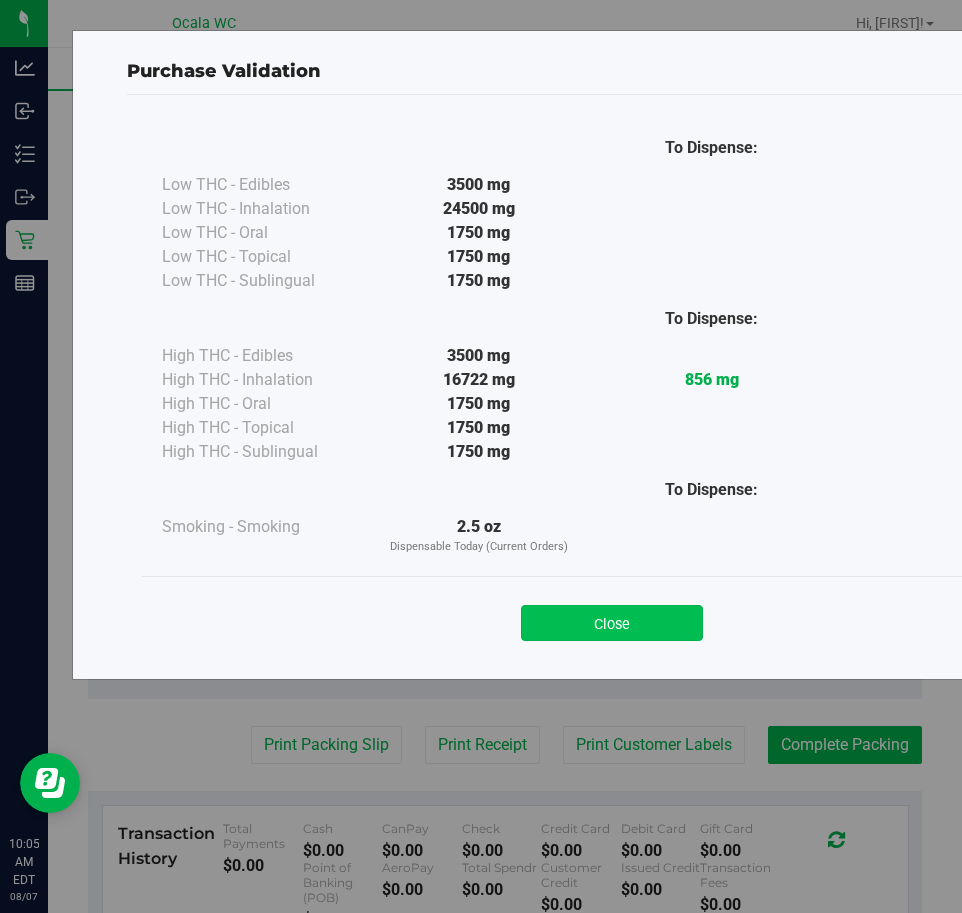 click on "Close" at bounding box center (612, 623) 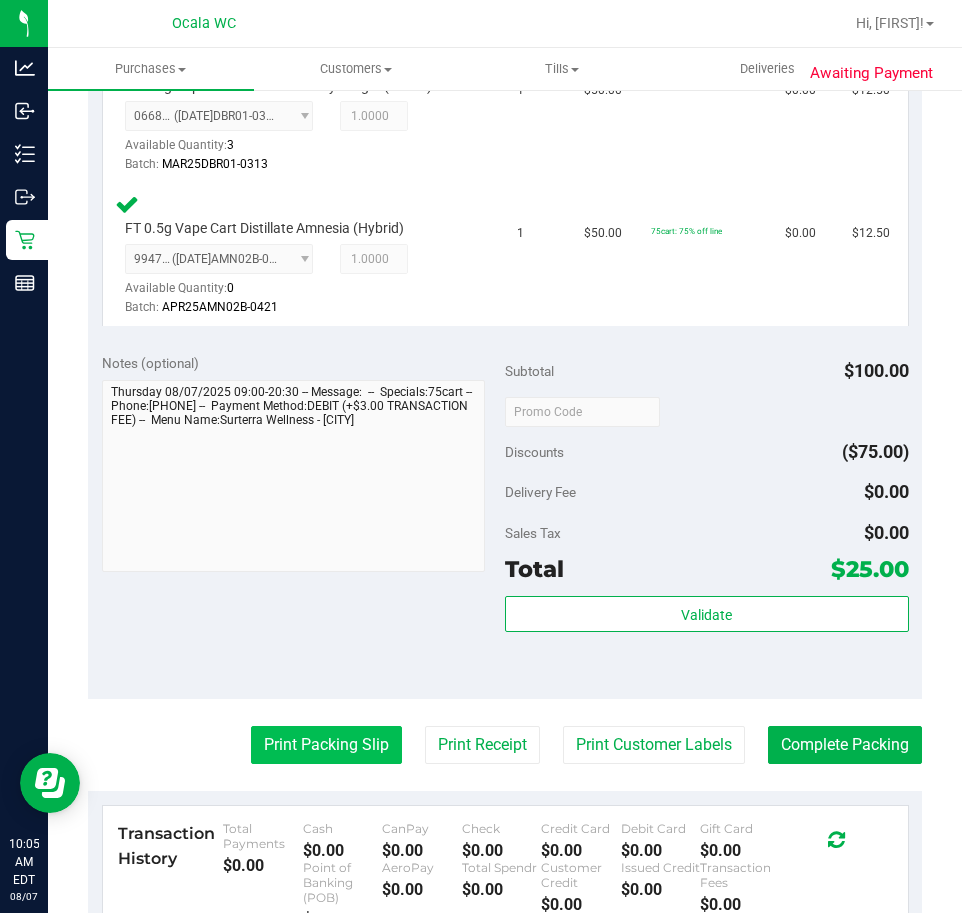 click on "Print Packing Slip" at bounding box center (326, 745) 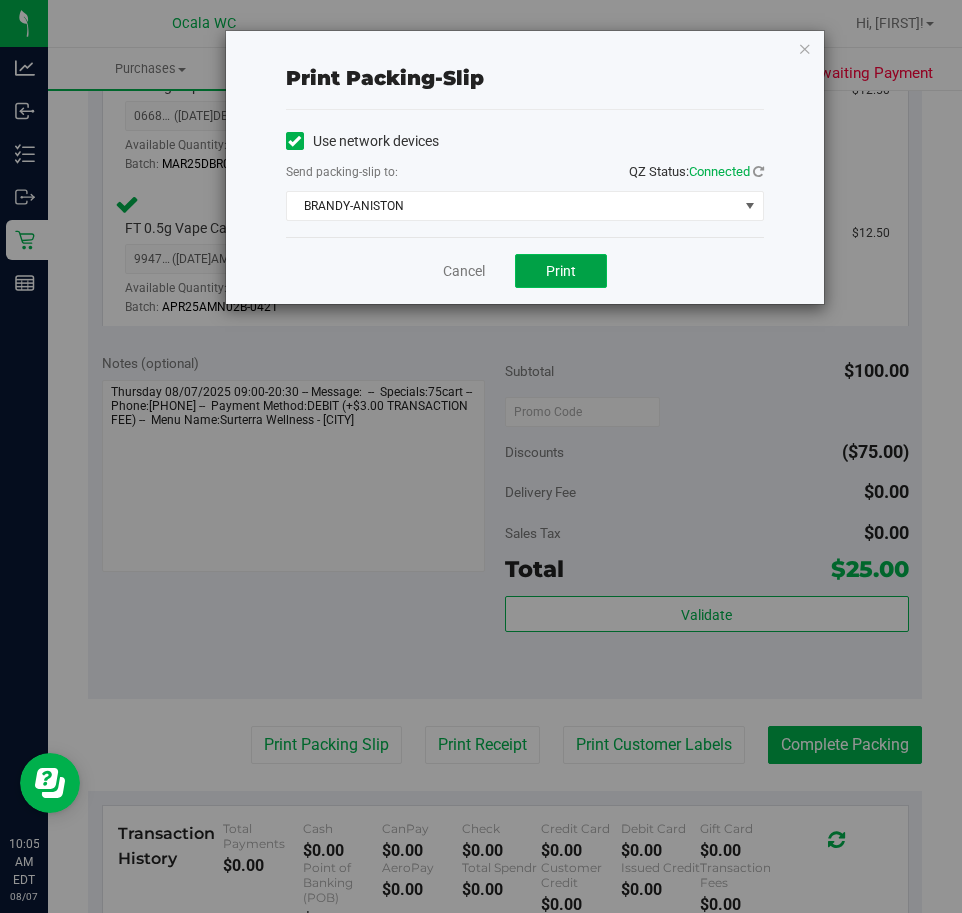 click on "Print" at bounding box center [561, 271] 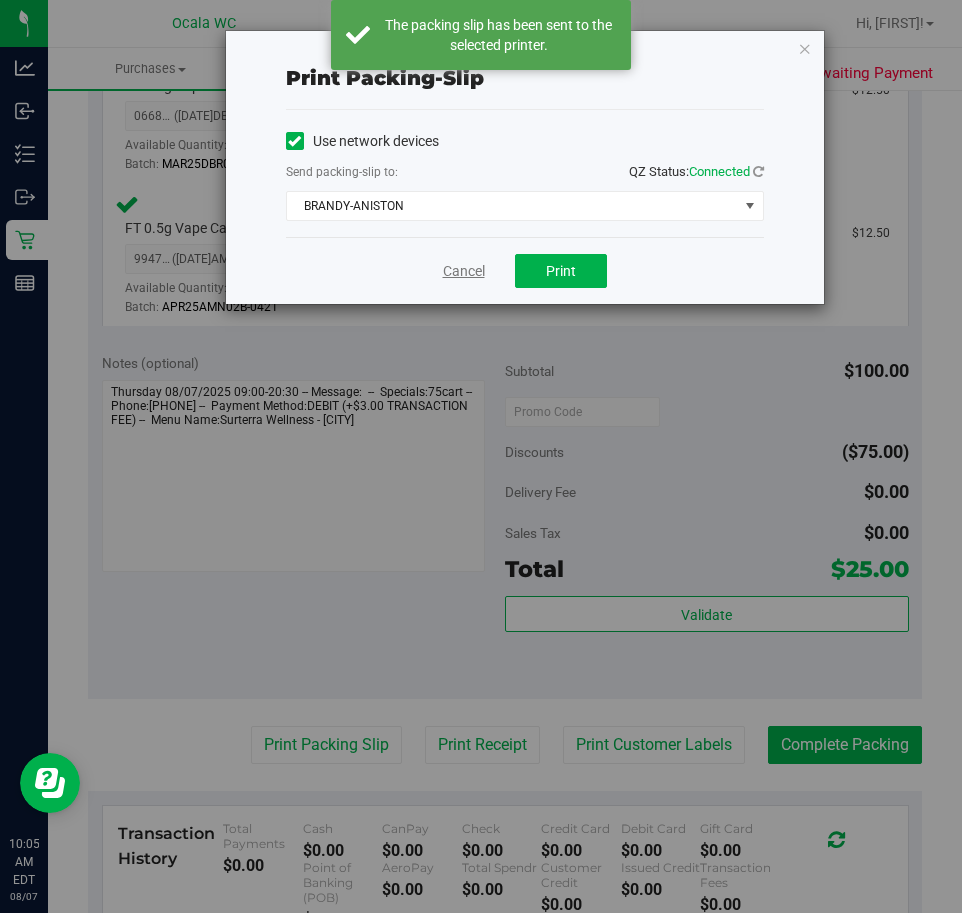 click on "Cancel" at bounding box center (464, 271) 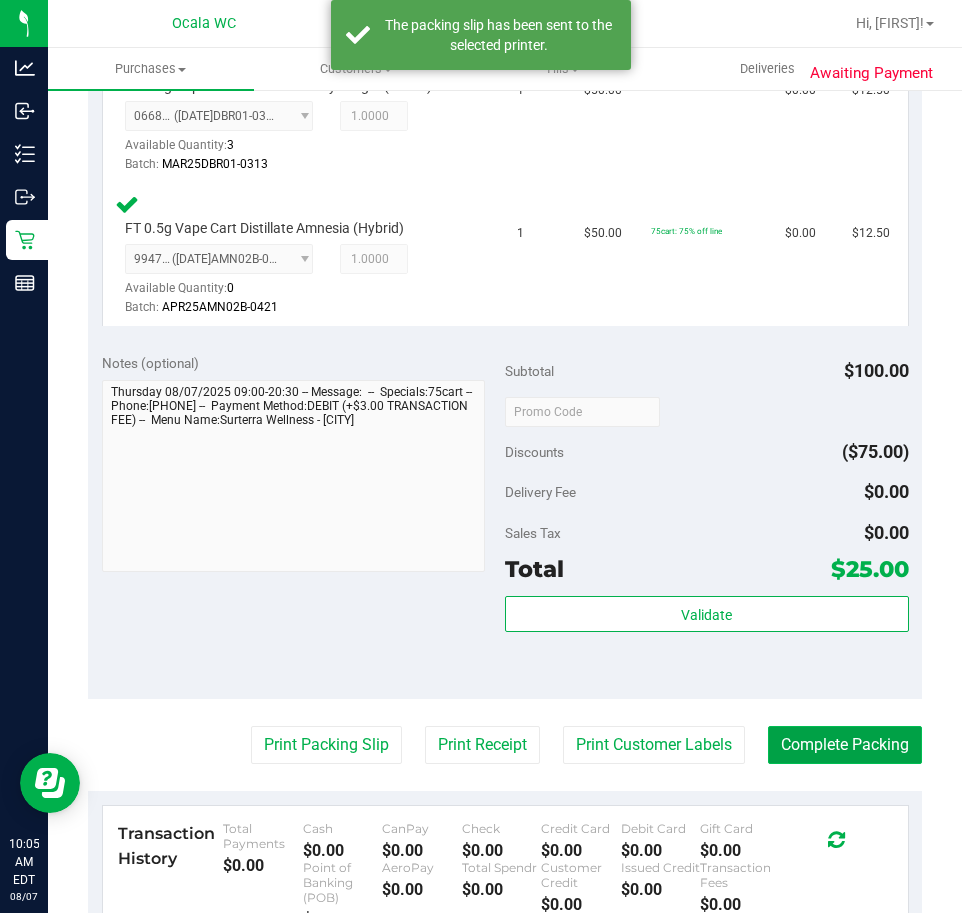 click on "Complete Packing" at bounding box center (845, 745) 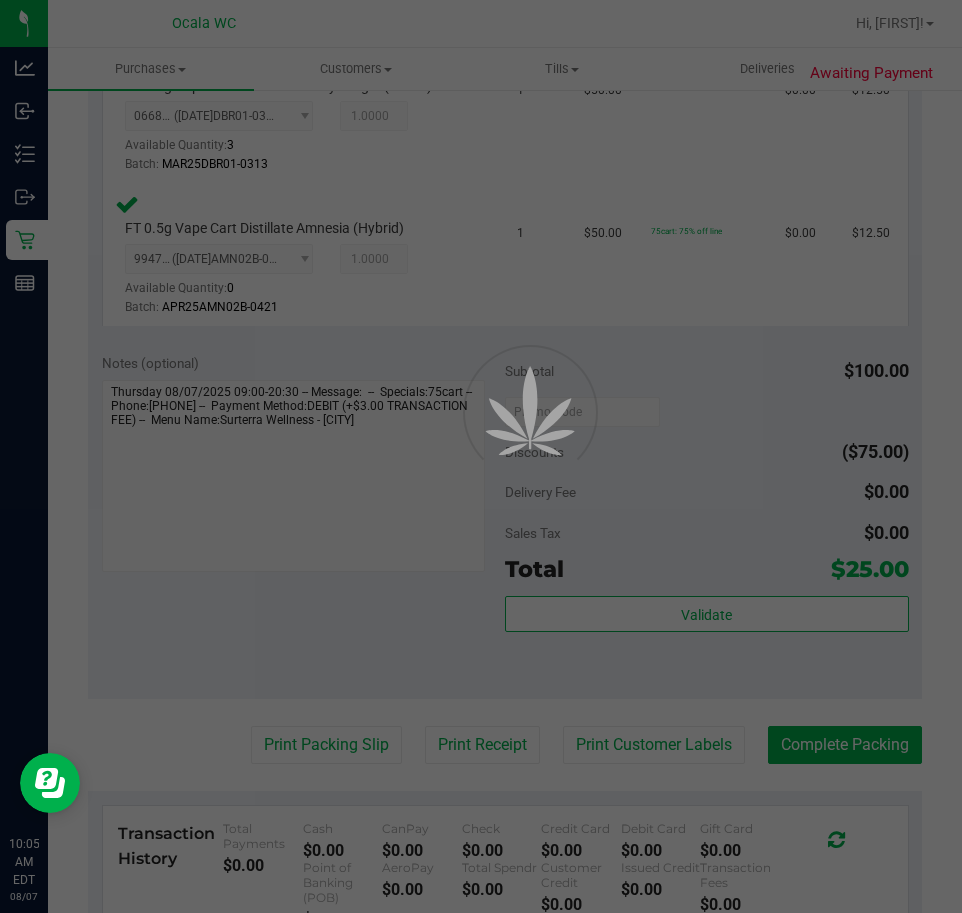 scroll, scrollTop: 0, scrollLeft: 0, axis: both 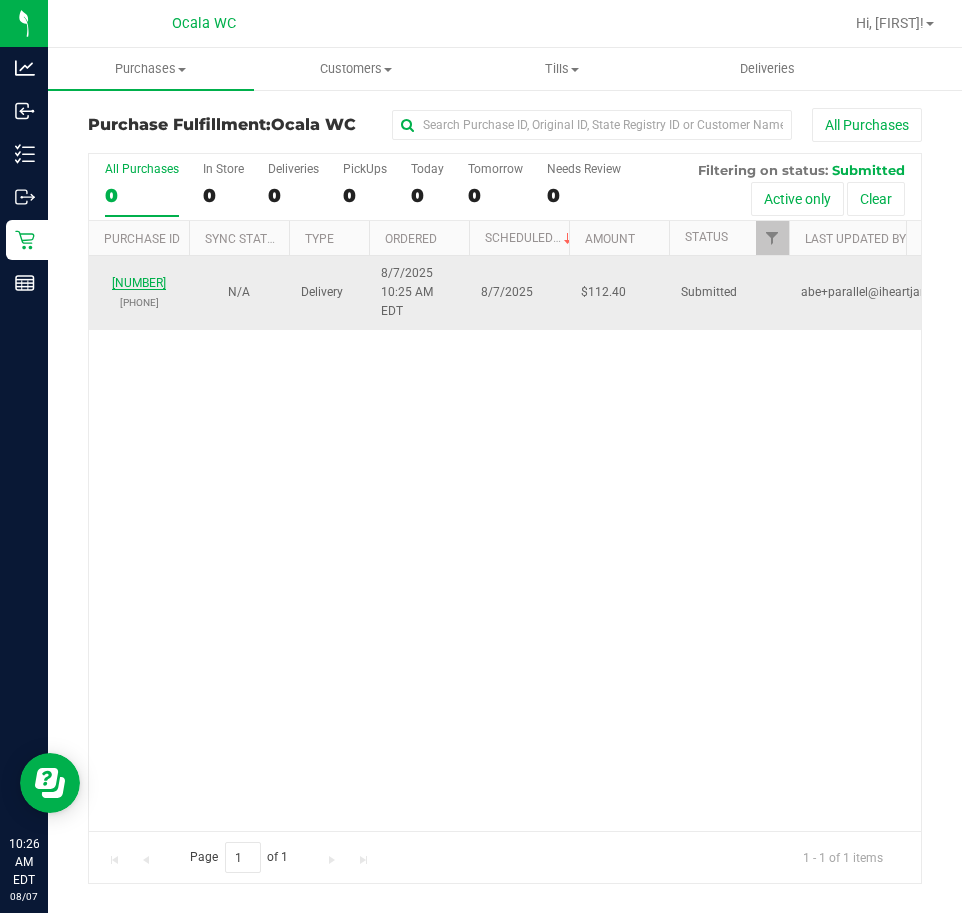 click on "11751284" at bounding box center [139, 283] 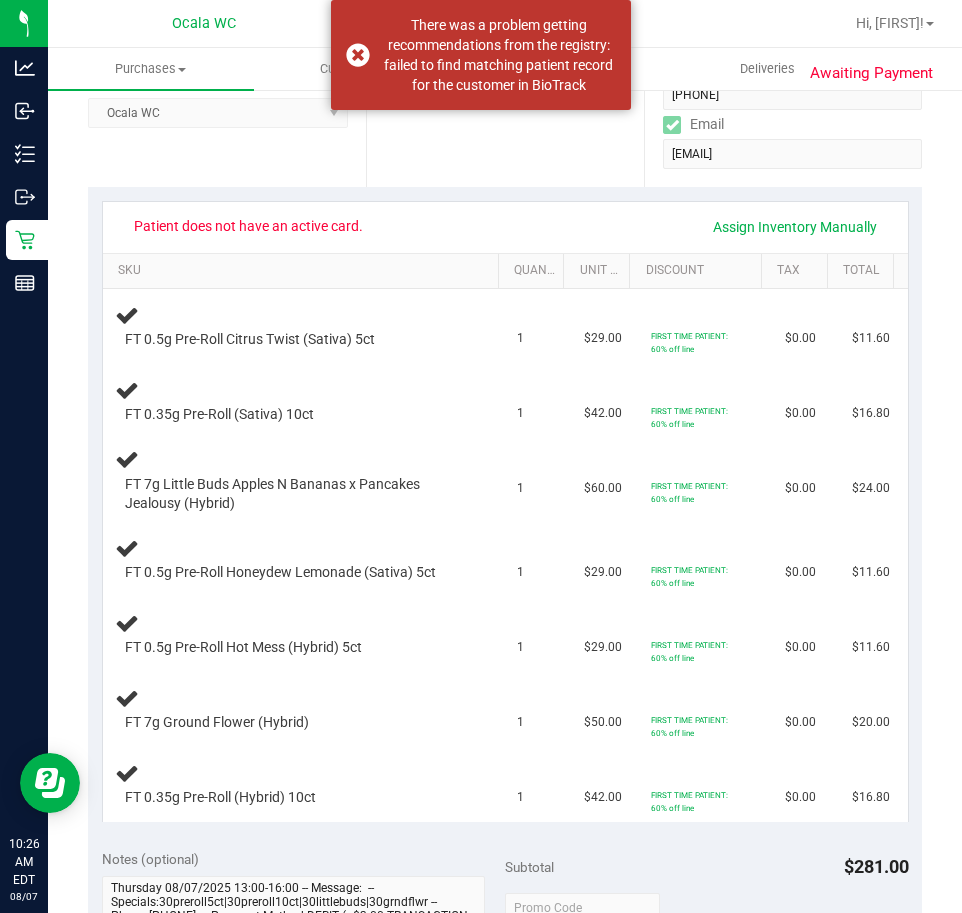 scroll, scrollTop: 400, scrollLeft: 0, axis: vertical 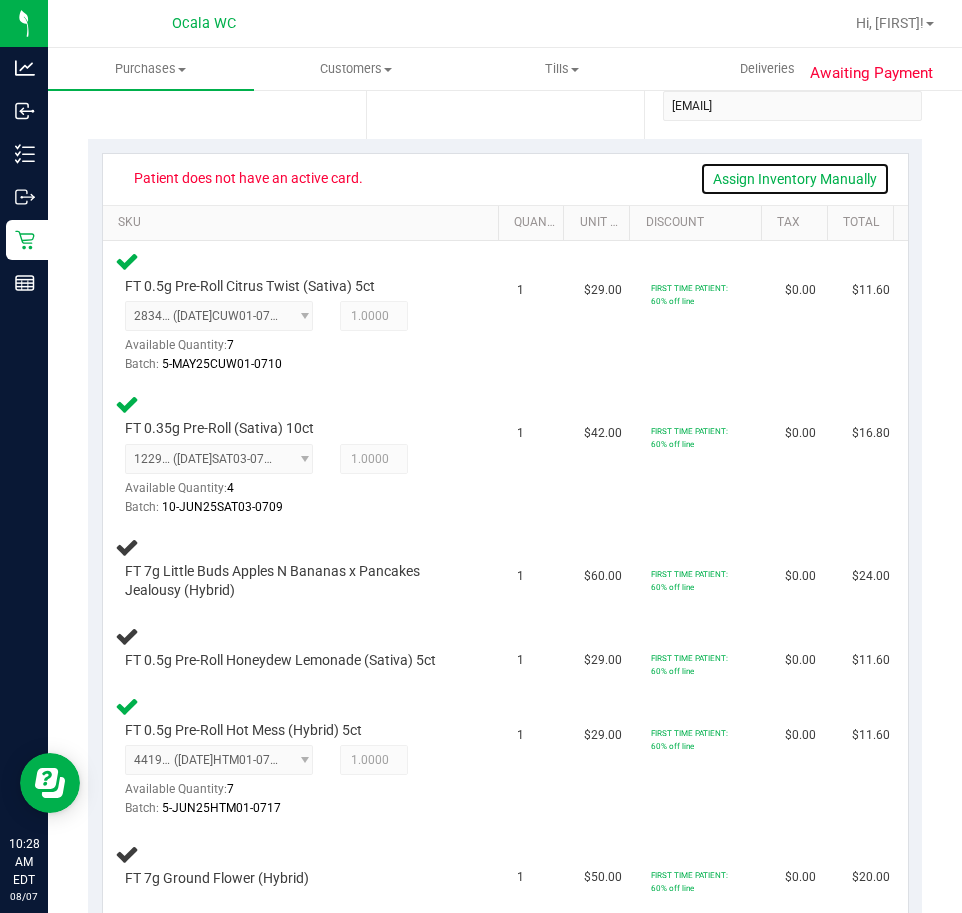 click on "Assign Inventory Manually" at bounding box center (795, 179) 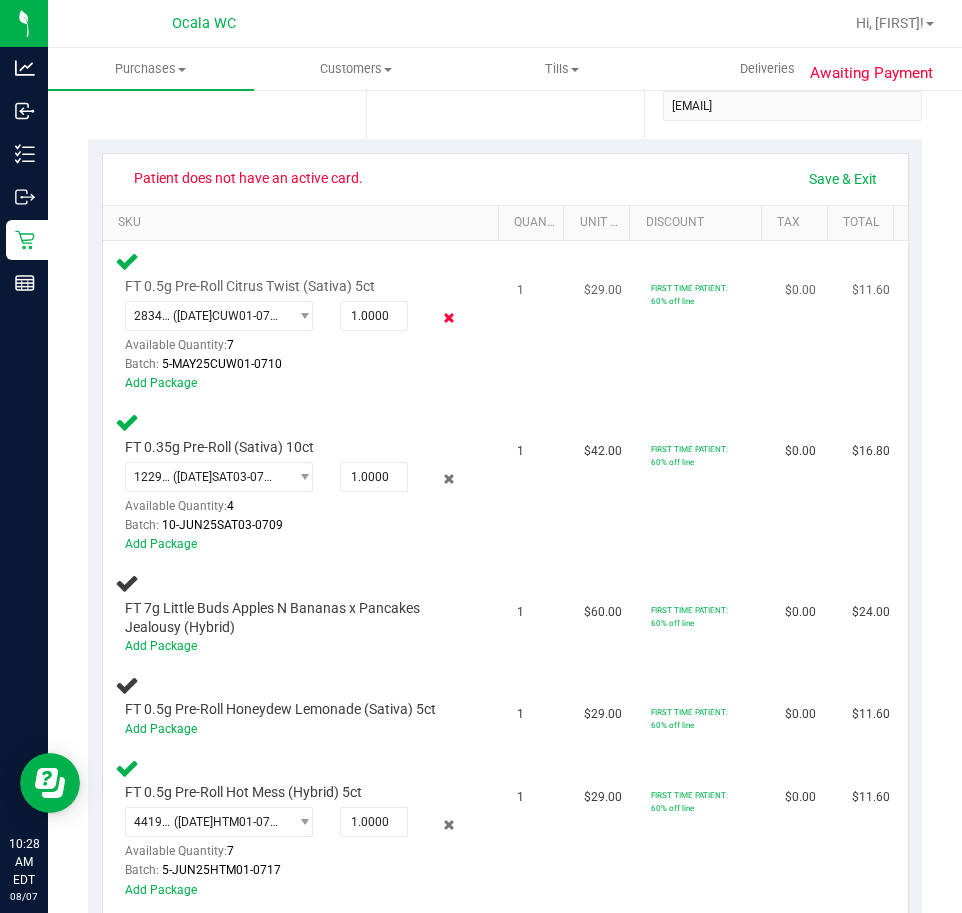 click at bounding box center (448, 318) 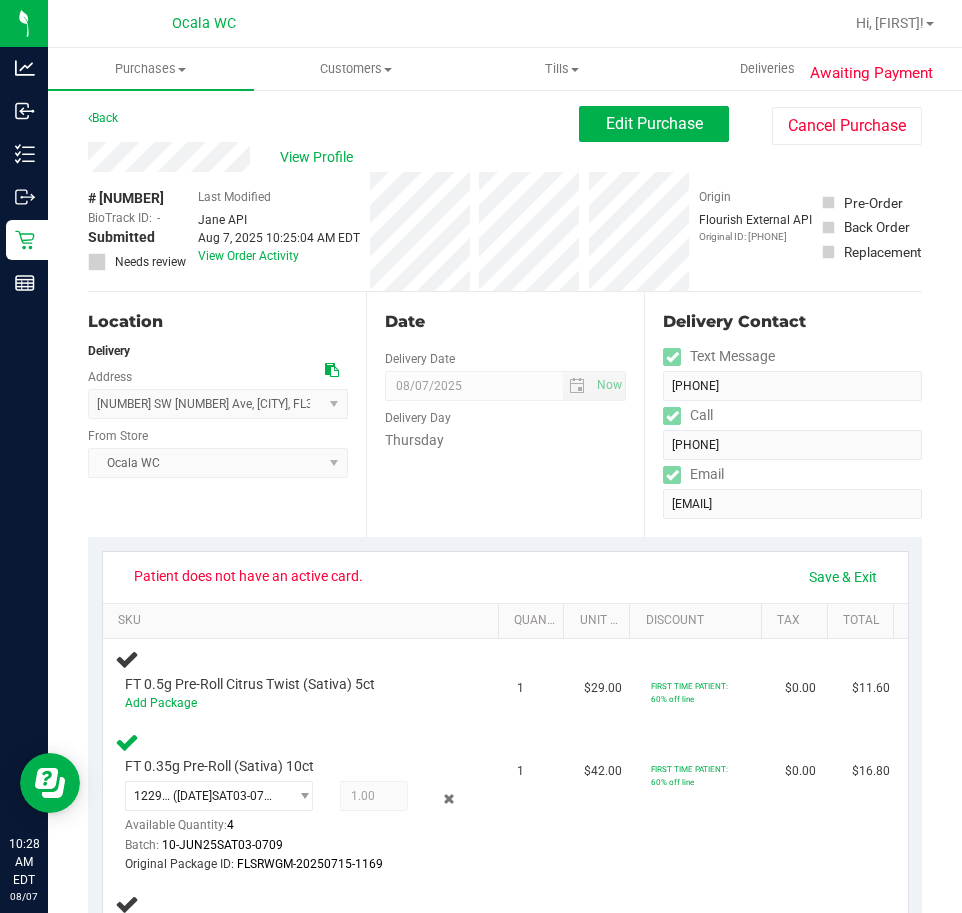 scroll, scrollTop: 0, scrollLeft: 0, axis: both 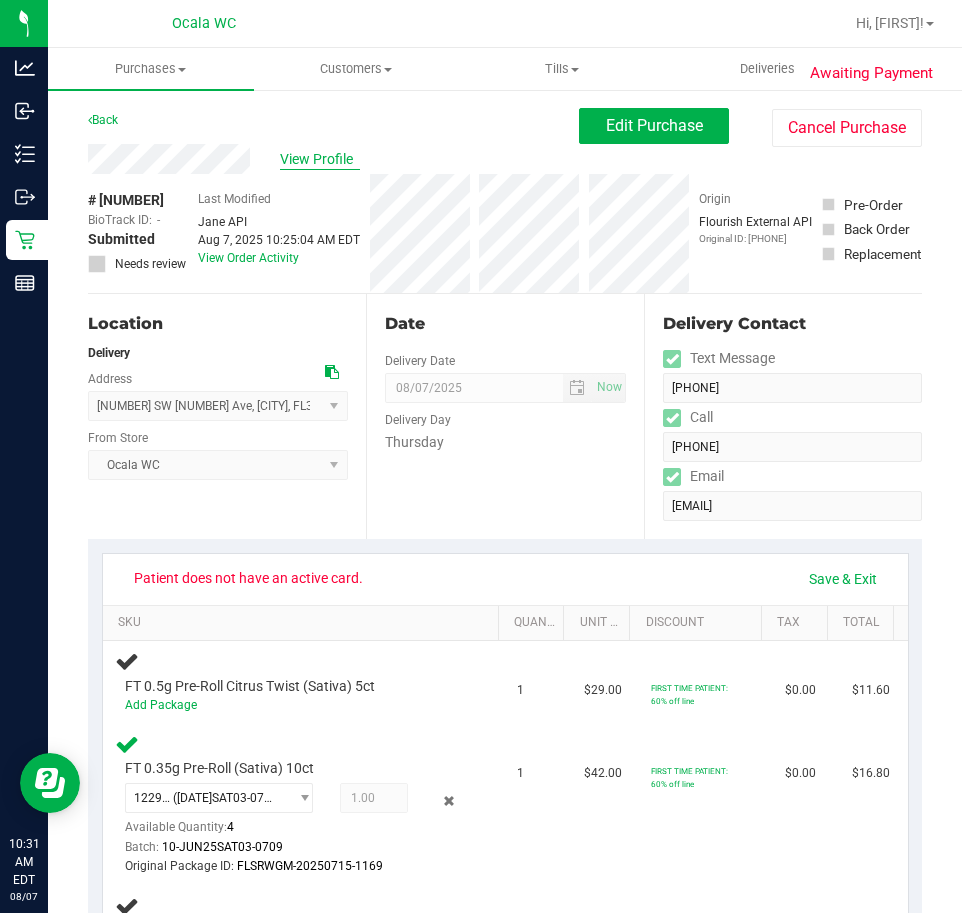 click on "View Profile" at bounding box center (320, 159) 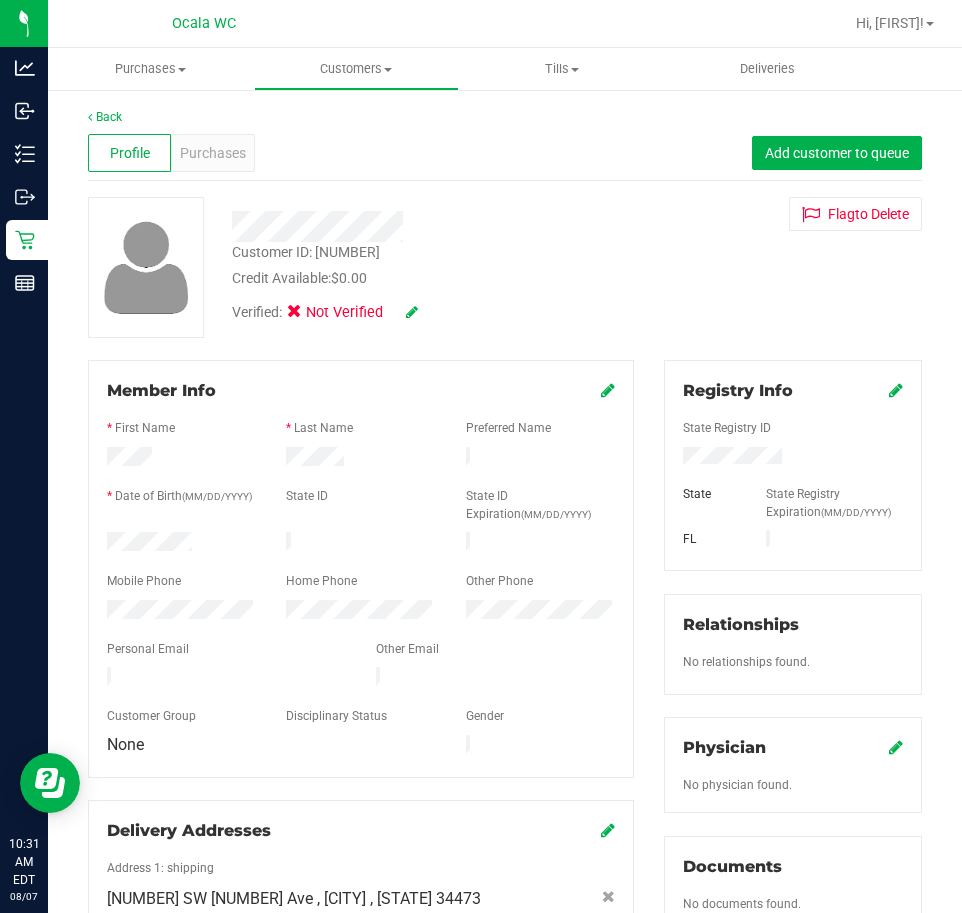 click at bounding box center (896, 390) 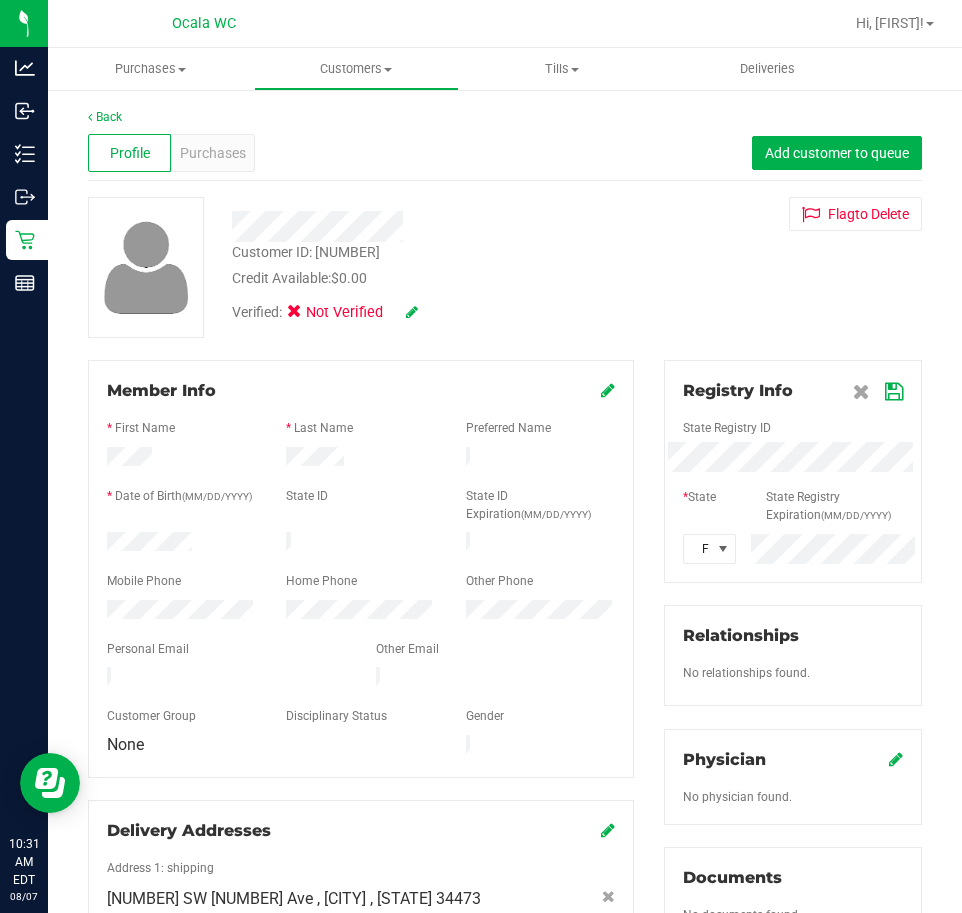 click on "Member Info
*
First Name
*
Last Name
Preferred Name
*
Date of Birth
(MM/DD/YYYY)
State ID
State ID Expiration
(MM/DD/YYYY)" at bounding box center [505, 884] 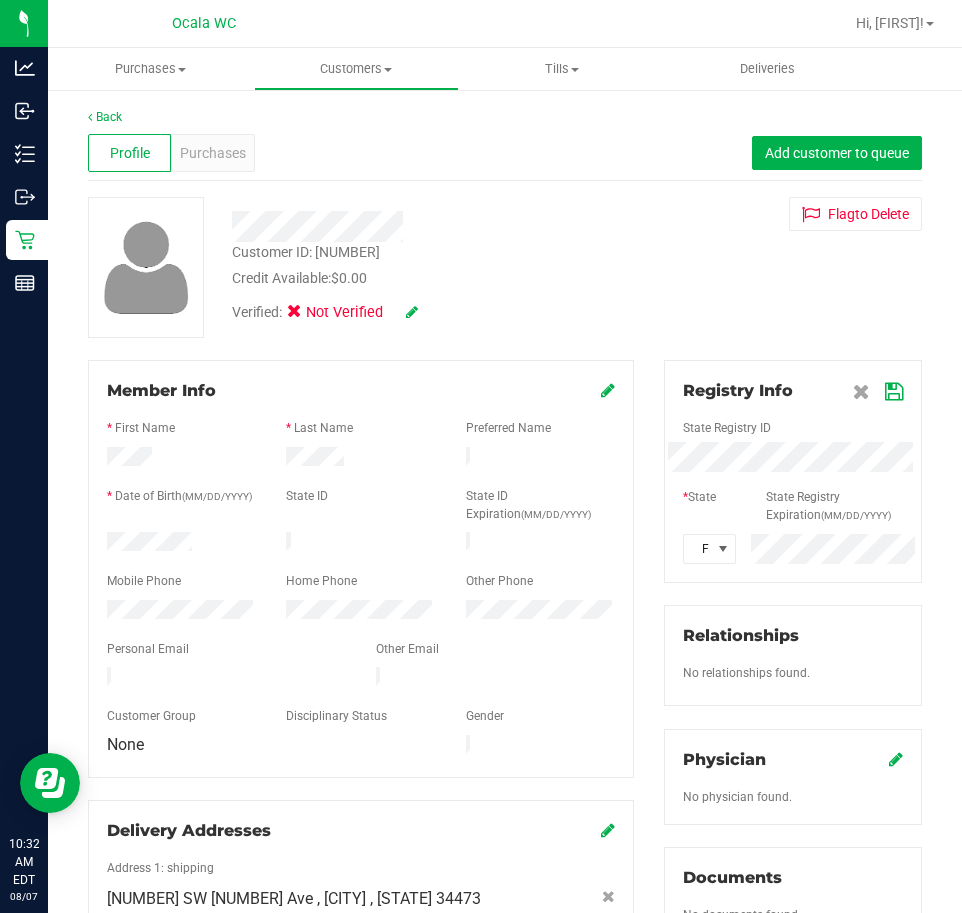 click at bounding box center [894, 392] 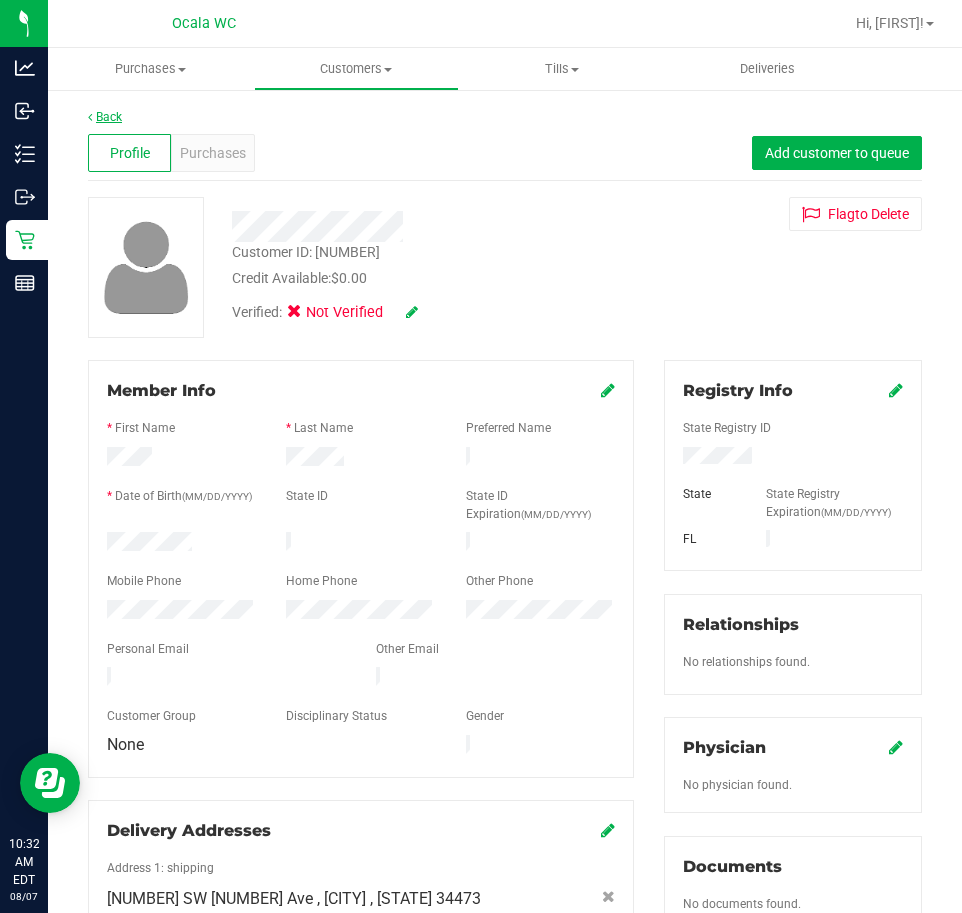 click on "Back" at bounding box center (105, 117) 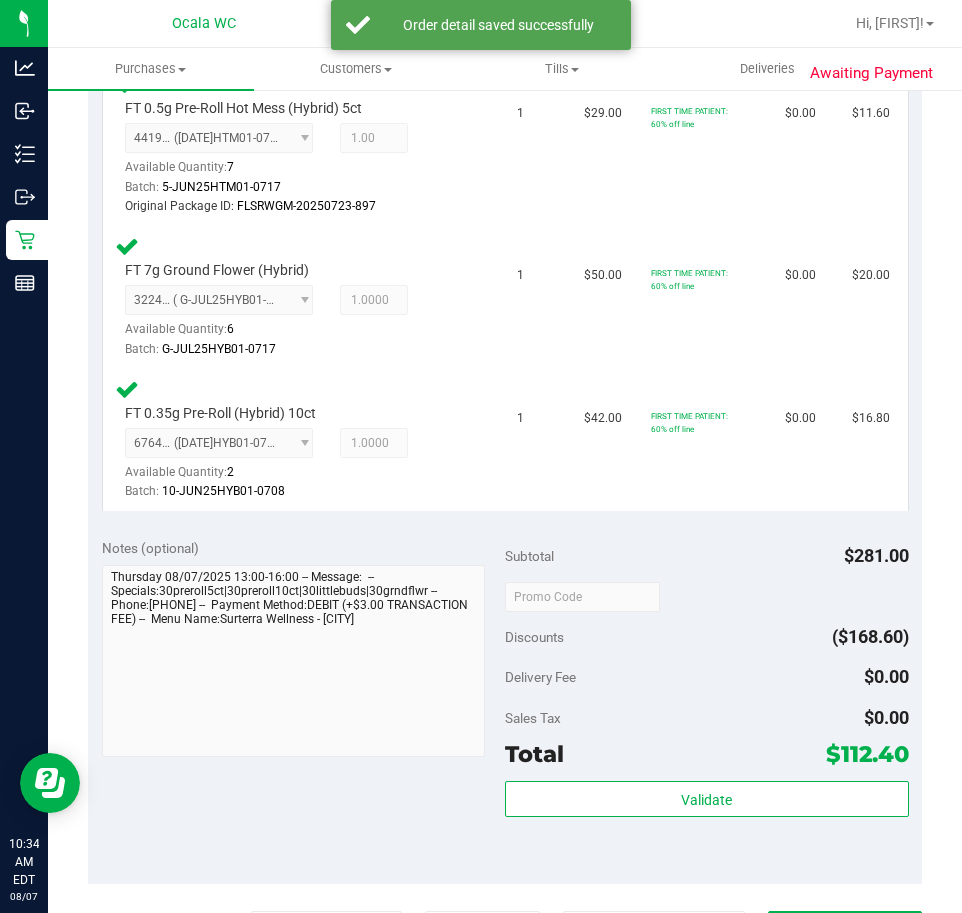 scroll, scrollTop: 1200, scrollLeft: 0, axis: vertical 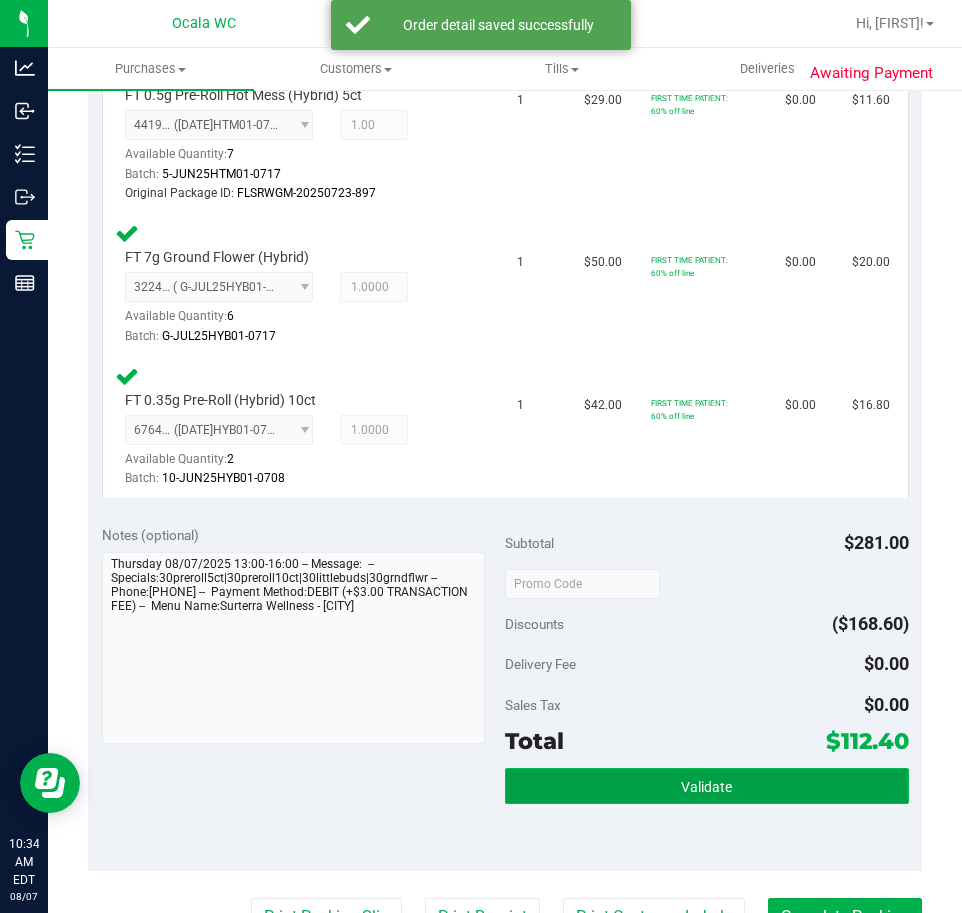 click on "Validate" at bounding box center [706, 787] 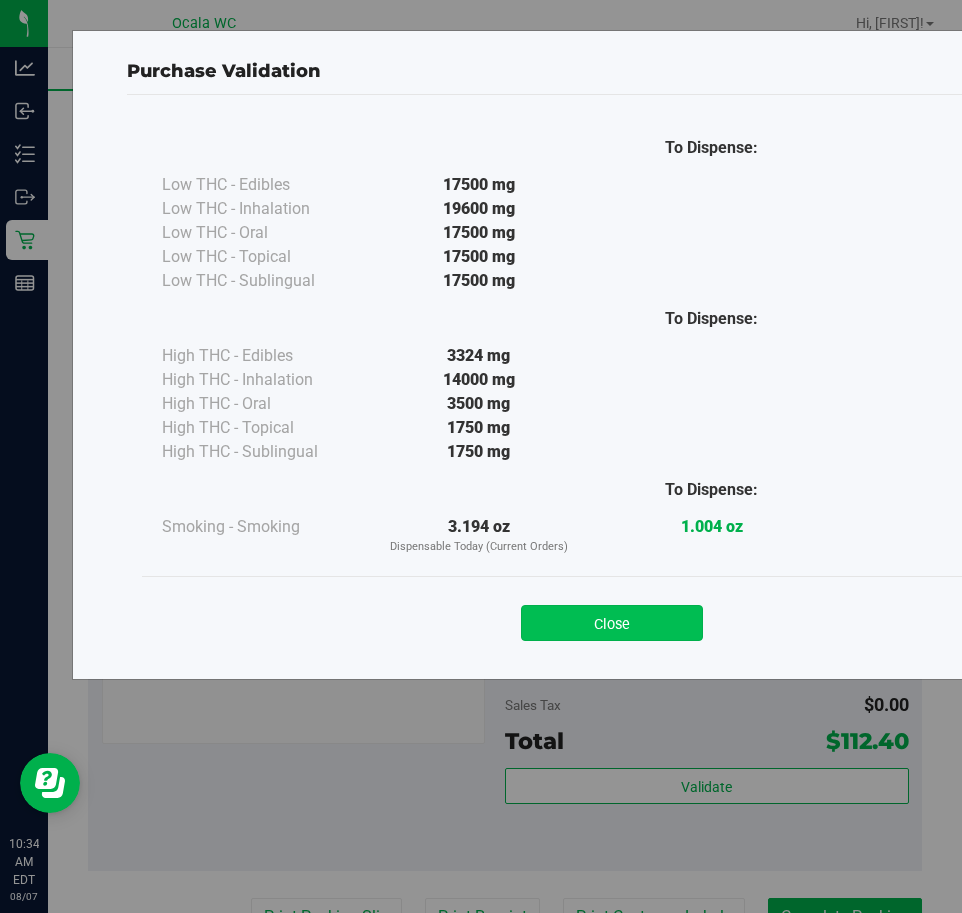 click on "Close" at bounding box center [612, 623] 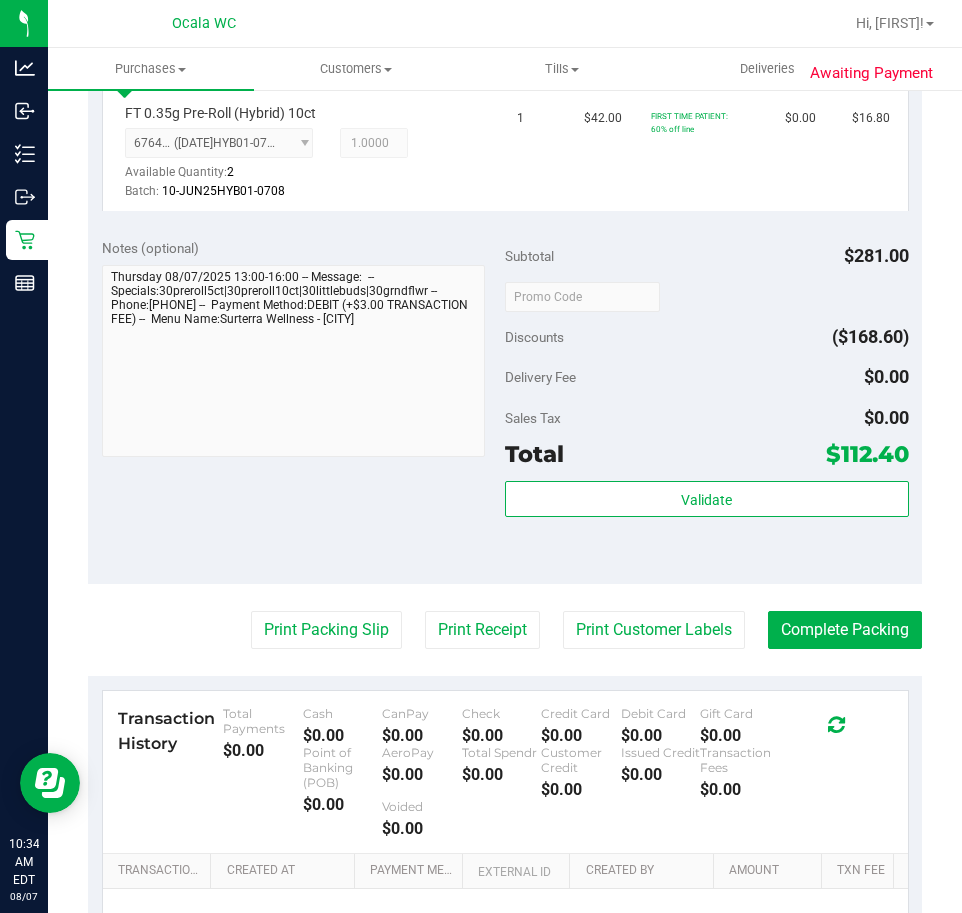 scroll, scrollTop: 1500, scrollLeft: 0, axis: vertical 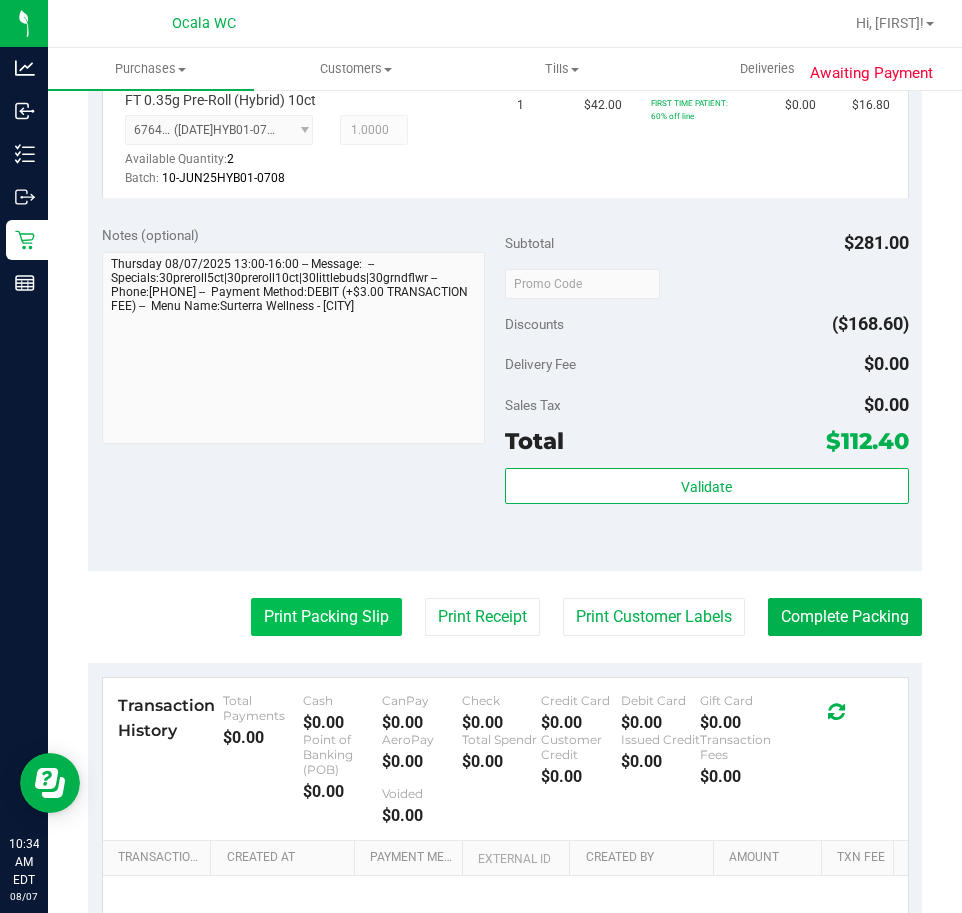 click on "Print Packing Slip" at bounding box center (326, 617) 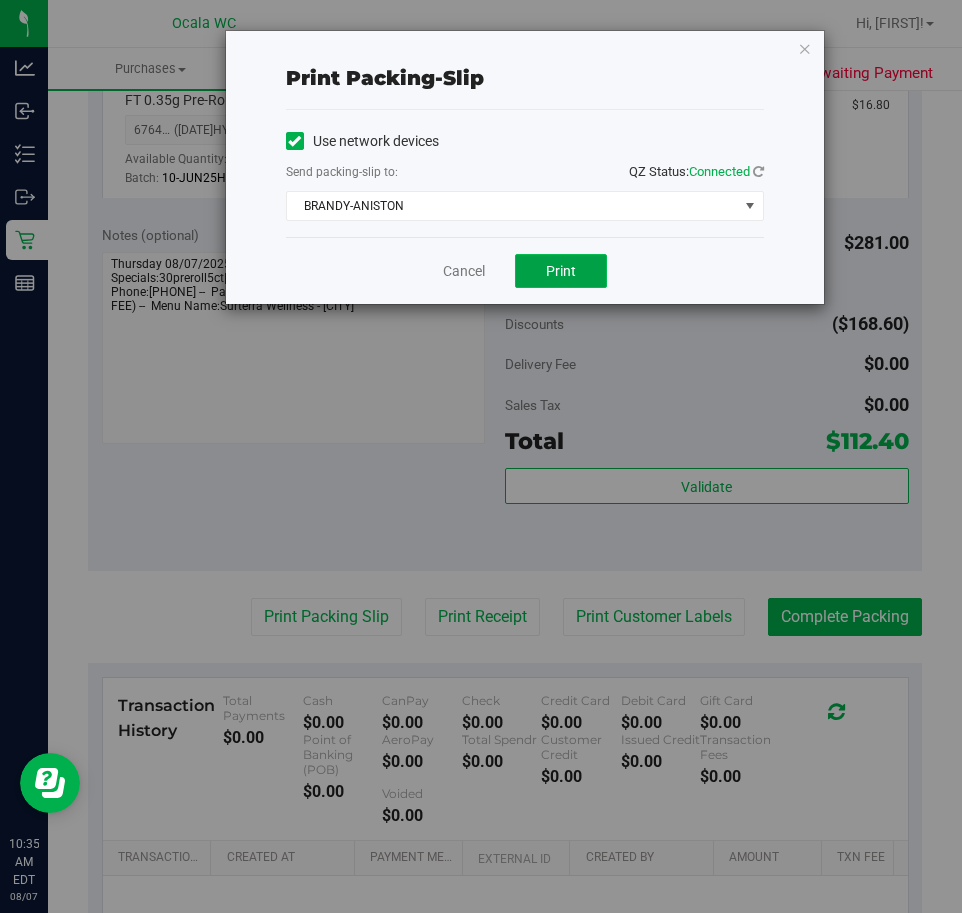 click on "Print" at bounding box center (561, 271) 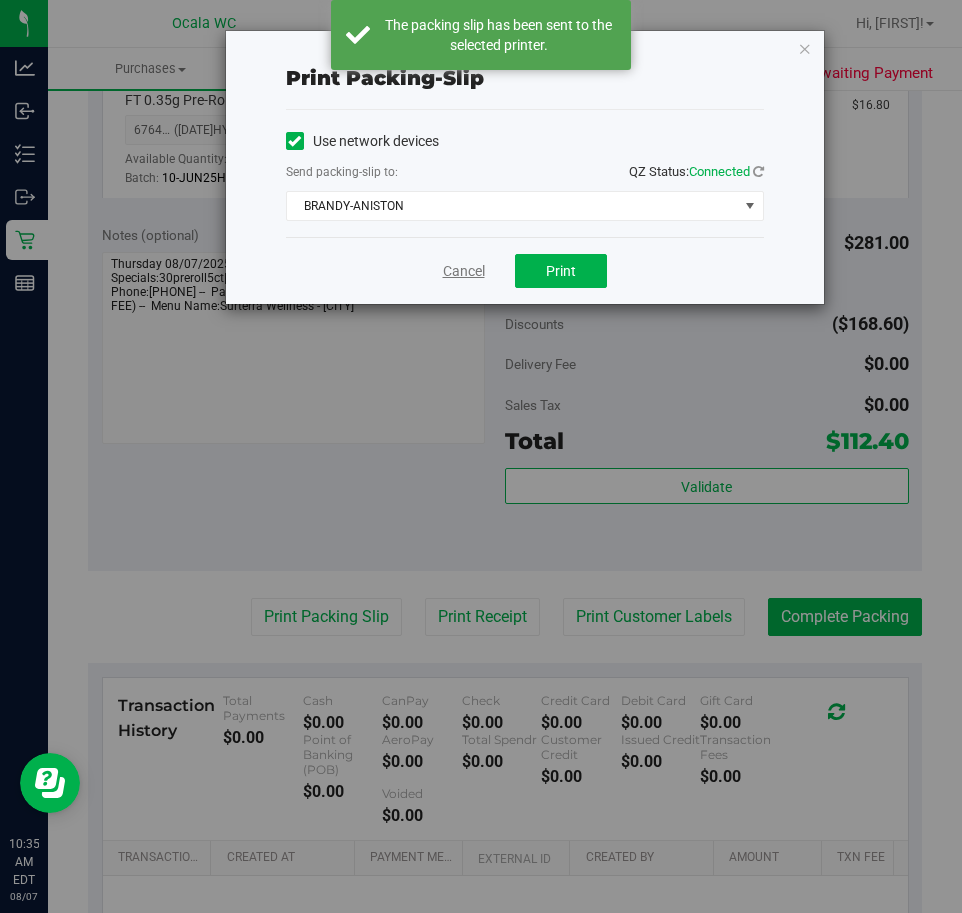 click on "Cancel" at bounding box center [464, 271] 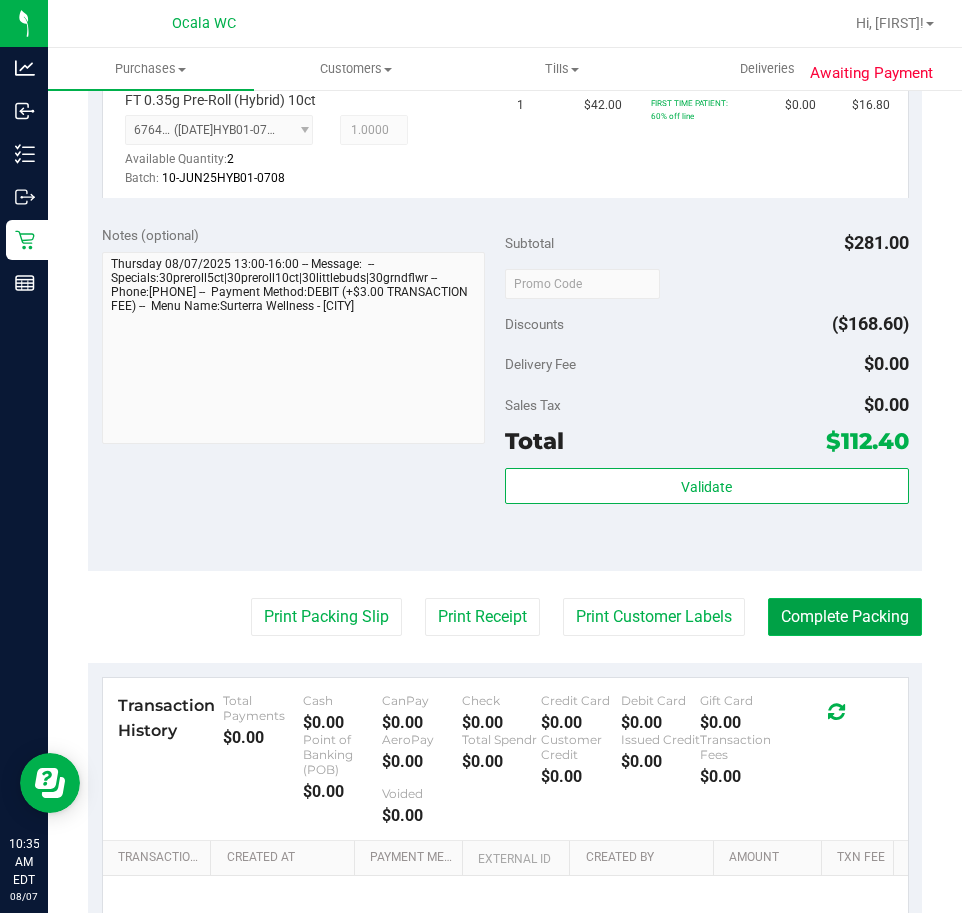 click on "Complete Packing" at bounding box center [845, 617] 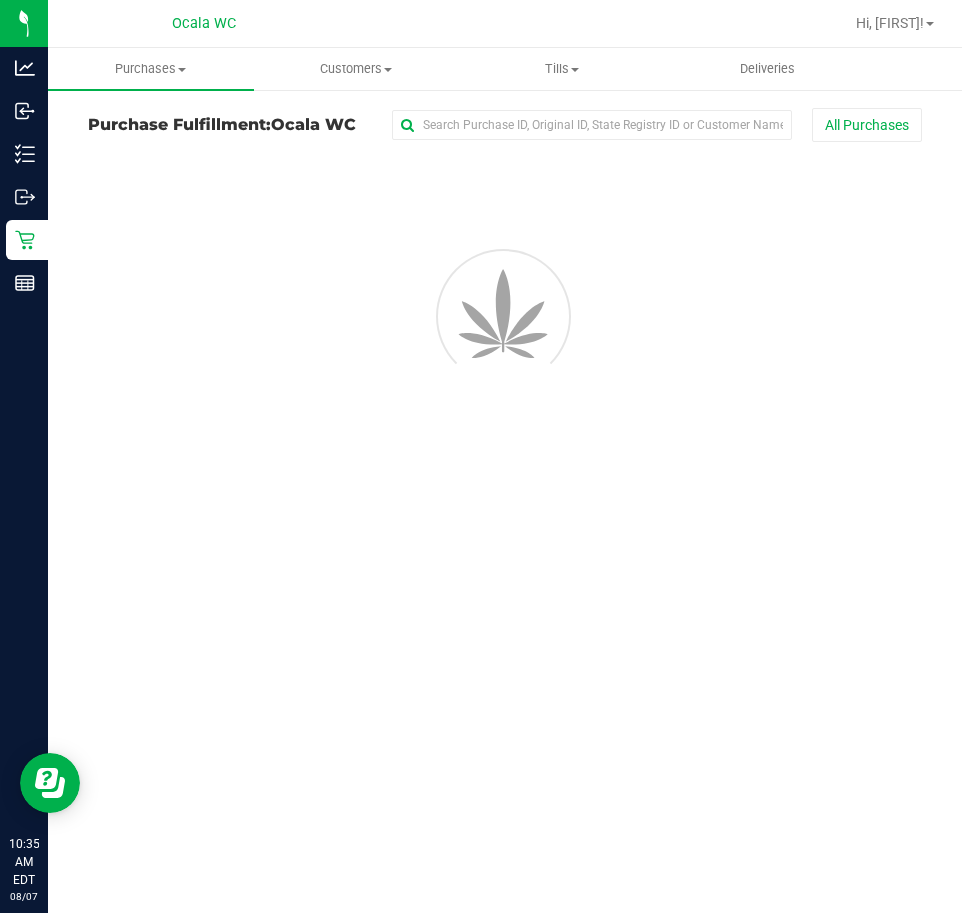 scroll, scrollTop: 0, scrollLeft: 0, axis: both 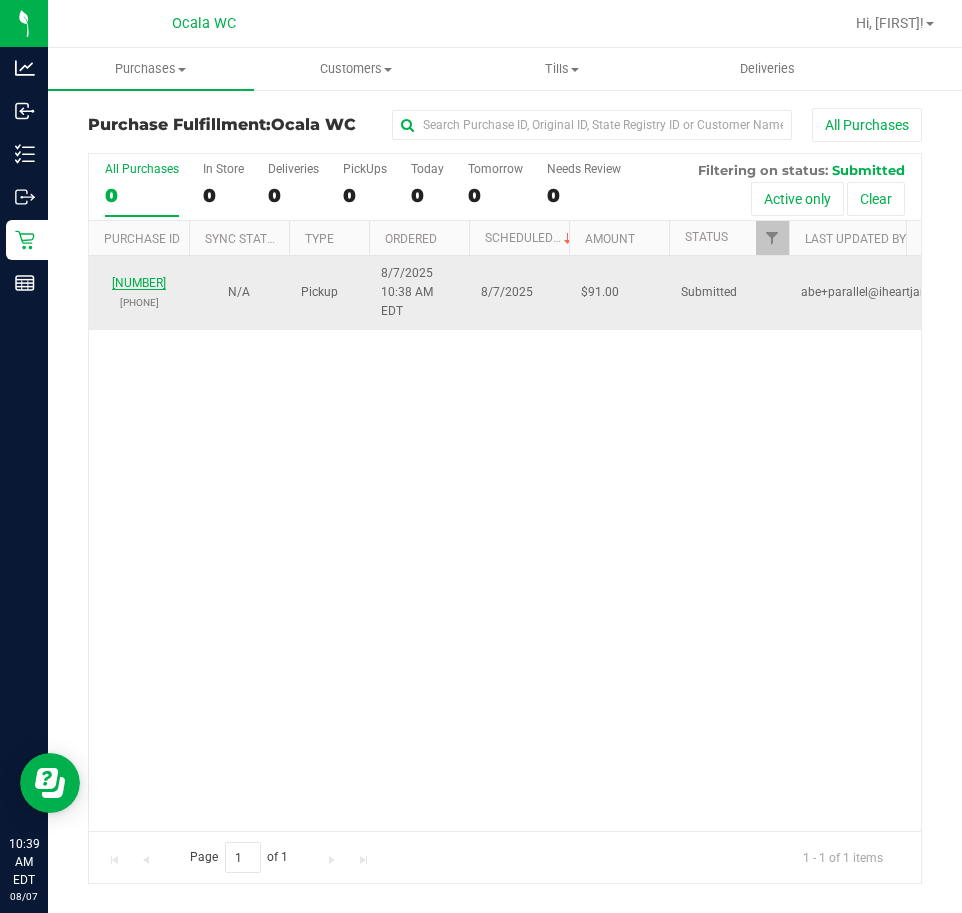 click on "11751368" at bounding box center (139, 283) 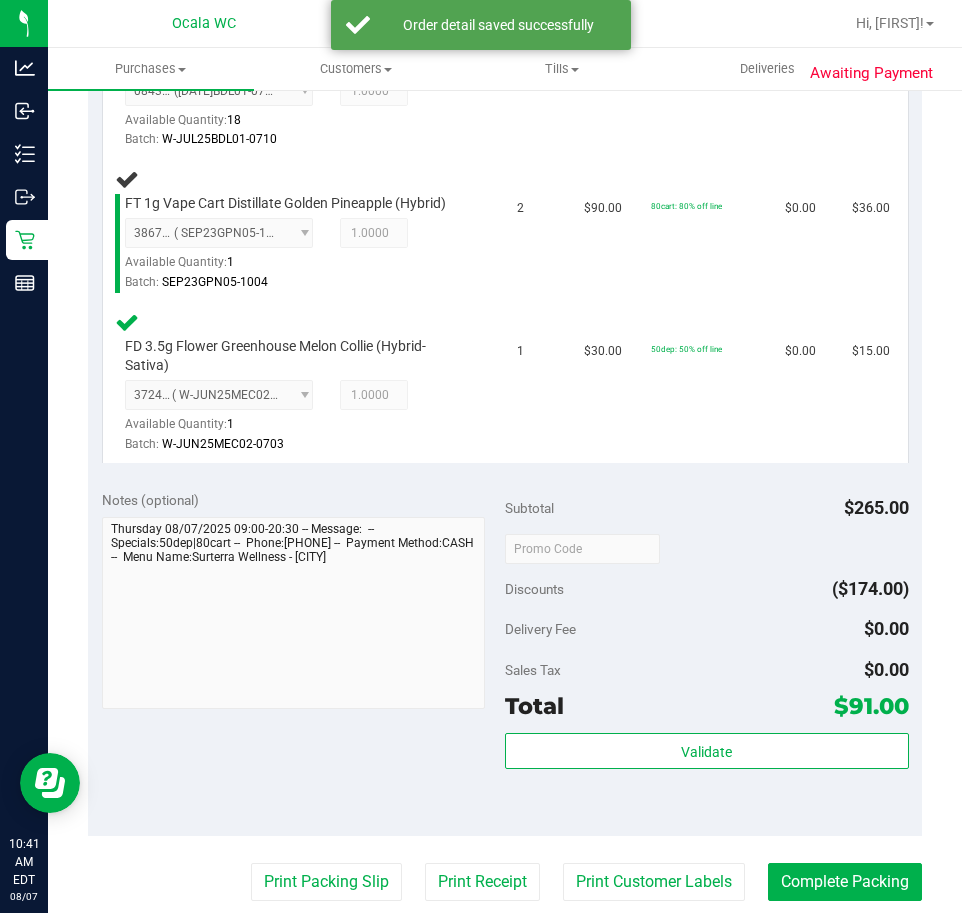 scroll, scrollTop: 900, scrollLeft: 0, axis: vertical 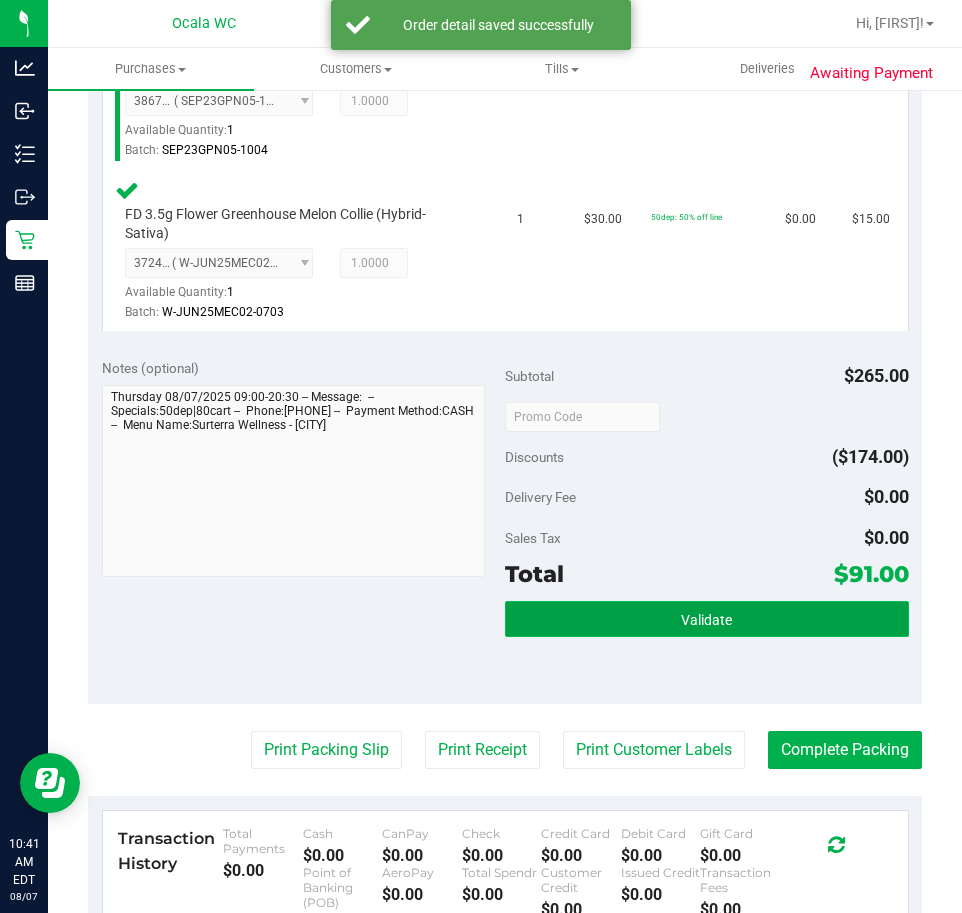 click on "Validate" at bounding box center (707, 619) 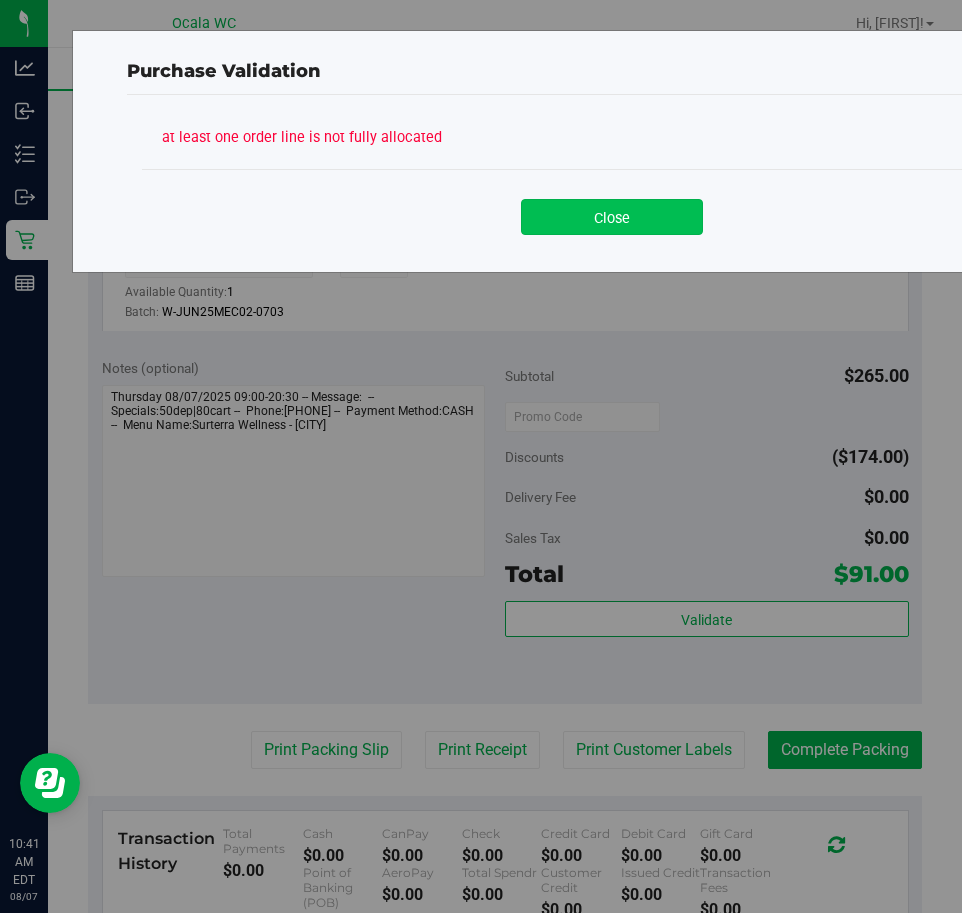 click on "Close" at bounding box center [612, 217] 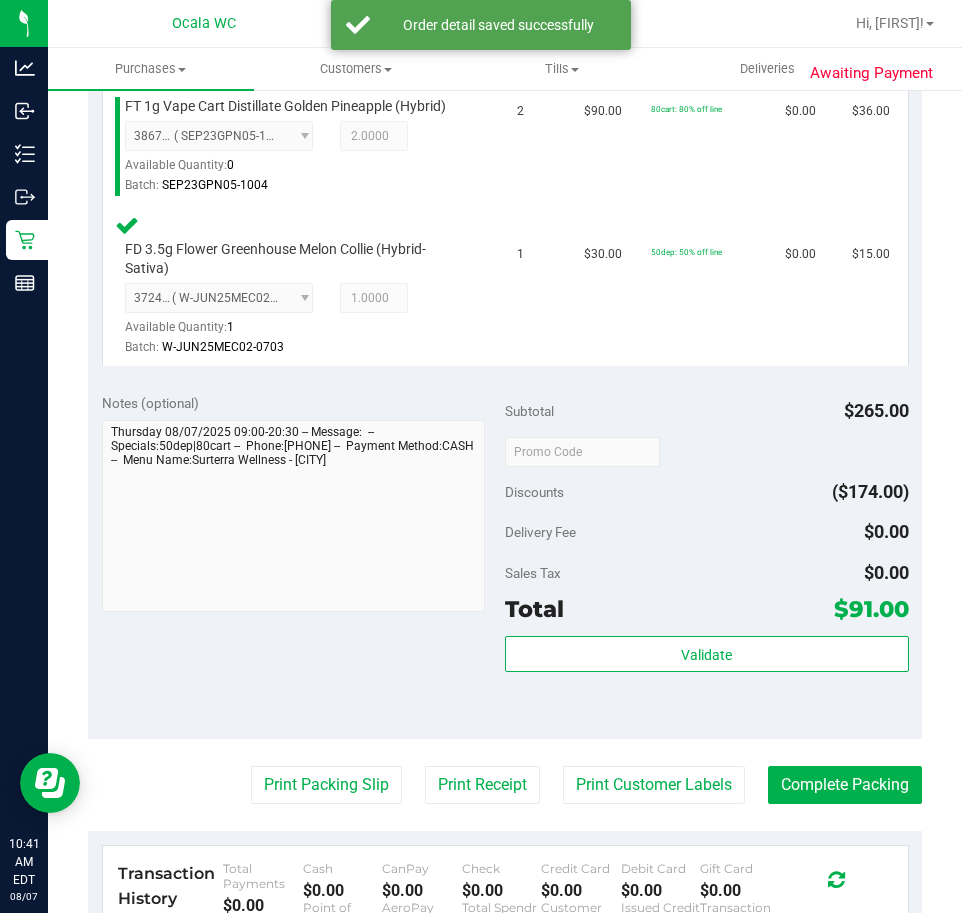 scroll, scrollTop: 900, scrollLeft: 0, axis: vertical 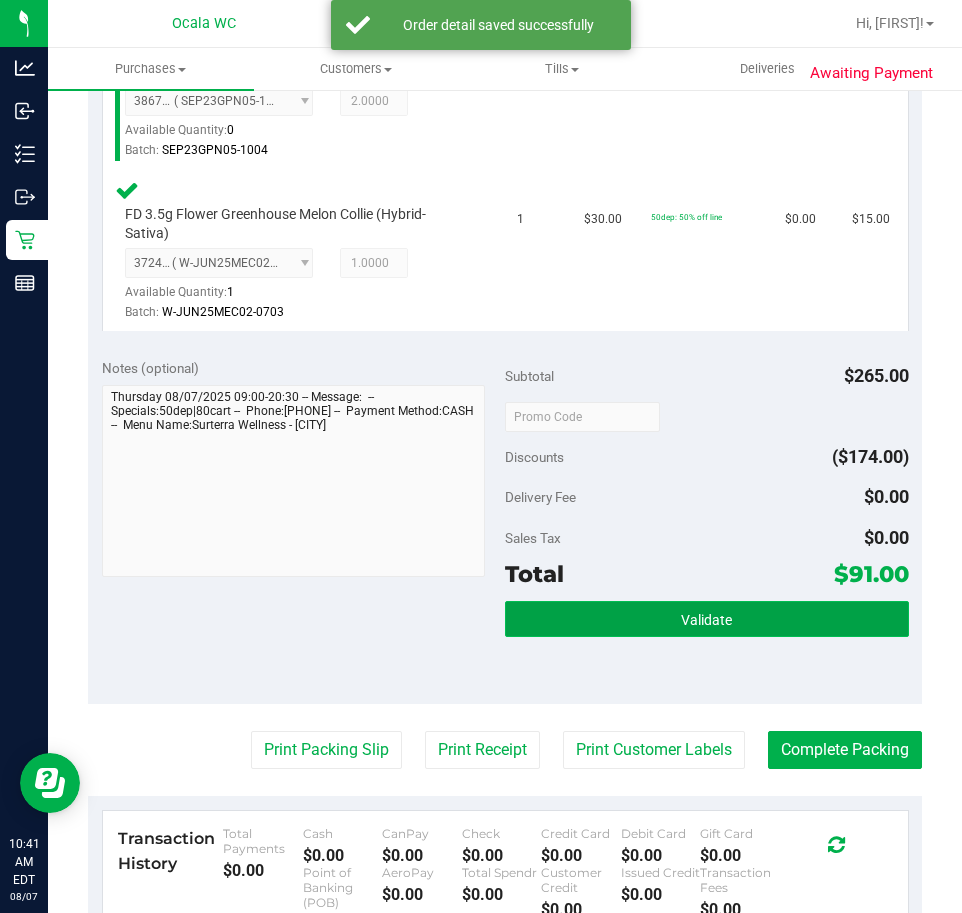 click on "Validate" at bounding box center (707, 619) 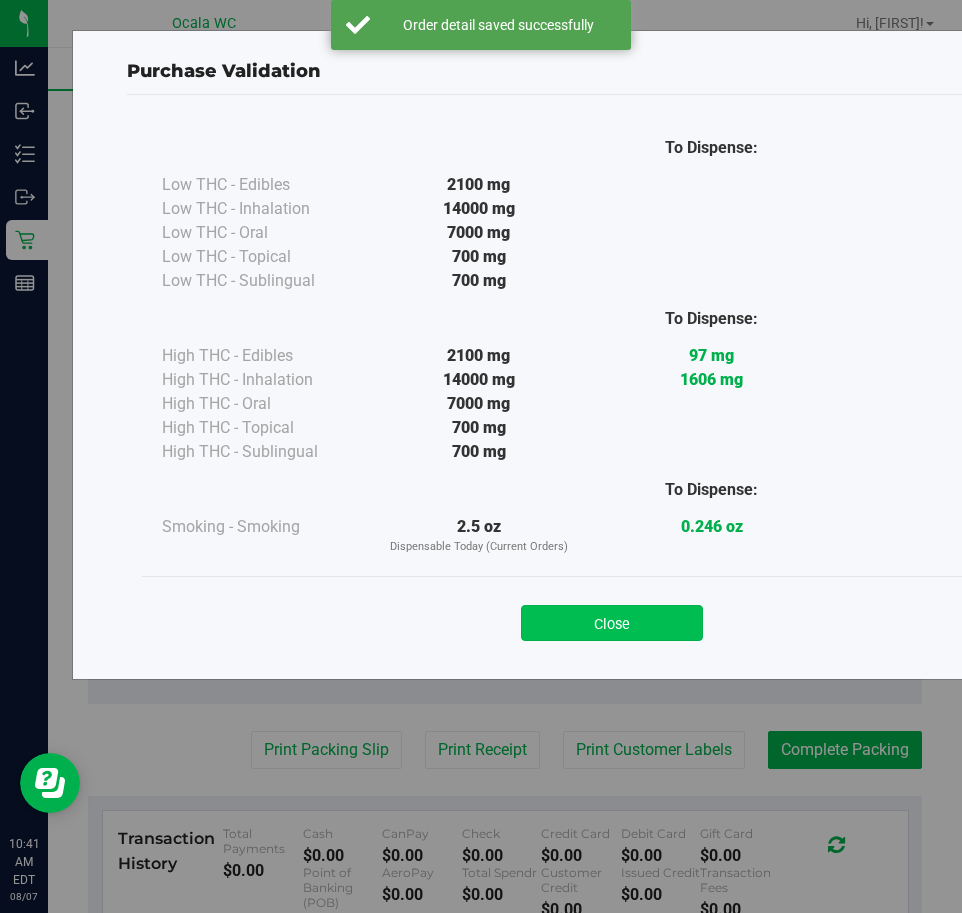 click on "Close" at bounding box center (612, 623) 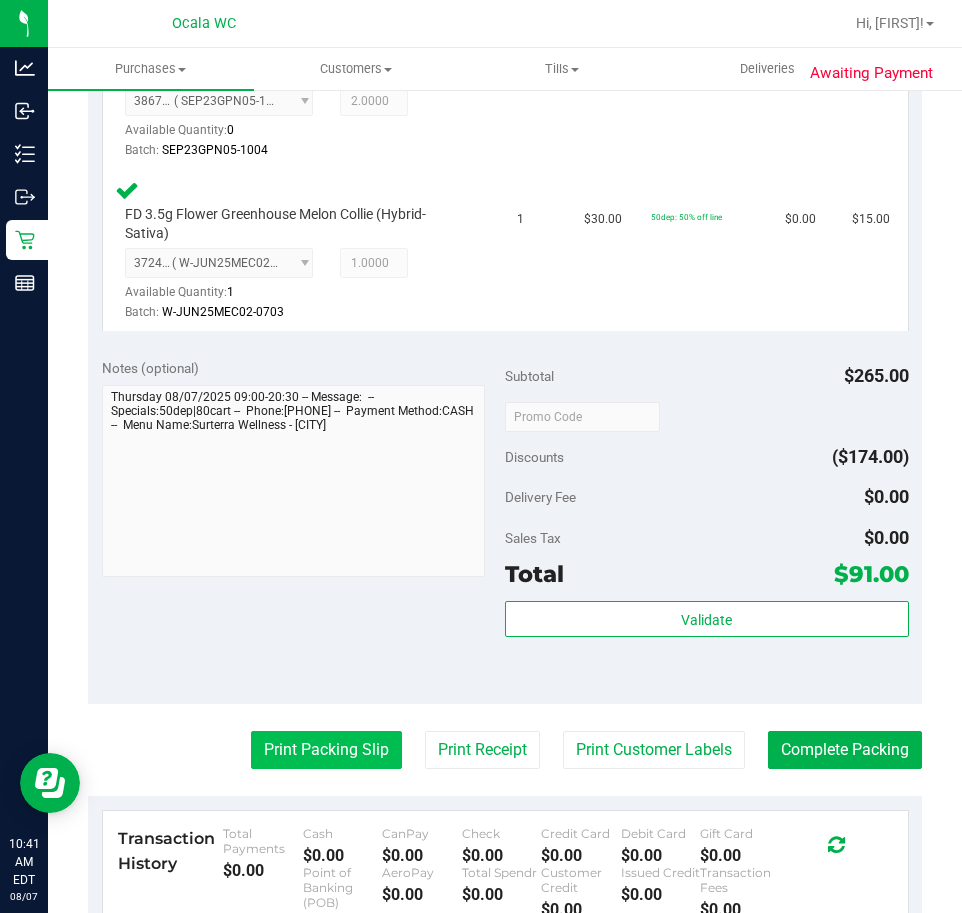 click on "Print Packing Slip" at bounding box center (326, 750) 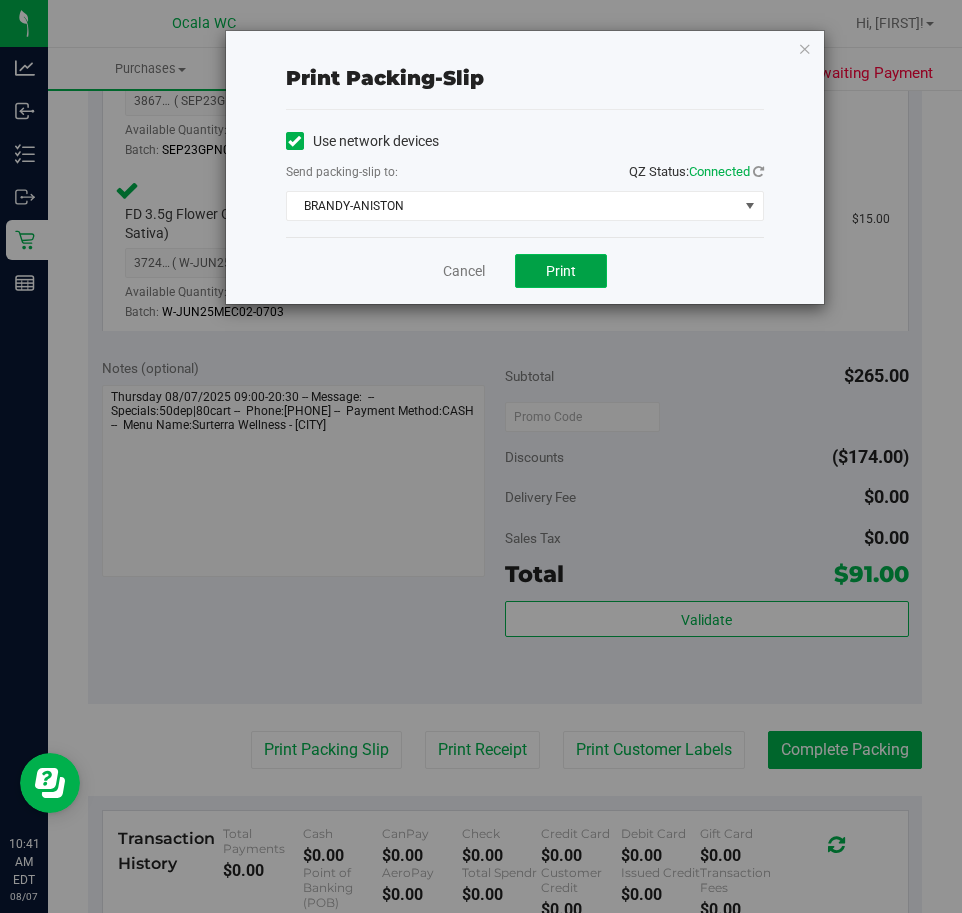 click on "Print" at bounding box center (561, 271) 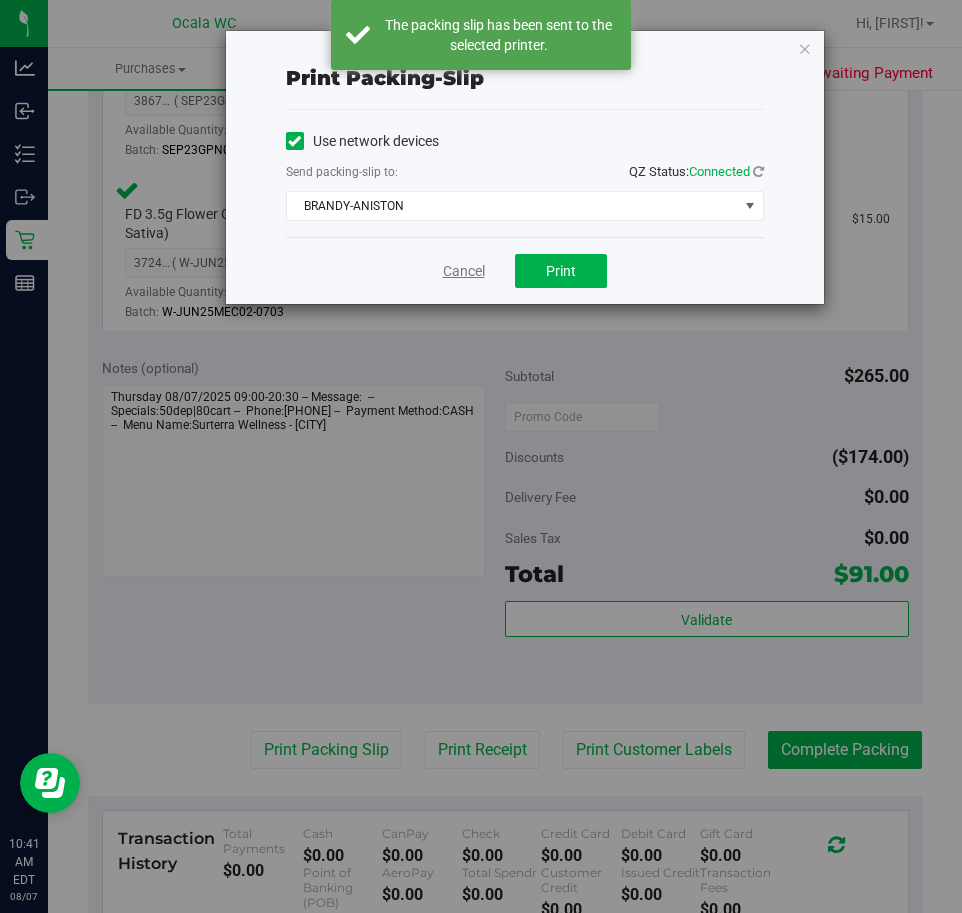 click on "Cancel" at bounding box center [464, 271] 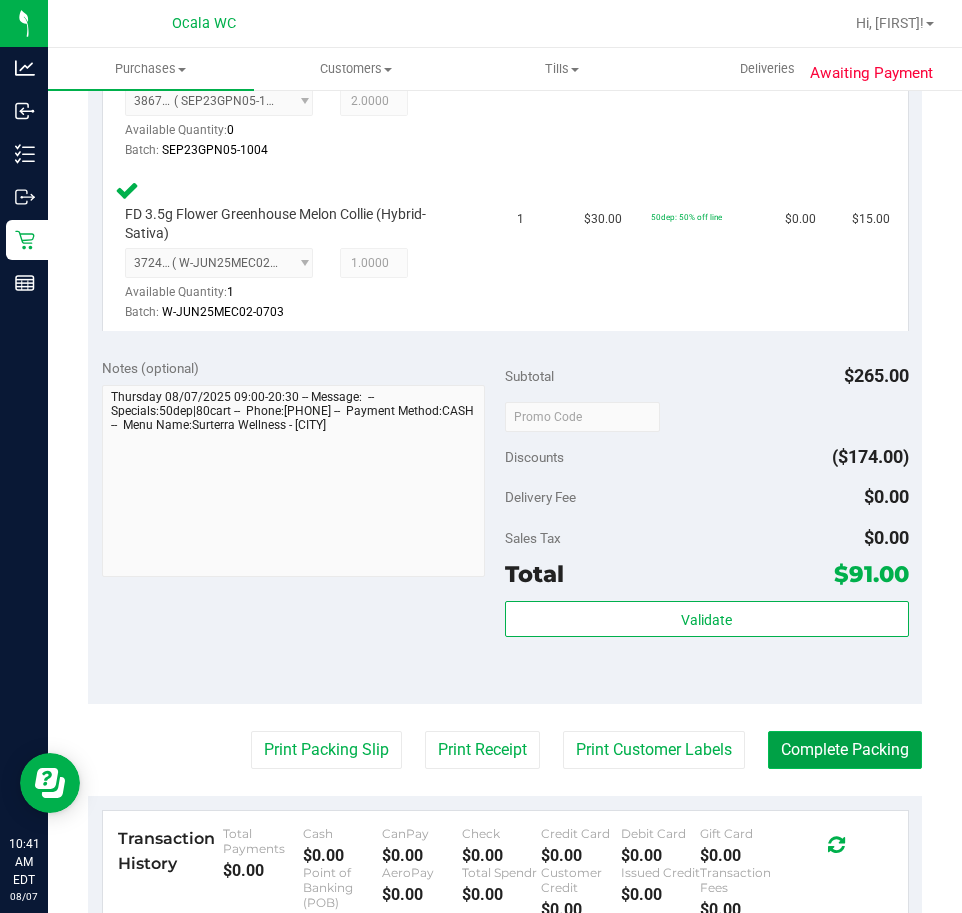 click on "Complete Packing" at bounding box center (845, 750) 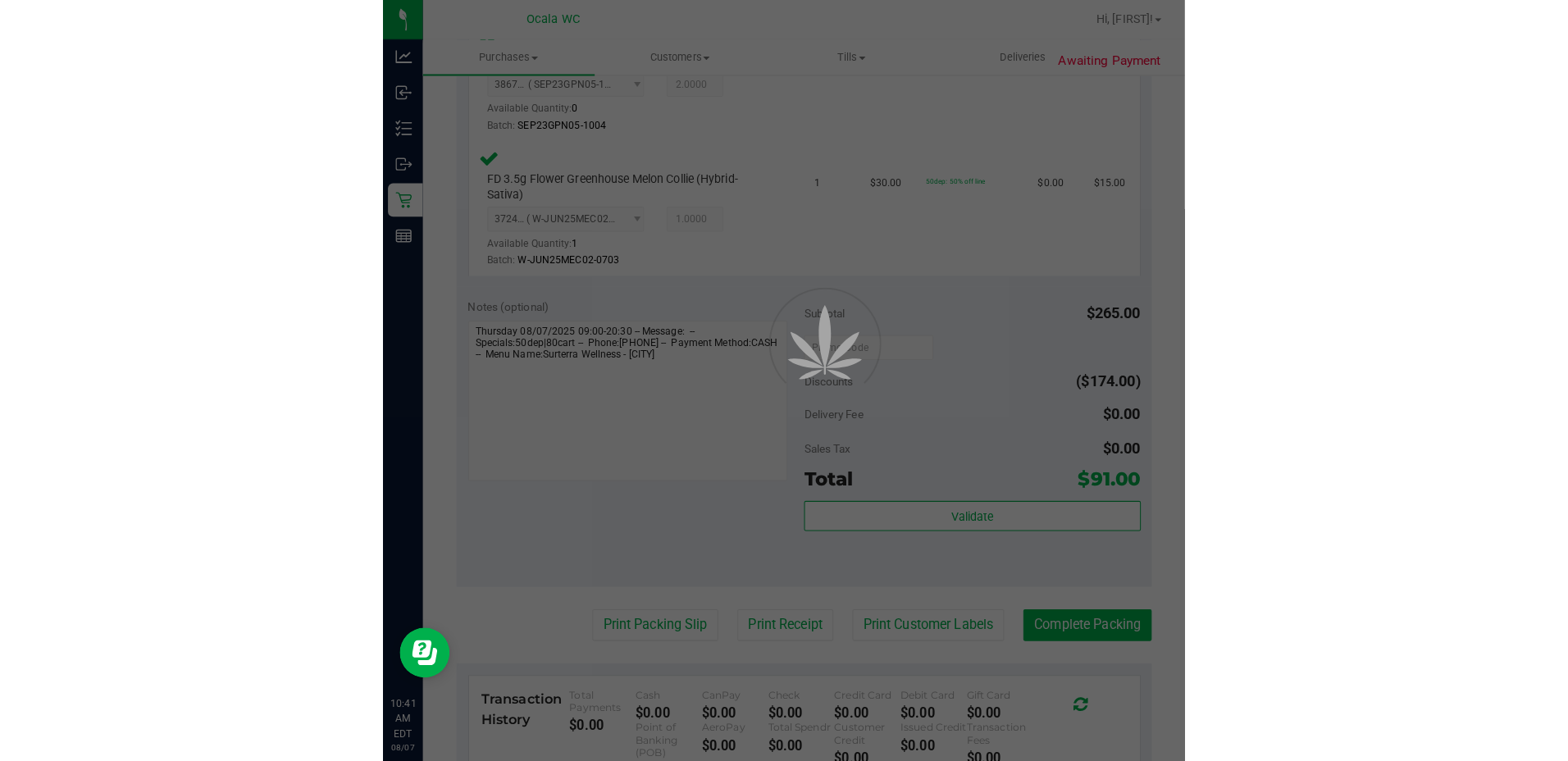 scroll, scrollTop: 0, scrollLeft: 0, axis: both 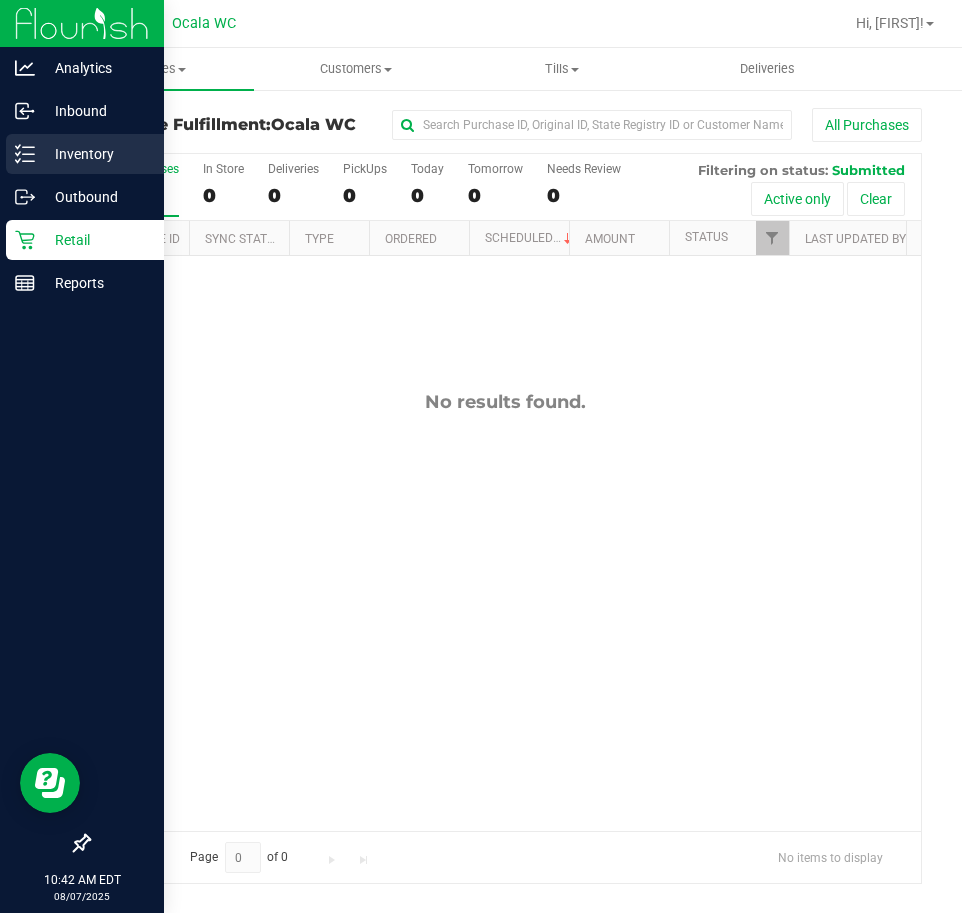 click on "Inventory" at bounding box center (95, 154) 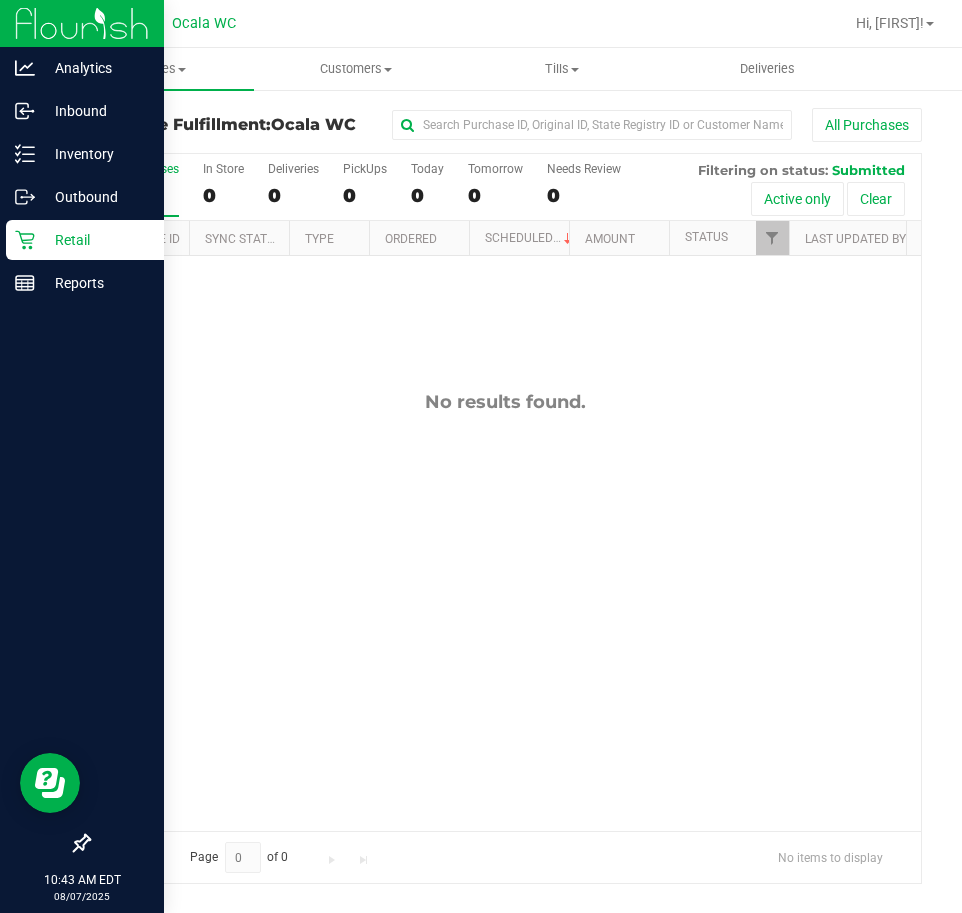 click on "Retail" at bounding box center [85, 240] 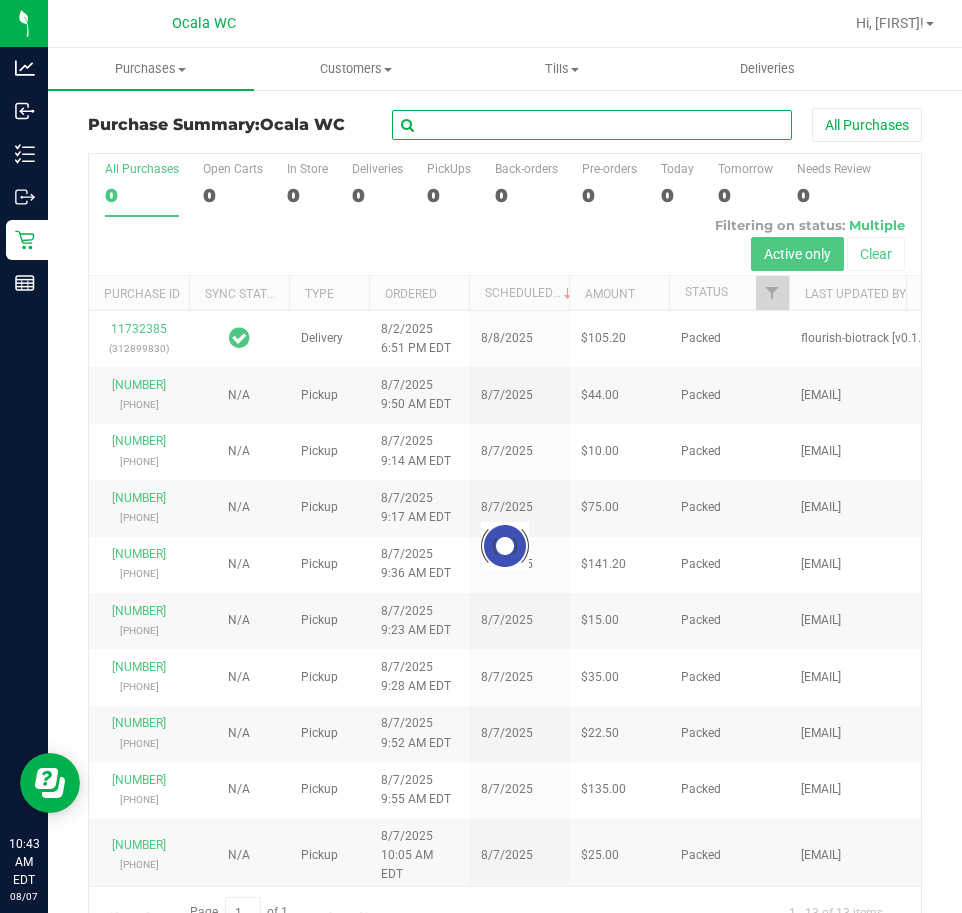click at bounding box center [592, 125] 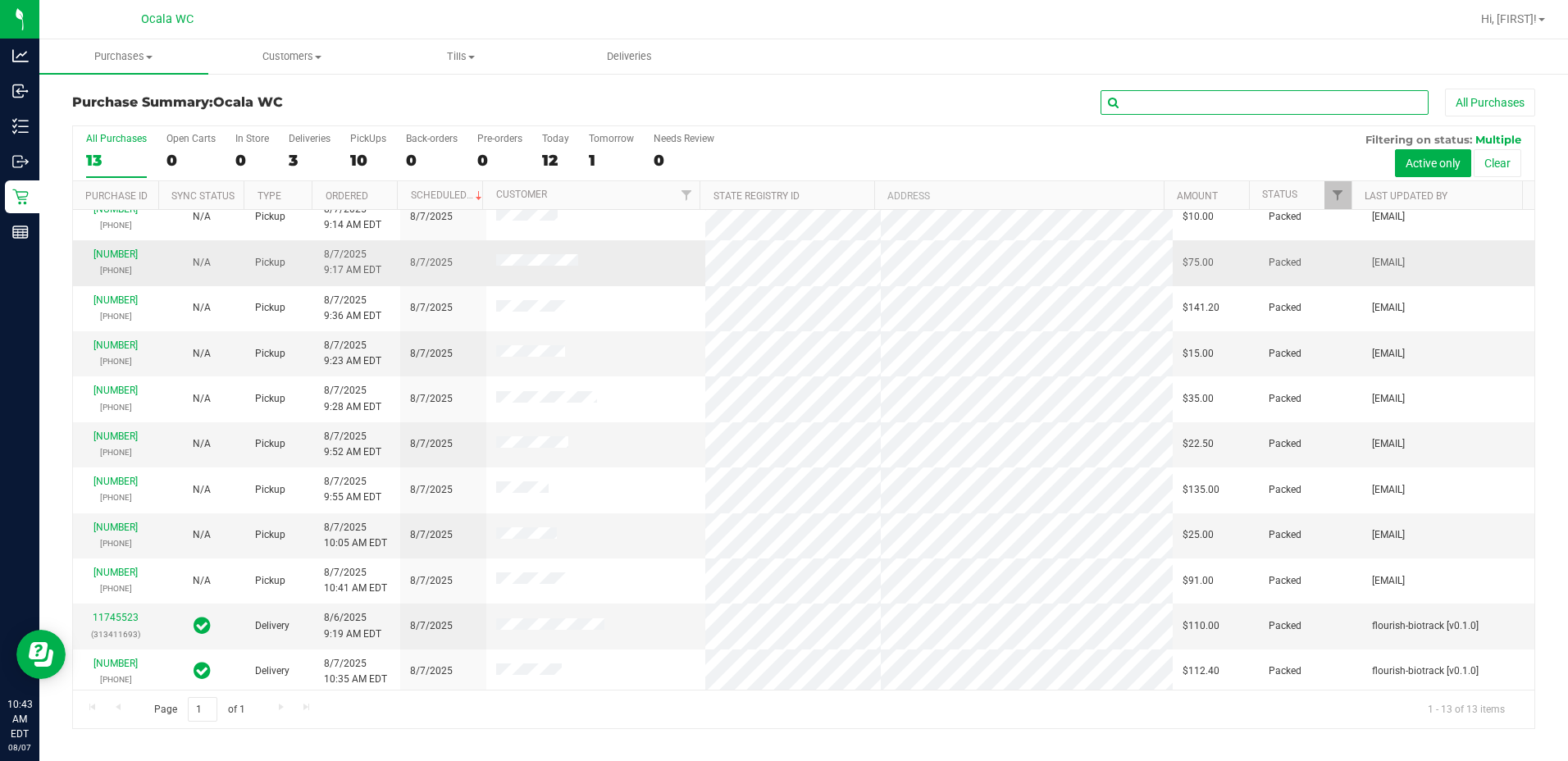 scroll, scrollTop: 110, scrollLeft: 0, axis: vertical 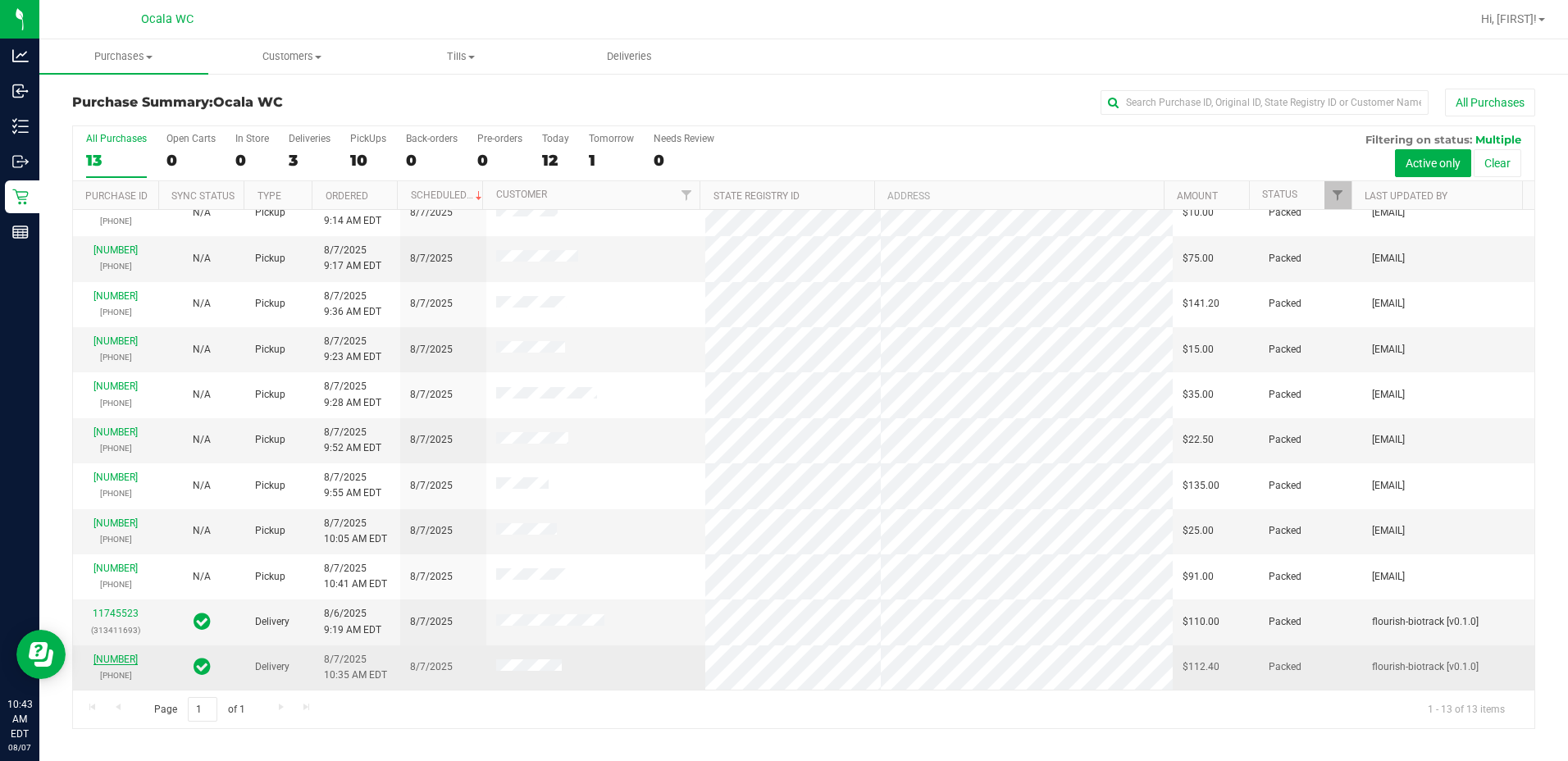 click on "11751284" at bounding box center [116, 659] 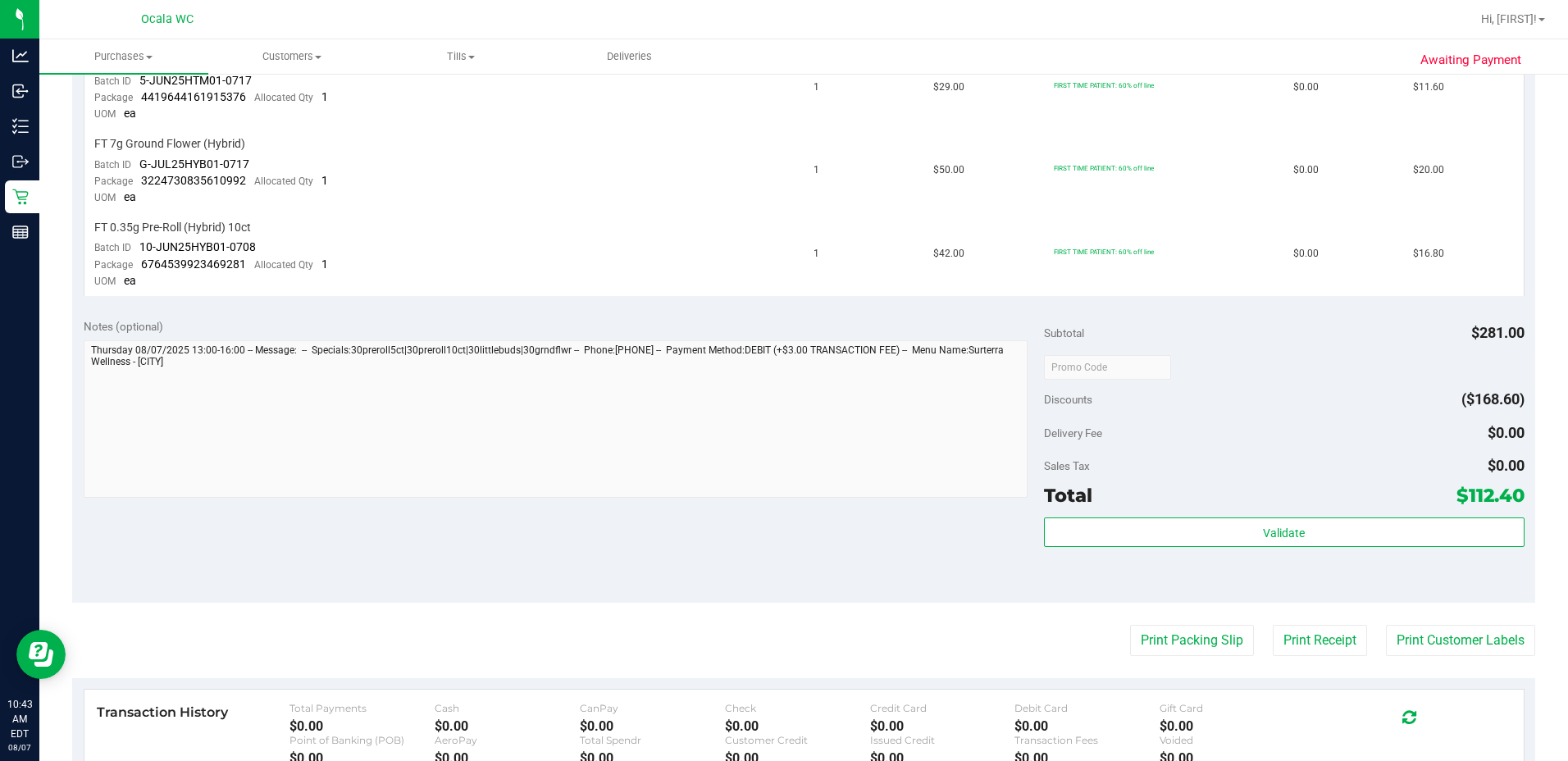 scroll, scrollTop: 820, scrollLeft: 0, axis: vertical 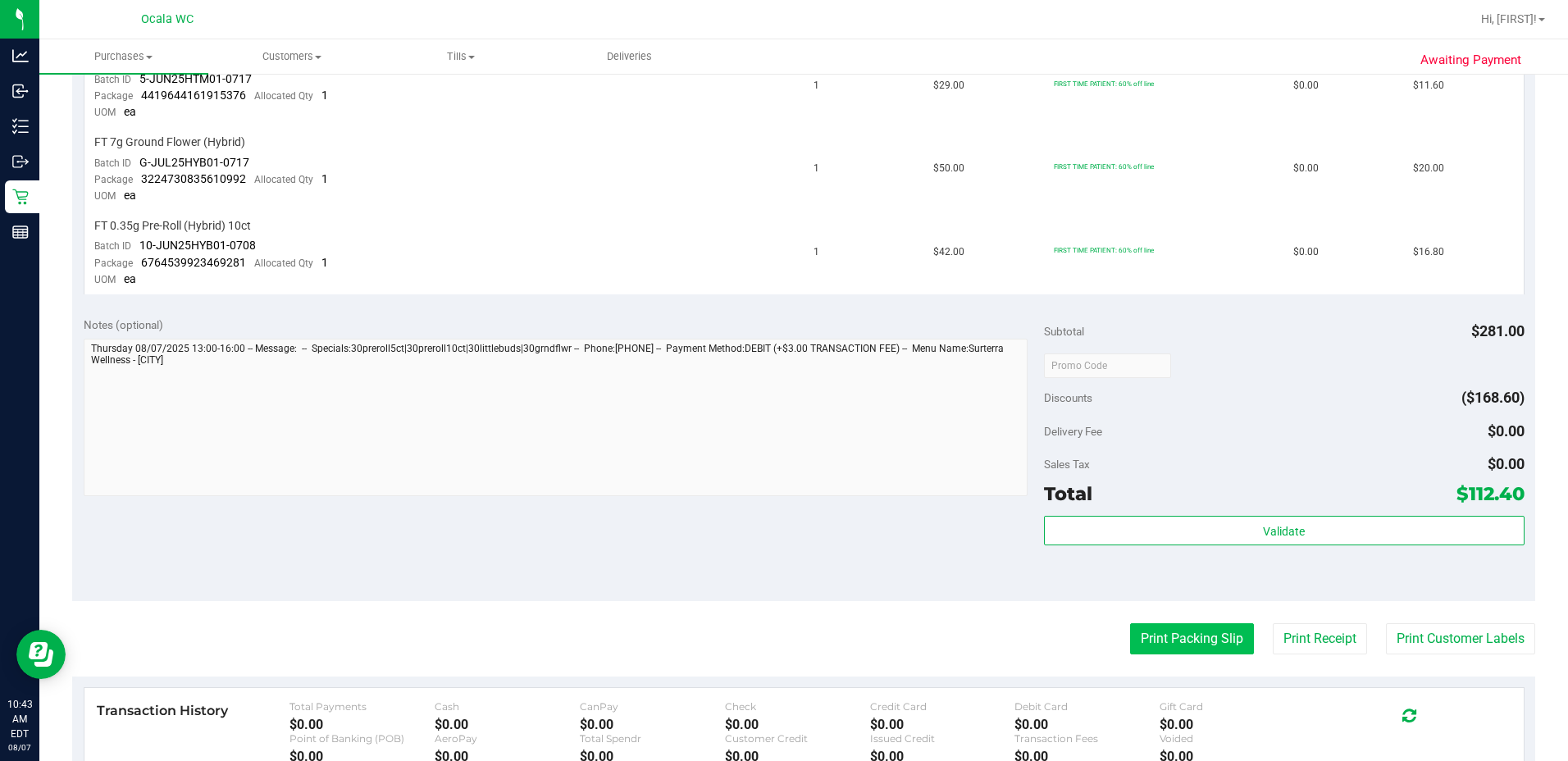 click on "Print Packing Slip" at bounding box center [1192, 639] 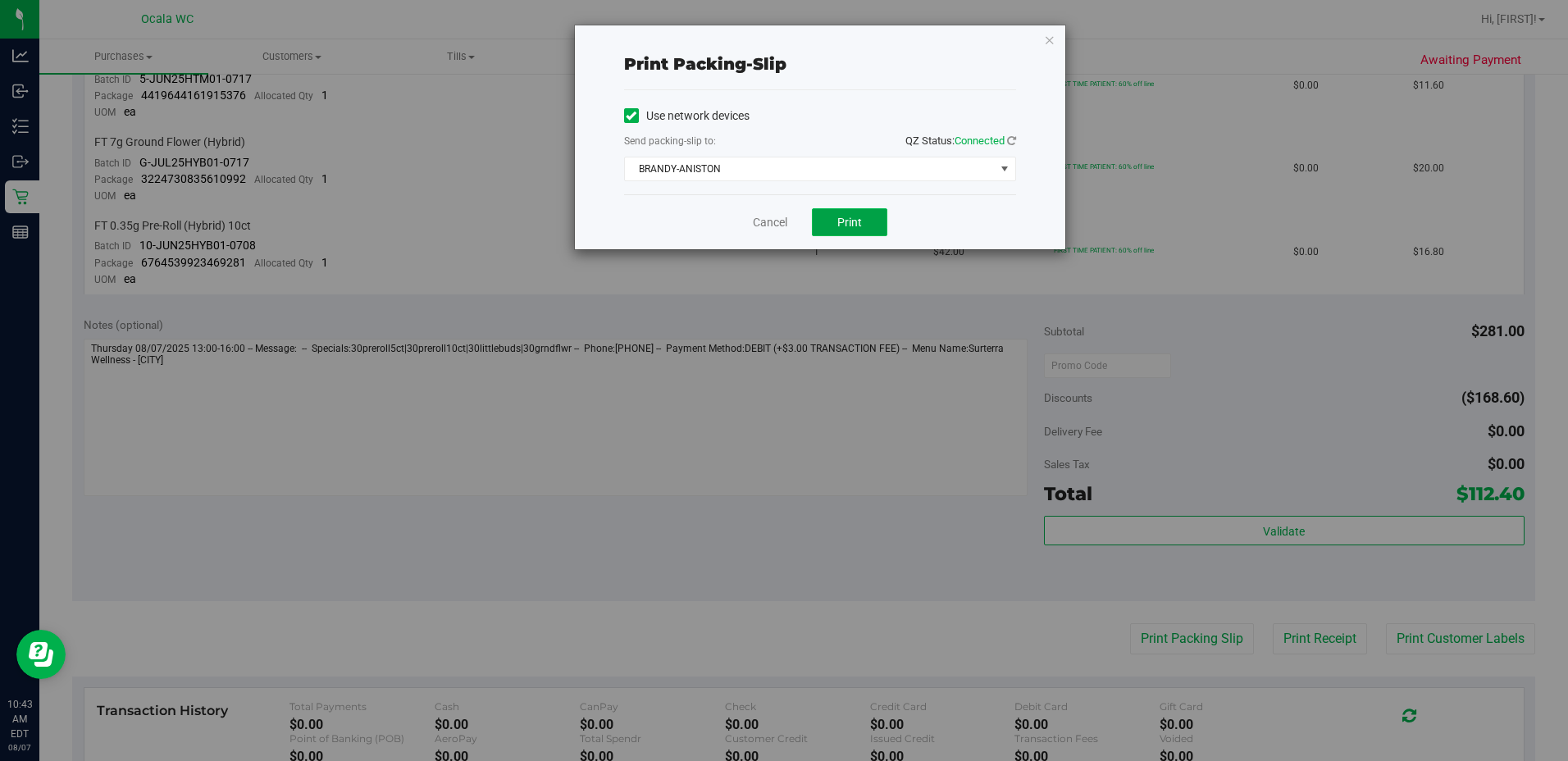 click on "Print" at bounding box center [850, 222] 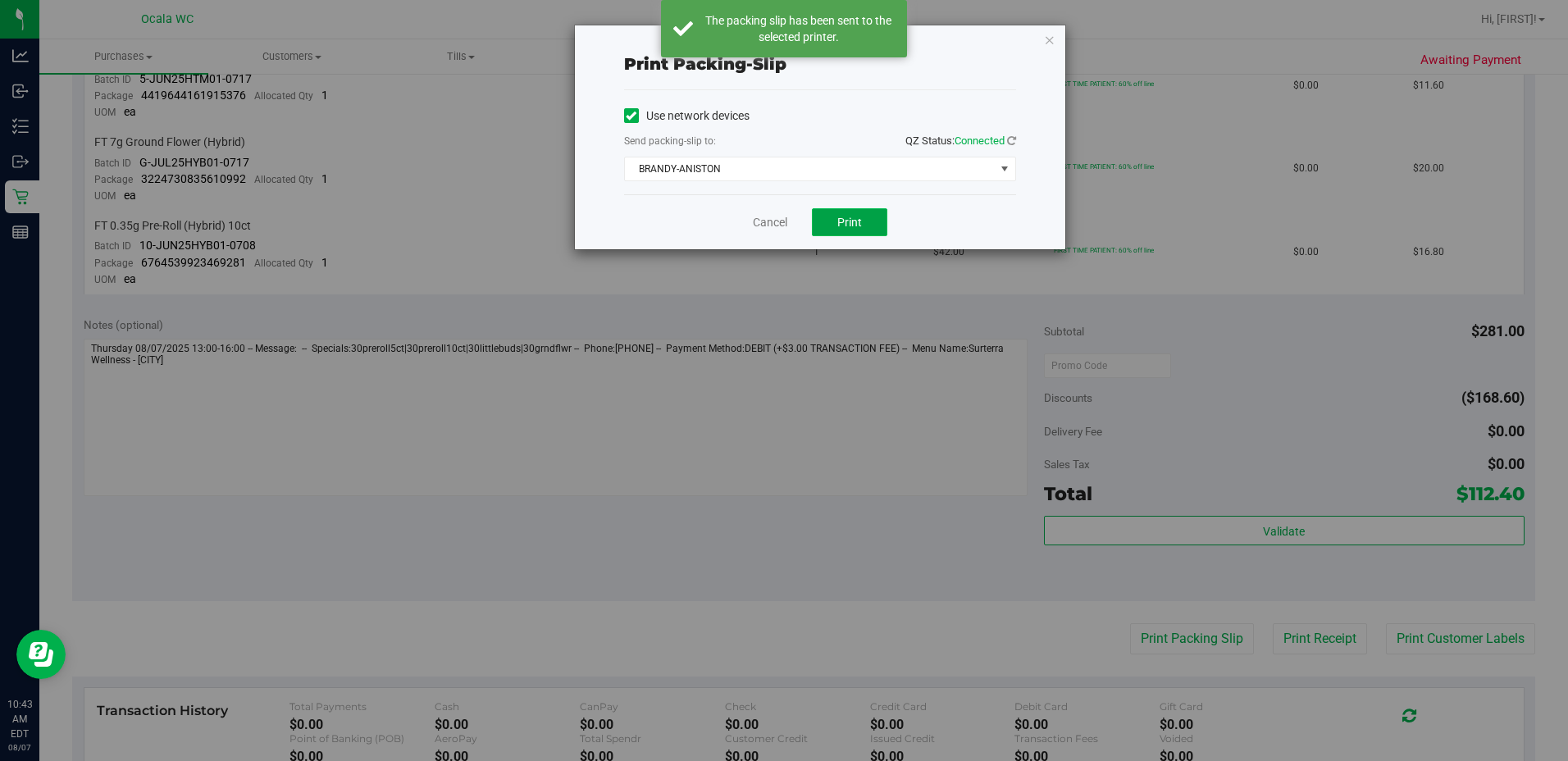 click on "Print" at bounding box center (850, 222) 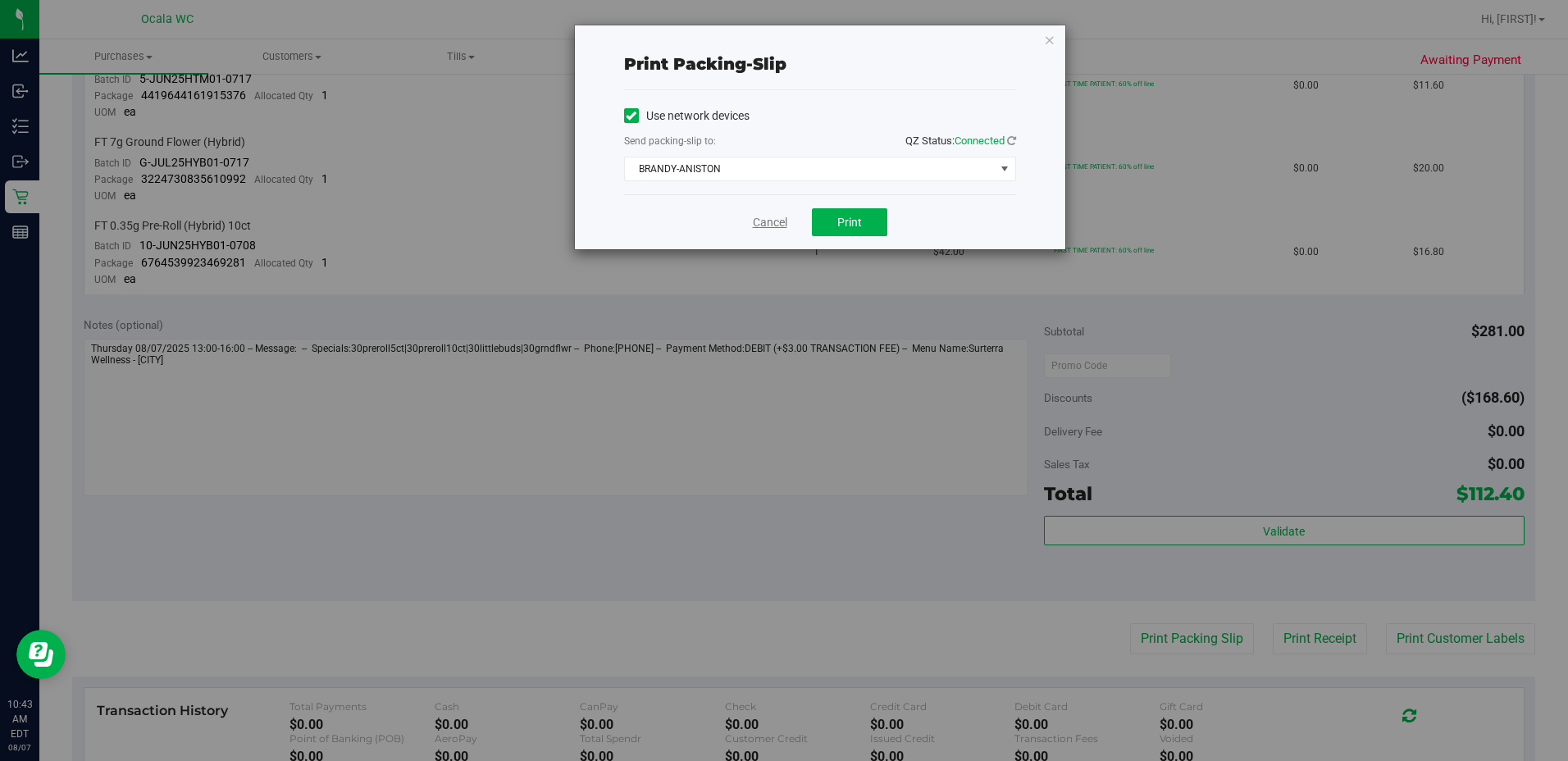 click on "Cancel" at bounding box center (770, 222) 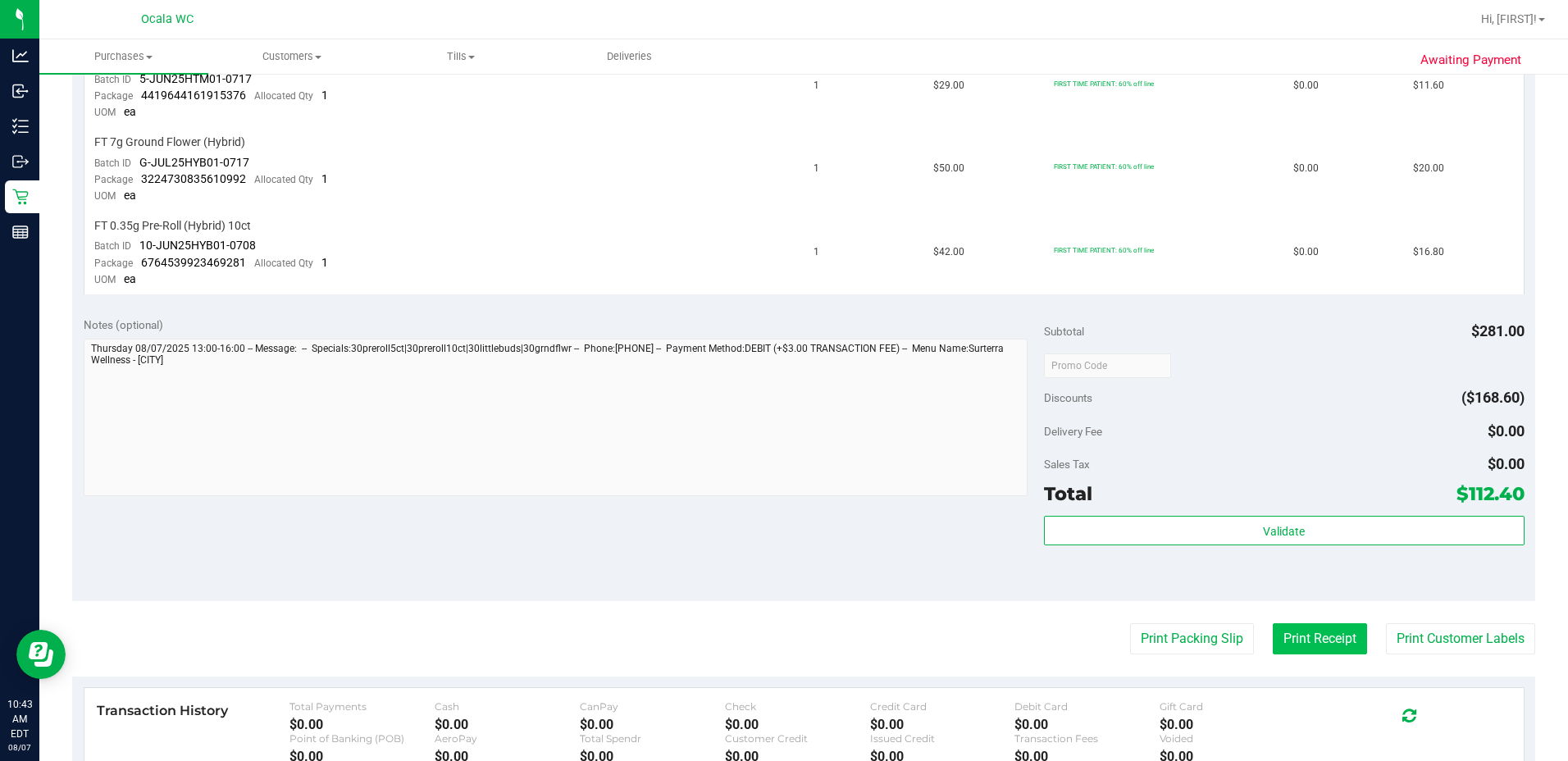 click on "Print Receipt" at bounding box center [1320, 639] 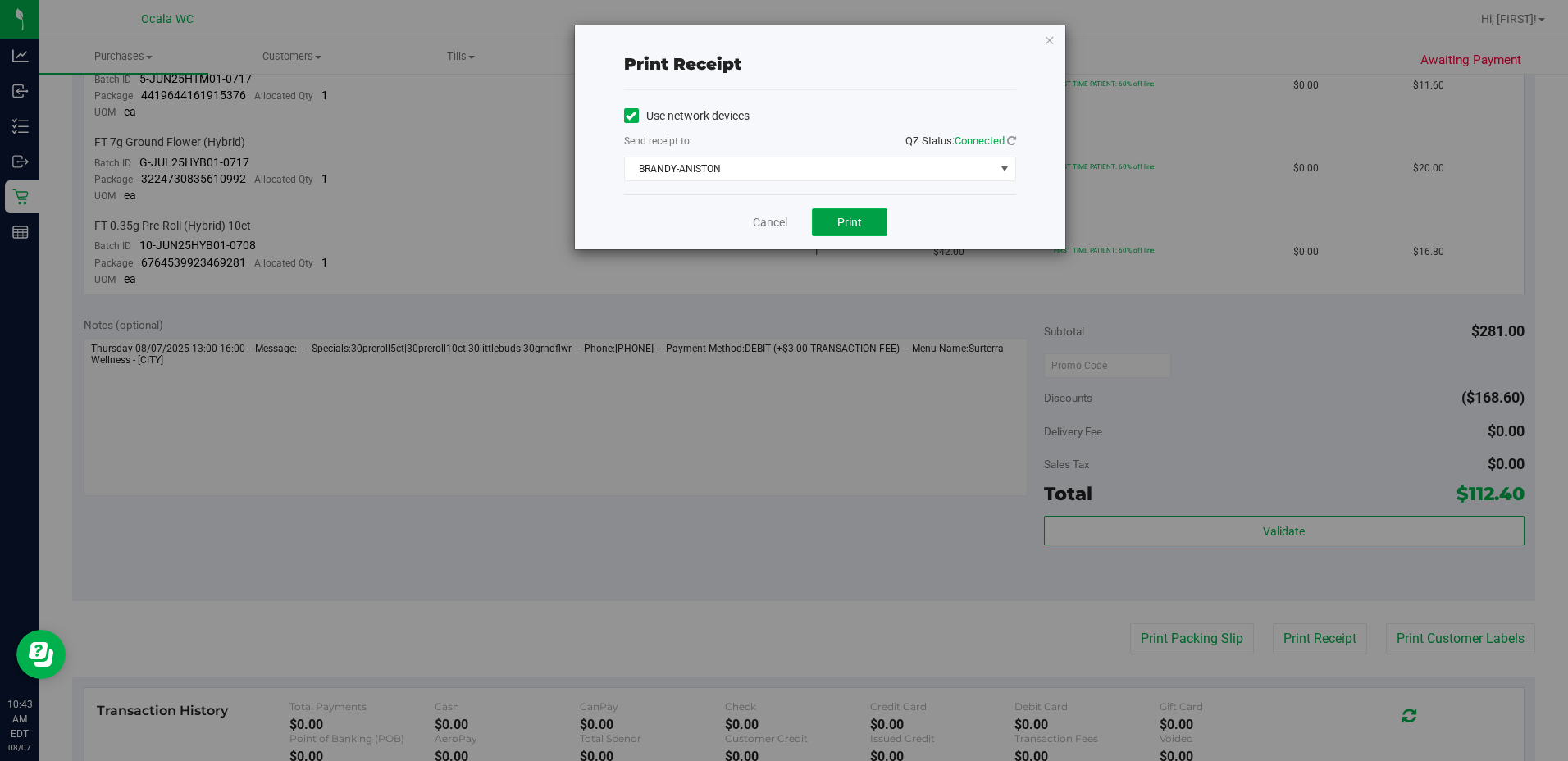 click on "Print" at bounding box center (850, 222) 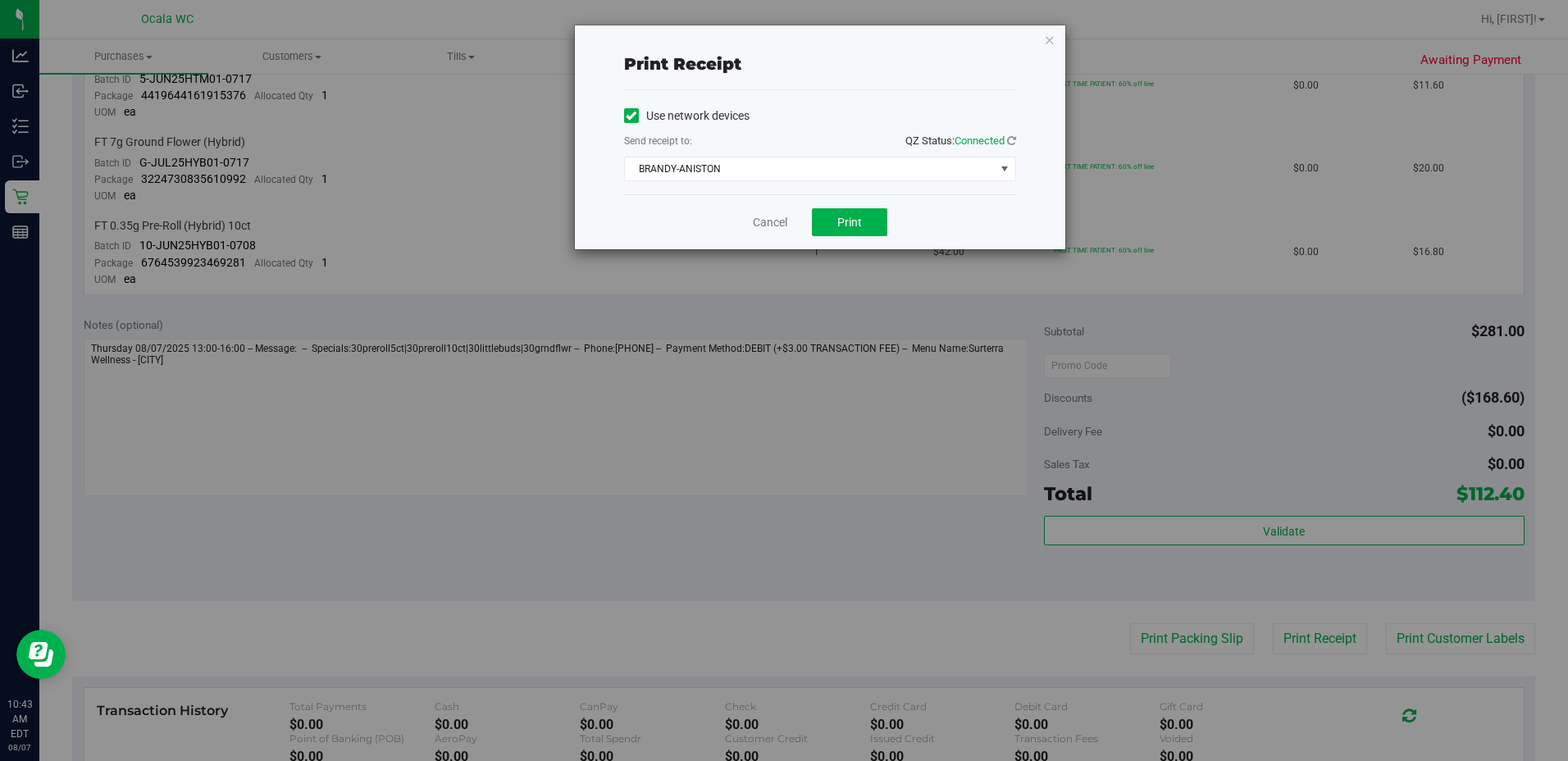 click on "Cancel
Print" at bounding box center (820, 221) 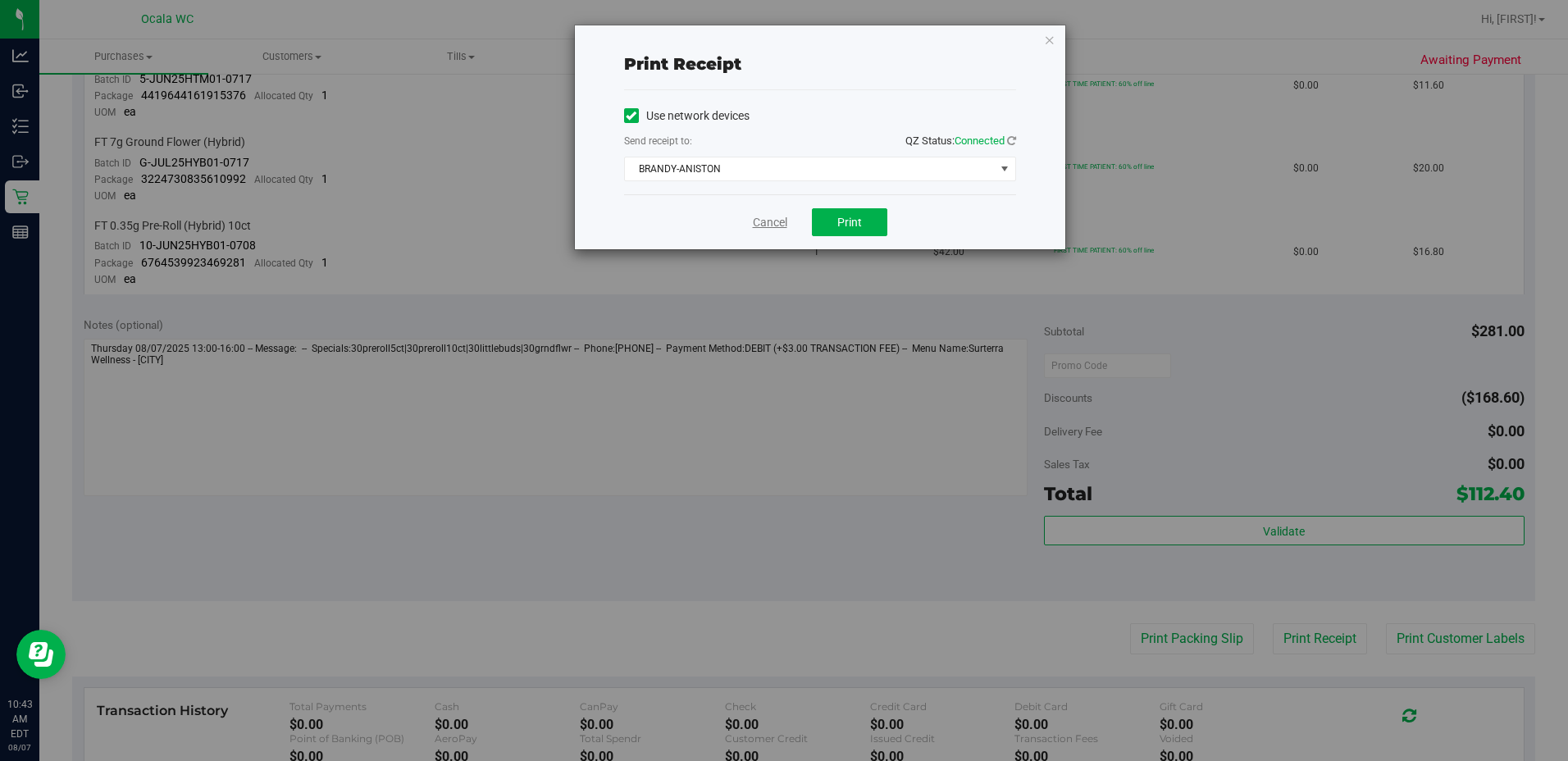 click on "Cancel" at bounding box center [770, 222] 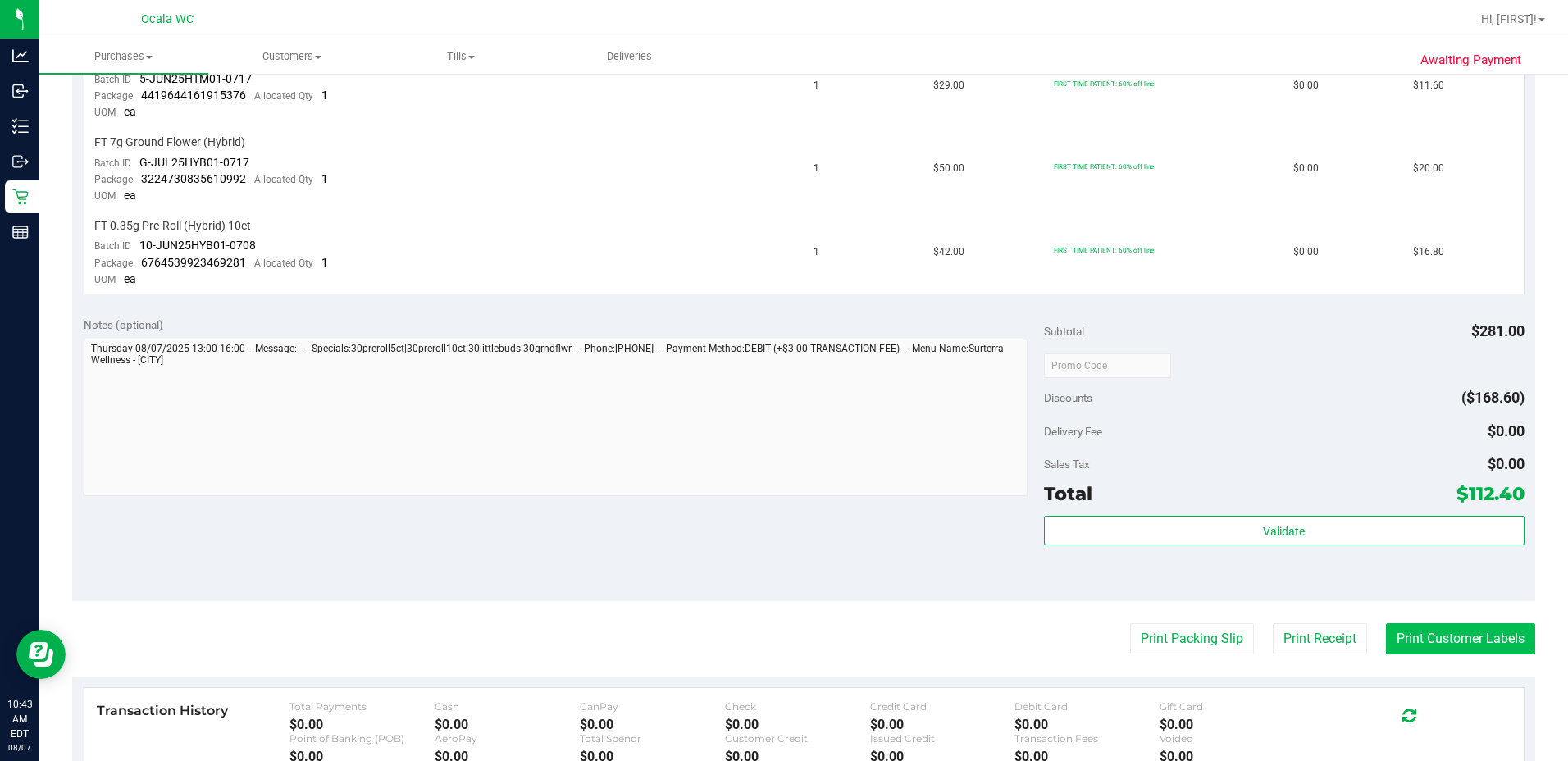 click on "Print Customer Labels" at bounding box center (1461, 639) 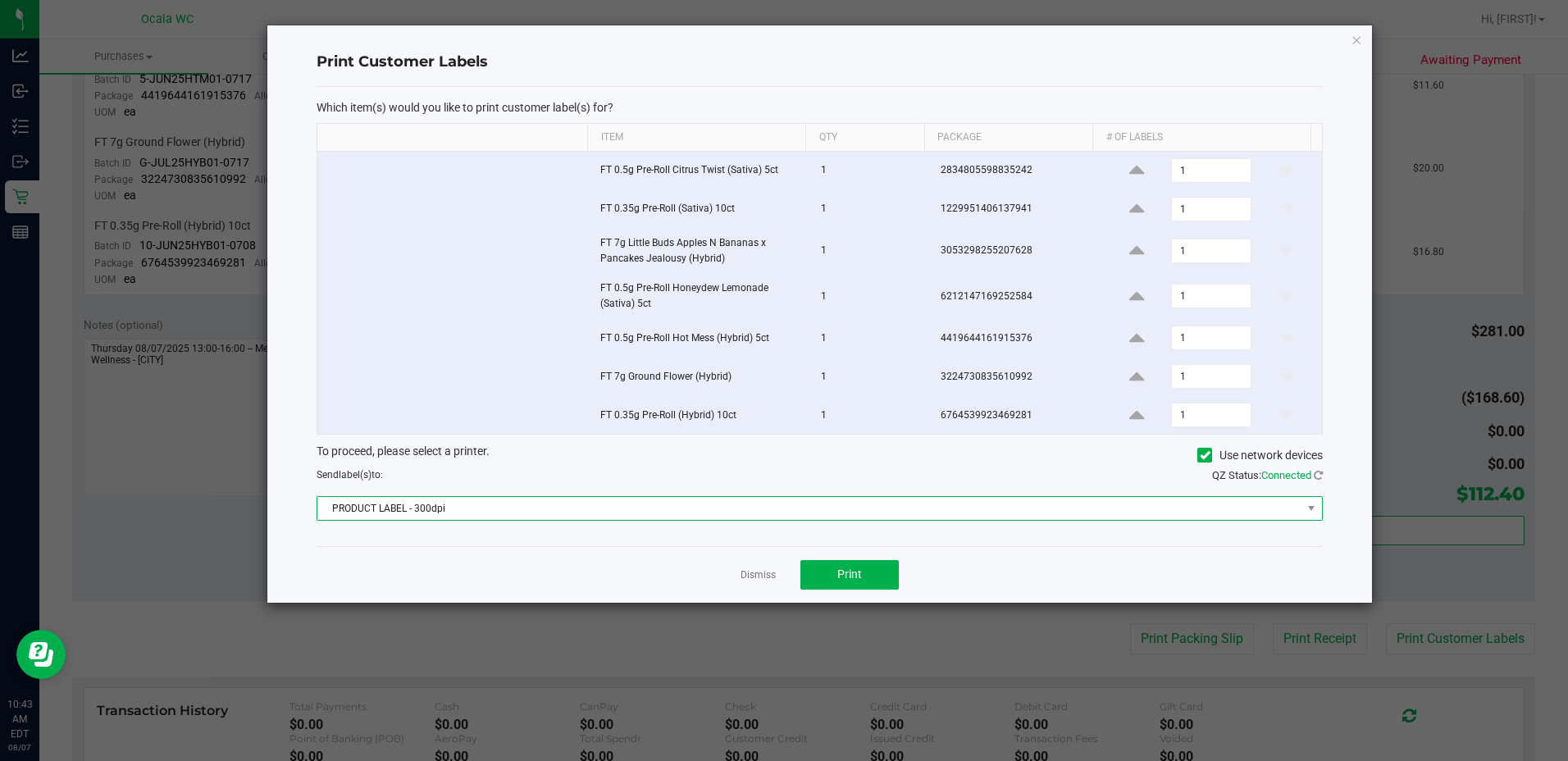 click on "PRODUCT LABEL - 300dpi" at bounding box center [819, 508] 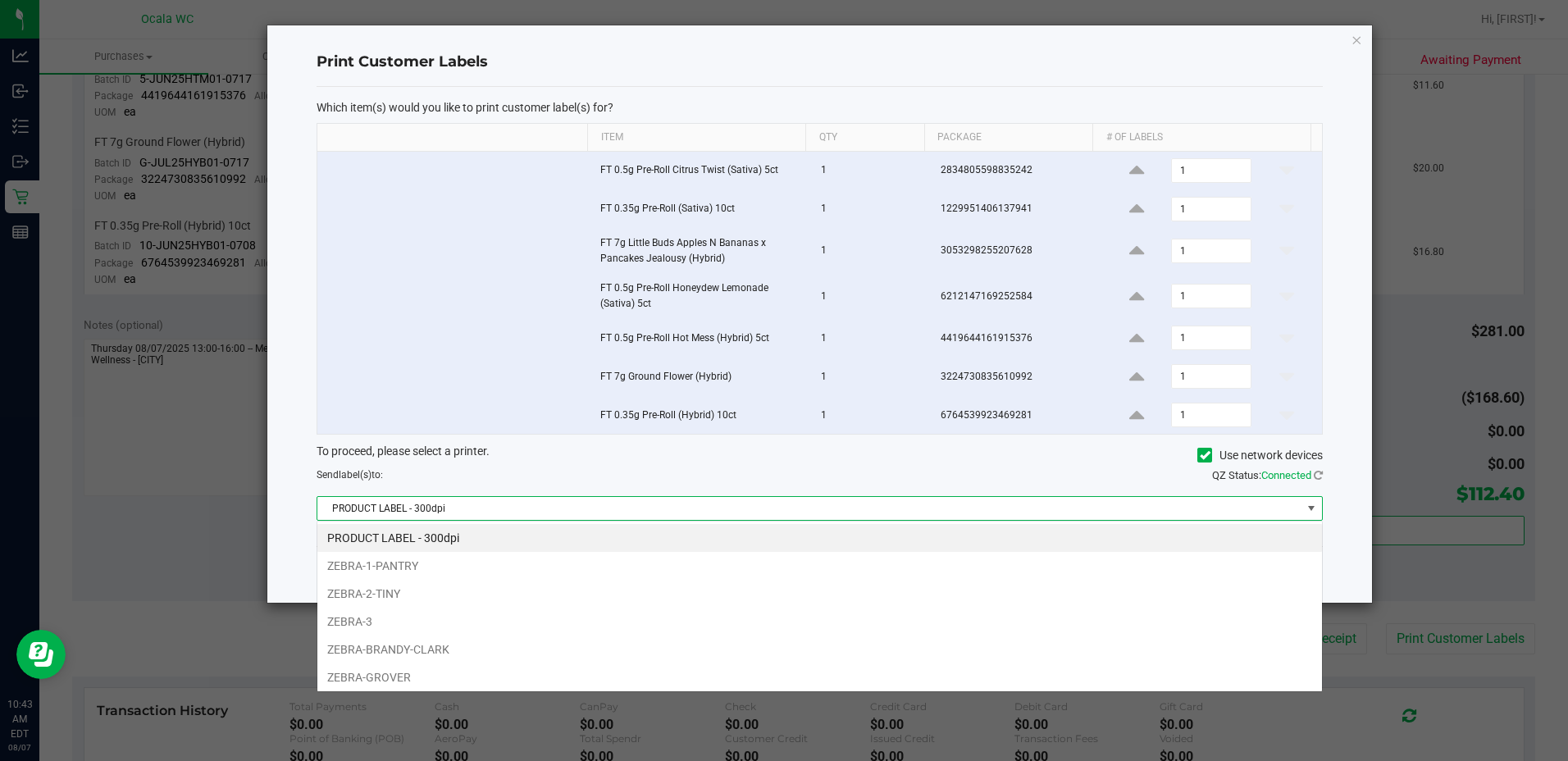 scroll, scrollTop: 81980, scrollLeft: 81002, axis: both 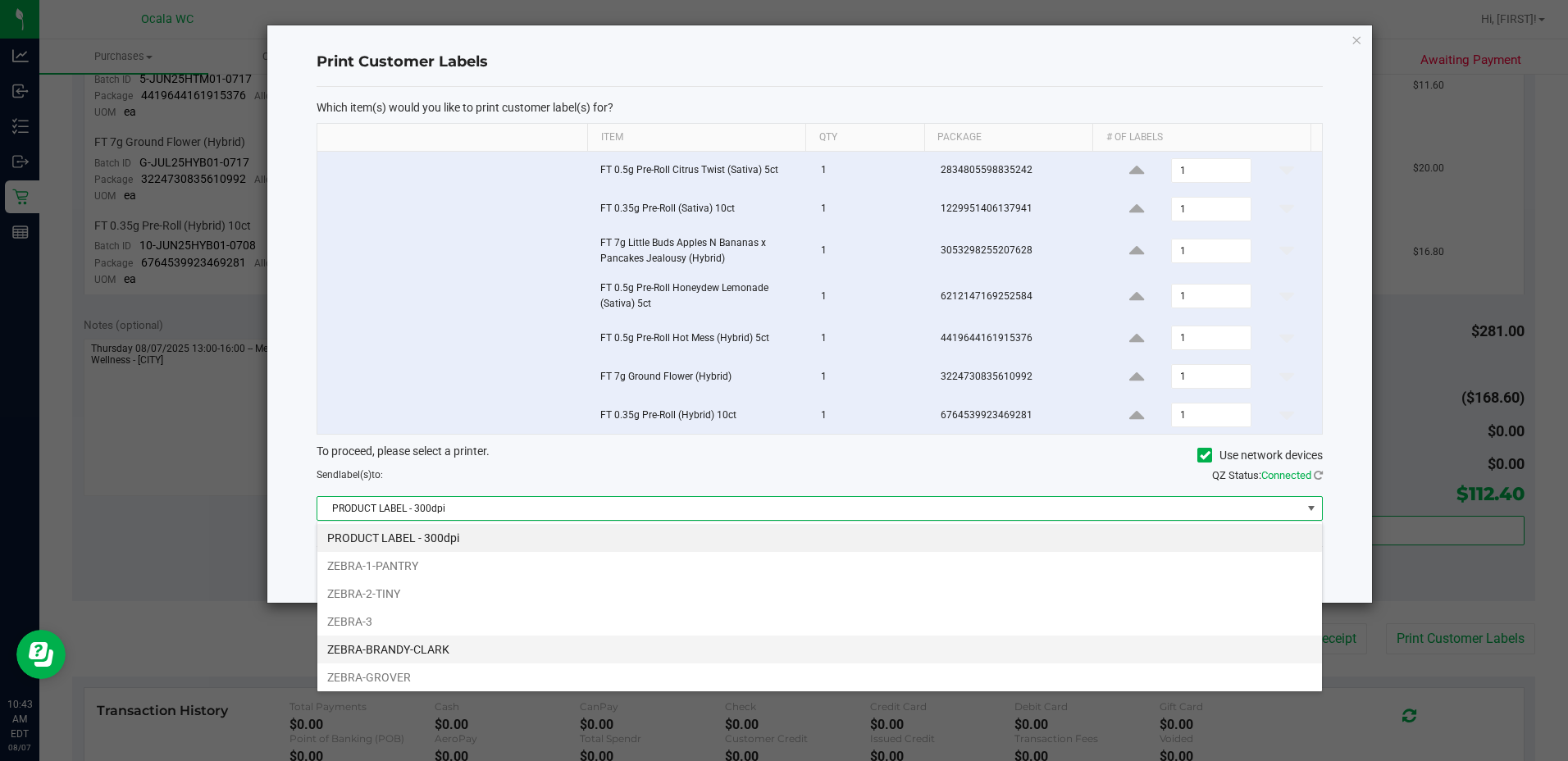 click on "ZEBRA-BRANDY-CLARK" at bounding box center (819, 649) 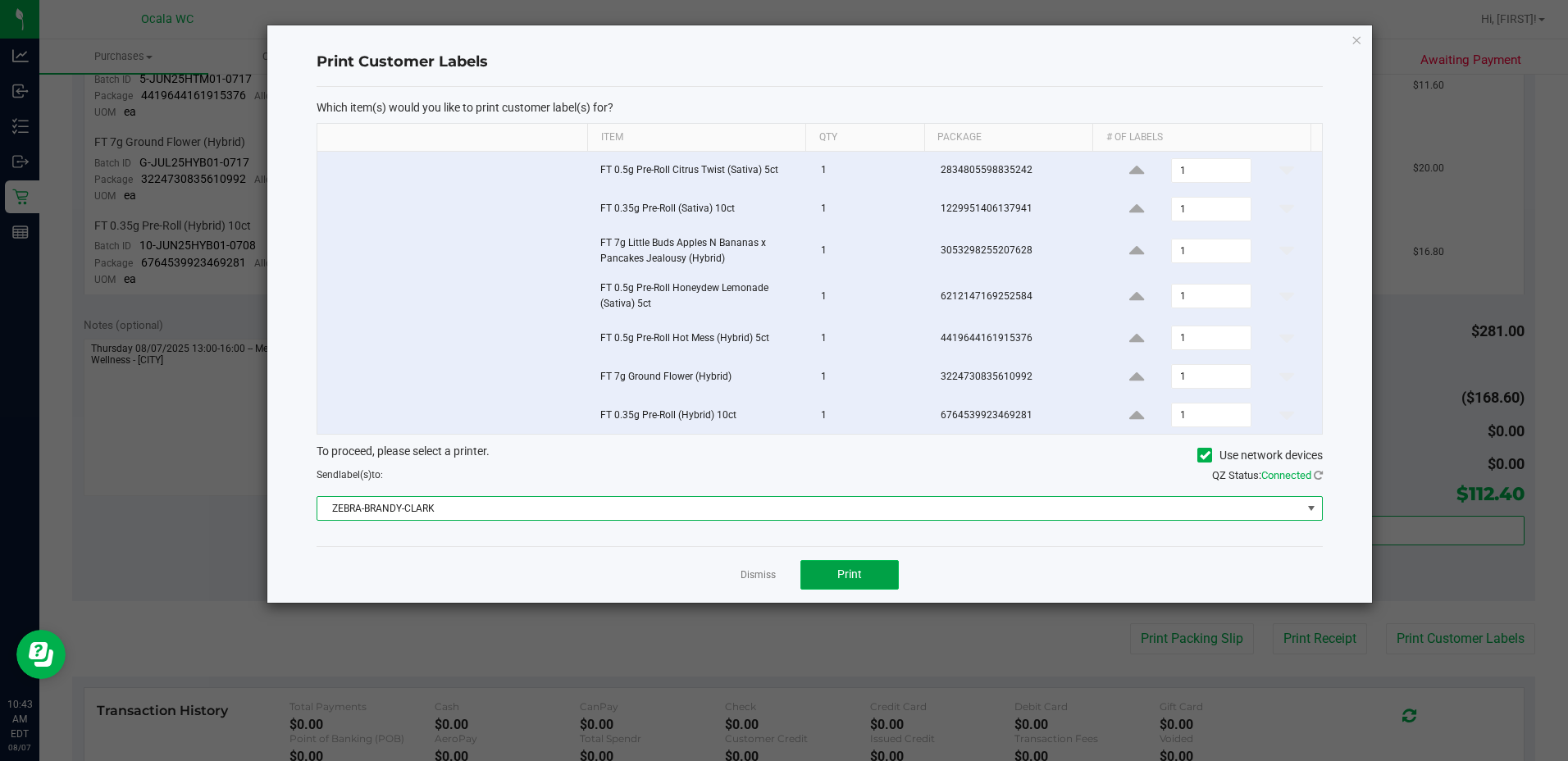 click on "Print" 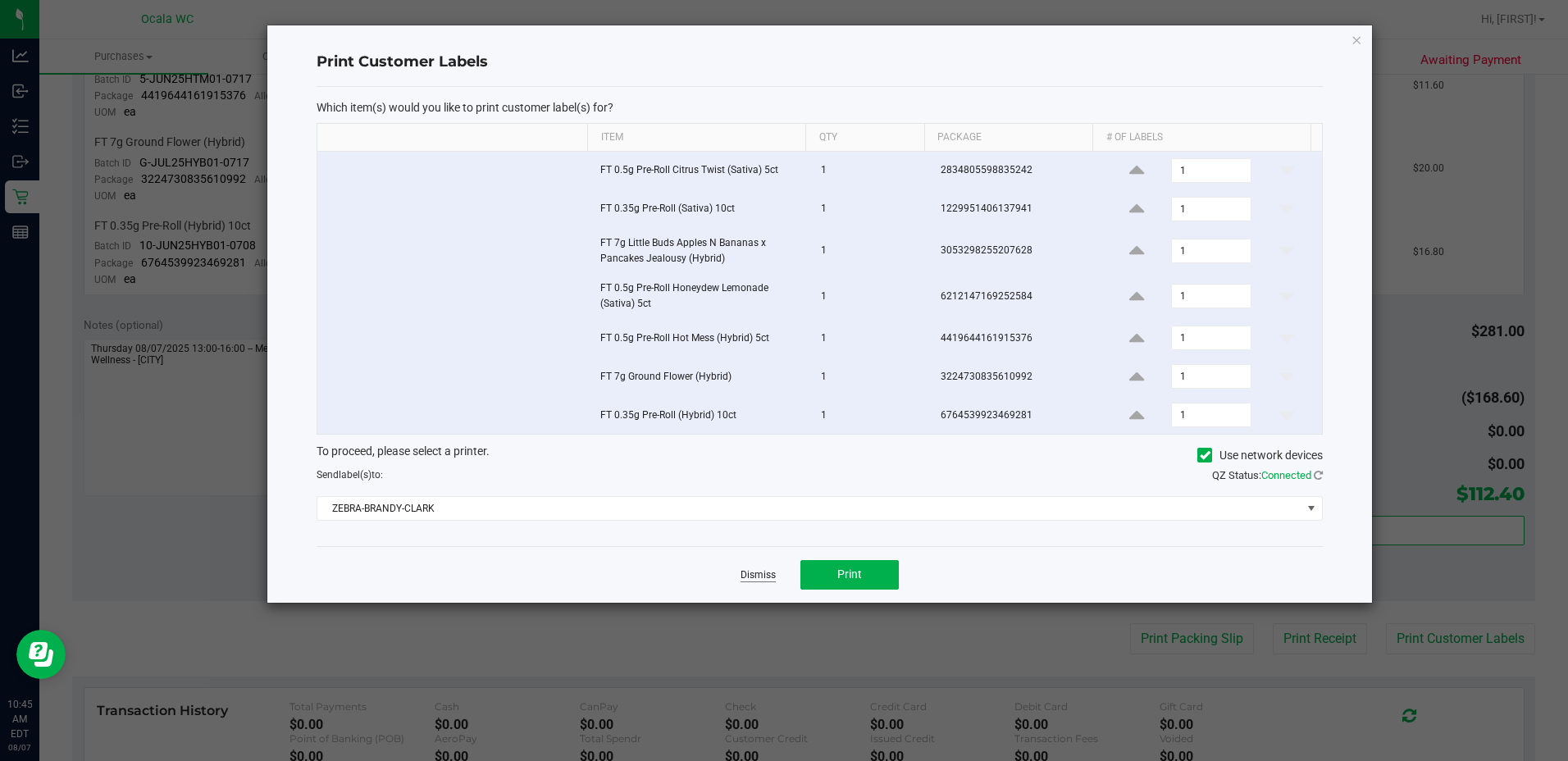 click on "Dismiss" 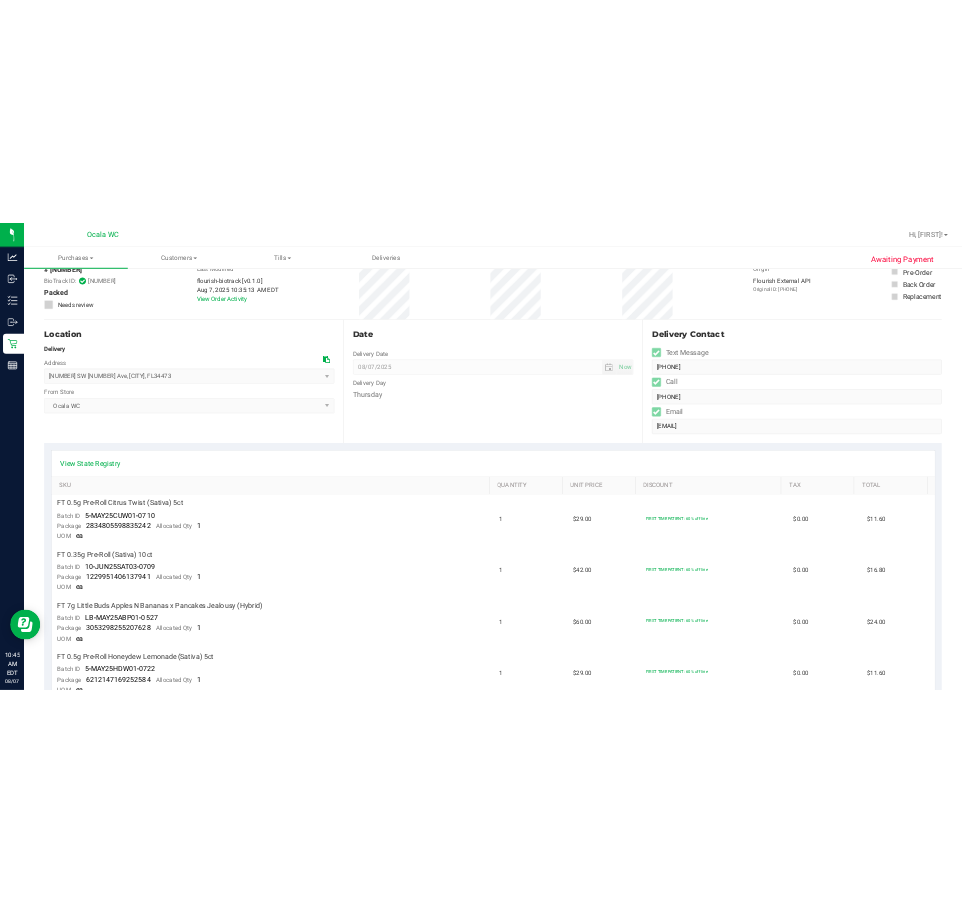 scroll, scrollTop: 0, scrollLeft: 0, axis: both 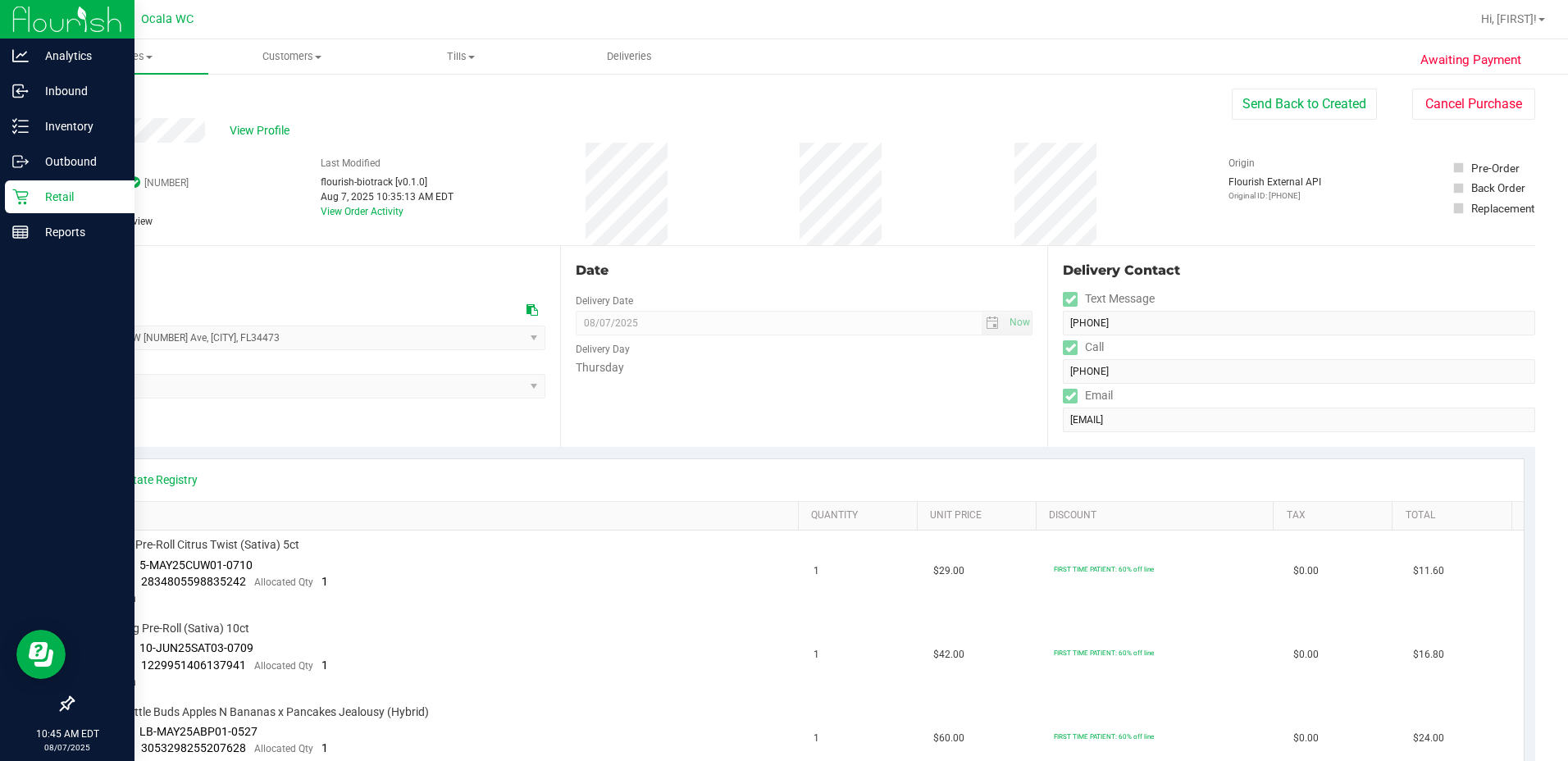 click 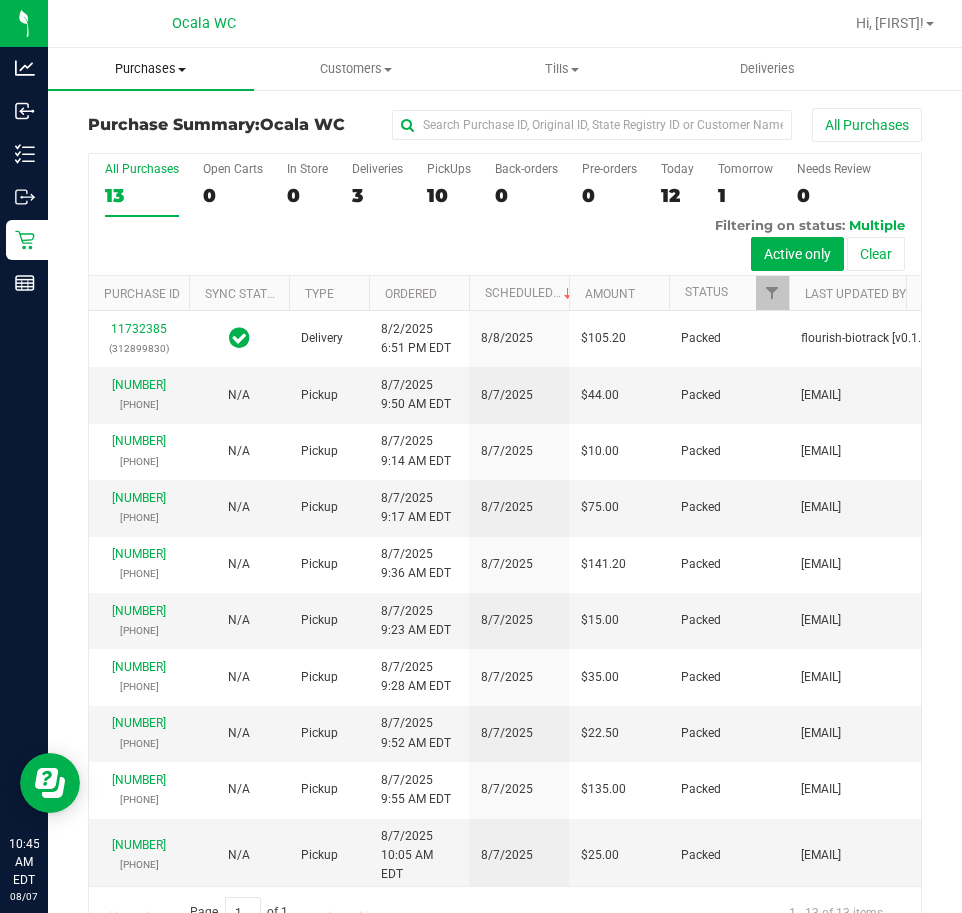 click on "Purchases" at bounding box center (151, 69) 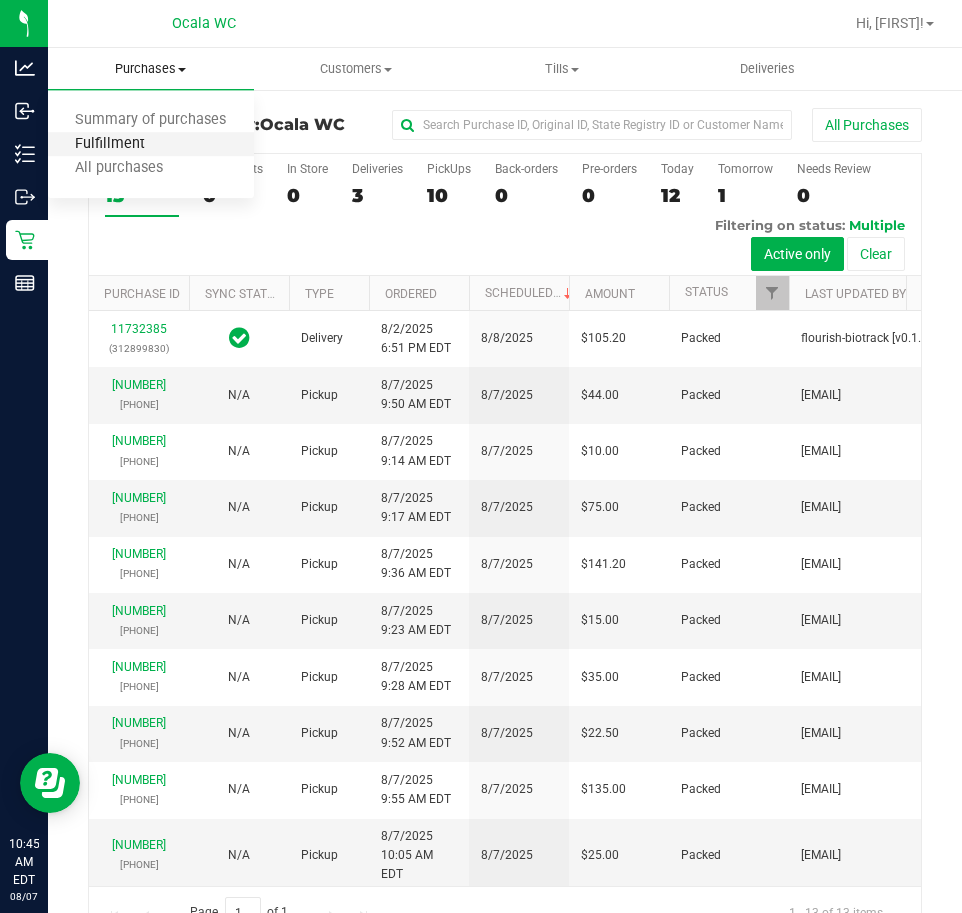 click on "Fulfillment" at bounding box center (110, 144) 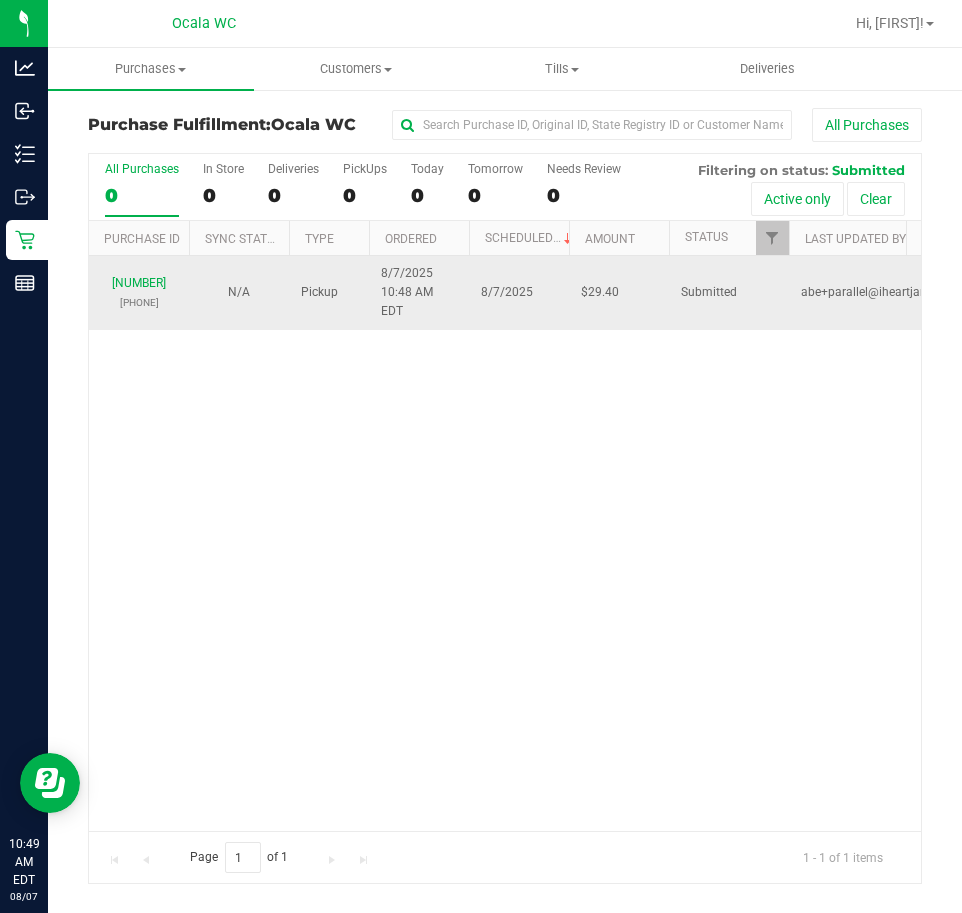 click on "(313627349)" at bounding box center [139, 302] 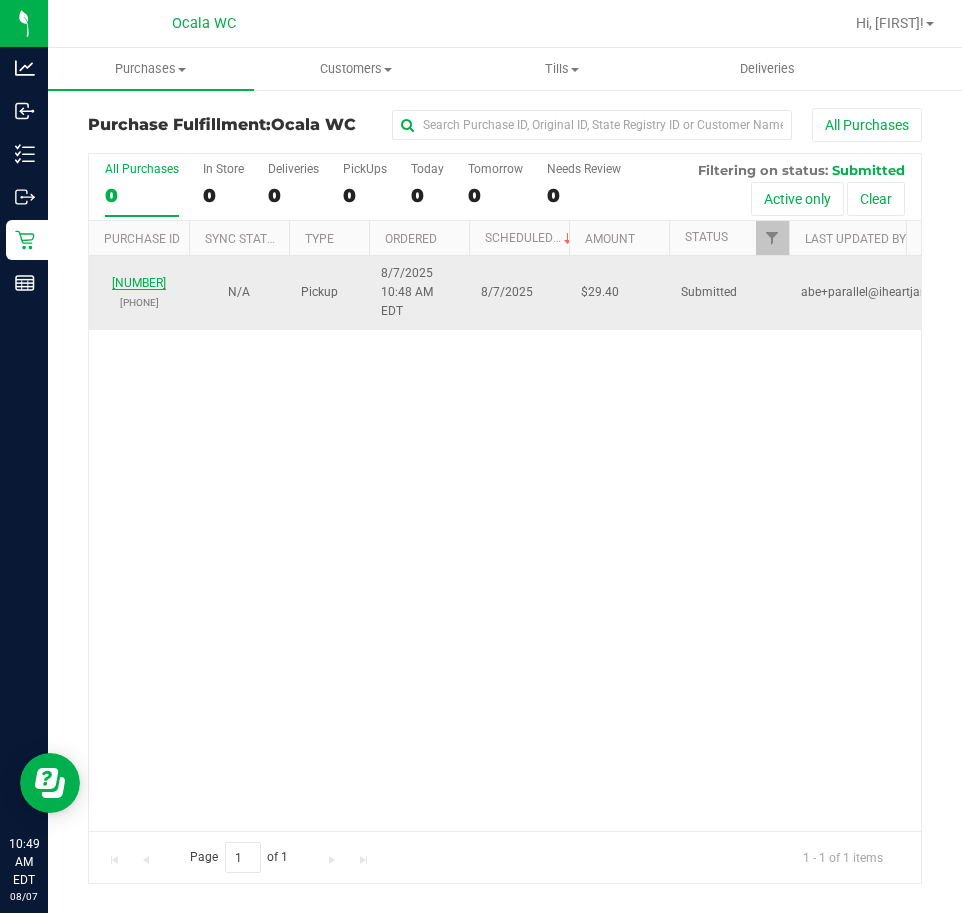 click on "11751428" at bounding box center [139, 283] 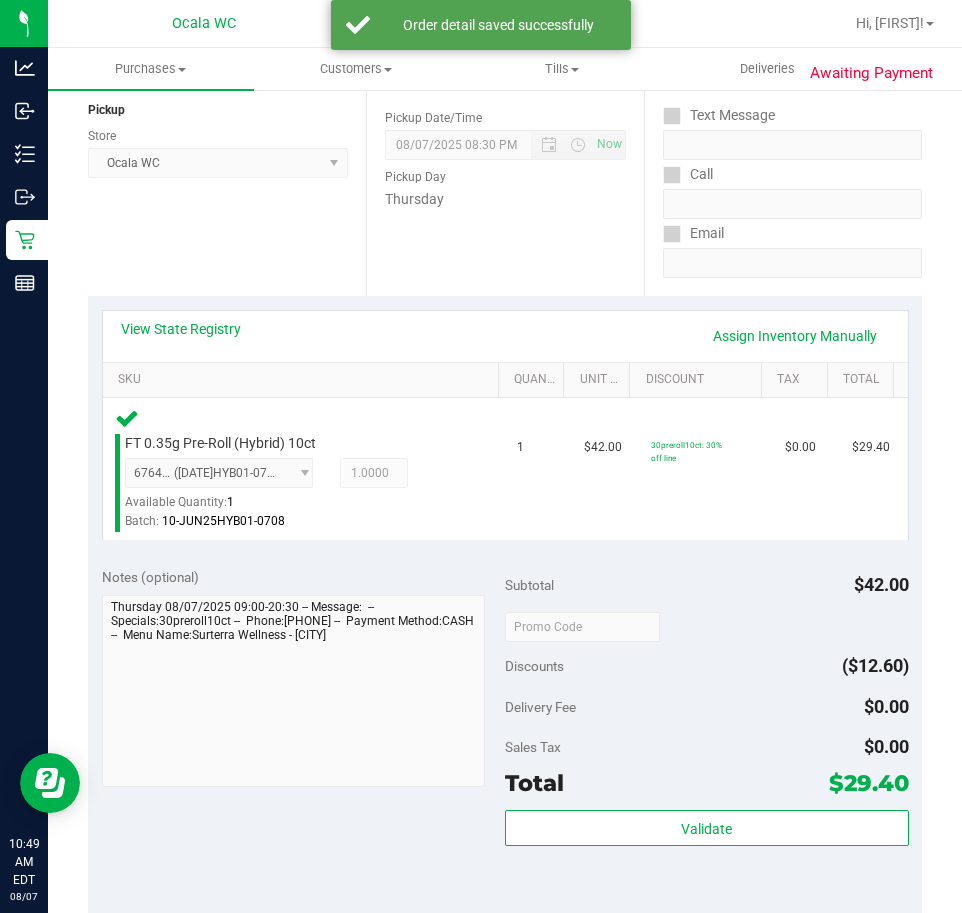 scroll, scrollTop: 300, scrollLeft: 0, axis: vertical 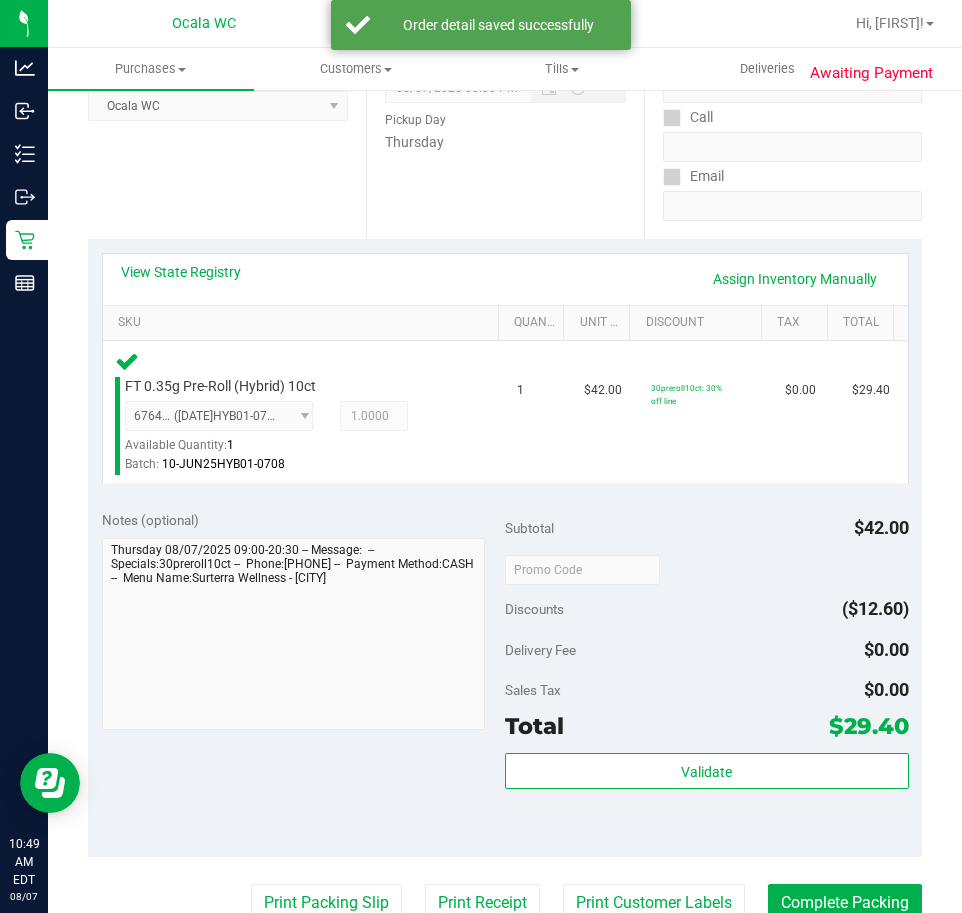 click on "Total
$29.40" at bounding box center [707, 726] 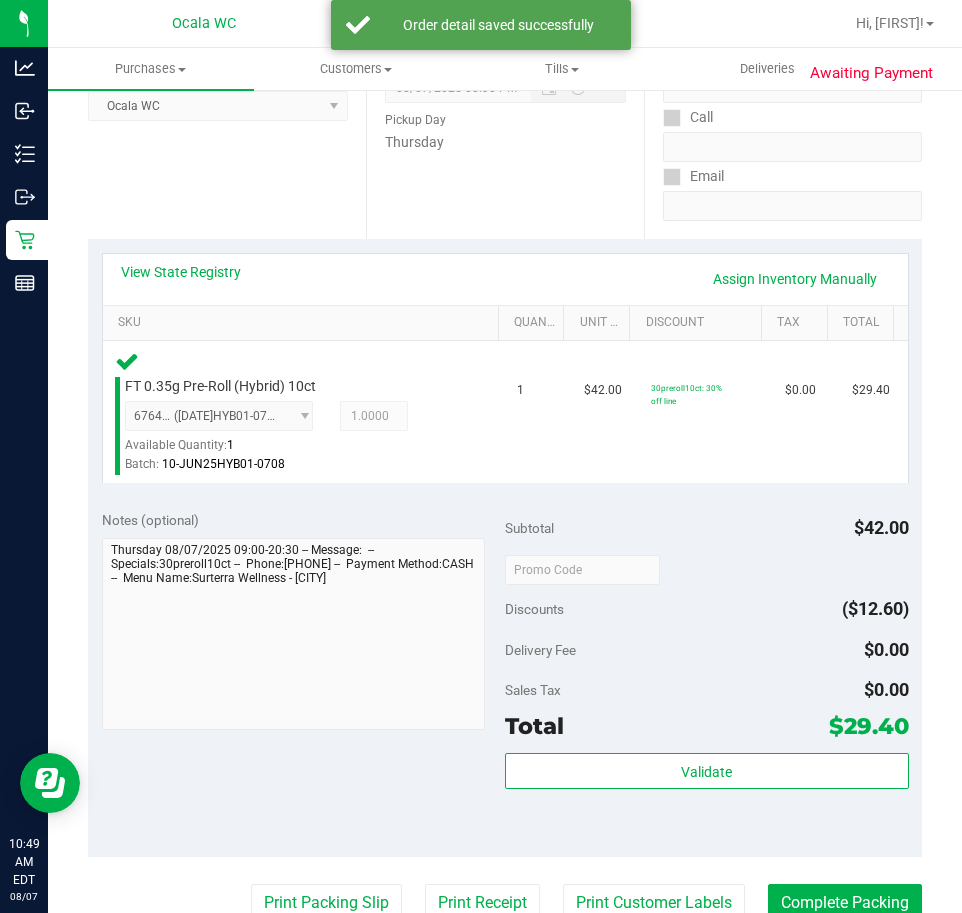 click on "Subtotal
$42.00
Discounts
($12.60)
Delivery Fee
$0.00
Sales Tax
$0.00
Total
$29.40
Validate" at bounding box center [707, 676] 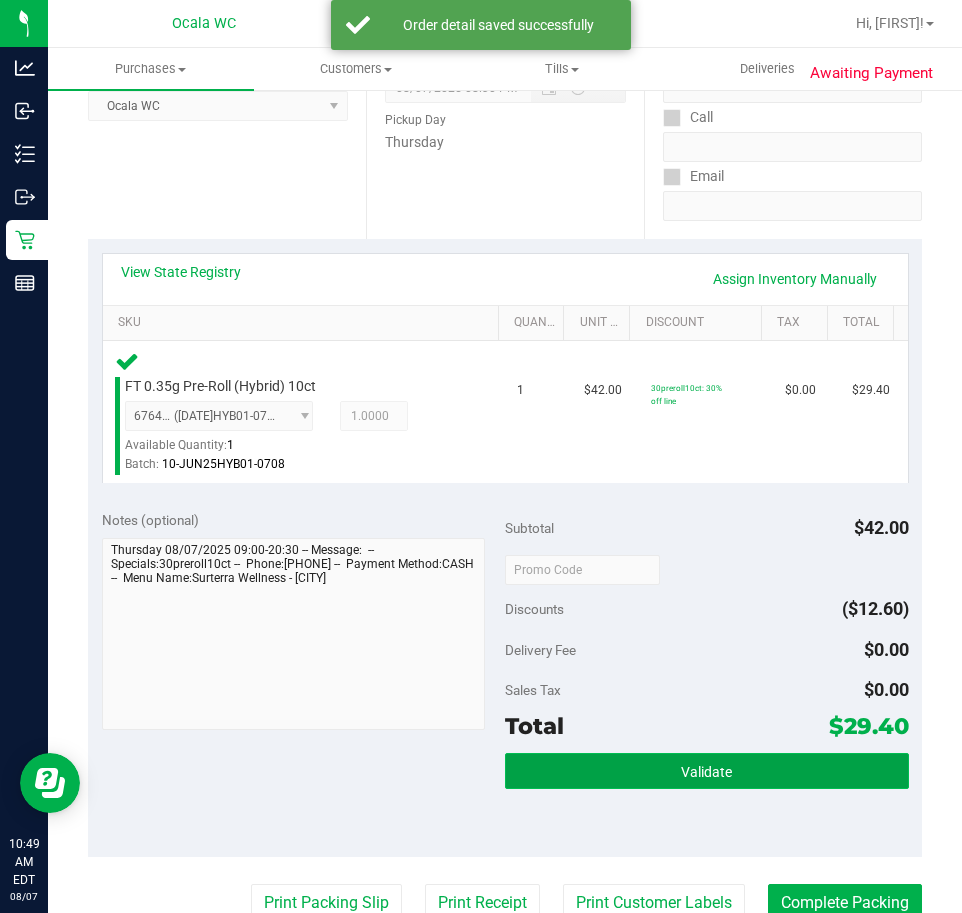 click on "Validate" at bounding box center (707, 771) 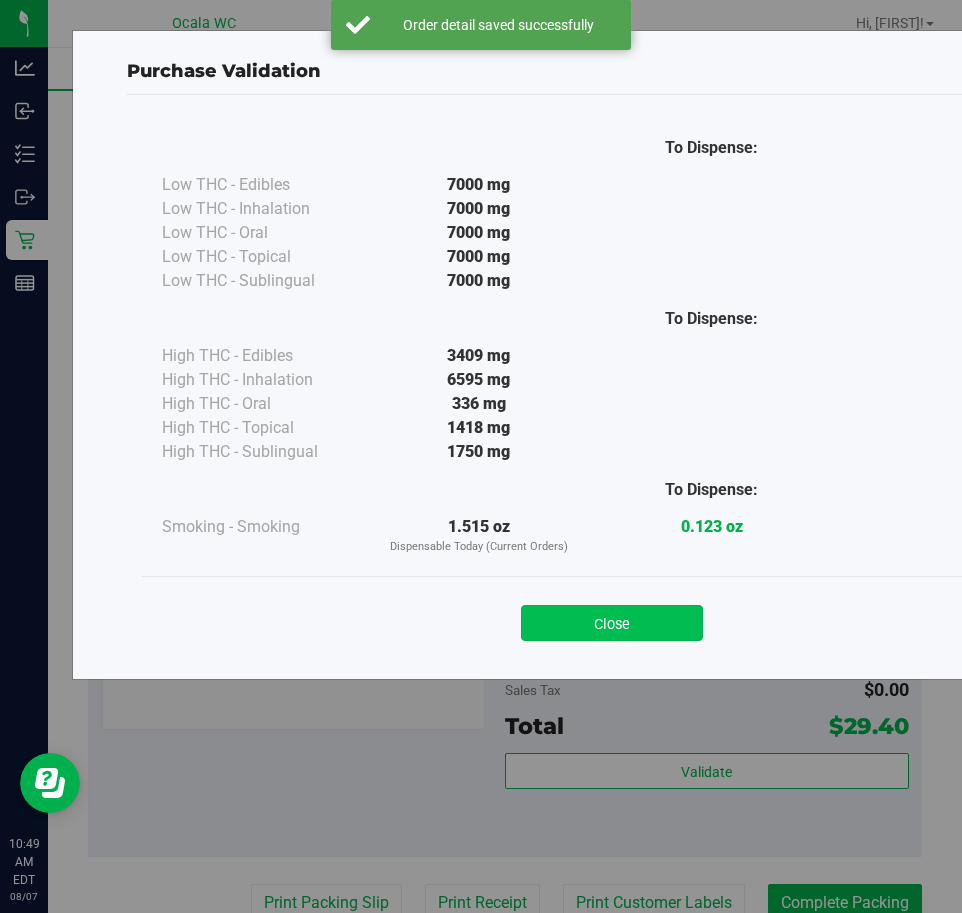 click on "Close" at bounding box center (612, 623) 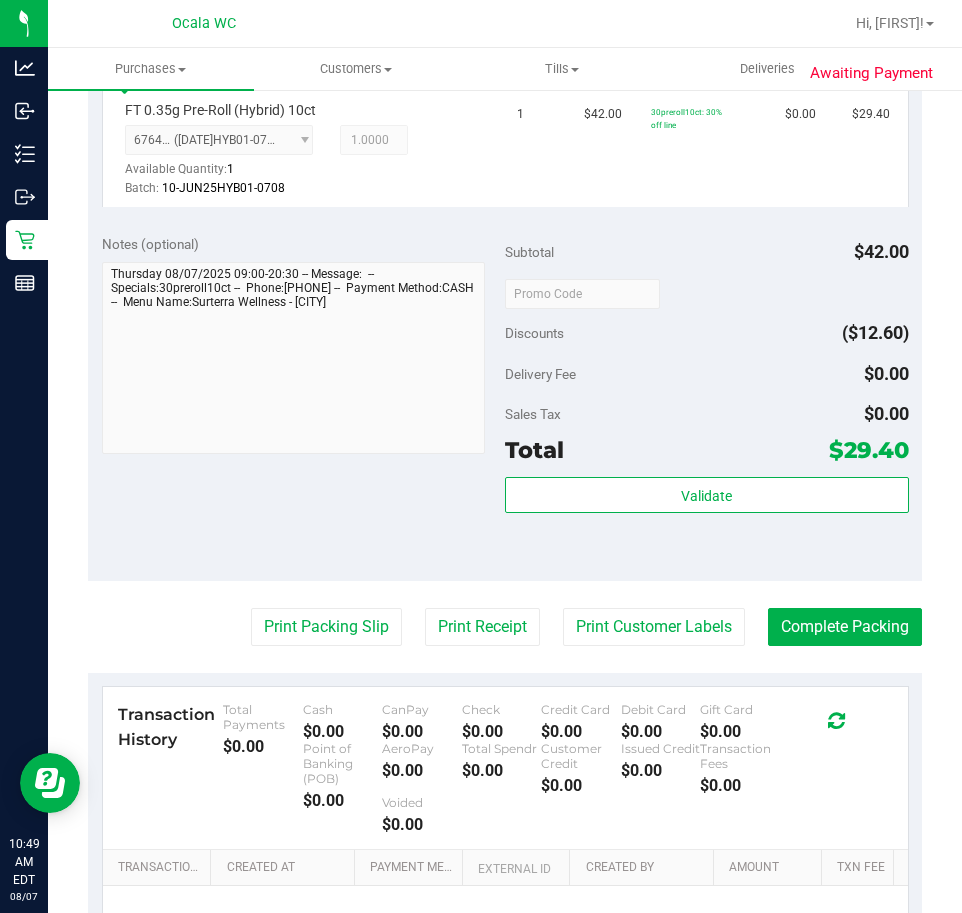 scroll, scrollTop: 600, scrollLeft: 0, axis: vertical 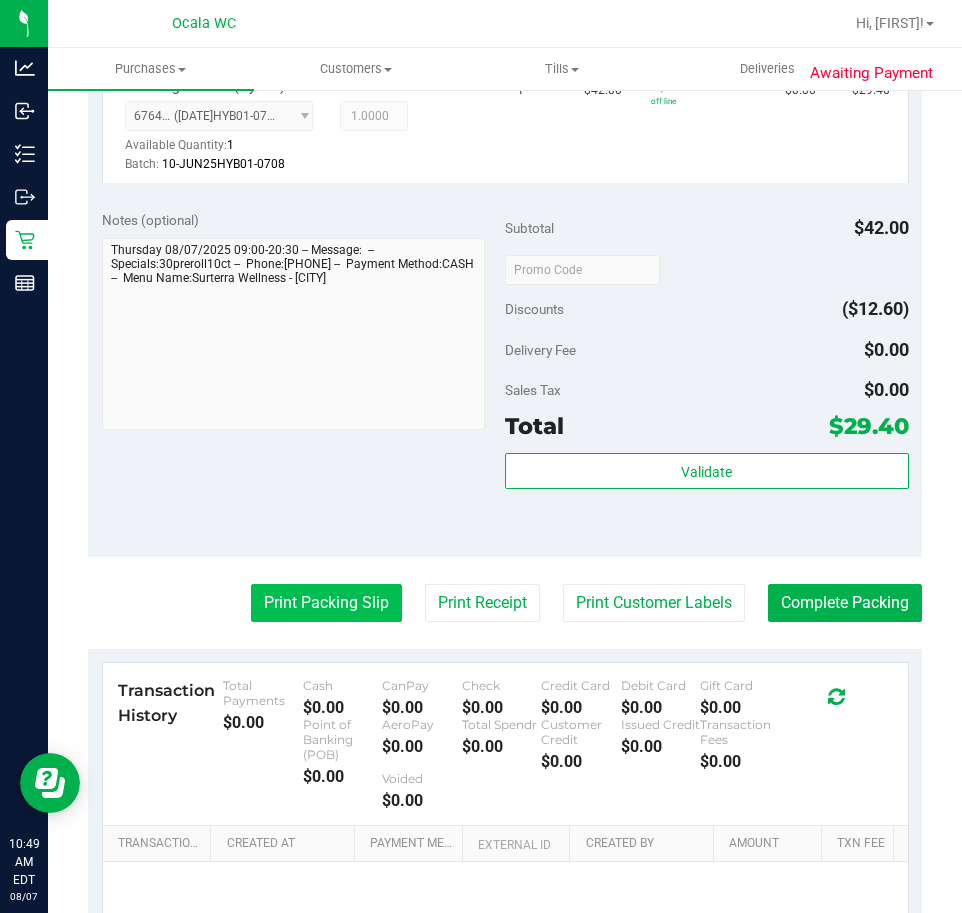 click on "Back
Edit Purchase
Cancel Purchase
View Profile
# 11751428
BioTrack ID:
-
Submitted
Needs review
Last Modified
Jane API
Aug 7, 2025 10:48:48 AM EDT" at bounding box center [505, 292] 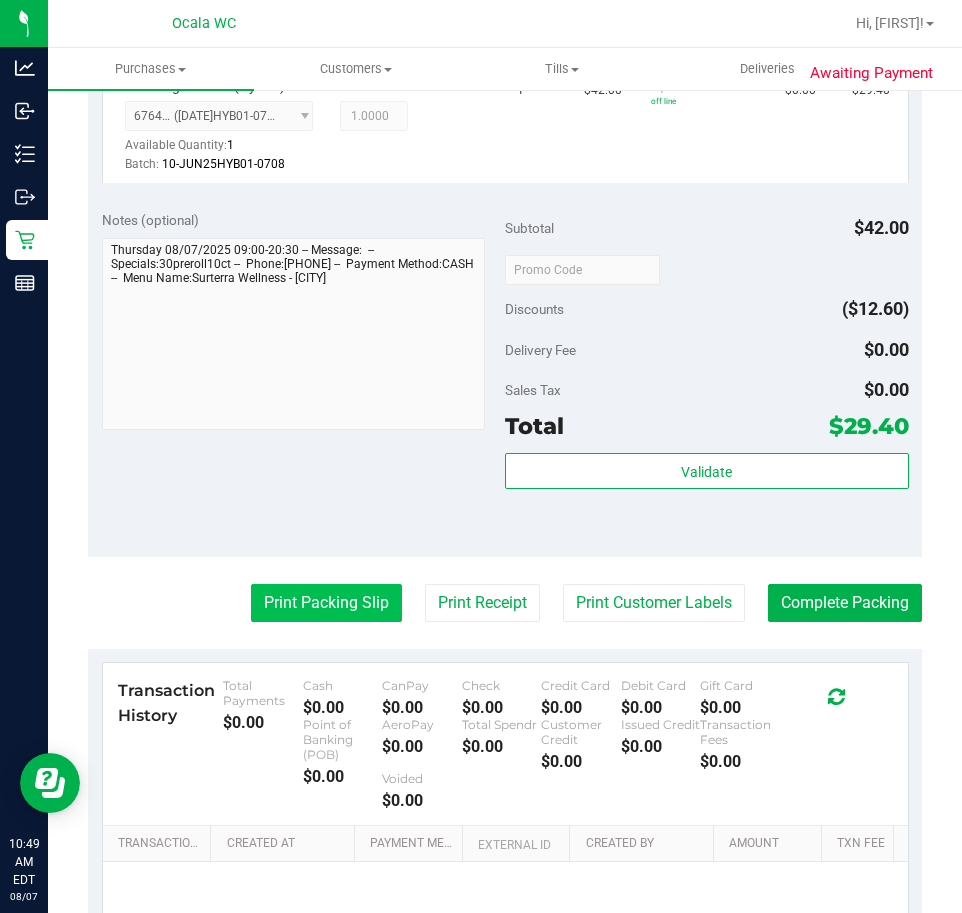 drag, startPoint x: 341, startPoint y: 583, endPoint x: 334, endPoint y: 596, distance: 14.764823 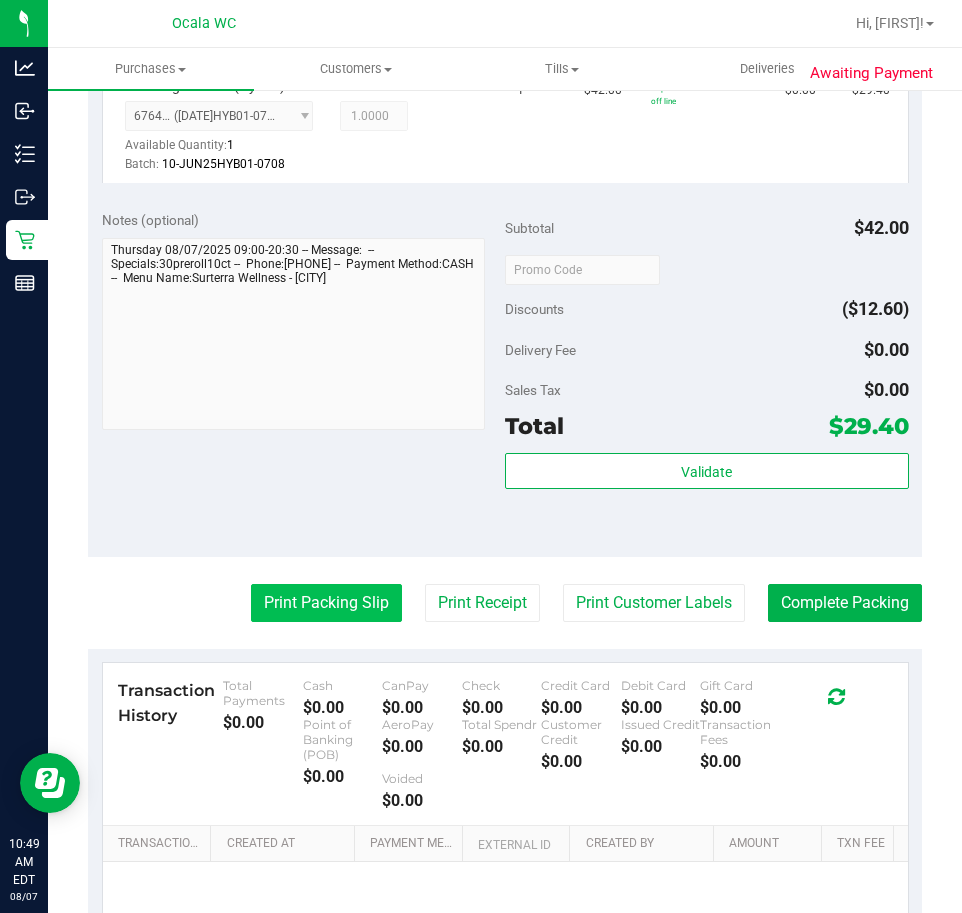 click on "Print Packing Slip" at bounding box center (326, 603) 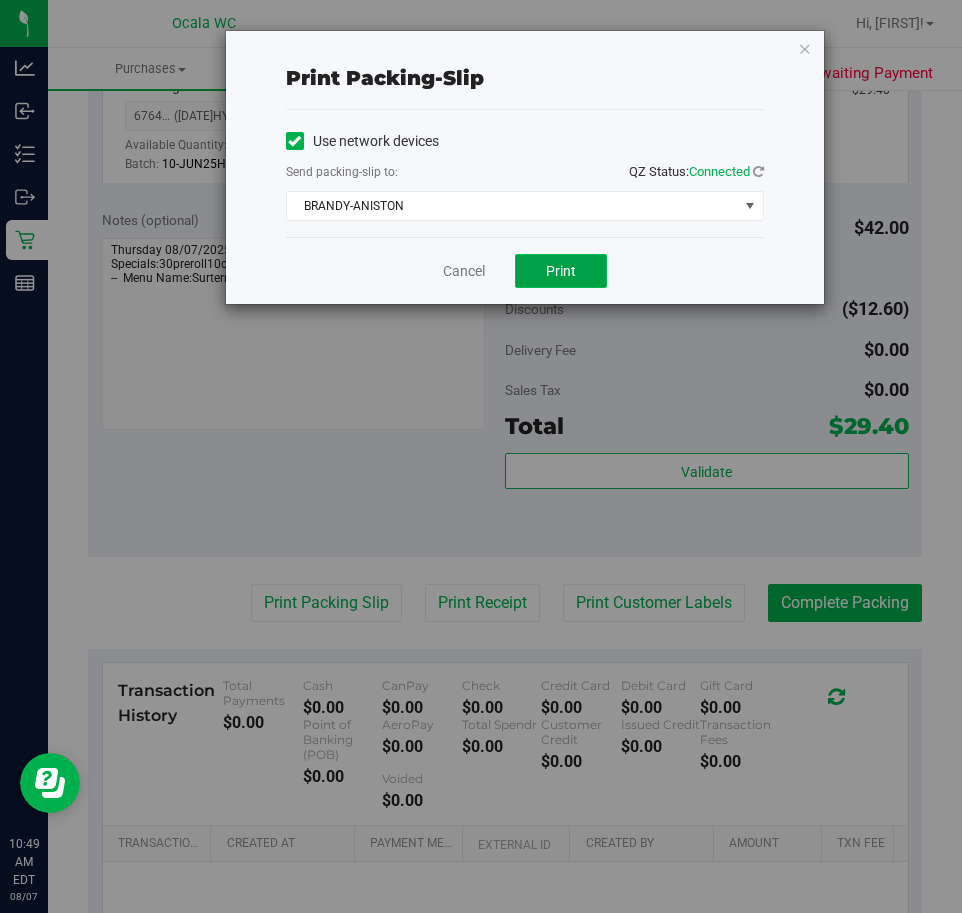 click on "Print" at bounding box center [561, 271] 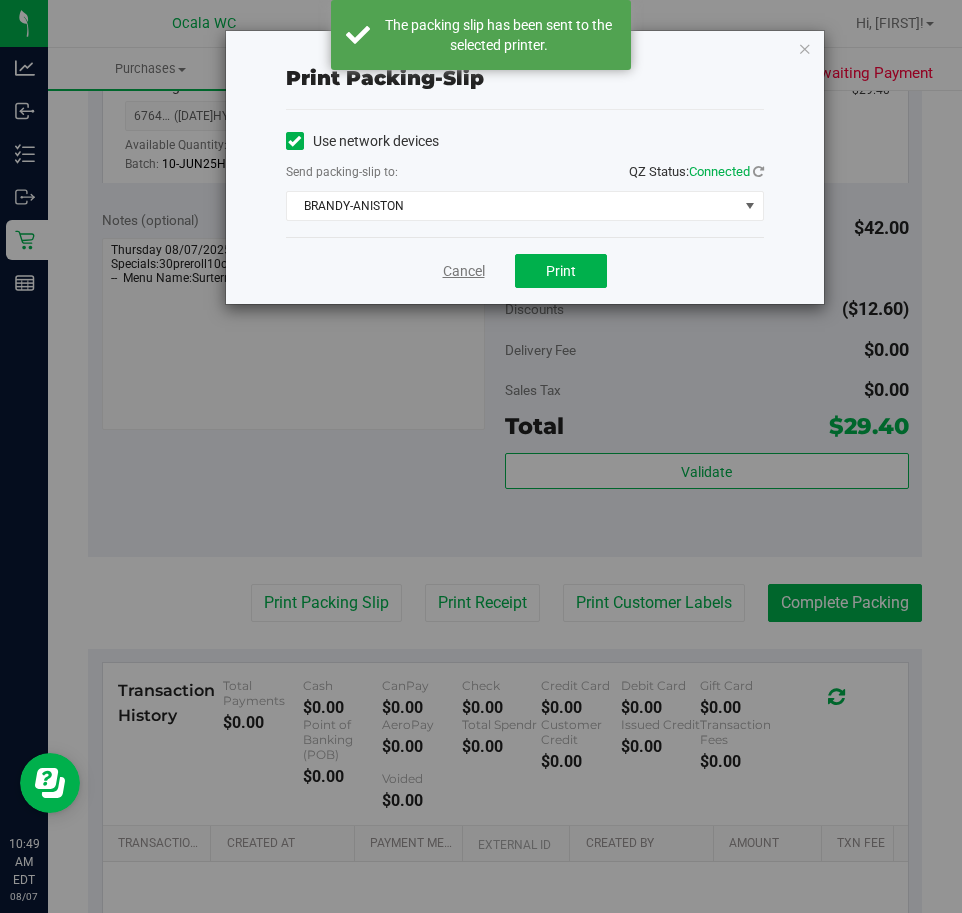 click on "Cancel" at bounding box center [464, 271] 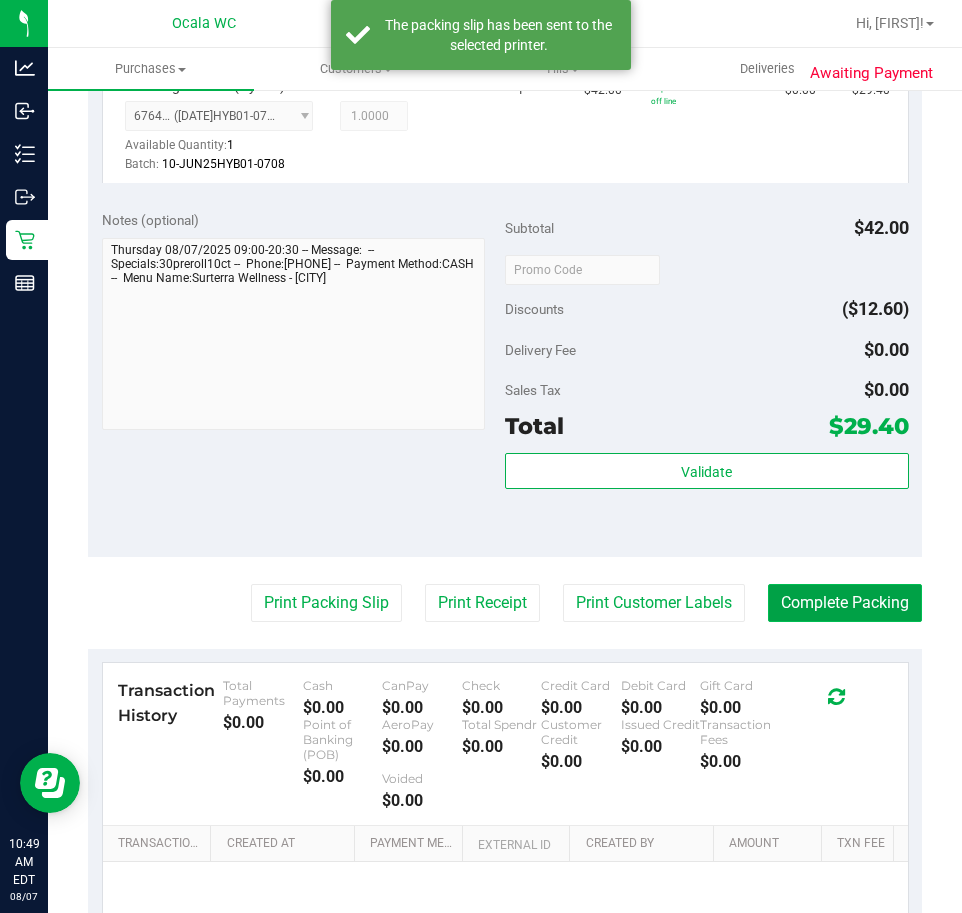click on "Complete Packing" at bounding box center [845, 603] 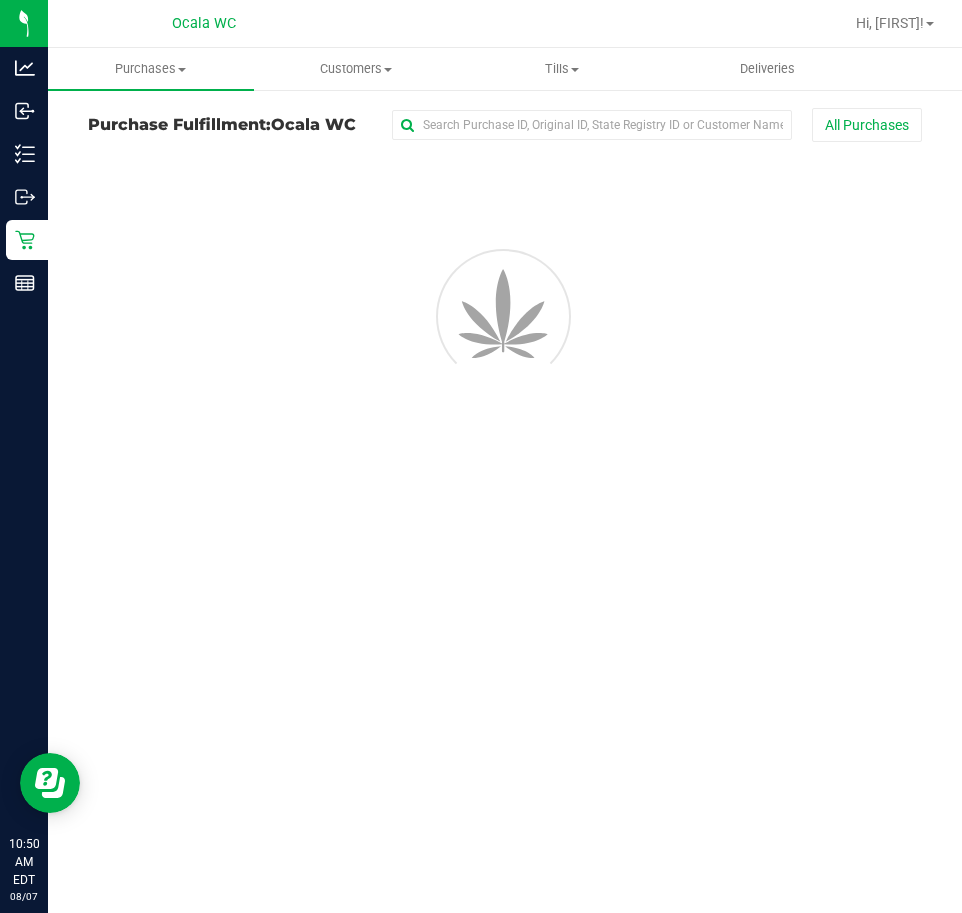 scroll, scrollTop: 0, scrollLeft: 0, axis: both 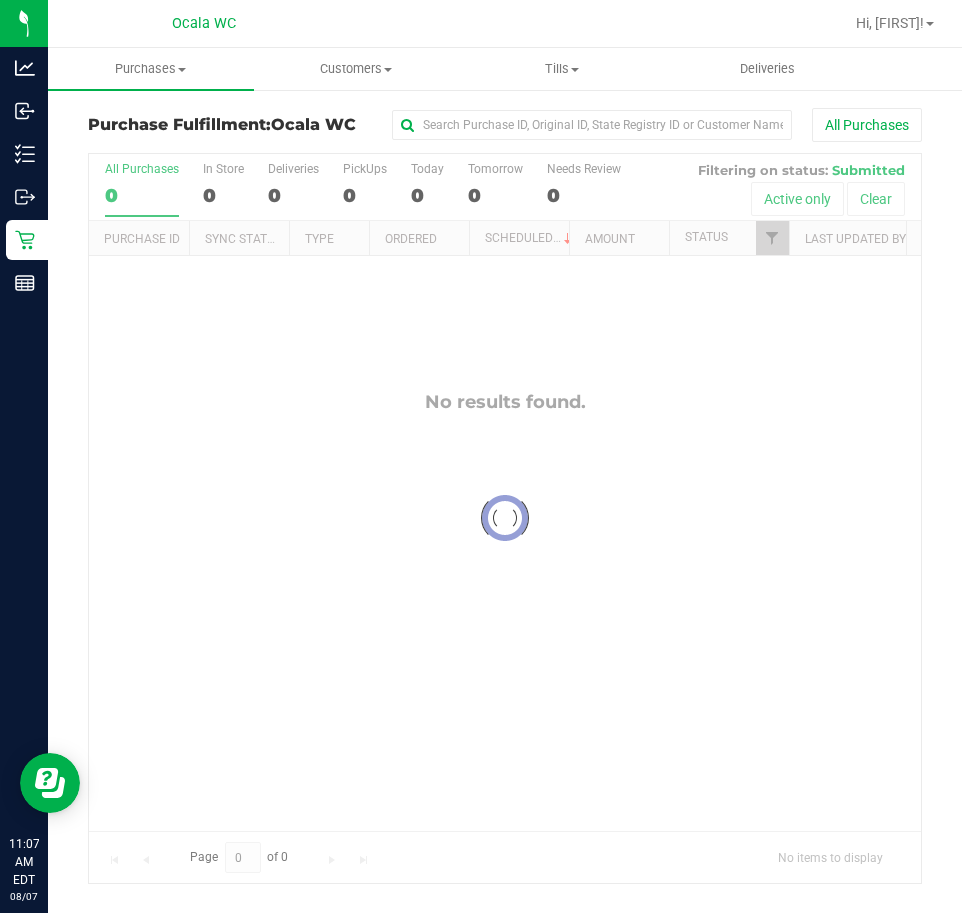 click at bounding box center (505, 518) 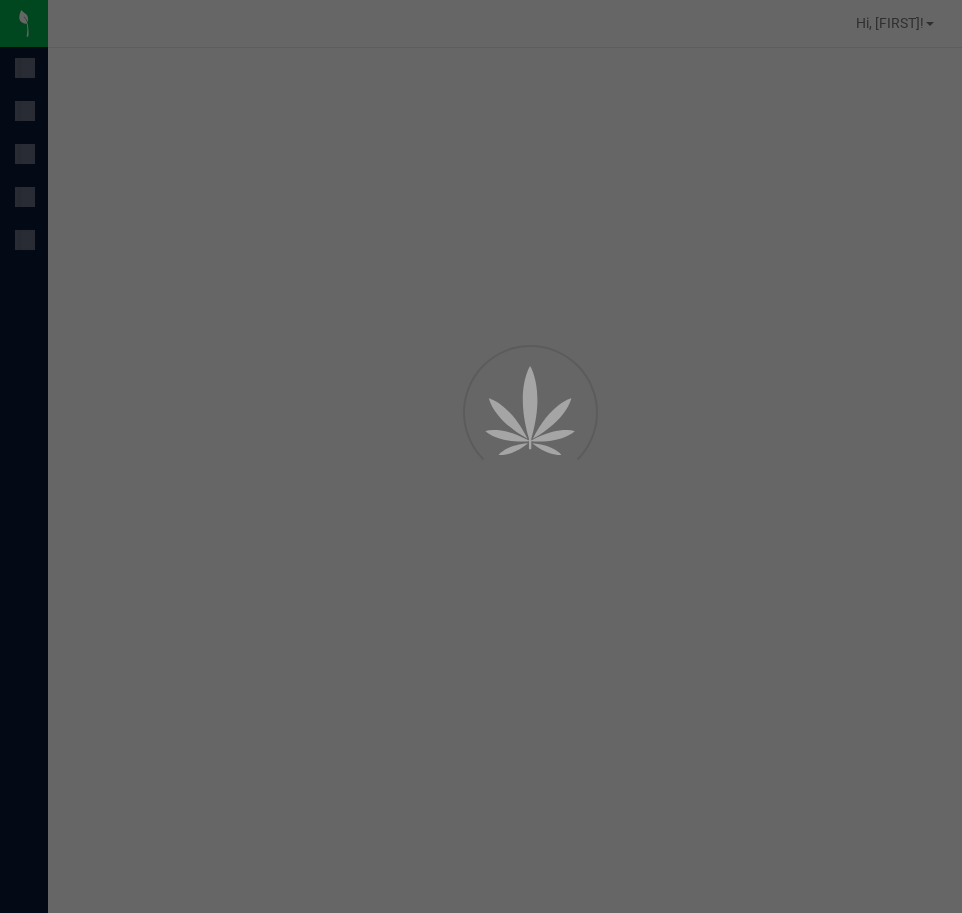 scroll, scrollTop: 0, scrollLeft: 0, axis: both 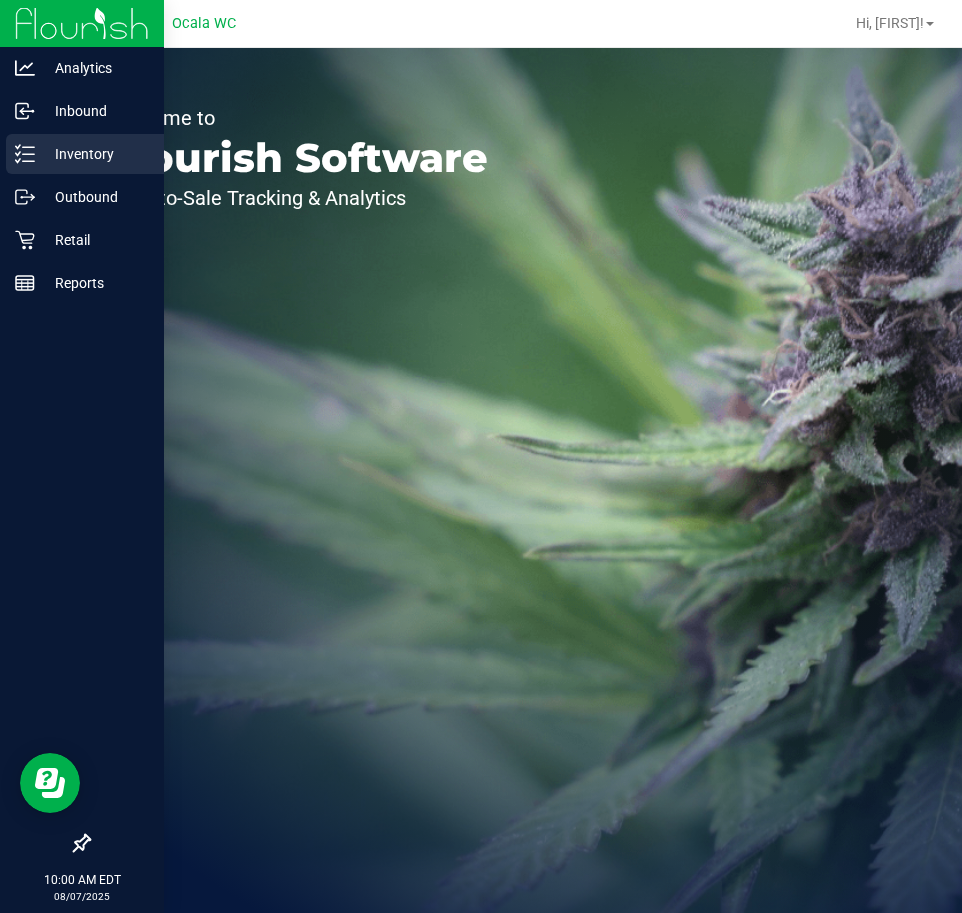 click on "Inventory" at bounding box center (85, 154) 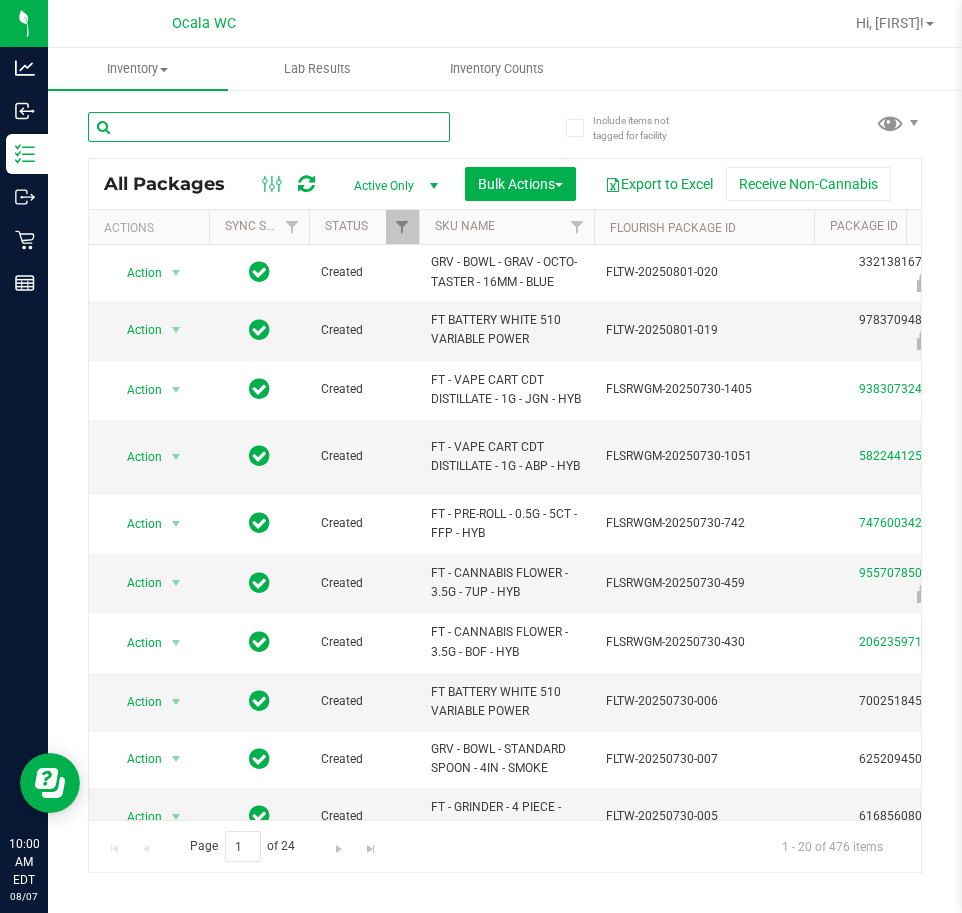 click at bounding box center (269, 127) 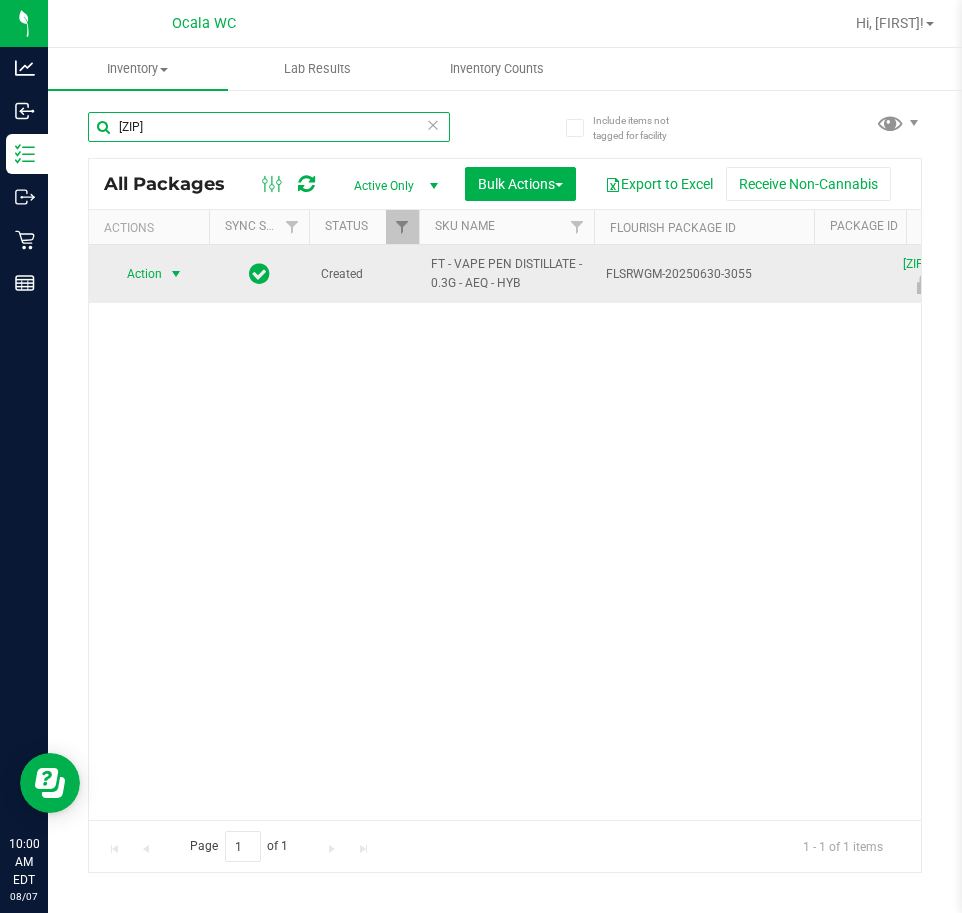 type on "2220417816596161" 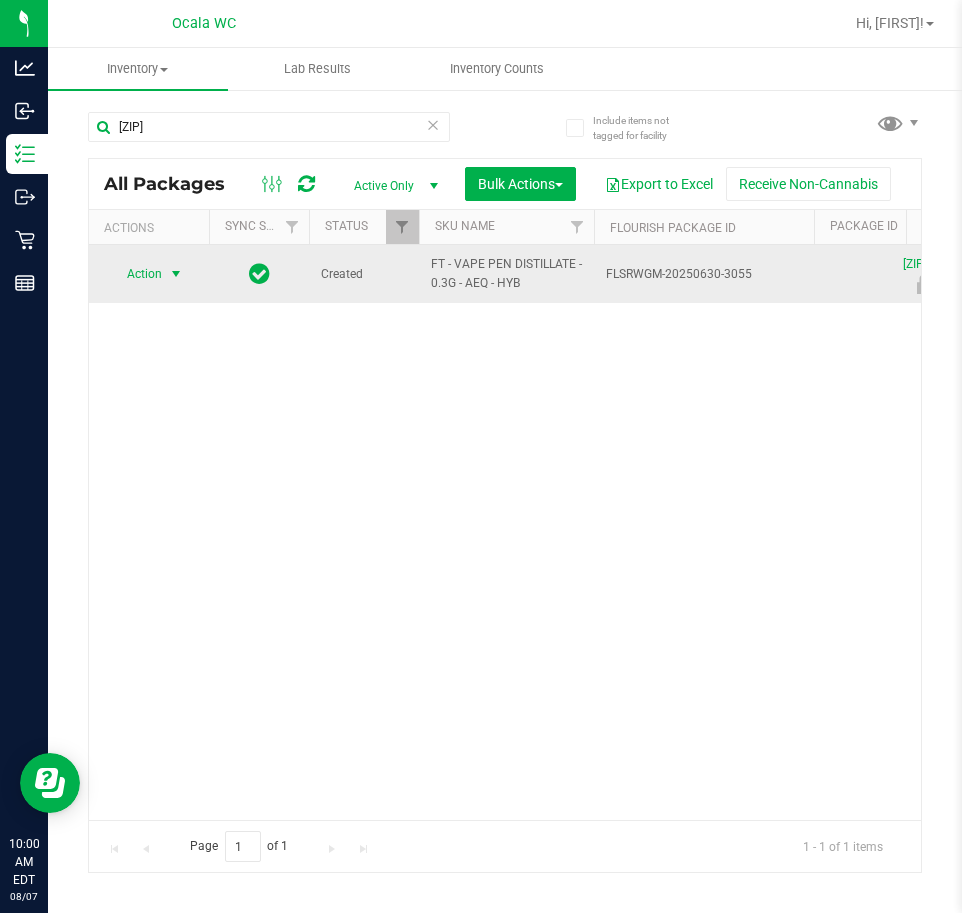 click at bounding box center (176, 274) 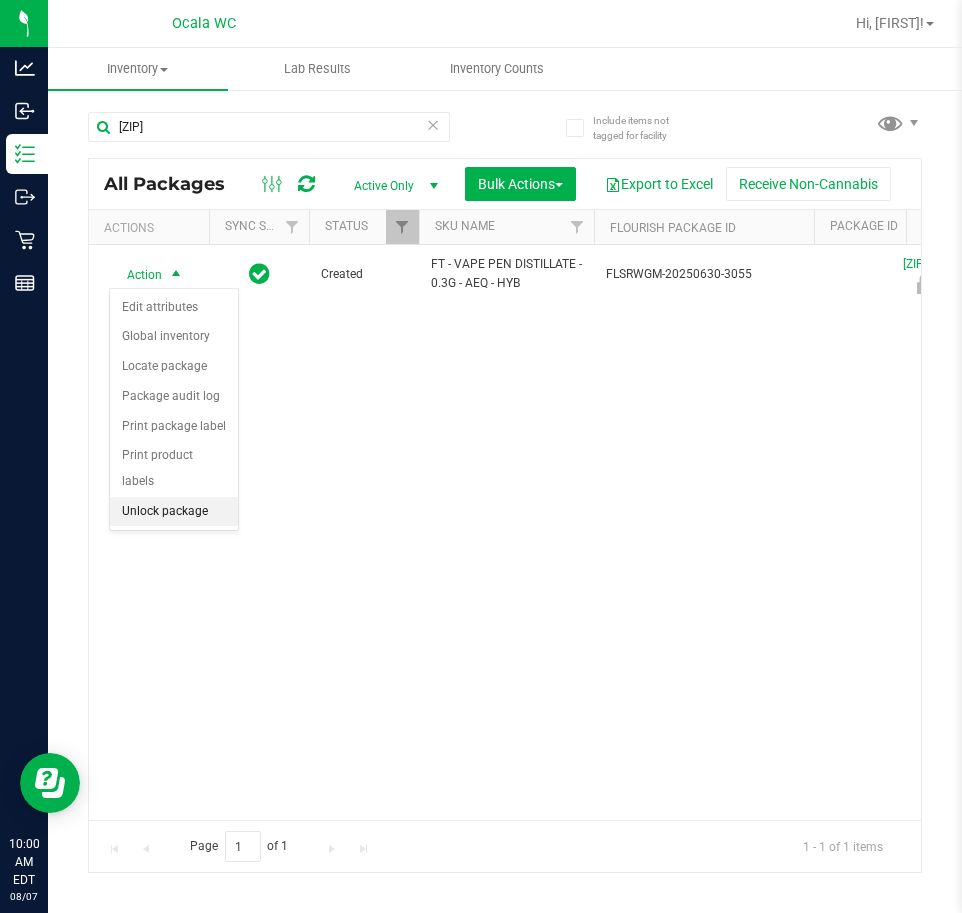 click on "Unlock package" at bounding box center (174, 512) 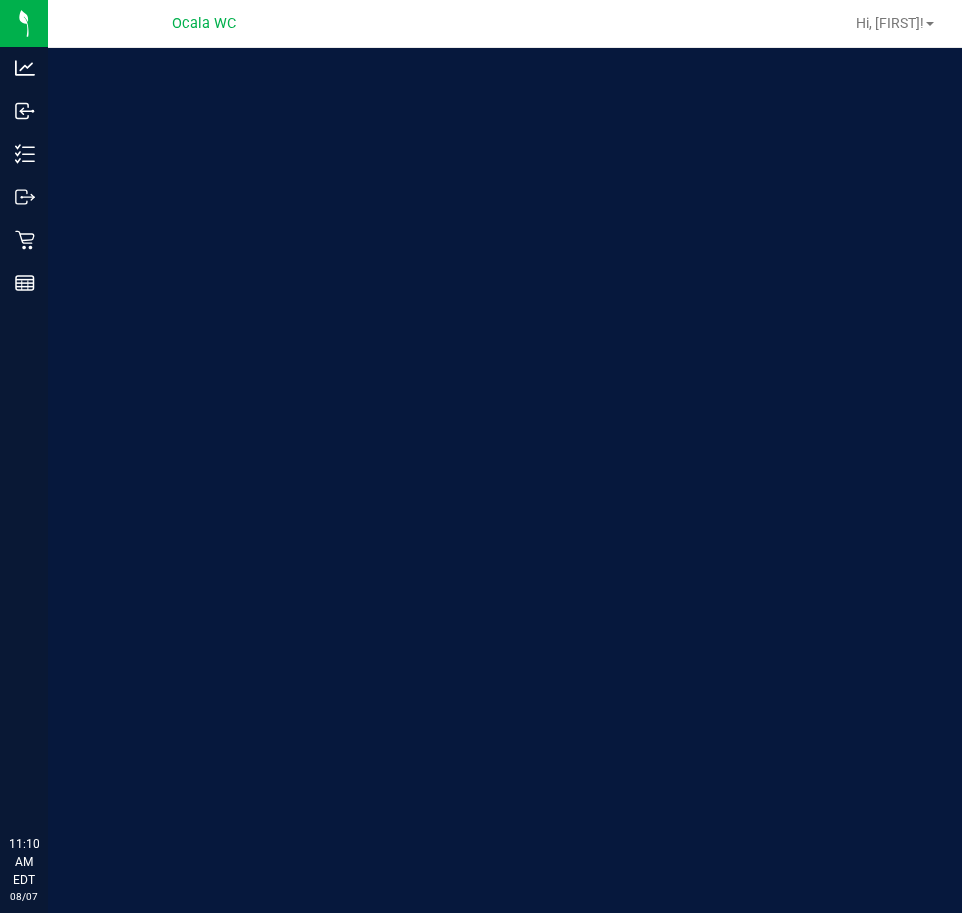 scroll, scrollTop: 0, scrollLeft: 0, axis: both 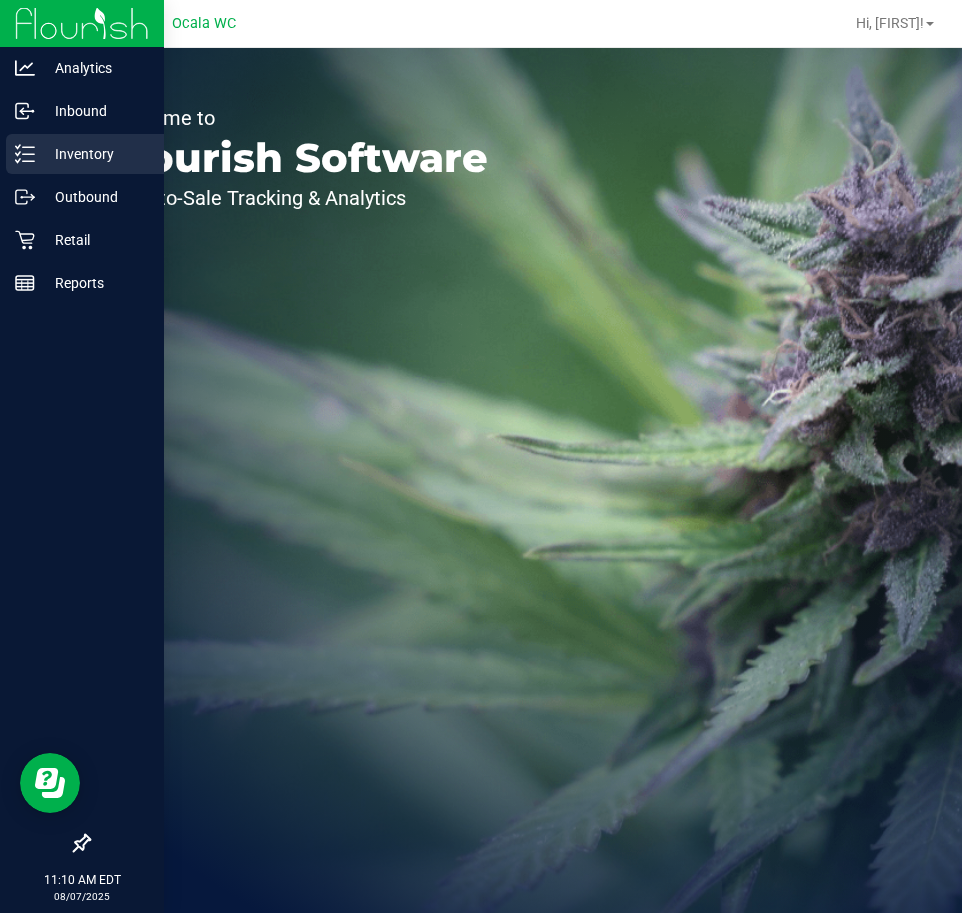 click 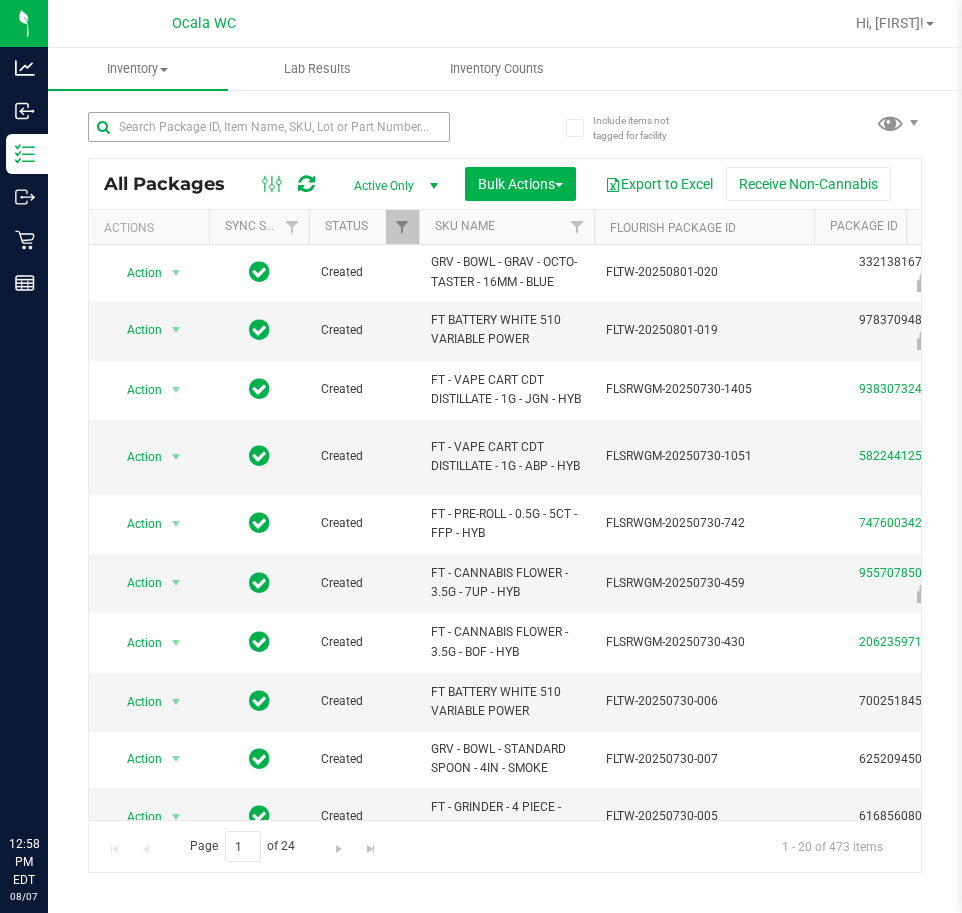 scroll, scrollTop: 0, scrollLeft: 0, axis: both 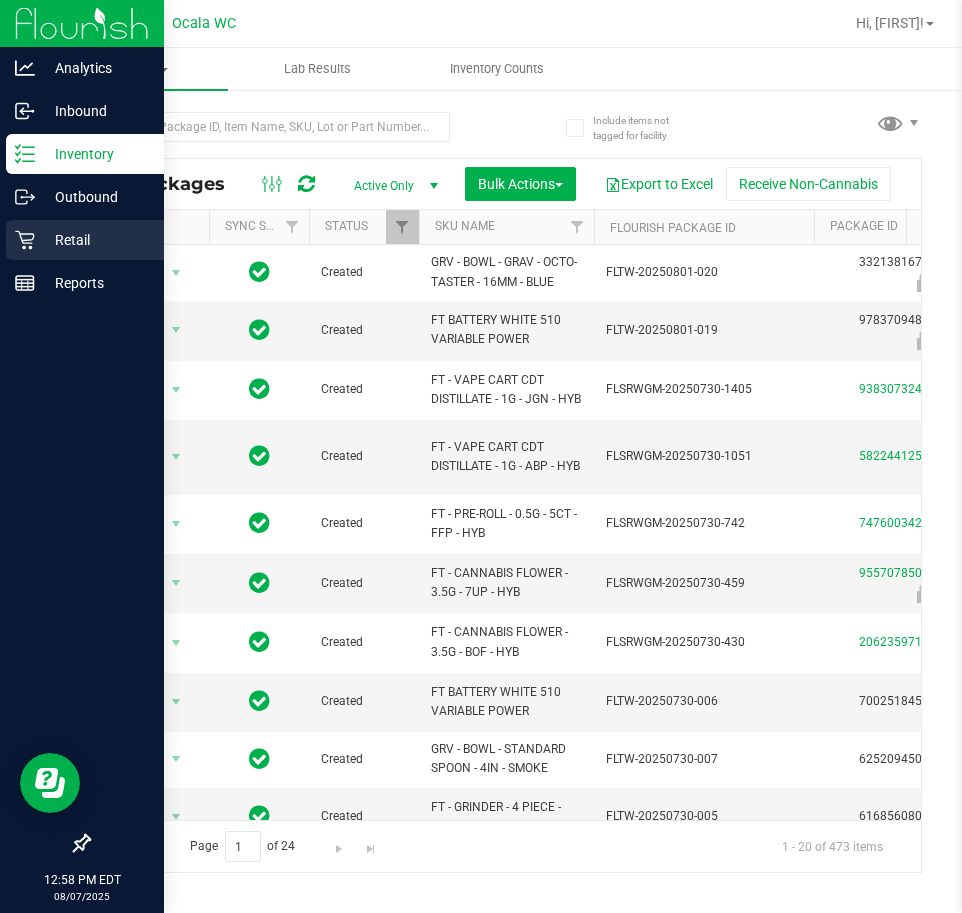 click 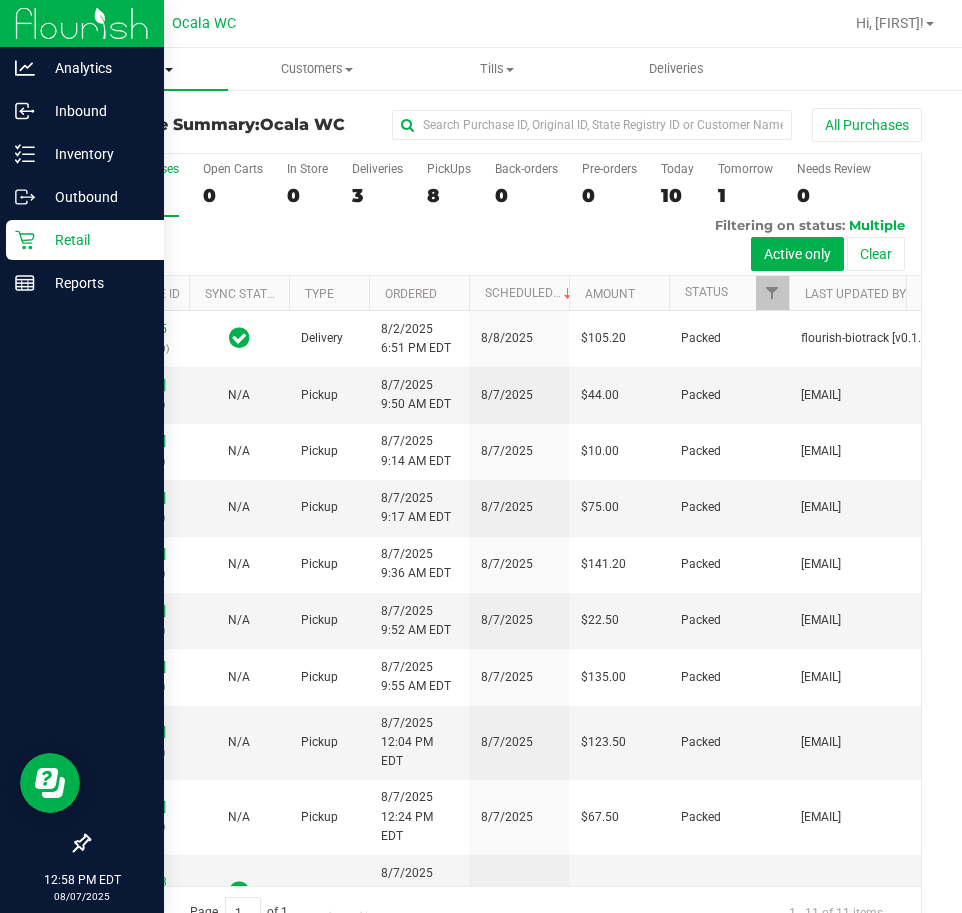 click on "Purchases" at bounding box center (138, 69) 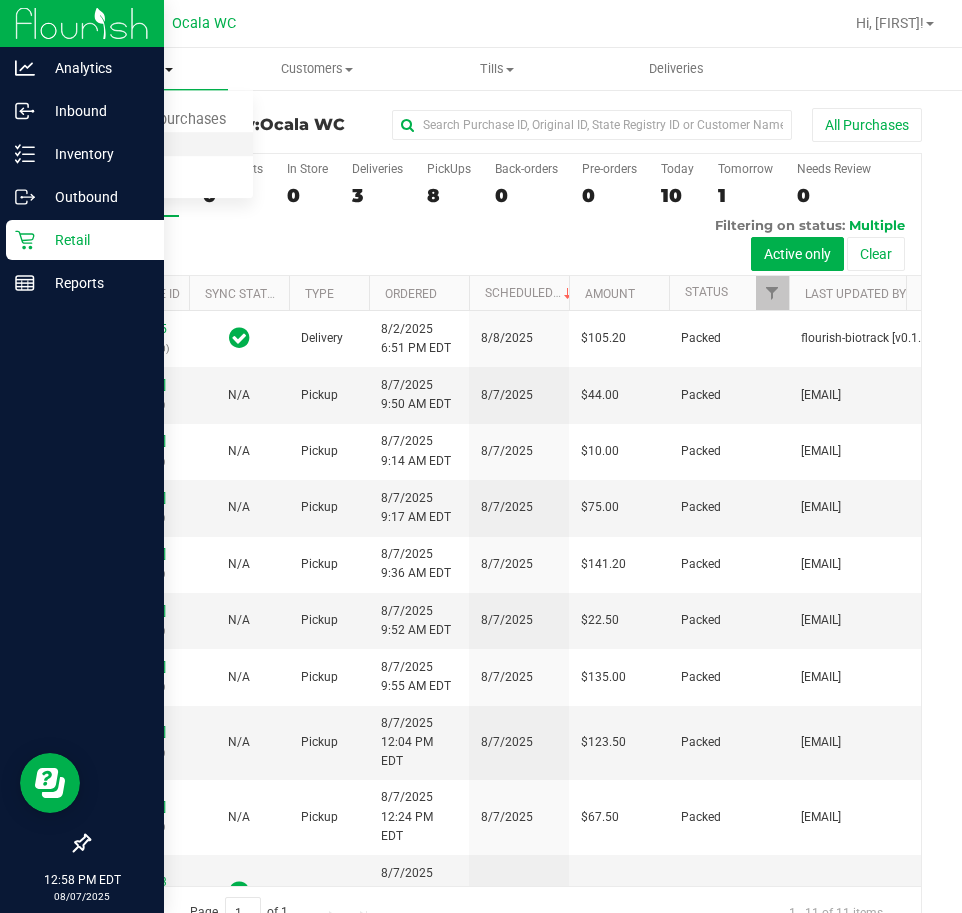 click on "Fulfillment" at bounding box center [110, 144] 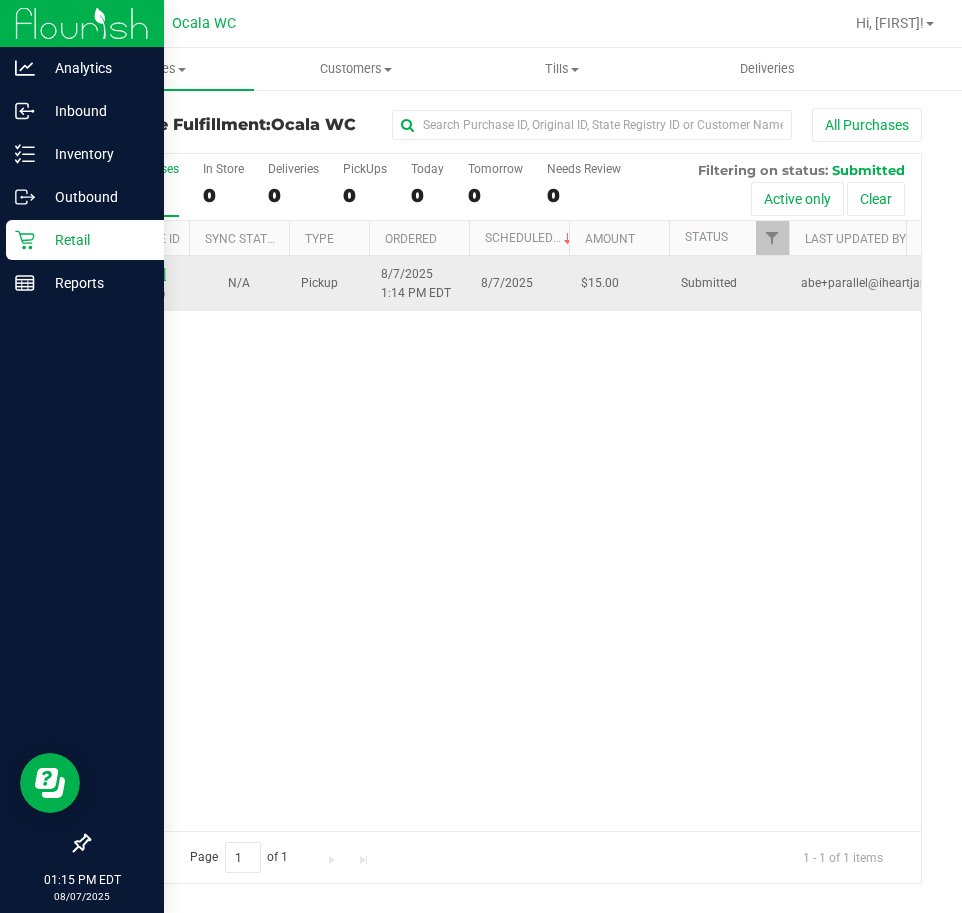 click on "11752490" at bounding box center [139, 274] 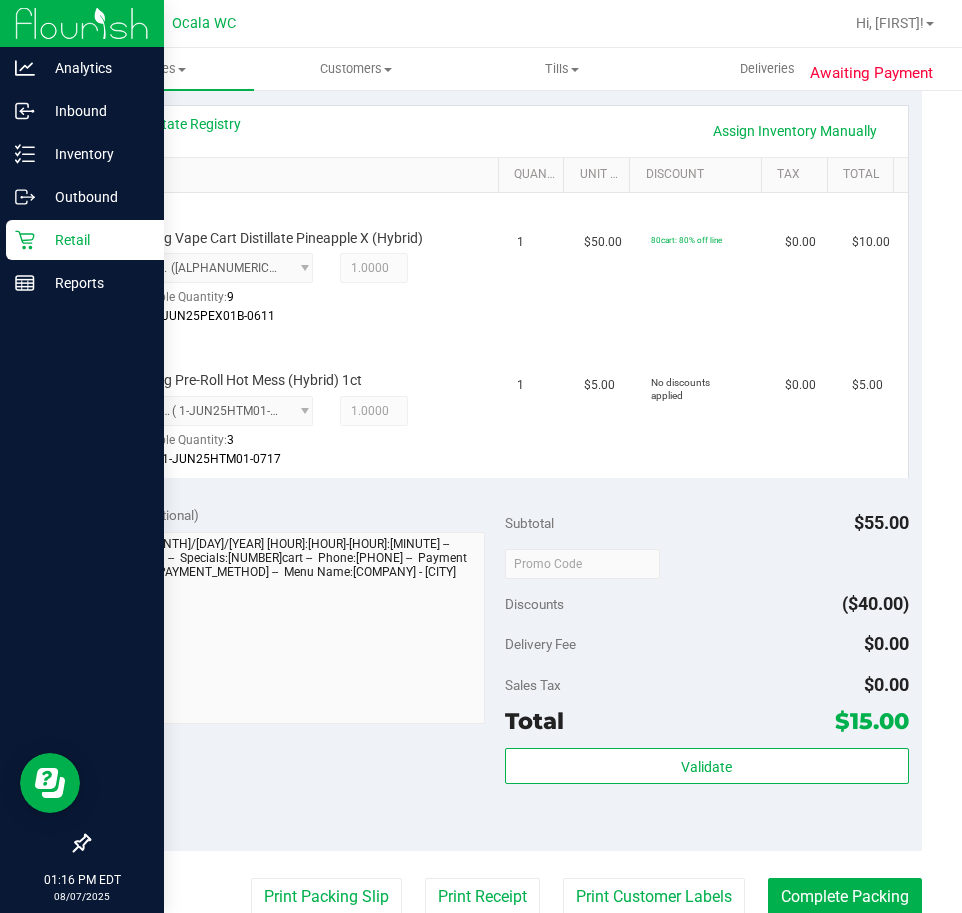 scroll, scrollTop: 500, scrollLeft: 0, axis: vertical 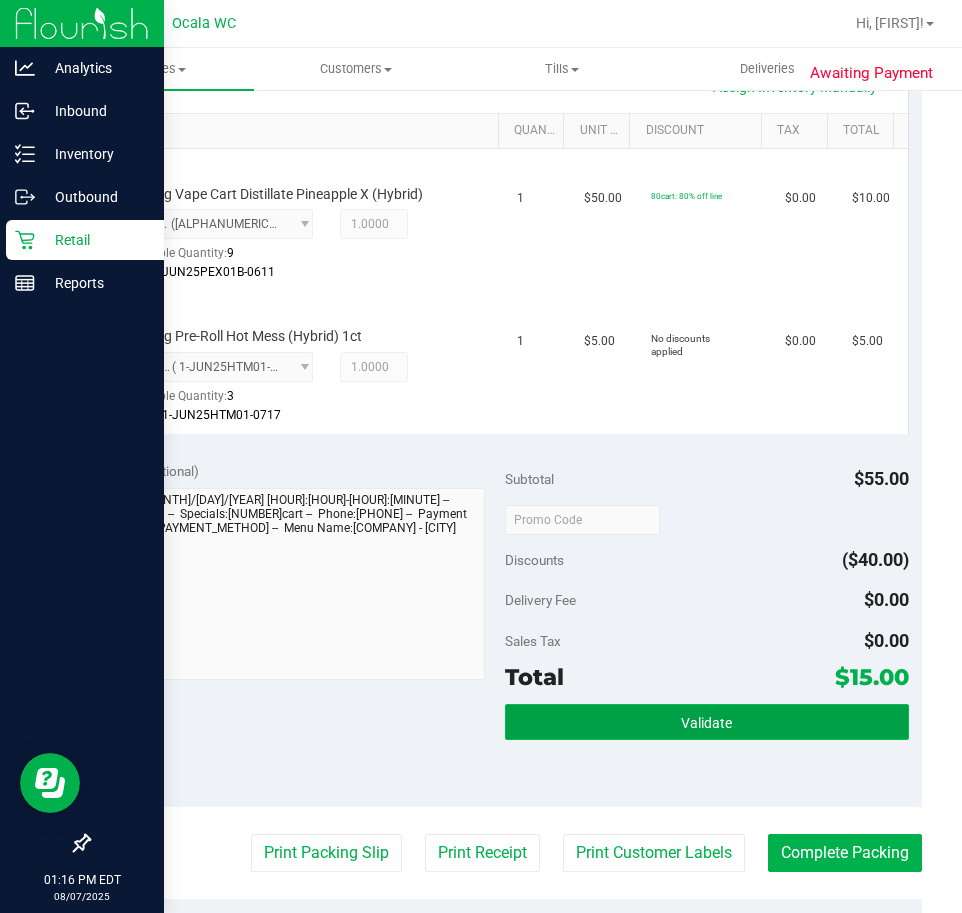 click on "Validate" at bounding box center [707, 722] 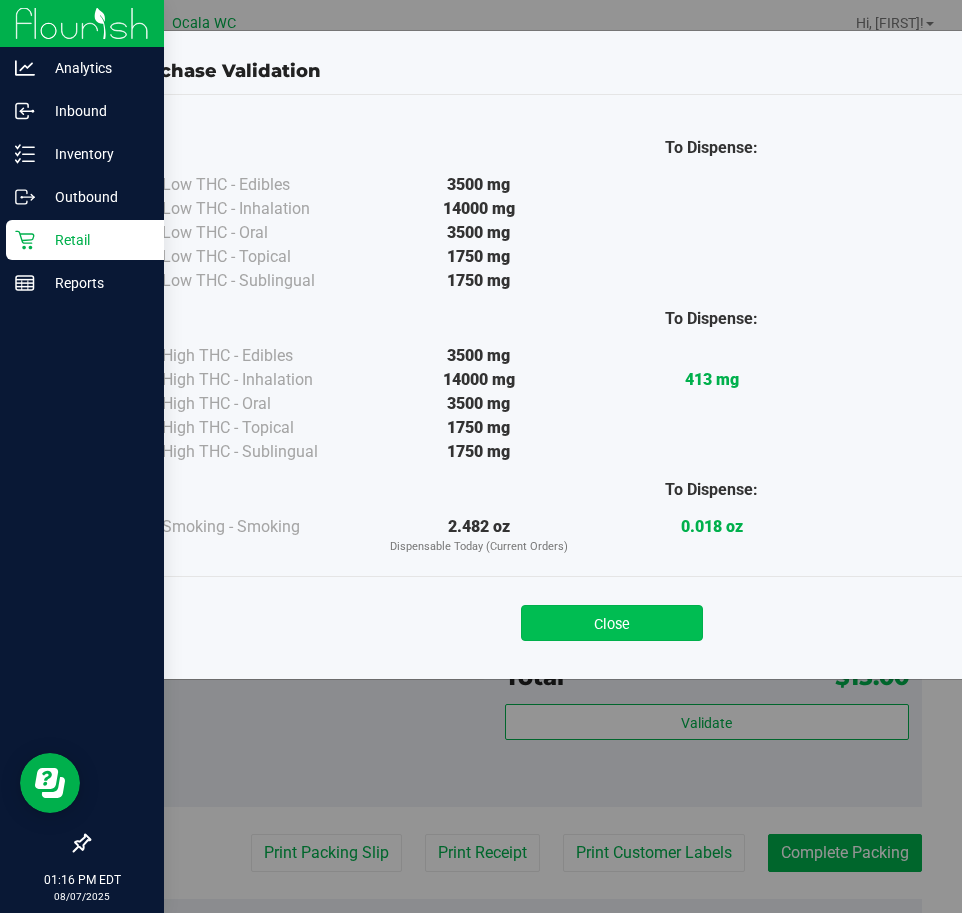 click on "Close" at bounding box center (612, 623) 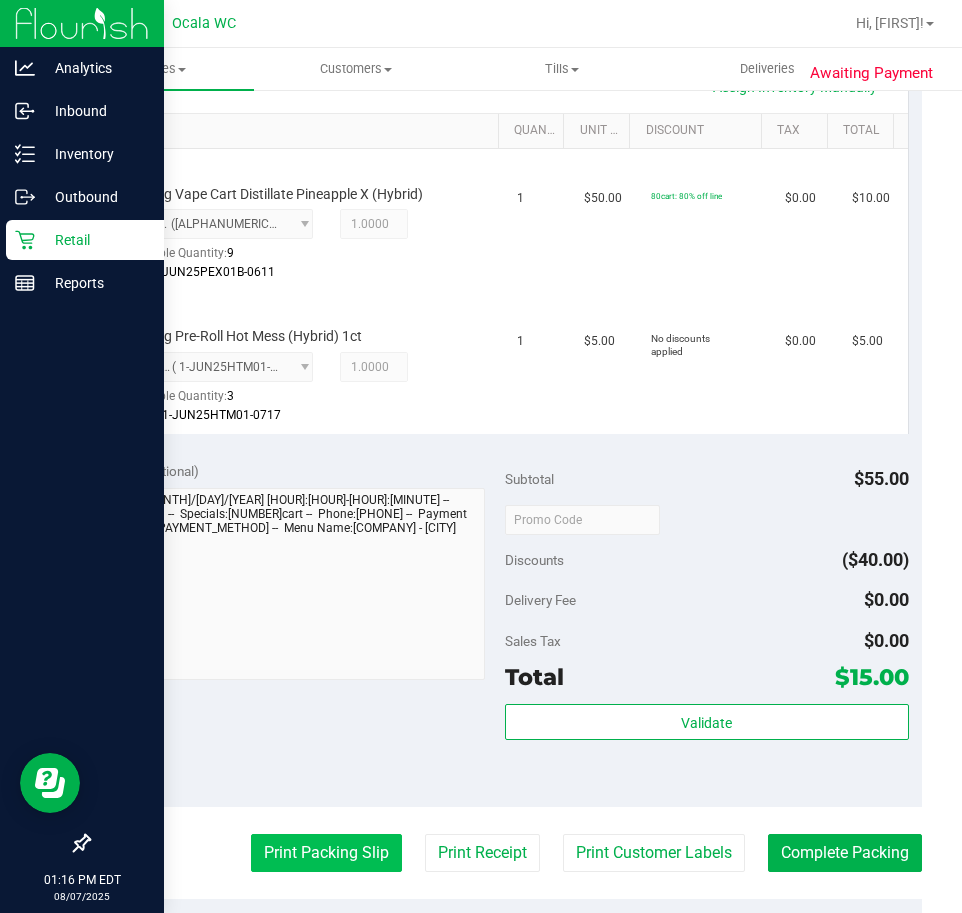 click on "Print Packing Slip" at bounding box center (326, 853) 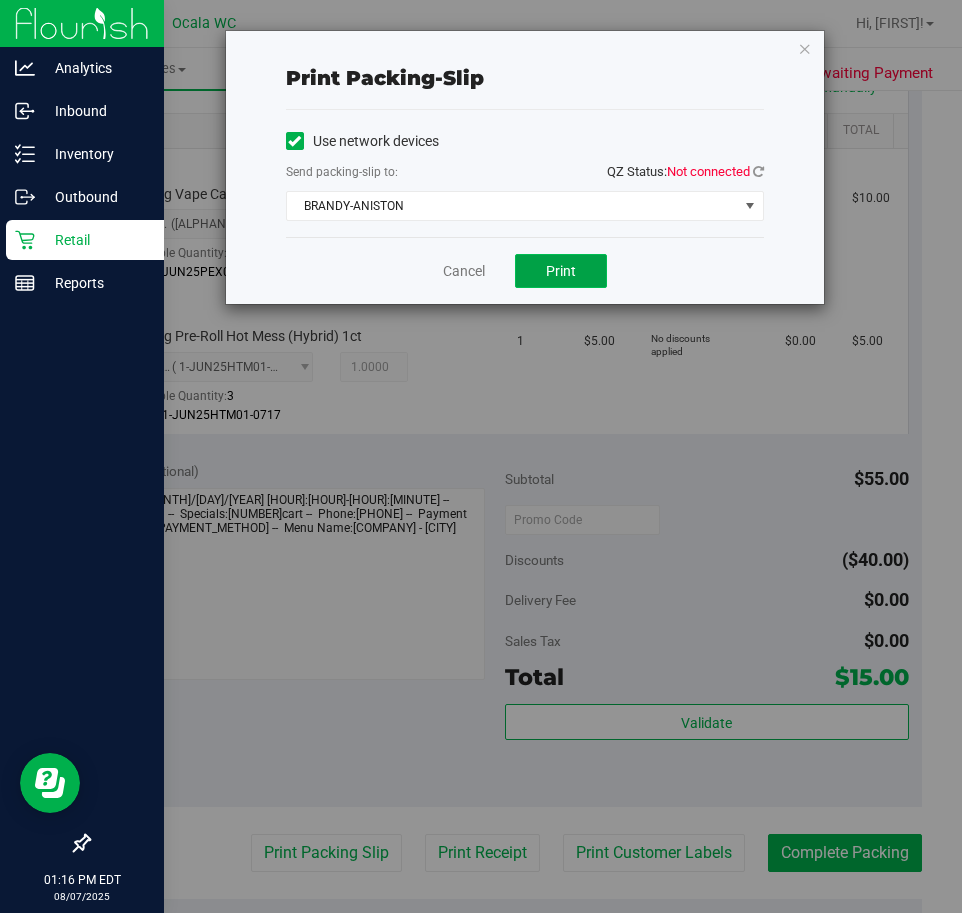click on "Print" at bounding box center [561, 271] 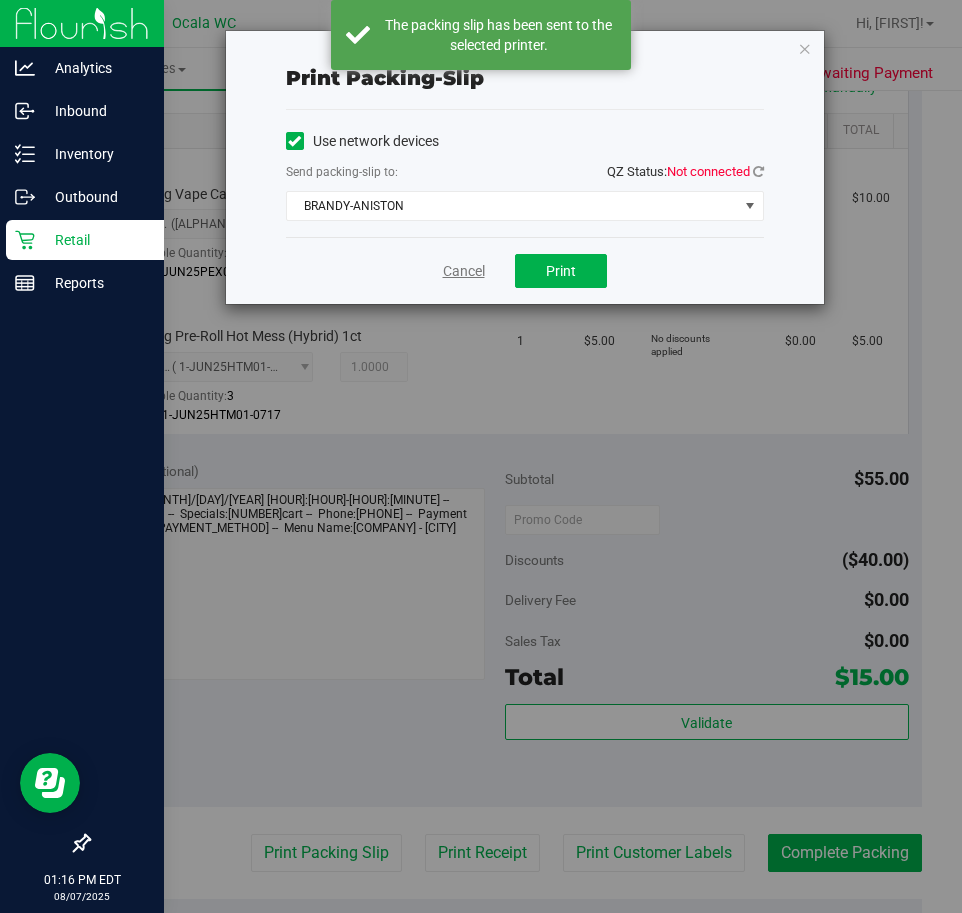 click on "Cancel" at bounding box center [464, 271] 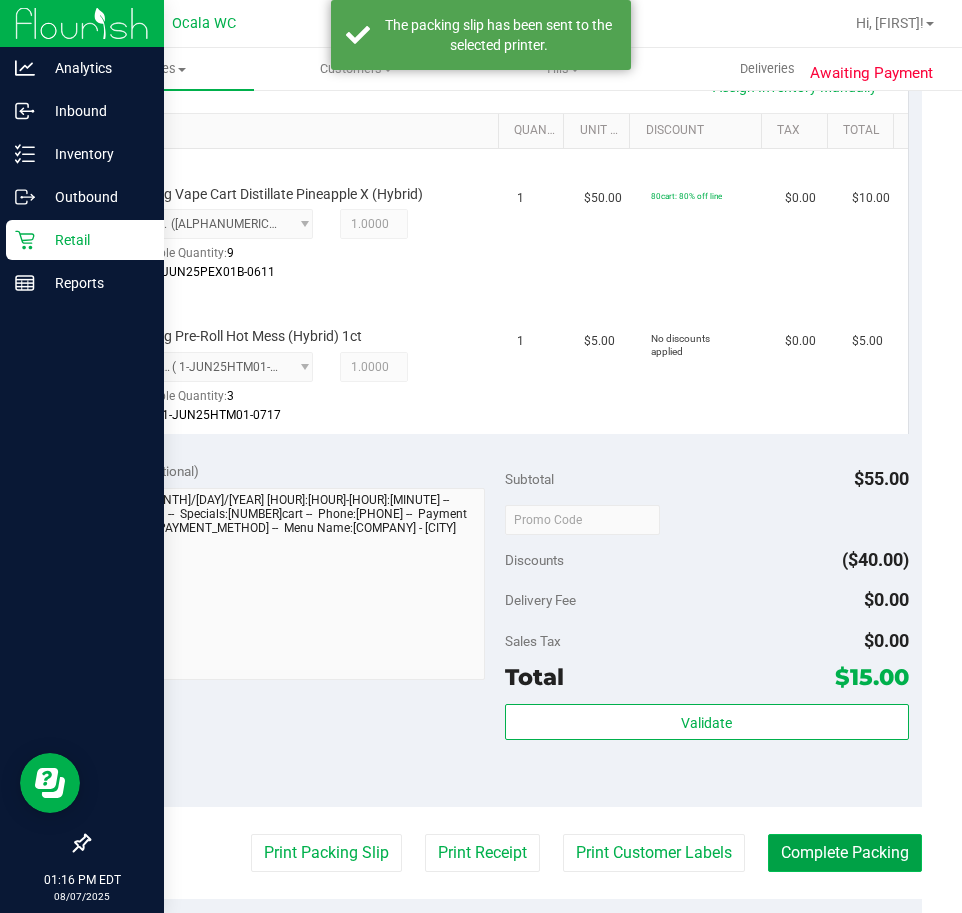 click on "Complete Packing" at bounding box center [845, 853] 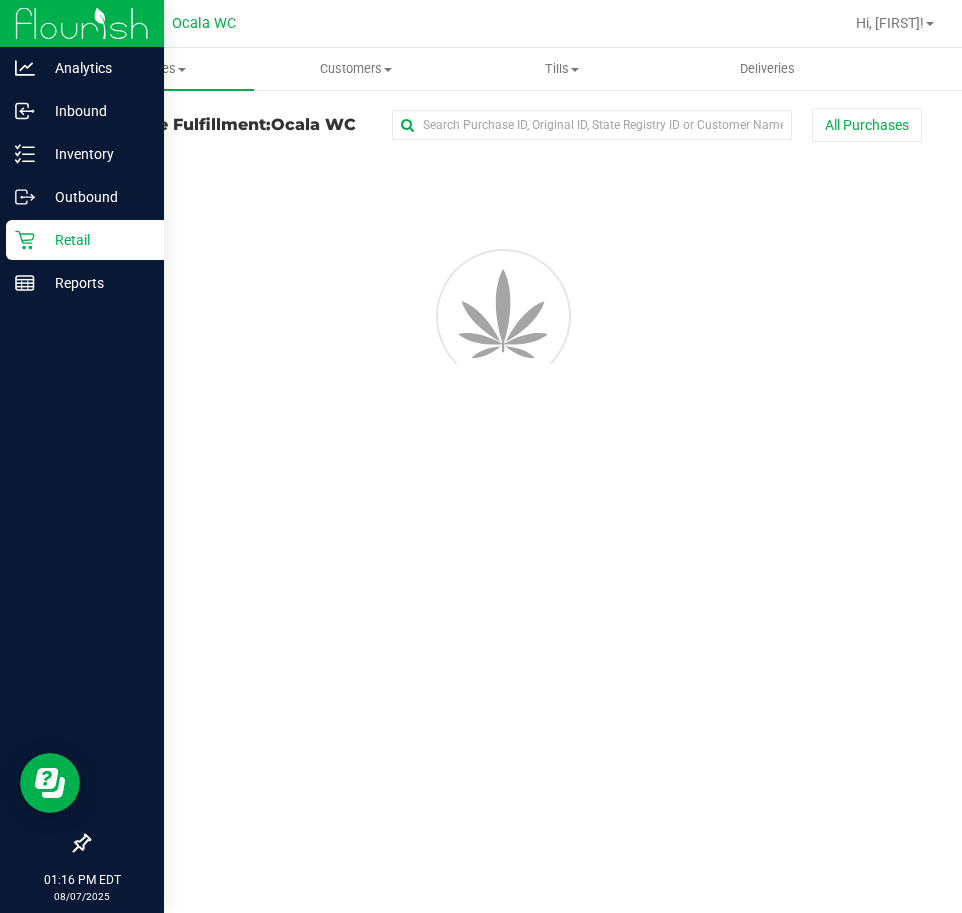 scroll, scrollTop: 0, scrollLeft: 0, axis: both 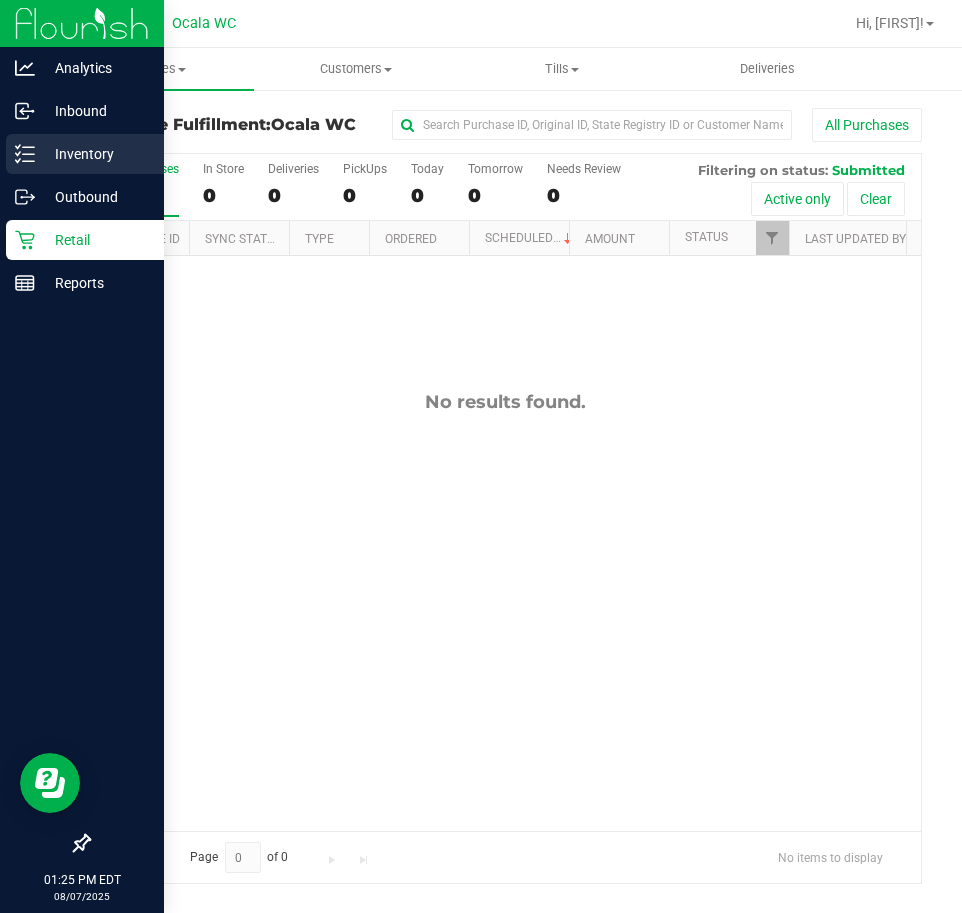 click on "Inventory" at bounding box center [85, 154] 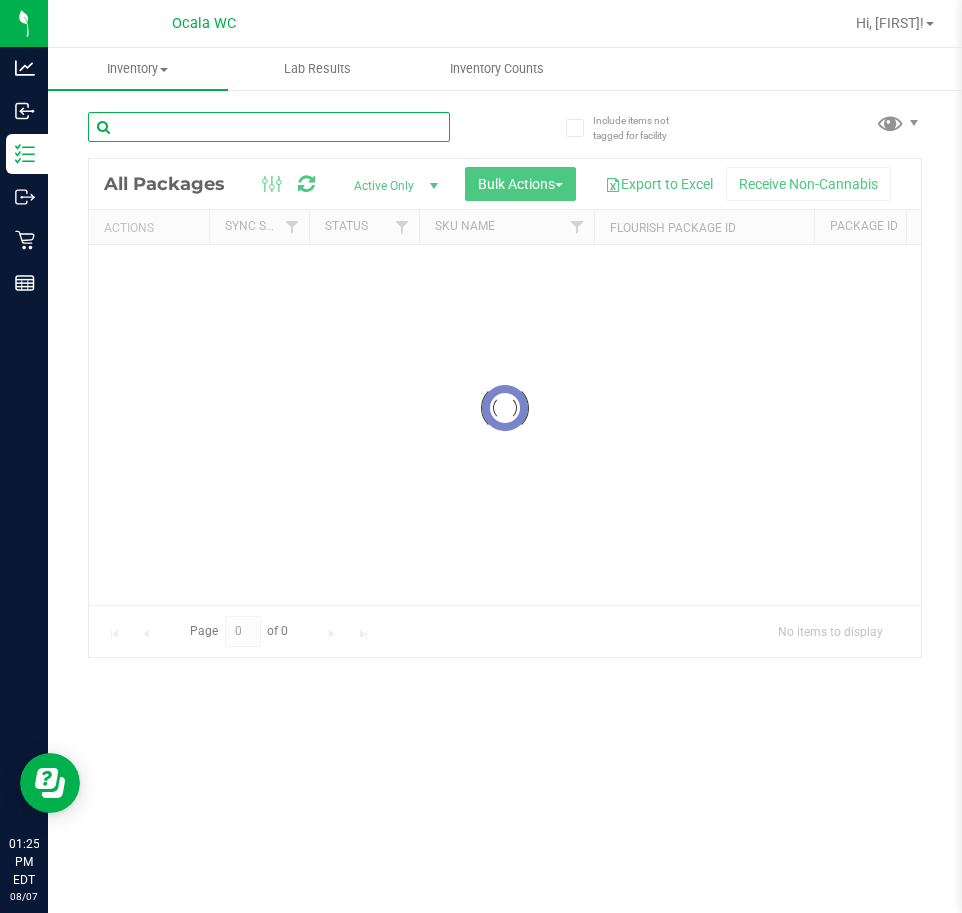 click at bounding box center [269, 127] 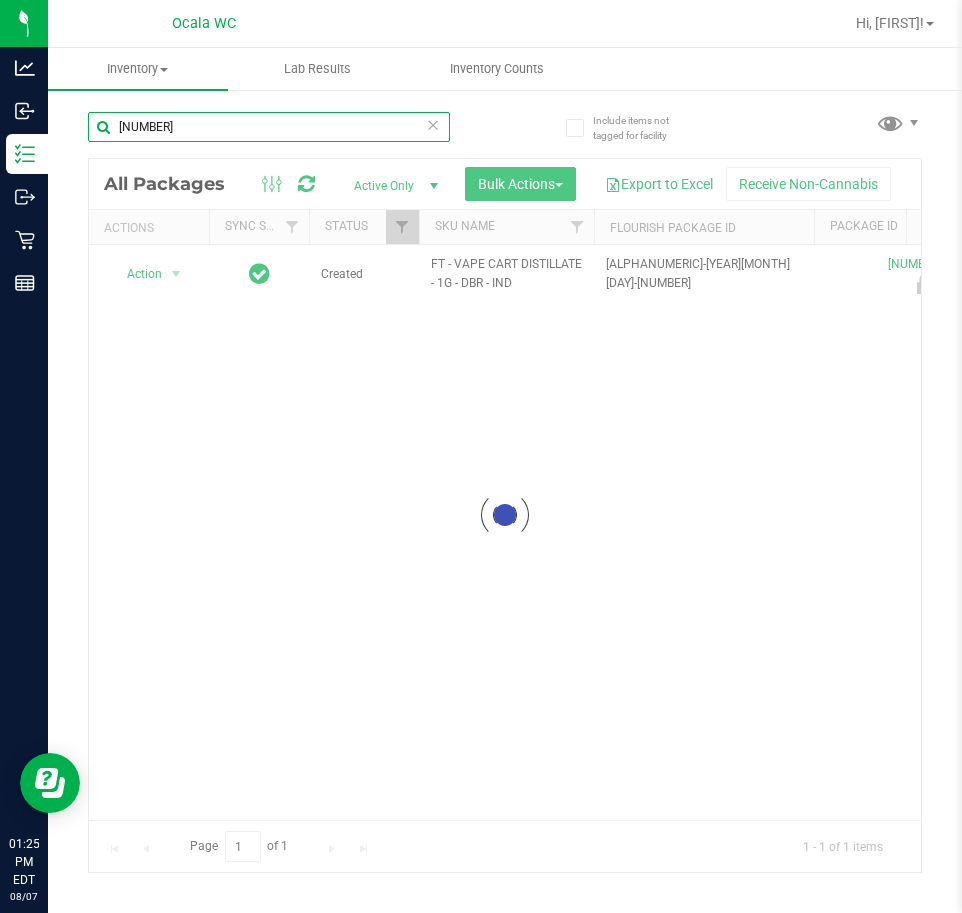 type on "[NUMBER]" 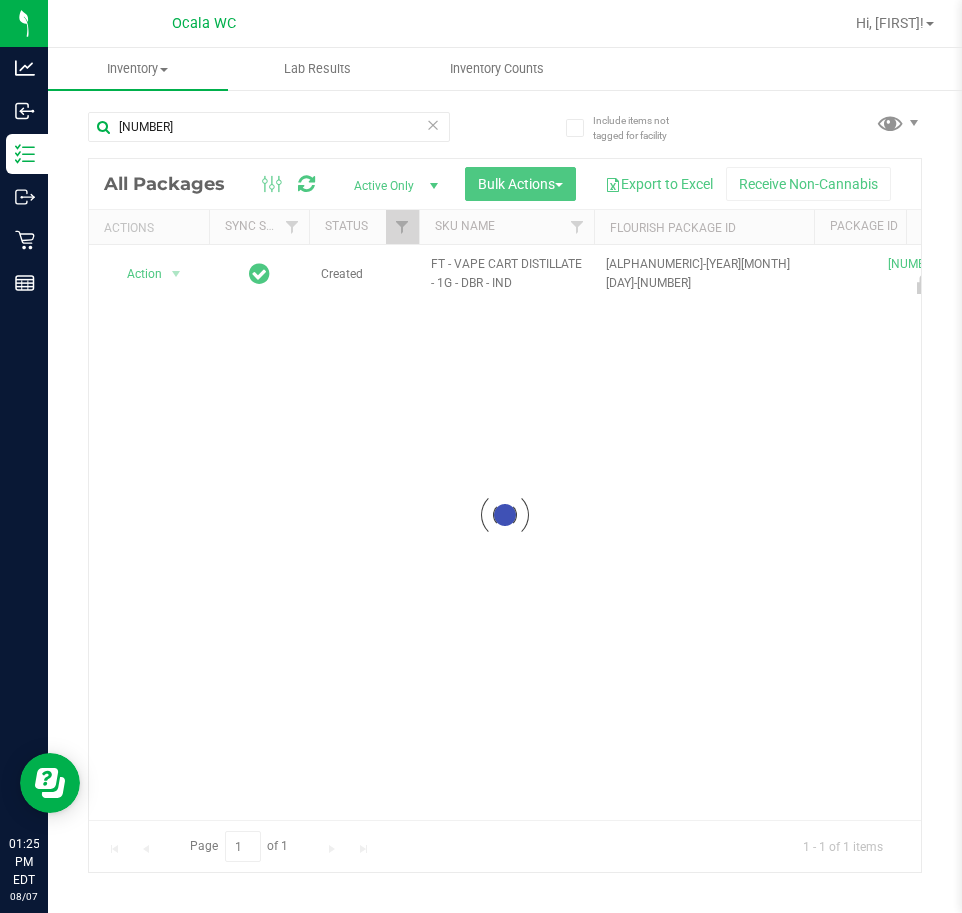 click at bounding box center [505, 515] 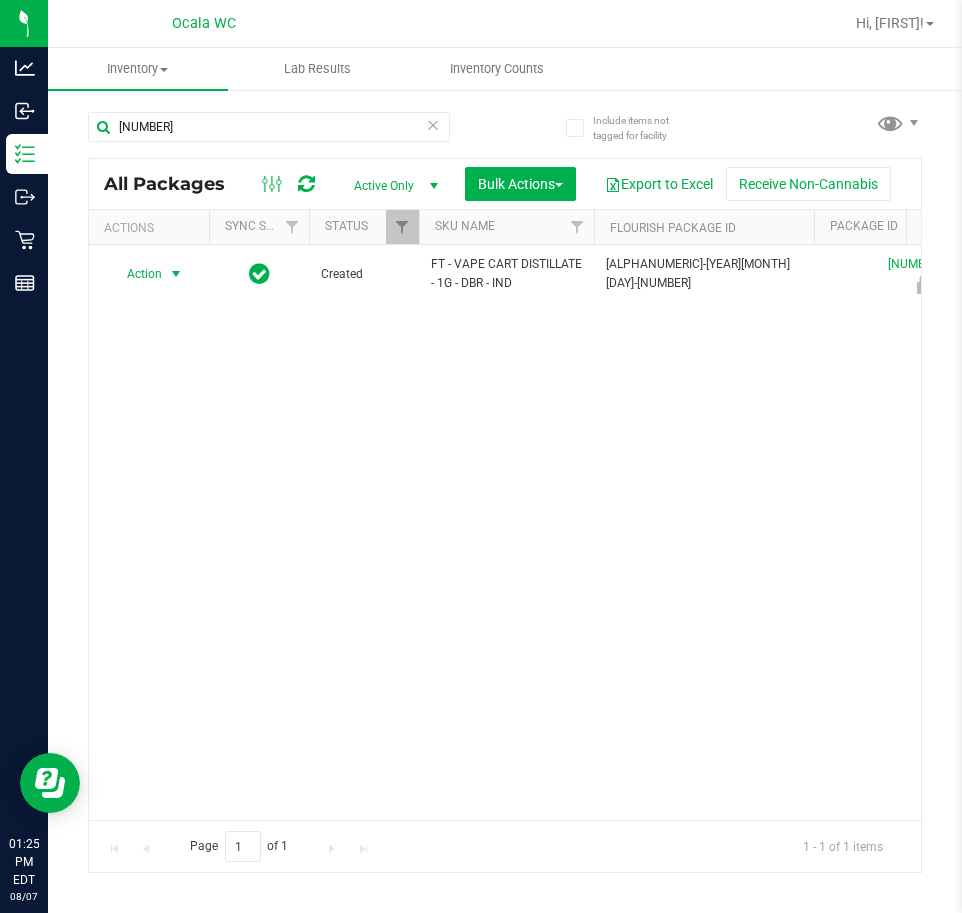 click at bounding box center (176, 274) 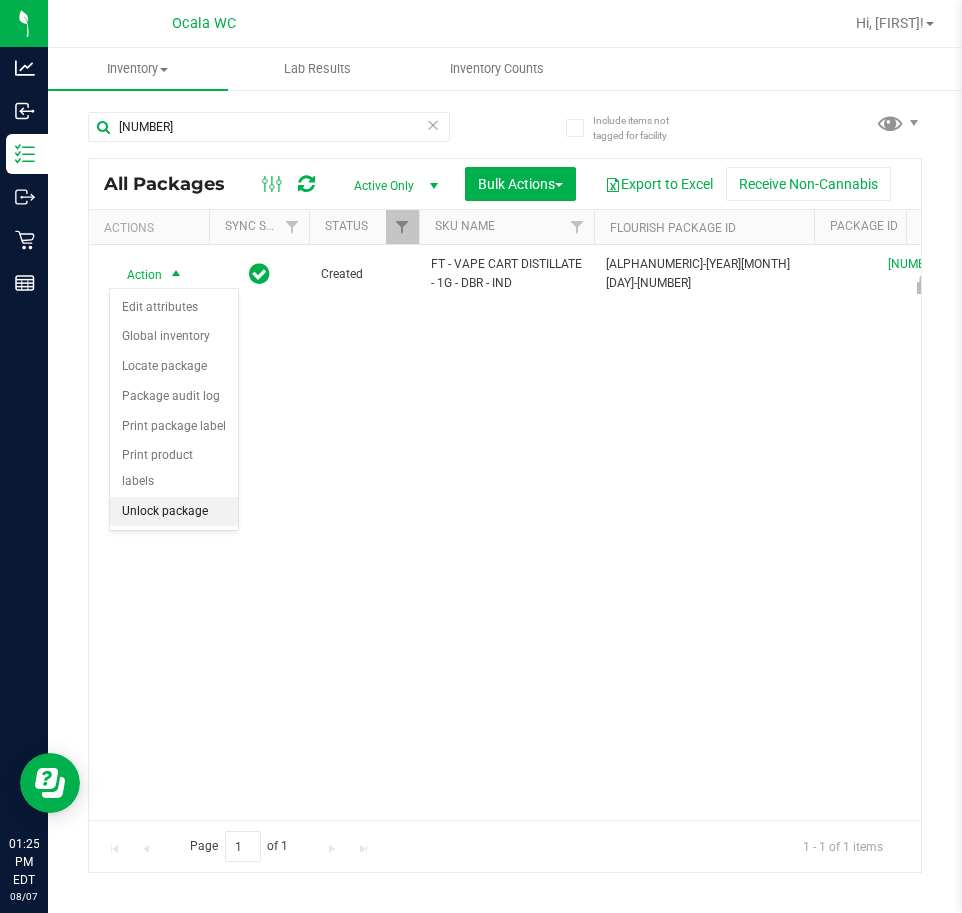 click on "Unlock package" at bounding box center [174, 512] 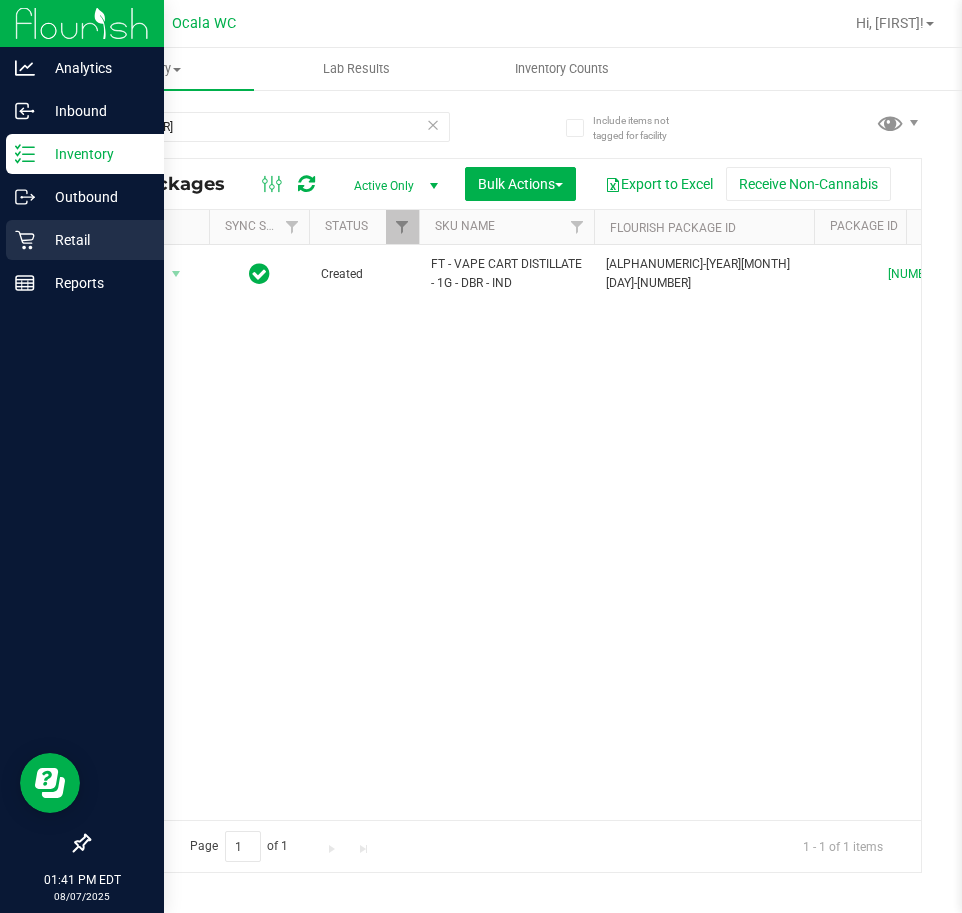 click on "Retail" at bounding box center (95, 240) 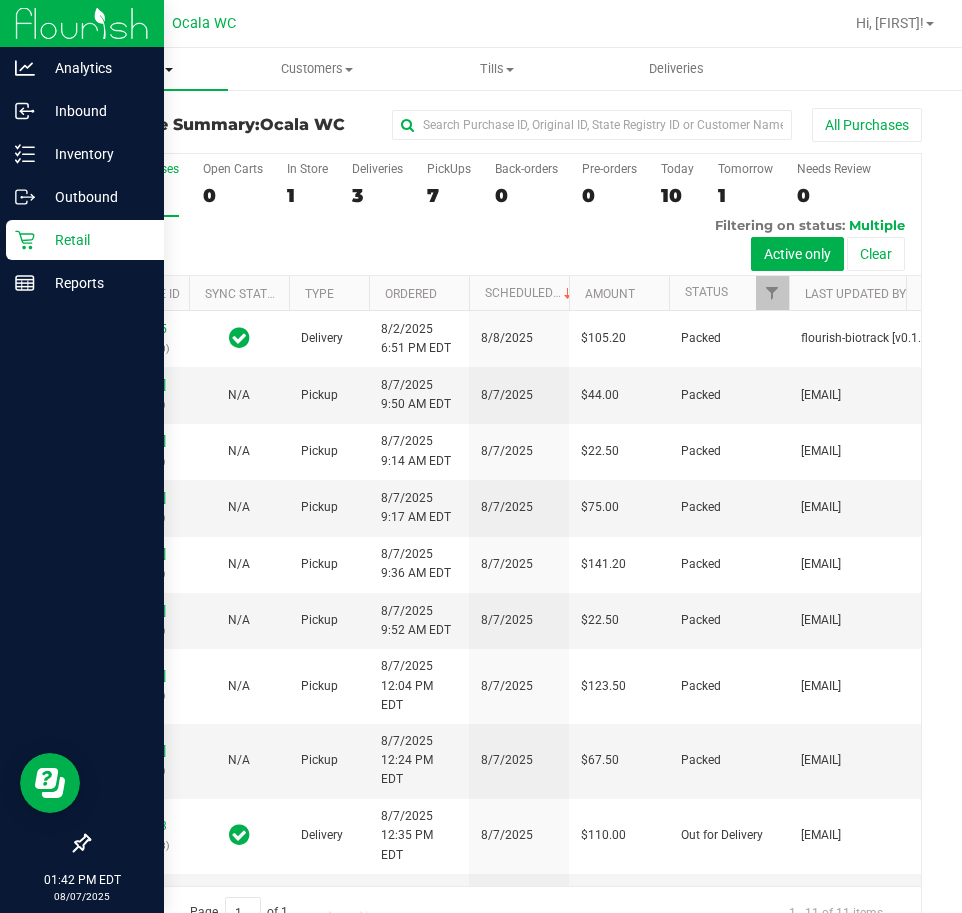 click on "Purchases" at bounding box center (138, 69) 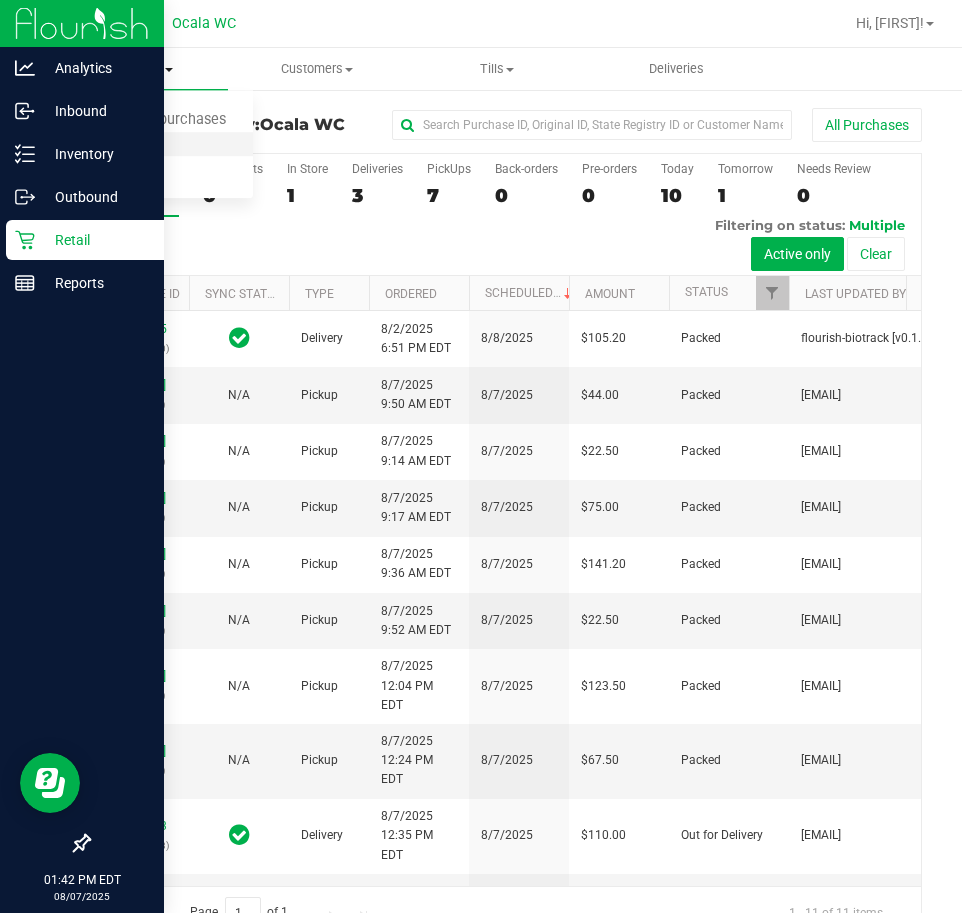 click on "Fulfillment" at bounding box center [150, 145] 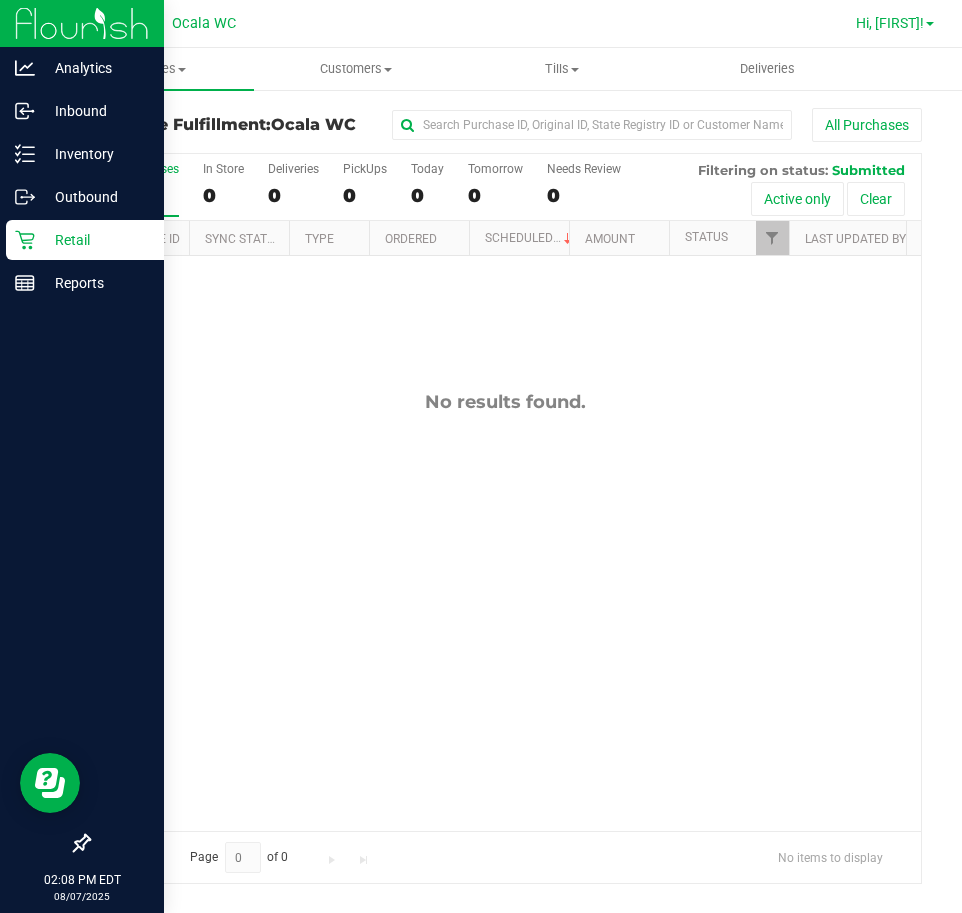 click on "Hi, Christal!" at bounding box center [890, 23] 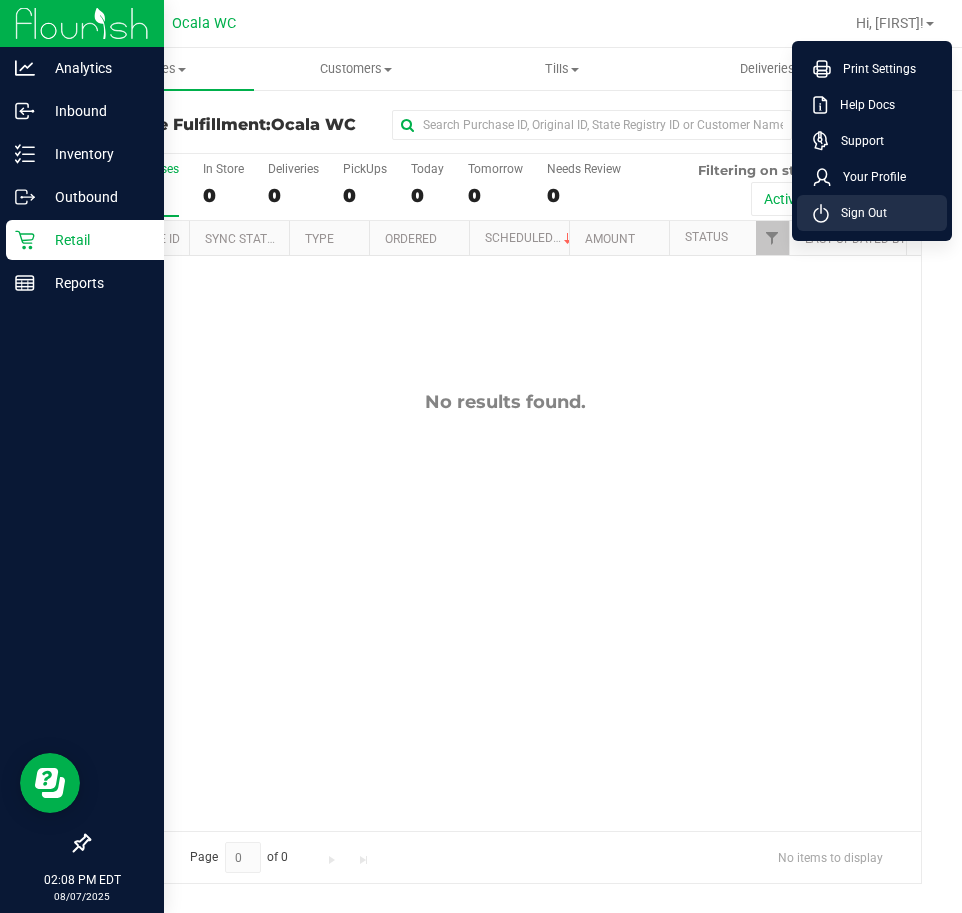 click on "Sign Out" at bounding box center (872, 213) 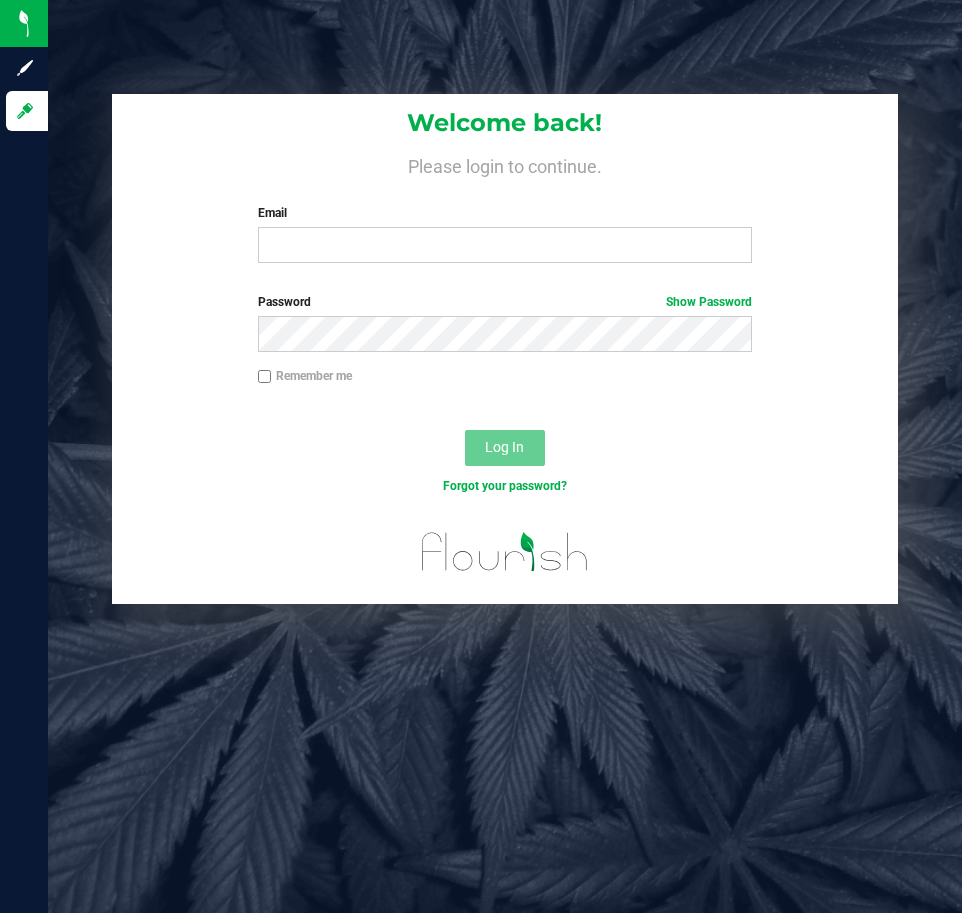 scroll, scrollTop: 0, scrollLeft: 0, axis: both 